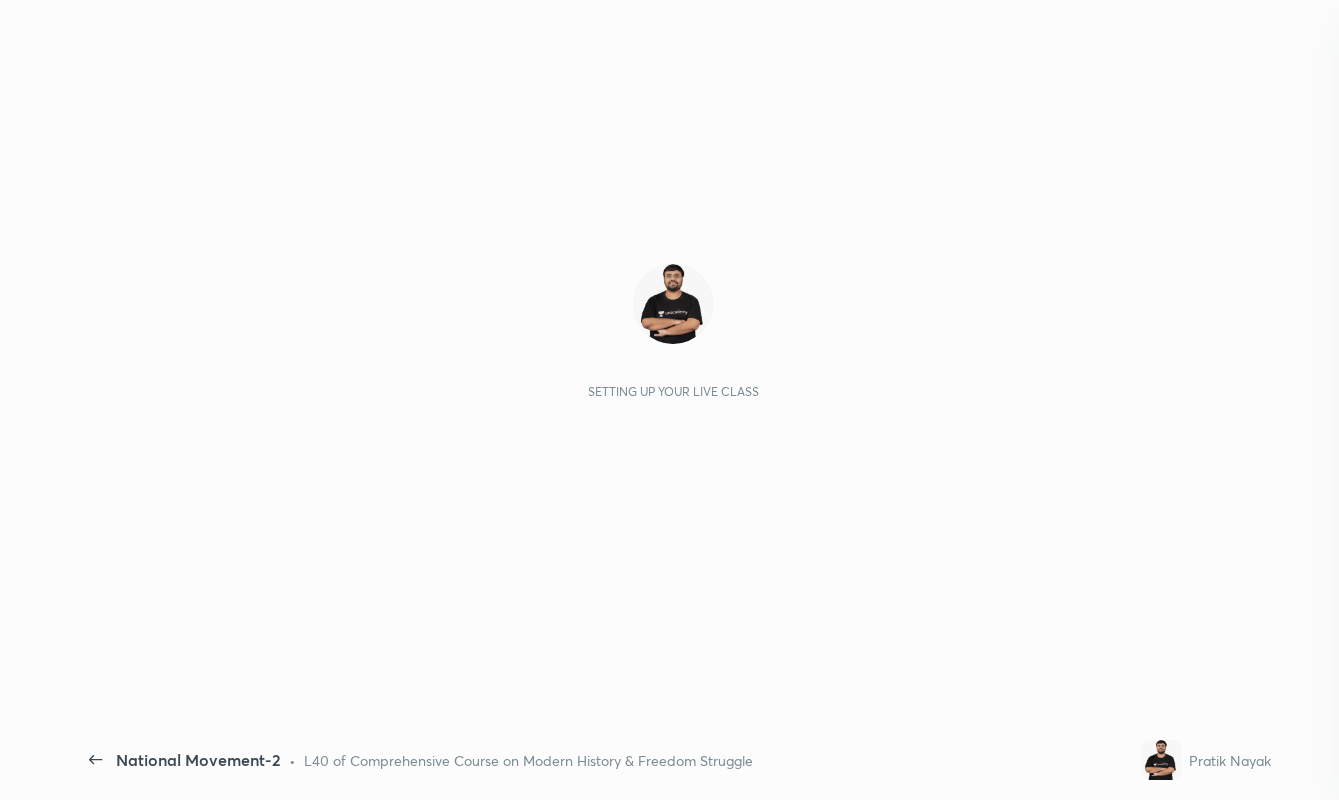 scroll, scrollTop: 0, scrollLeft: 0, axis: both 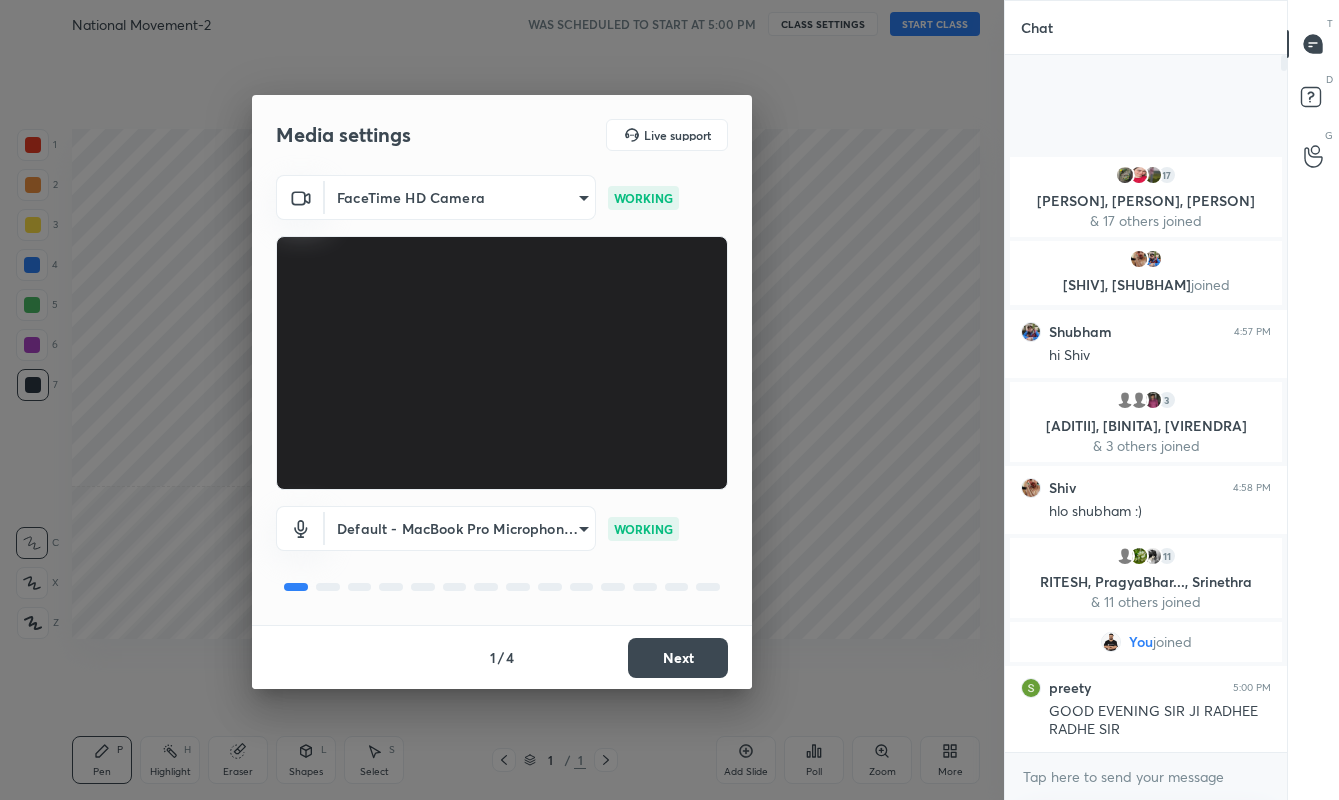 click on "1 2 3 4 5 6 7 C X Z C X Z E E Erase all H H National Movement-2 WAS SCHEDULED TO START AT 5:00 PM CLASS SETTINGS START CLASS Setting up your live class Back National Movement-2 • L40 of Comprehensive Course on Modern History & Freedom Struggle Pratik Nayak Pen P Highlight H Eraser Shapes L Select S 1 / 1 Add Slide Poll Zoom More Chat 17 Ankita, muskan, shama & 17 others joined Shiv, Shubham joined Shubham 4:57 PM hi Shiv 3 Aditii, Binita, Virendra & 3 others joined Shiv 4:58 PM hlo shubham :) 11 RITESH, PragyaBhar..., Srinethra & 11 others joined You joined preety 5:00 PM GOOD EVENING SIR JI RADHEE RADHE SIR 2 NEW MESSAGES Enable hand raising Enable raise hand to speak to learners. Once enabled, chat will be turned off temporarily. Enable x introducing Raise a hand with a doubt Now learners can raise their hand along with a doubt How it works? Doubts asked by learners will show up here Raise hand disabled Enable Can't raise hand Got it T Messages (T) D Doubts (D) G Buffering 1" at bounding box center (669, 400) 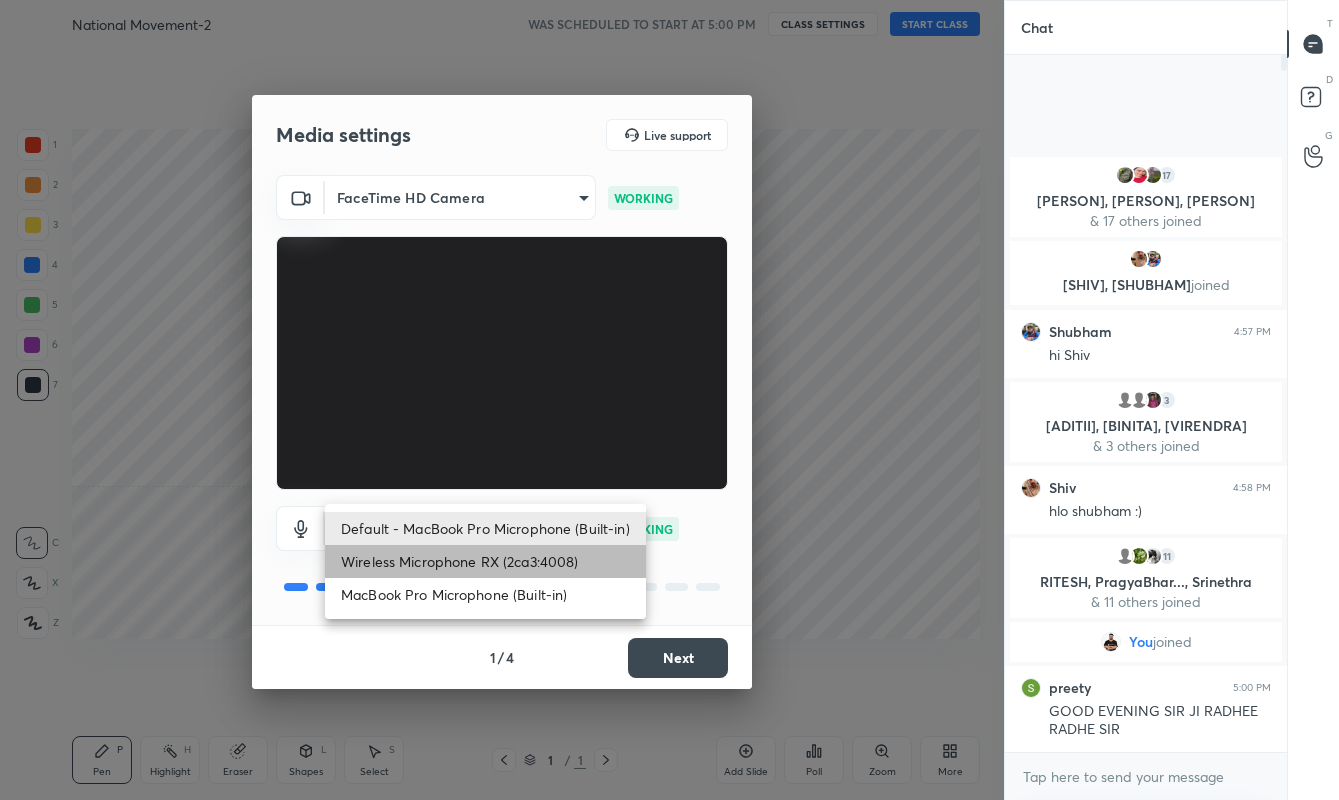 click on "Wireless Microphone RX (2ca3:4008)" at bounding box center [485, 561] 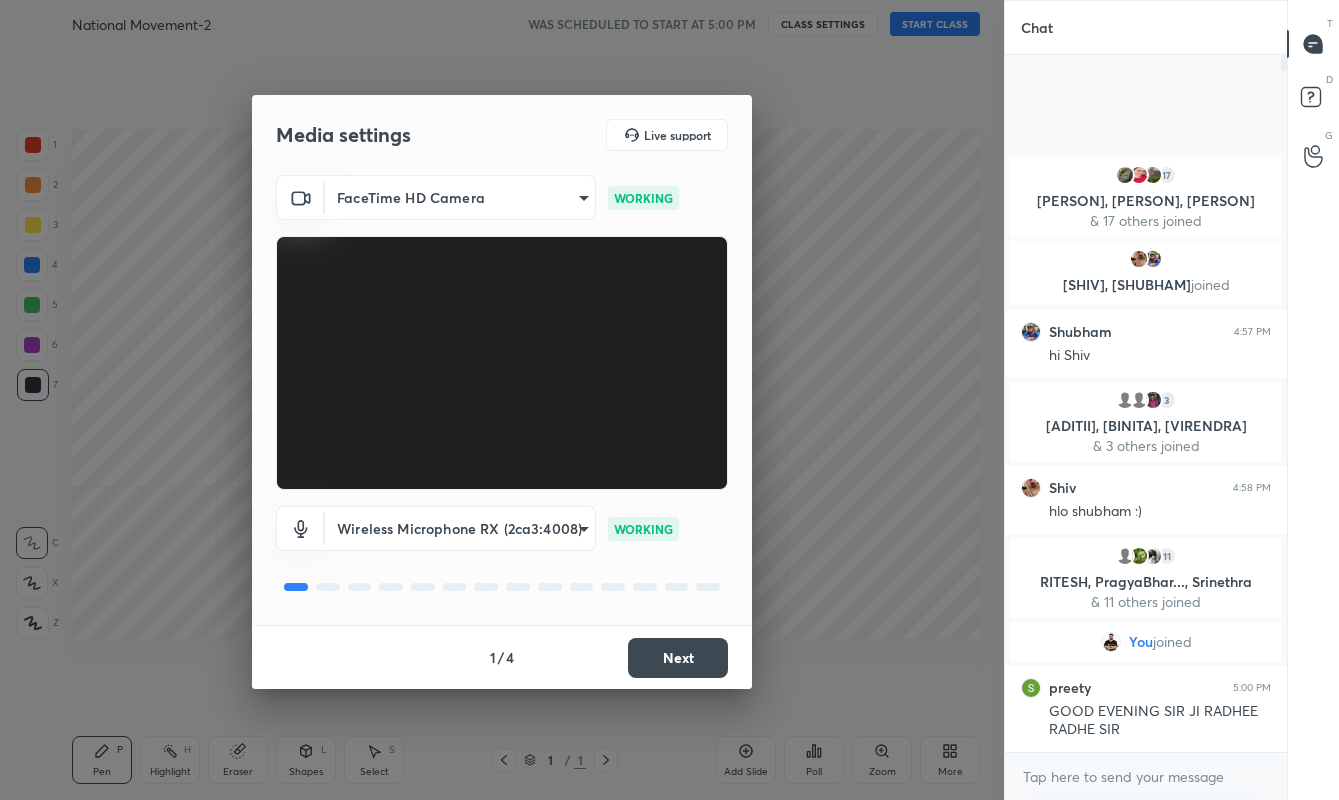 click on "Next" at bounding box center (678, 658) 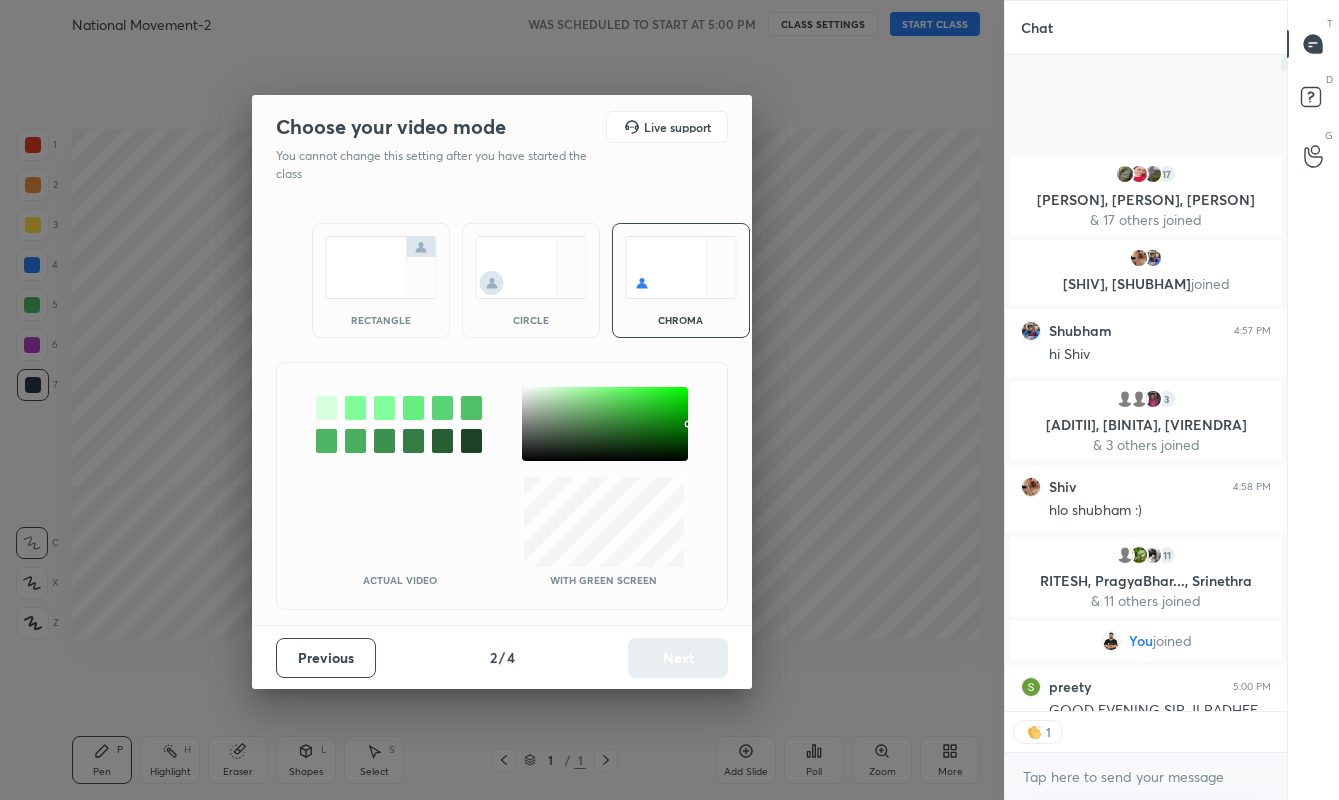 scroll, scrollTop: 650, scrollLeft: 276, axis: both 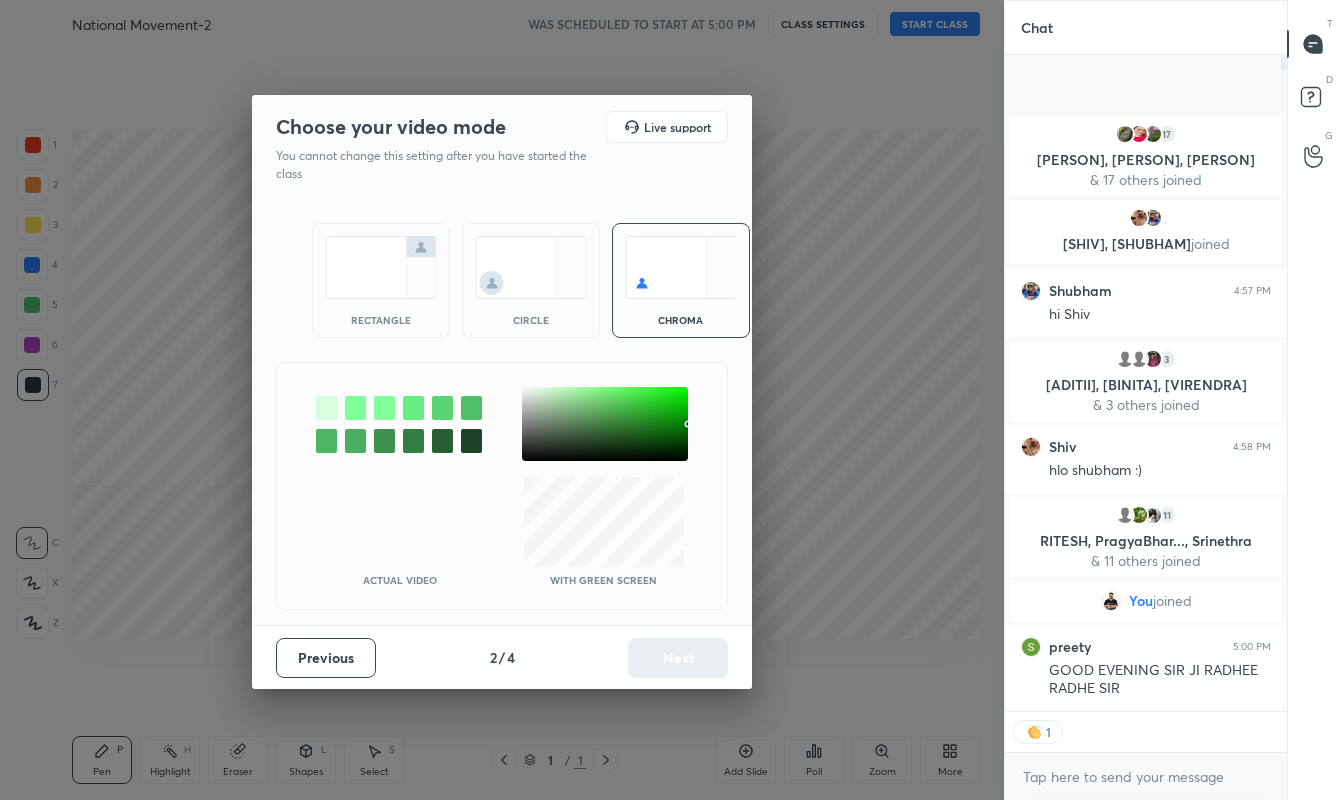 click at bounding box center [381, 267] 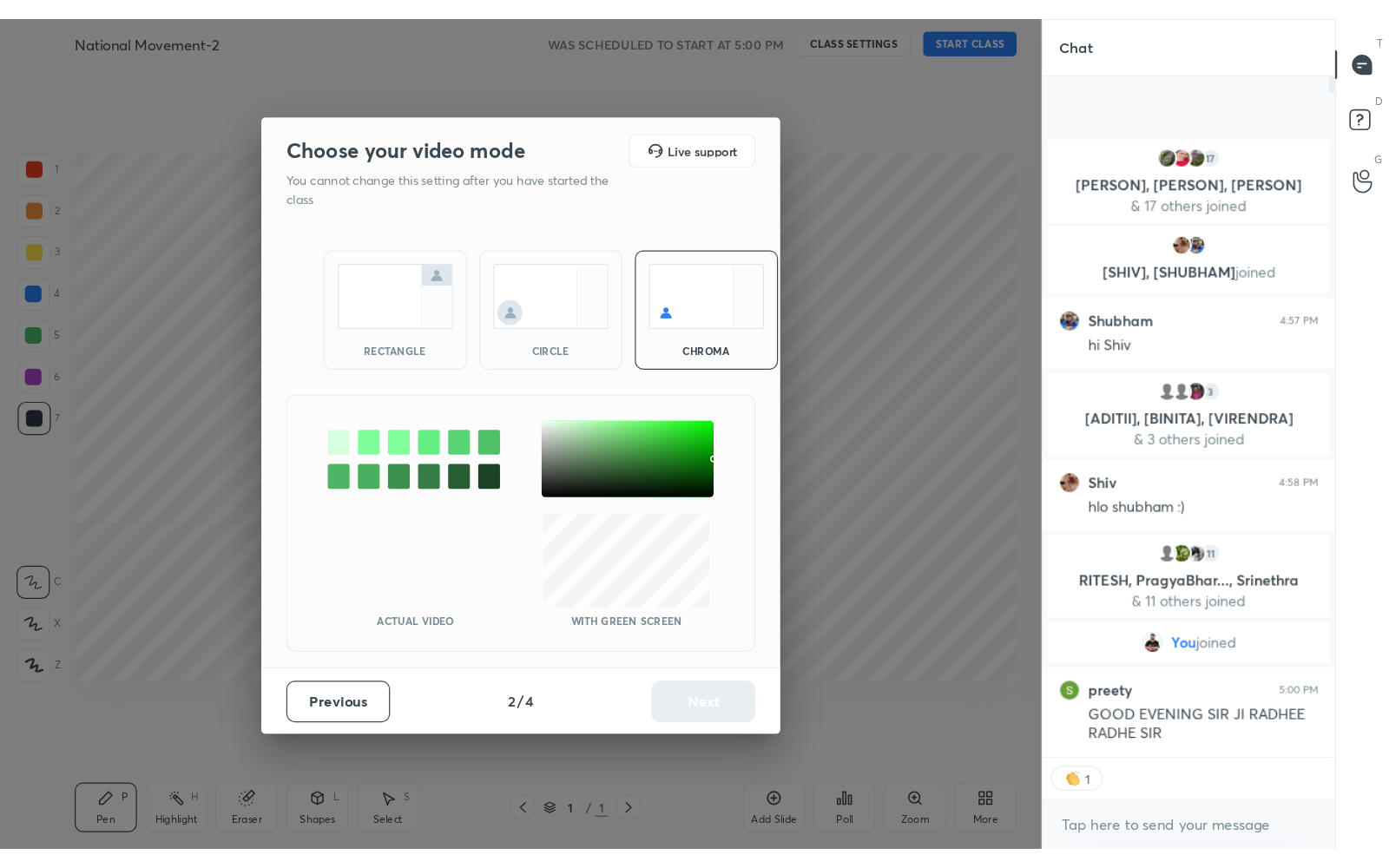 scroll, scrollTop: 5, scrollLeft: 5, axis: both 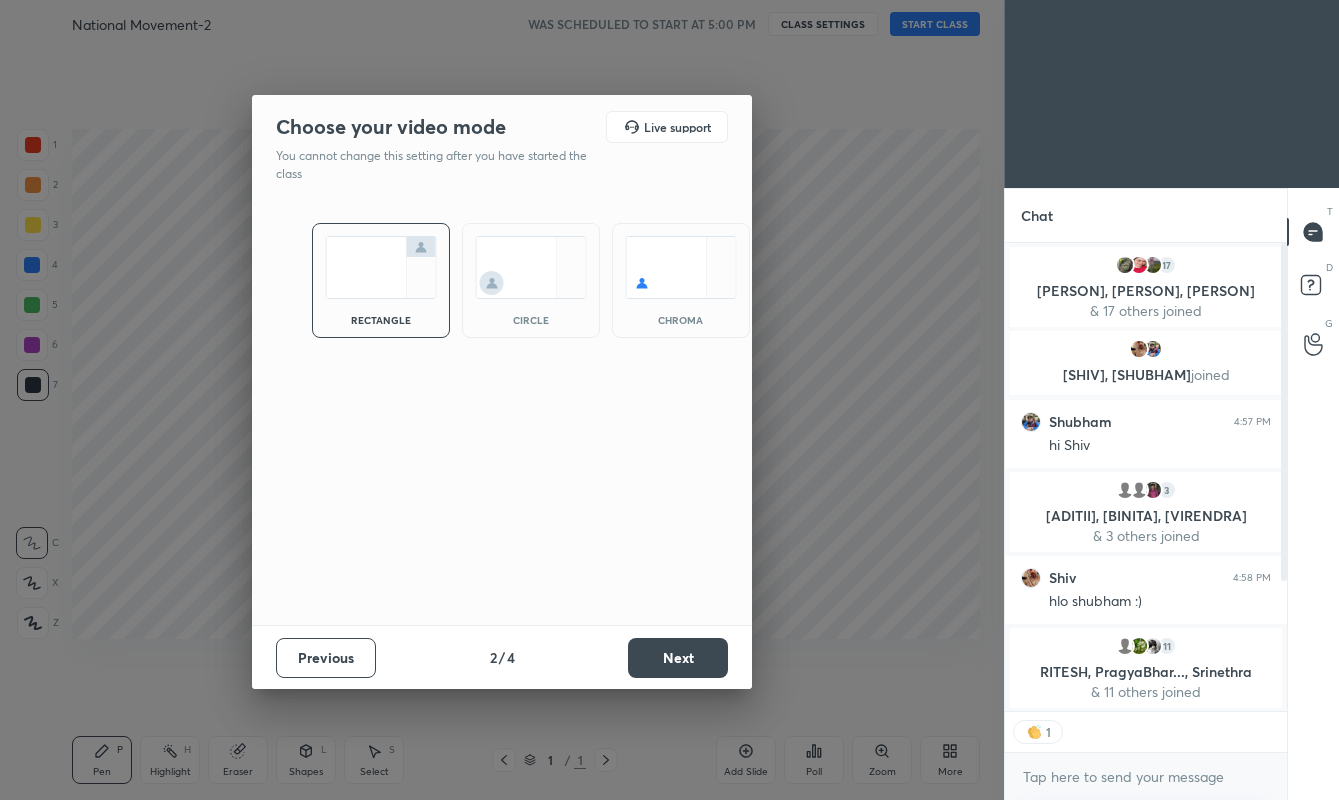 click on "Next" at bounding box center [678, 658] 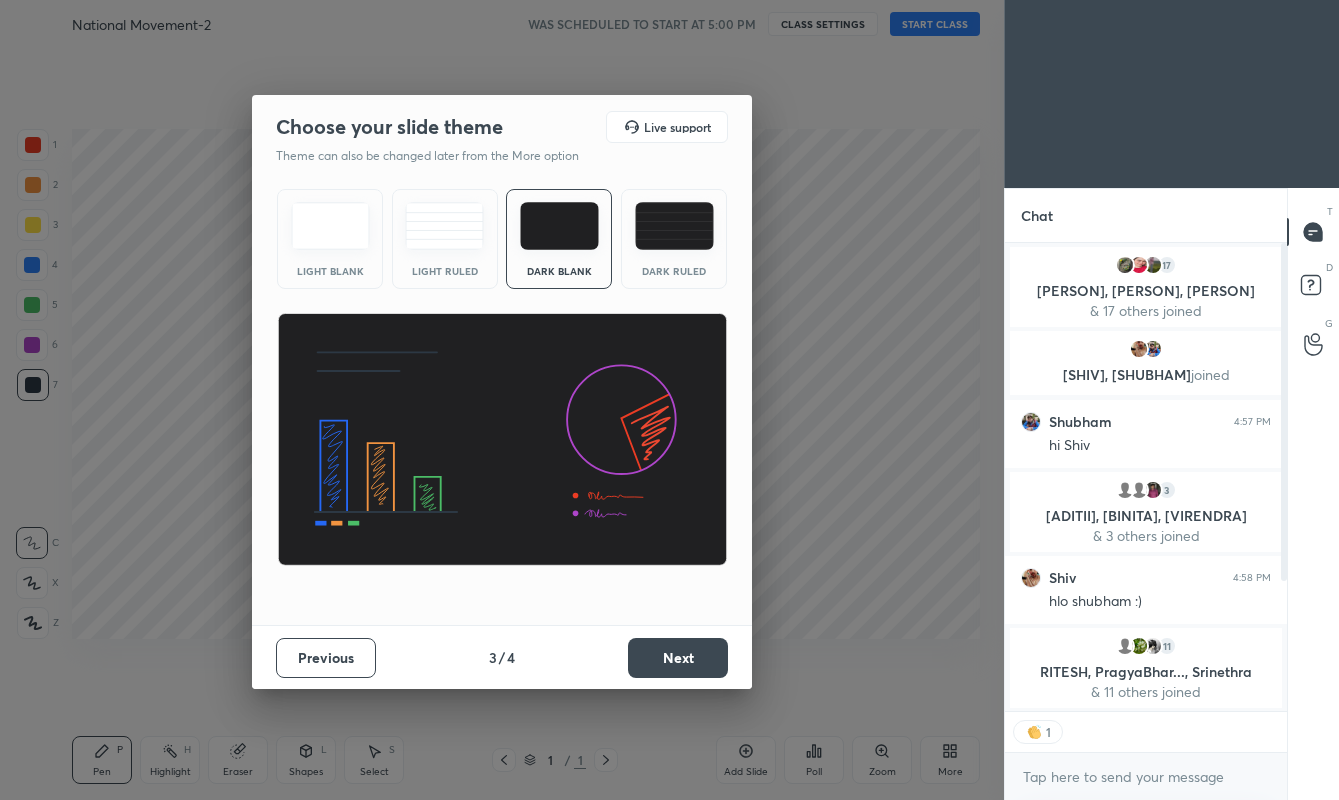 click on "Next" at bounding box center [678, 658] 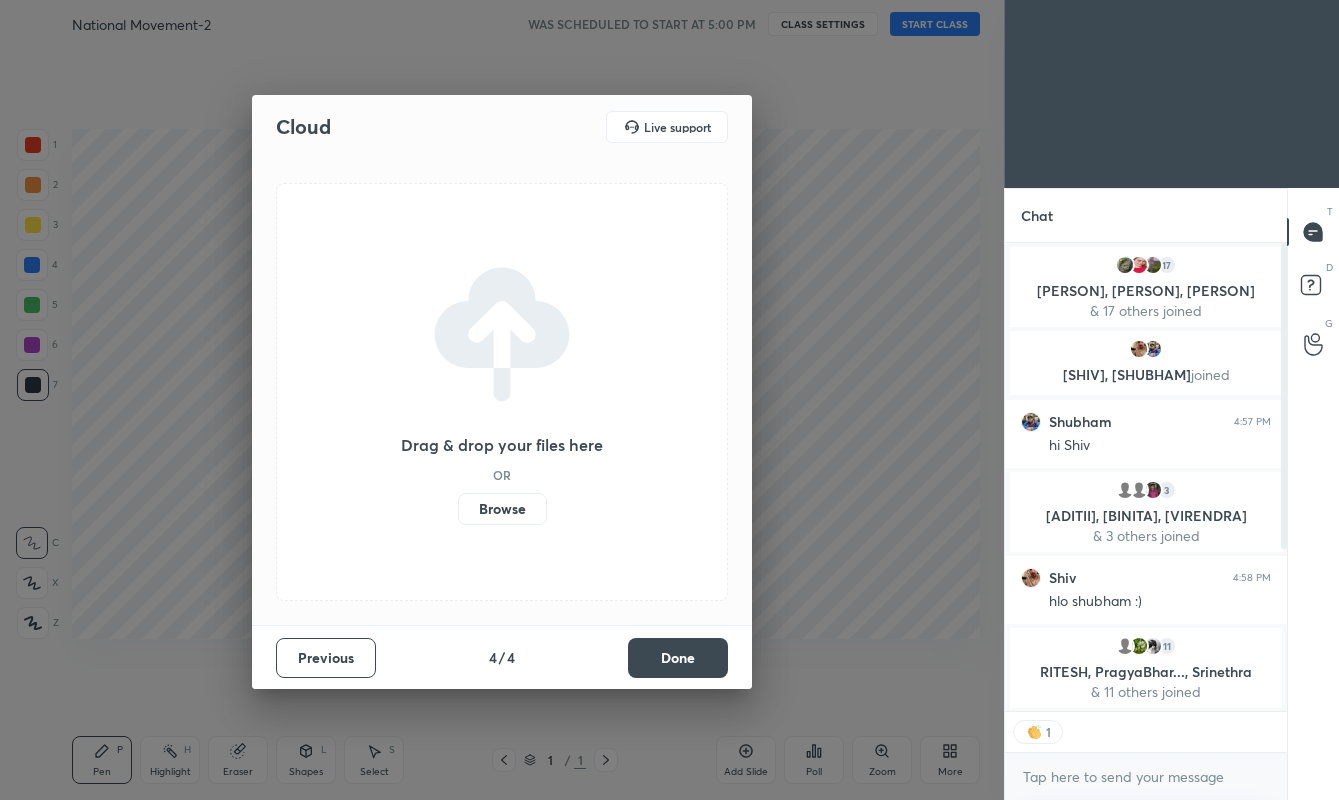 click on "Done" at bounding box center (678, 658) 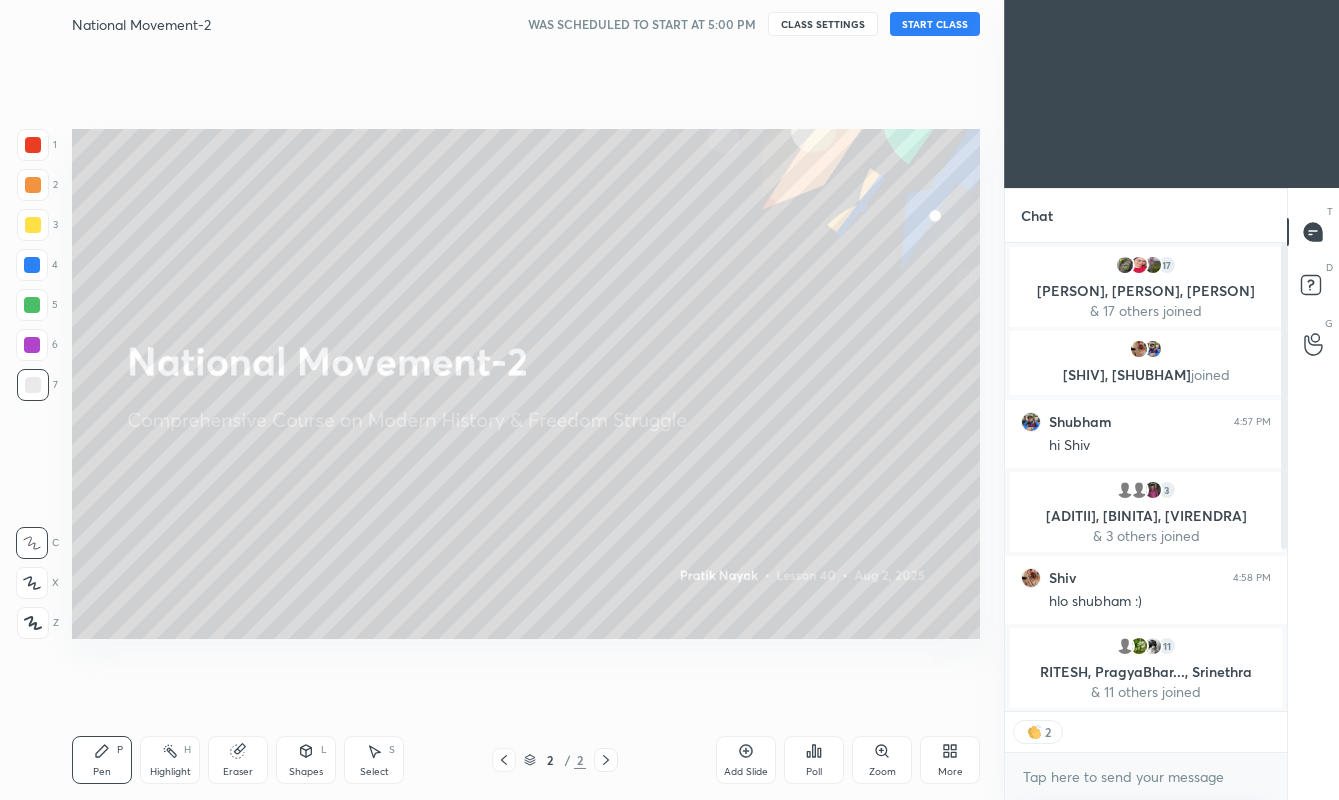 click on "START CLASS" at bounding box center (935, 24) 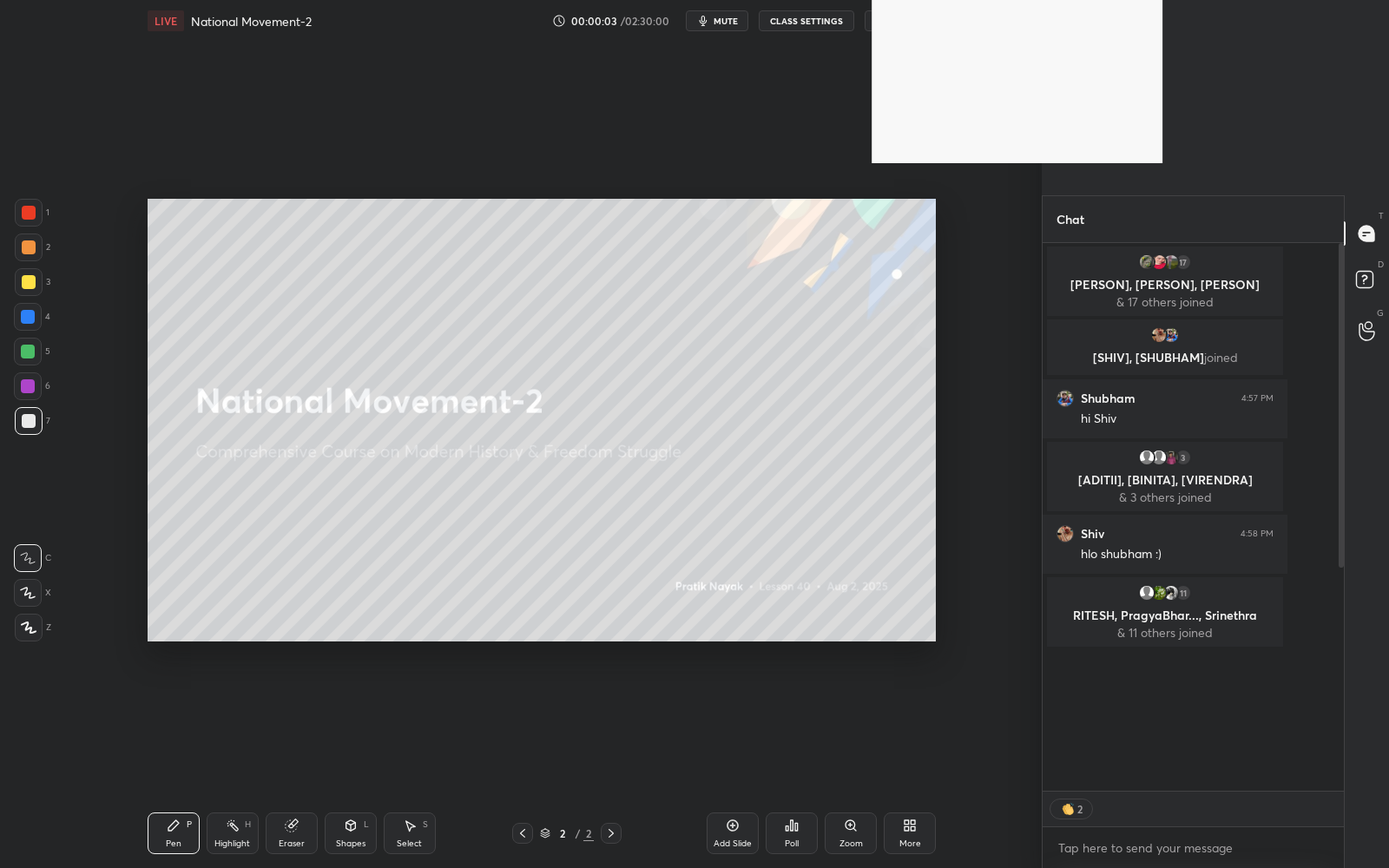 scroll, scrollTop: 86042, scrollLeft: 85840, axis: both 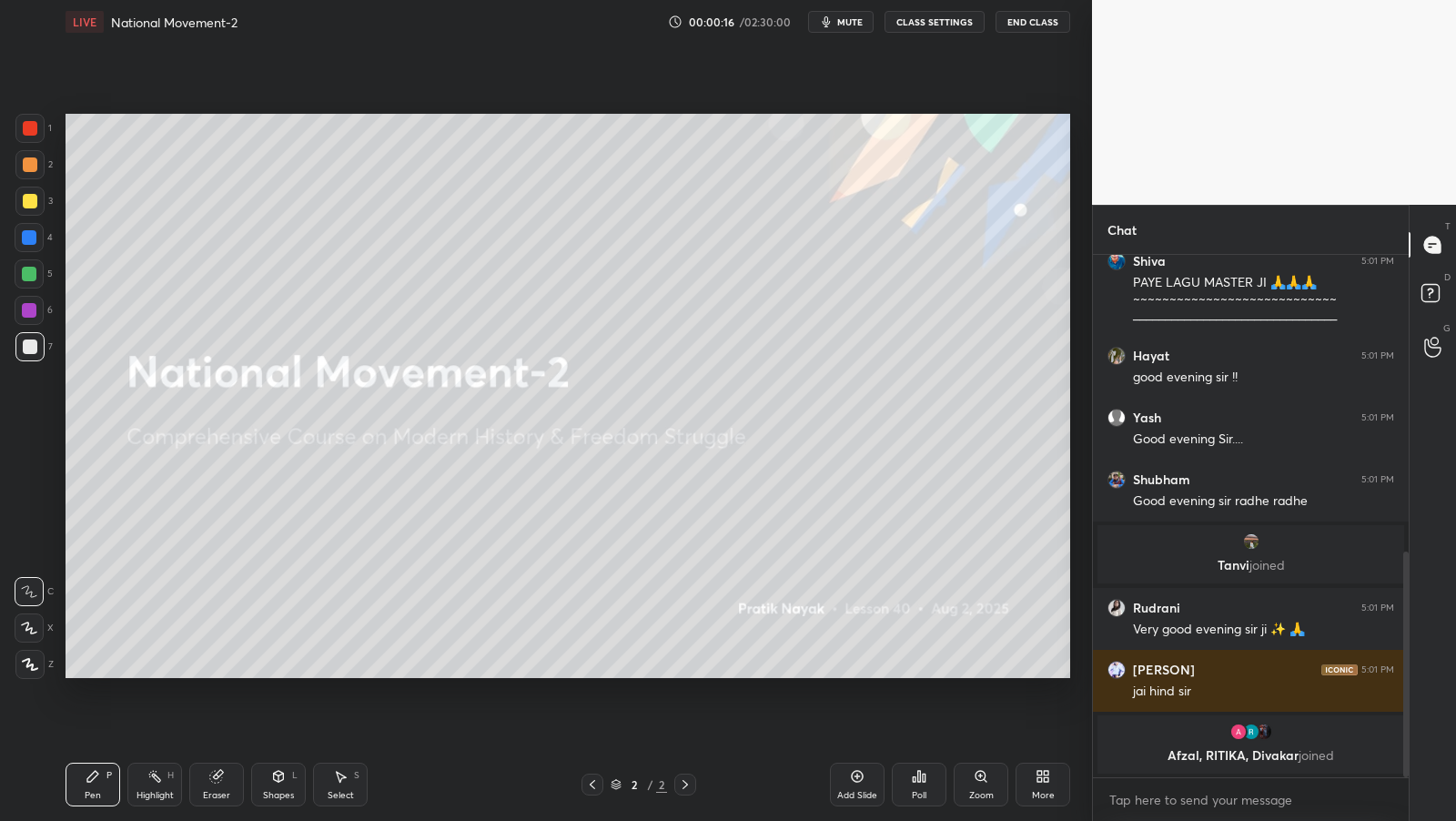 click on "CLASS SETTINGS" at bounding box center (935, 22) 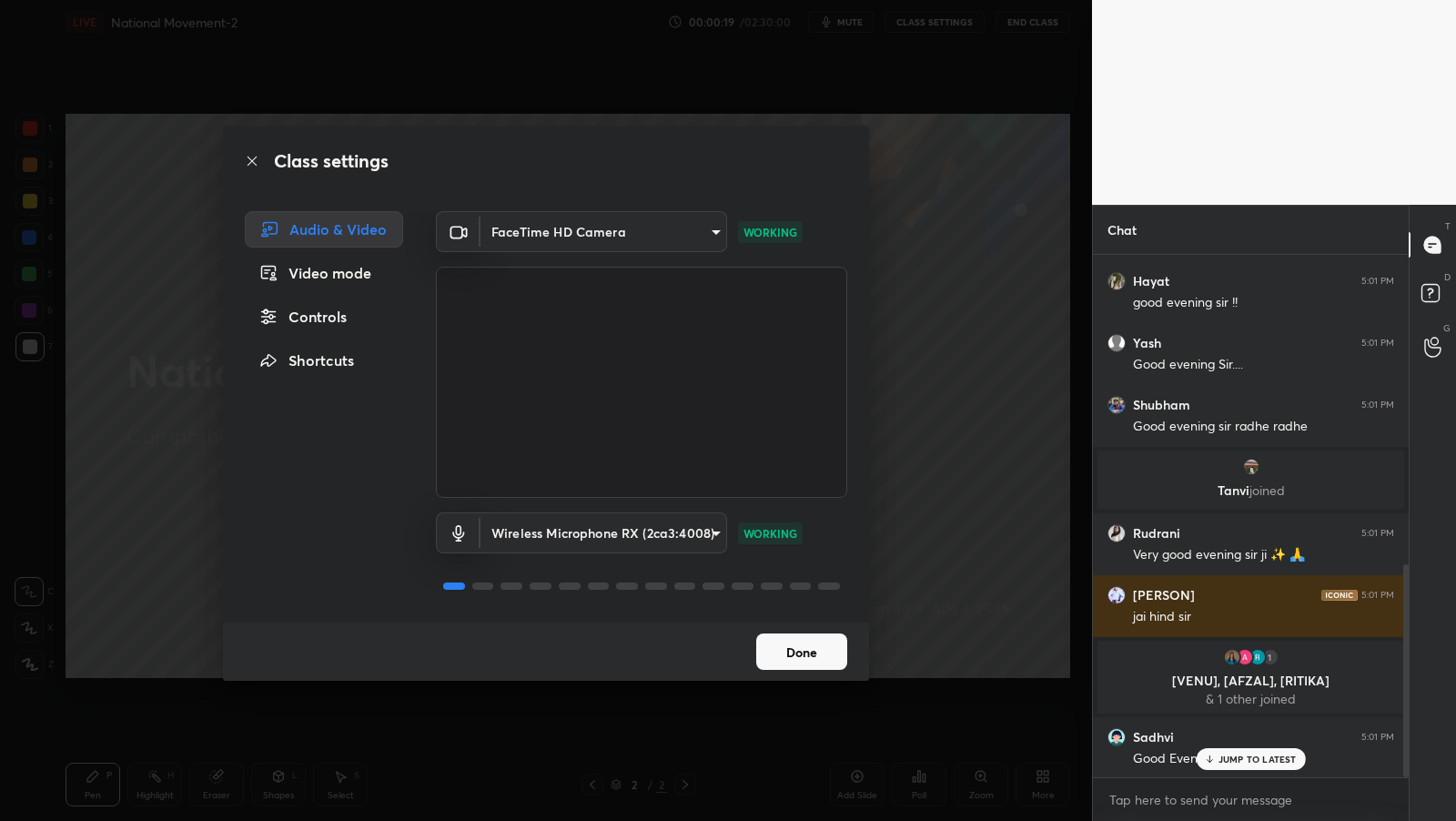 click on "Done" at bounding box center [802, 652] 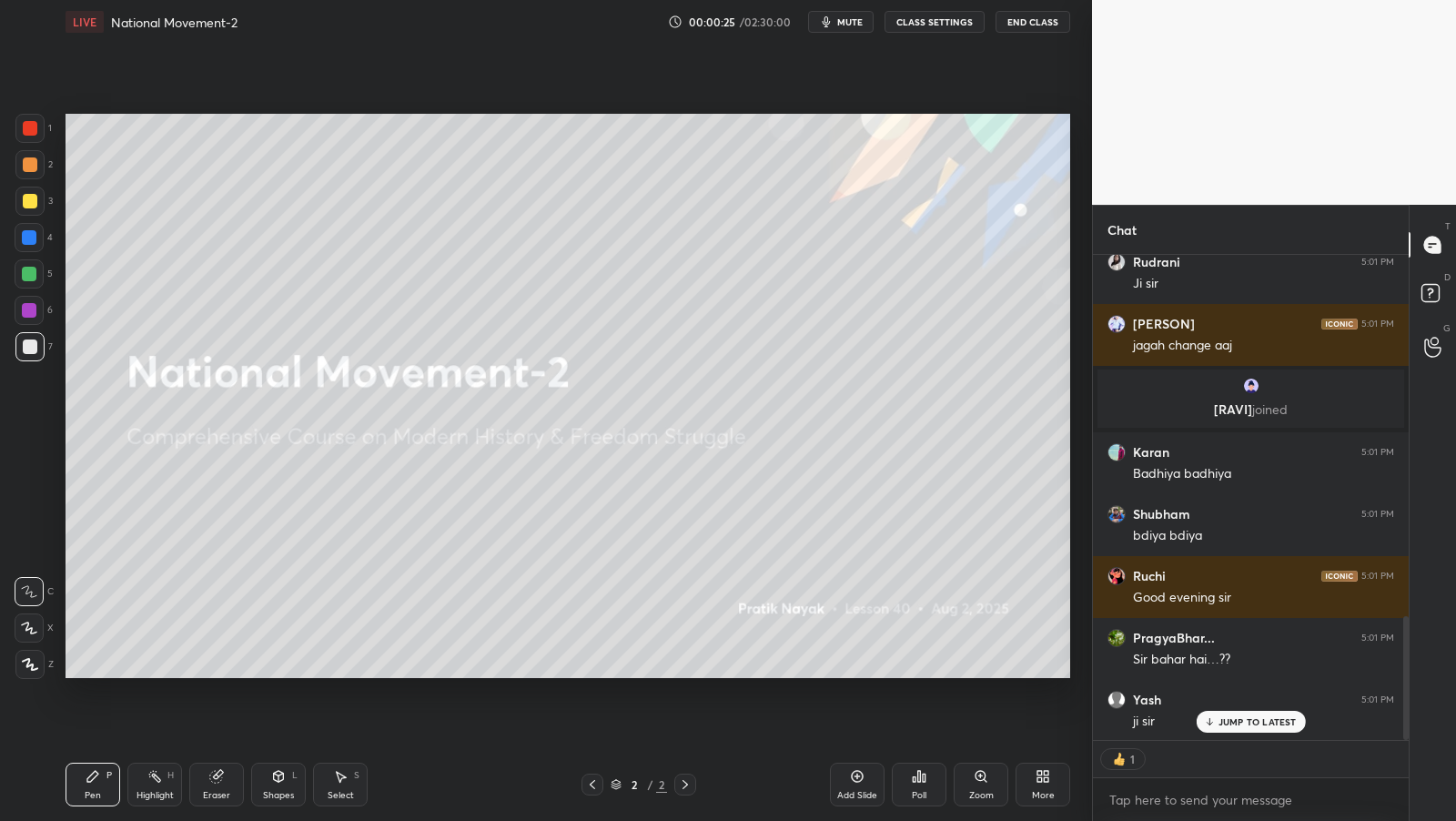 click on "More" at bounding box center (1043, 785) 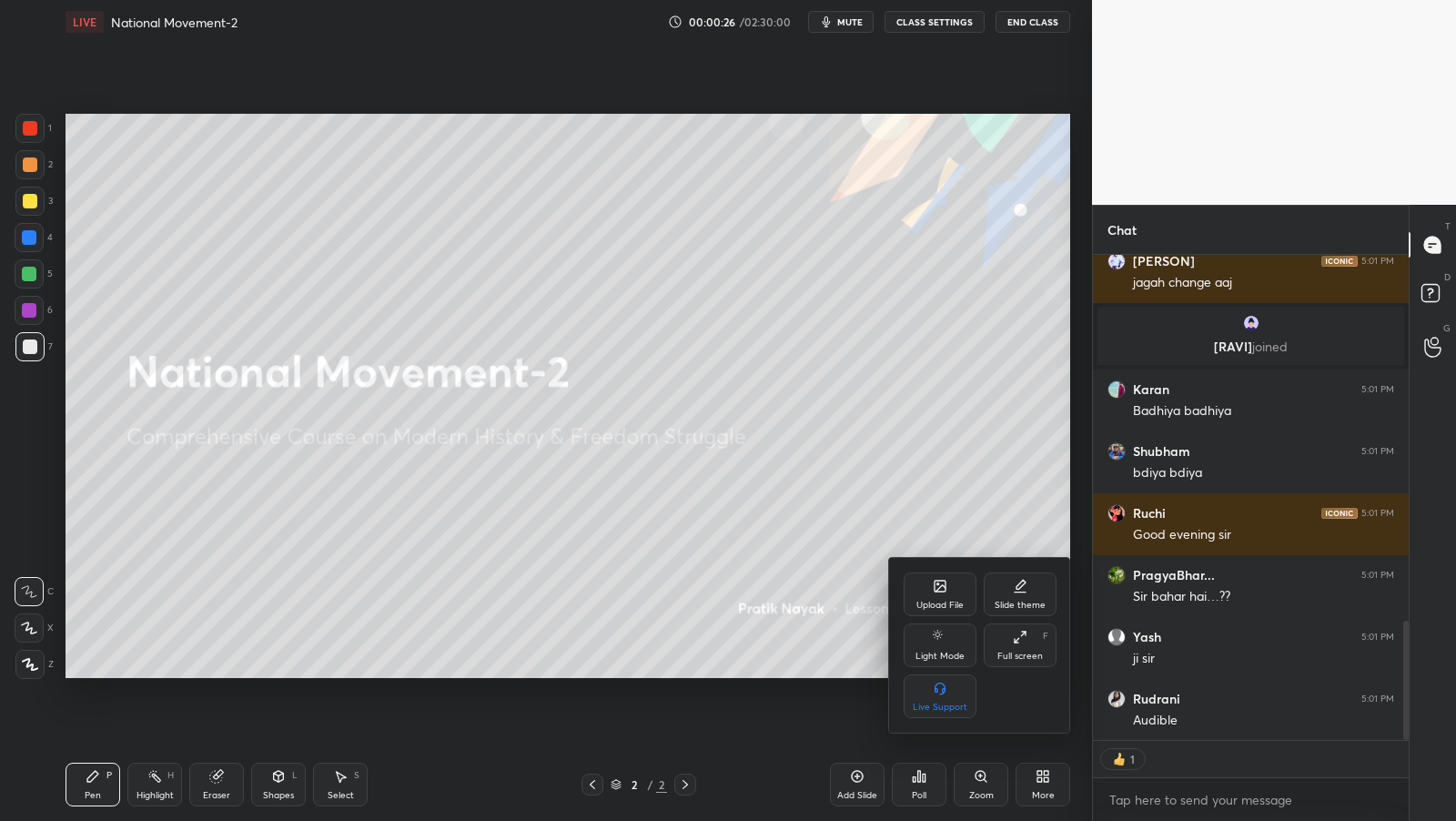click 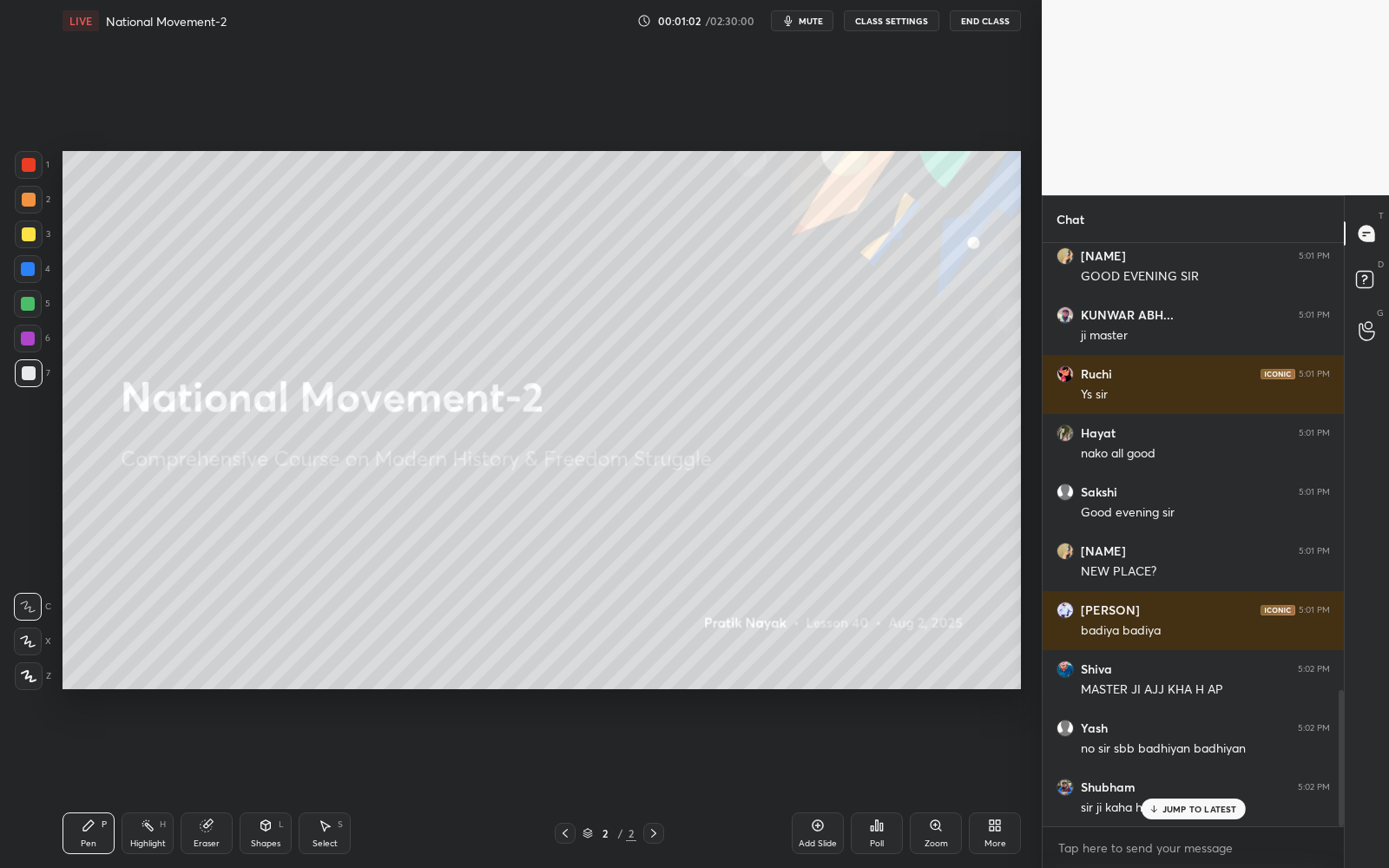 click on "JUMP TO LATEST" at bounding box center [1193, 809] 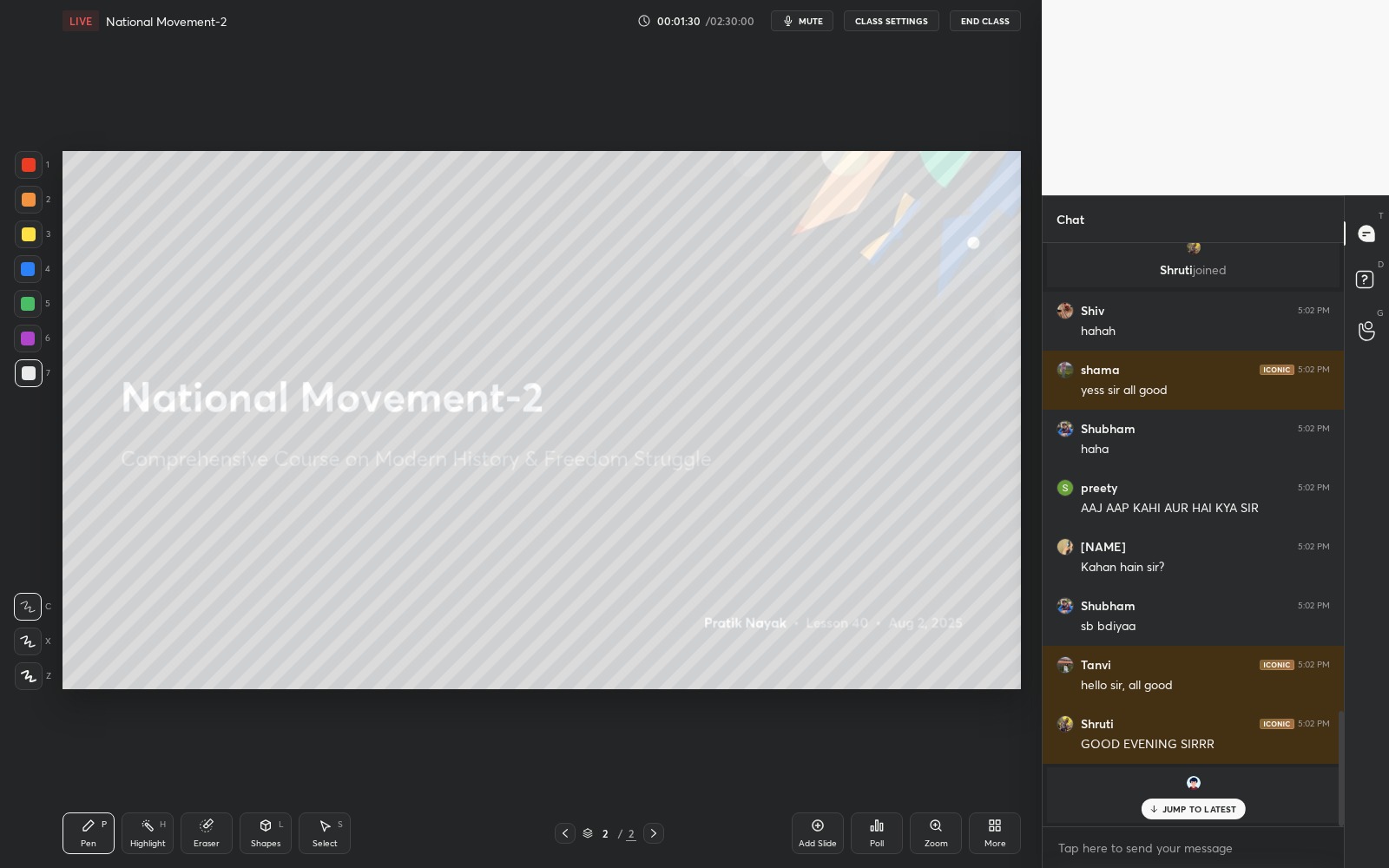 scroll, scrollTop: 2359, scrollLeft: 0, axis: vertical 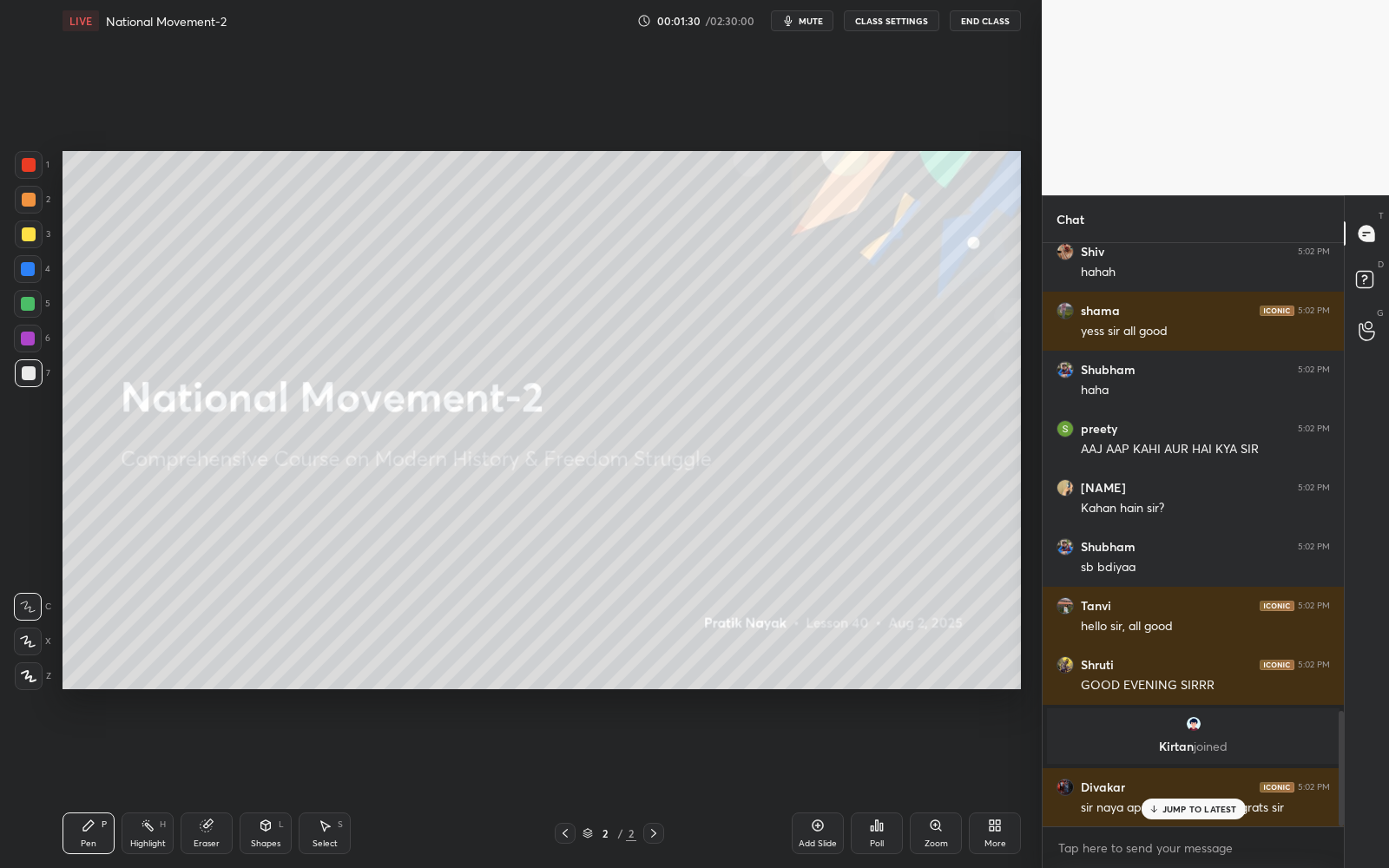 click 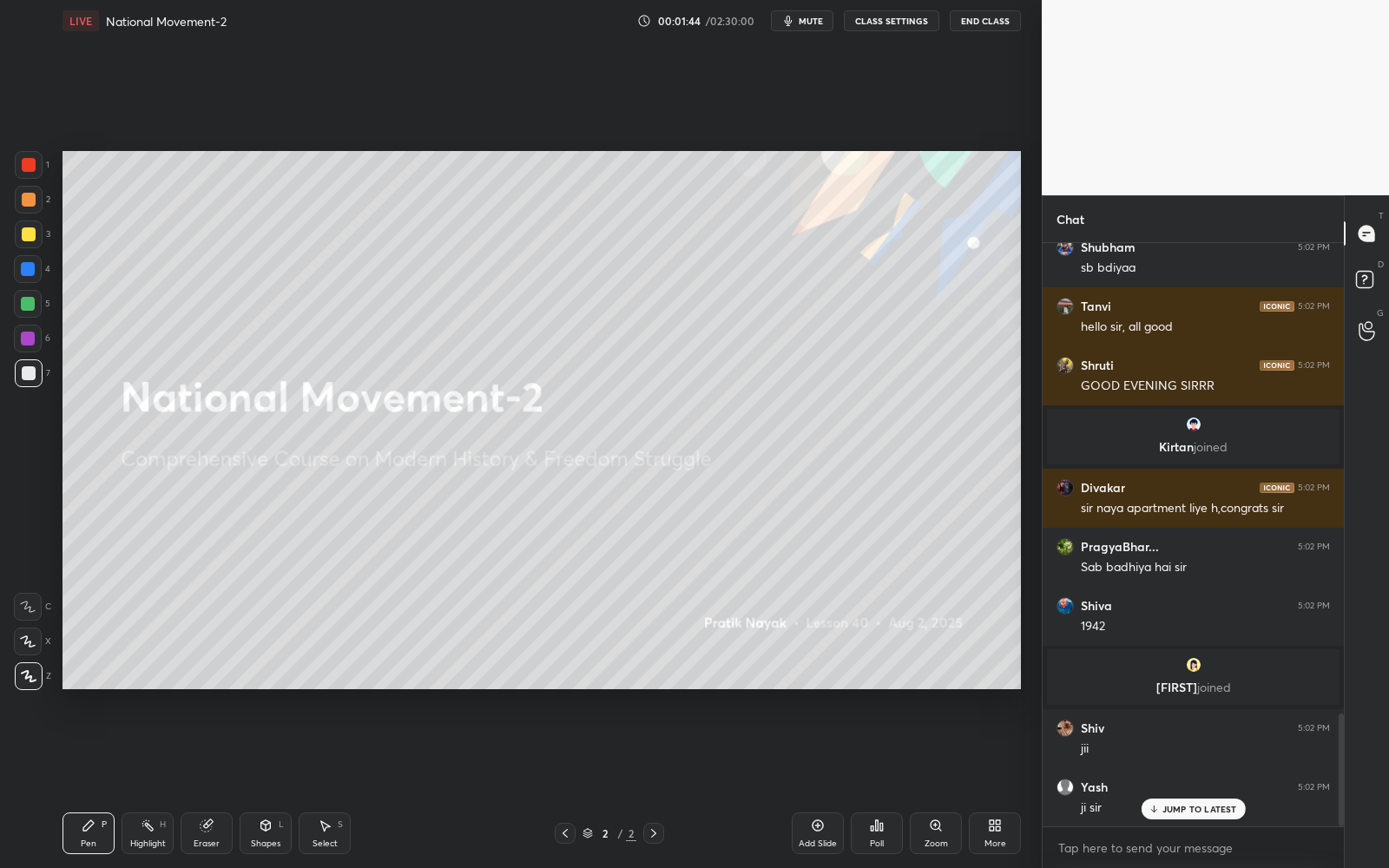 scroll, scrollTop: 2479, scrollLeft: 0, axis: vertical 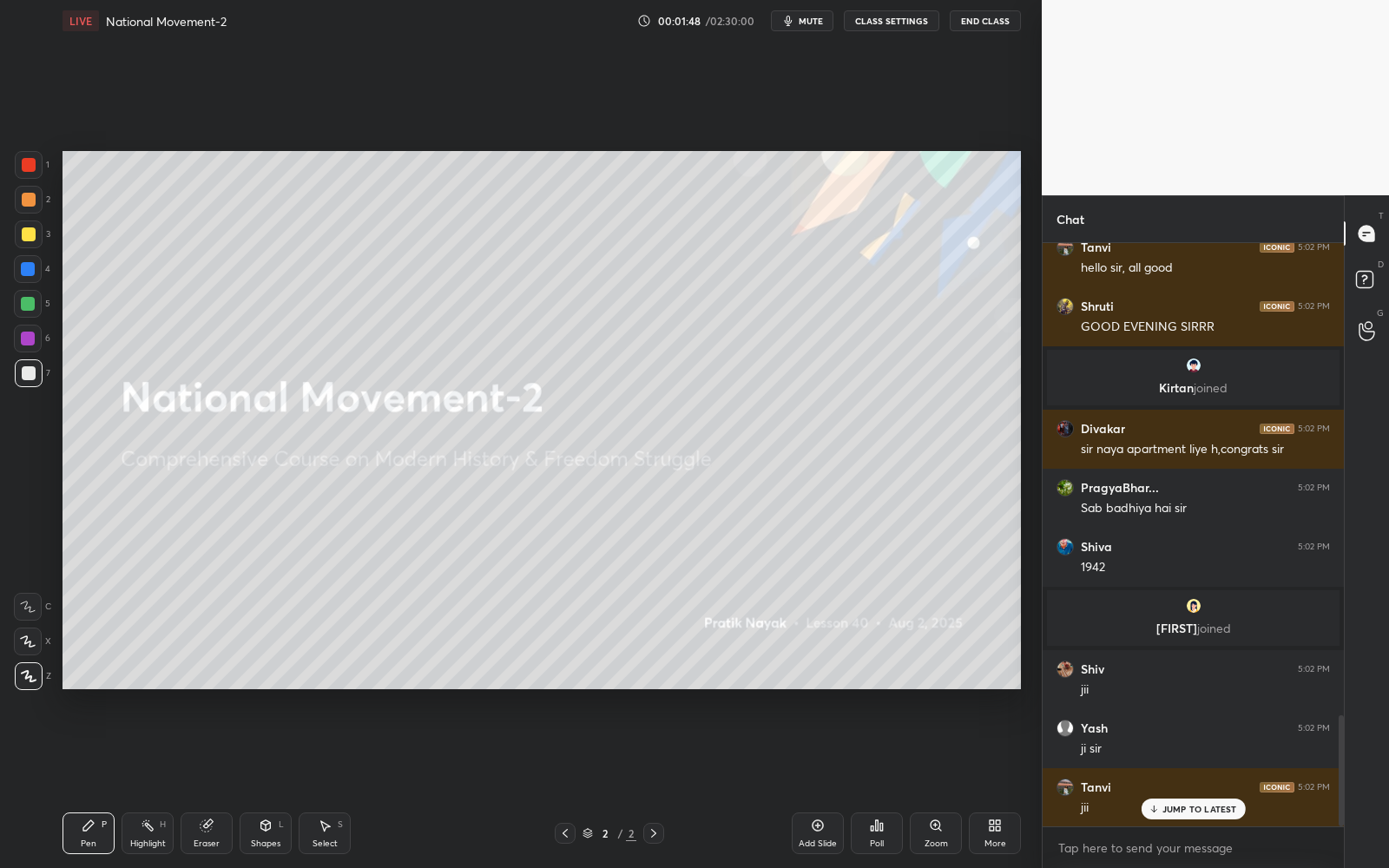click on "Add Slide" at bounding box center (818, 844) 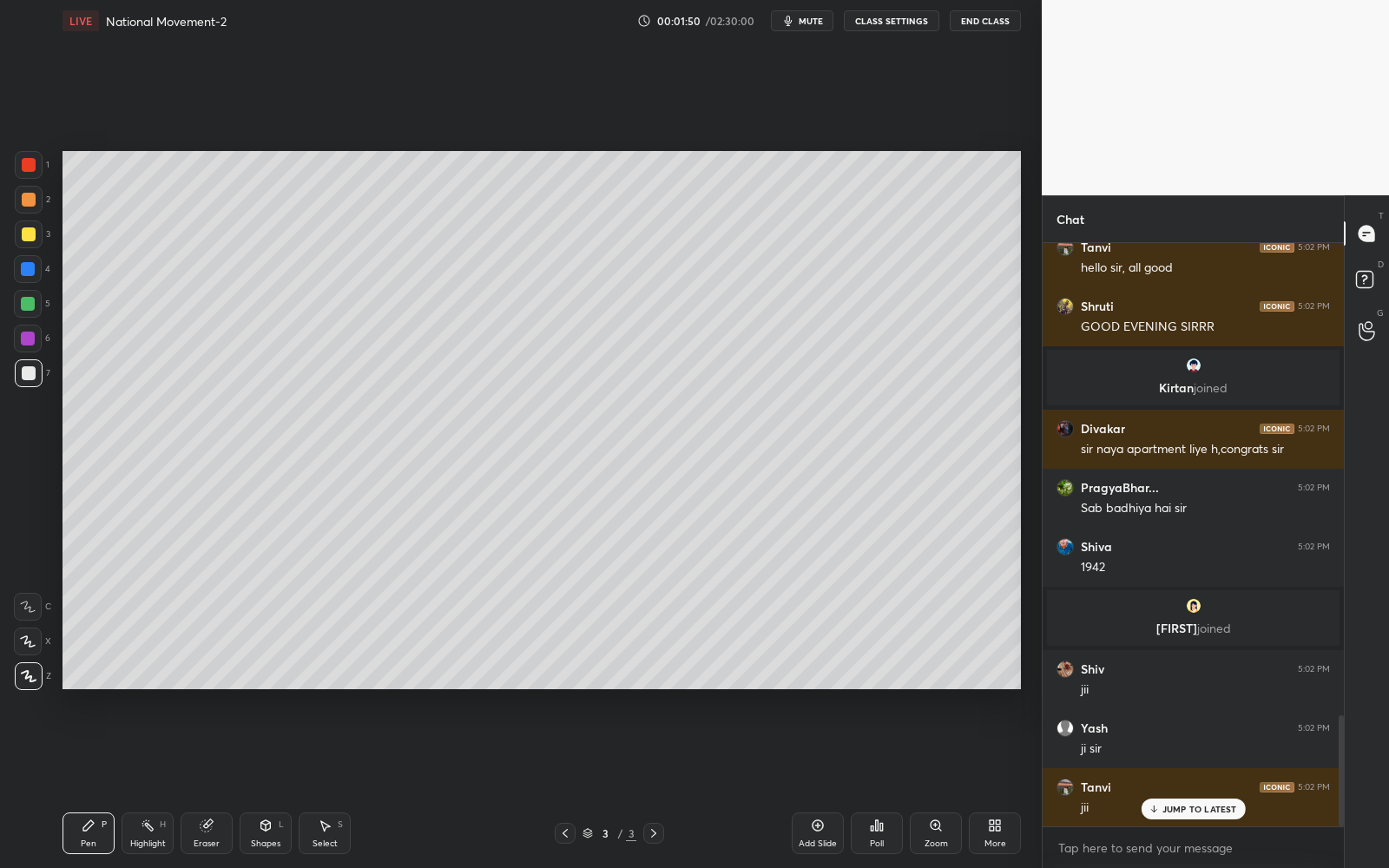 drag, startPoint x: 30, startPoint y: 240, endPoint x: 35, endPoint y: 230, distance: 11 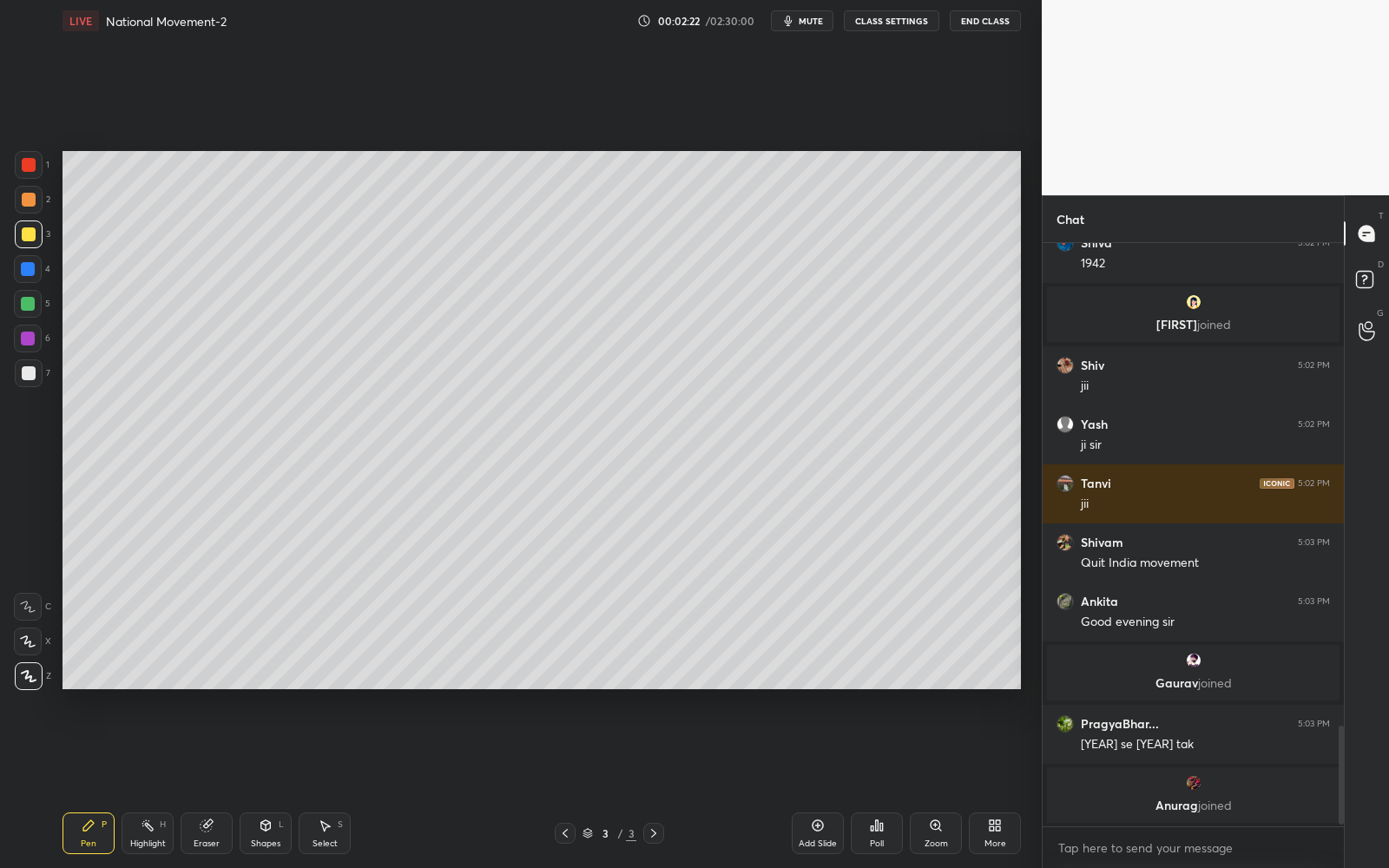 scroll, scrollTop: 2843, scrollLeft: 0, axis: vertical 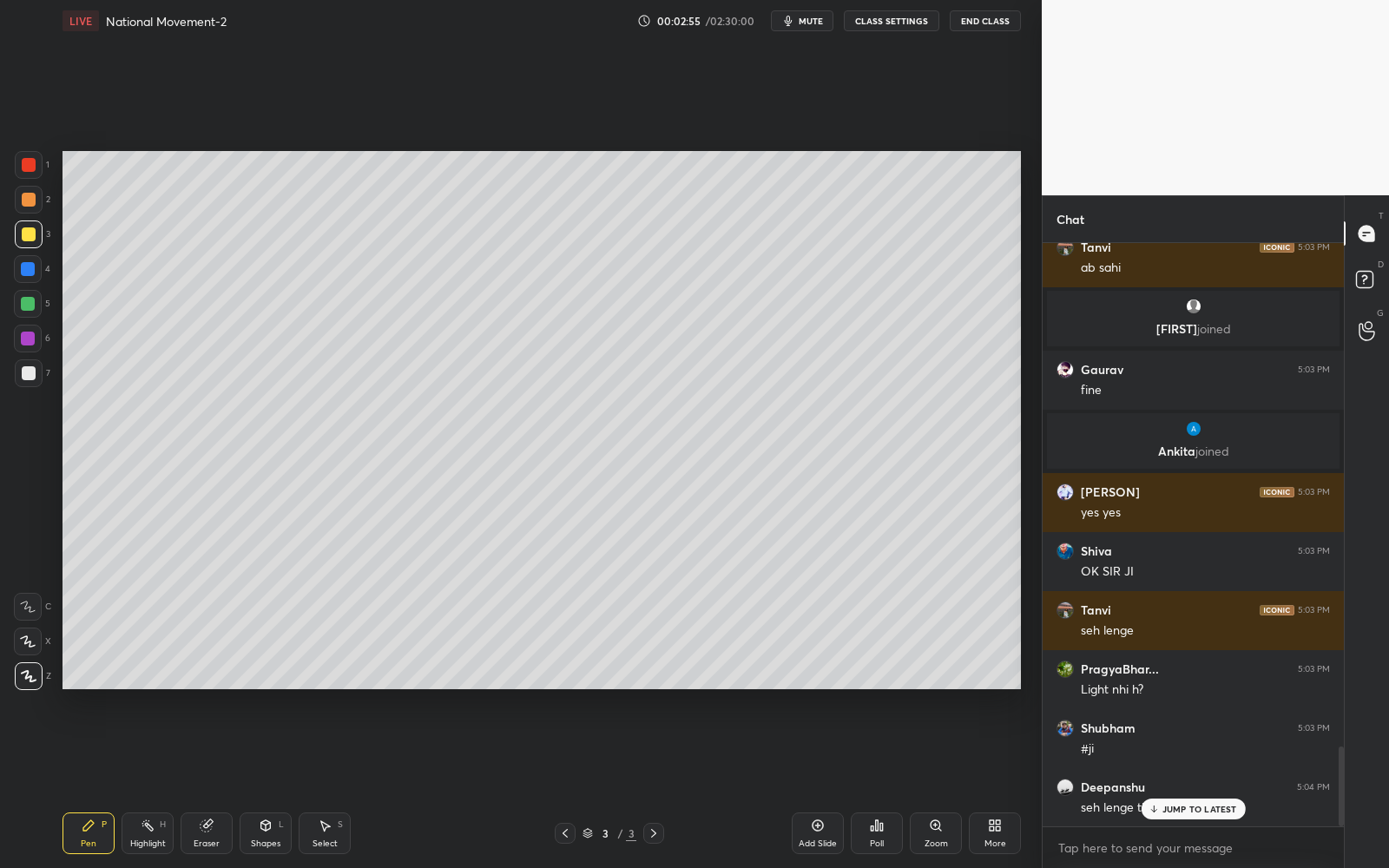 click at bounding box center (29, 373) 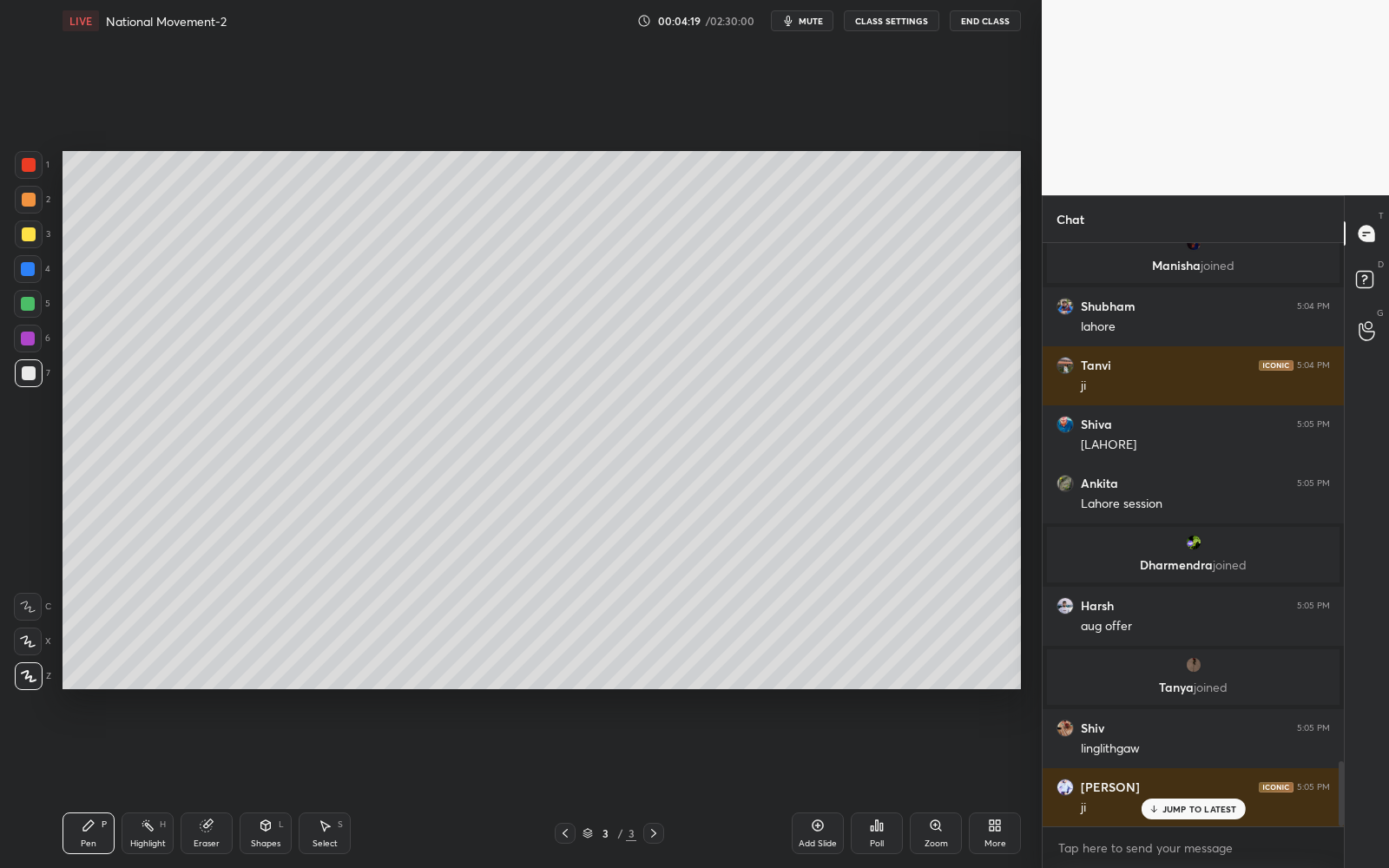 scroll, scrollTop: 4718, scrollLeft: 0, axis: vertical 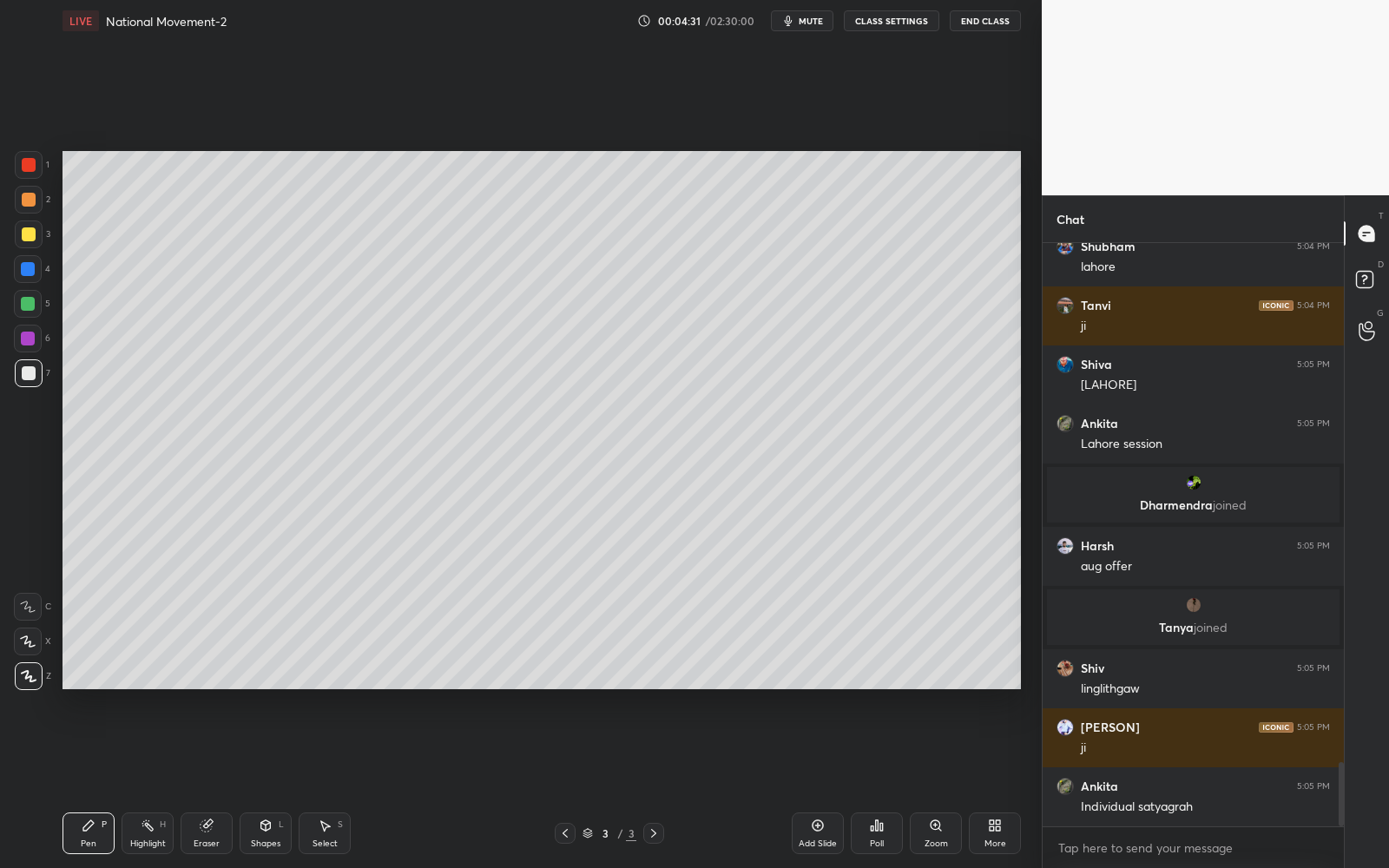 click 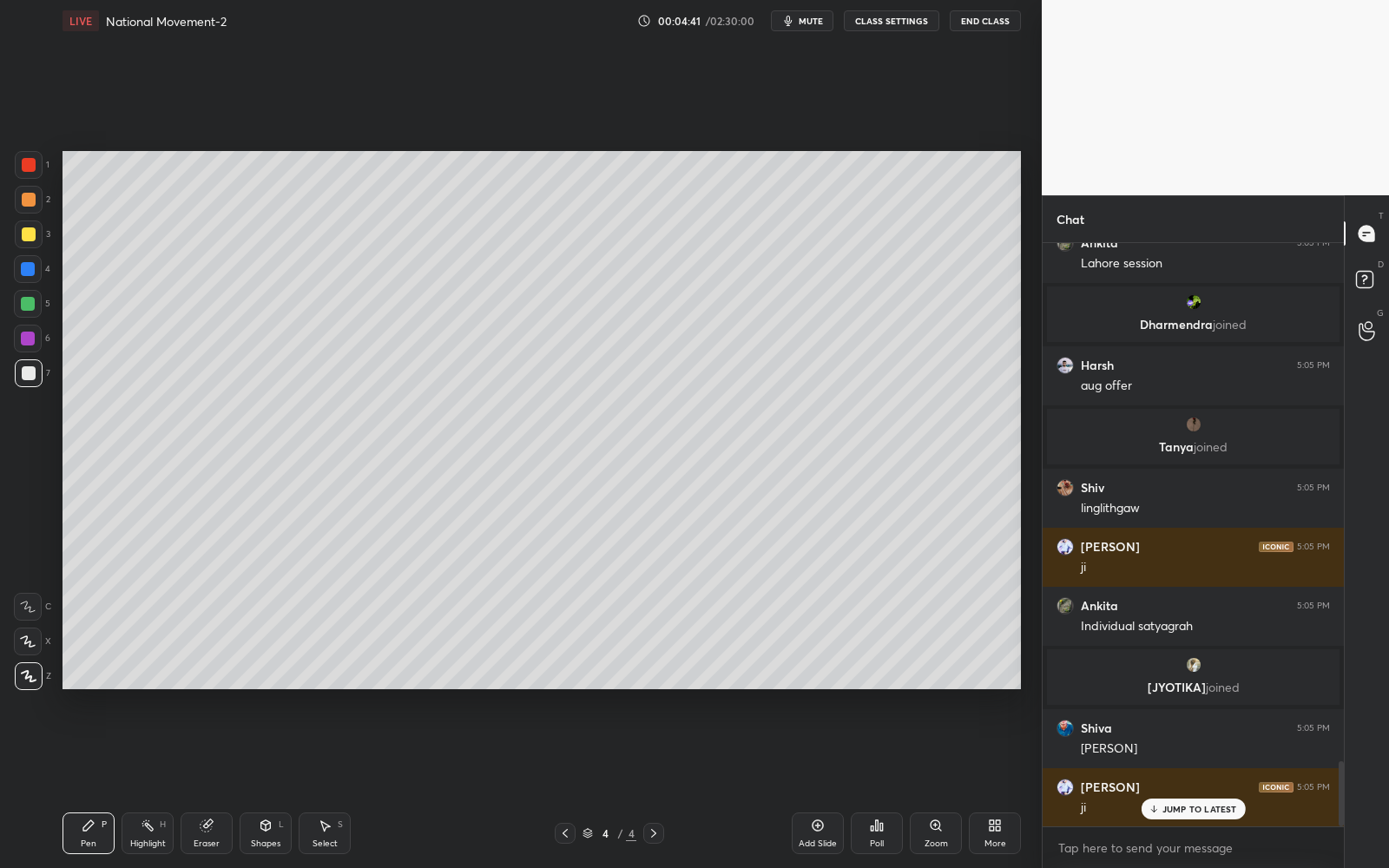 scroll, scrollTop: 4710, scrollLeft: 0, axis: vertical 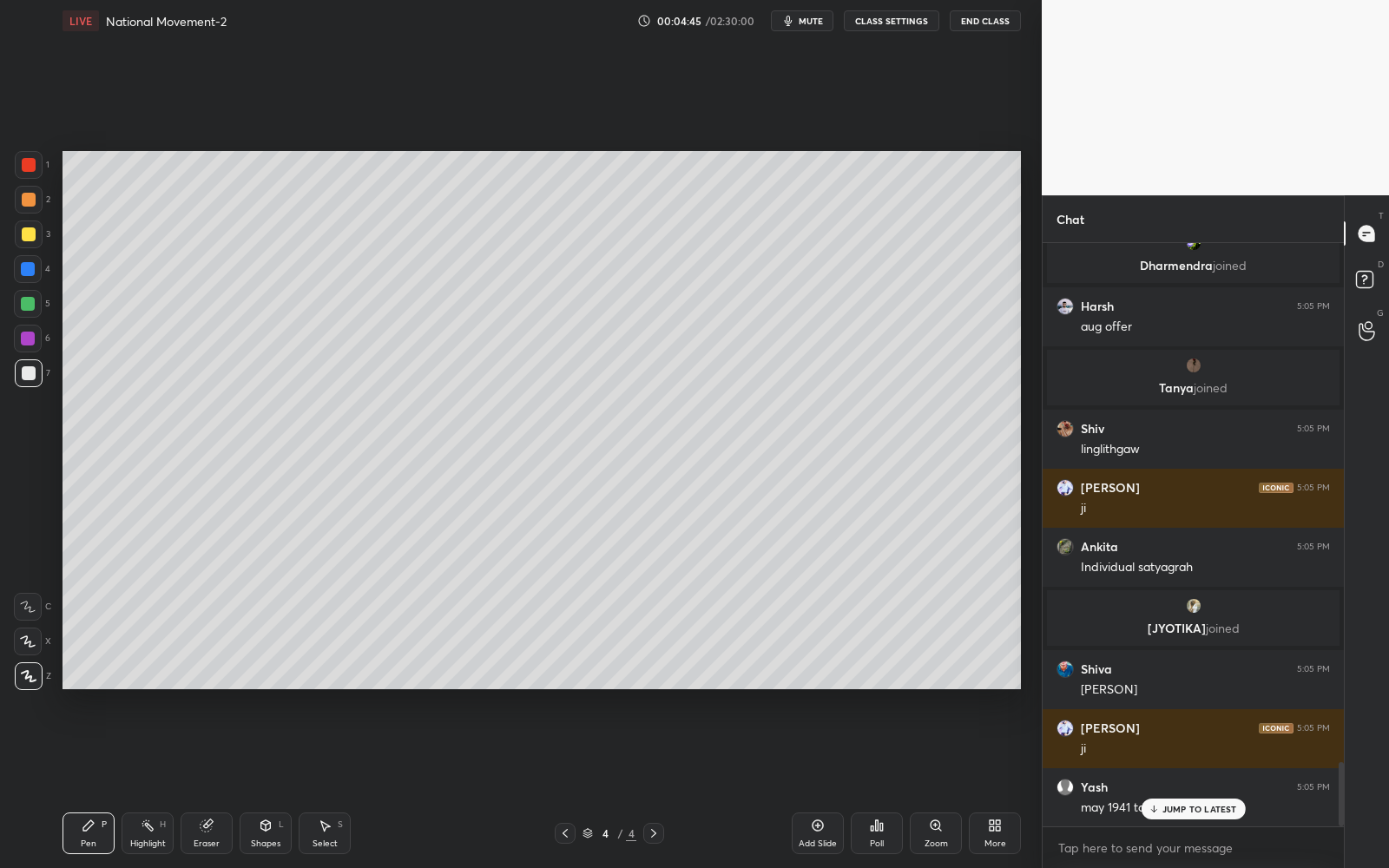 click at bounding box center [29, 234] 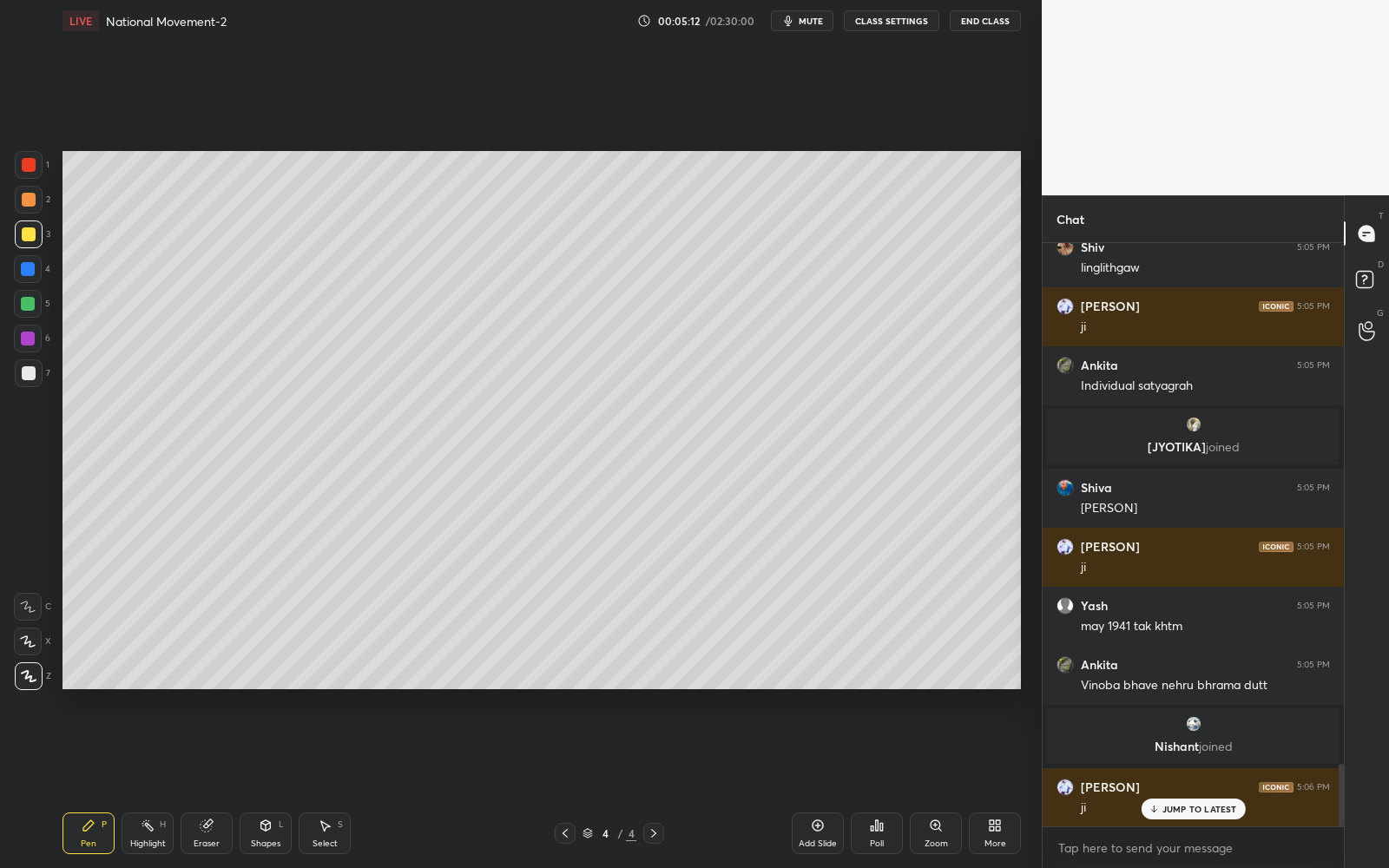 scroll, scrollTop: 4859, scrollLeft: 0, axis: vertical 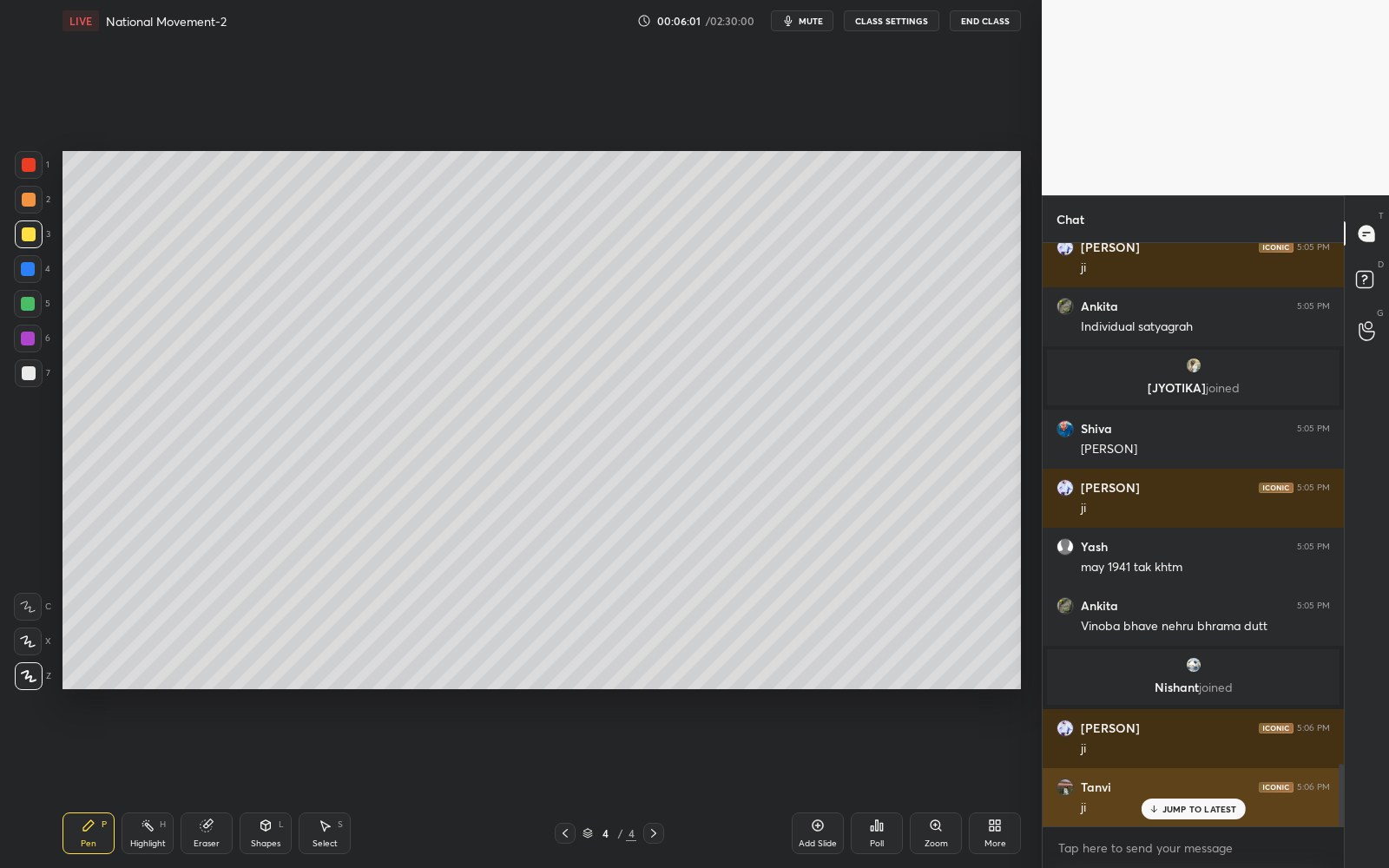 click on "JUMP TO LATEST" at bounding box center [1200, 809] 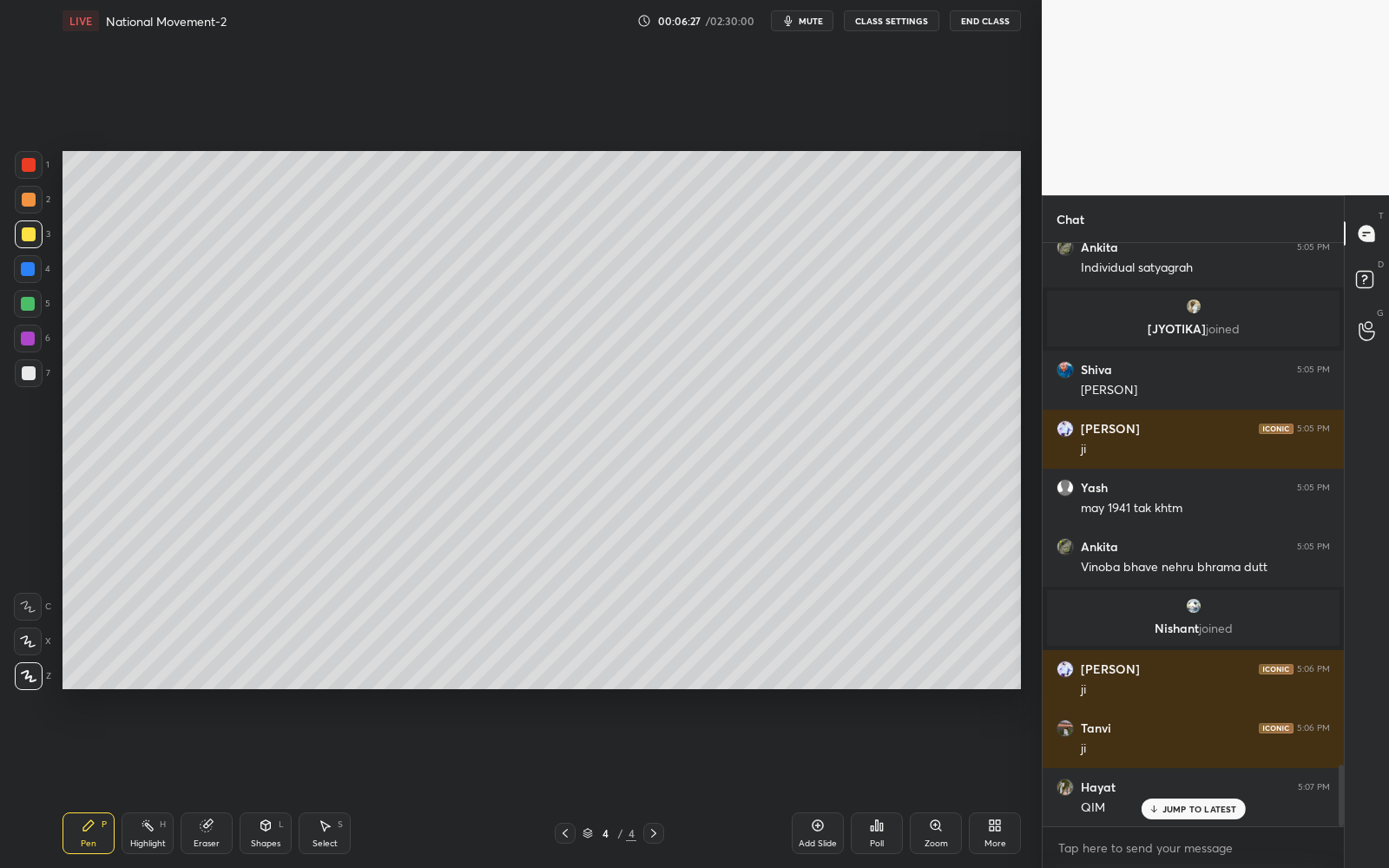 scroll, scrollTop: 4982, scrollLeft: 0, axis: vertical 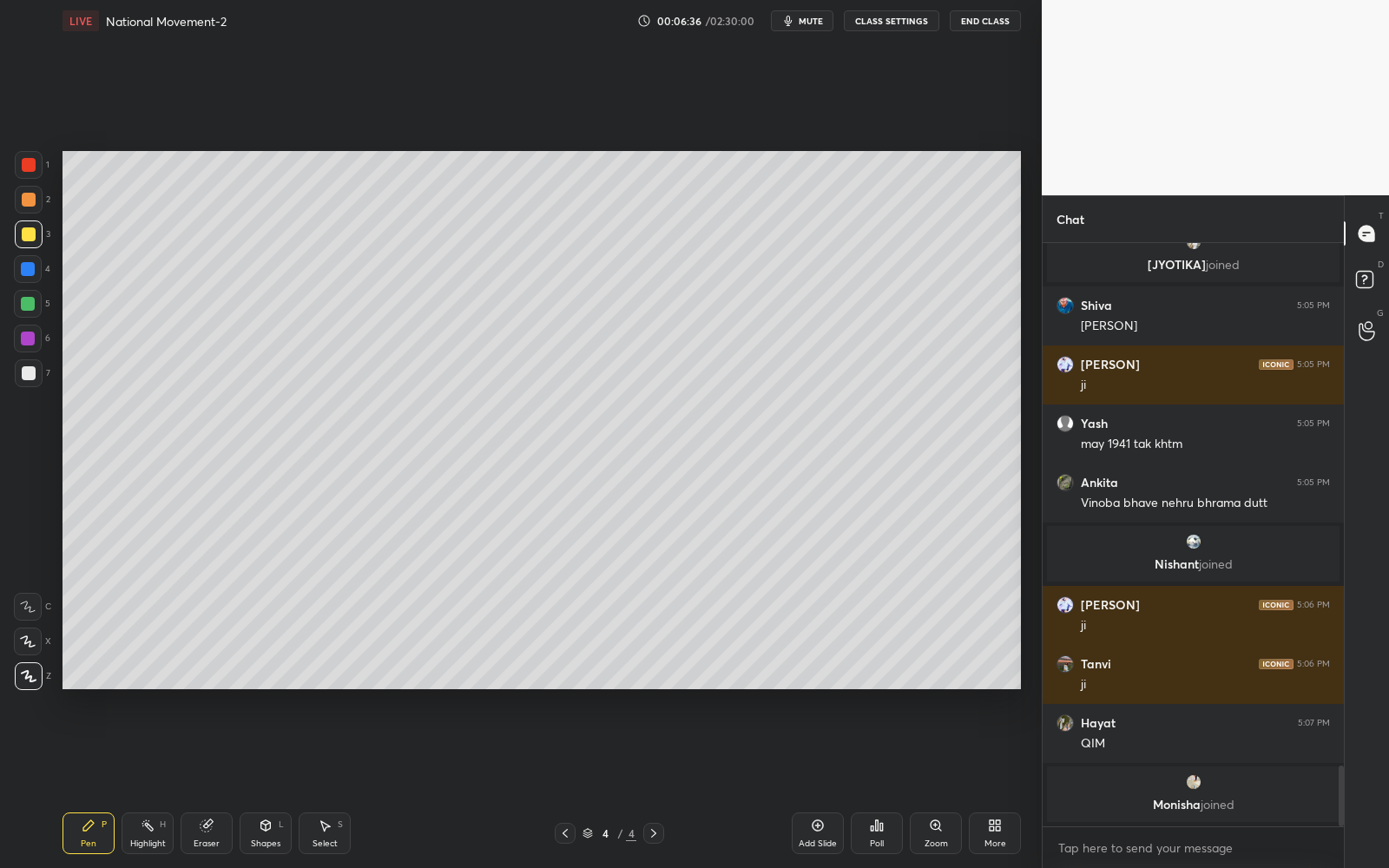 click on "More" at bounding box center [995, 833] 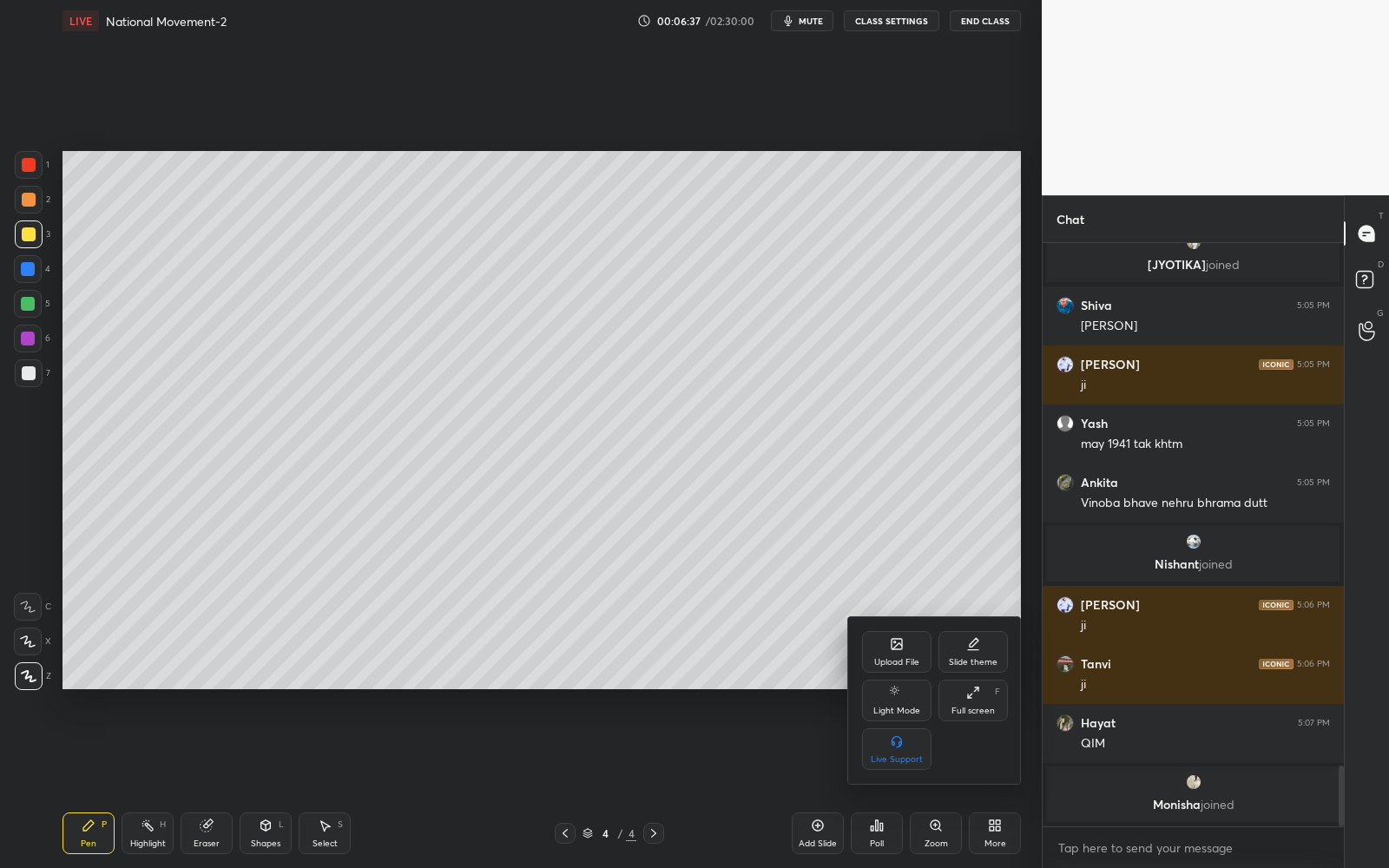 click 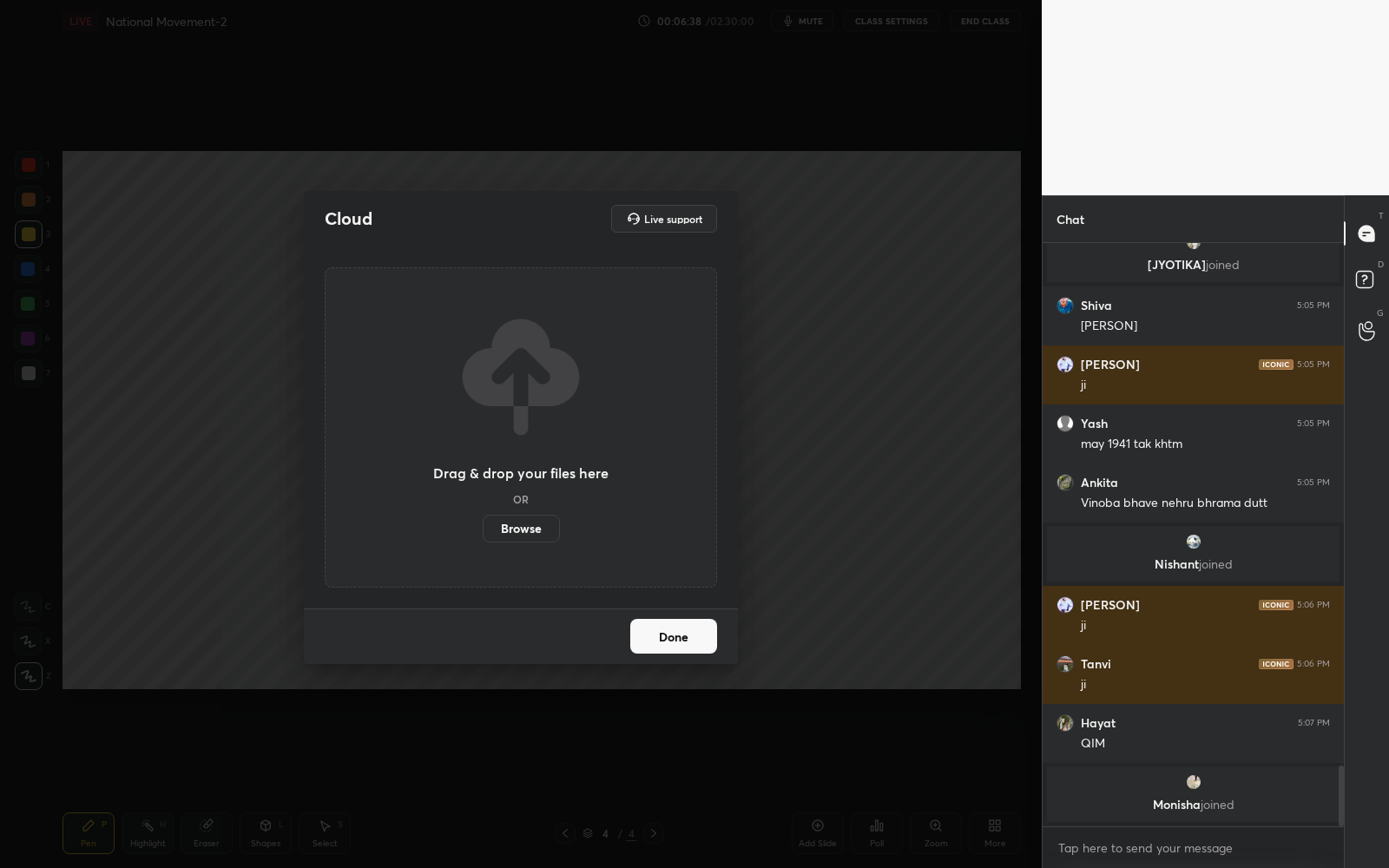 click on "Browse" at bounding box center (521, 529) 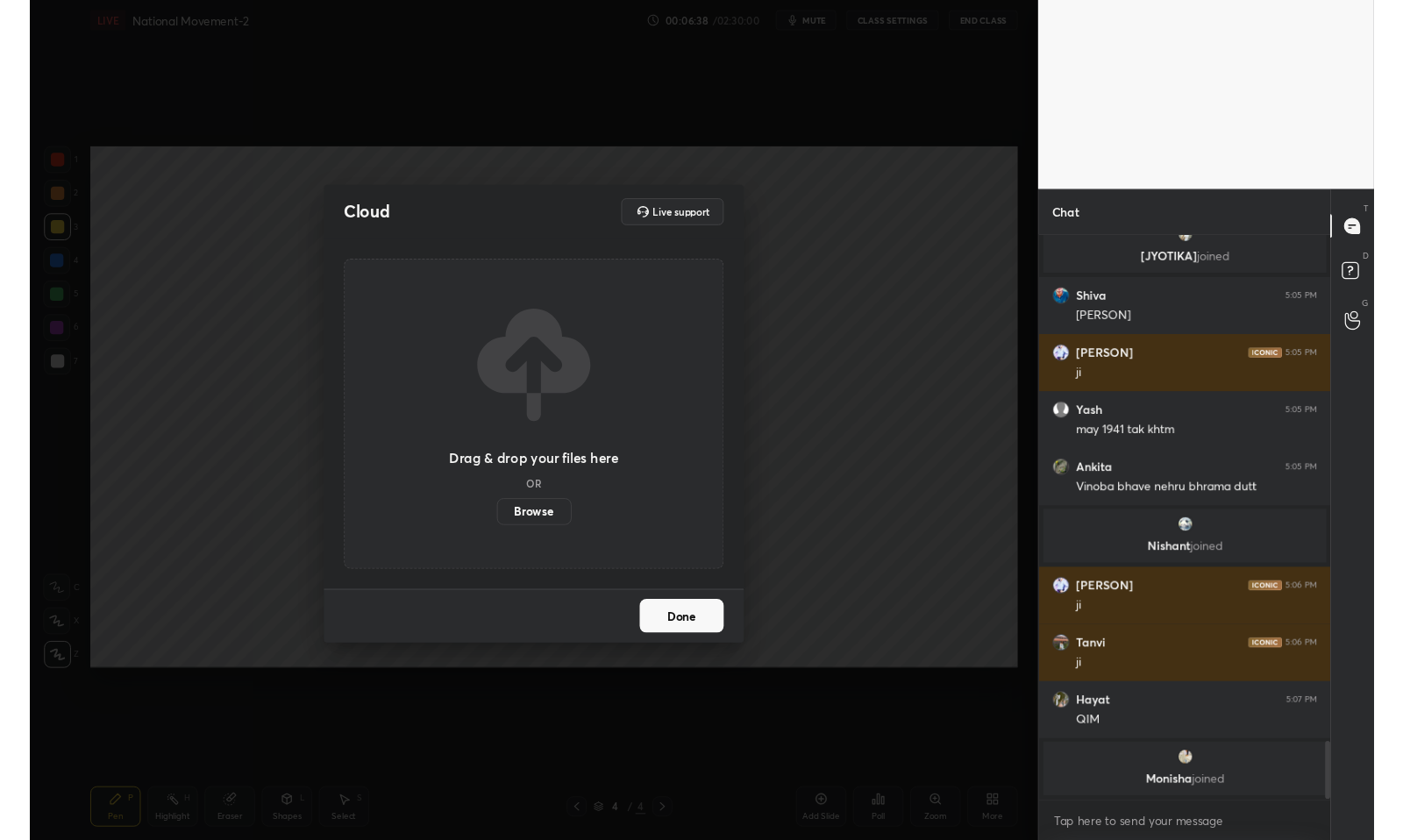 scroll, scrollTop: 5092, scrollLeft: 0, axis: vertical 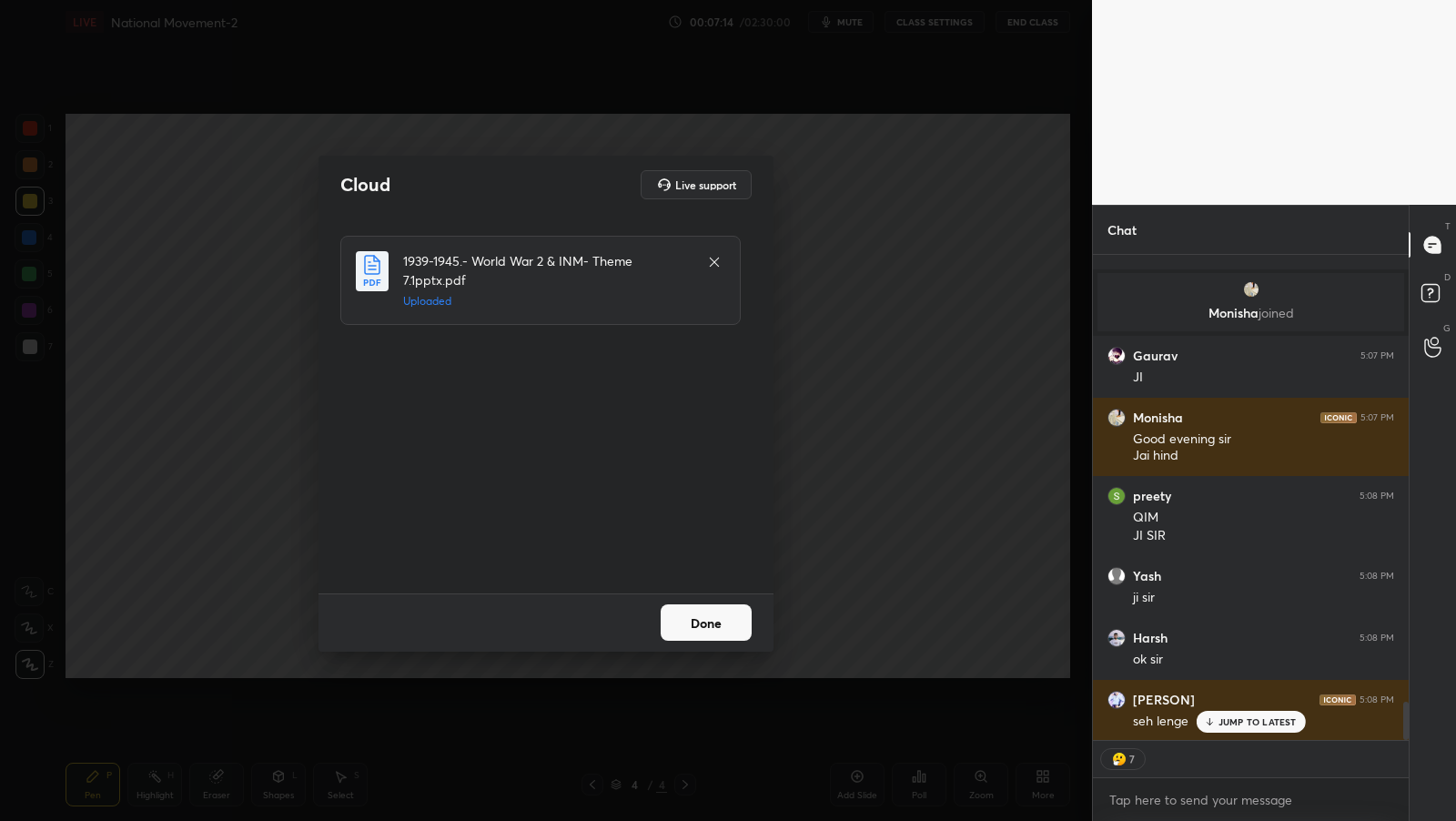 click on "Done" at bounding box center [706, 623] 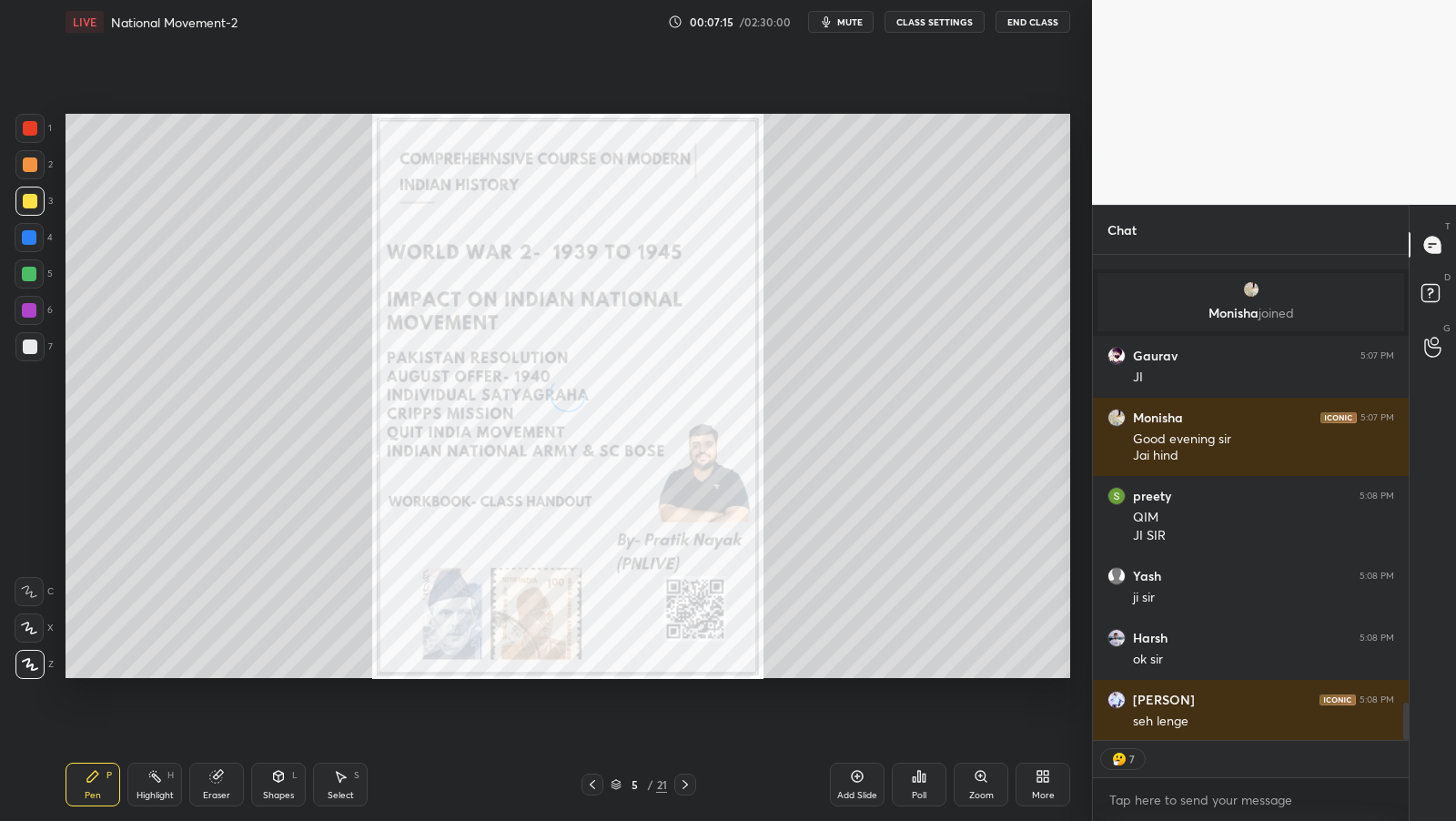 scroll, scrollTop: 5818, scrollLeft: 0, axis: vertical 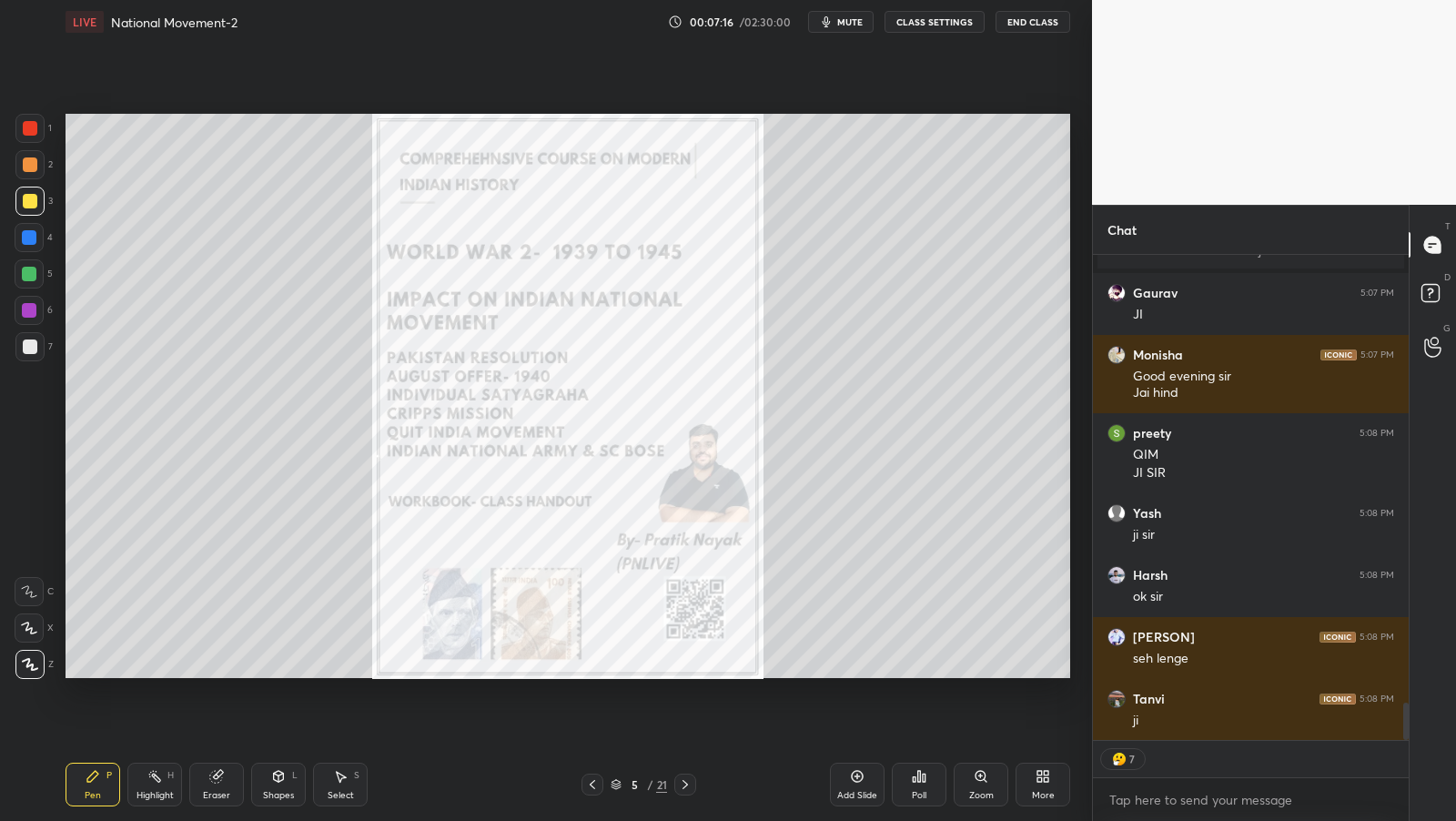 click on "5" at bounding box center (634, 785) 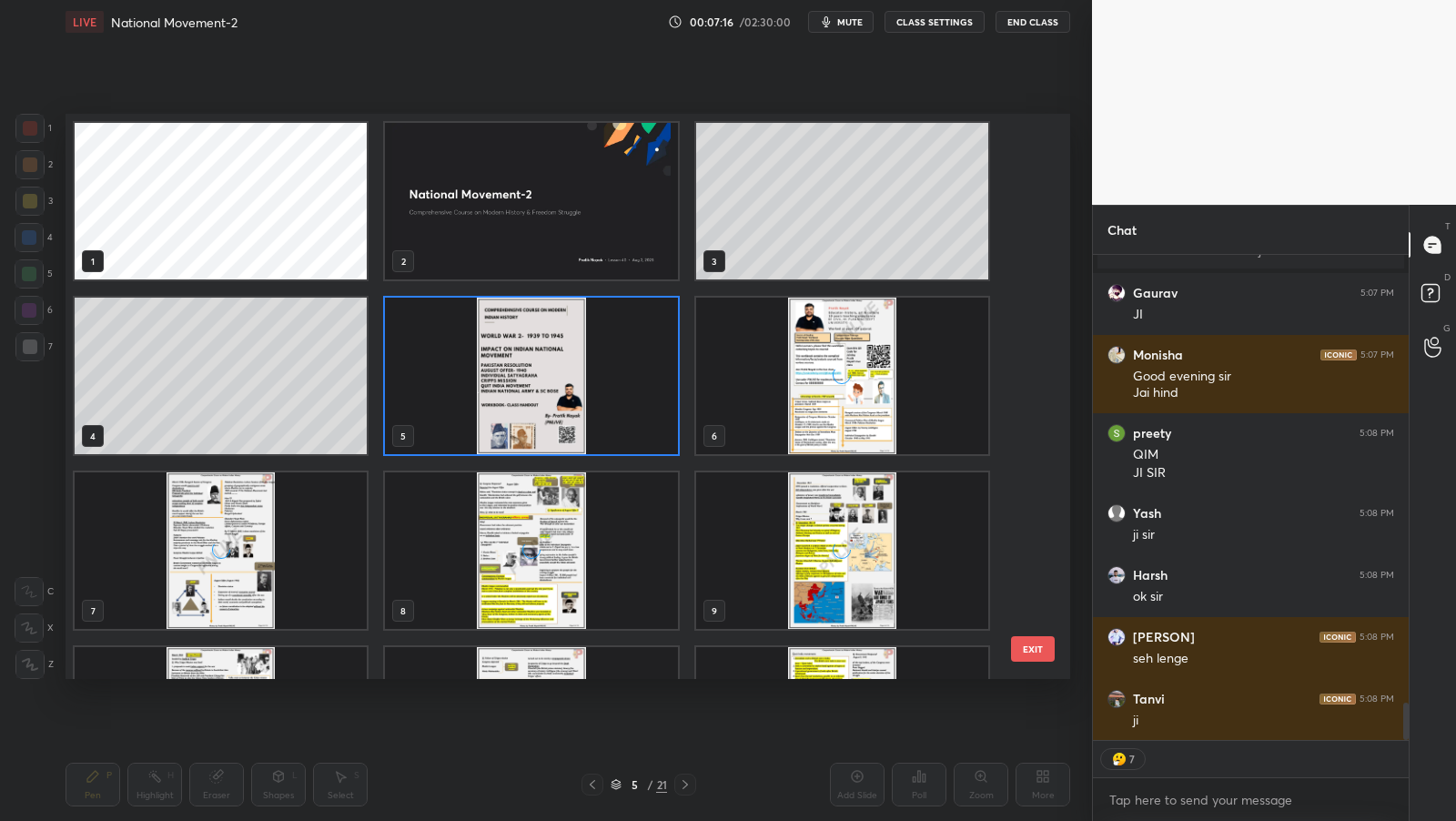 scroll, scrollTop: 5, scrollLeft: 10, axis: both 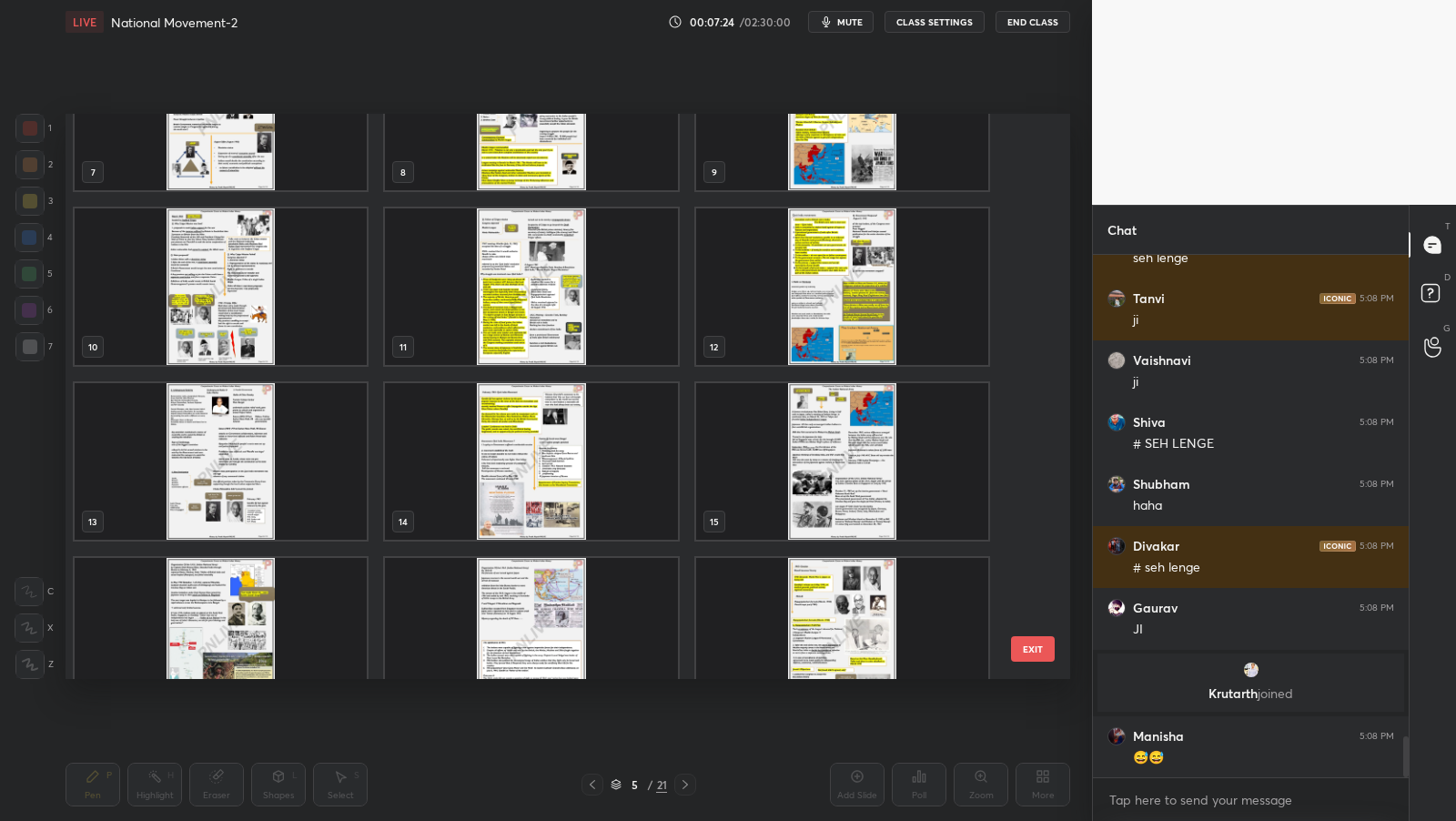click at bounding box center [220, 287] 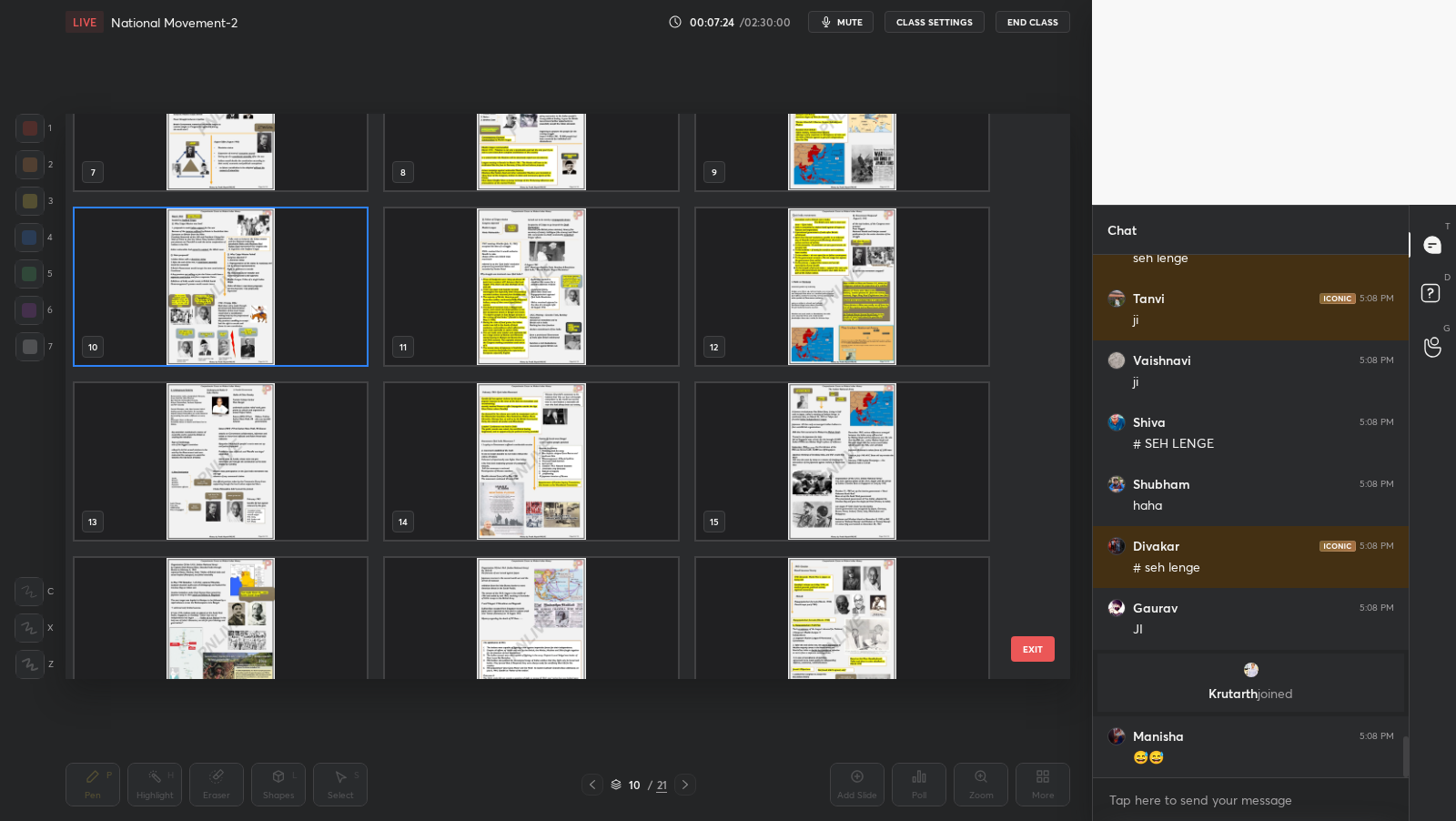 click at bounding box center (220, 287) 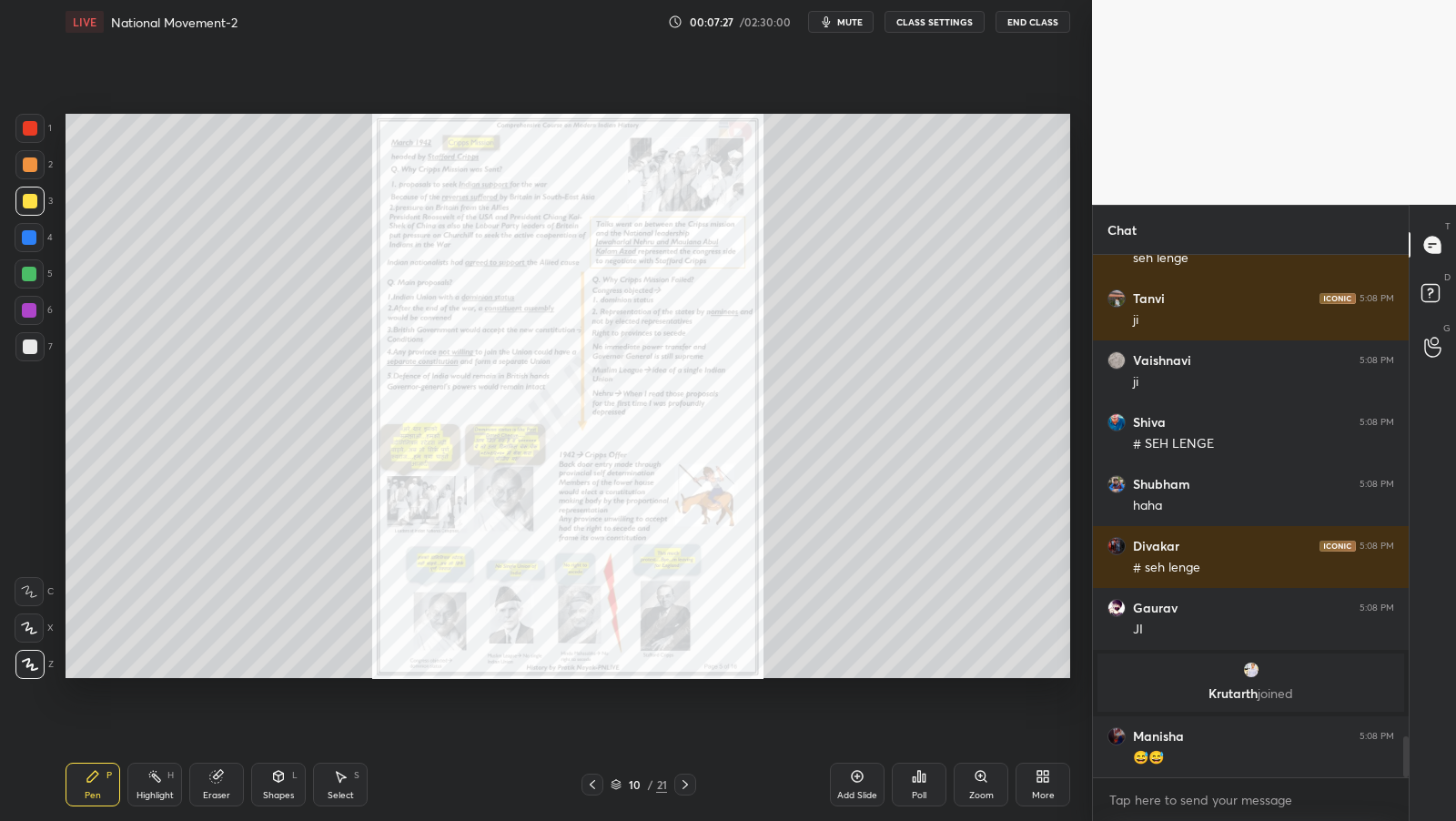 click 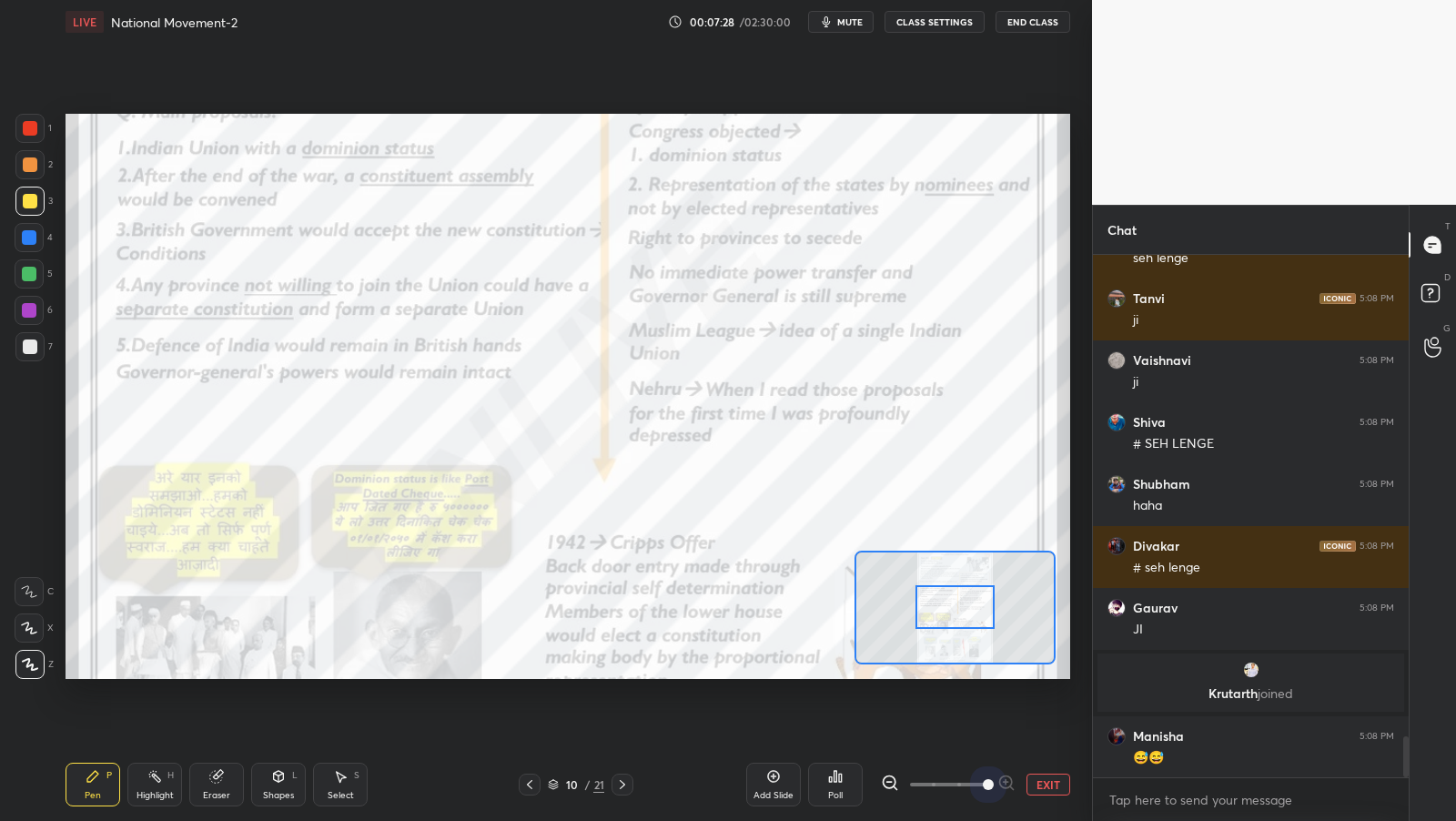 click at bounding box center [948, 785] 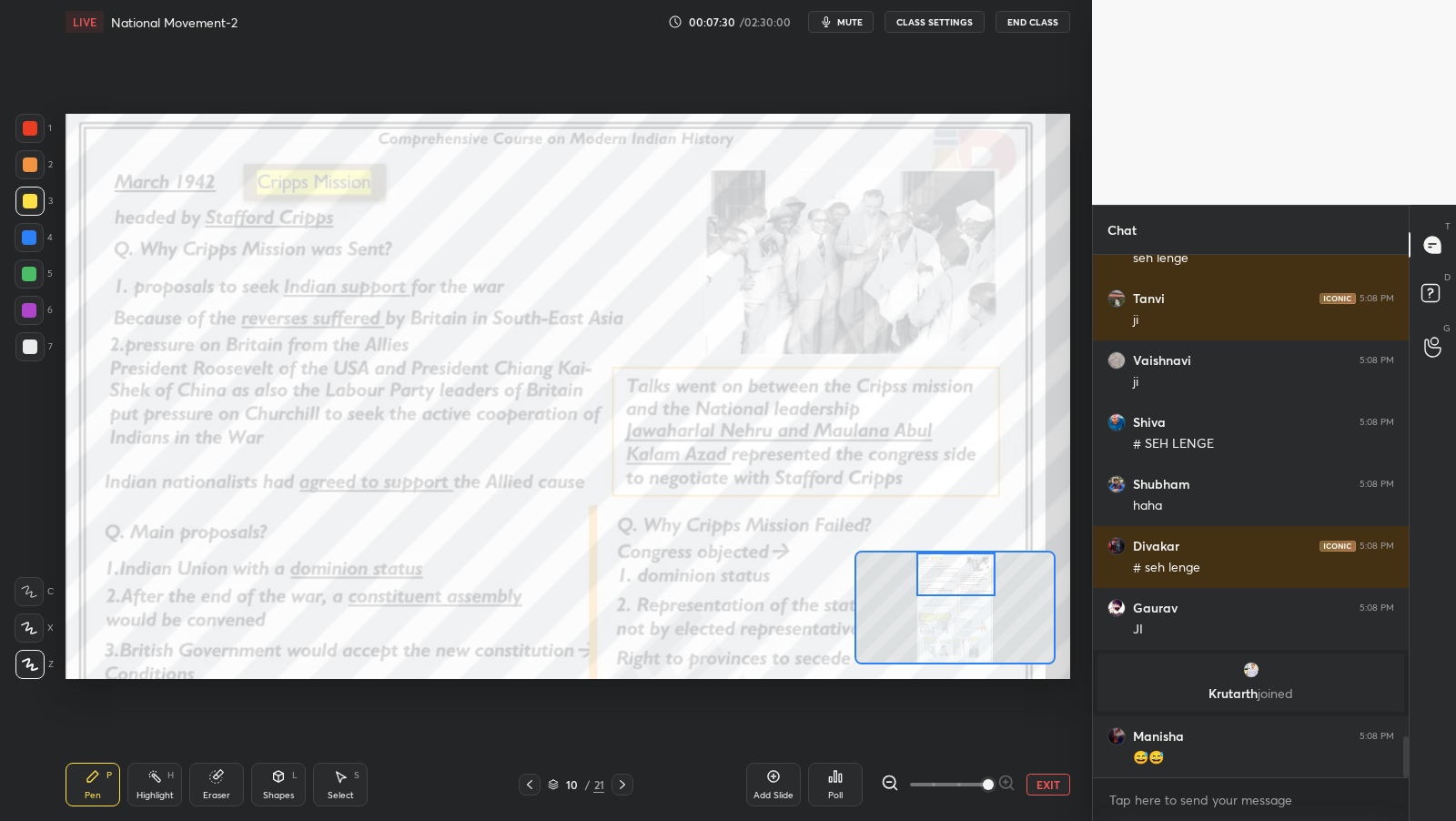 click on "Setting up your live class Poll for   secs No correct answer Start poll" at bounding box center [568, 396] 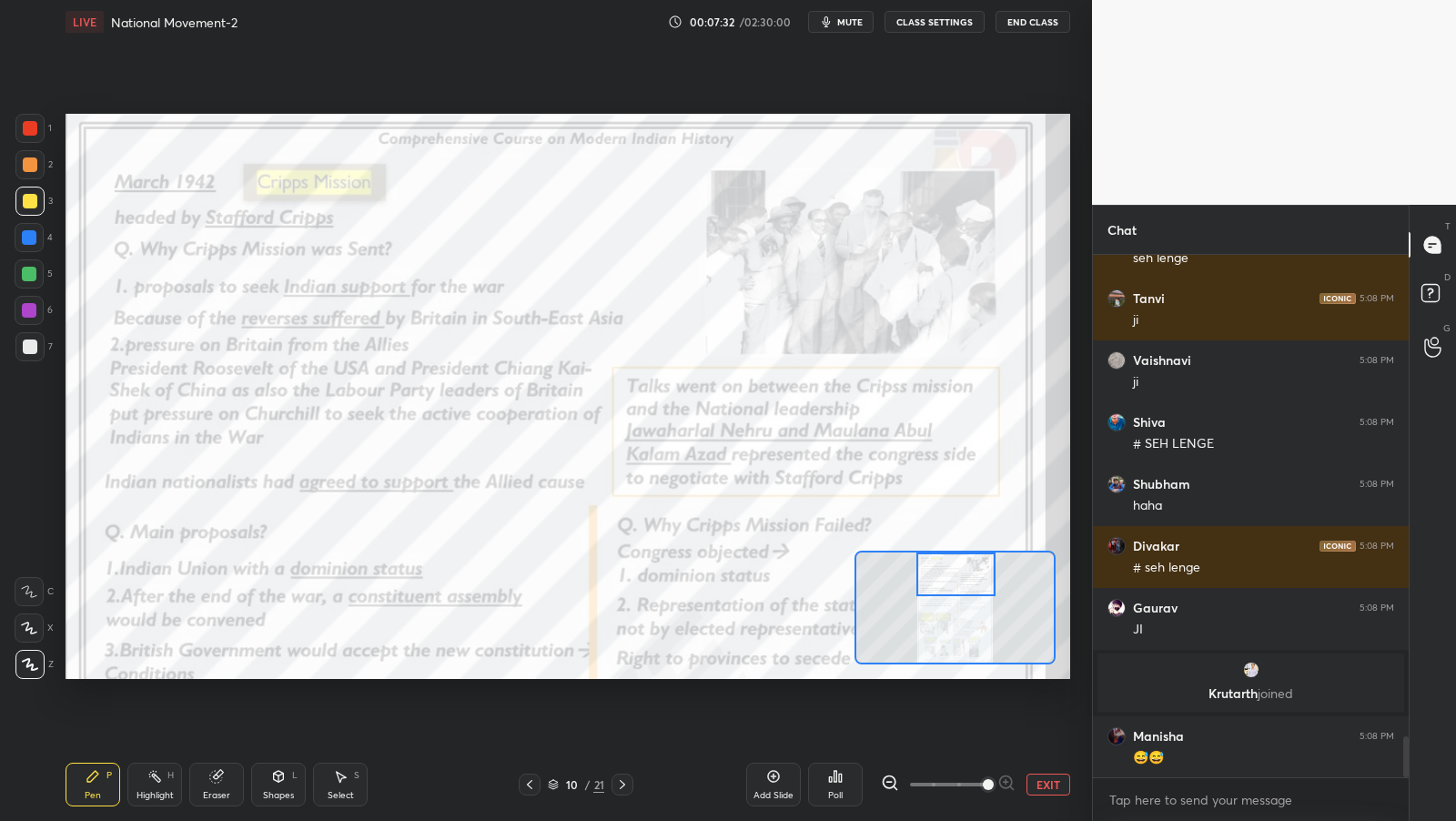 click at bounding box center (30, 128) 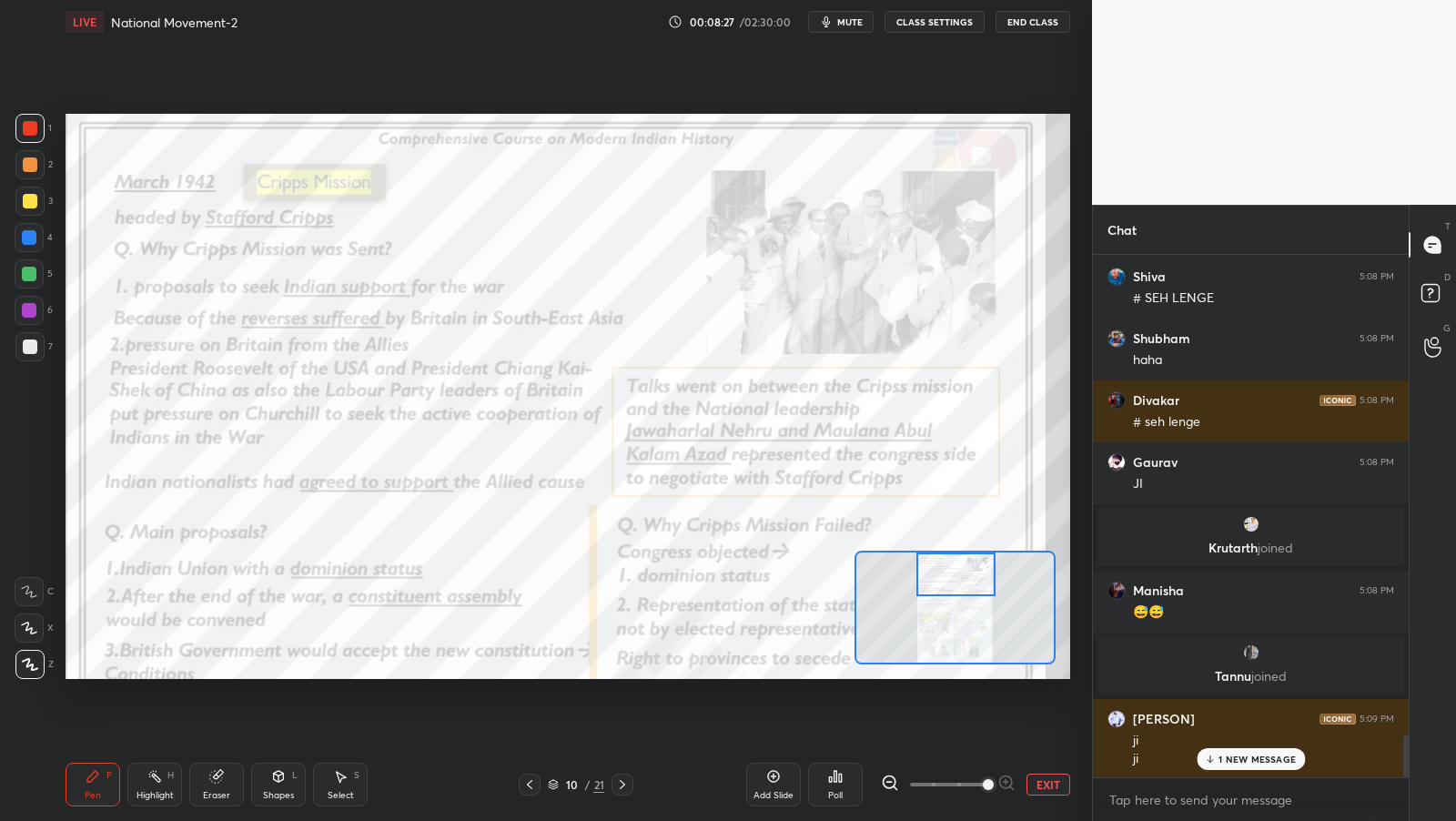 scroll, scrollTop: 6114, scrollLeft: 0, axis: vertical 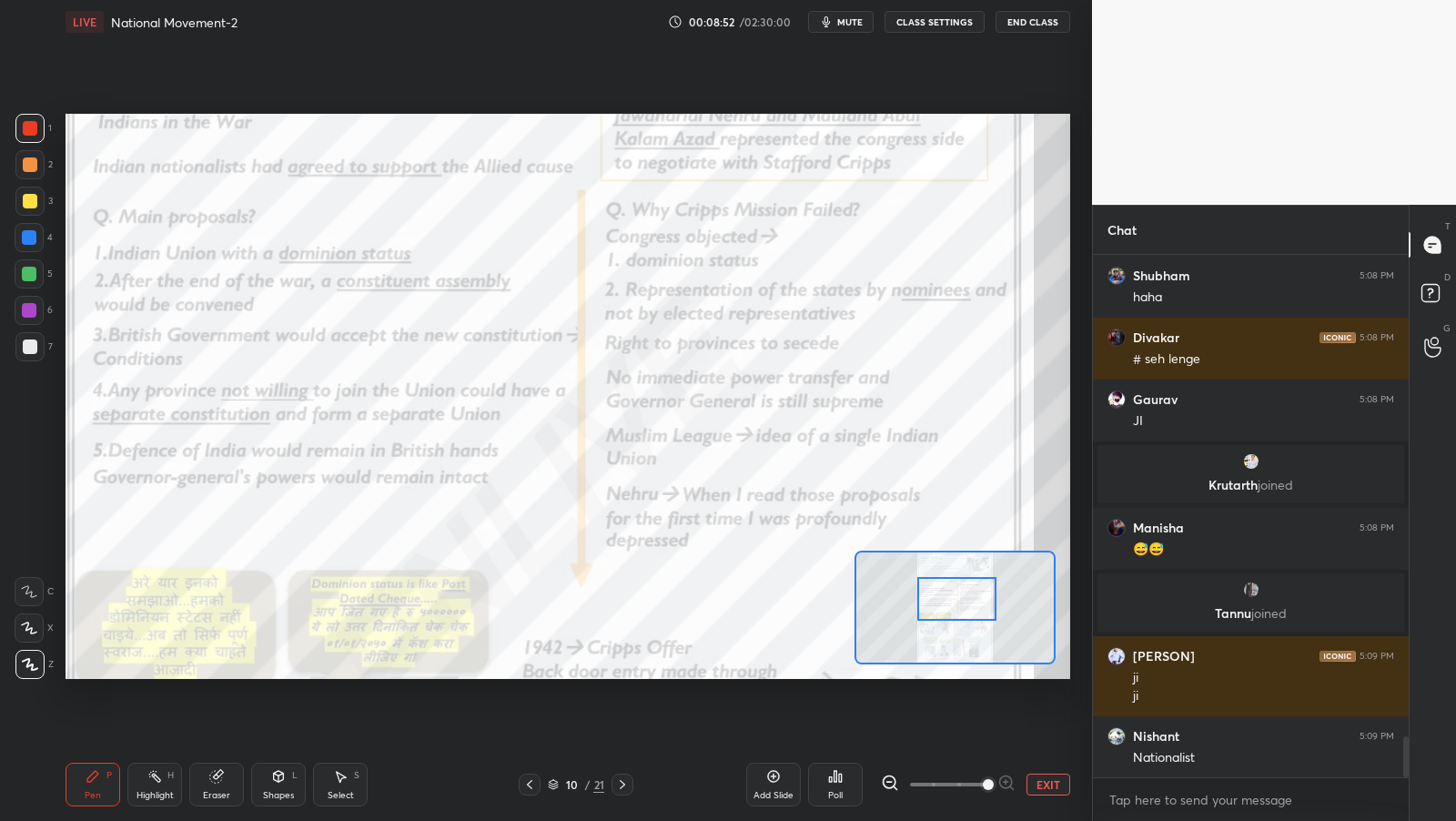 drag, startPoint x: 956, startPoint y: 582, endPoint x: 957, endPoint y: 604, distance: 22.022716 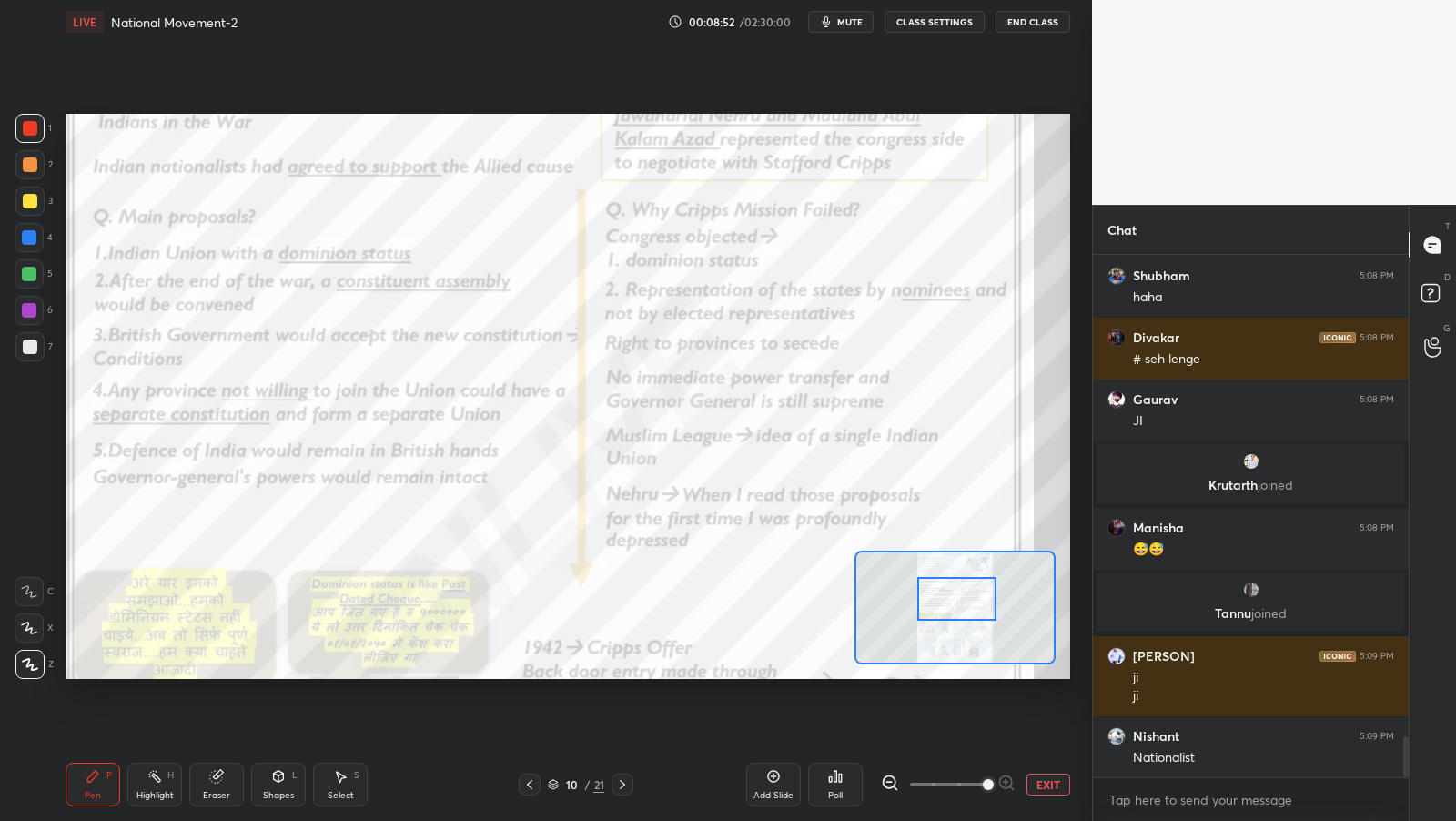 click at bounding box center (956, 599) 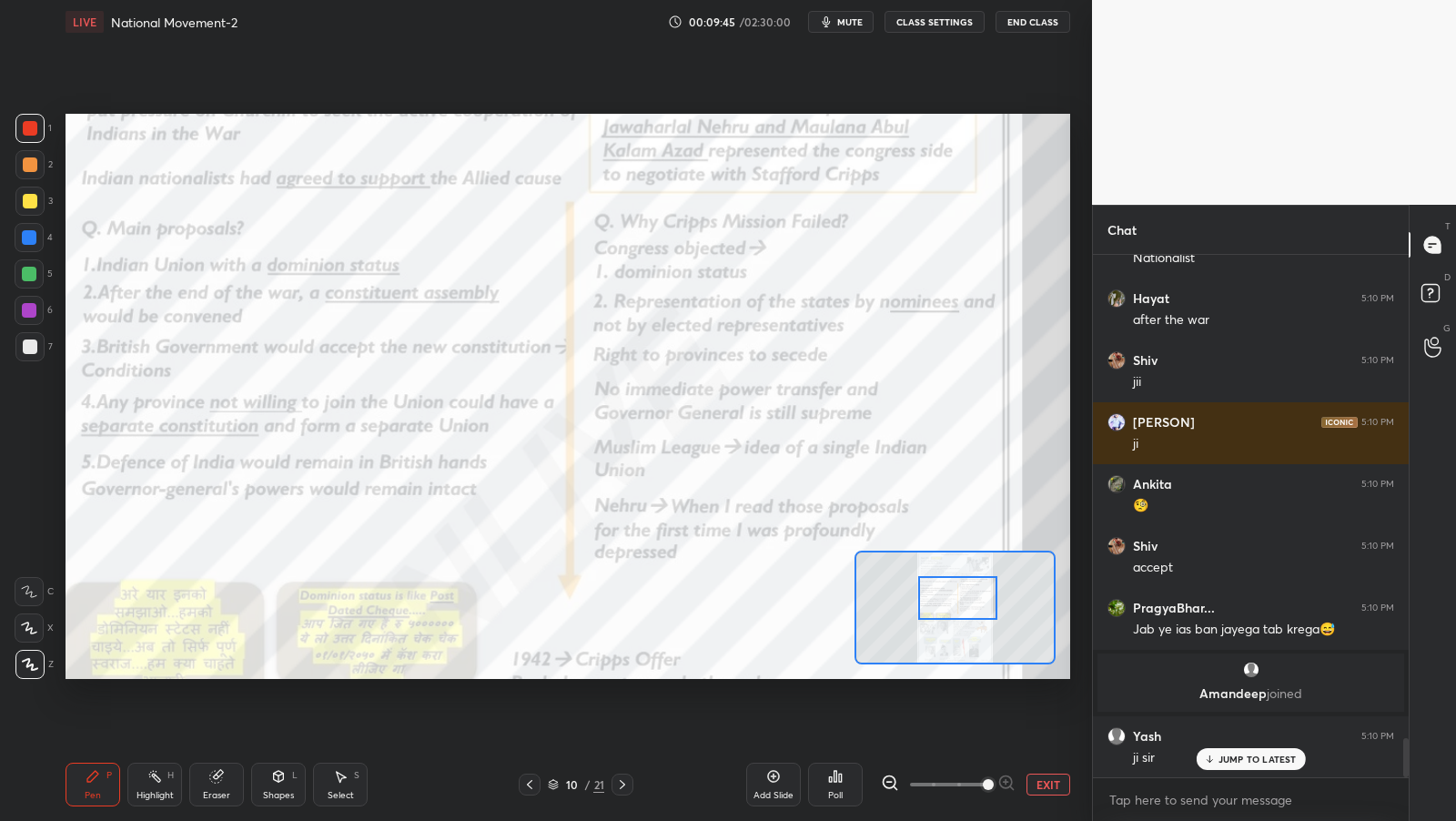 scroll, scrollTop: 6451, scrollLeft: 0, axis: vertical 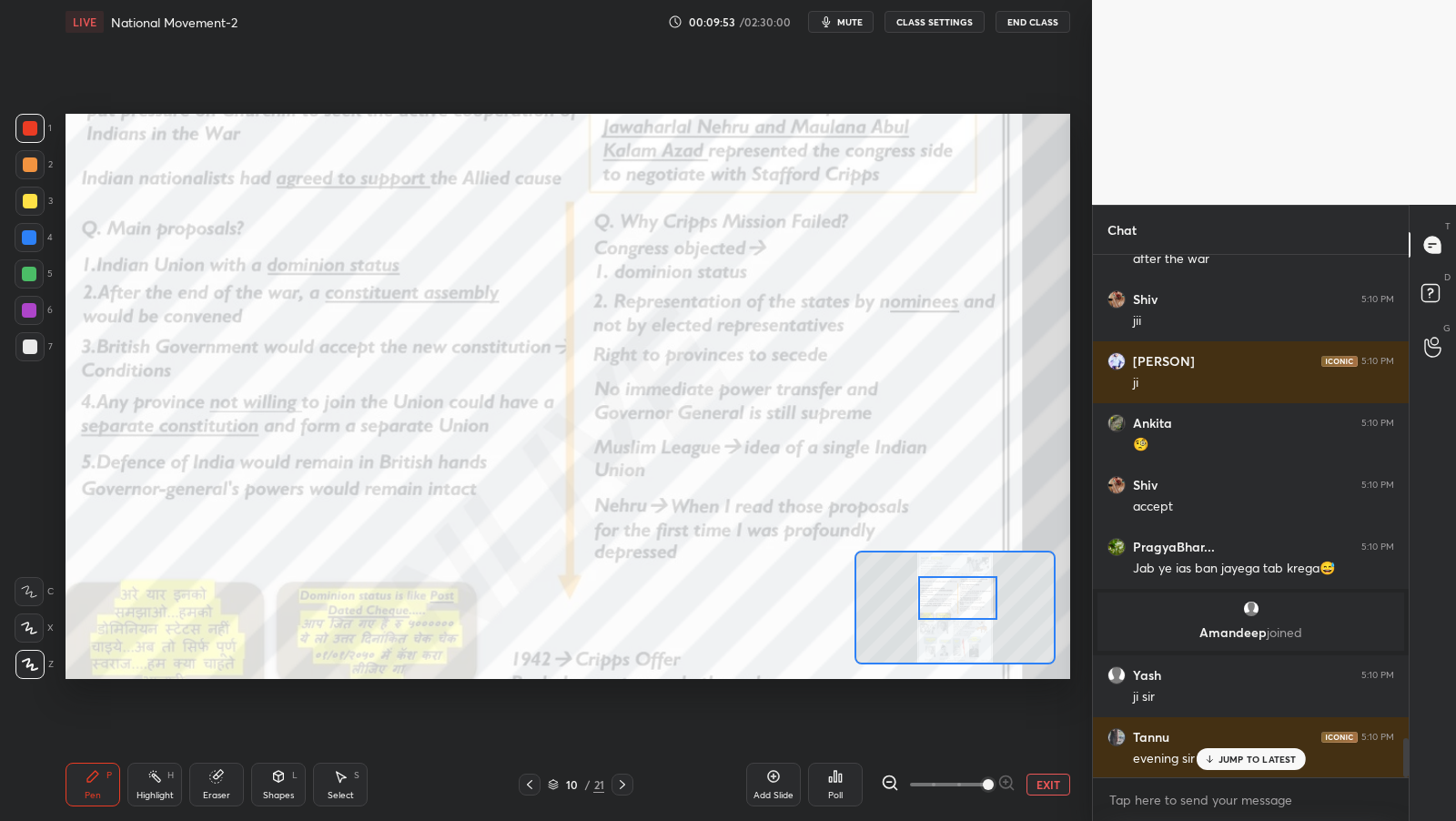 click on "EXIT" at bounding box center [1048, 785] 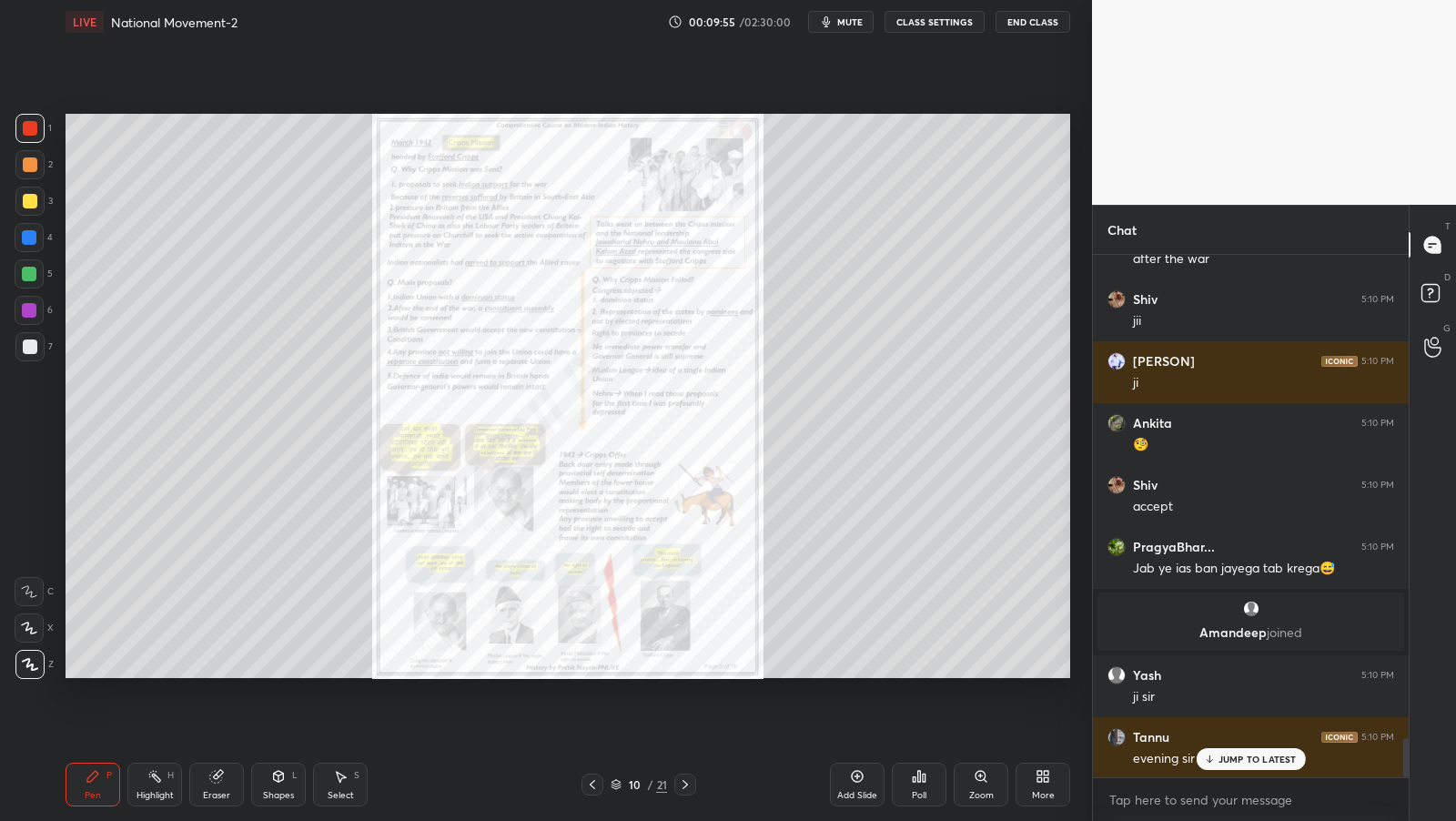 drag, startPoint x: 864, startPoint y: 789, endPoint x: 860, endPoint y: 774, distance: 15.524175 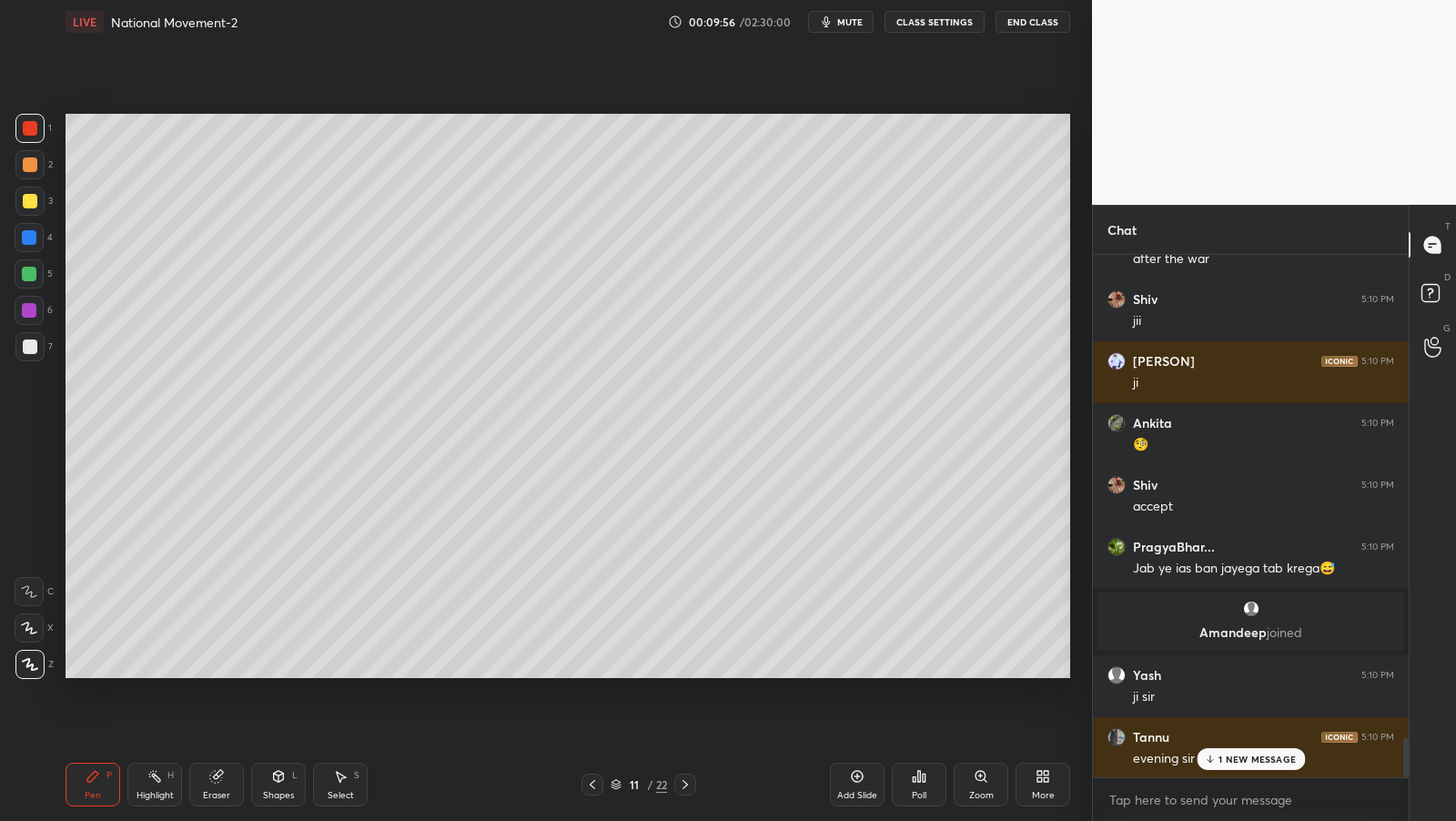scroll, scrollTop: 6513, scrollLeft: 0, axis: vertical 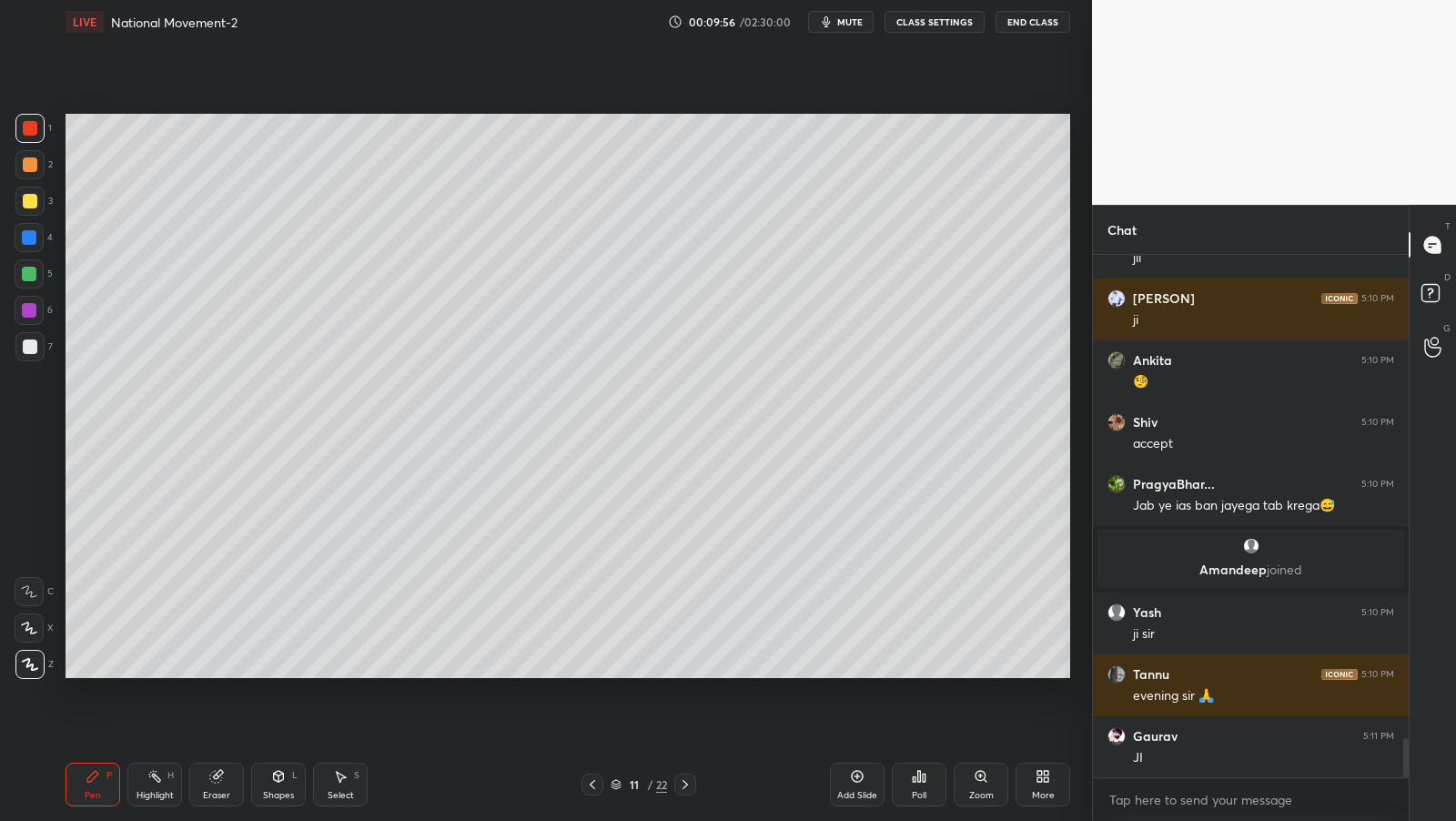 click at bounding box center (30, 201) 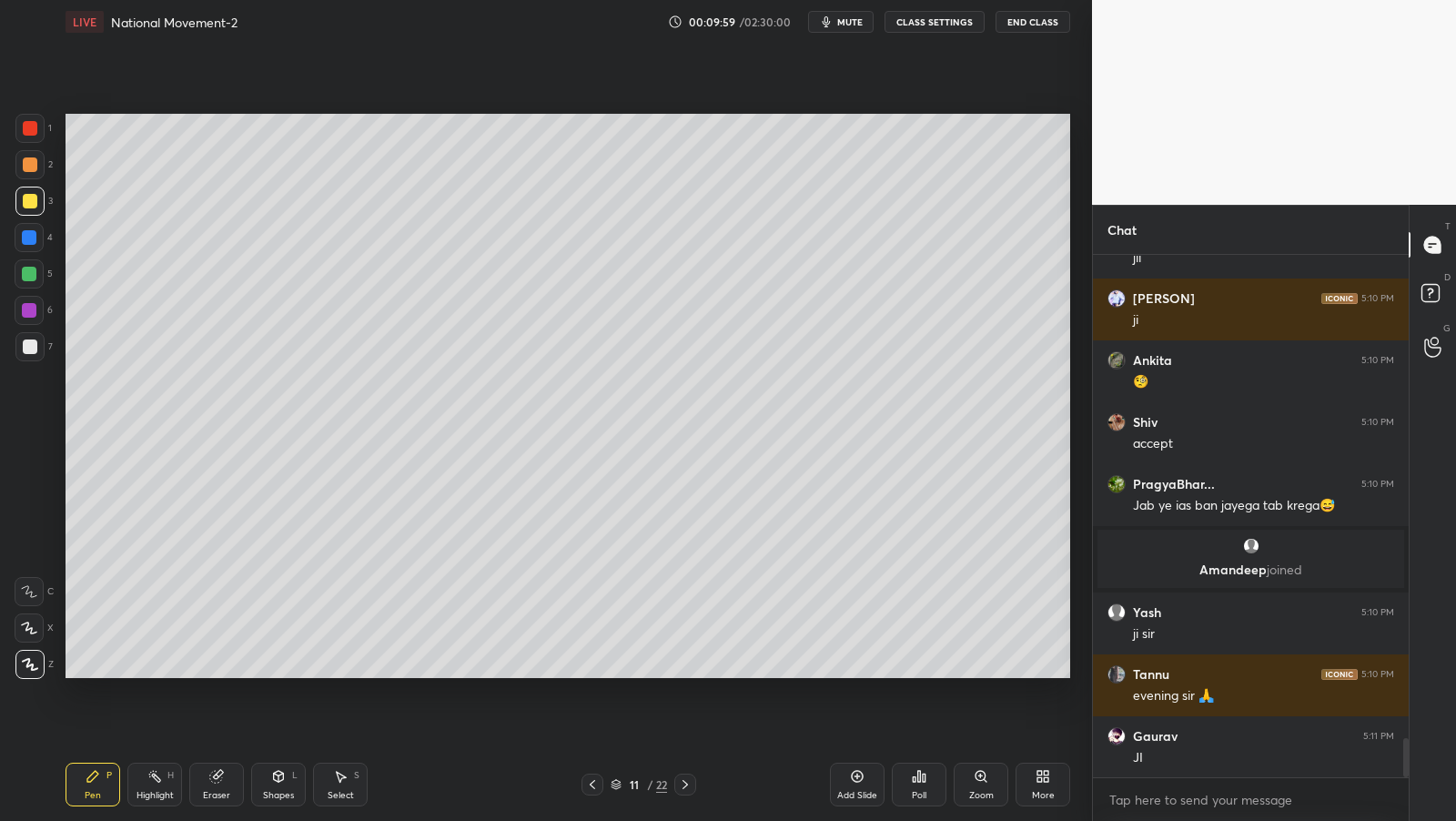 scroll, scrollTop: 6579, scrollLeft: 0, axis: vertical 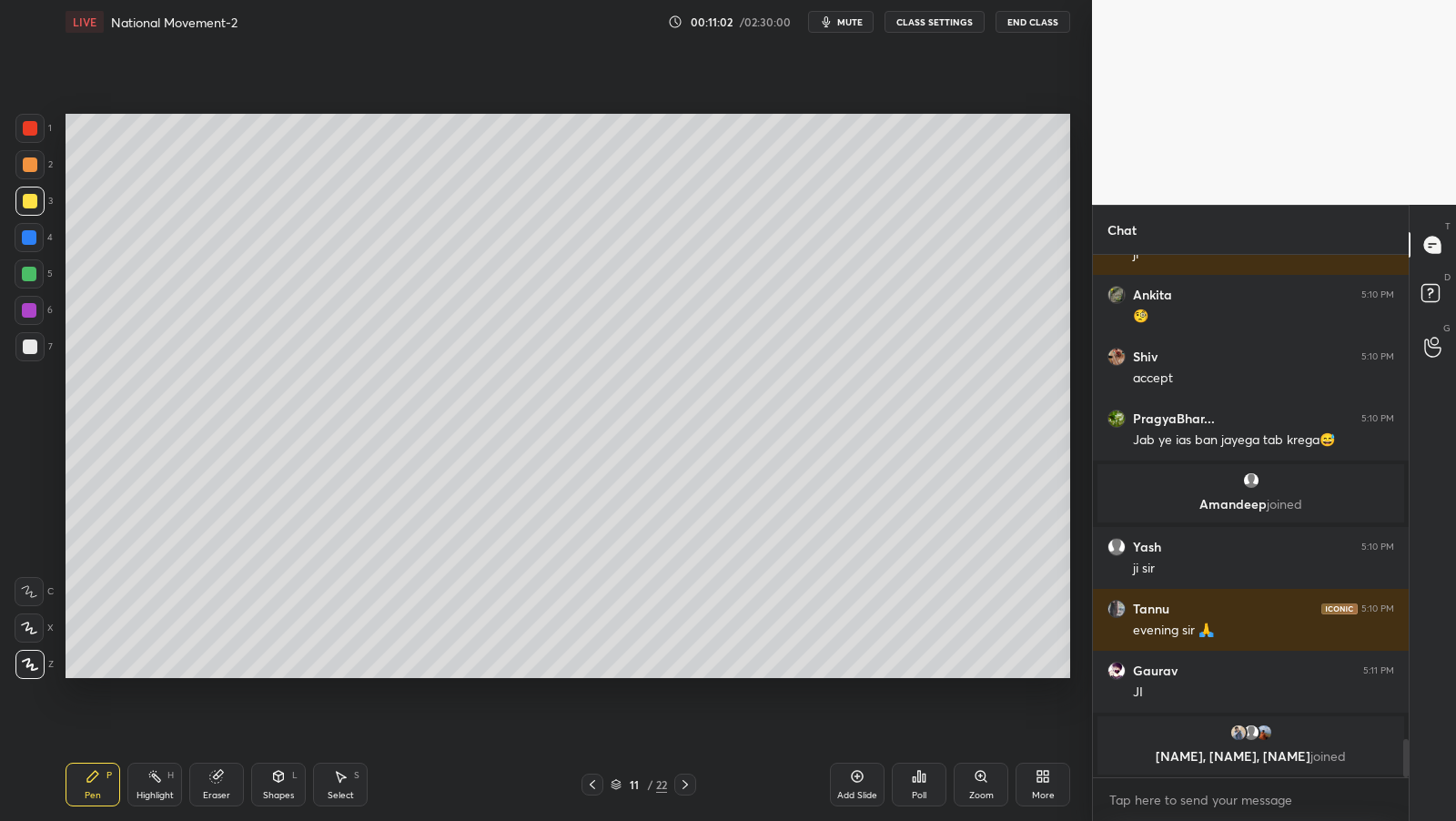 click 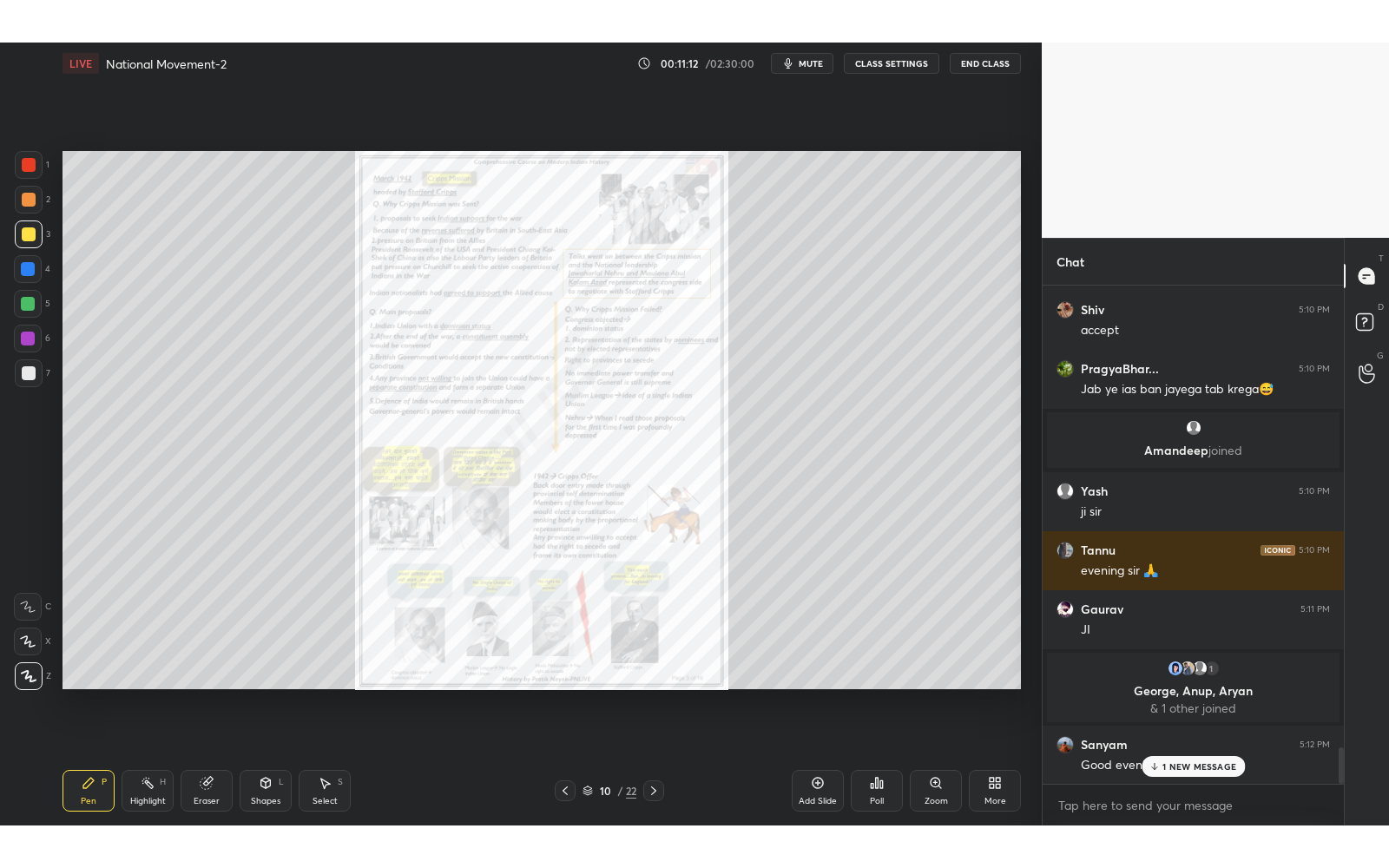 scroll, scrollTop: 6284, scrollLeft: 0, axis: vertical 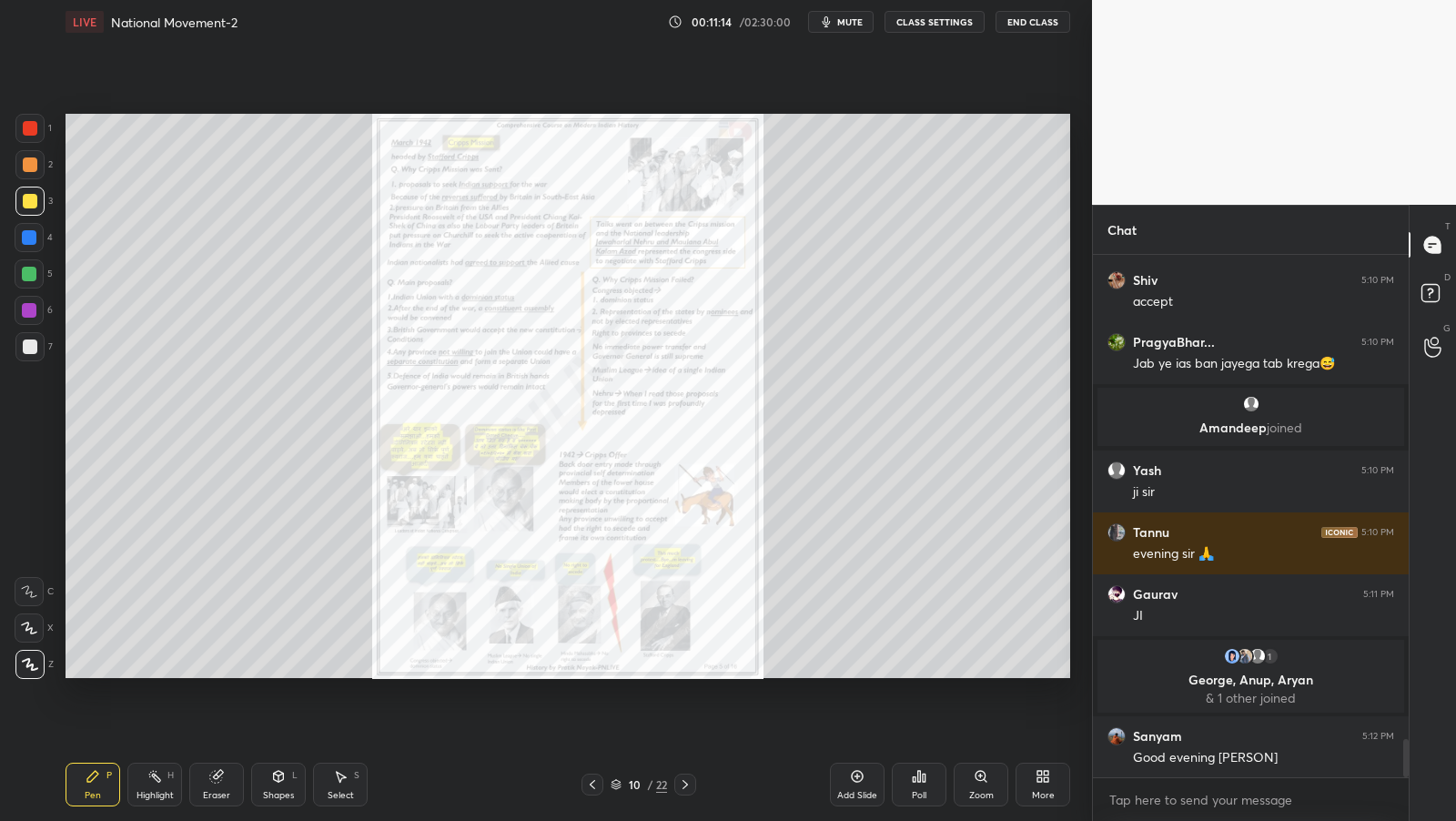 click on "More" at bounding box center (1043, 785) 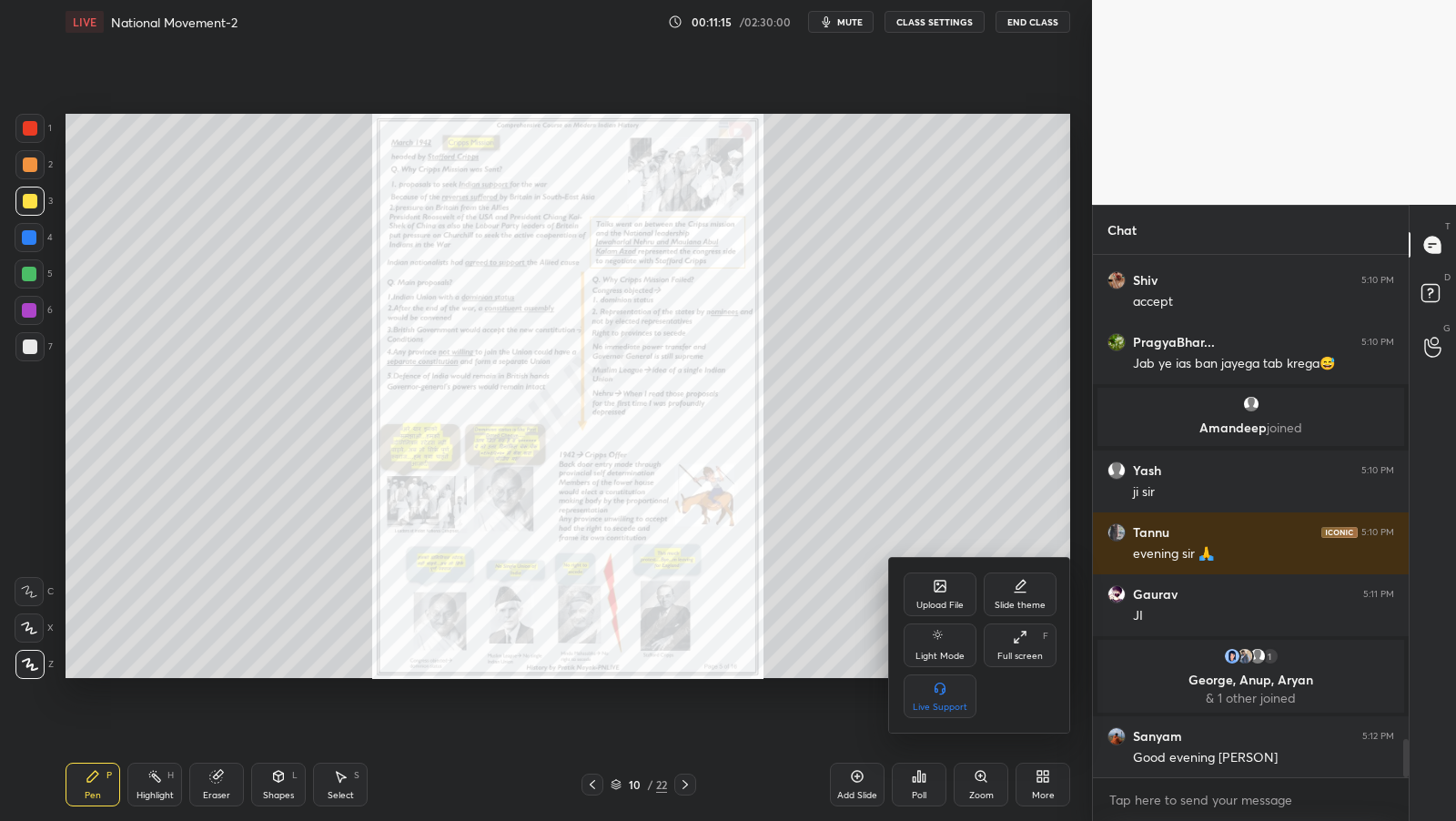 click 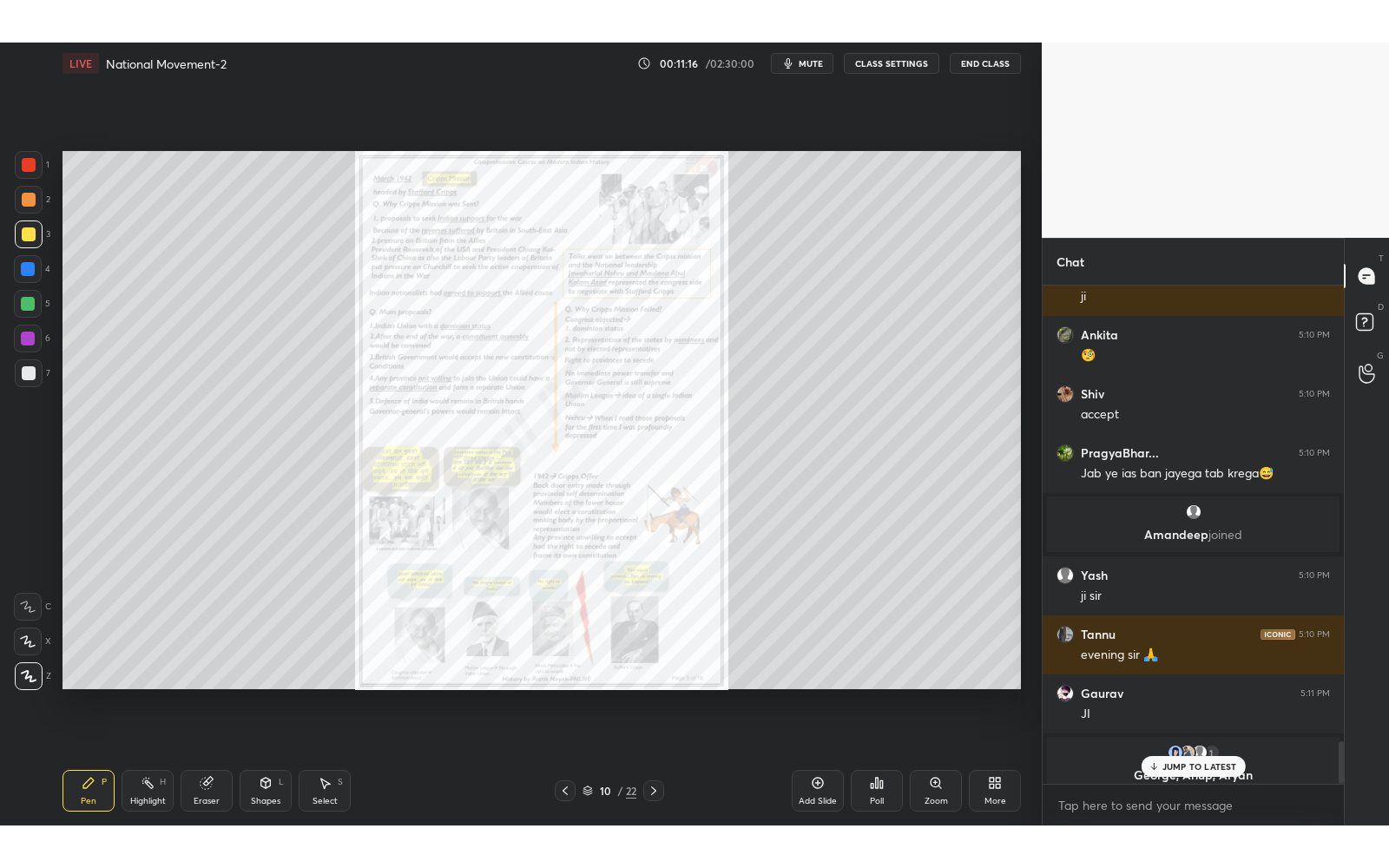 scroll, scrollTop: 86042, scrollLeft: 85840, axis: both 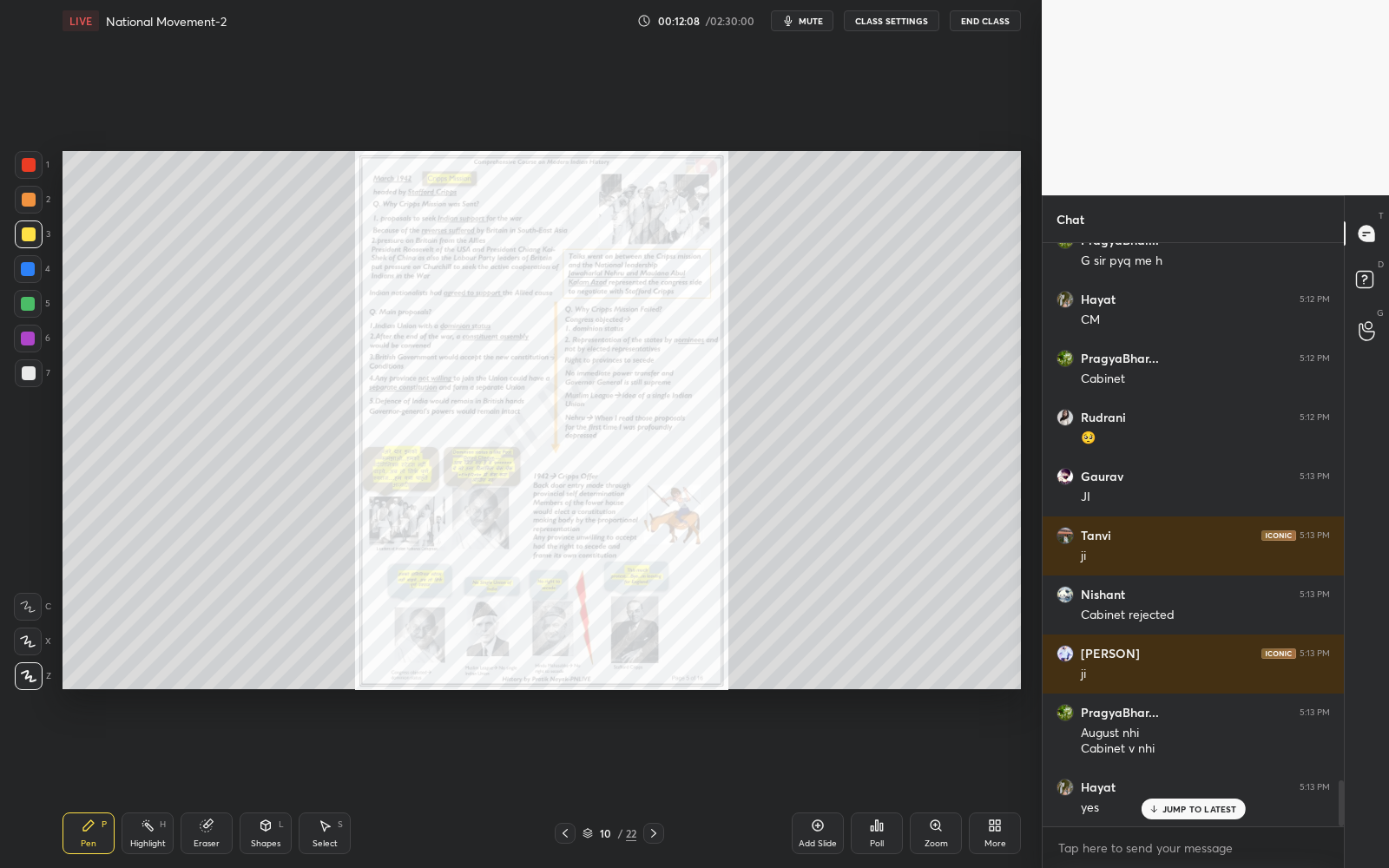 click on "Zoom" at bounding box center [936, 833] 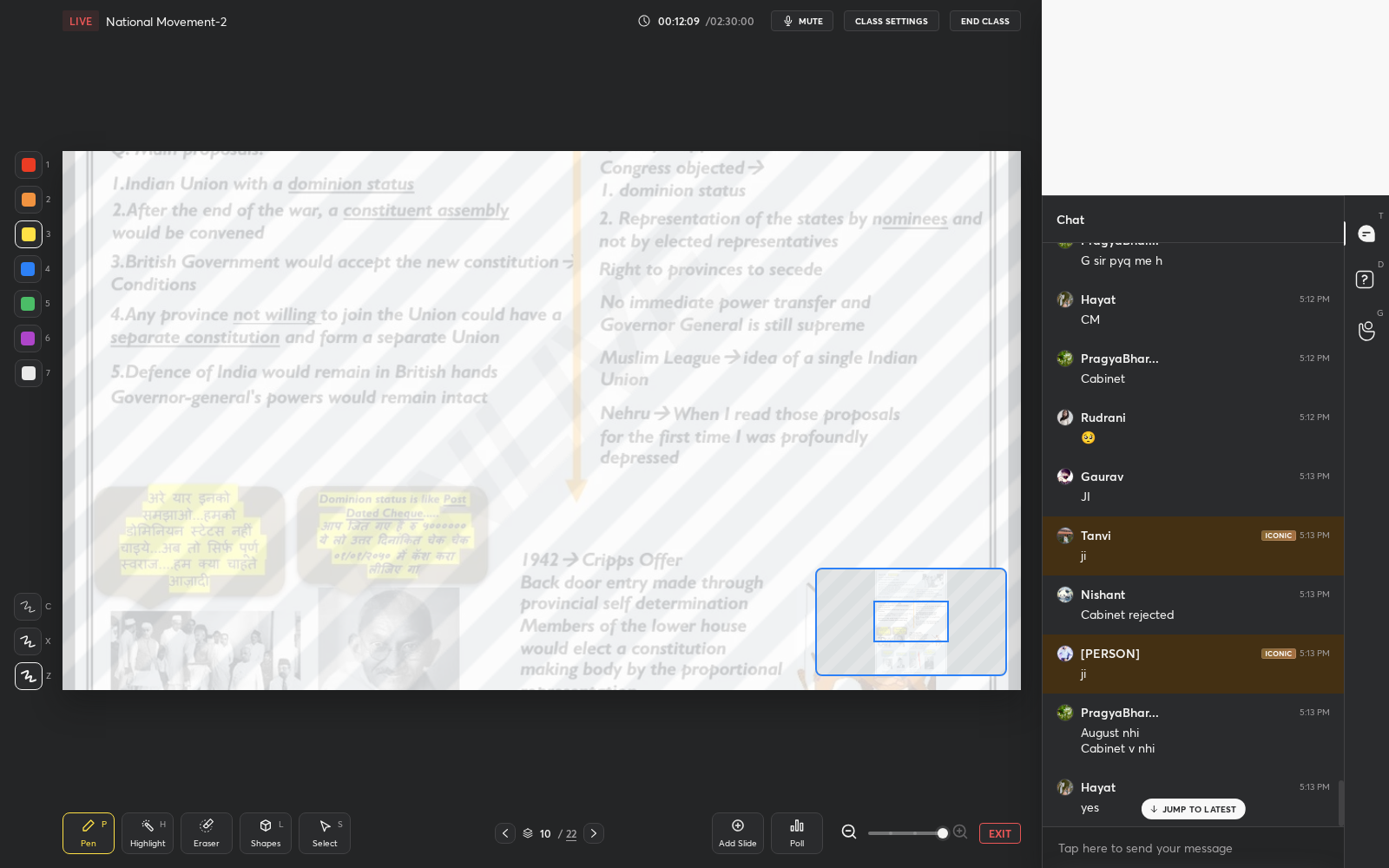 click at bounding box center (905, 833) 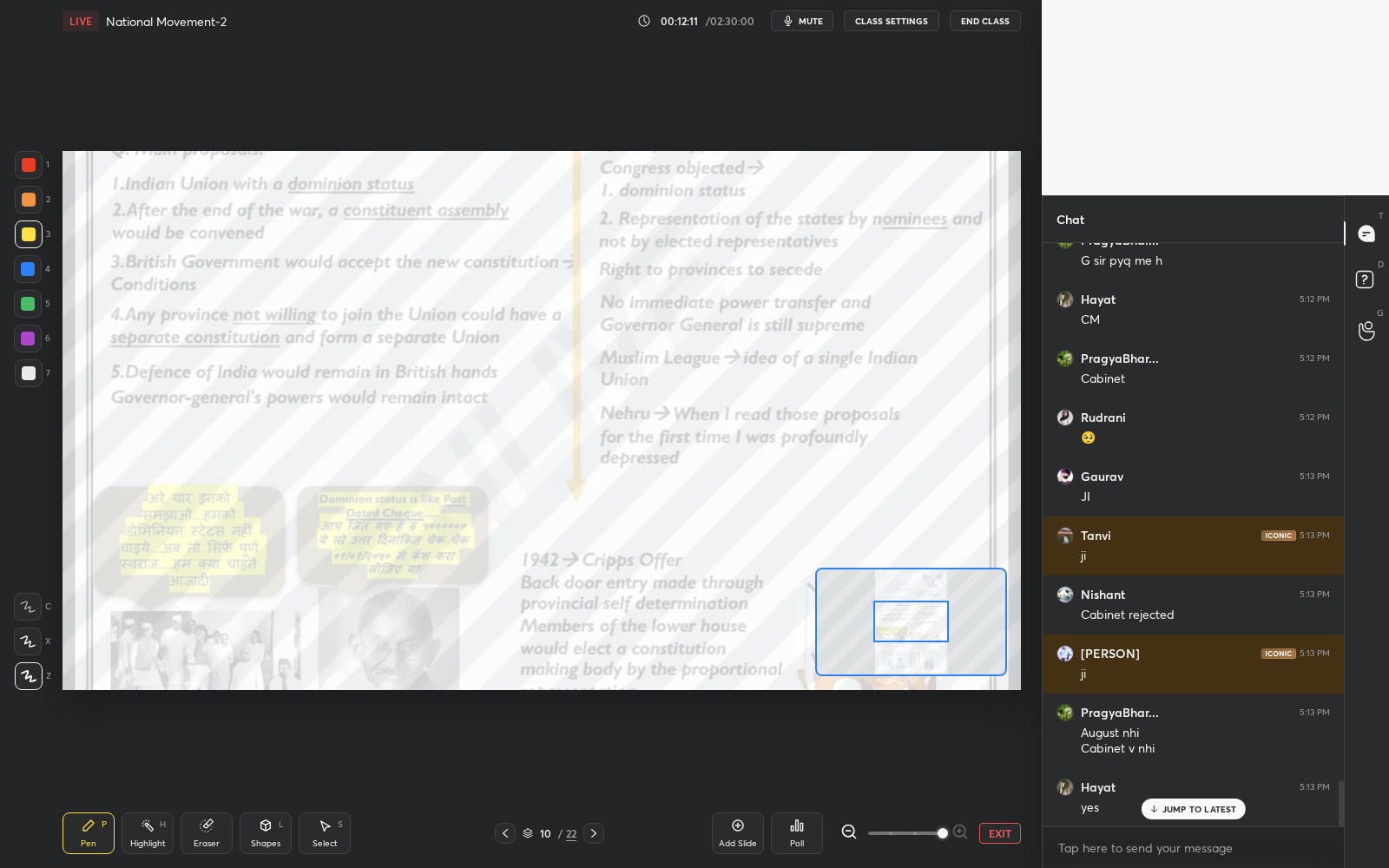 click on "1" at bounding box center (32, 165) 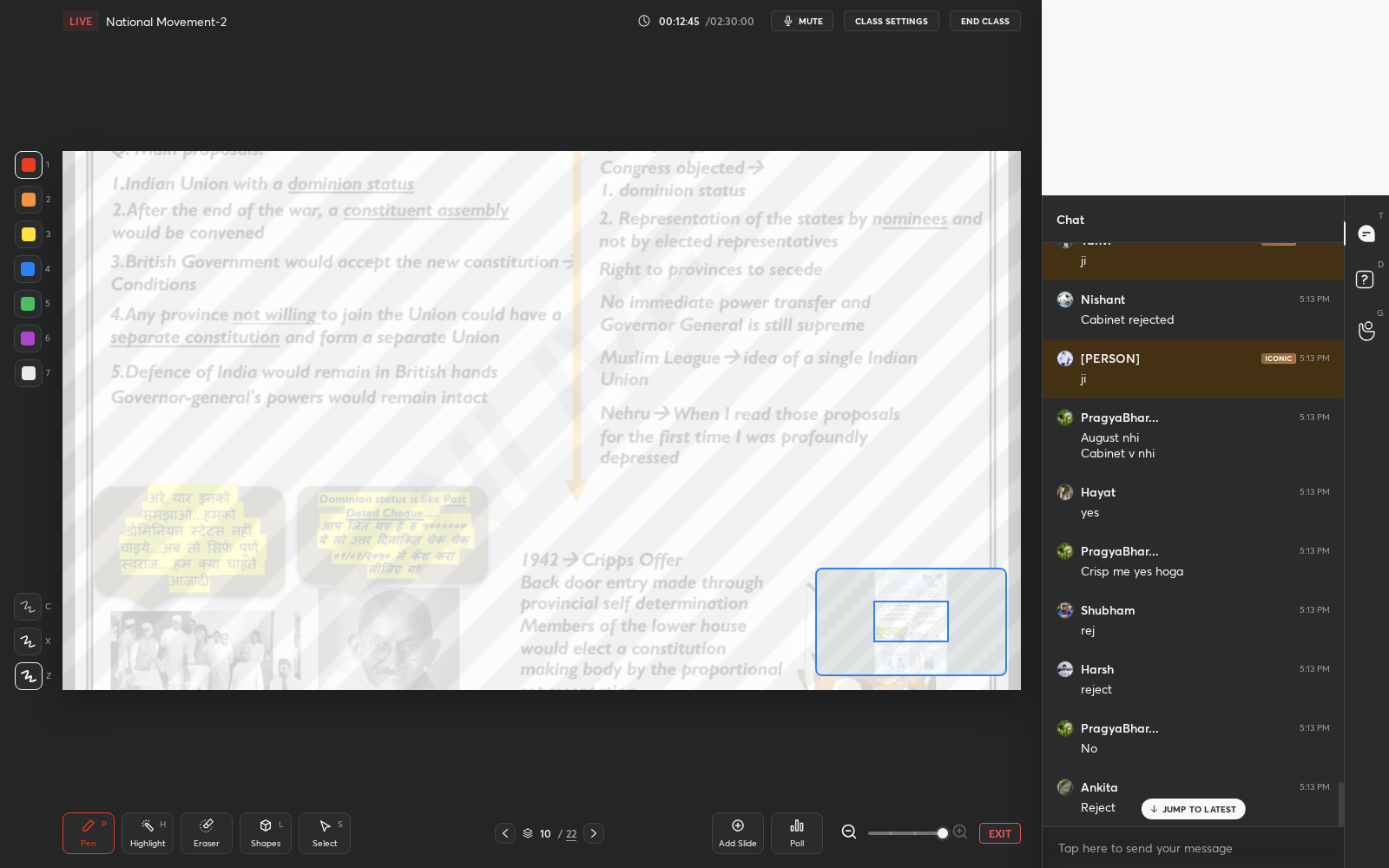 scroll, scrollTop: 7164, scrollLeft: 0, axis: vertical 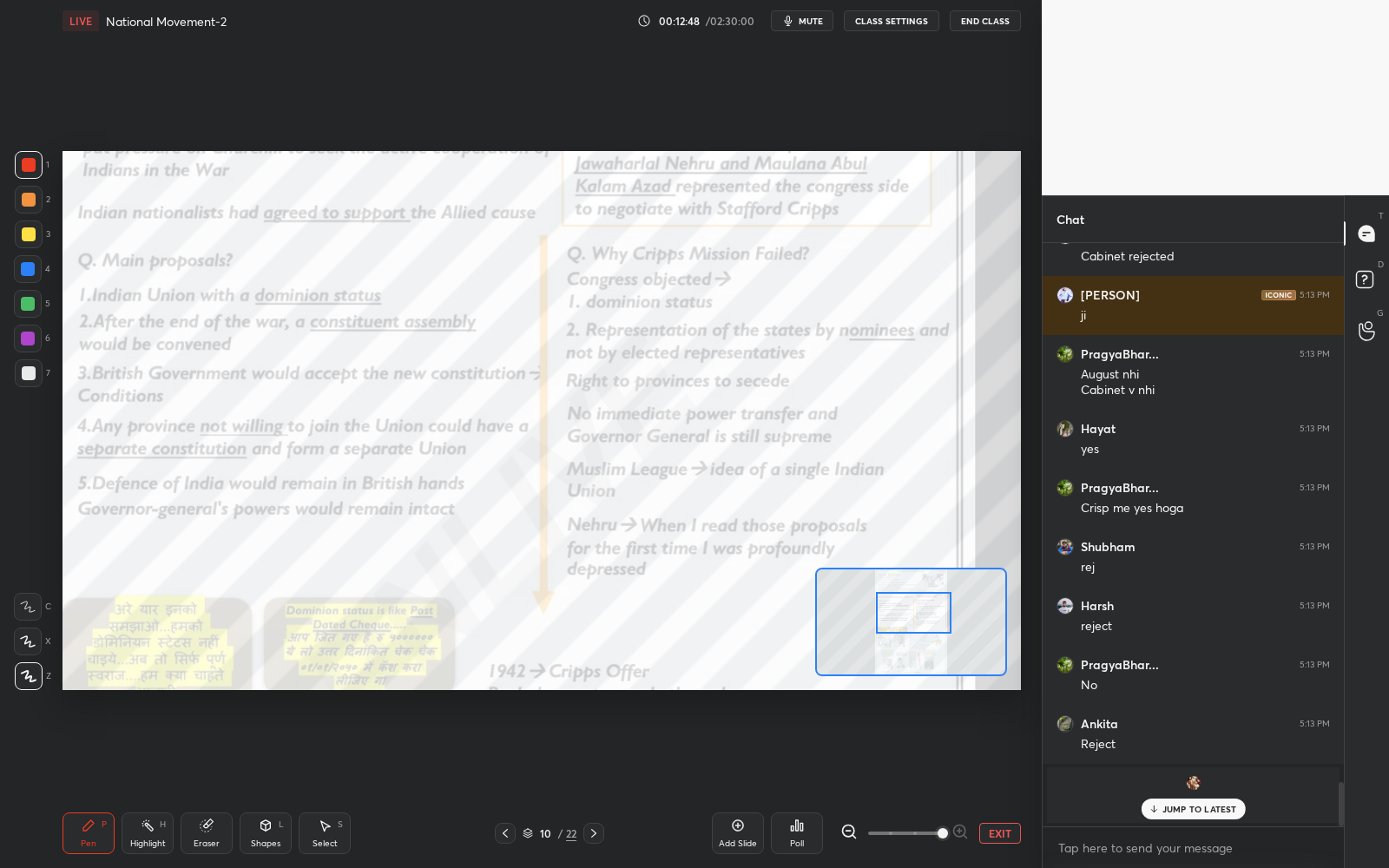 drag, startPoint x: 899, startPoint y: 621, endPoint x: 899, endPoint y: 610, distance: 11 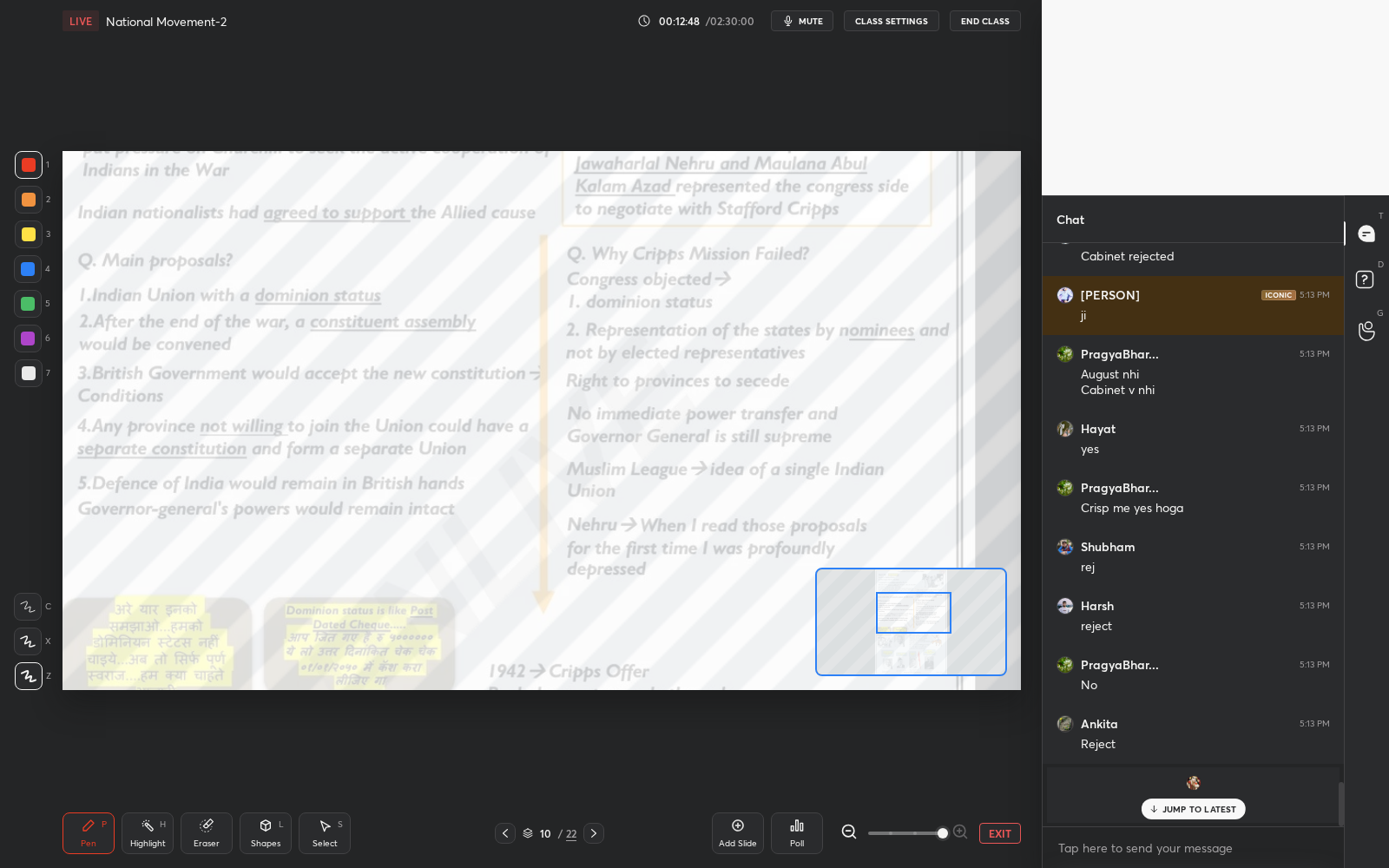 click at bounding box center (913, 613) 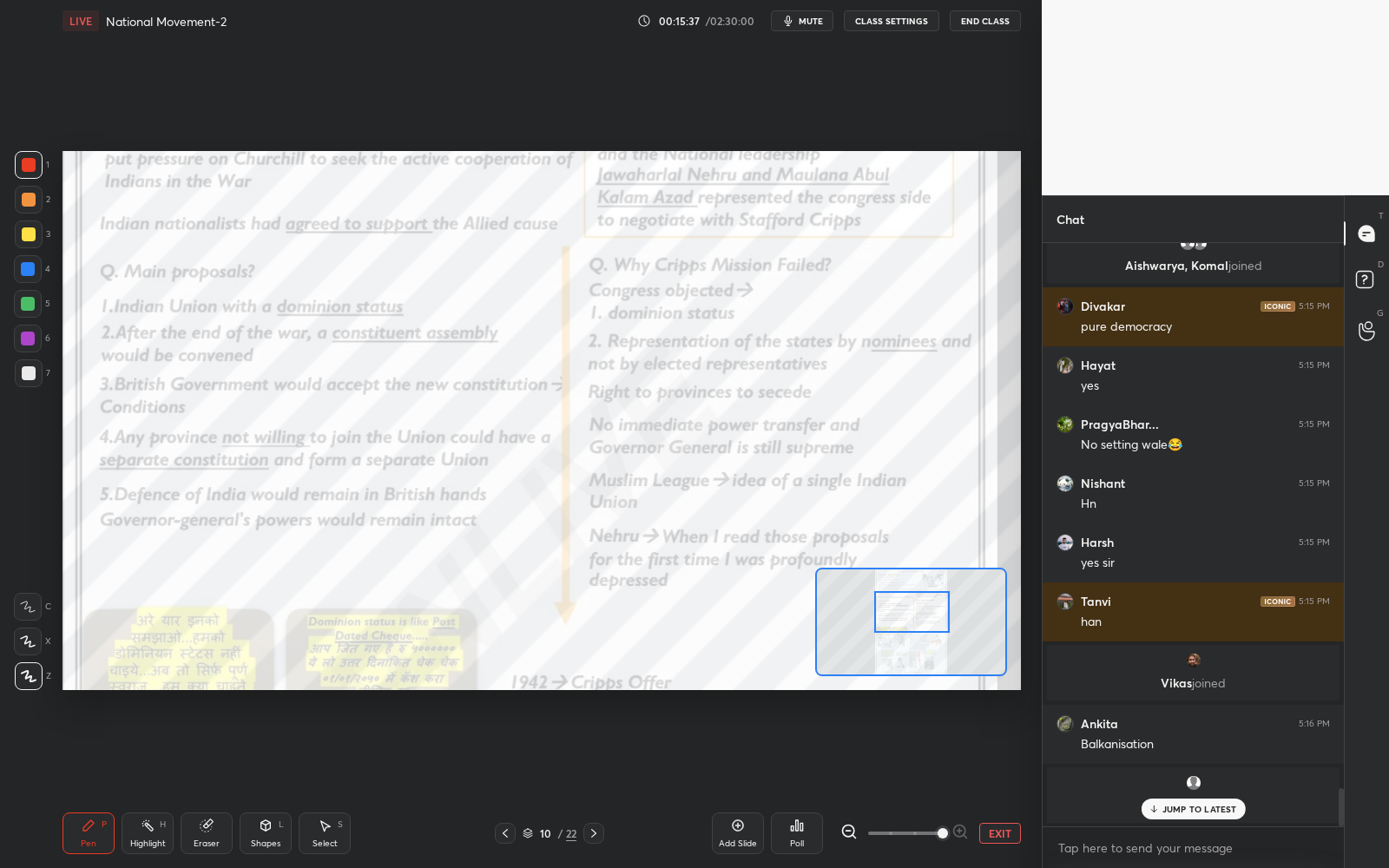 scroll, scrollTop: 8314, scrollLeft: 0, axis: vertical 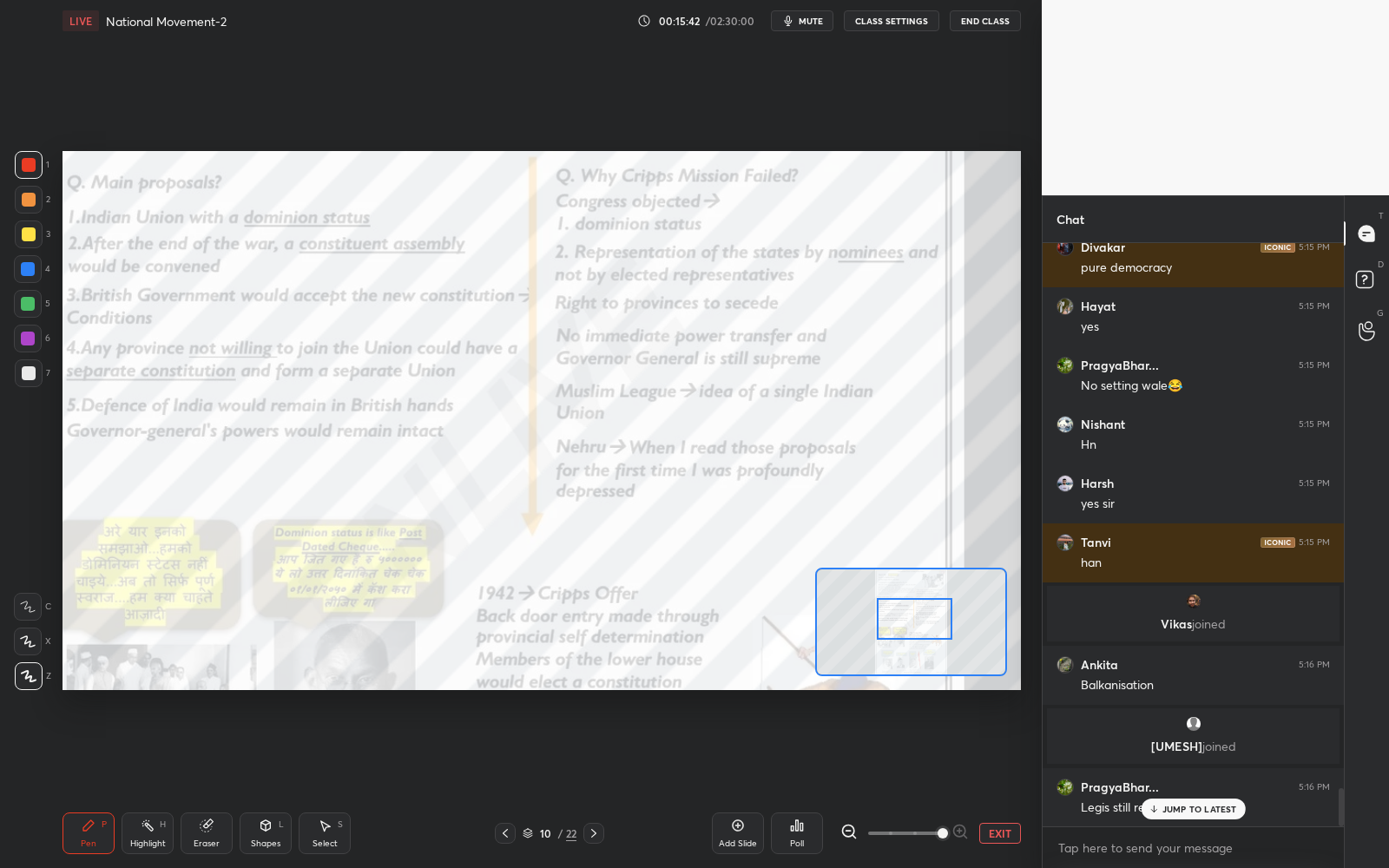 click at bounding box center [914, 619] 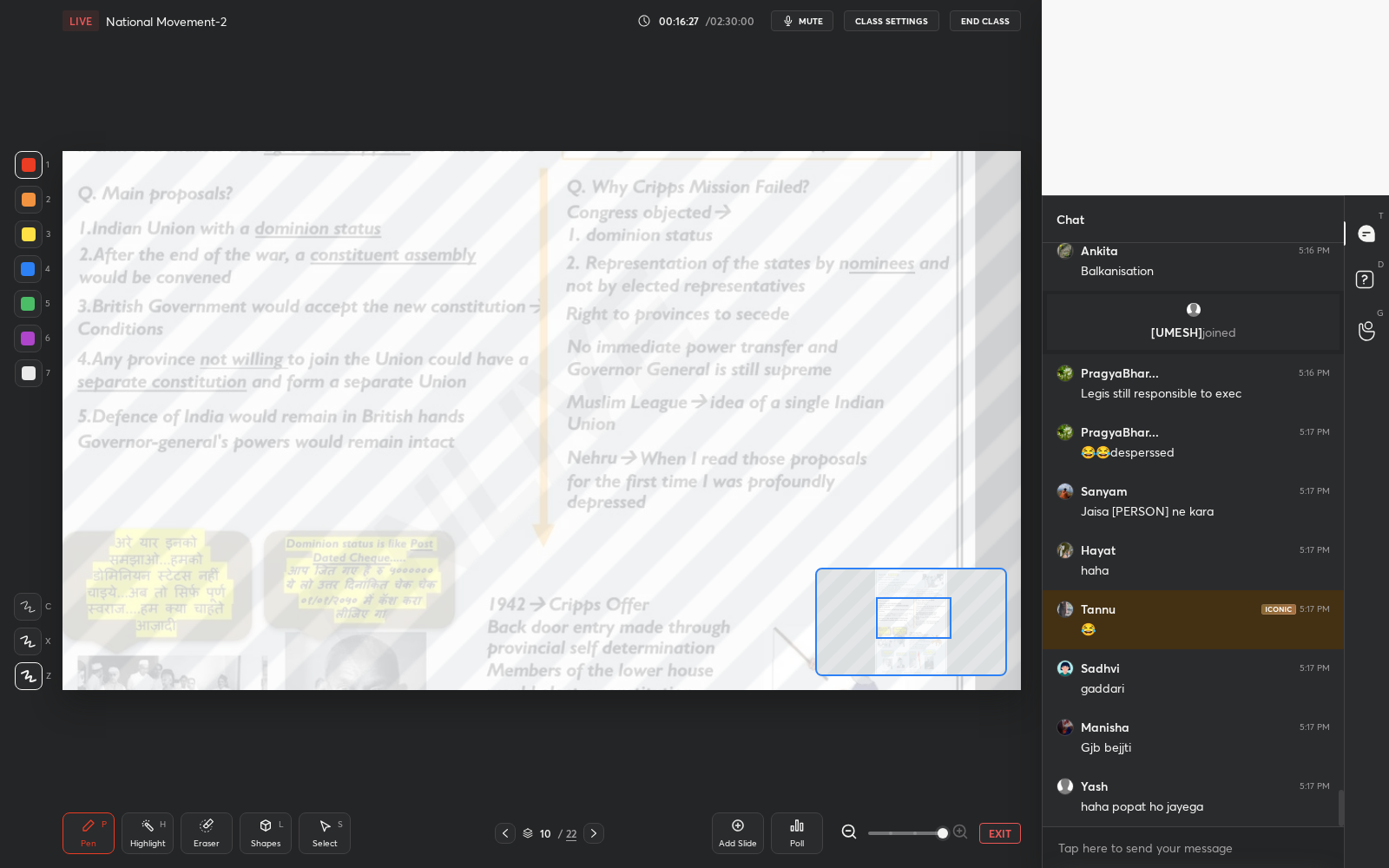 scroll, scrollTop: 8786, scrollLeft: 0, axis: vertical 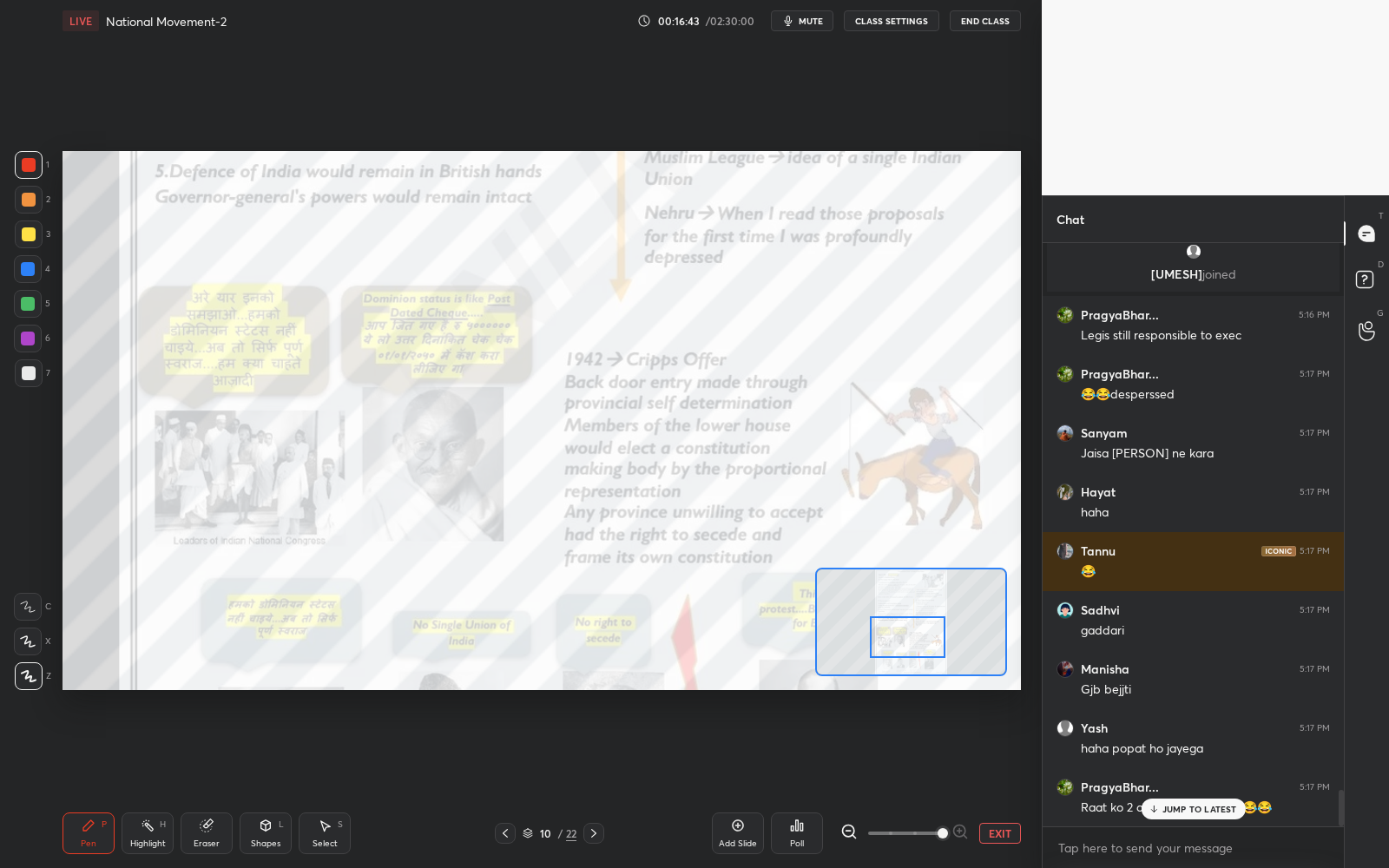 drag, startPoint x: 895, startPoint y: 623, endPoint x: 890, endPoint y: 641, distance: 18.681542 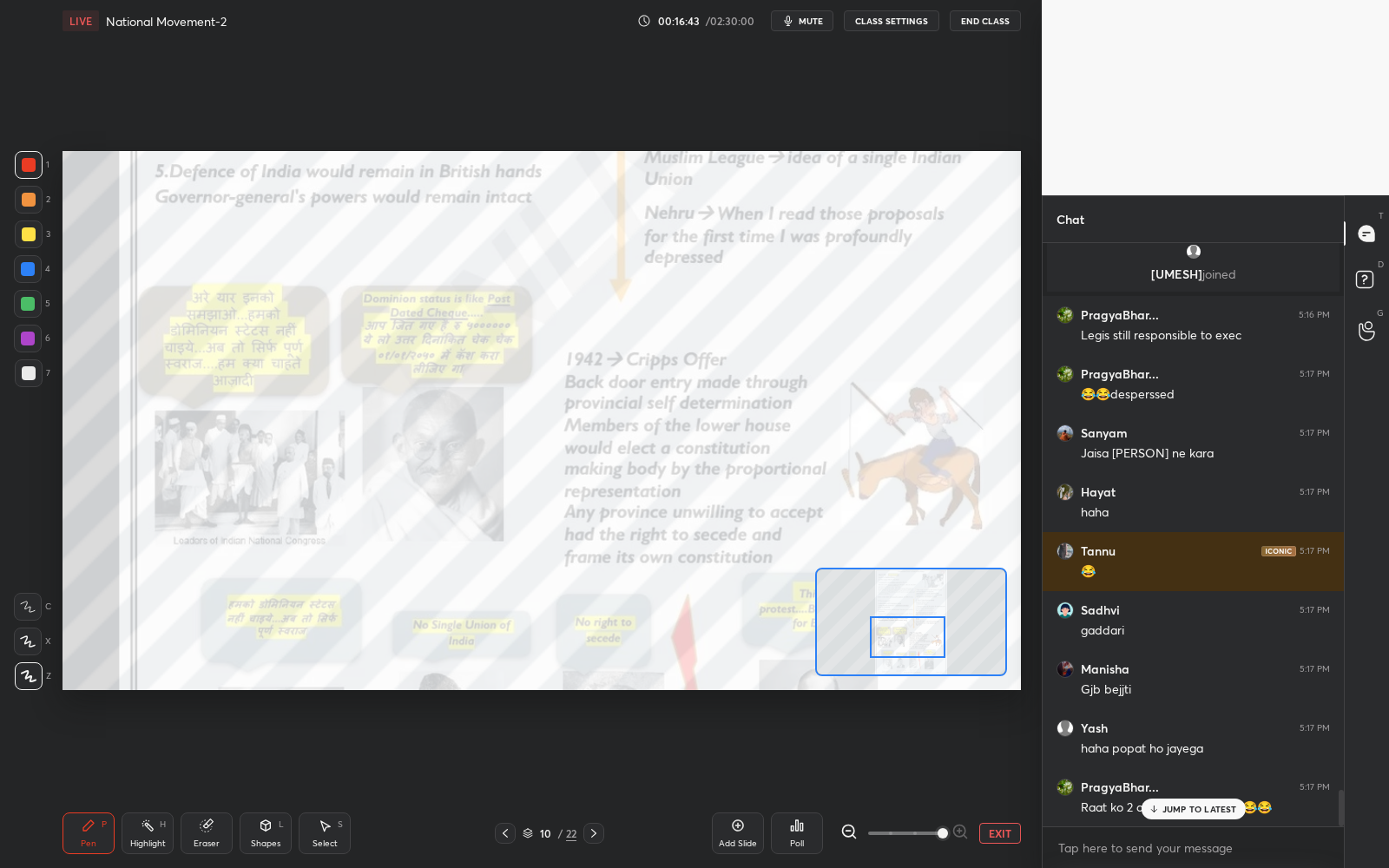 click at bounding box center [907, 637] 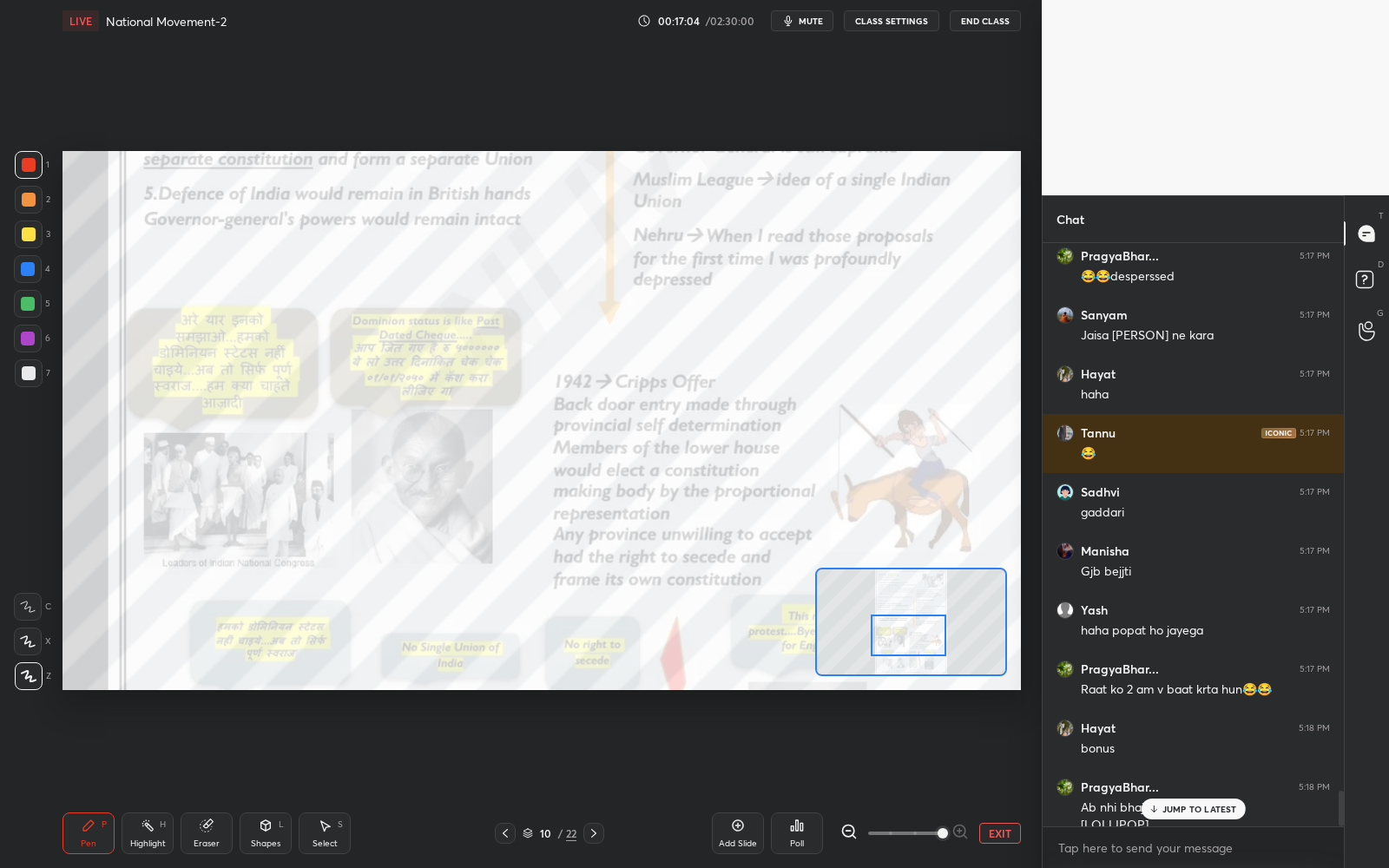 scroll, scrollTop: 8921, scrollLeft: 0, axis: vertical 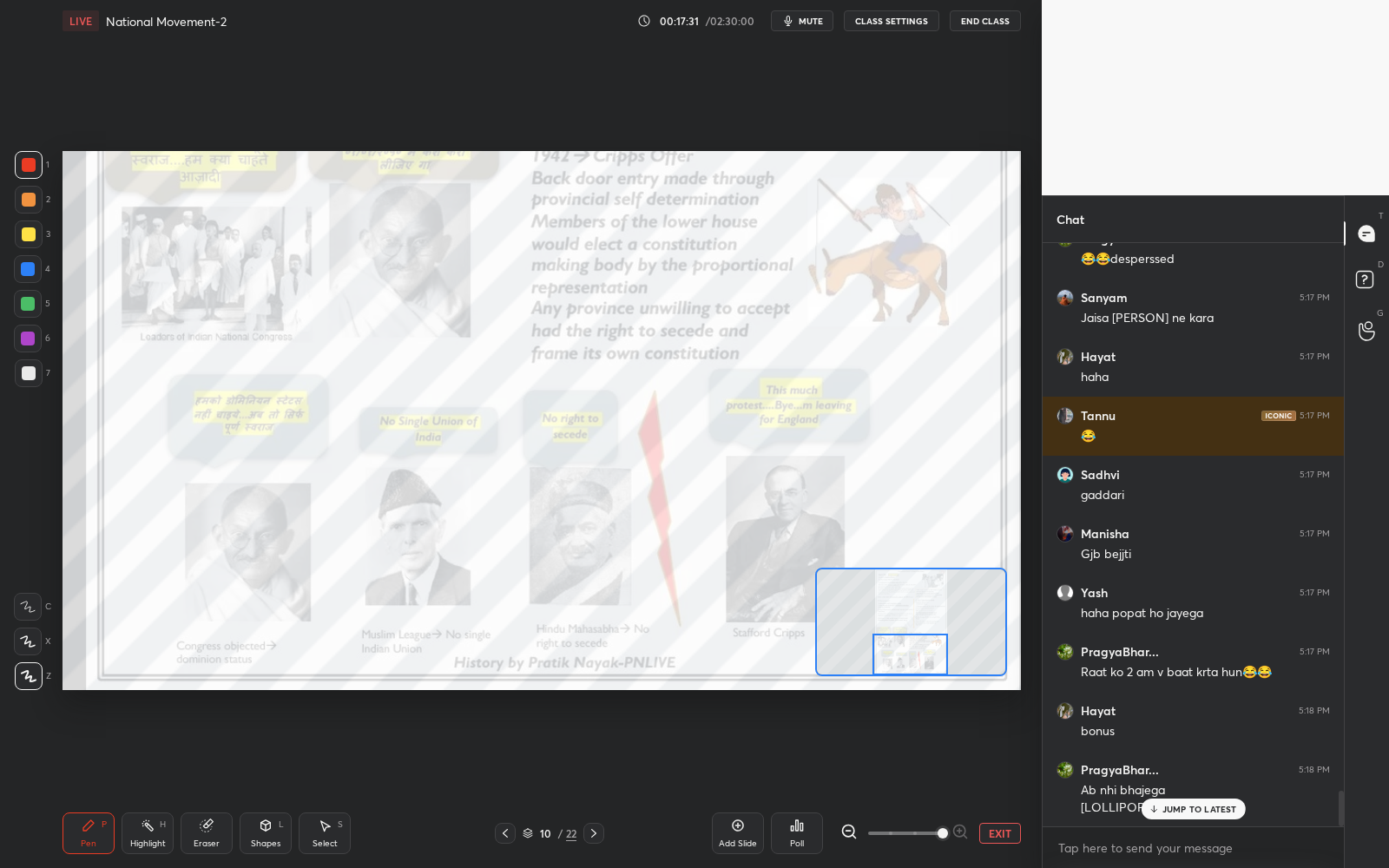 drag, startPoint x: 915, startPoint y: 643, endPoint x: 917, endPoint y: 671, distance: 28.07134 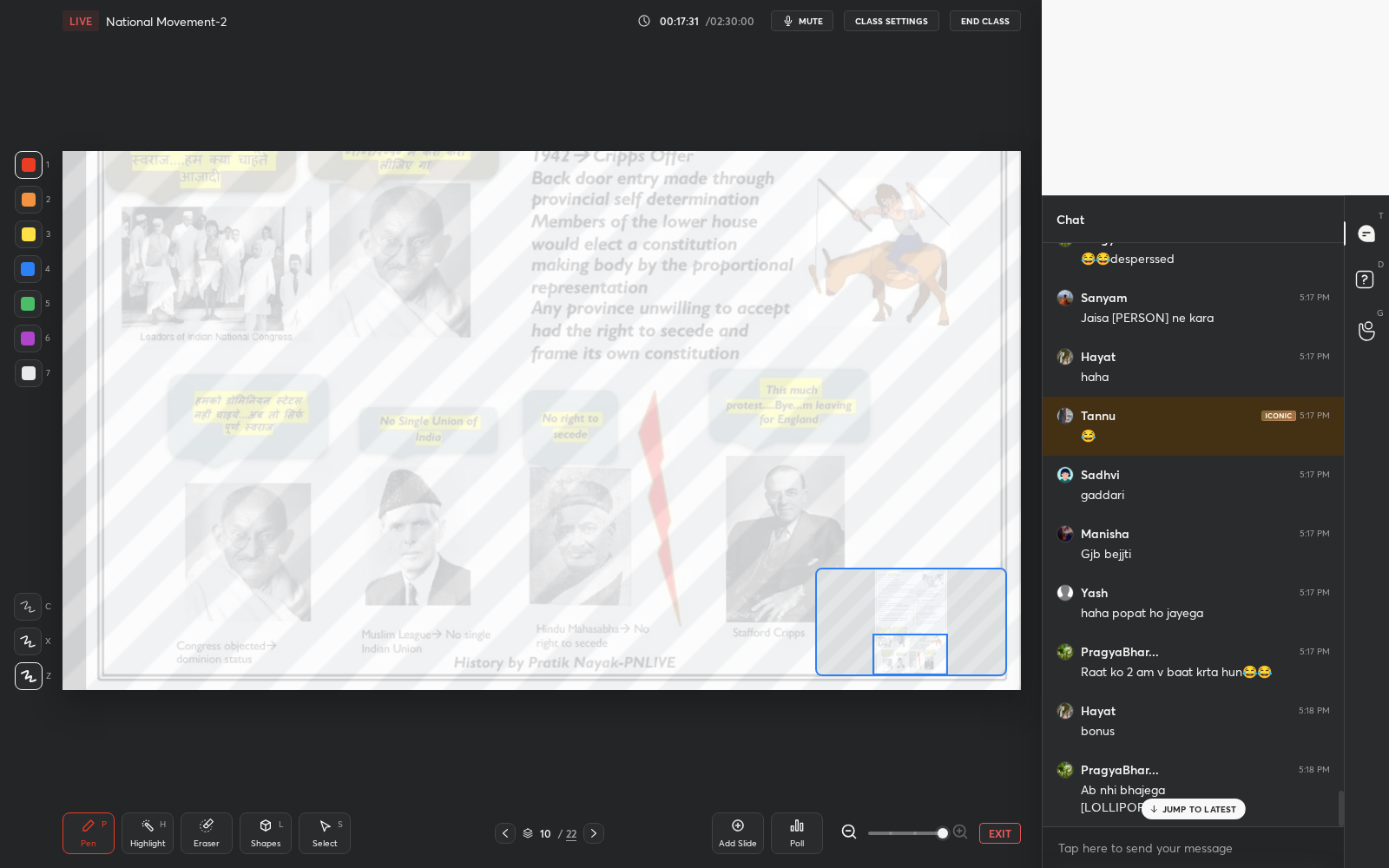 click at bounding box center (910, 654) 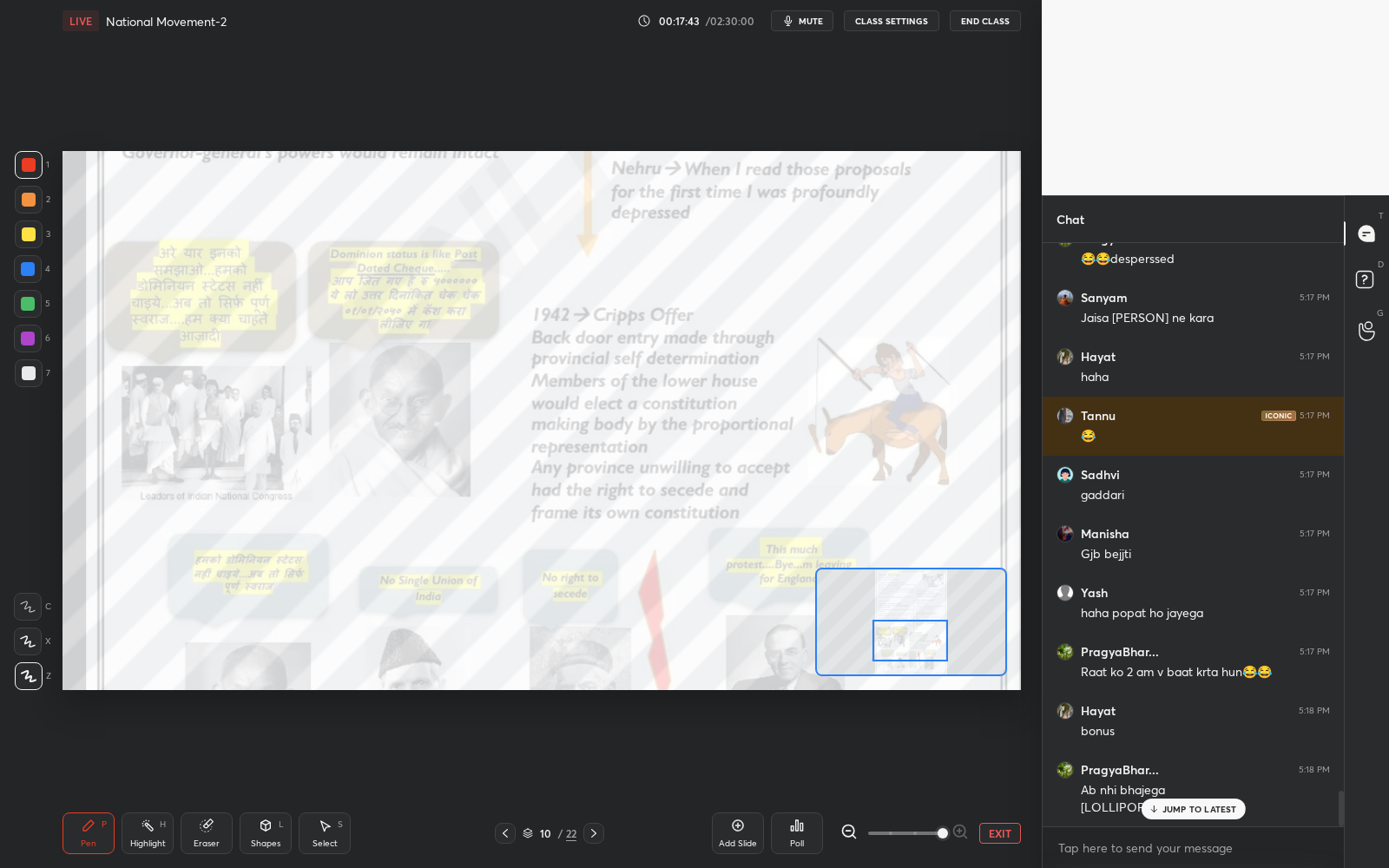 drag, startPoint x: 905, startPoint y: 643, endPoint x: 905, endPoint y: 629, distance: 14 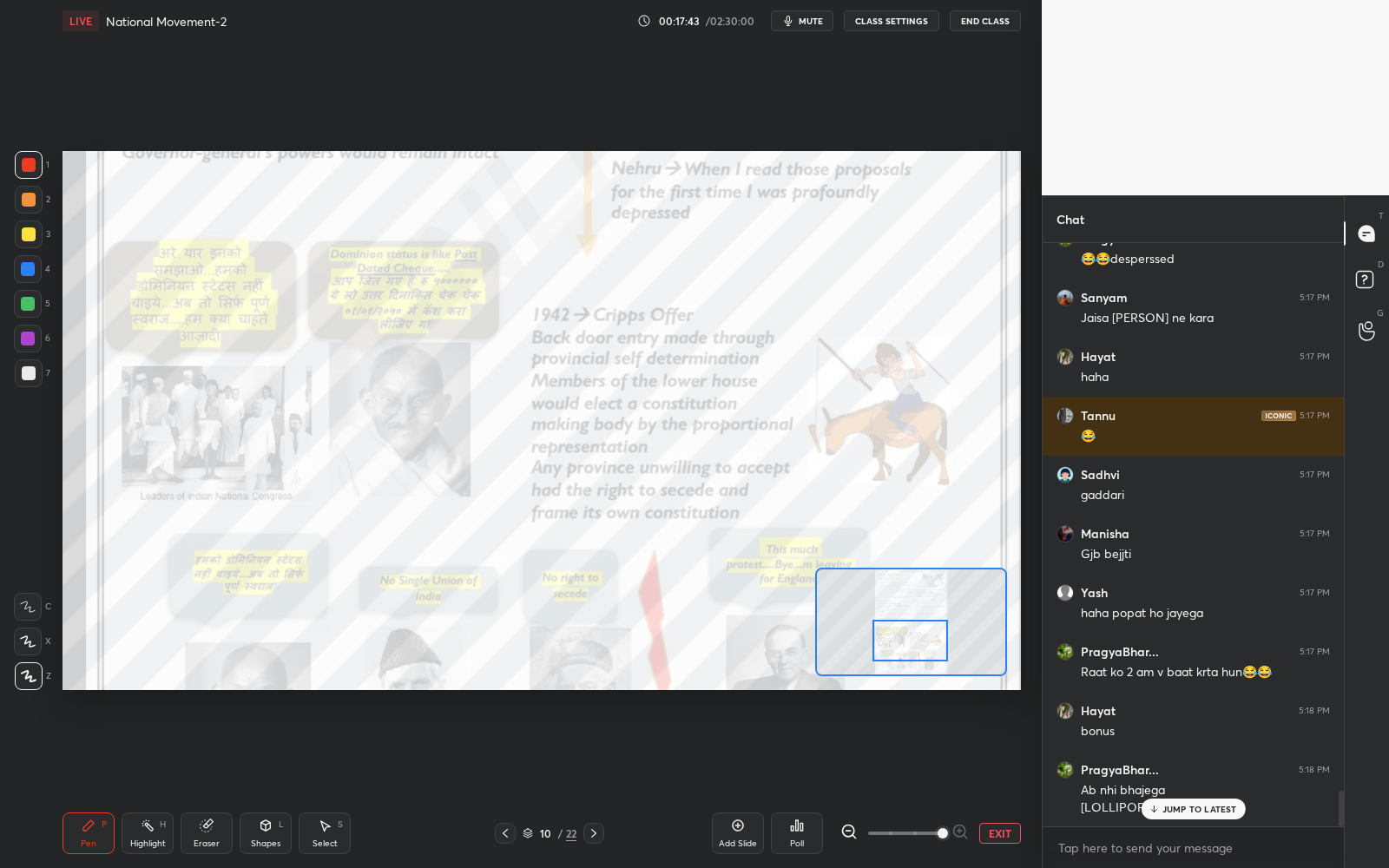 click at bounding box center [910, 641] 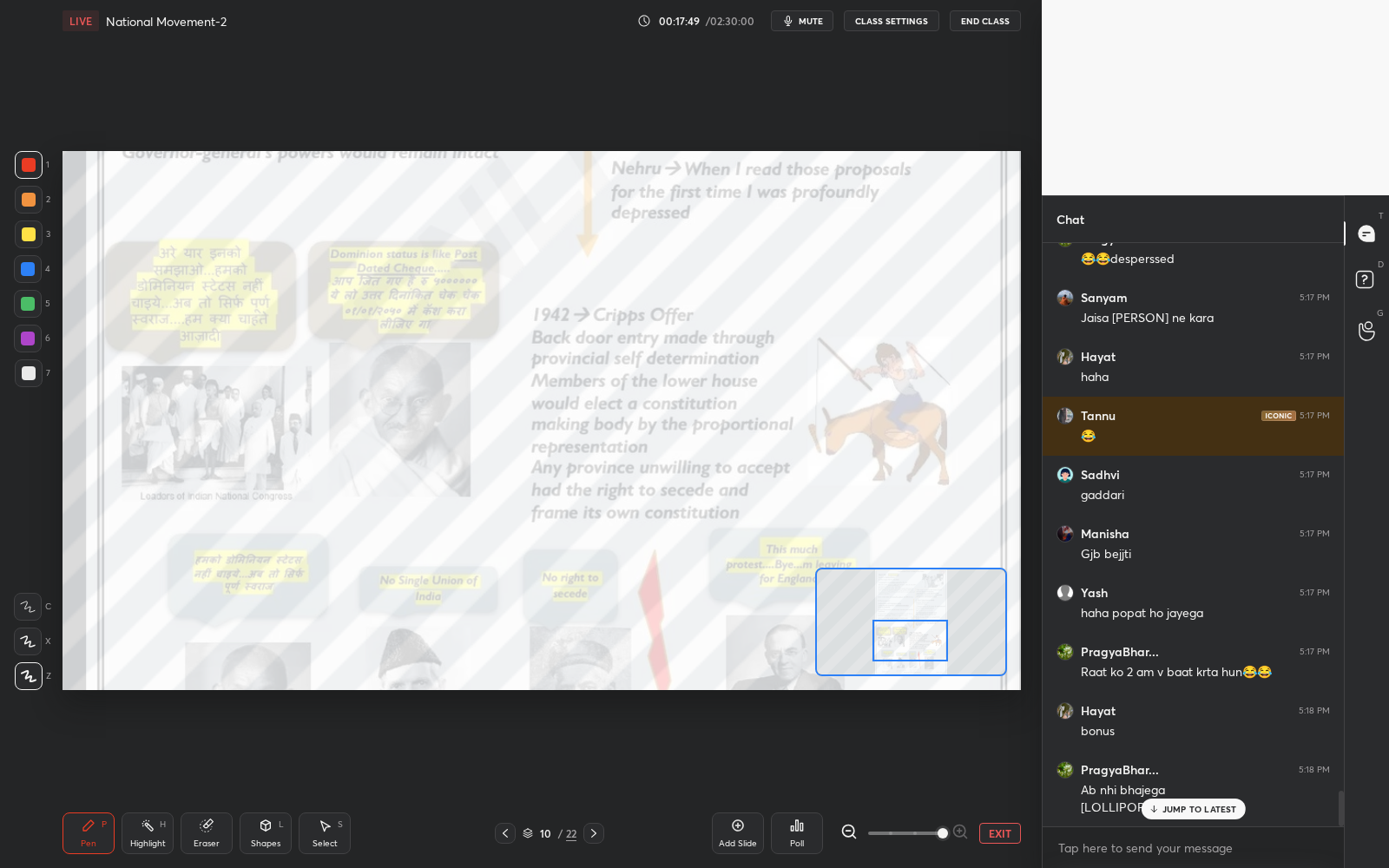 scroll, scrollTop: 8939, scrollLeft: 0, axis: vertical 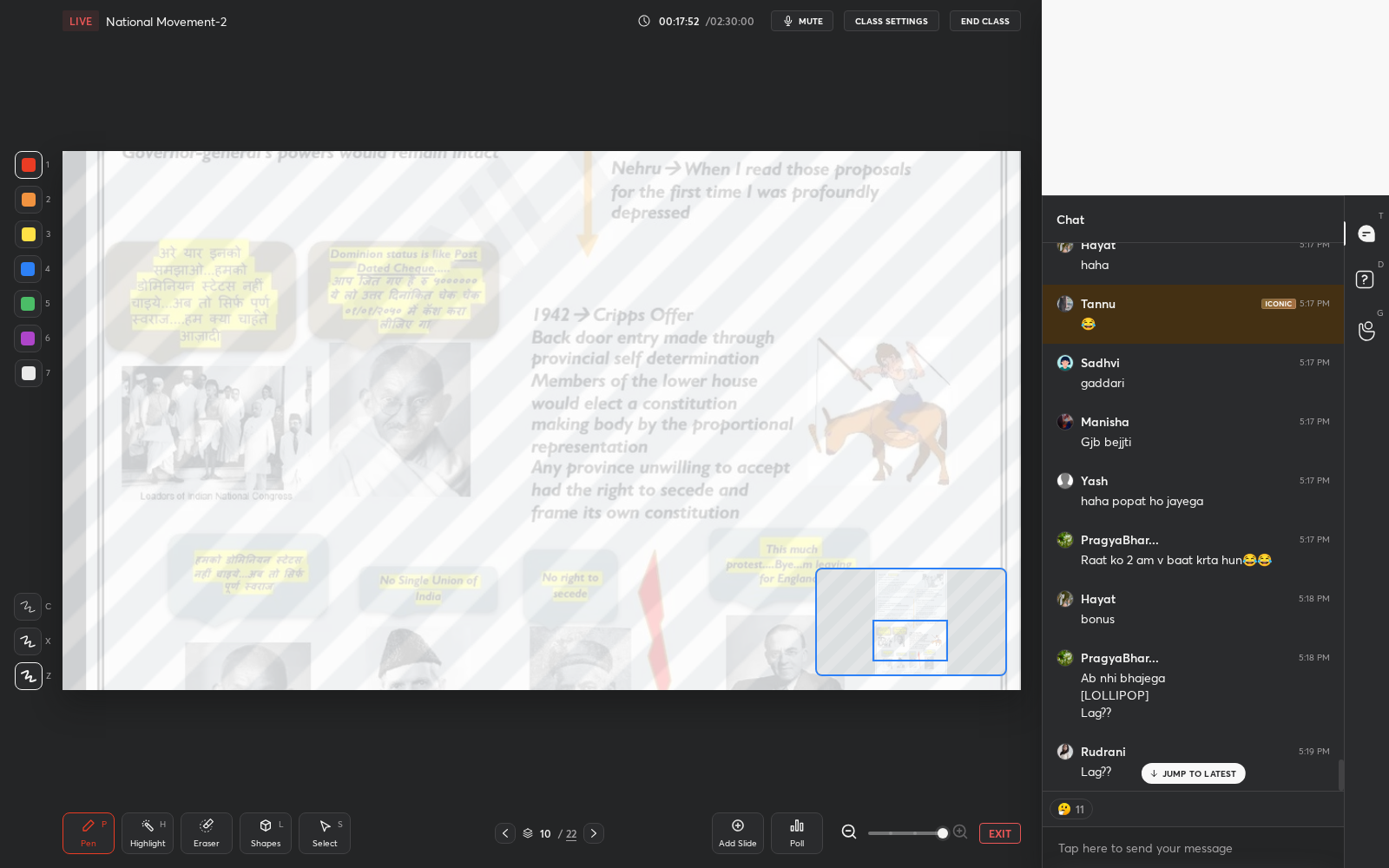 click on "JUMP TO LATEST" at bounding box center (1200, 773) 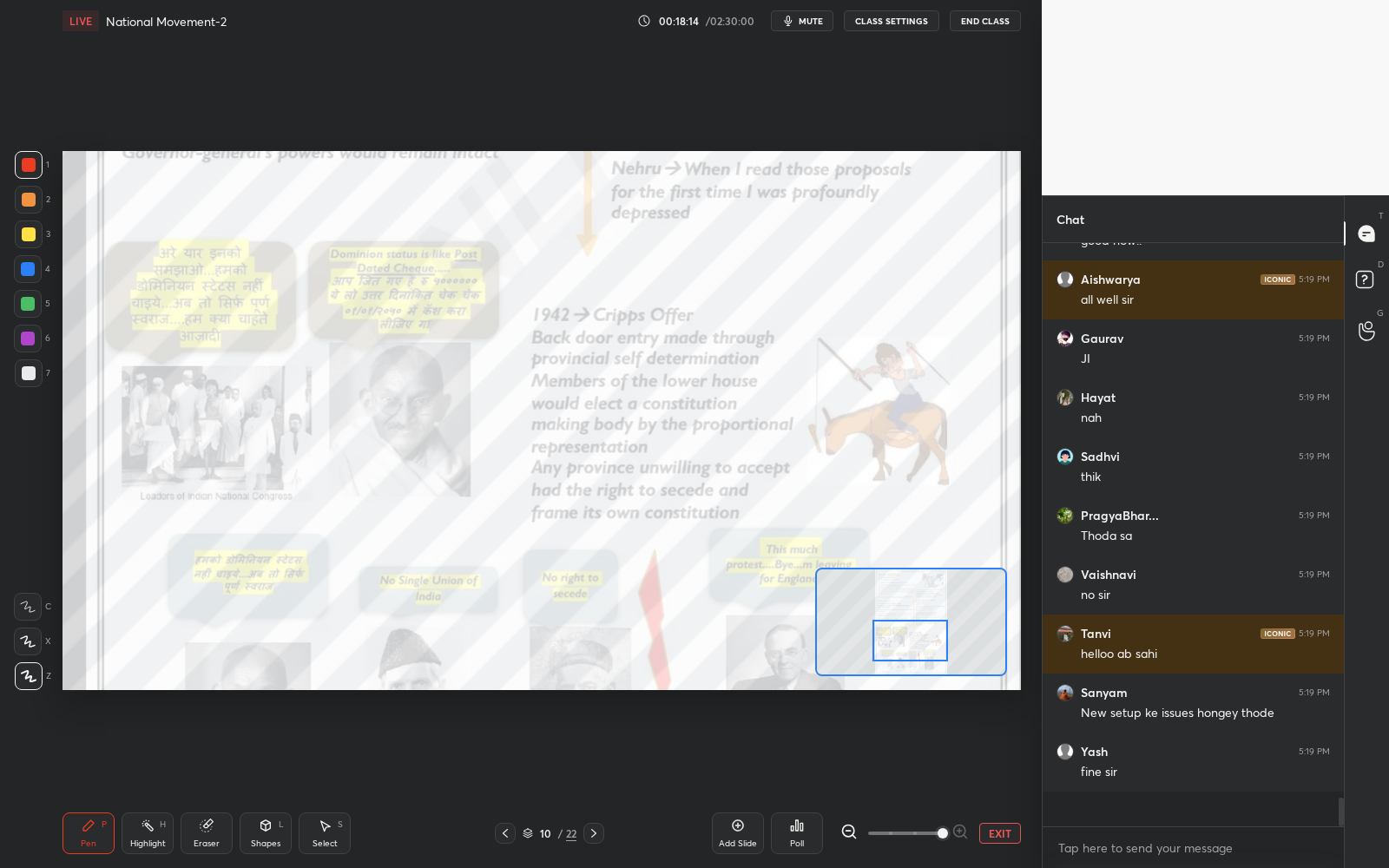 scroll, scrollTop: 10533, scrollLeft: 0, axis: vertical 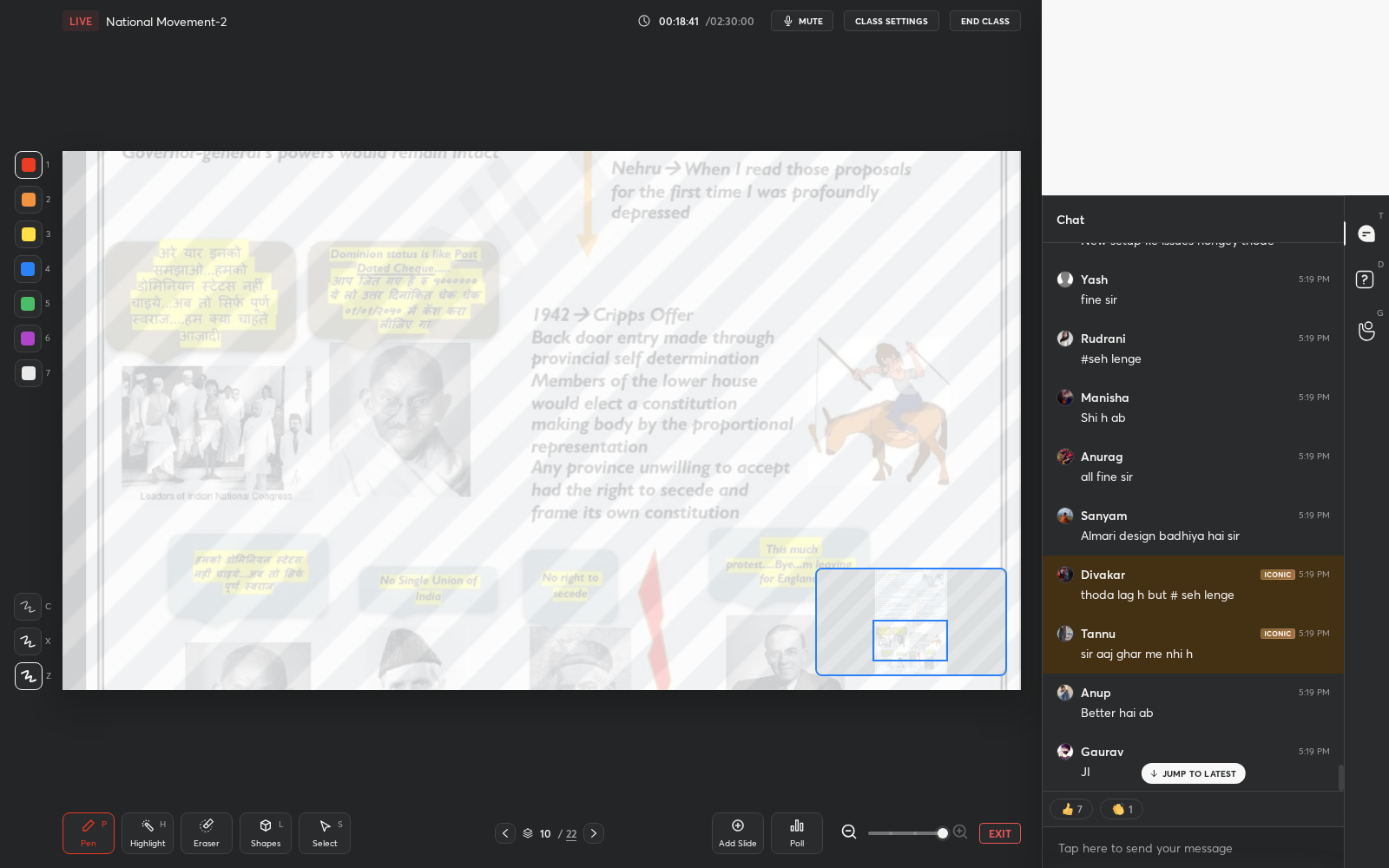 click on "JUMP TO LATEST" at bounding box center (1200, 773) 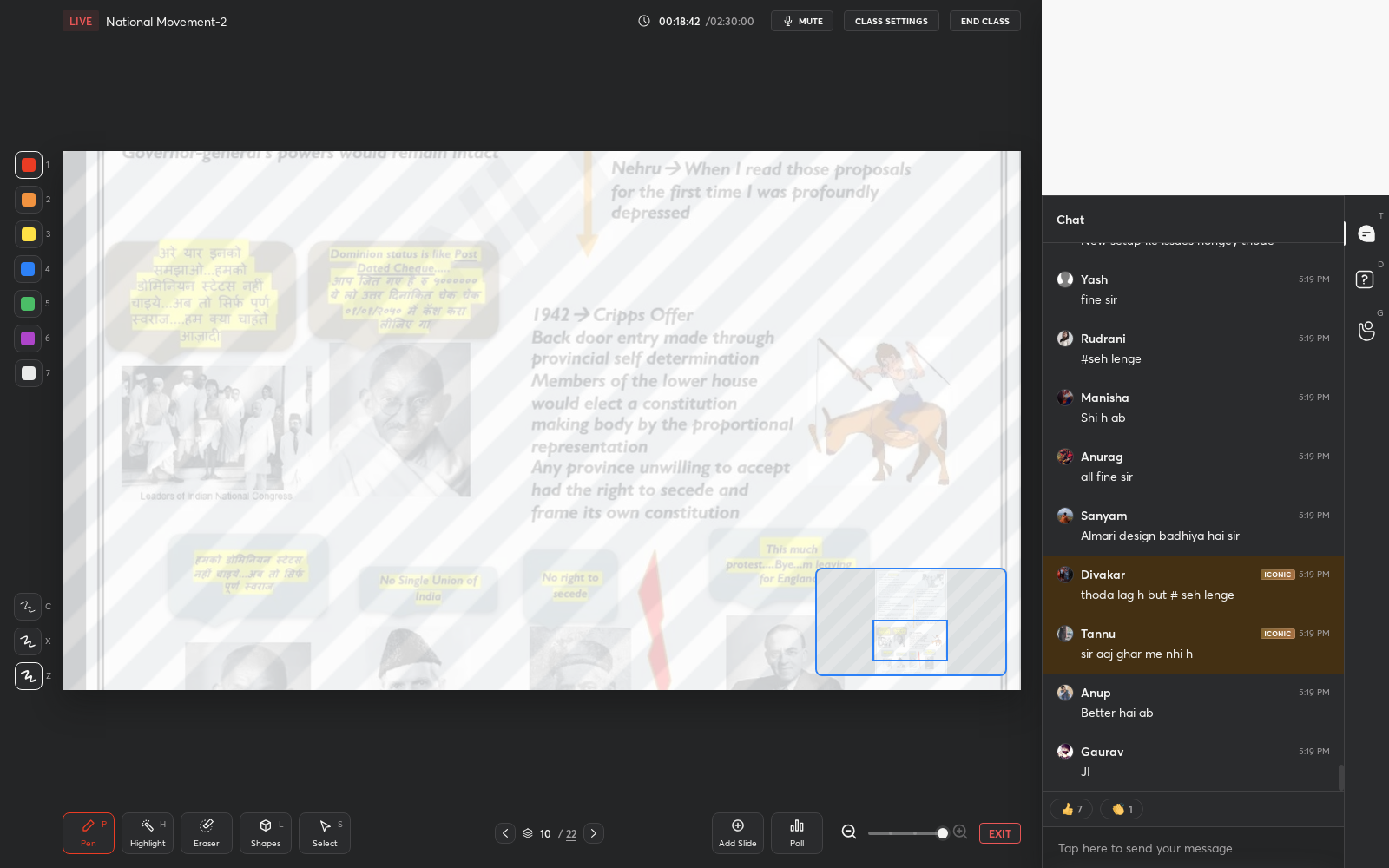 scroll, scrollTop: 11041, scrollLeft: 0, axis: vertical 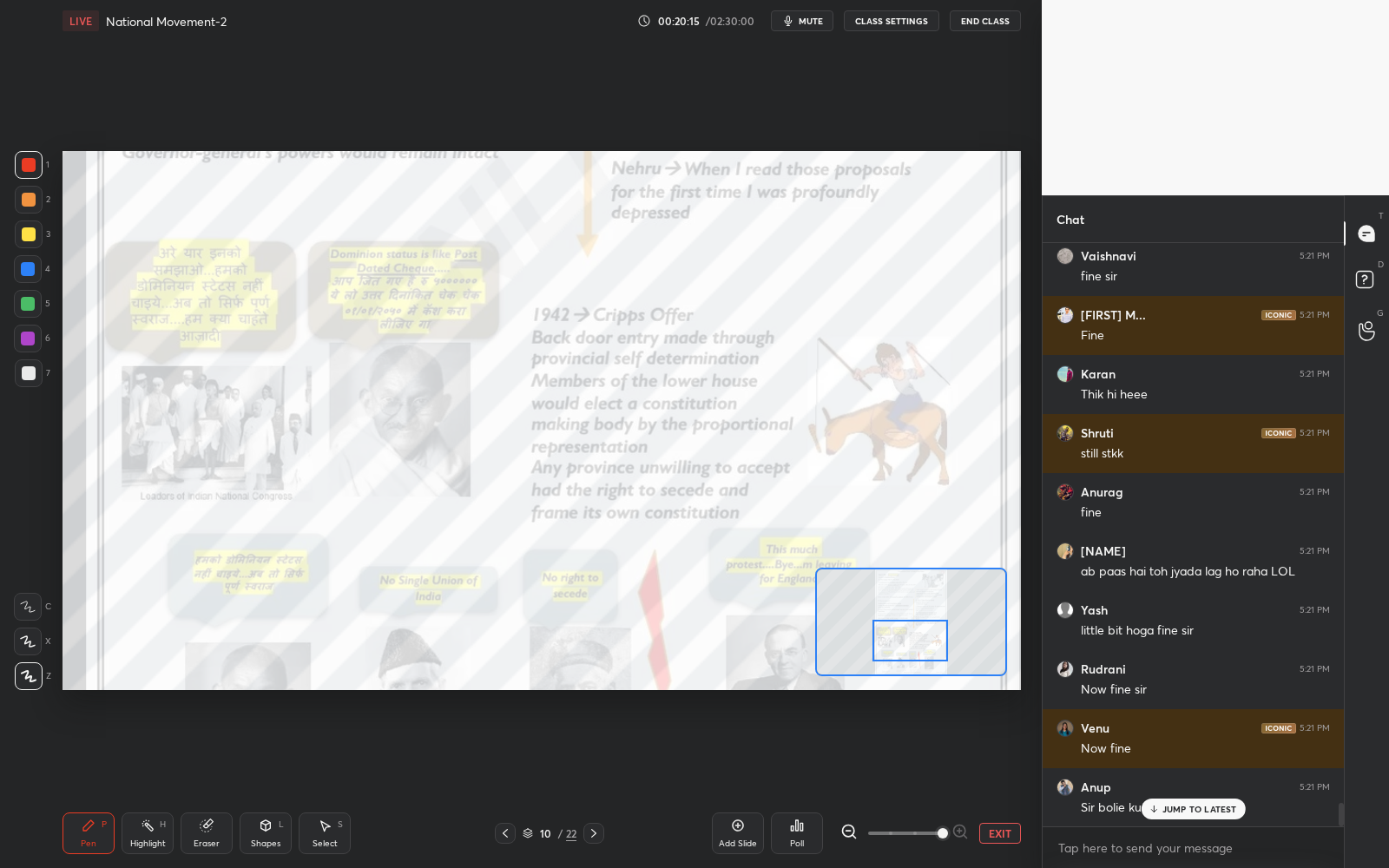click on "JUMP TO LATEST" at bounding box center [1200, 809] 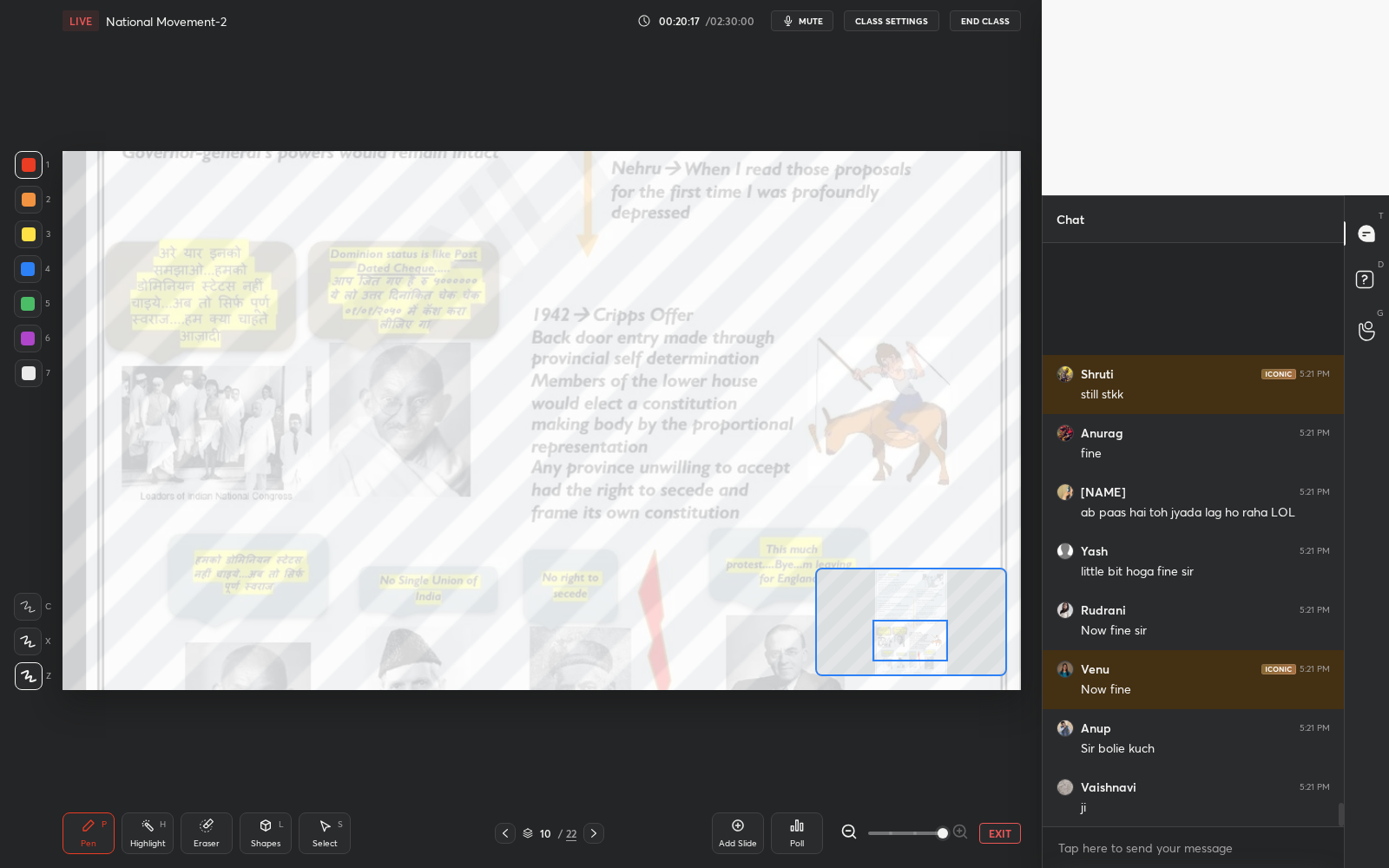 scroll, scrollTop: 14031, scrollLeft: 0, axis: vertical 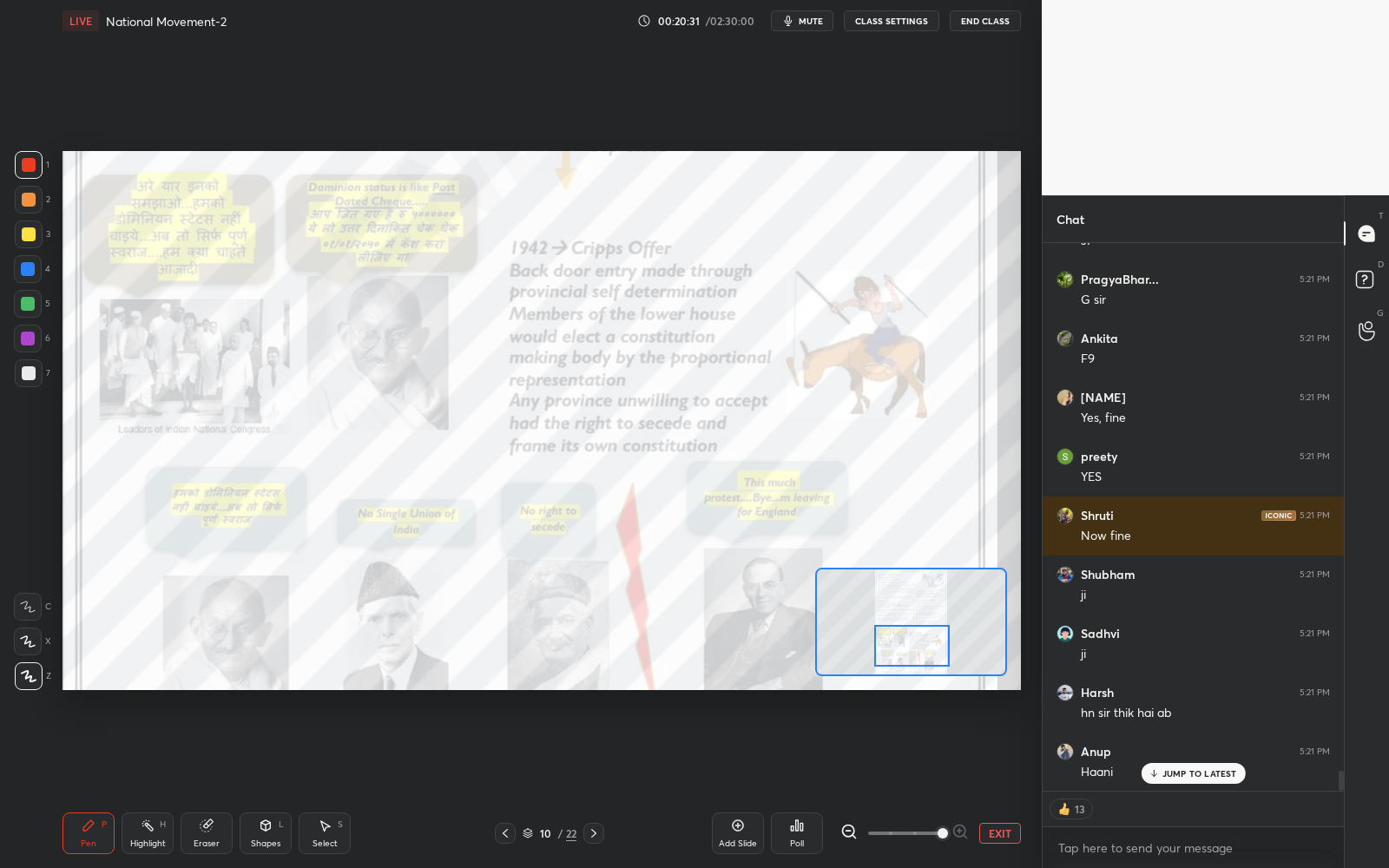 click at bounding box center (912, 646) 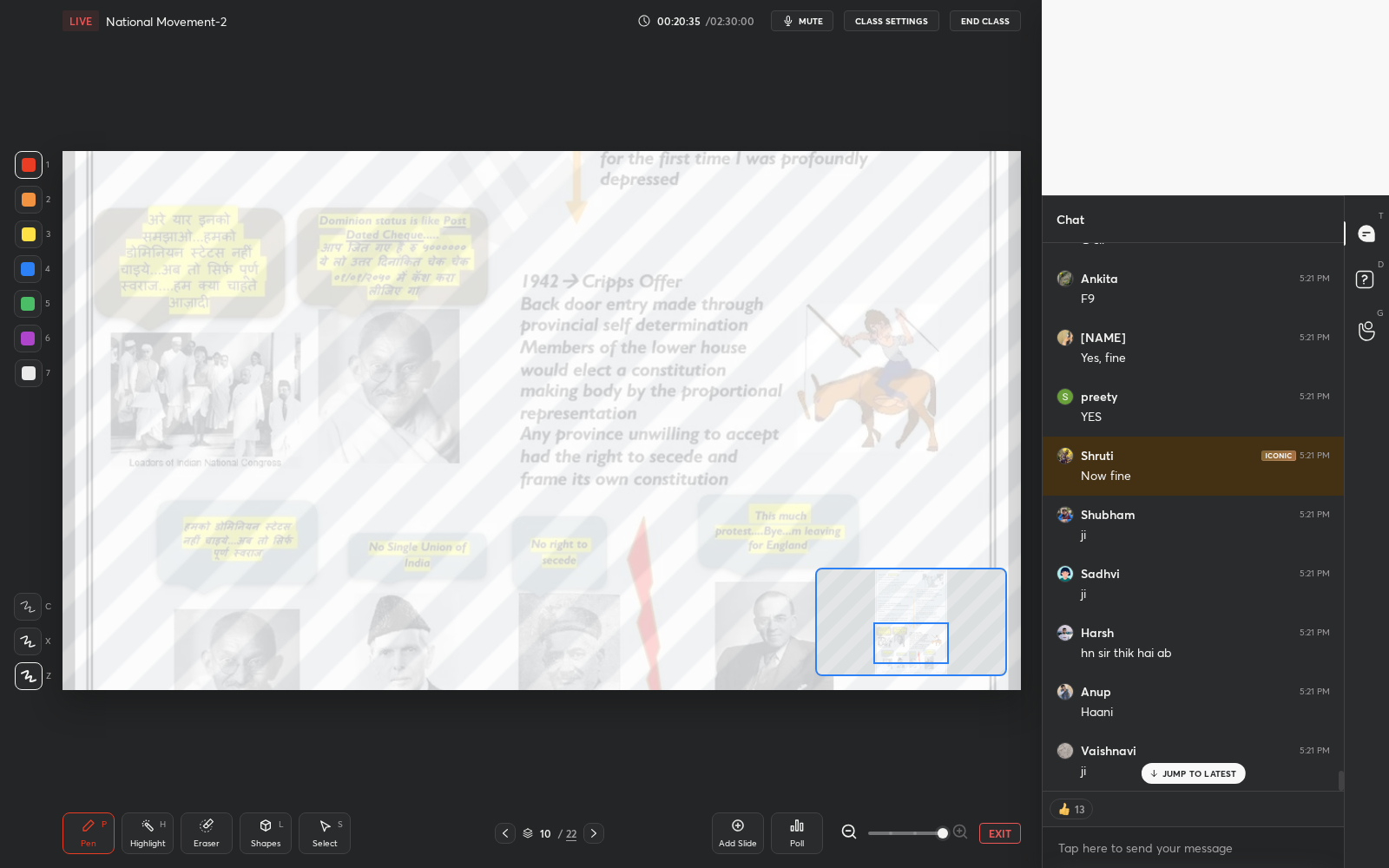 scroll, scrollTop: 14597, scrollLeft: 0, axis: vertical 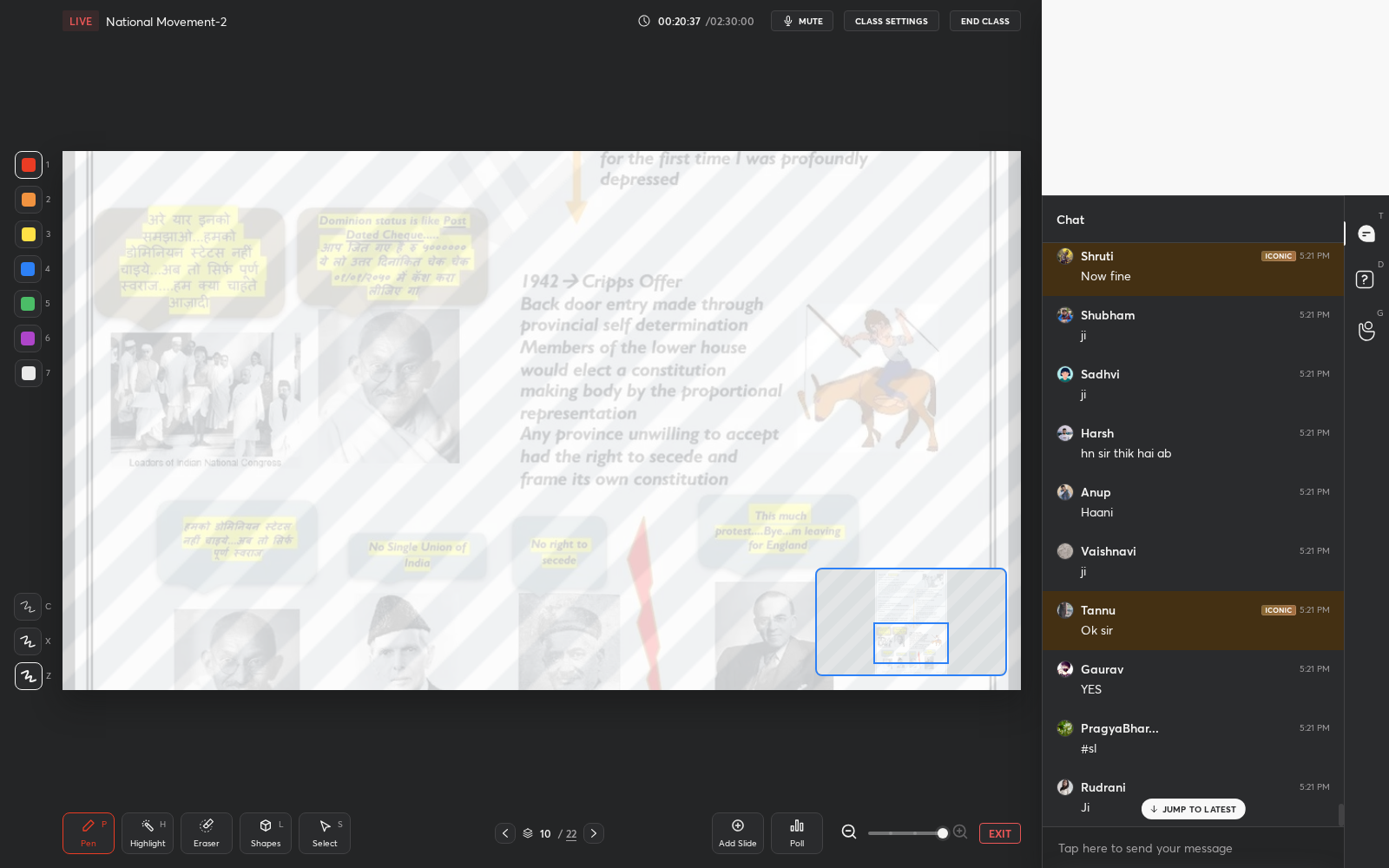click 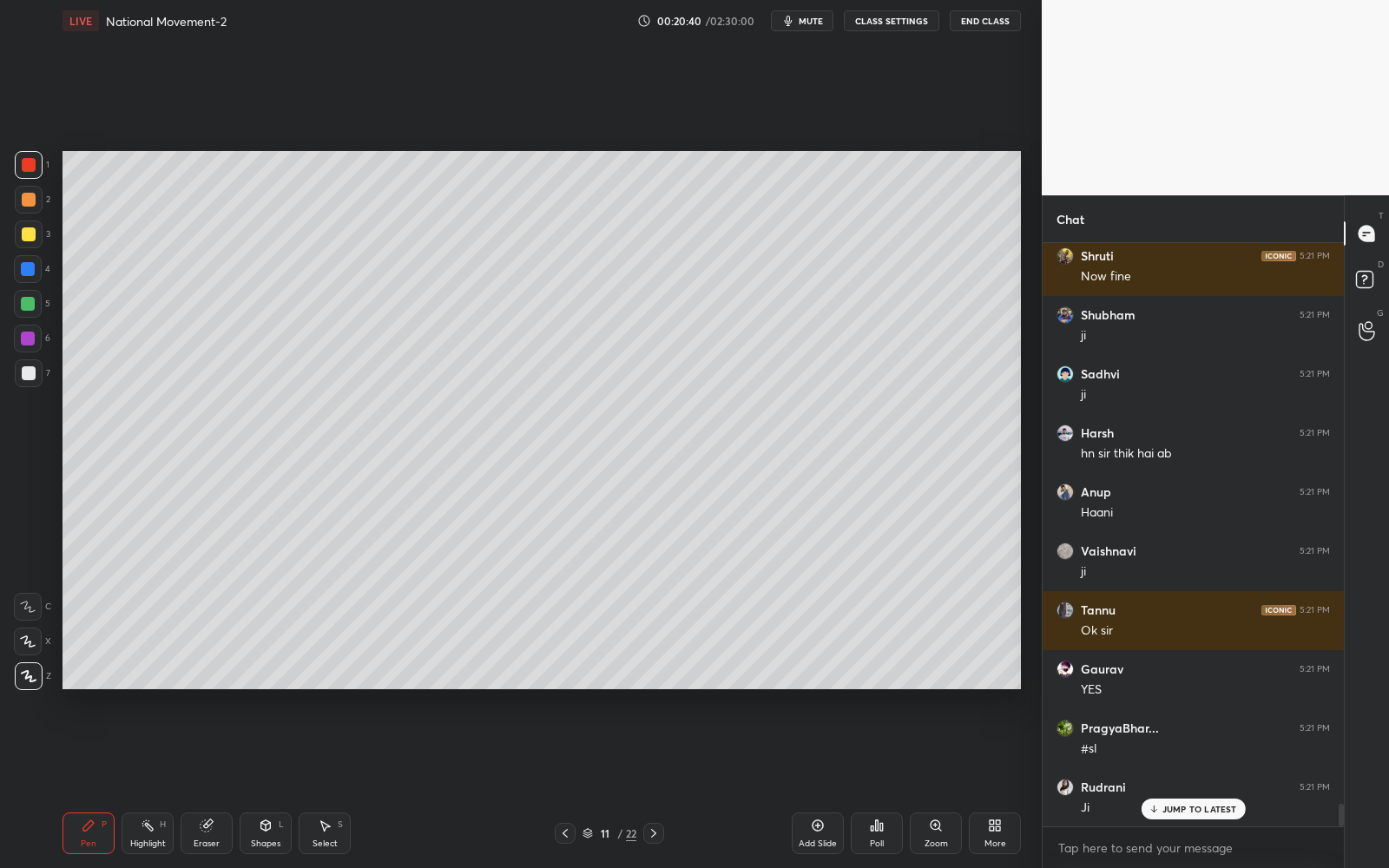 click on "11" at bounding box center (605, 833) 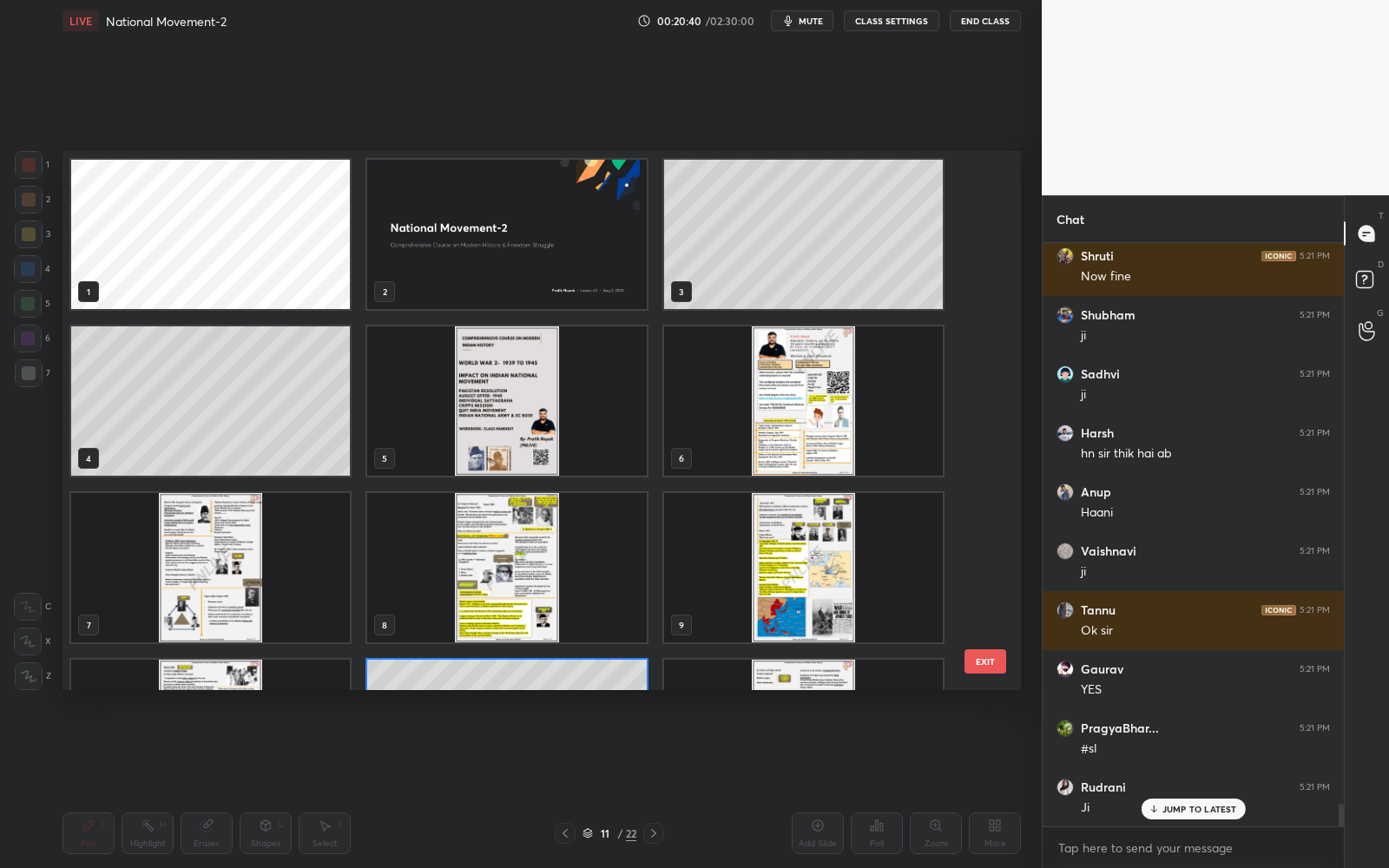 scroll, scrollTop: 128, scrollLeft: 0, axis: vertical 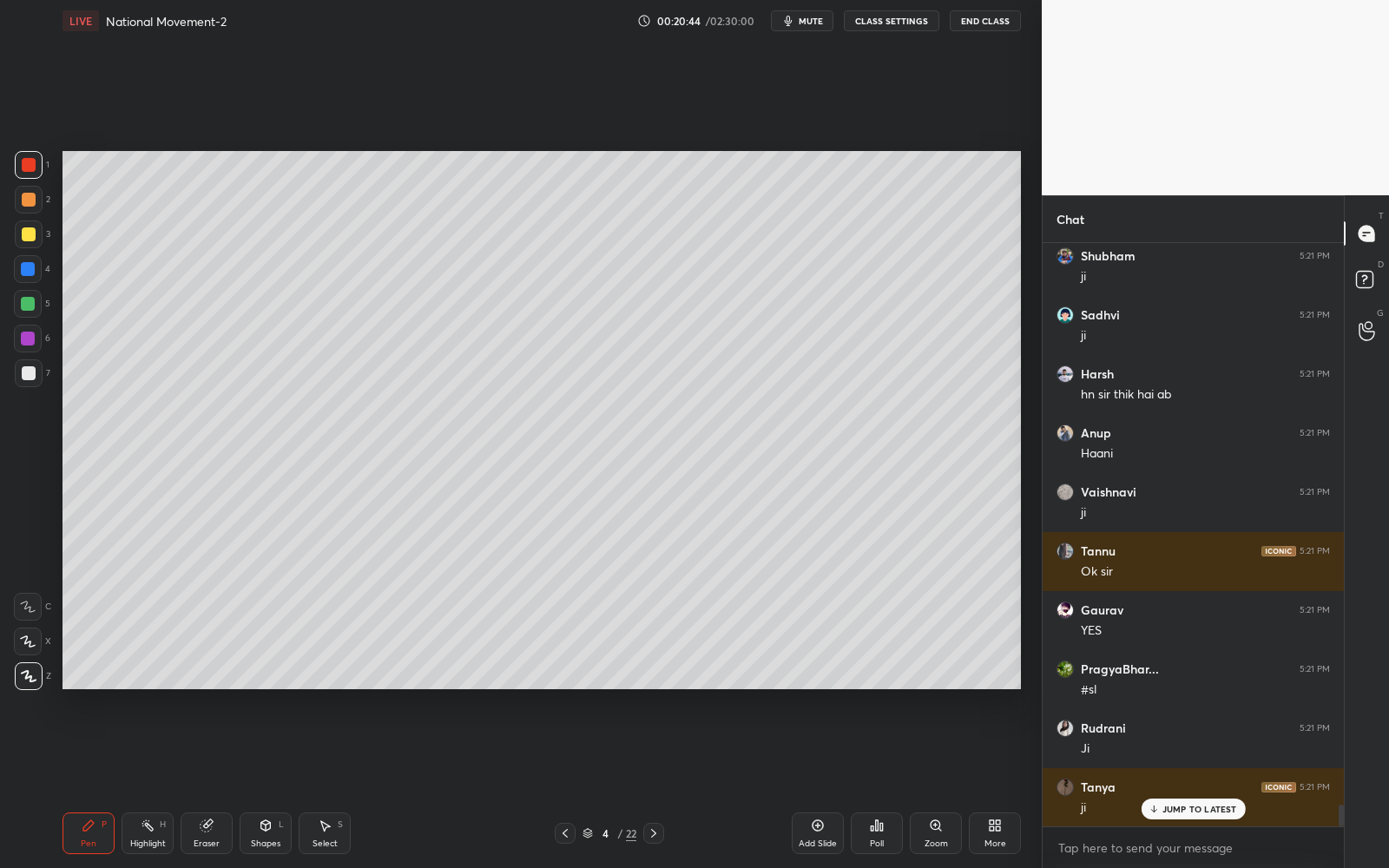 click at bounding box center (29, 373) 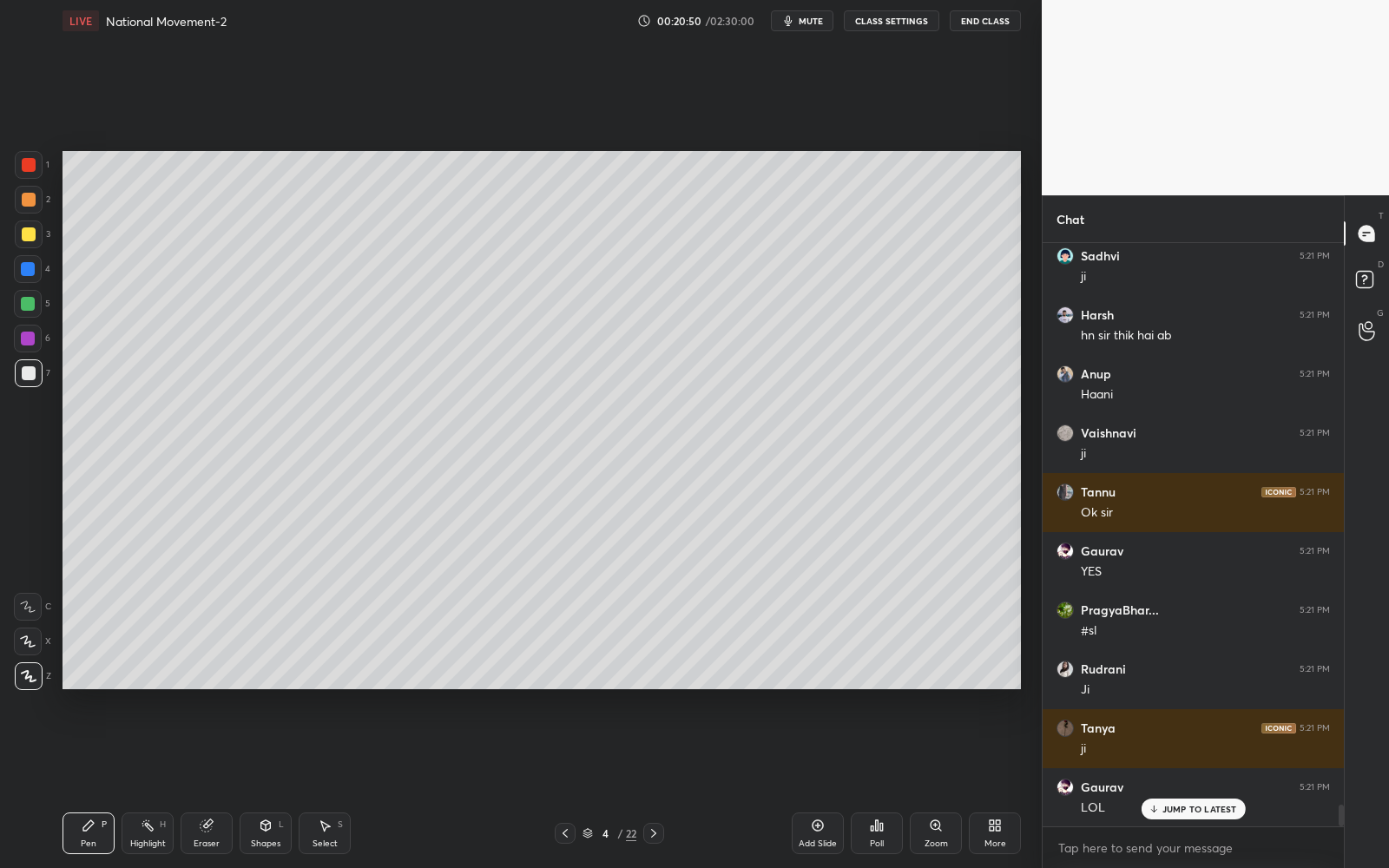 scroll, scrollTop: 14917, scrollLeft: 0, axis: vertical 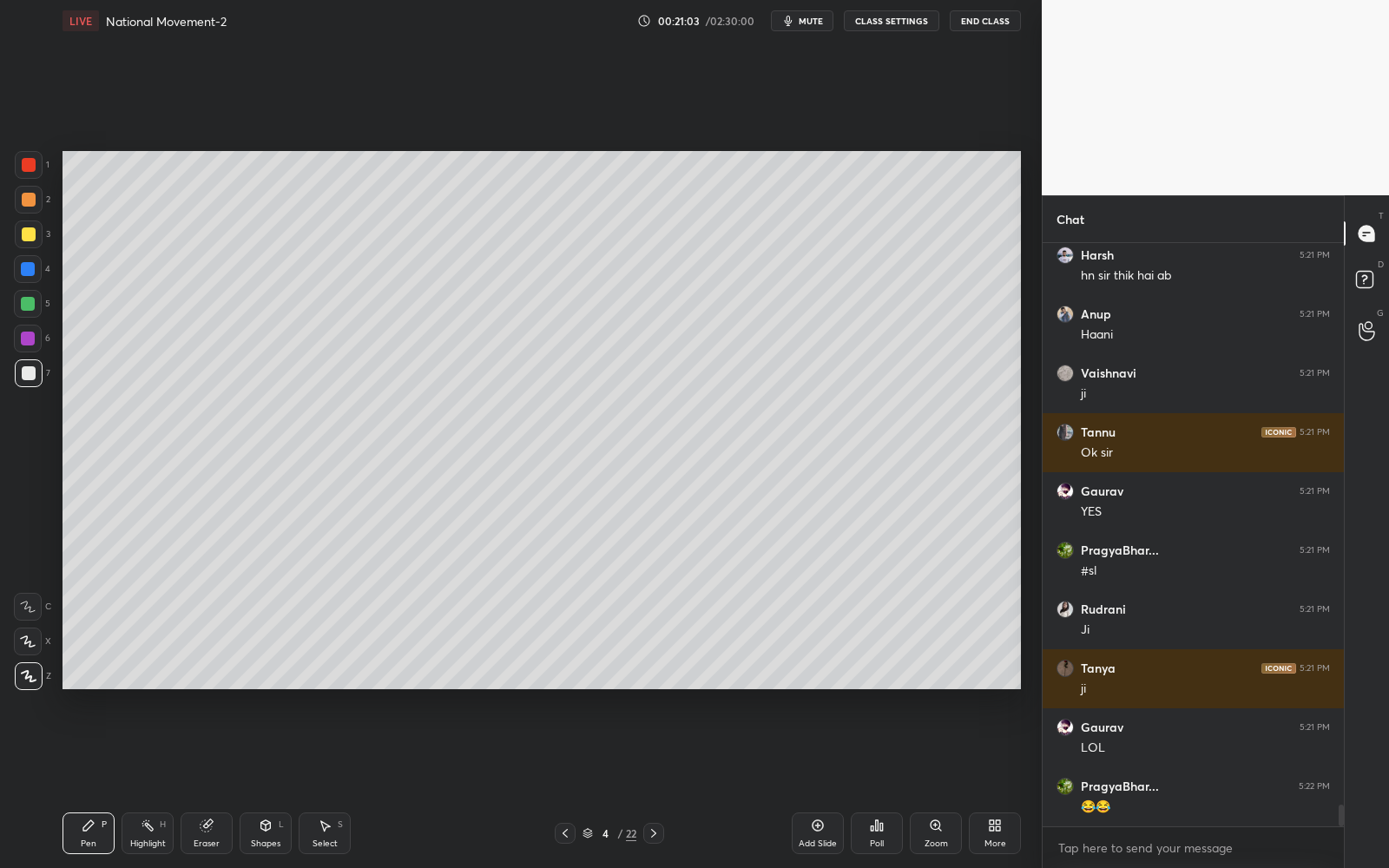 click on "Add Slide" at bounding box center (818, 833) 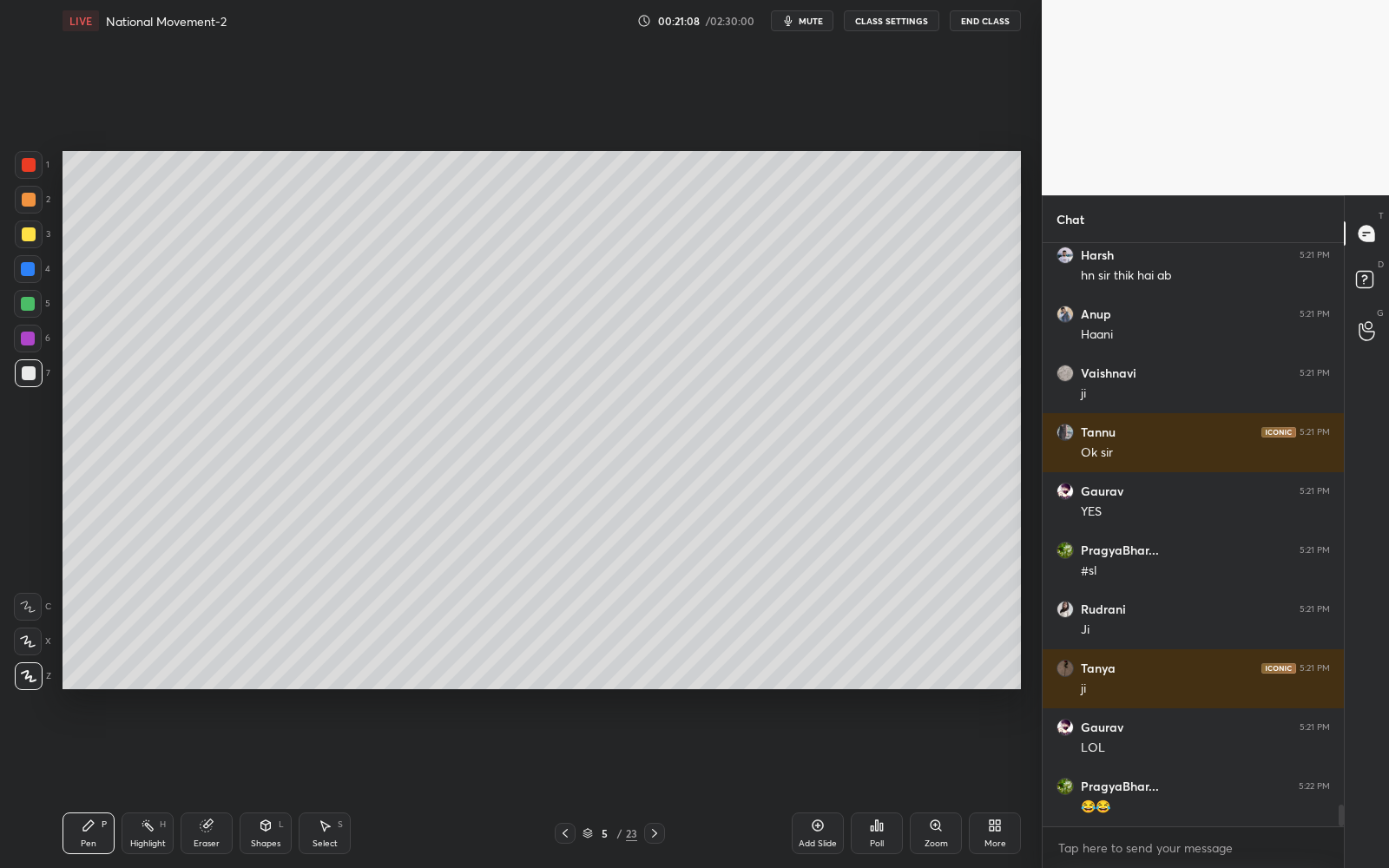 scroll, scrollTop: 14975, scrollLeft: 0, axis: vertical 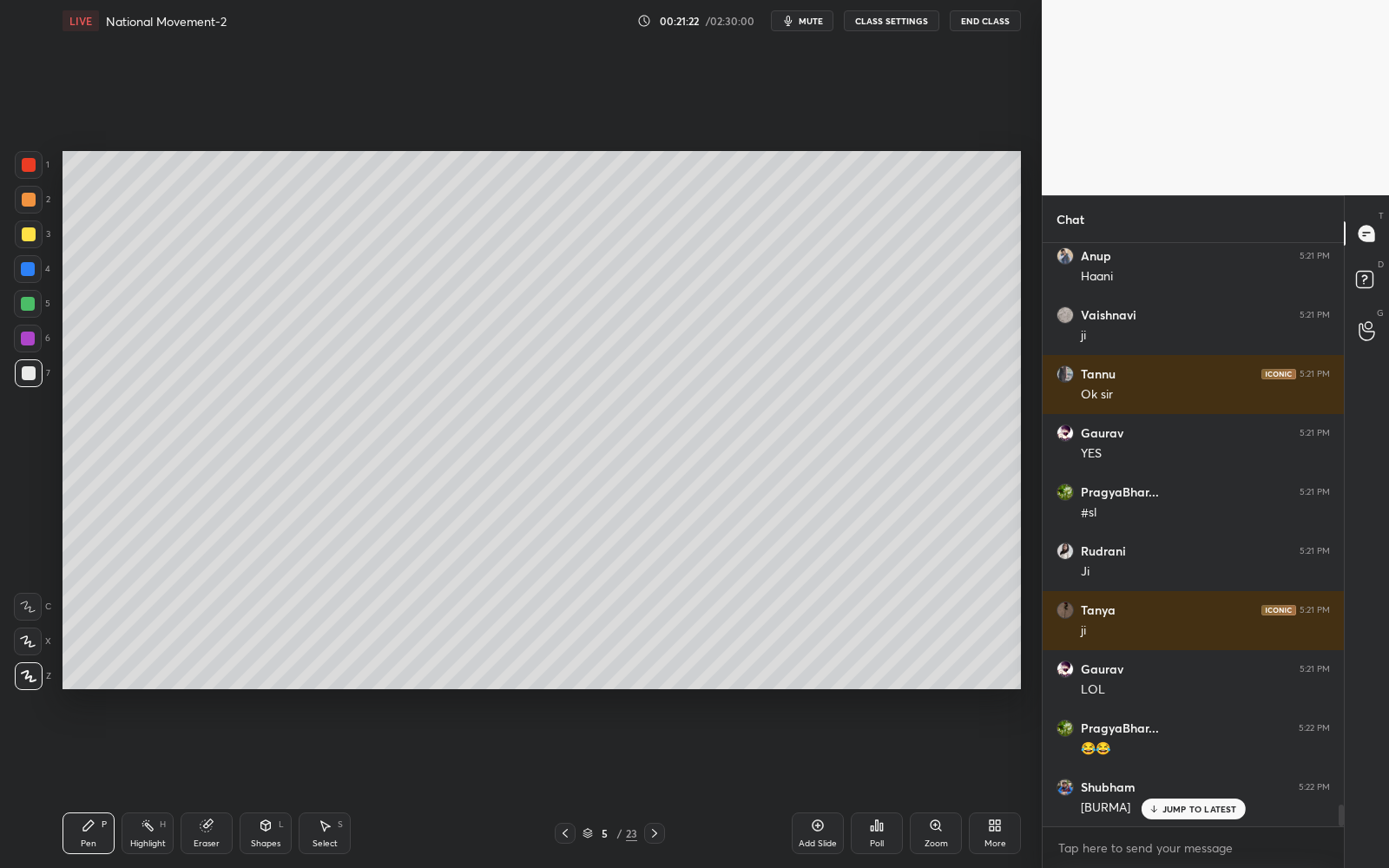 click at bounding box center [29, 234] 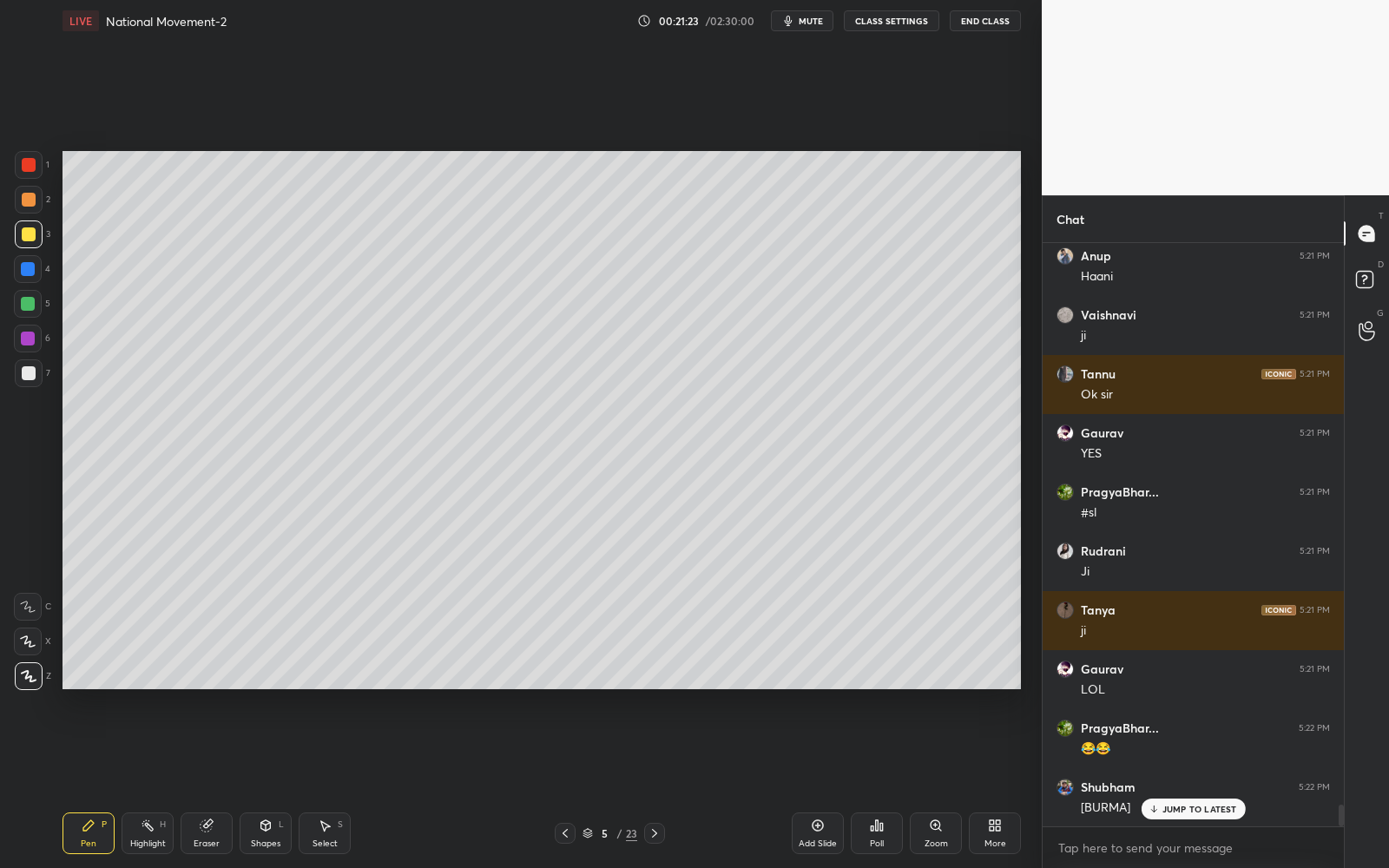 scroll, scrollTop: 15038, scrollLeft: 0, axis: vertical 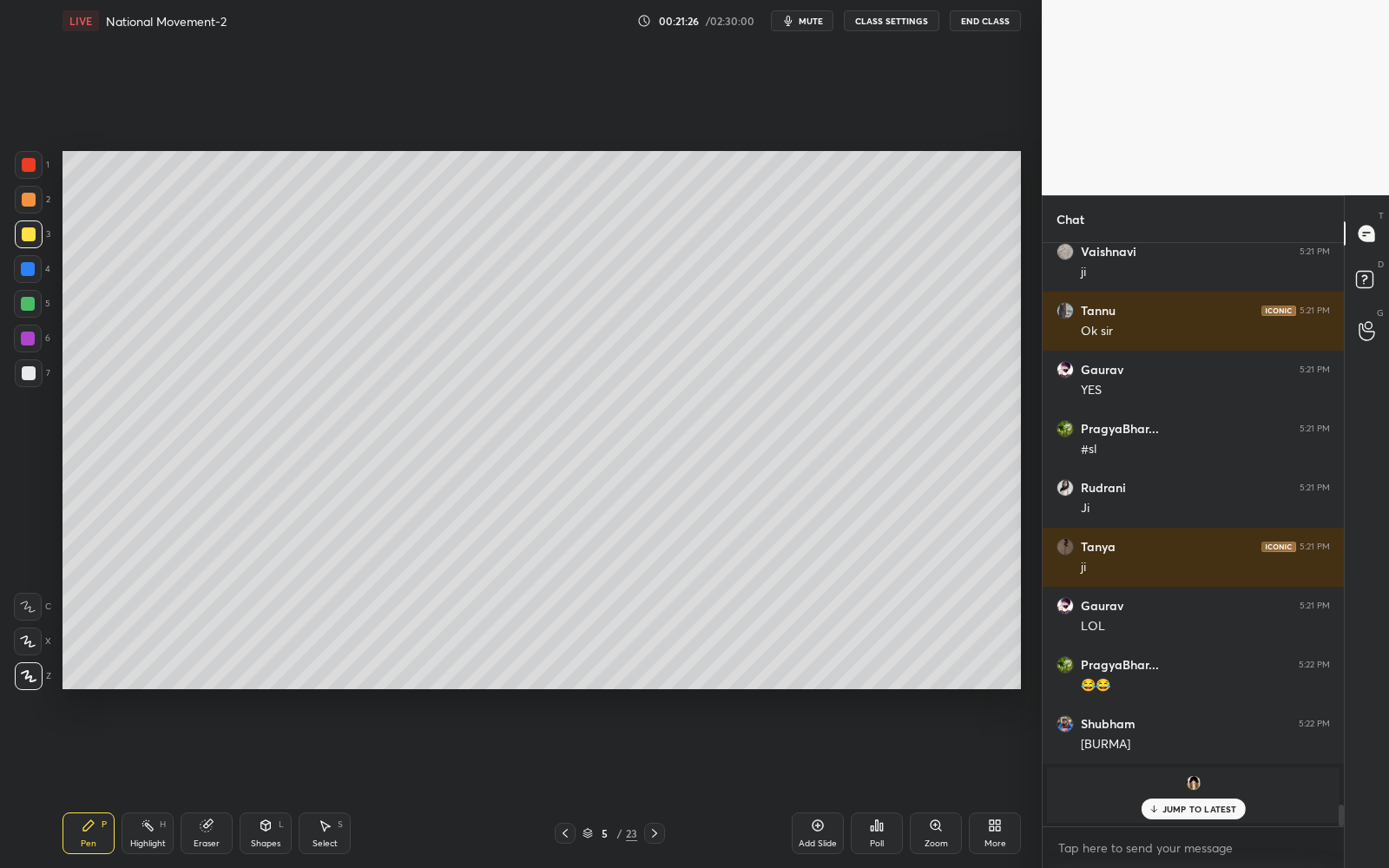 click 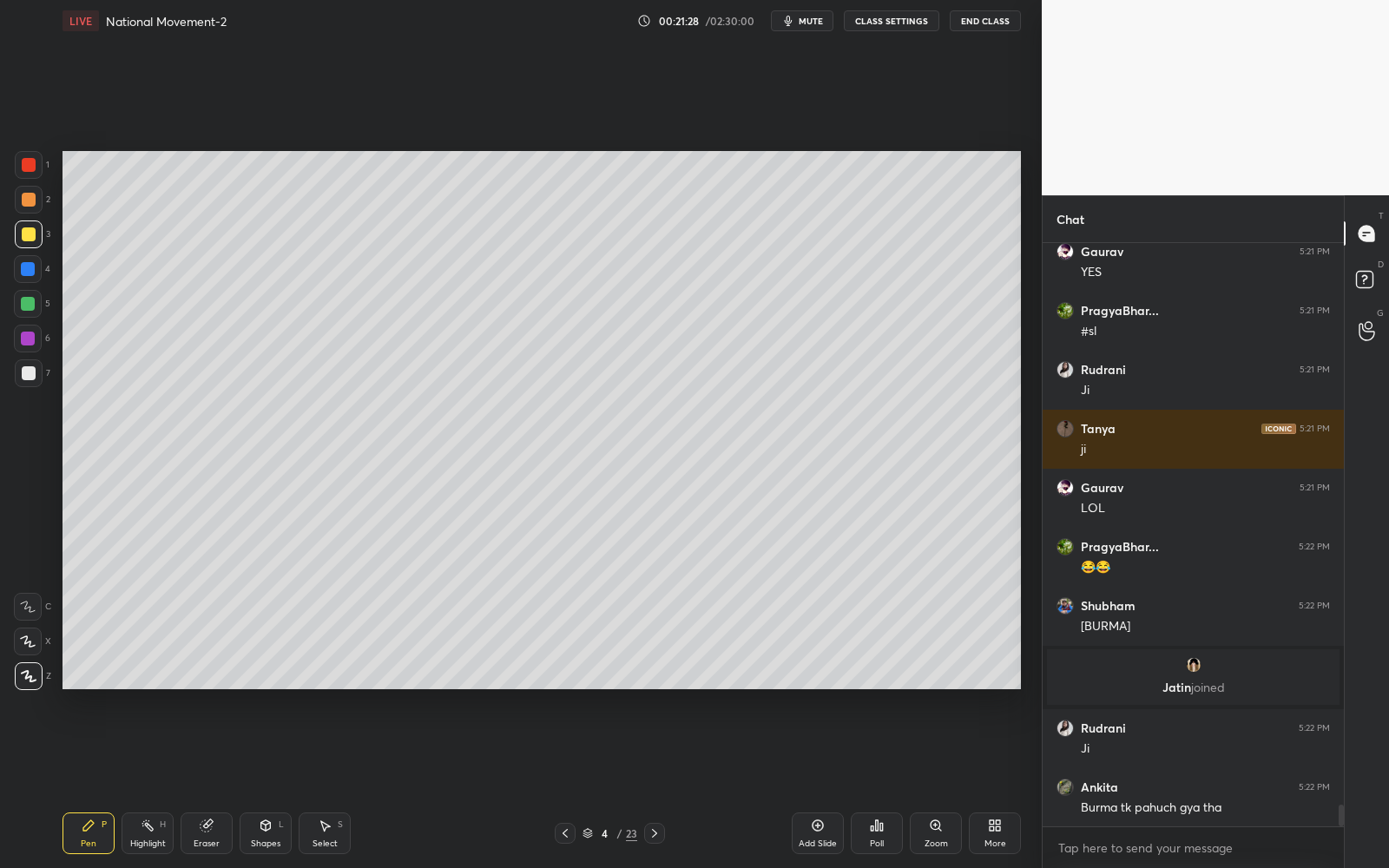 scroll, scrollTop: 15216, scrollLeft: 0, axis: vertical 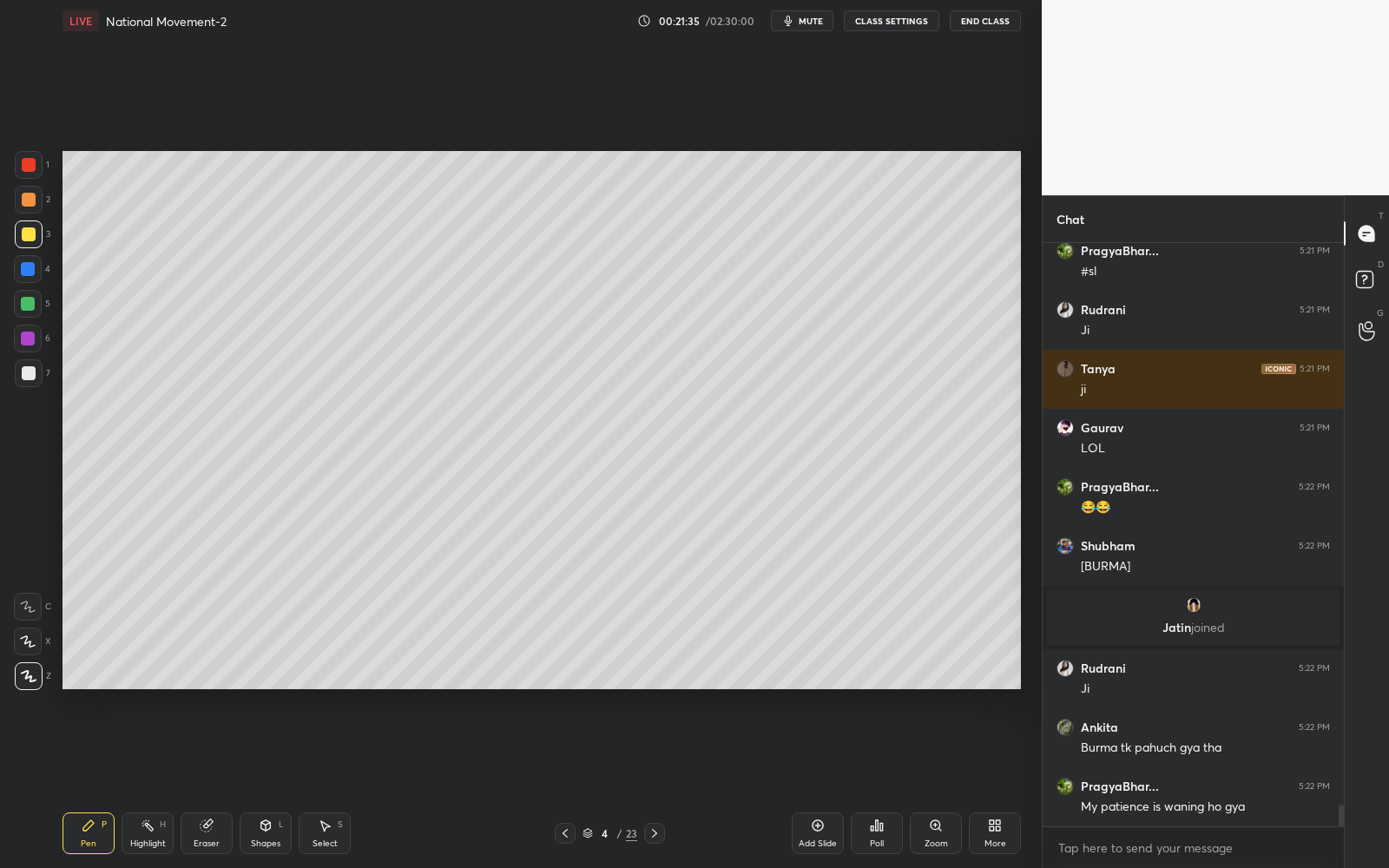 click on "Add Slide" at bounding box center [818, 844] 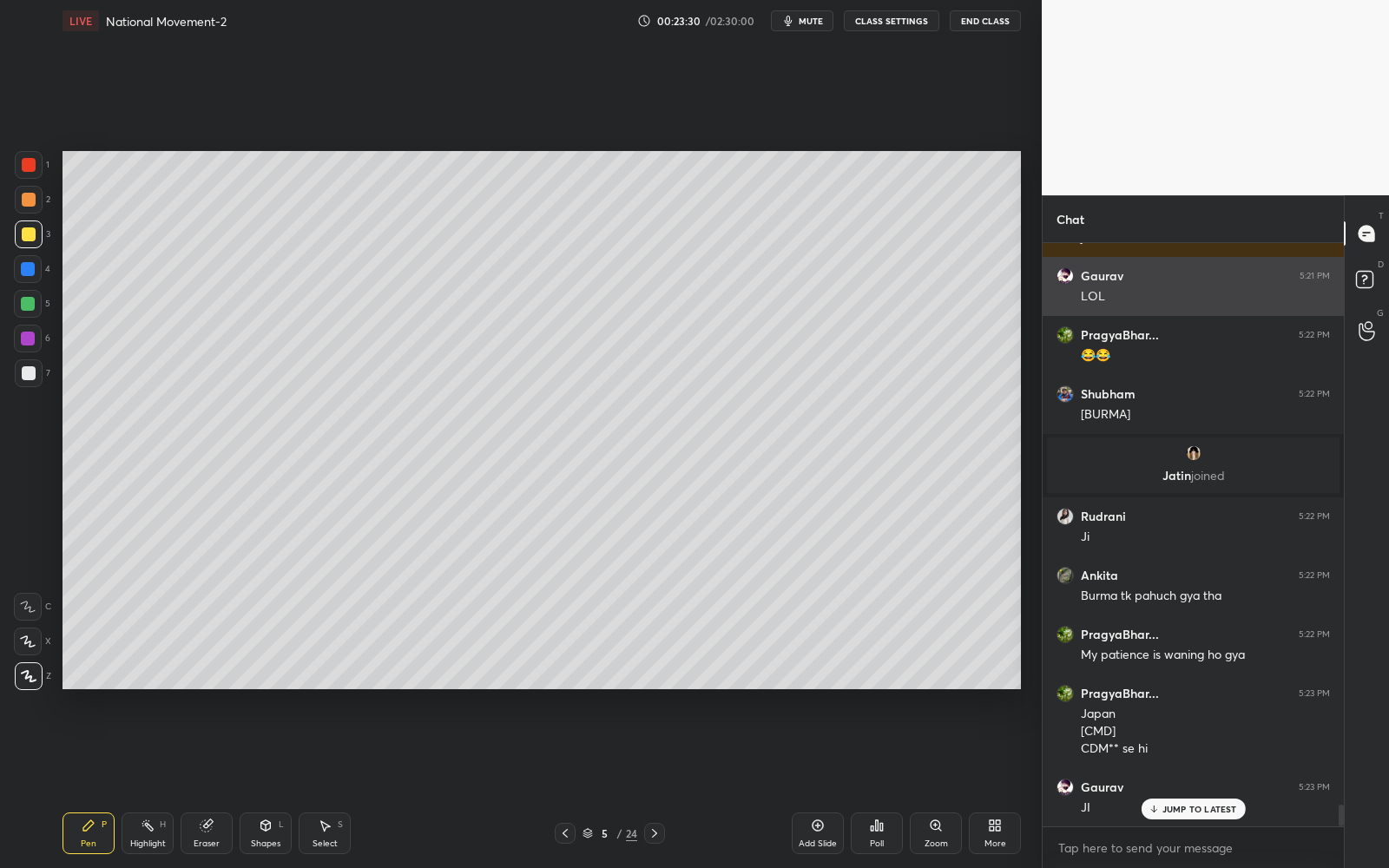 scroll, scrollTop: 15427, scrollLeft: 0, axis: vertical 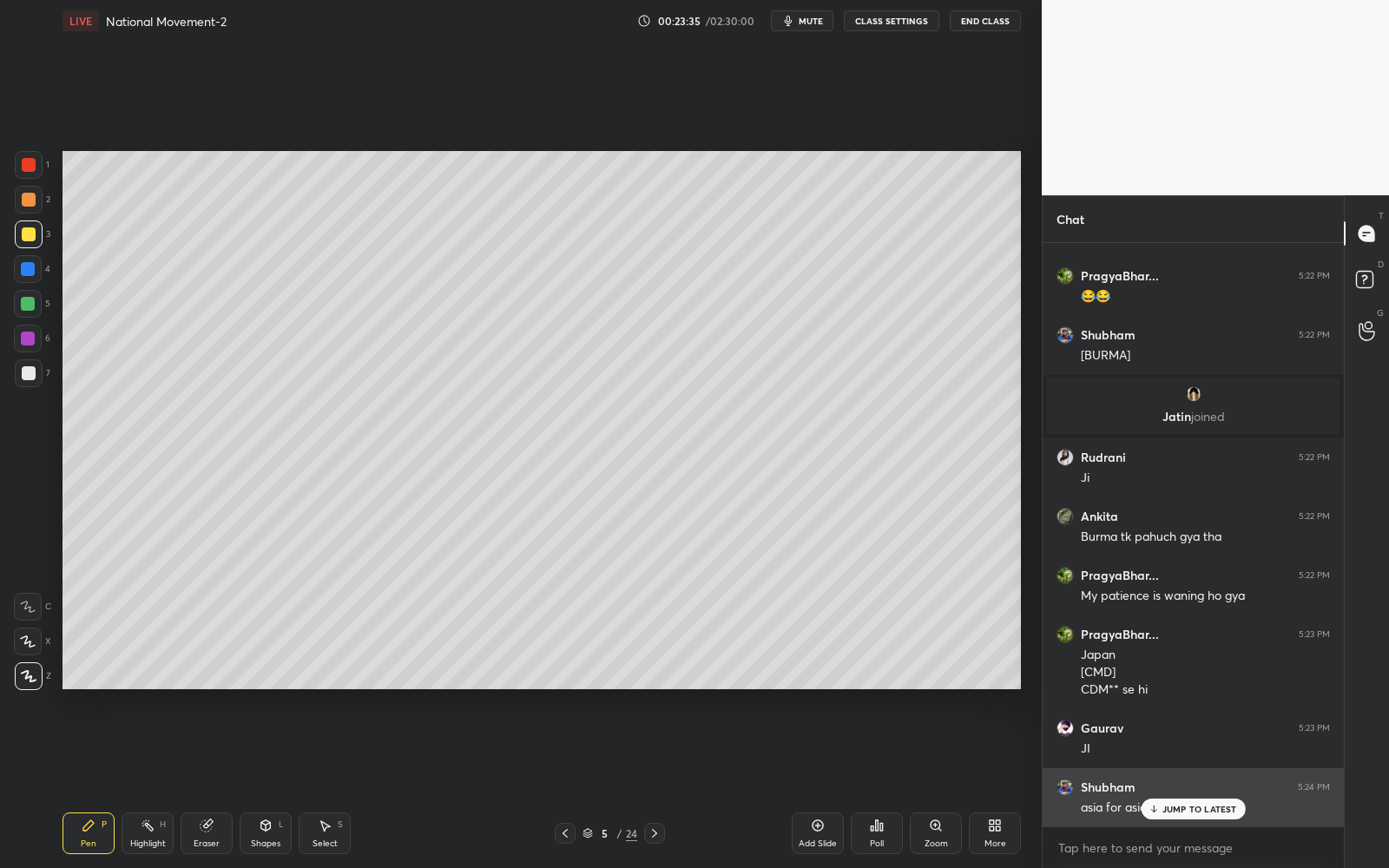 click on "JUMP TO LATEST" at bounding box center [1200, 809] 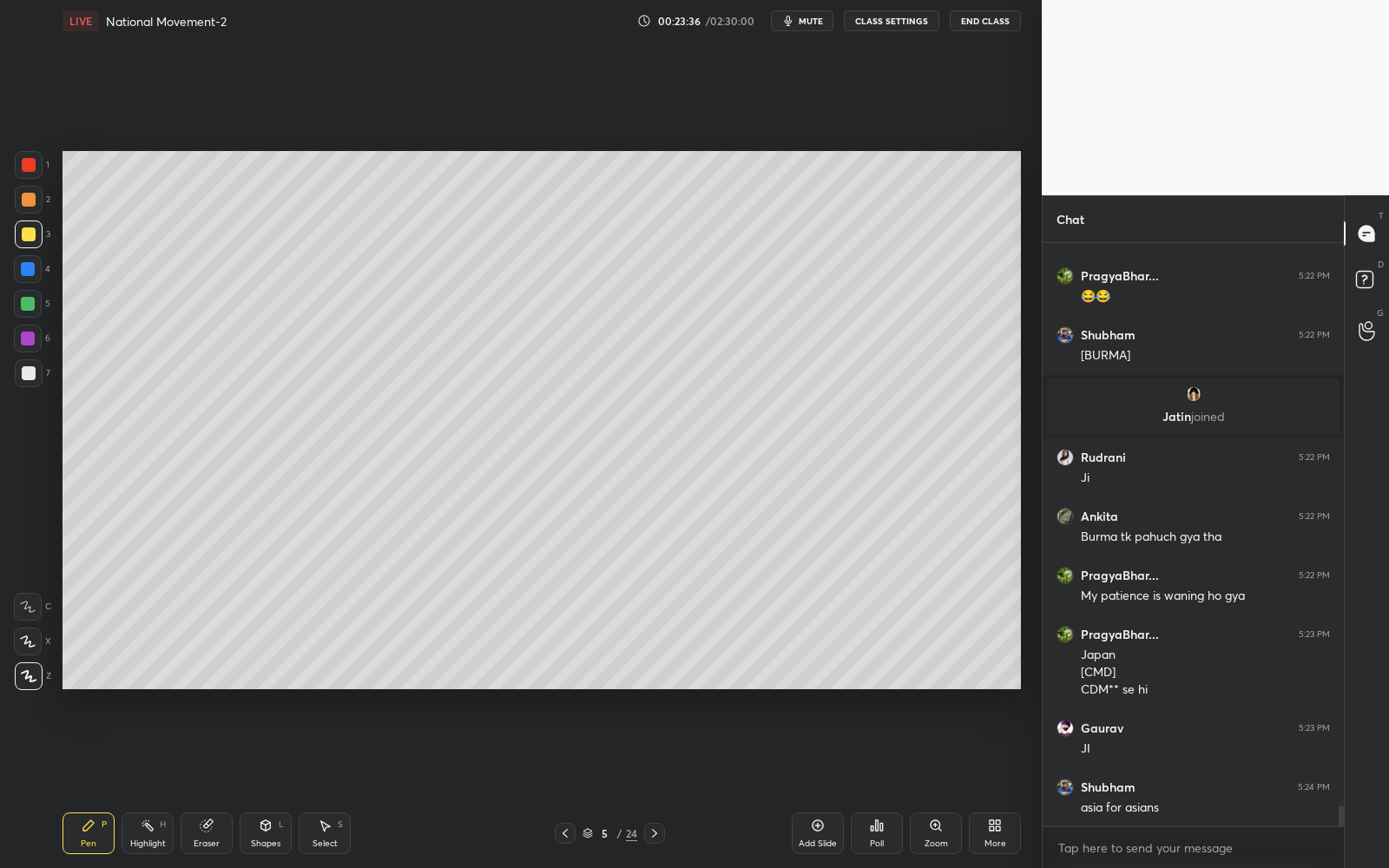 scroll, scrollTop: 15486, scrollLeft: 0, axis: vertical 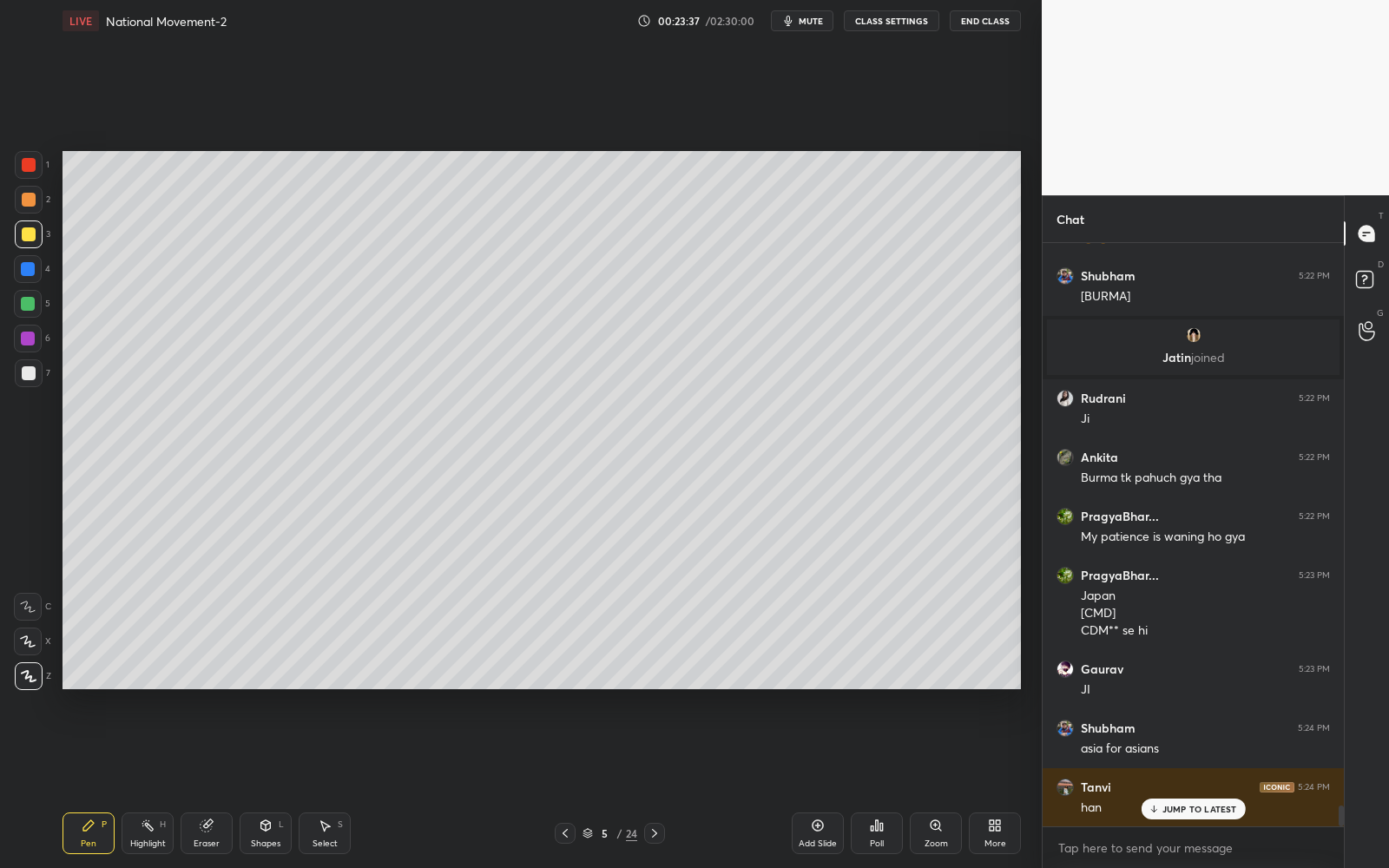 drag, startPoint x: 27, startPoint y: 375, endPoint x: 38, endPoint y: 358, distance: 20.248457 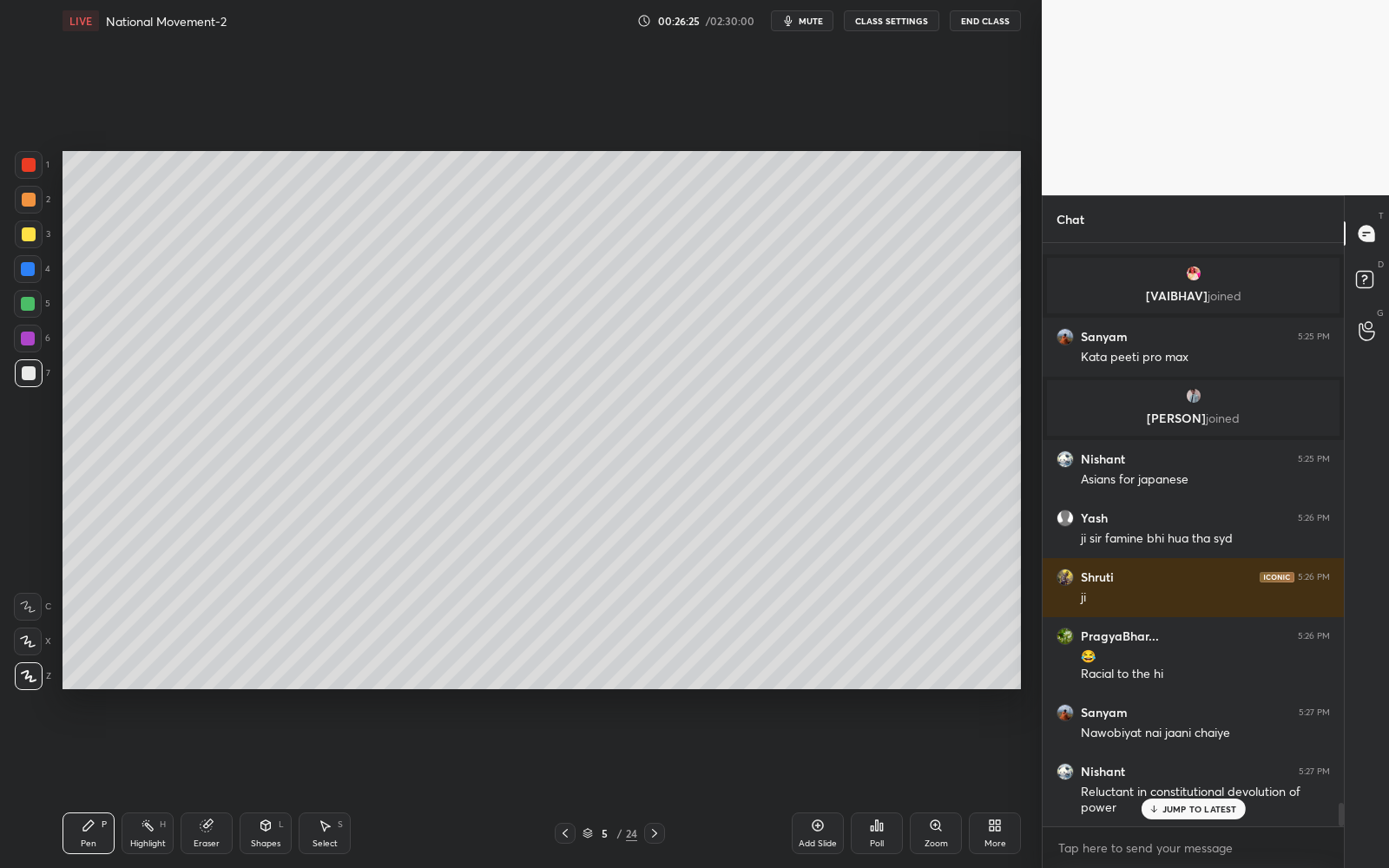 scroll, scrollTop: 13681, scrollLeft: 0, axis: vertical 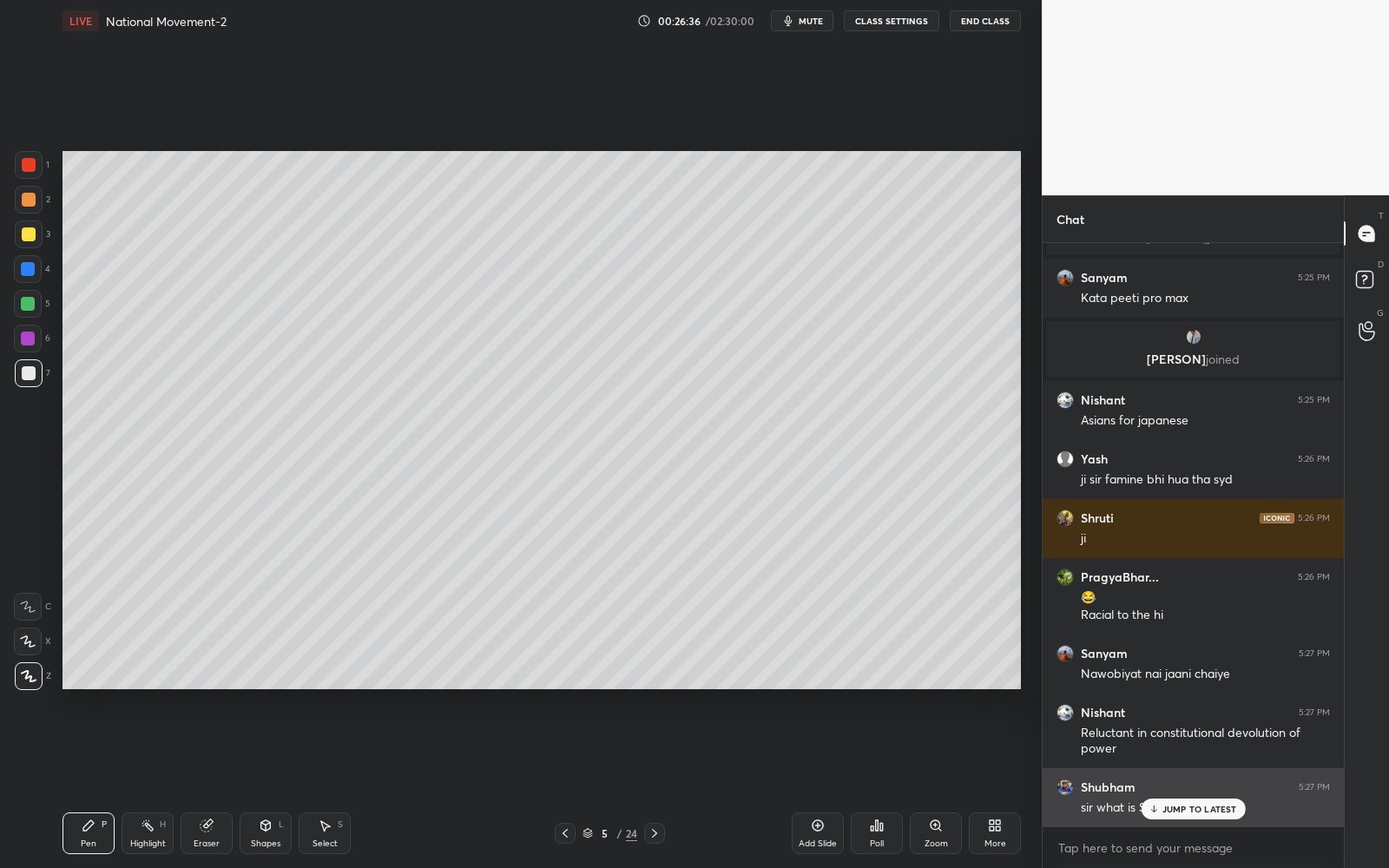 click on "JUMP TO LATEST" at bounding box center (1200, 809) 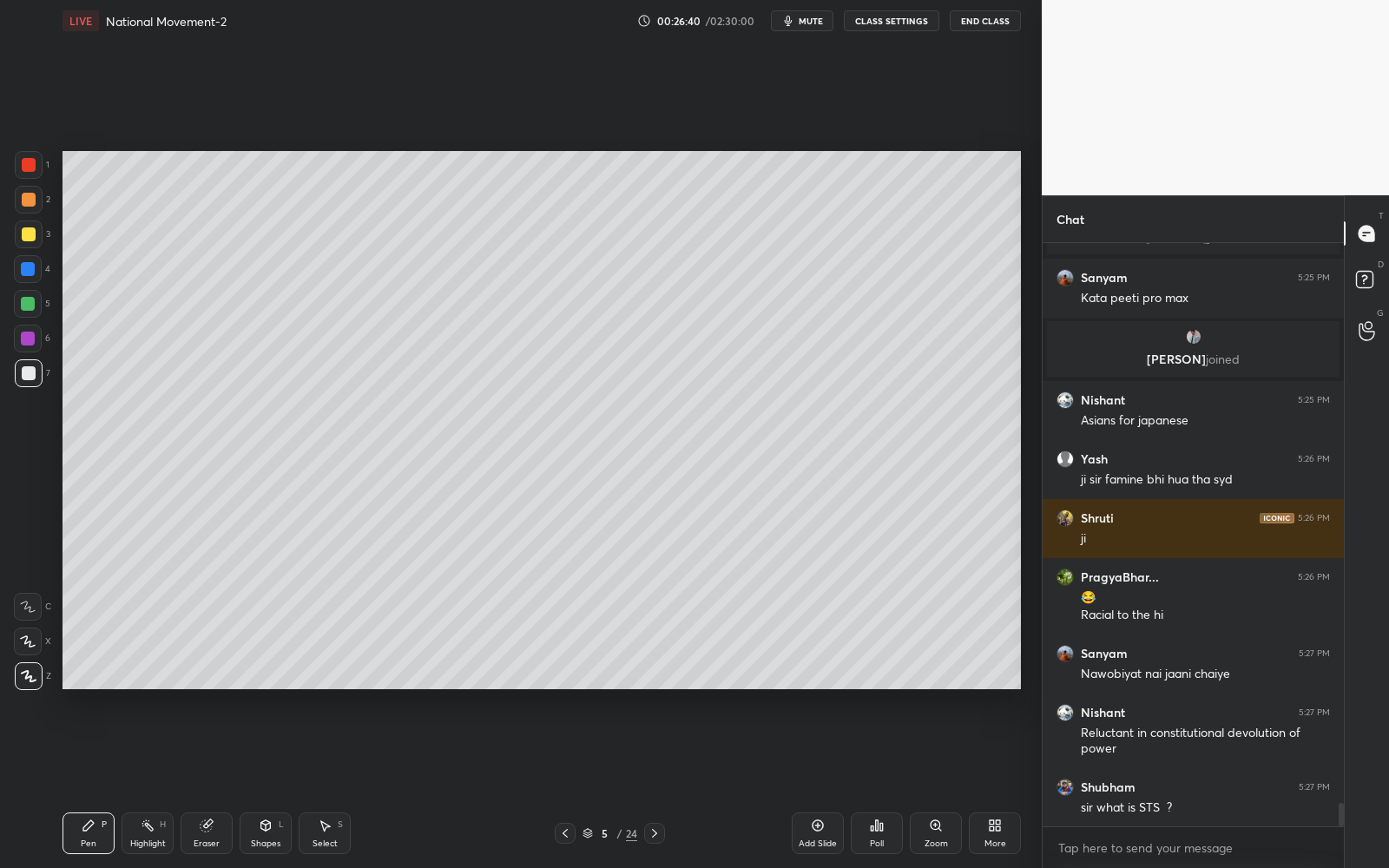 click 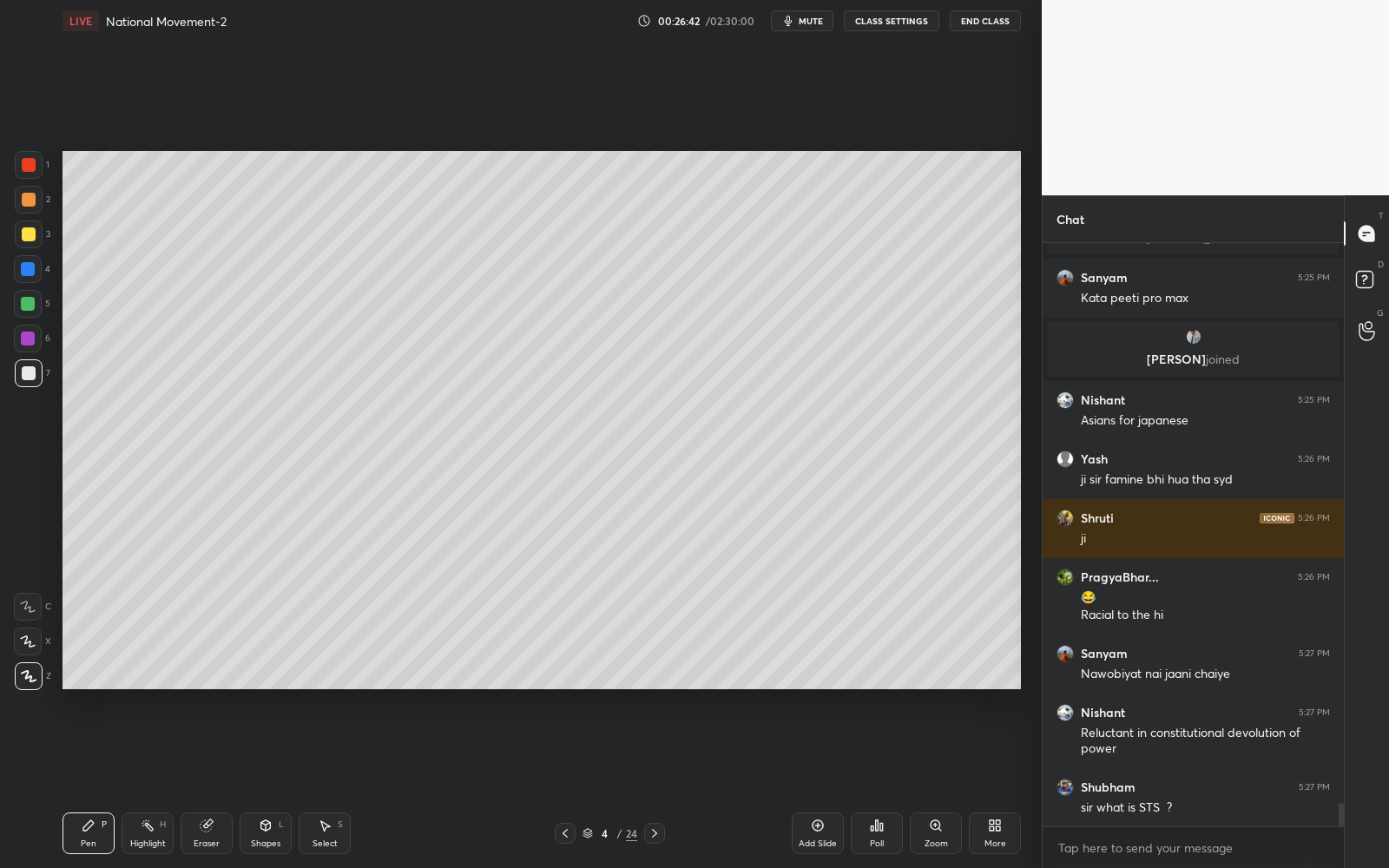 click at bounding box center (655, 833) 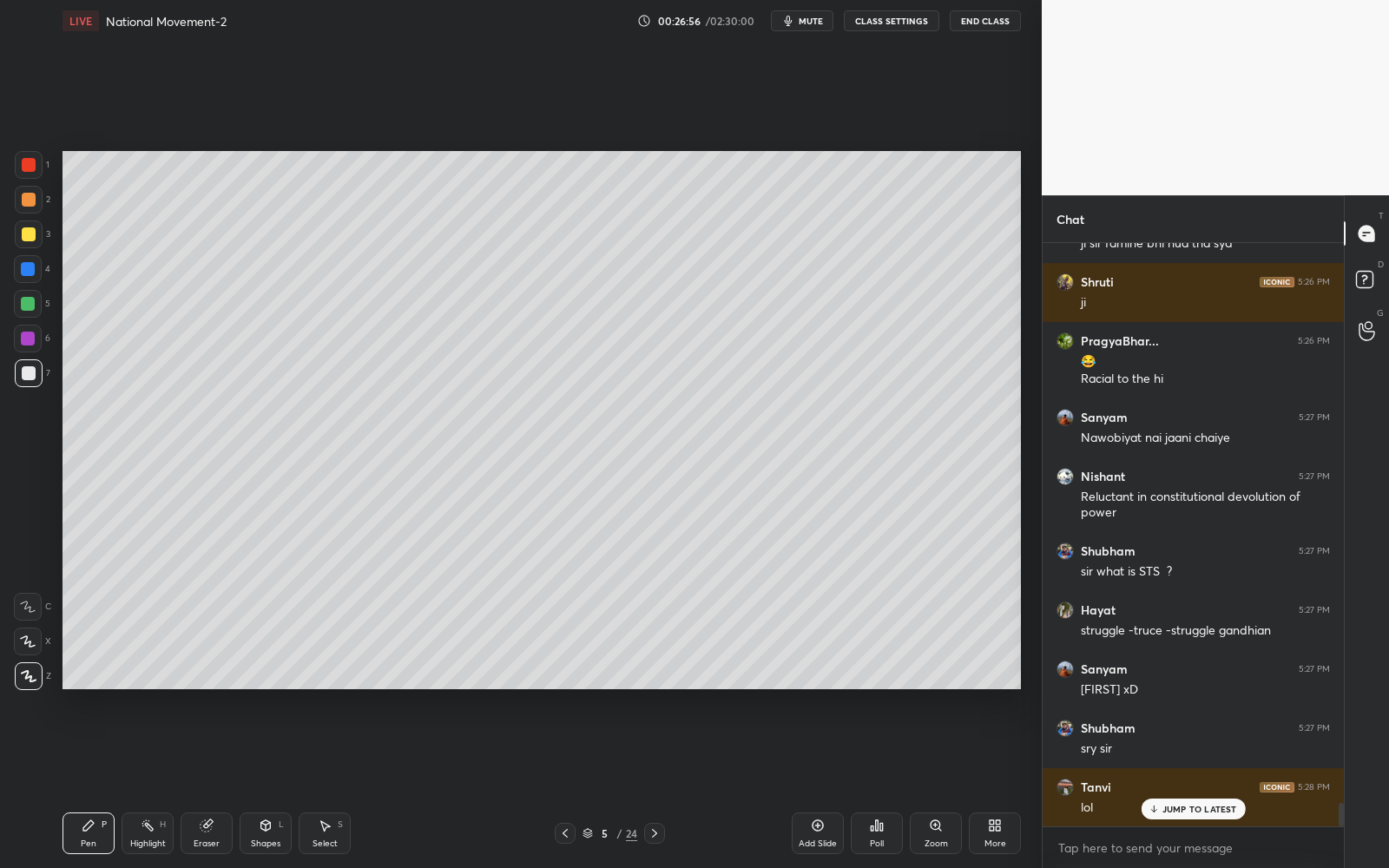 scroll, scrollTop: 13976, scrollLeft: 0, axis: vertical 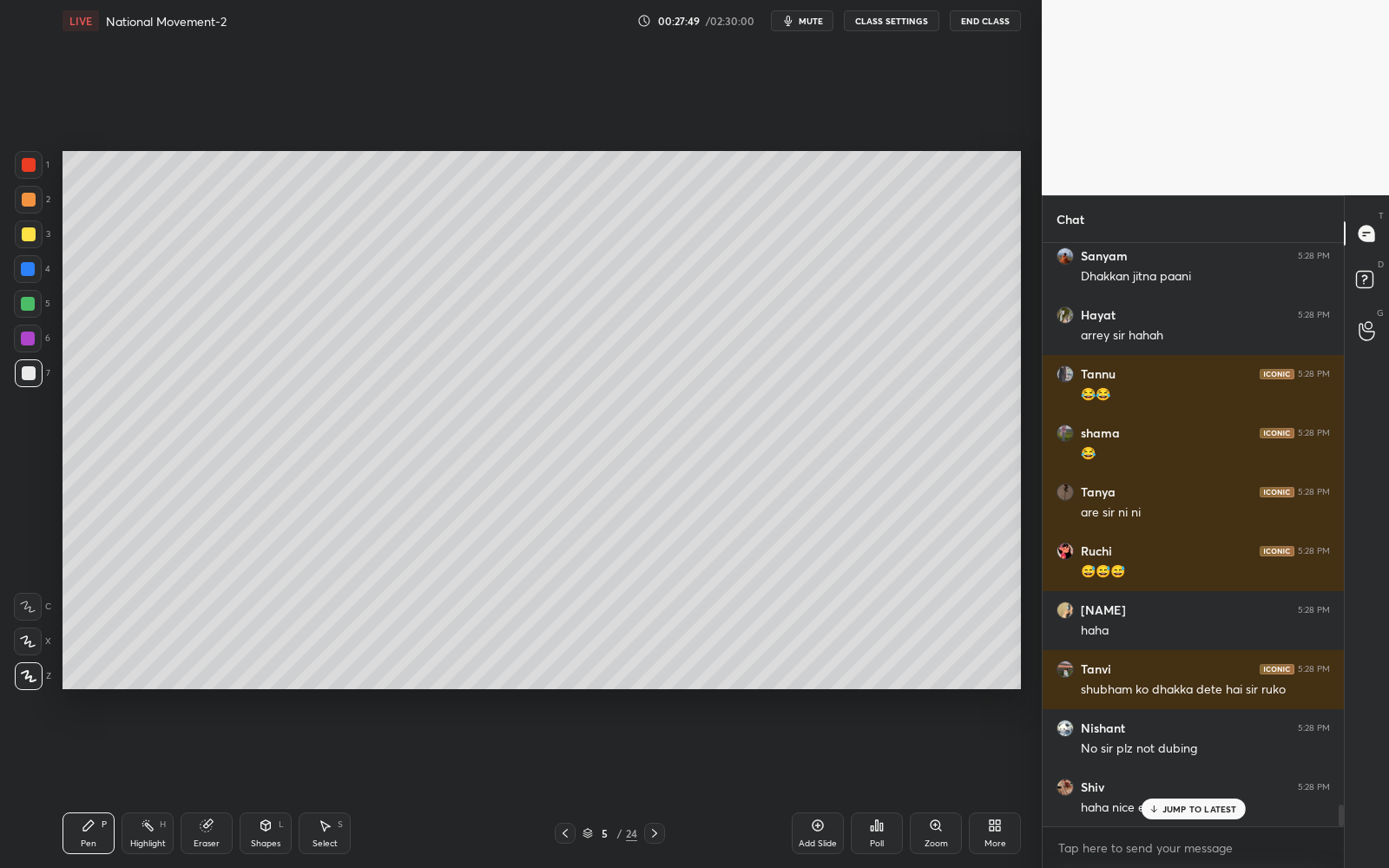 click 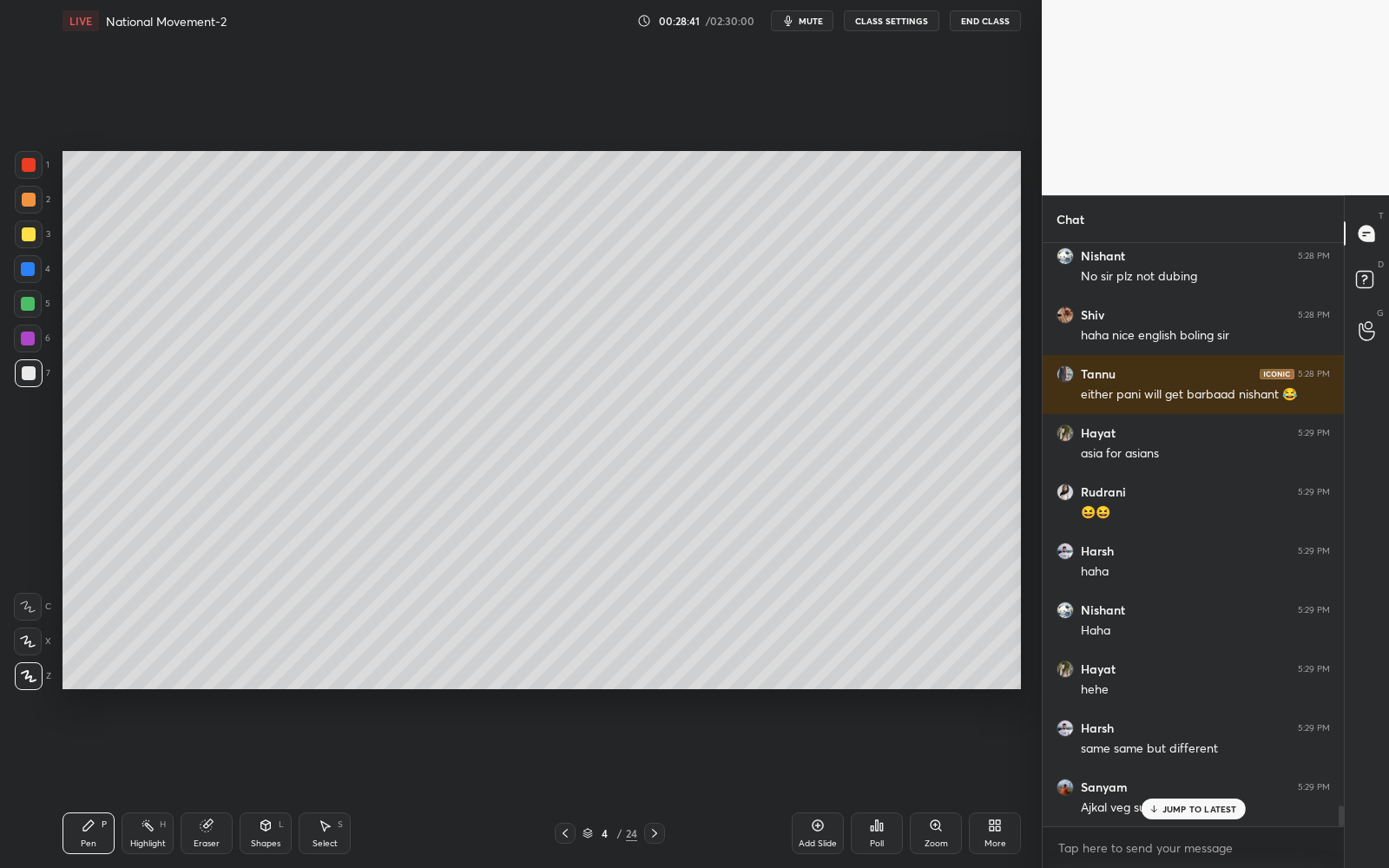 scroll, scrollTop: 15687, scrollLeft: 0, axis: vertical 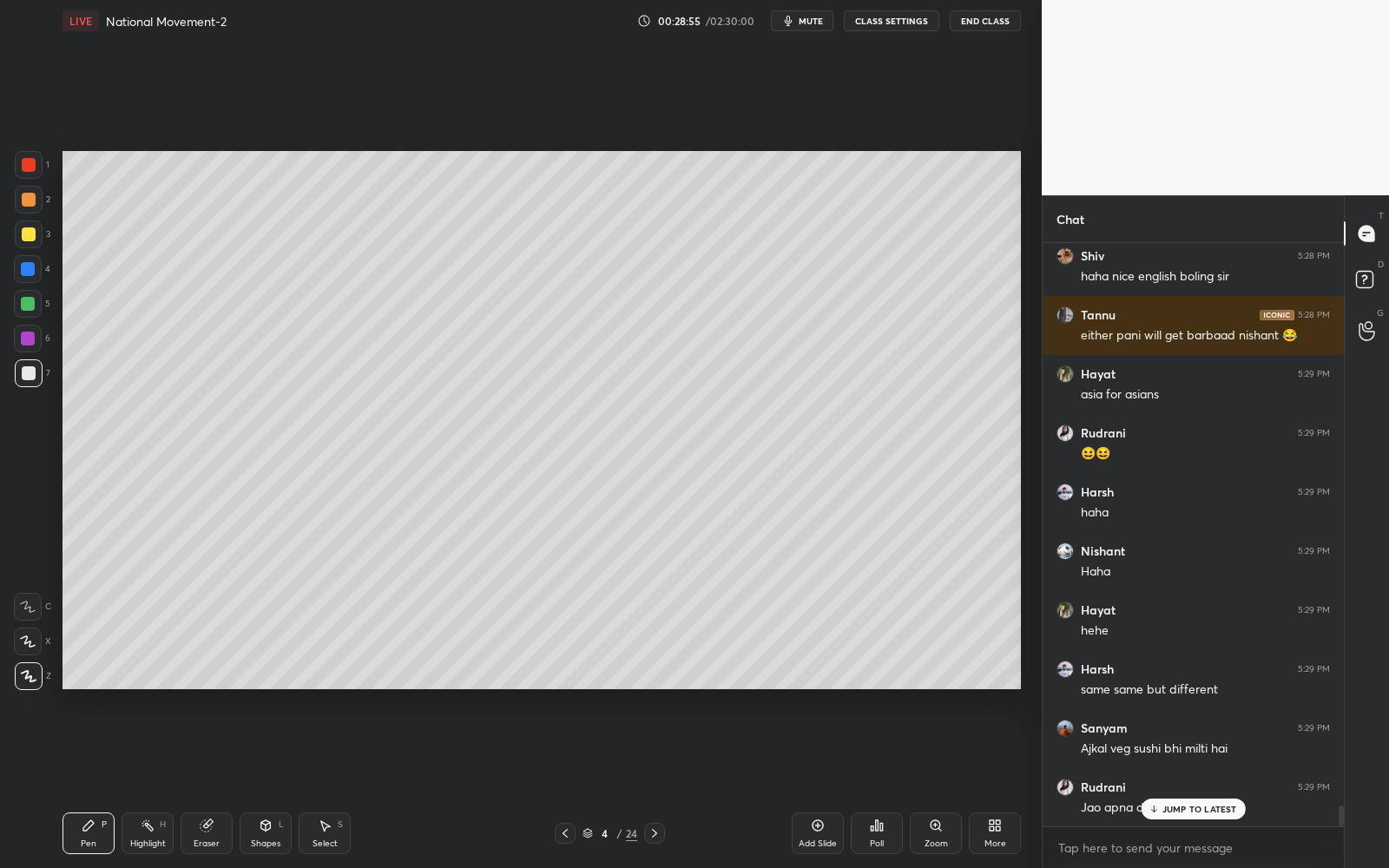 click on "Pen P Highlight H Eraser Shapes L Select S 4 / 24 Add Slide Poll Zoom More" at bounding box center [542, 833] 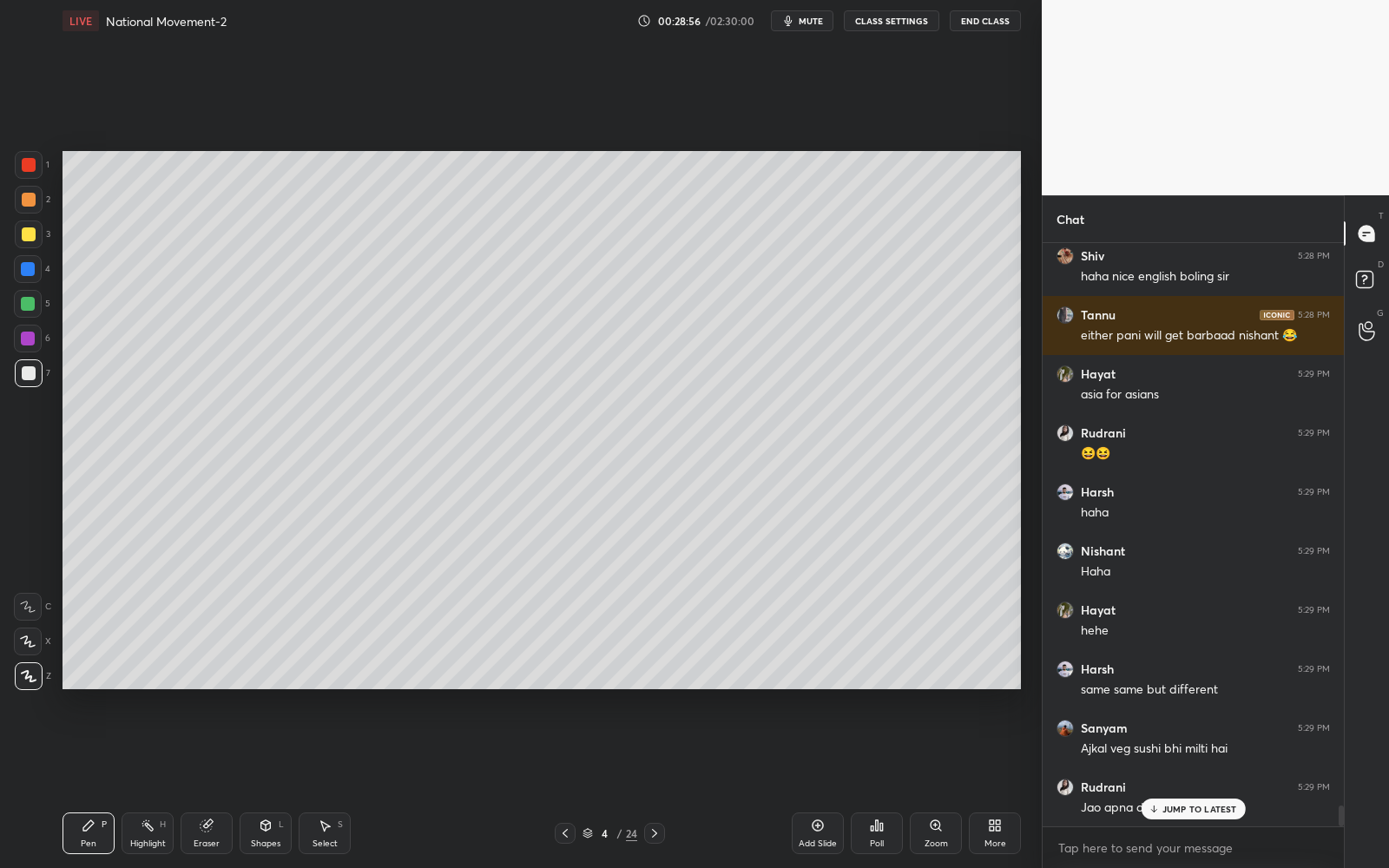 click 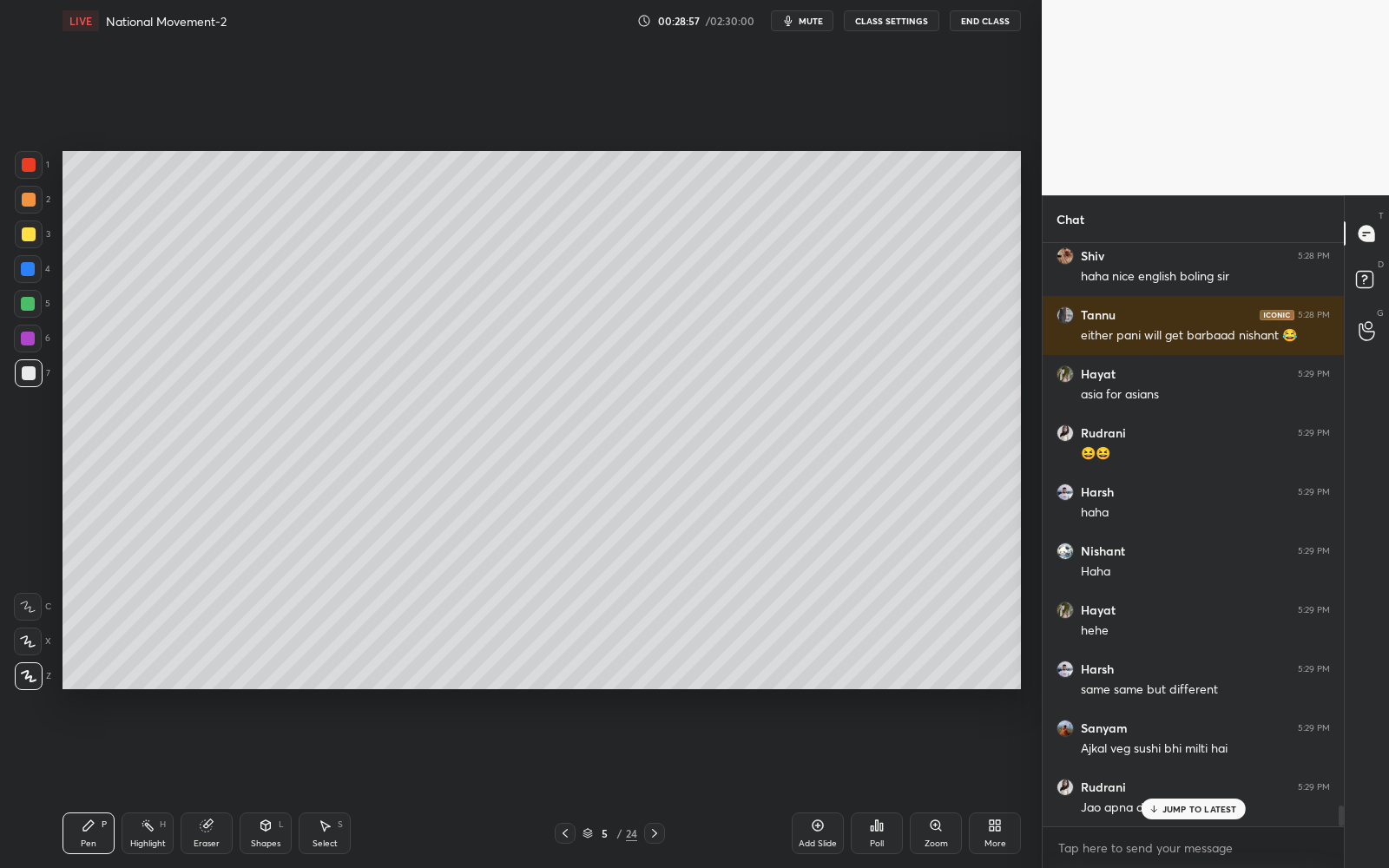 click on "Add Slide" at bounding box center (818, 844) 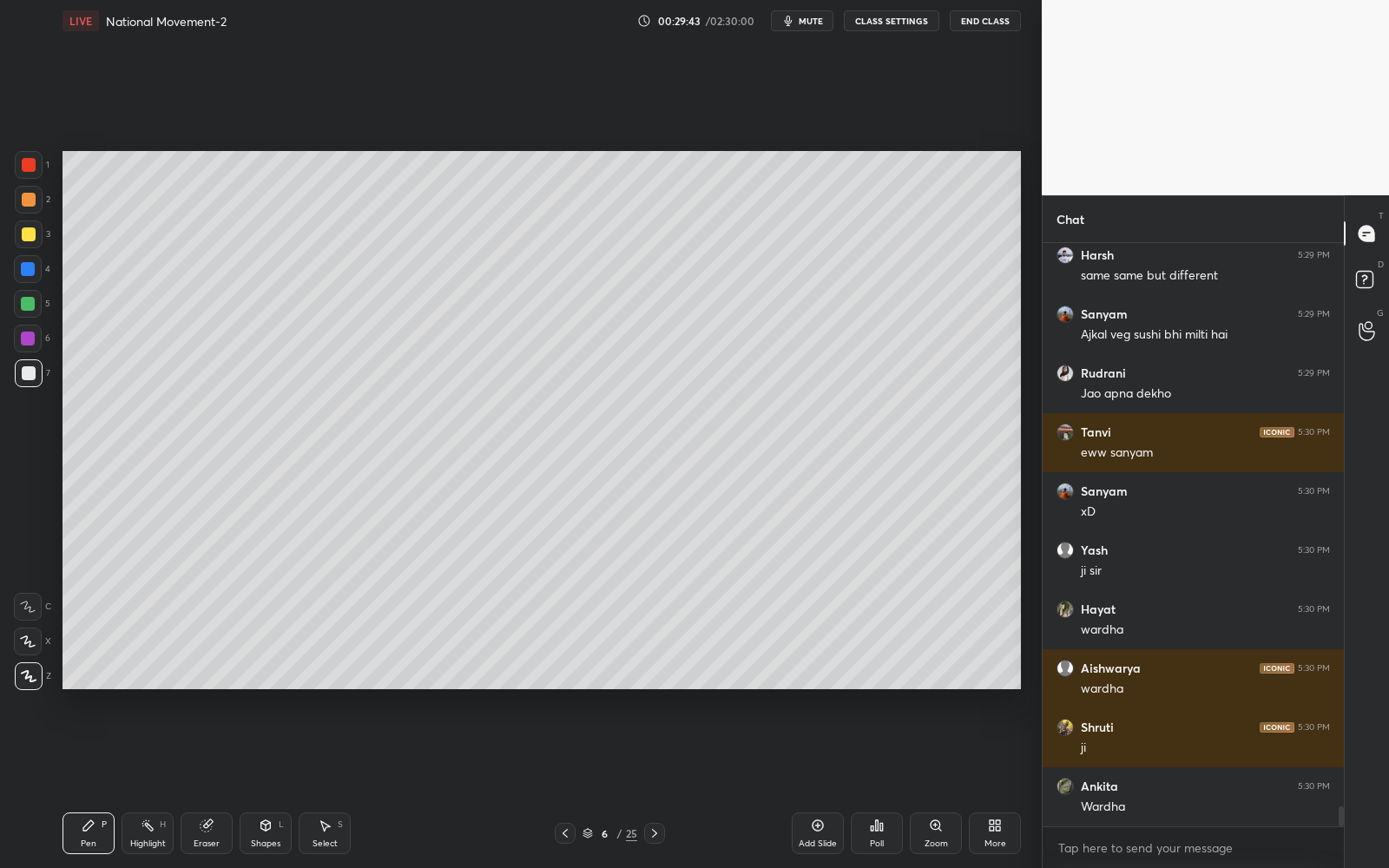 scroll, scrollTop: 16160, scrollLeft: 0, axis: vertical 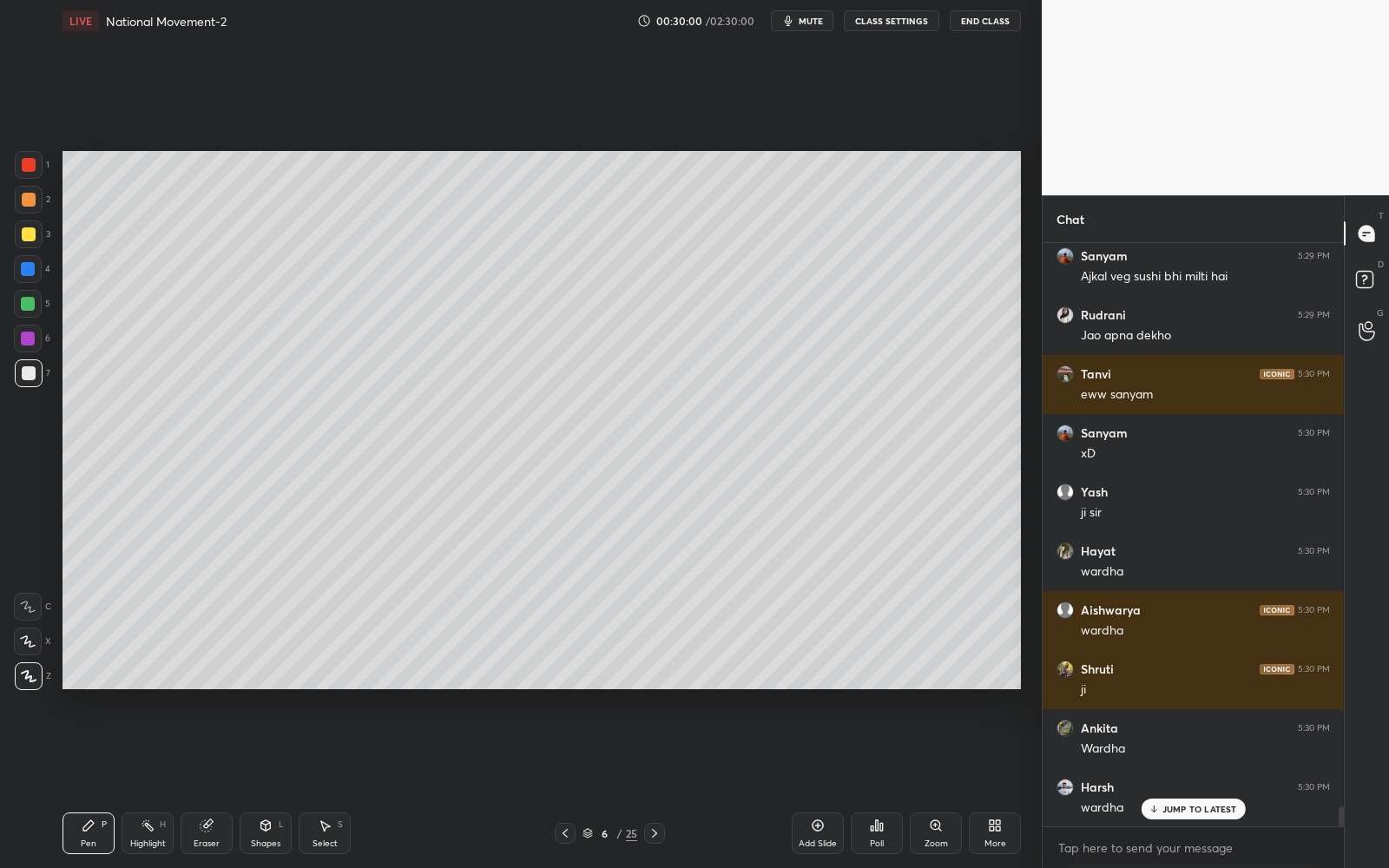 click at bounding box center (29, 234) 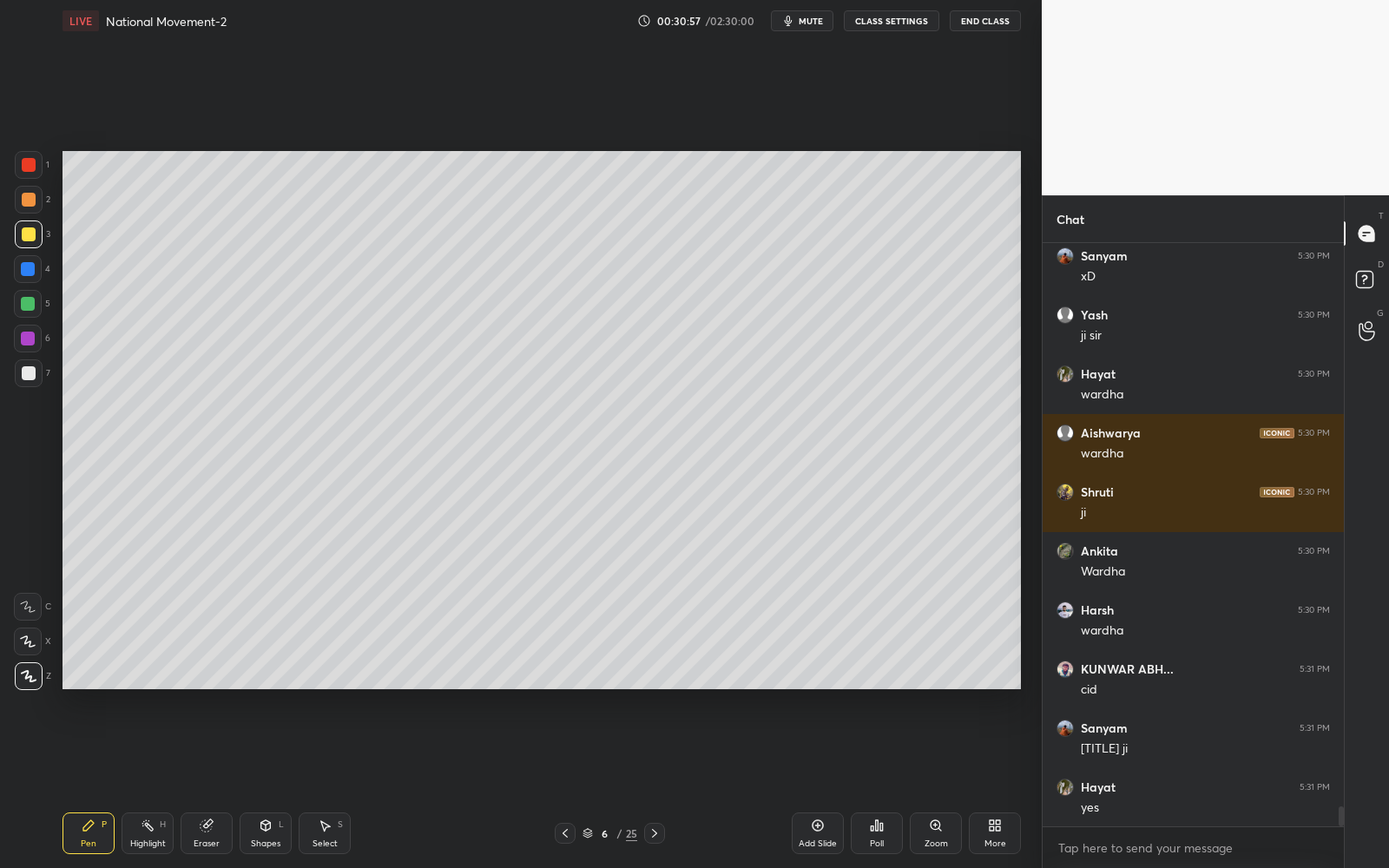 scroll, scrollTop: 16397, scrollLeft: 0, axis: vertical 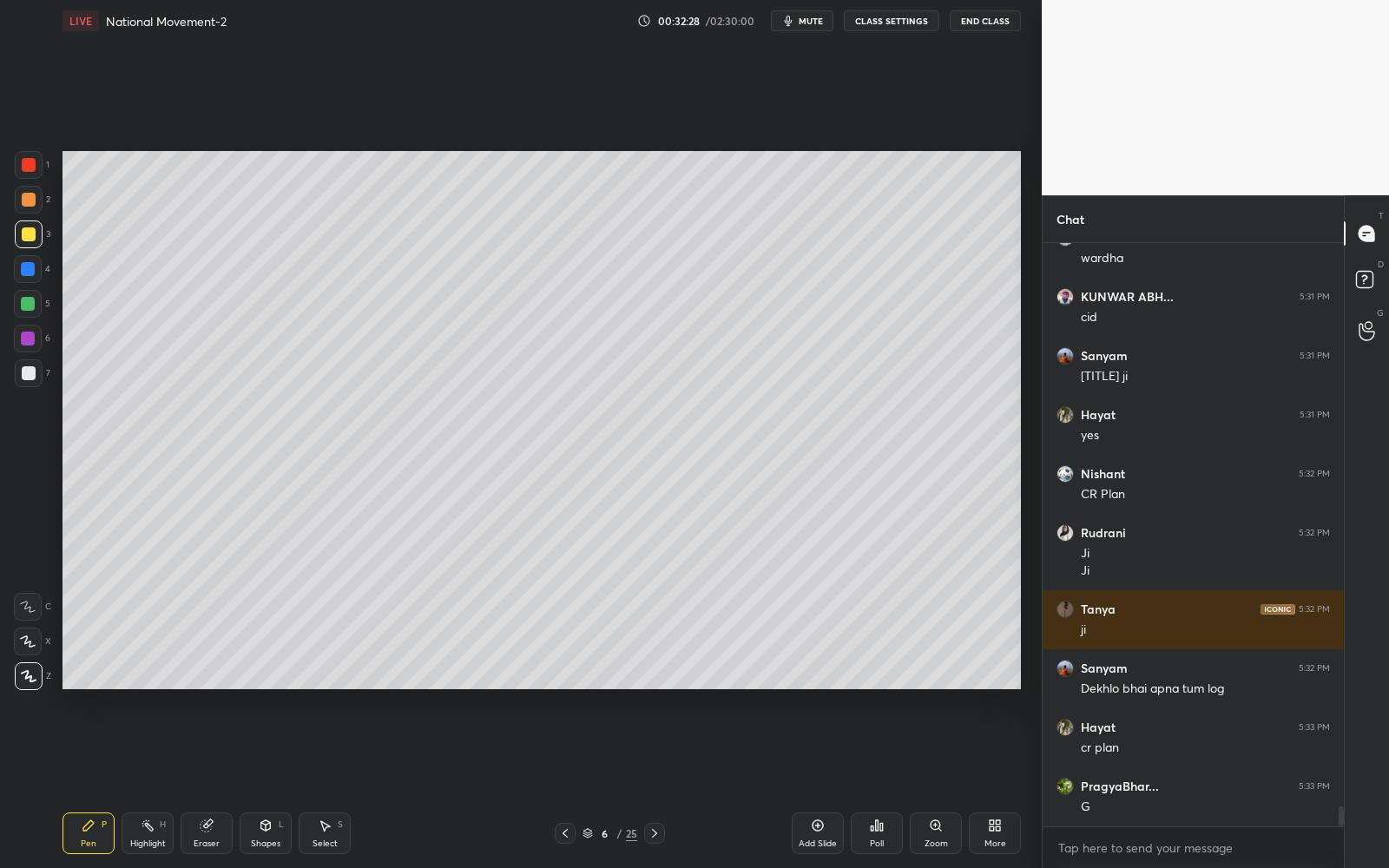 click on "Add Slide" at bounding box center [818, 844] 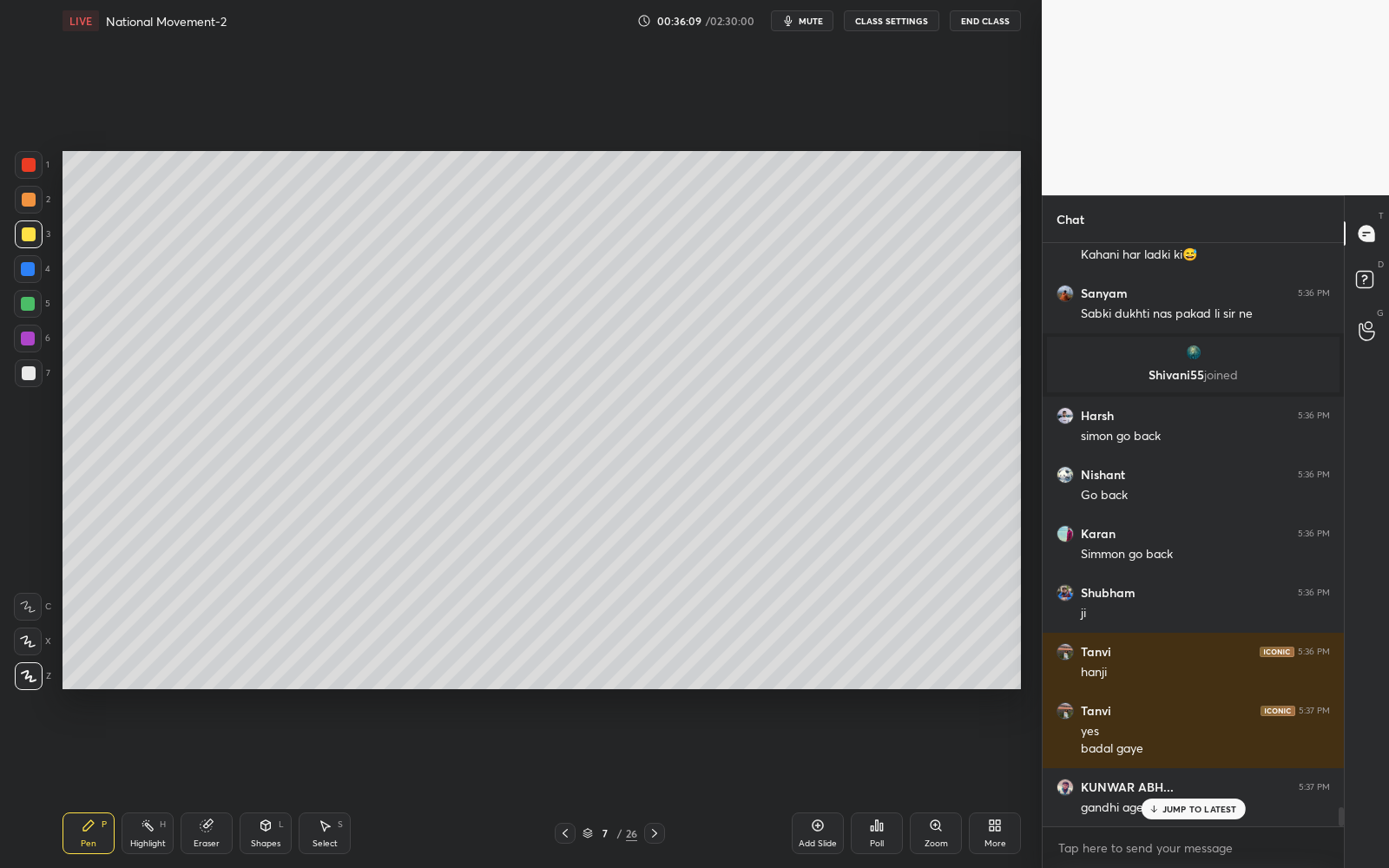 scroll, scrollTop: 17577, scrollLeft: 0, axis: vertical 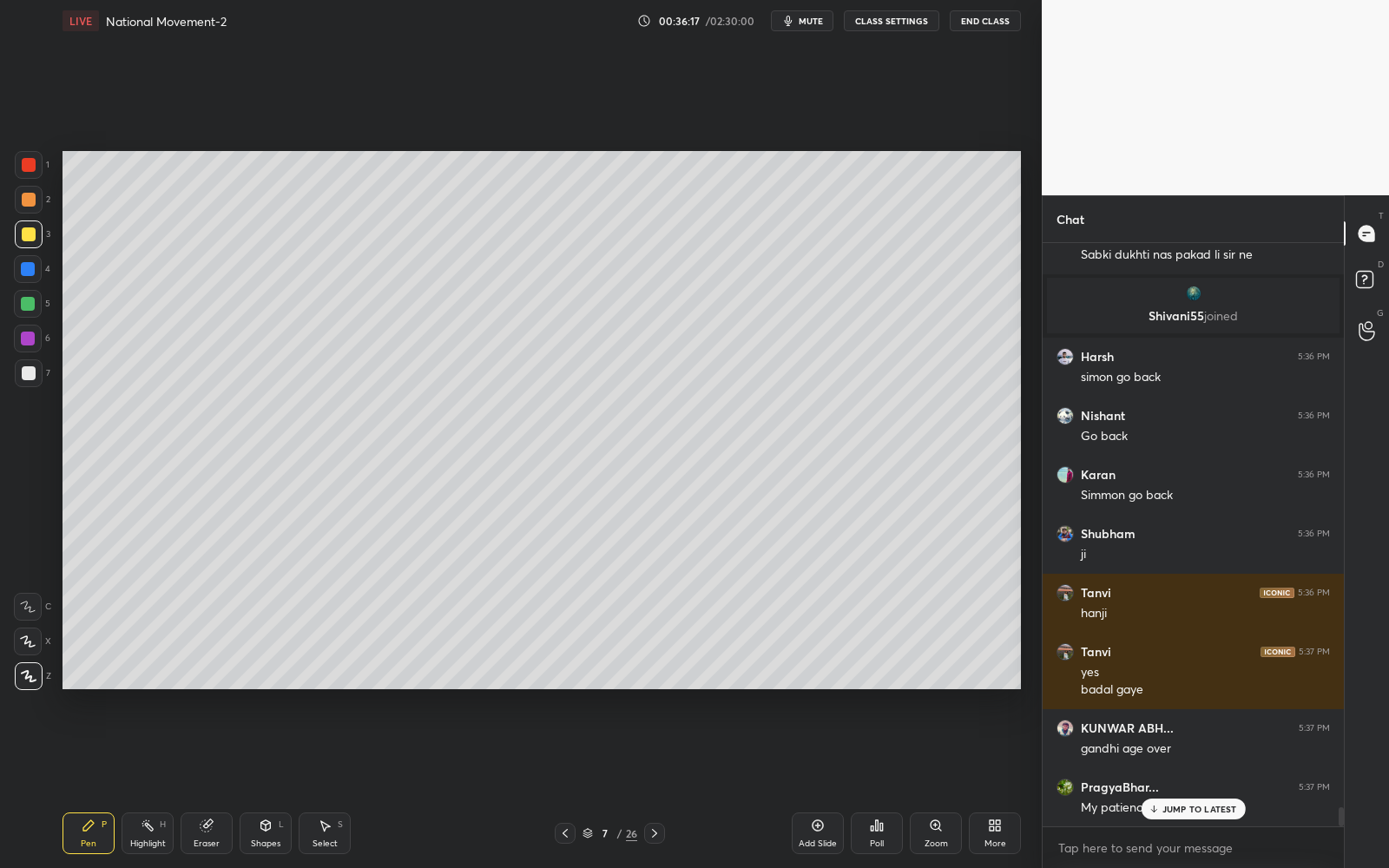 click on "7 / 26" at bounding box center (609, 833) 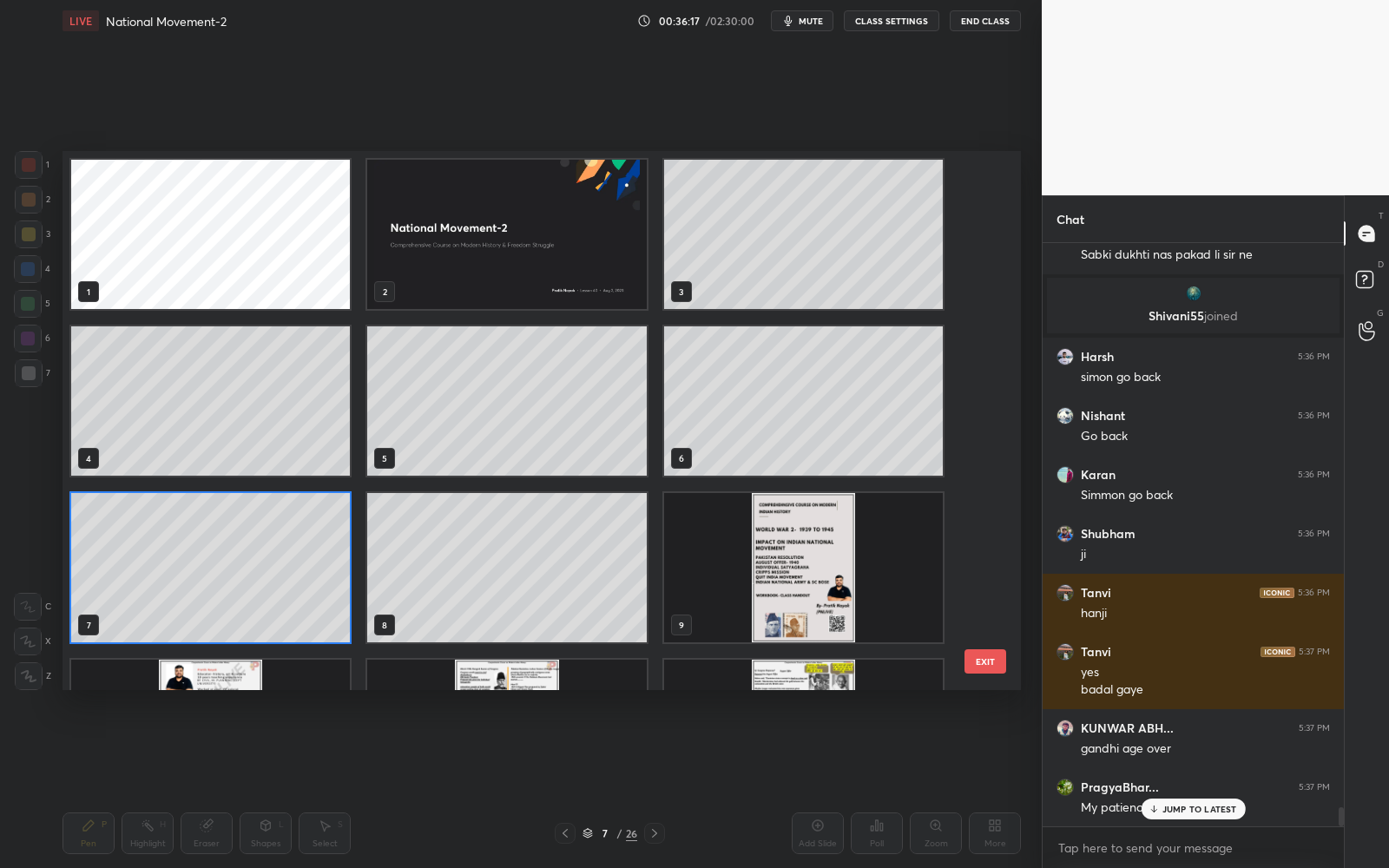 scroll, scrollTop: 534, scrollLeft: 949, axis: both 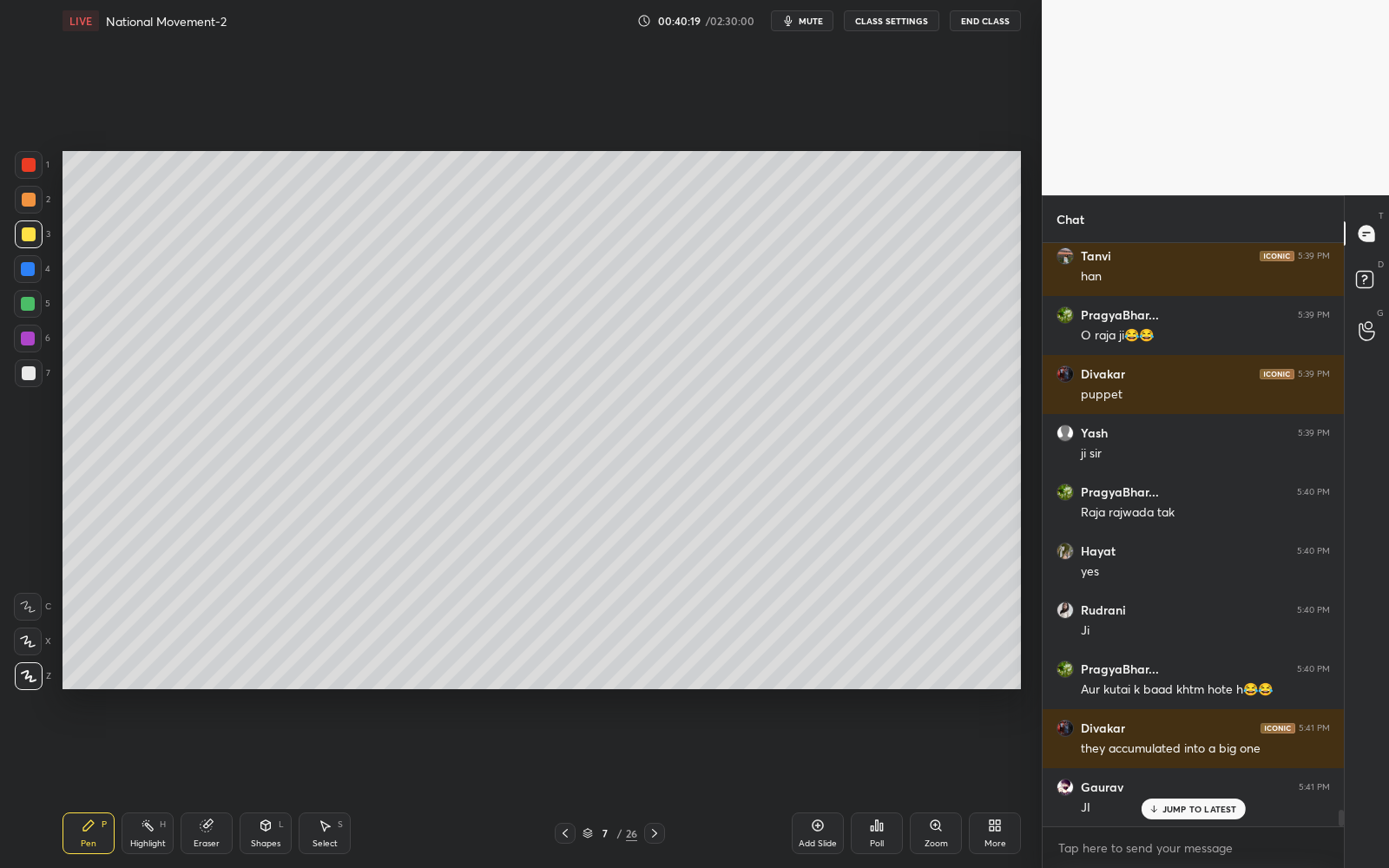 drag, startPoint x: 816, startPoint y: 837, endPoint x: 813, endPoint y: 827, distance: 10.4403065 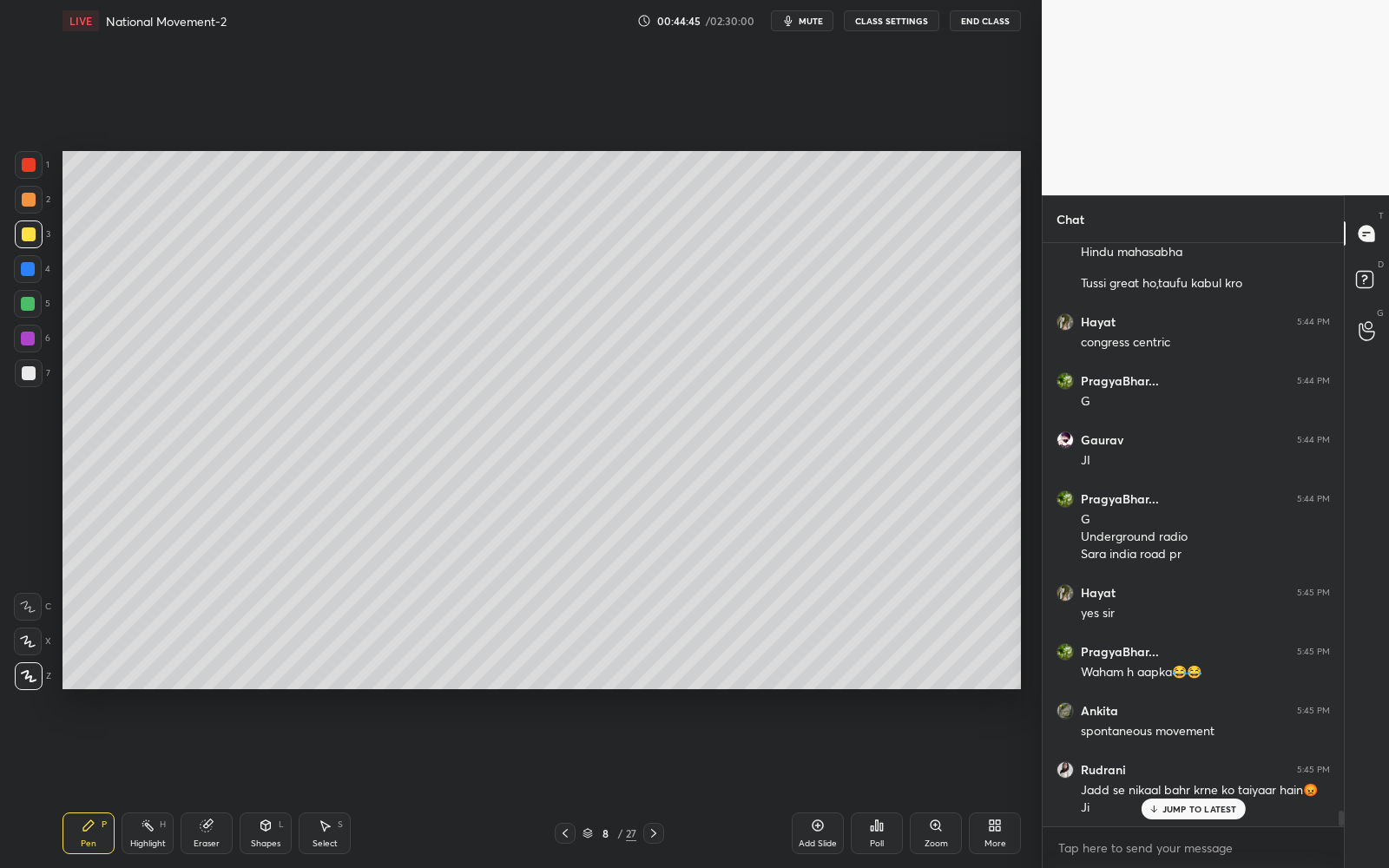 scroll, scrollTop: 20997, scrollLeft: 0, axis: vertical 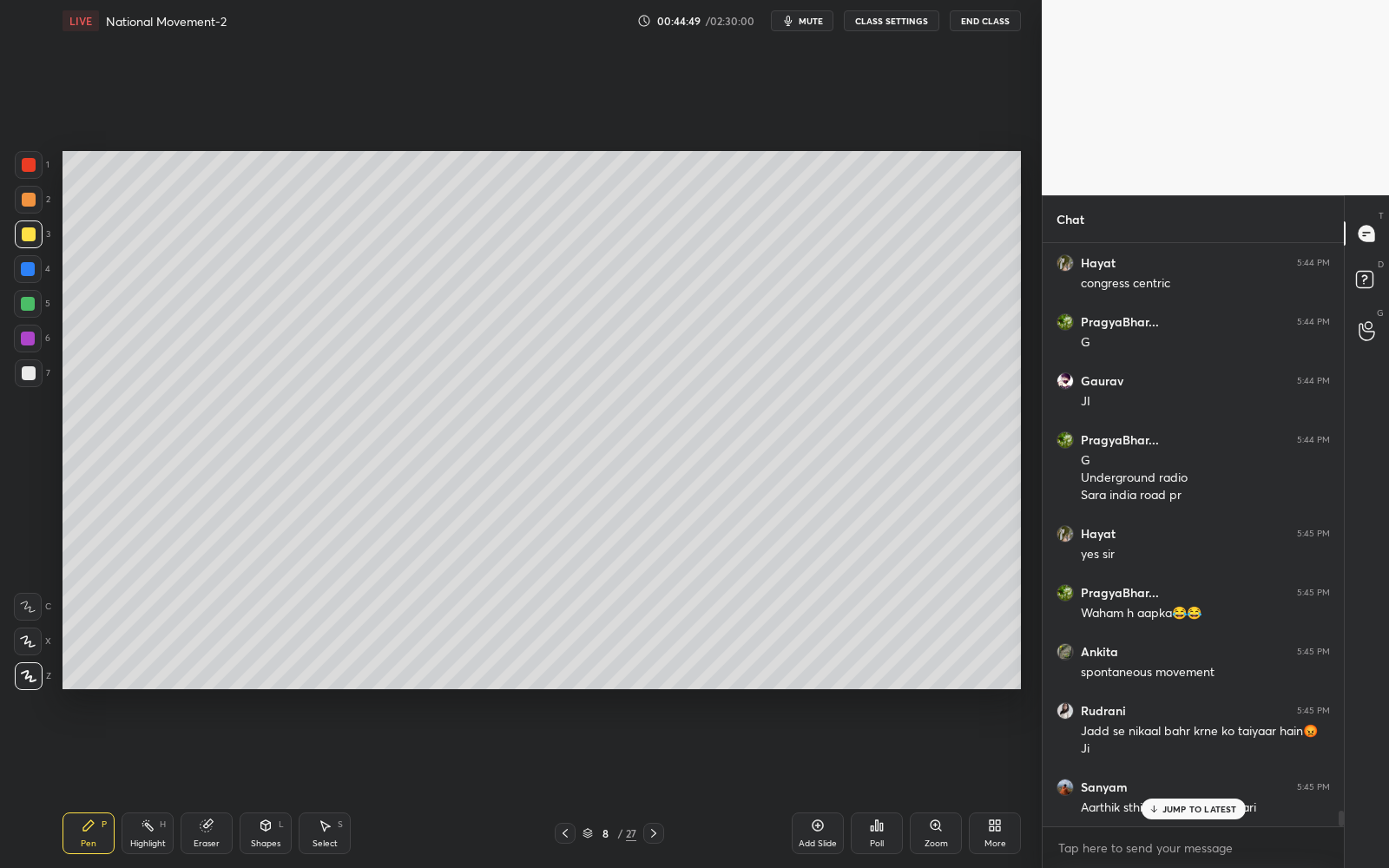 click on "Add Slide" at bounding box center [818, 844] 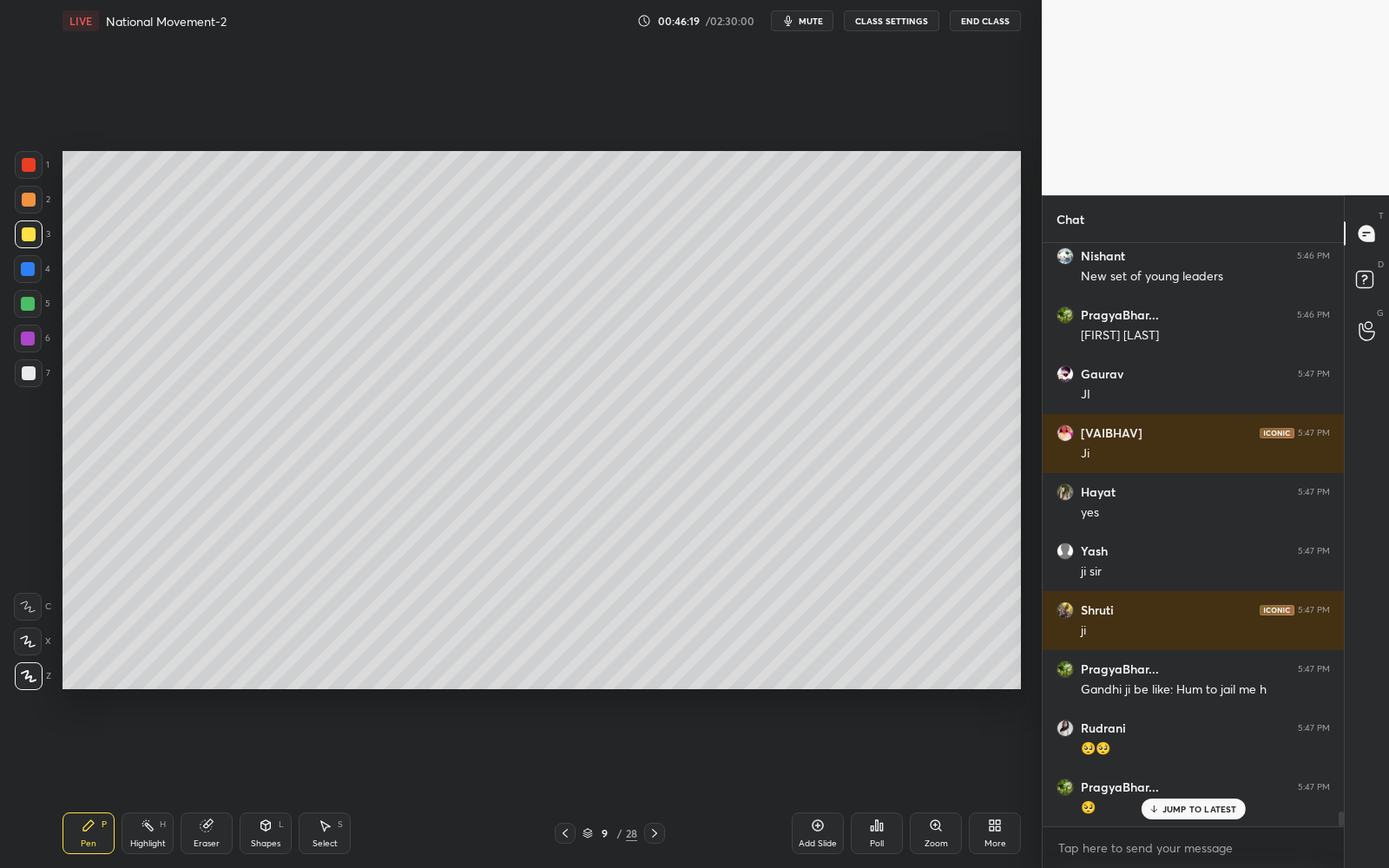 scroll, scrollTop: 21898, scrollLeft: 0, axis: vertical 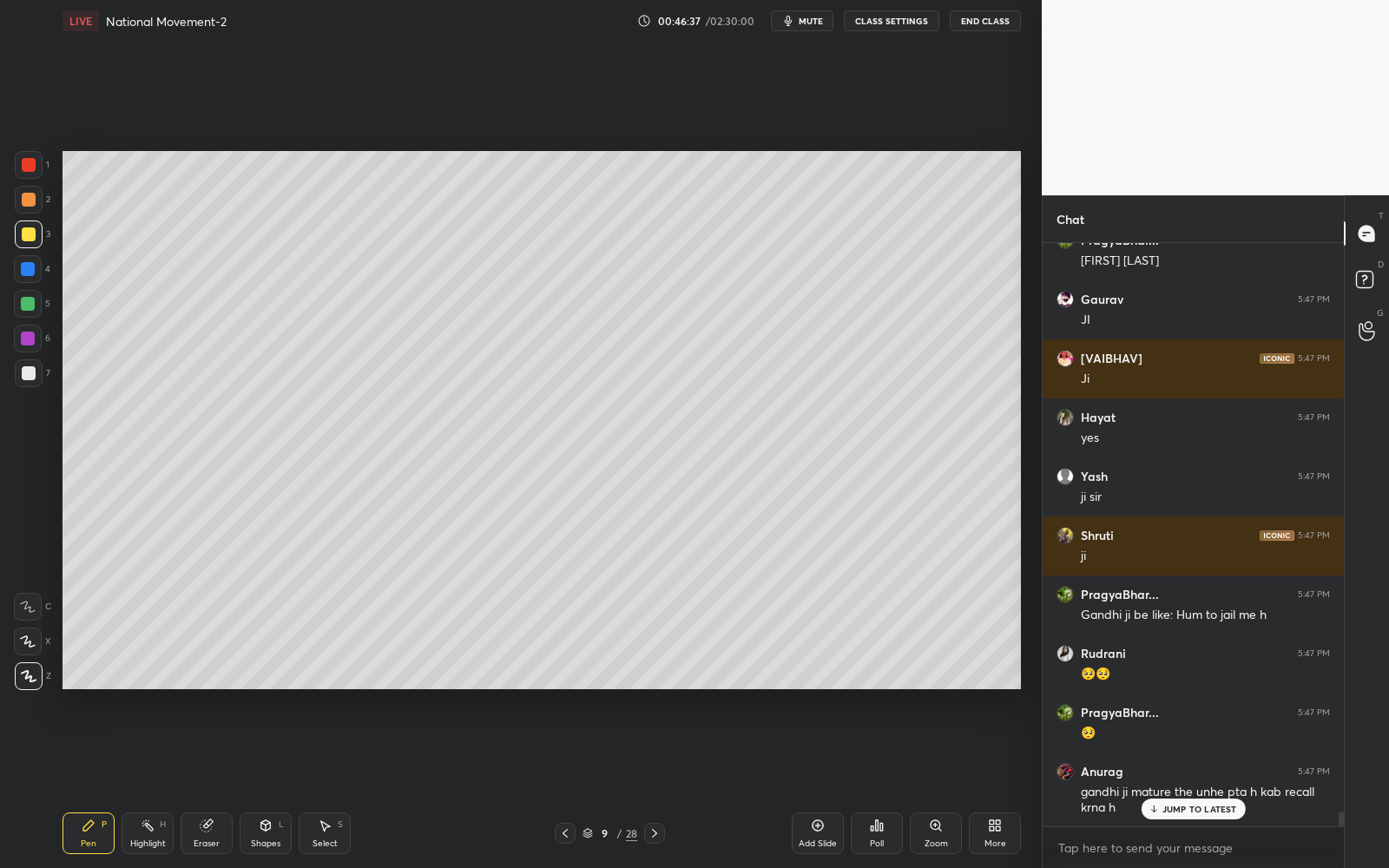 drag, startPoint x: 565, startPoint y: 838, endPoint x: 570, endPoint y: 829, distance: 10.29563 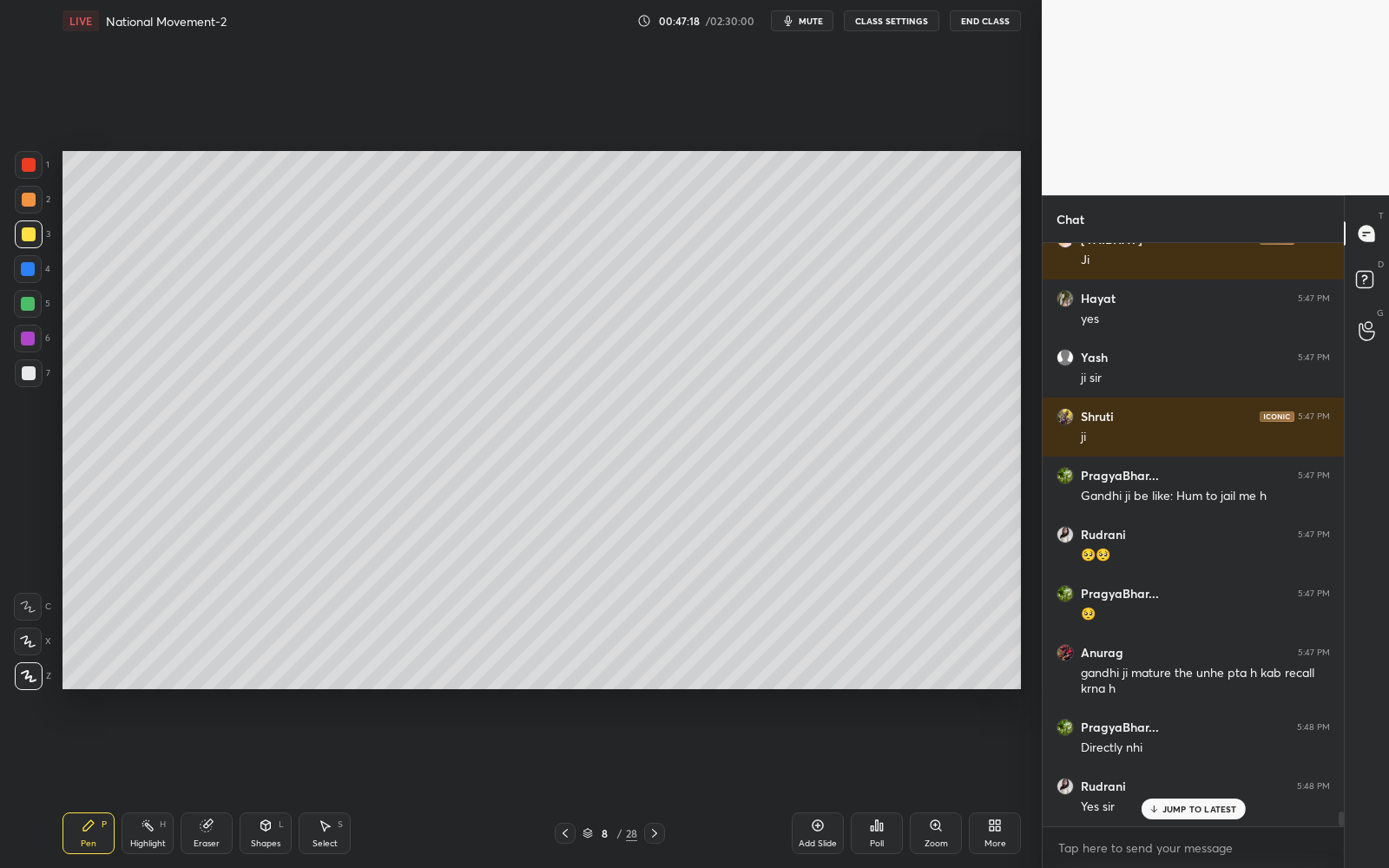 scroll, scrollTop: 22075, scrollLeft: 0, axis: vertical 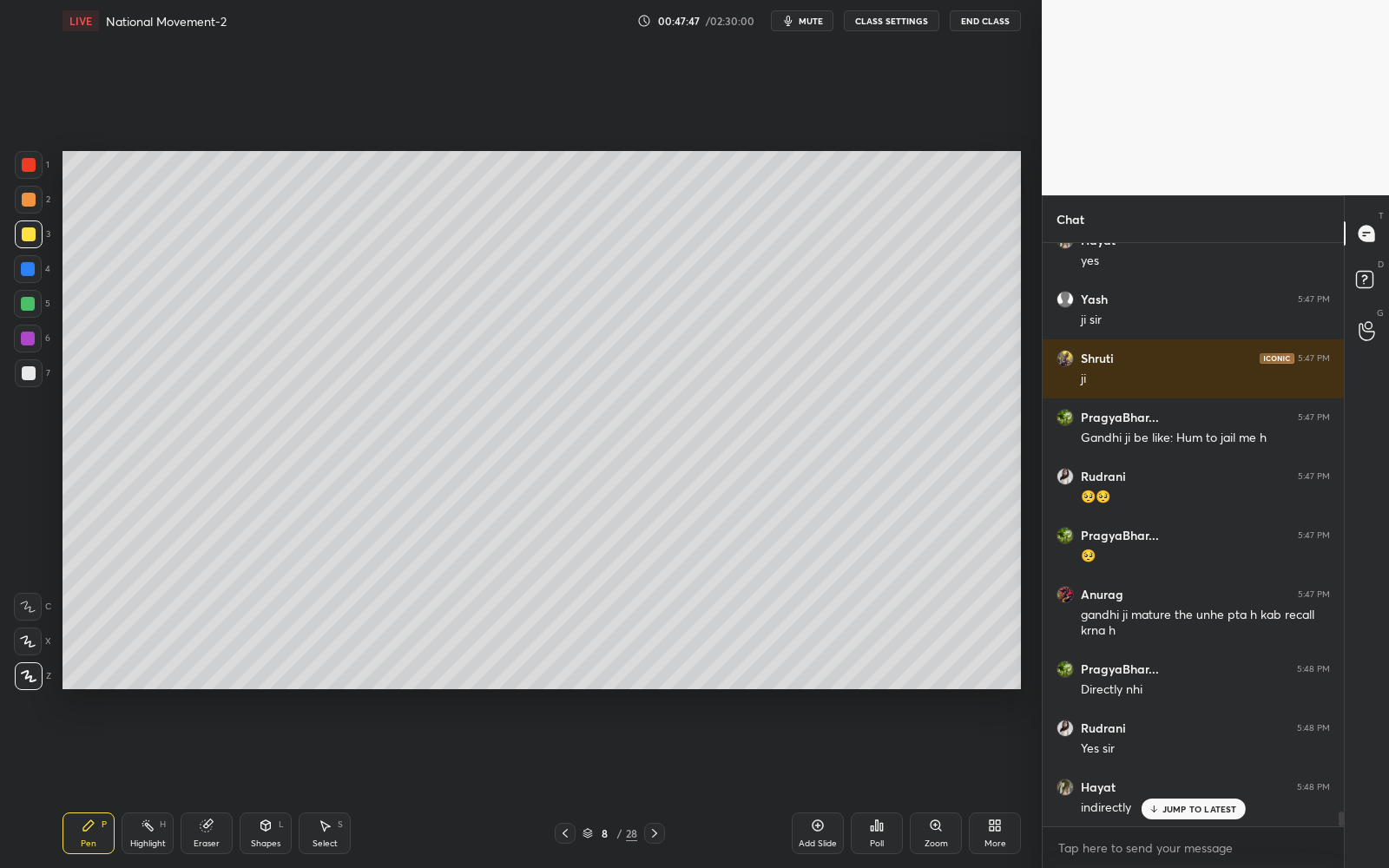 drag, startPoint x: 35, startPoint y: 378, endPoint x: 48, endPoint y: 378, distance: 13 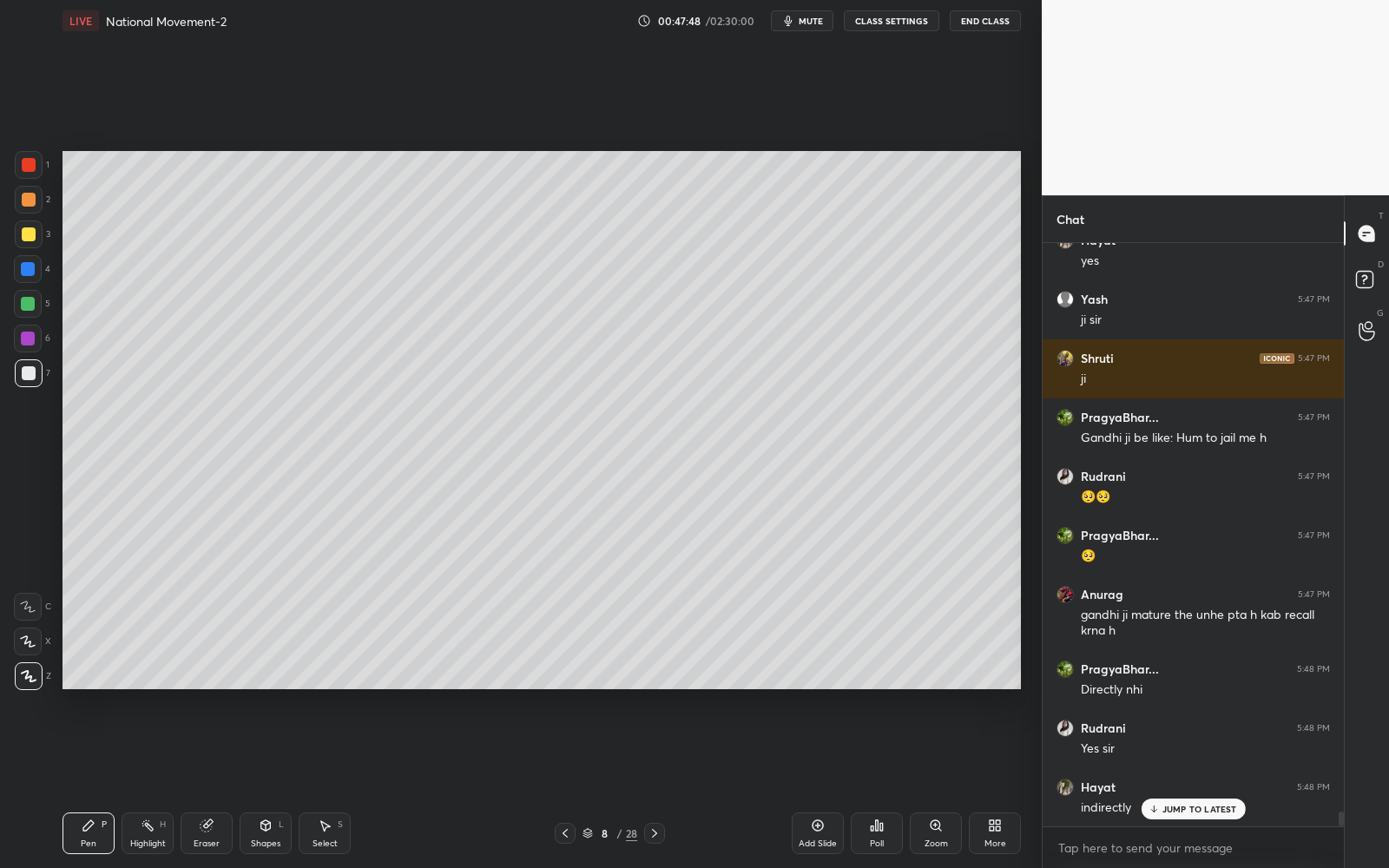 click 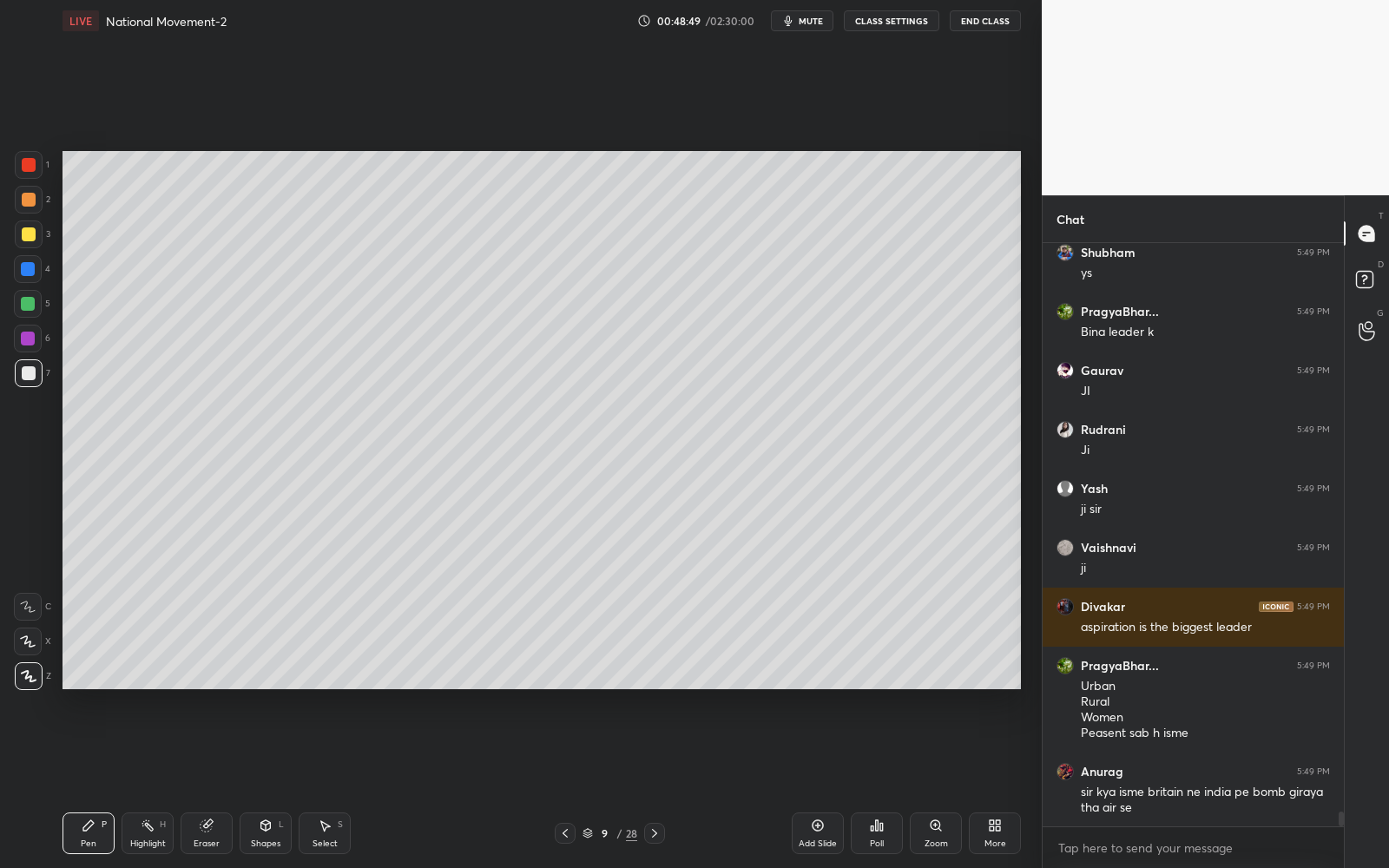 scroll, scrollTop: 22729, scrollLeft: 0, axis: vertical 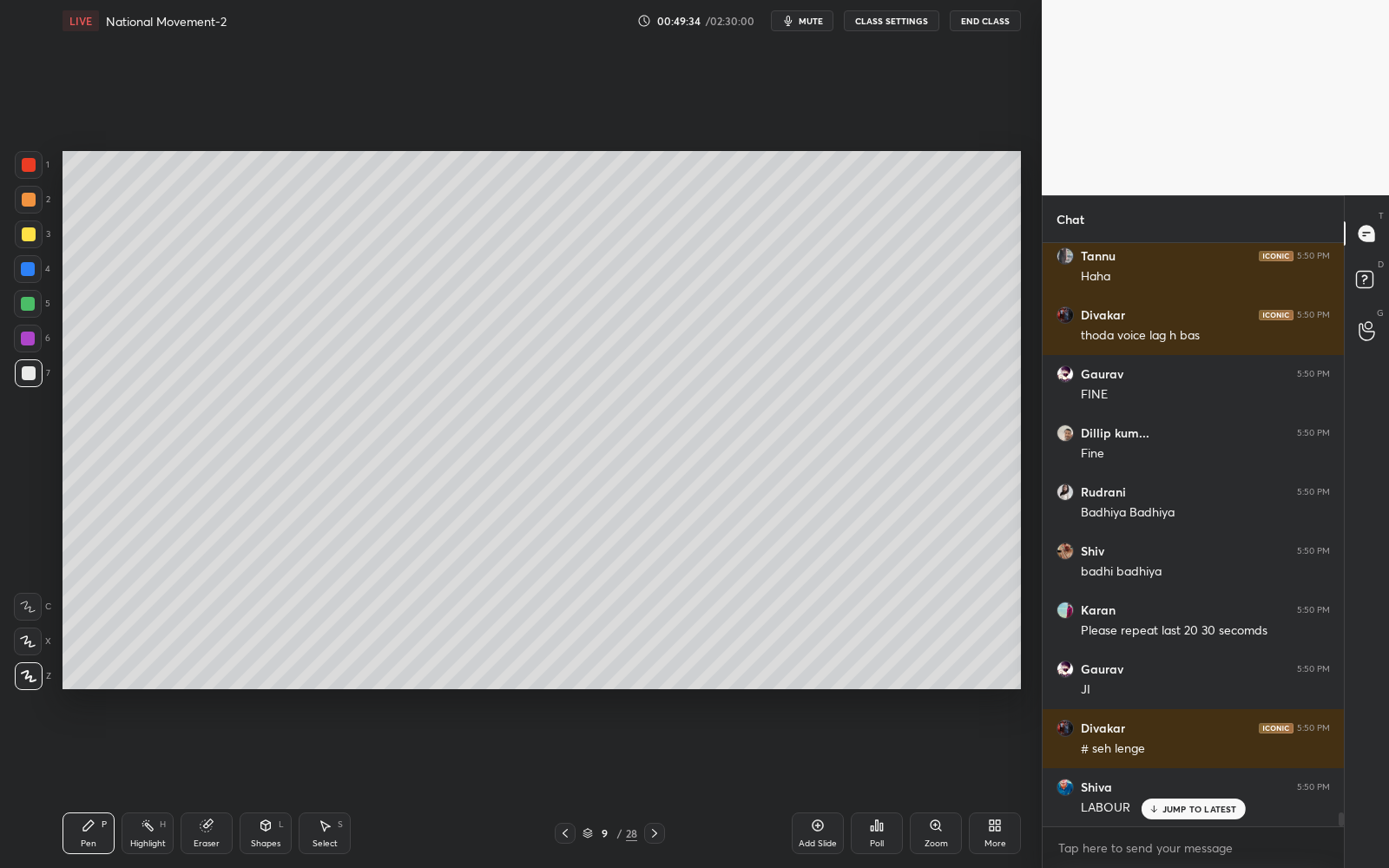 click 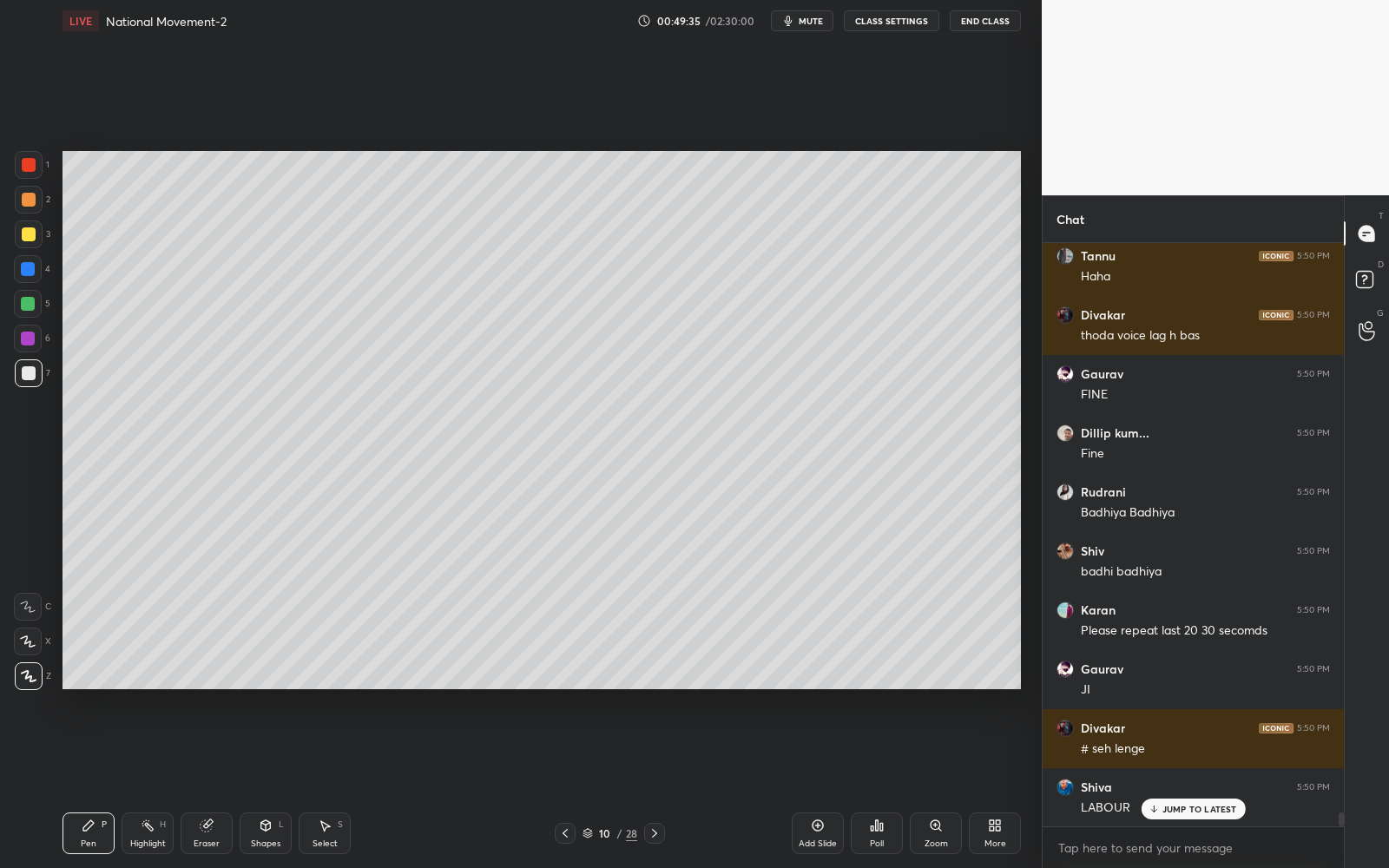 click 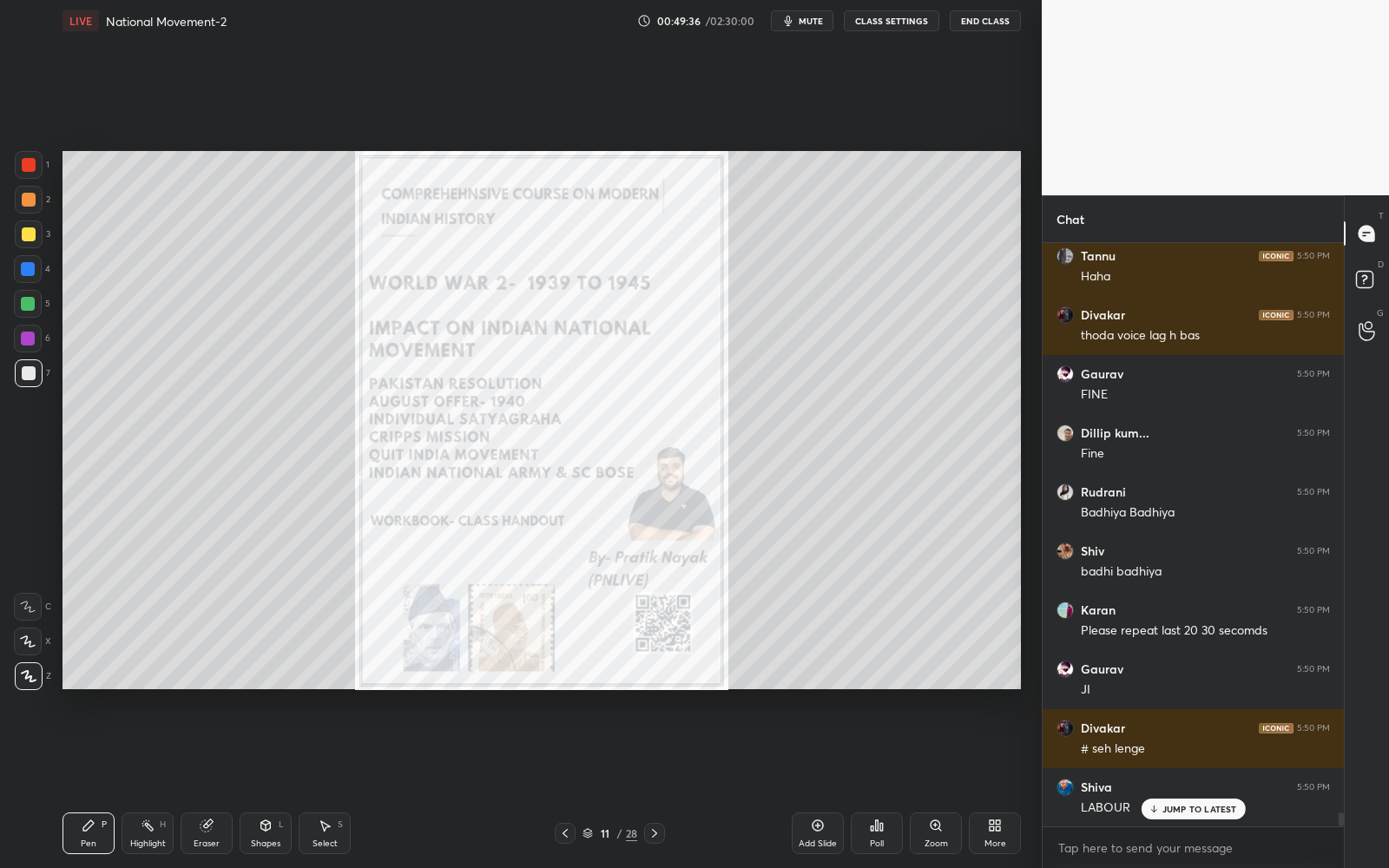 drag, startPoint x: 601, startPoint y: 837, endPoint x: 604, endPoint y: 821, distance: 16.278821 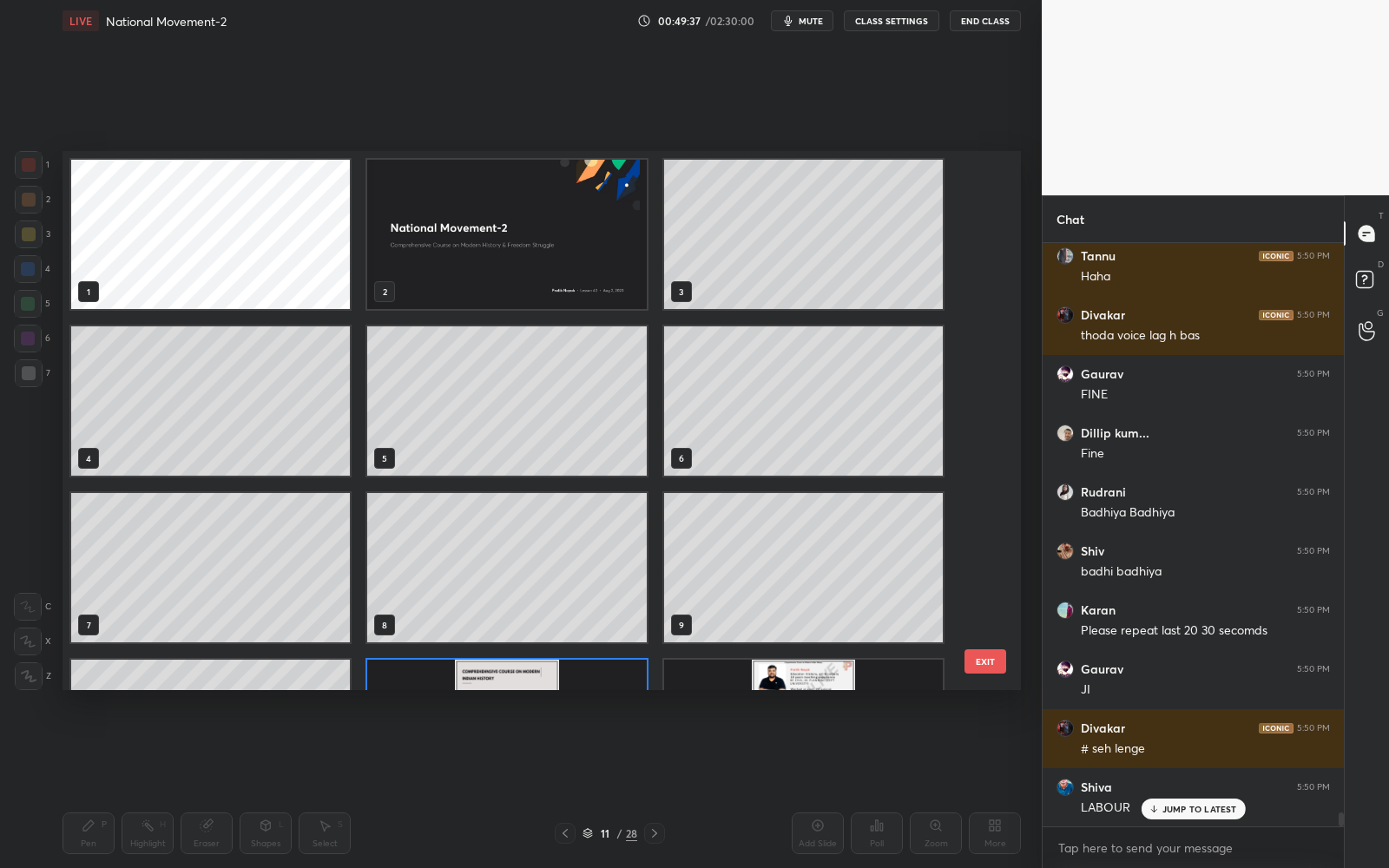 scroll, scrollTop: 128, scrollLeft: 0, axis: vertical 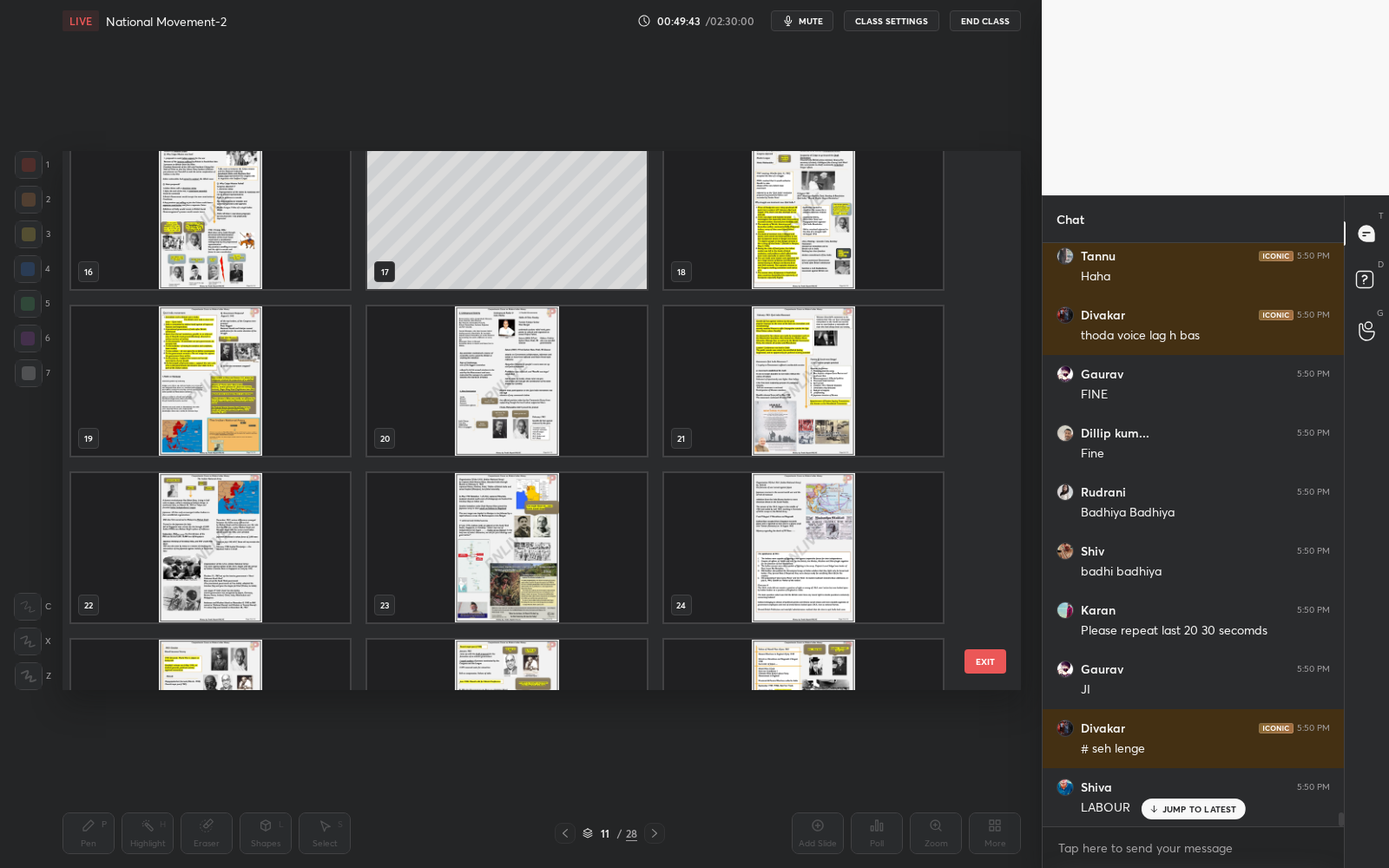click at bounding box center [803, 214] 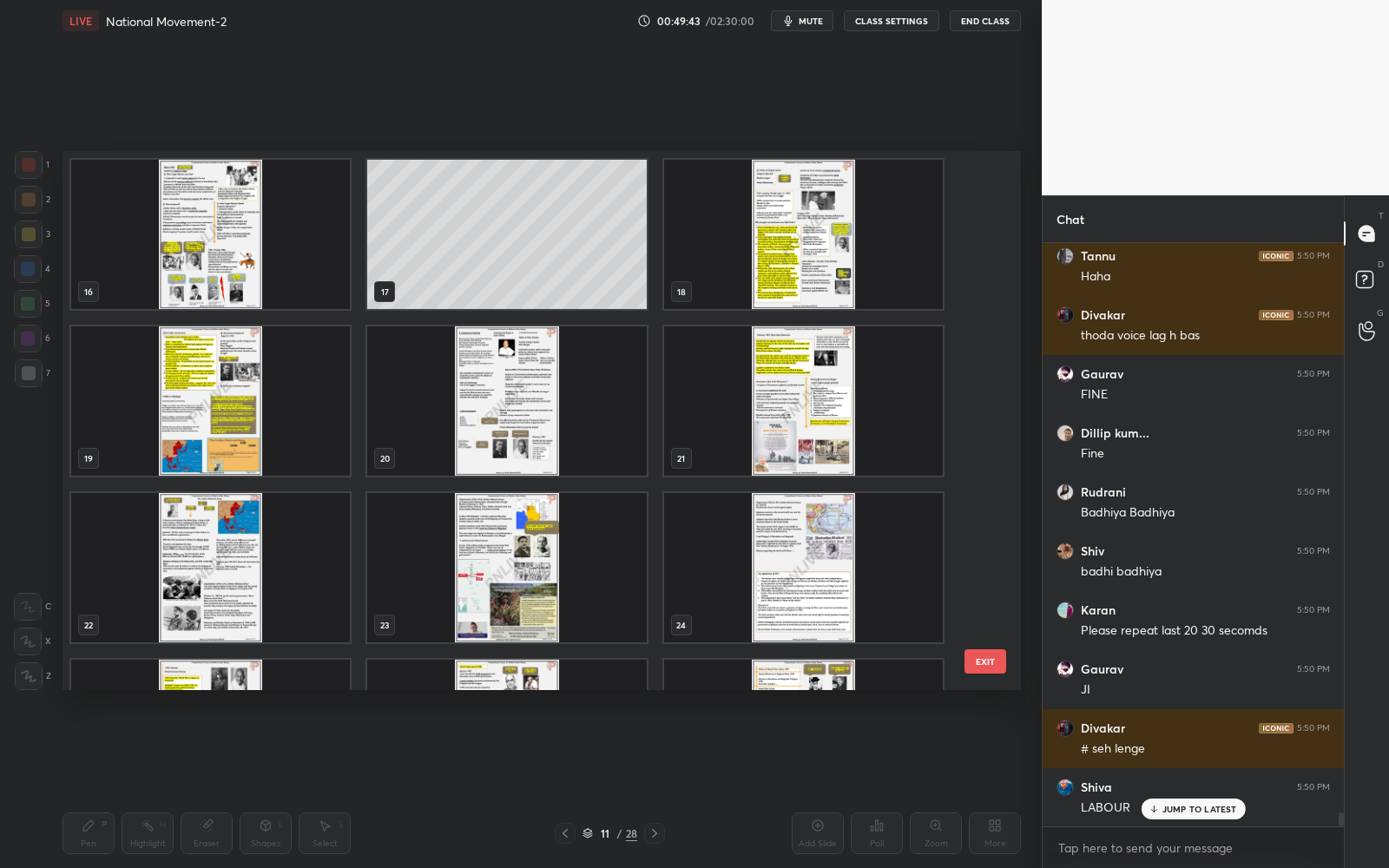 click at bounding box center (803, 234) 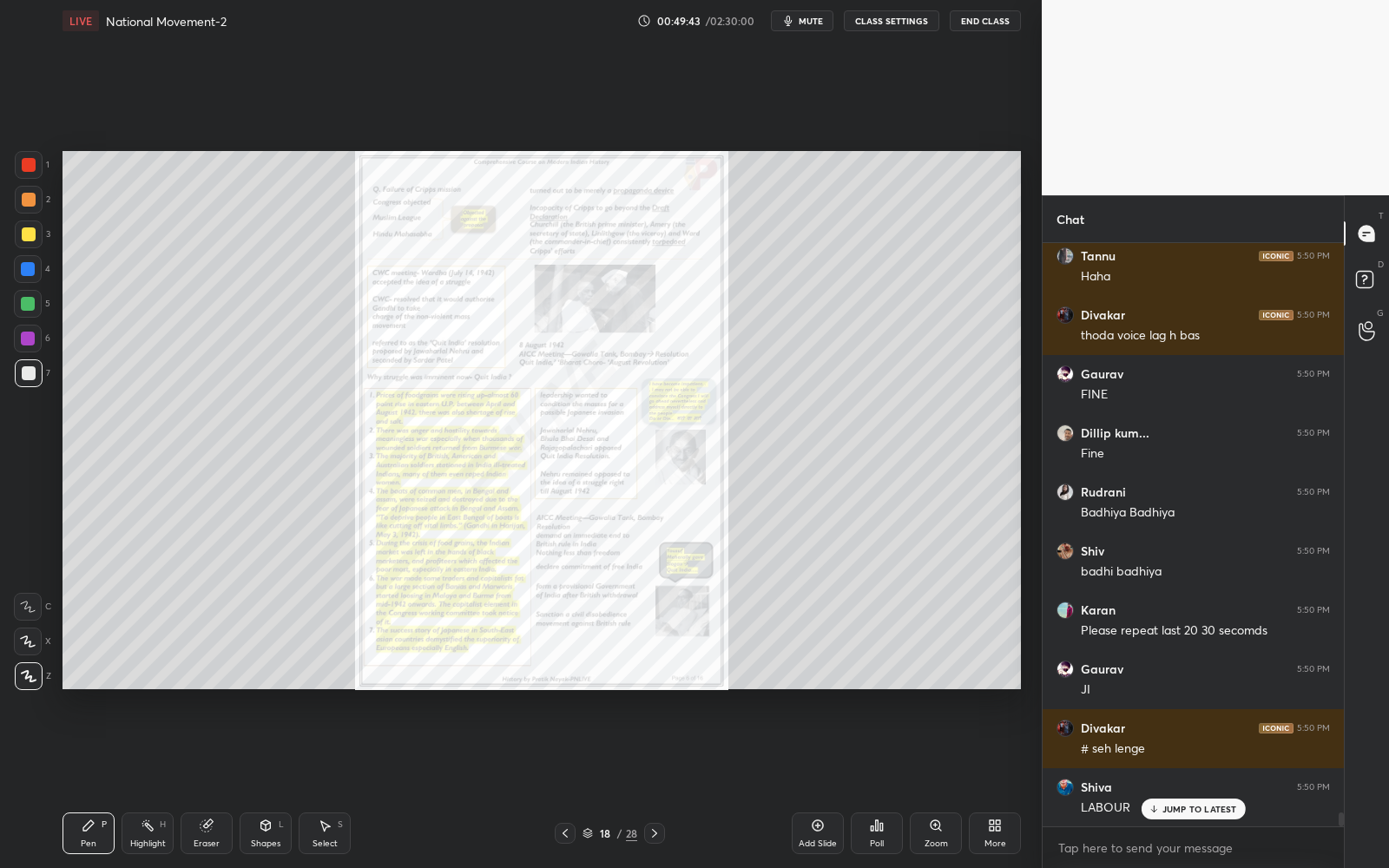 click at bounding box center [803, 234] 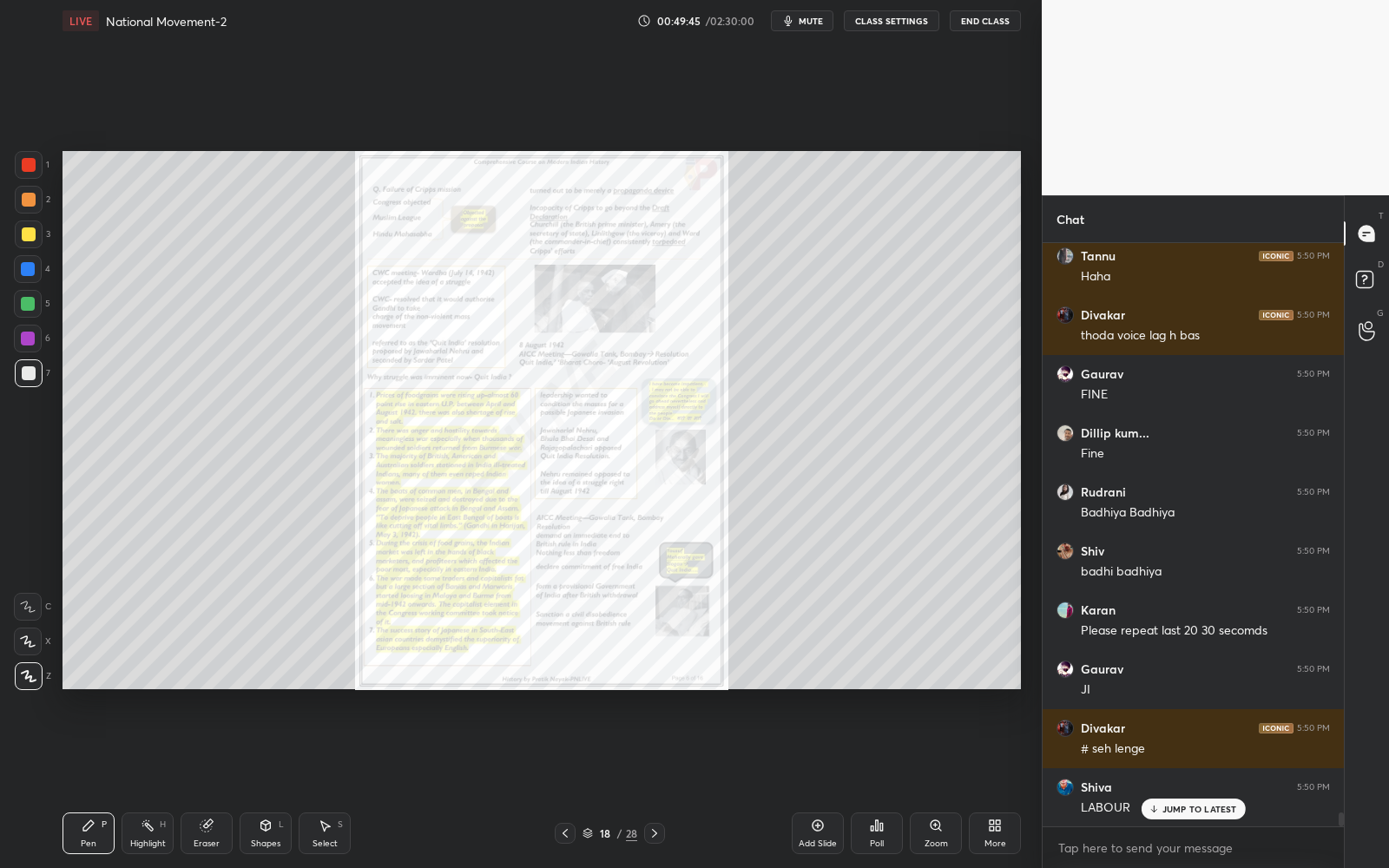 click at bounding box center [29, 165] 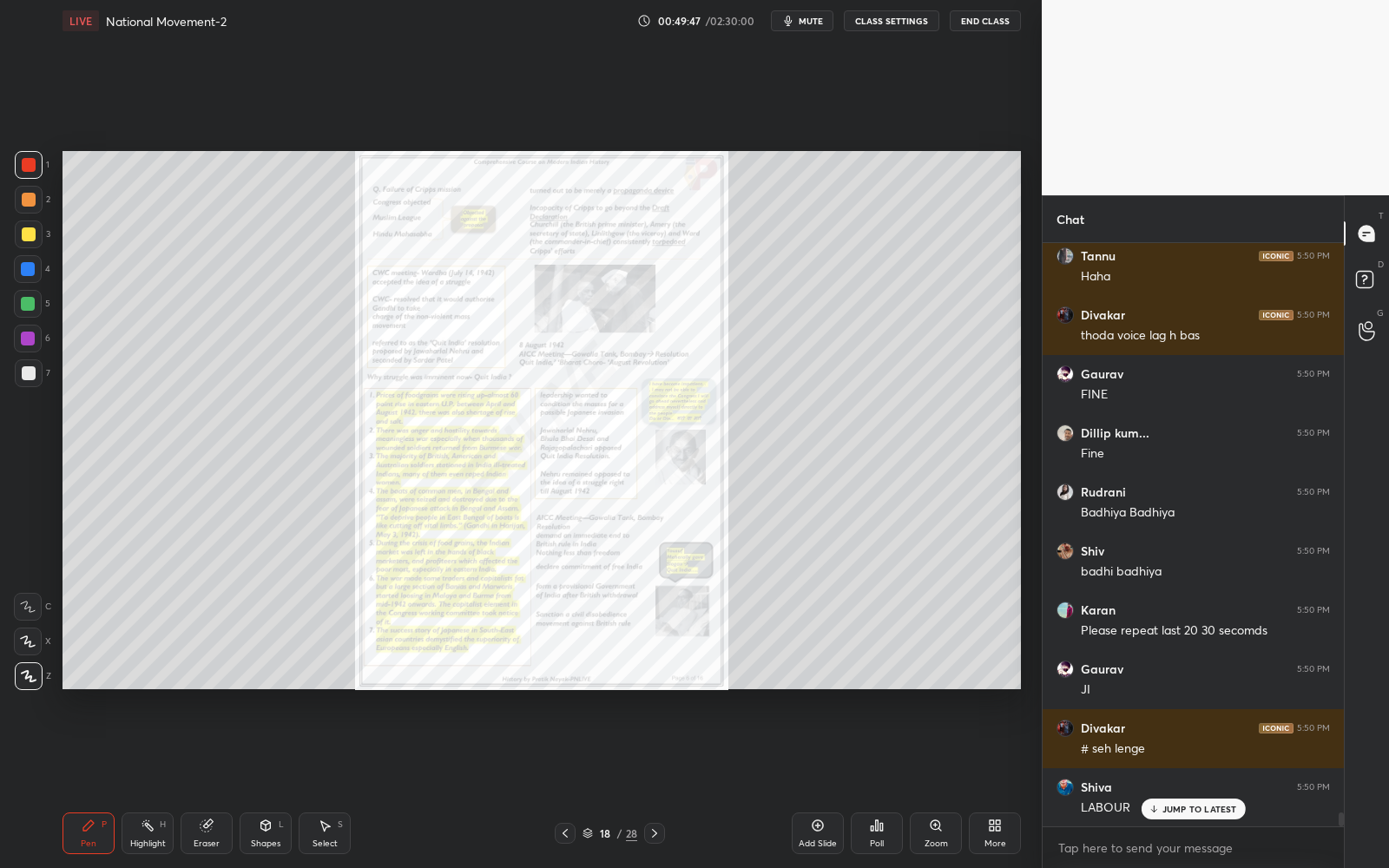 click on "Zoom" at bounding box center [936, 833] 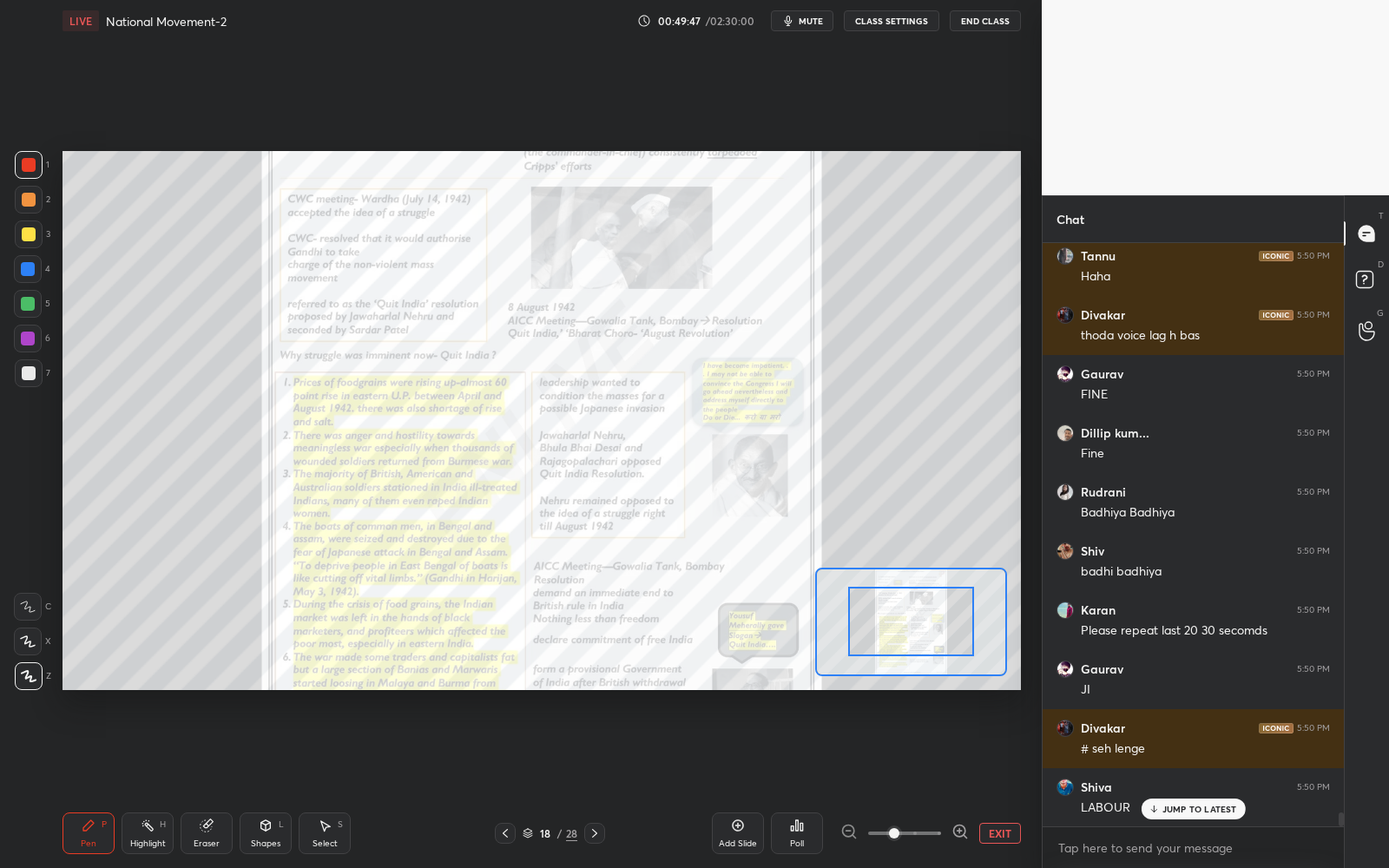 click at bounding box center [905, 833] 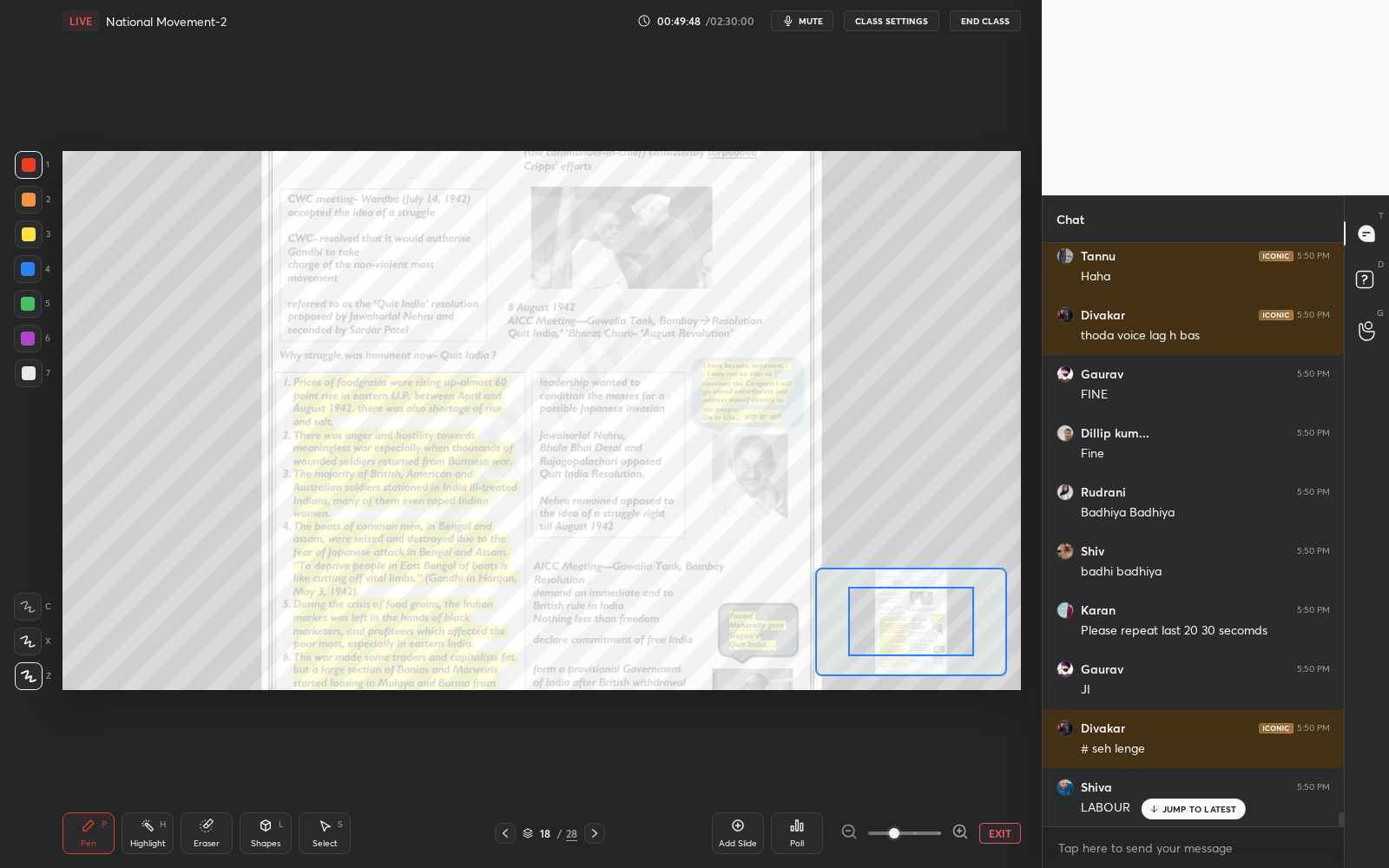 click 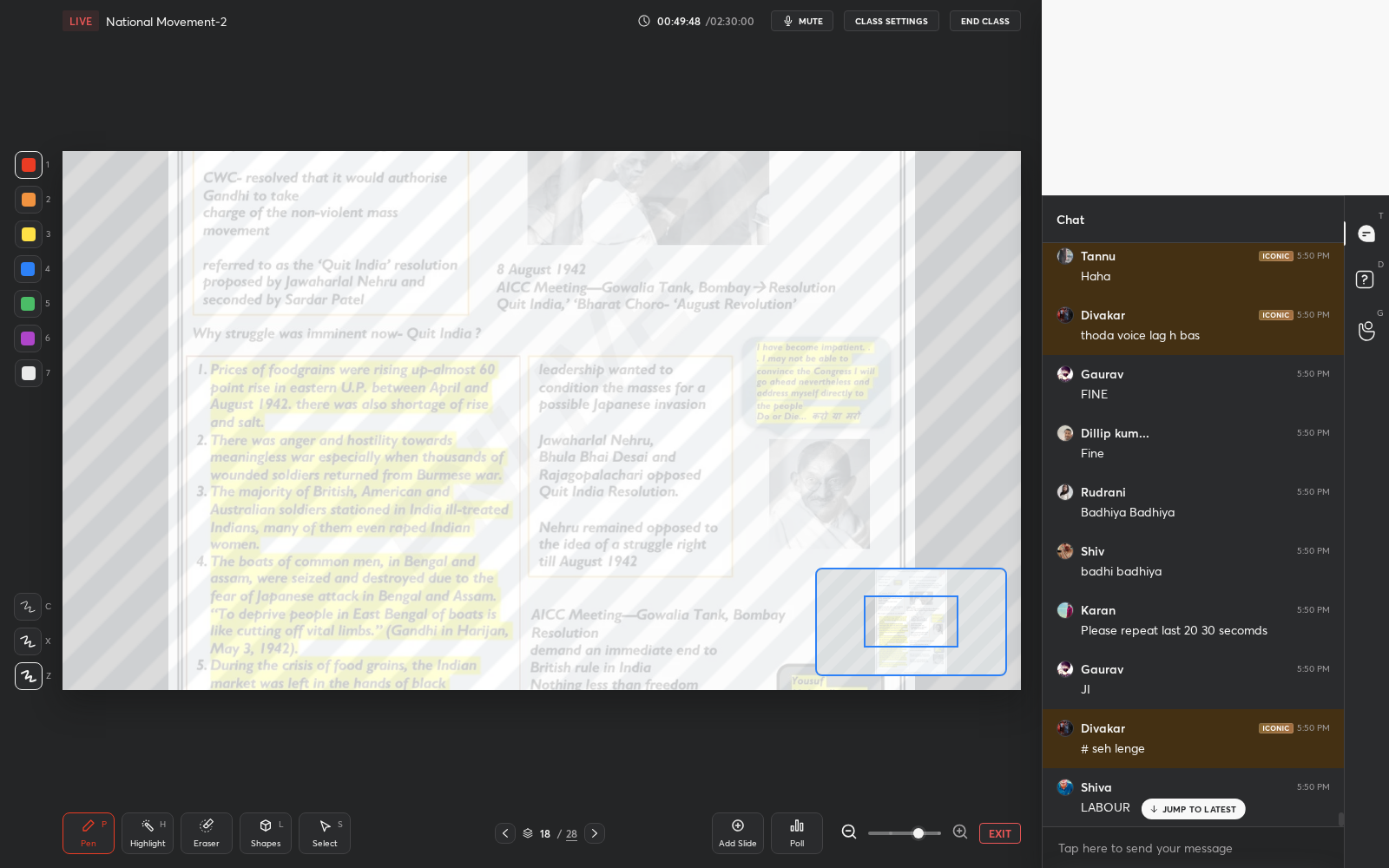 click 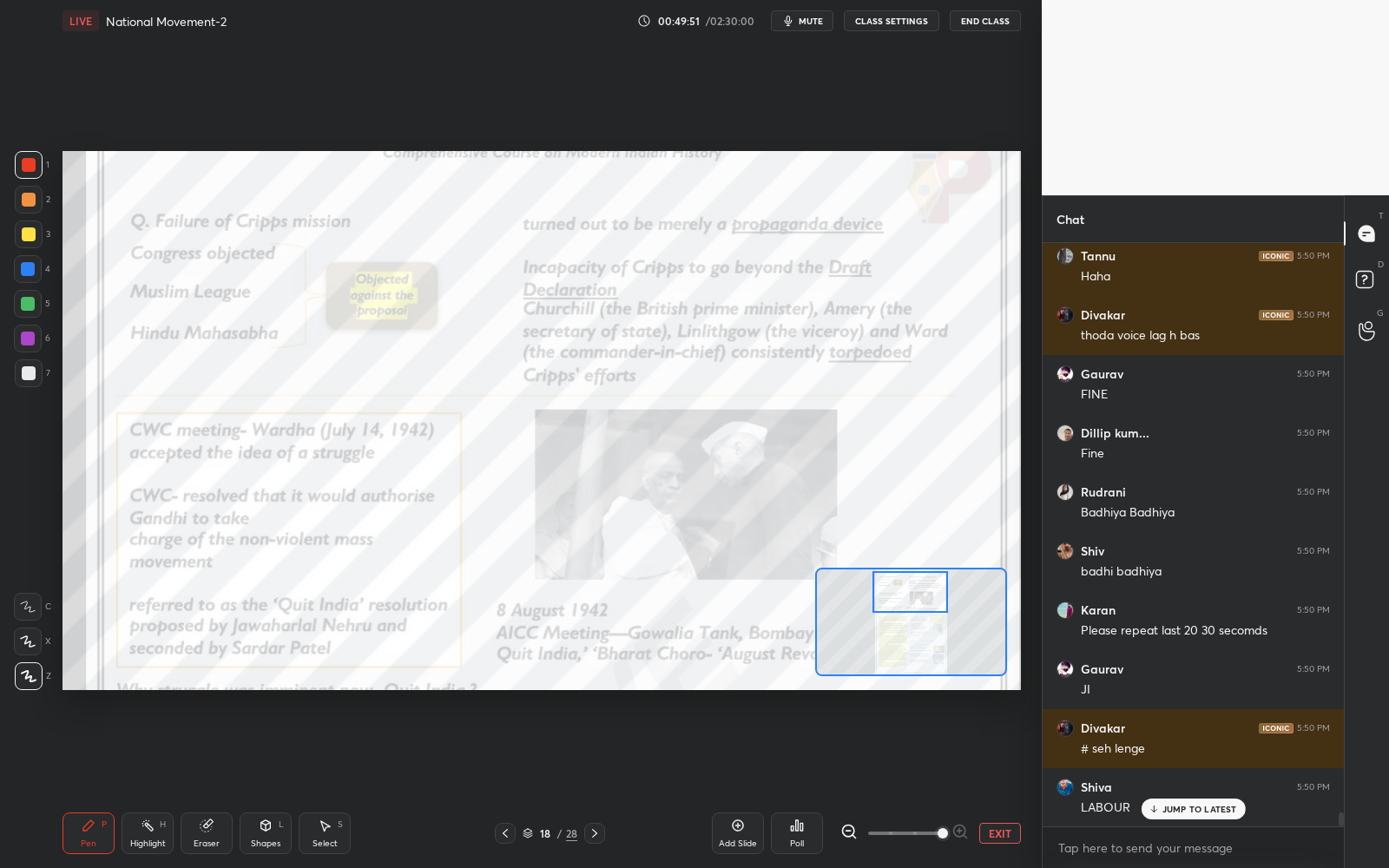 drag, startPoint x: 923, startPoint y: 610, endPoint x: 918, endPoint y: 579, distance: 31.400637 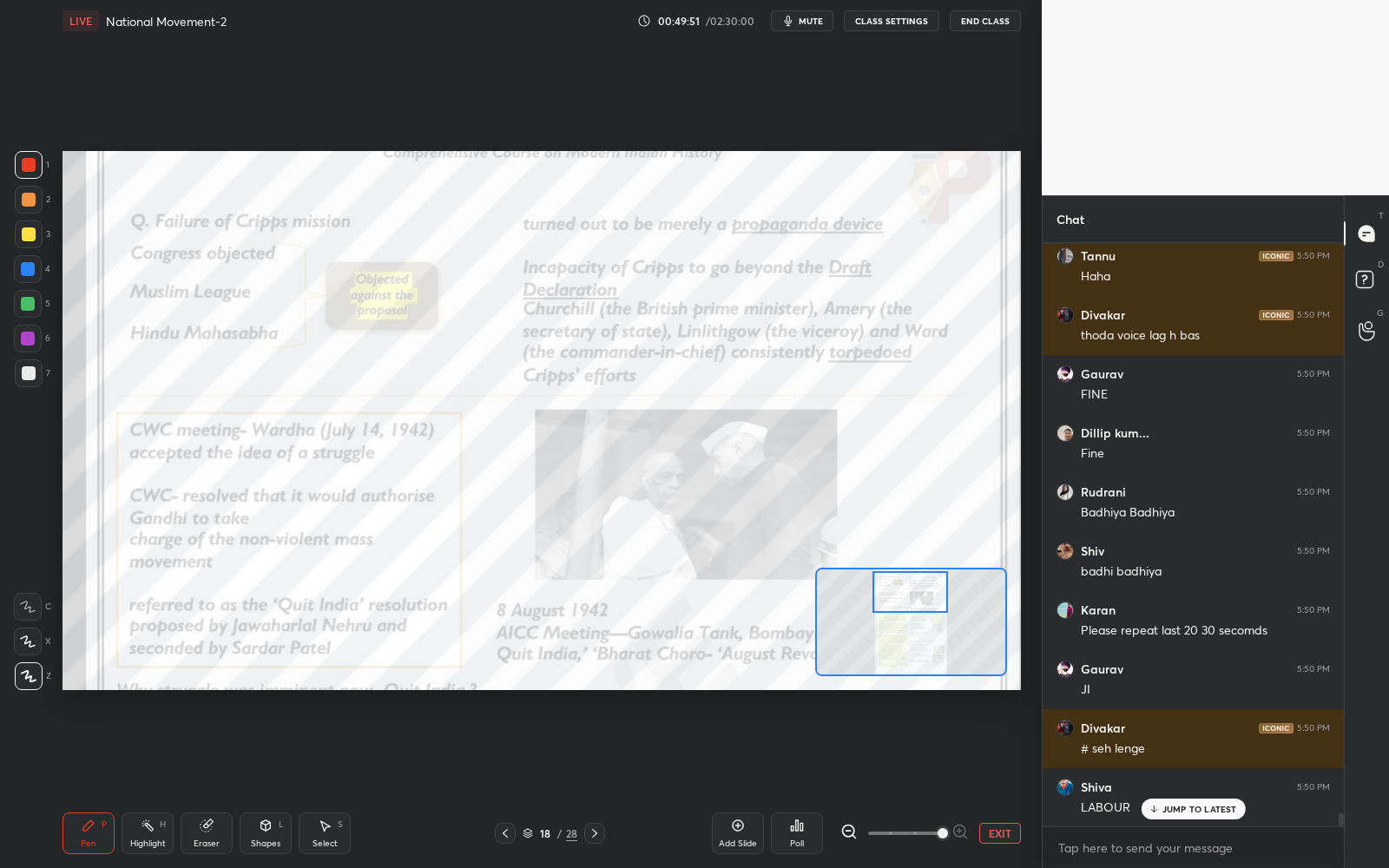 click at bounding box center (910, 592) 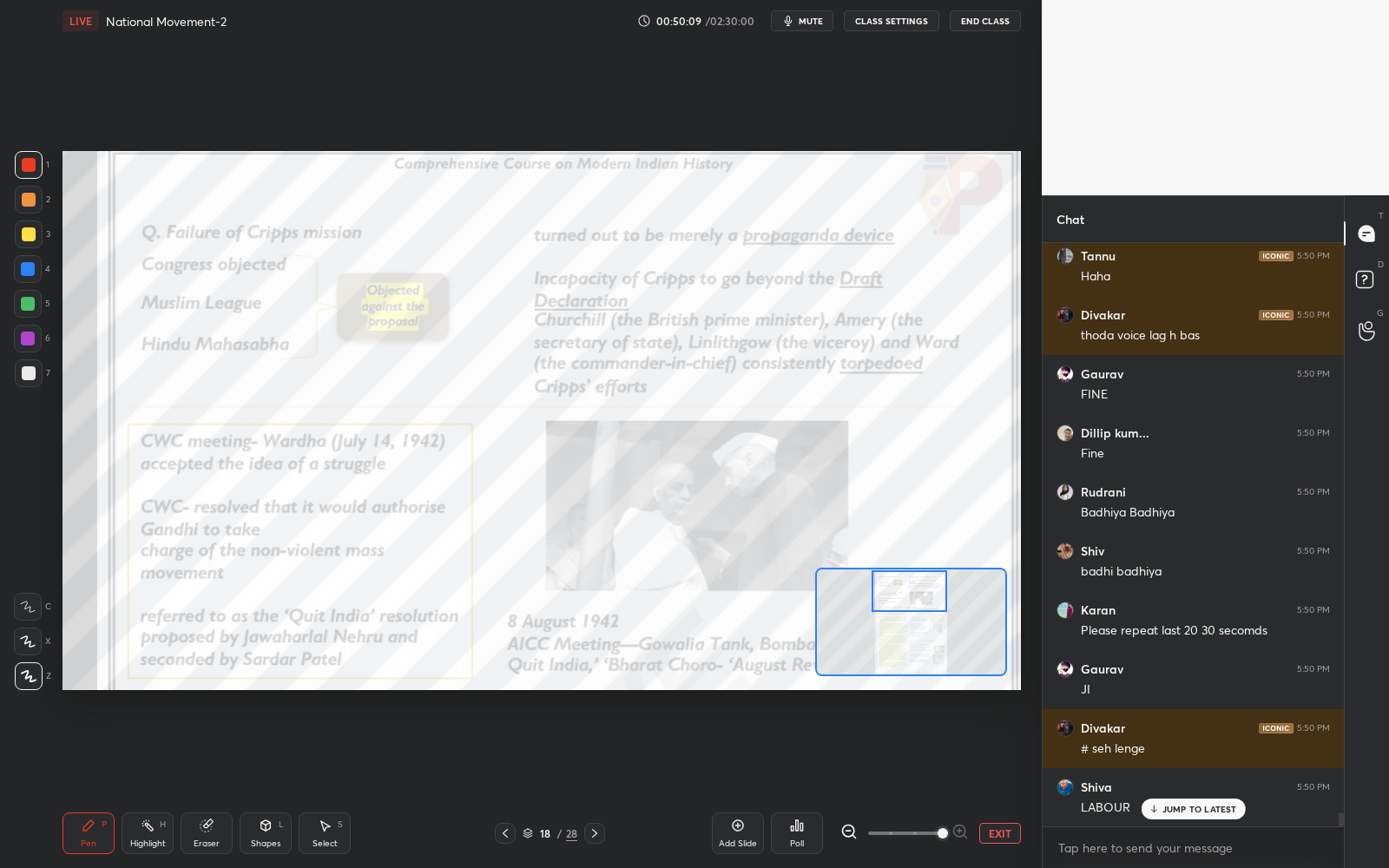 drag, startPoint x: 997, startPoint y: 832, endPoint x: 926, endPoint y: 759, distance: 101.8332 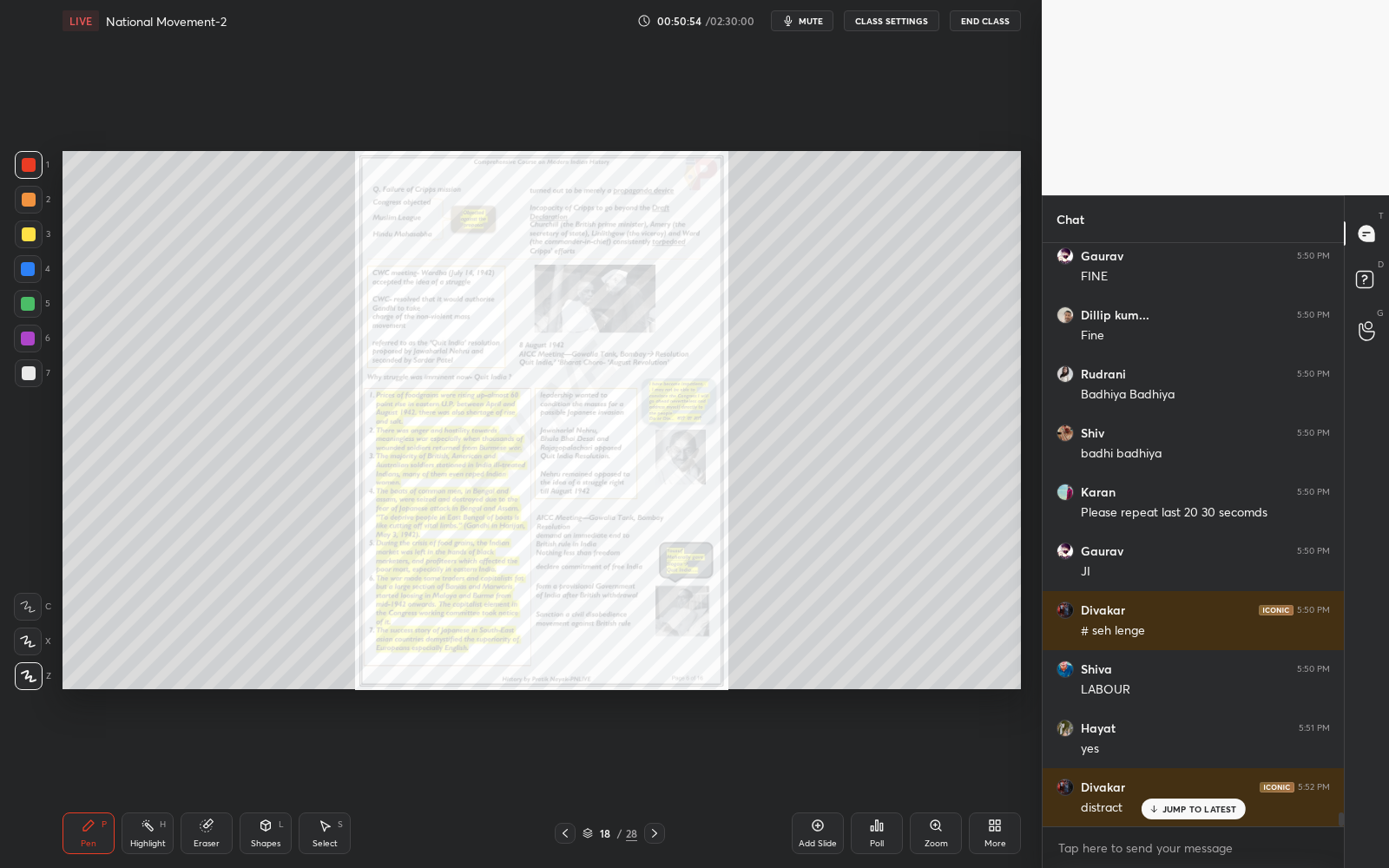 scroll, scrollTop: 24616, scrollLeft: 0, axis: vertical 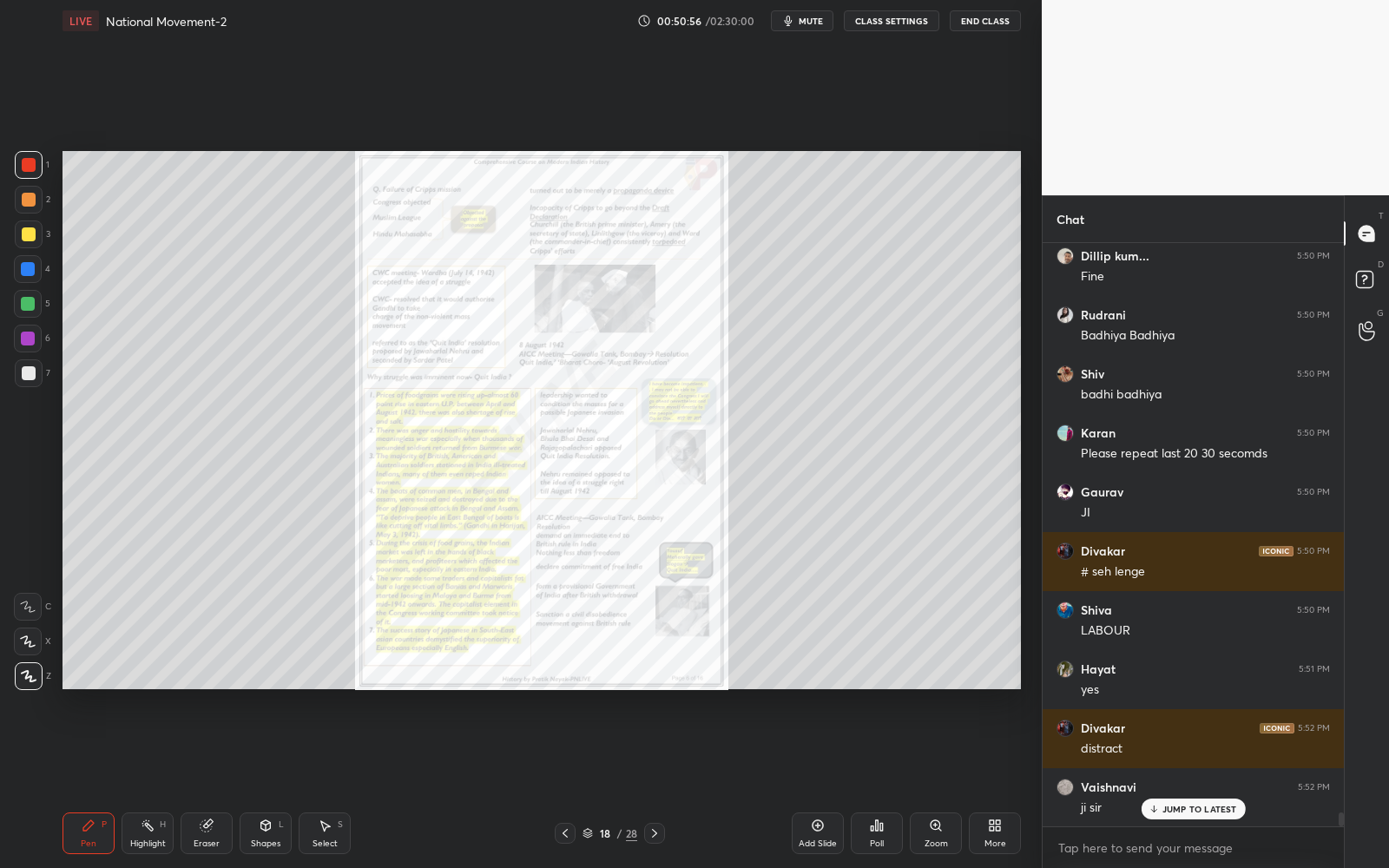 click on "Zoom" at bounding box center [936, 844] 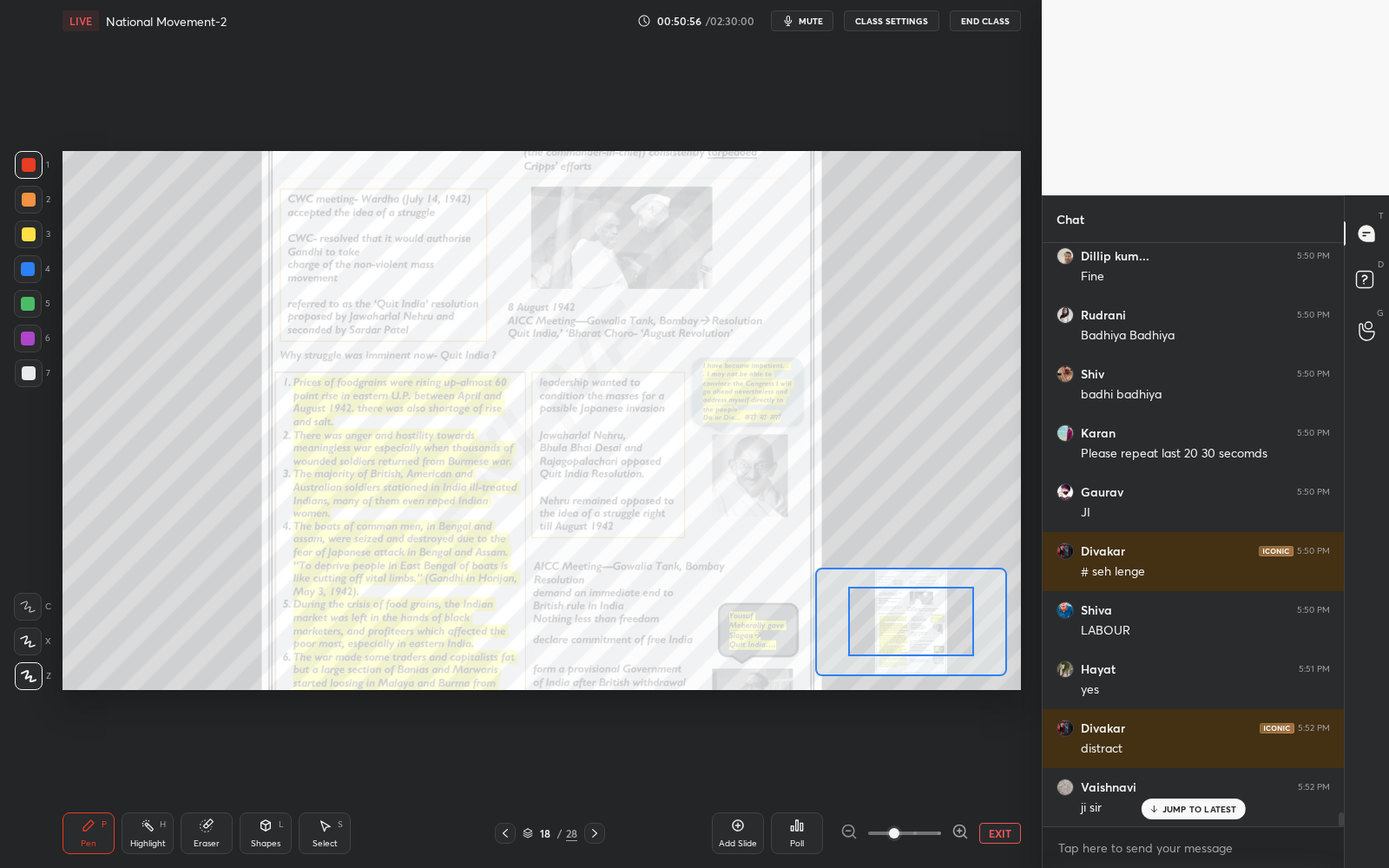 click at bounding box center (905, 833) 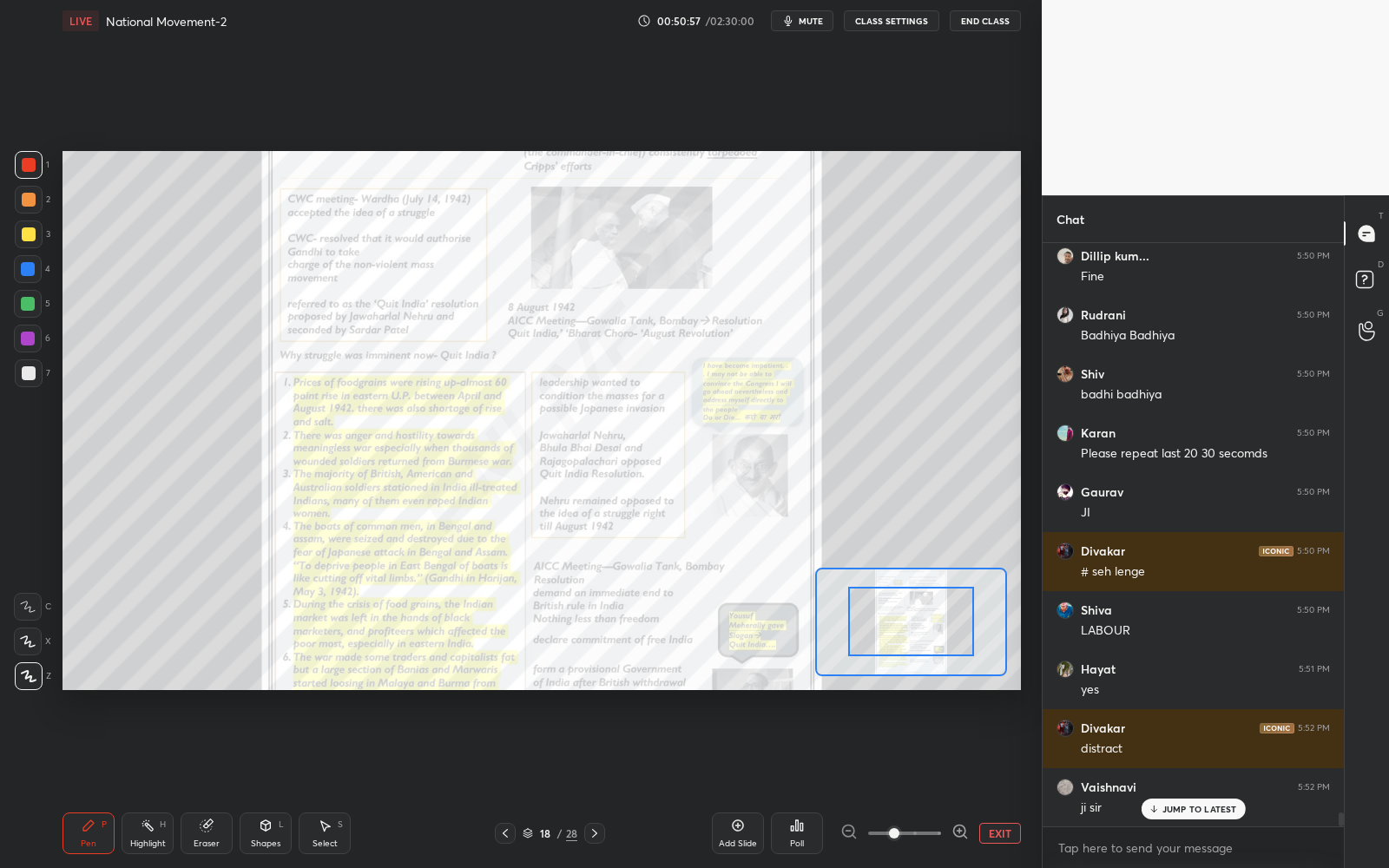 click 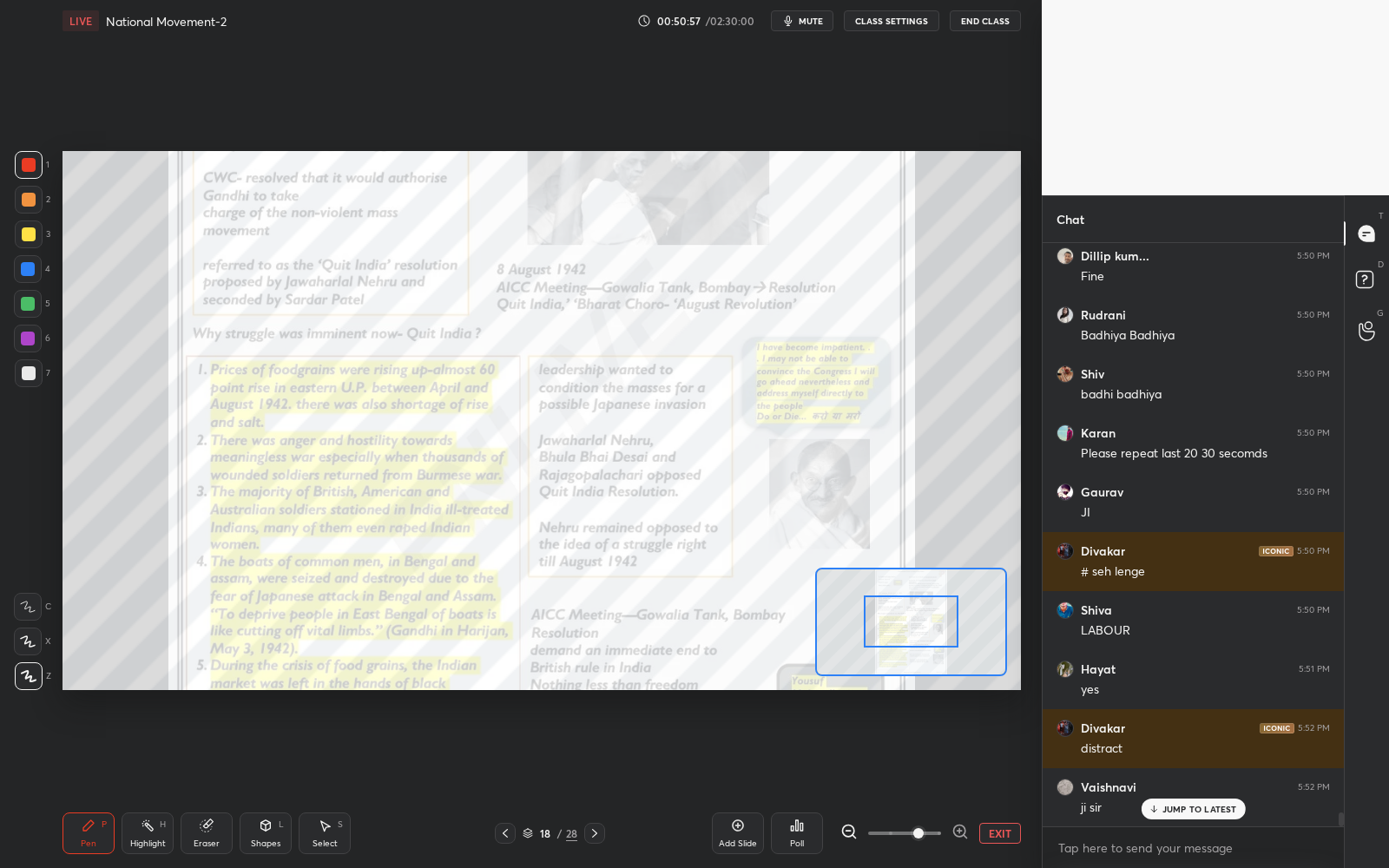 click 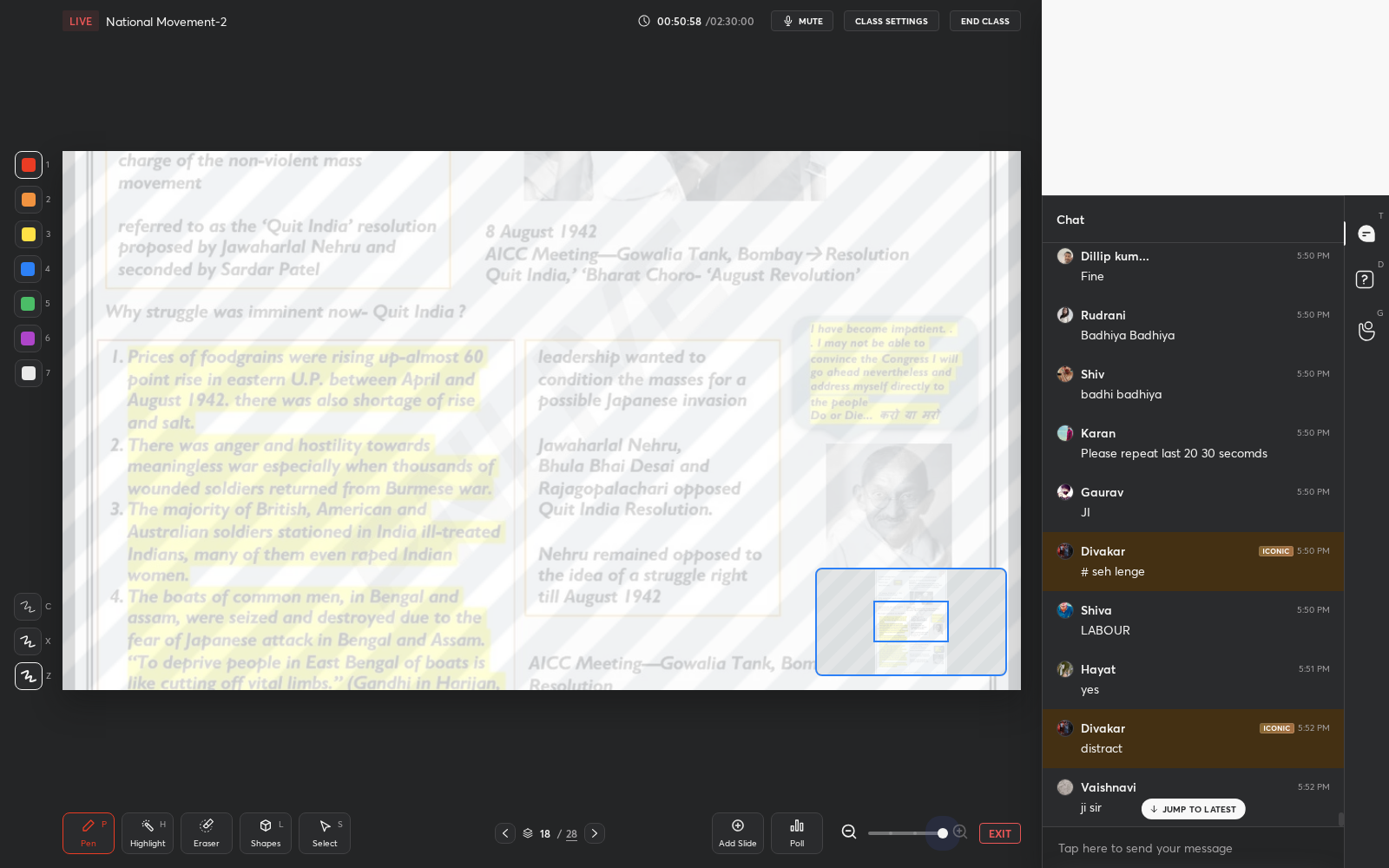 click at bounding box center [943, 833] 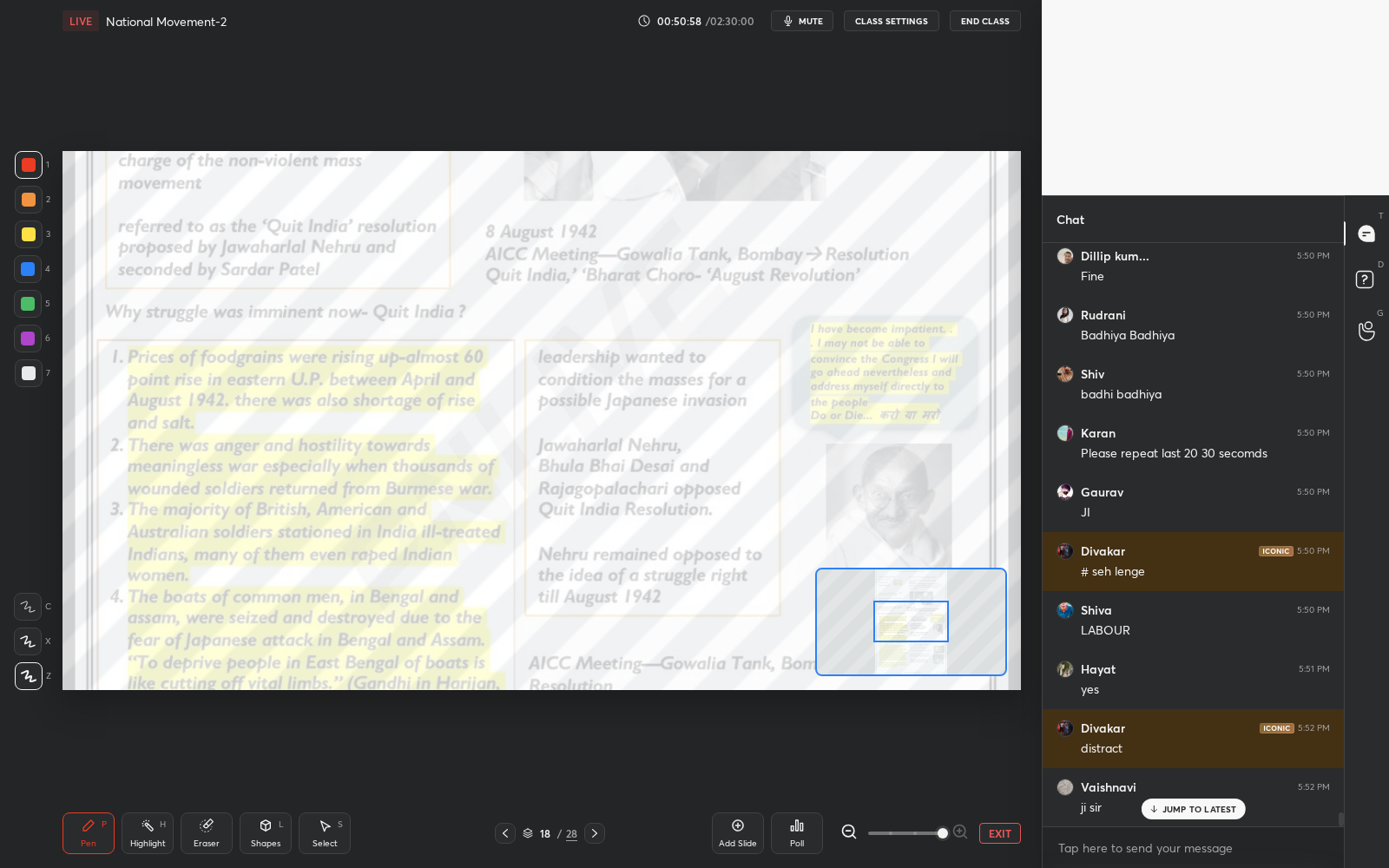 scroll, scrollTop: 24676, scrollLeft: 0, axis: vertical 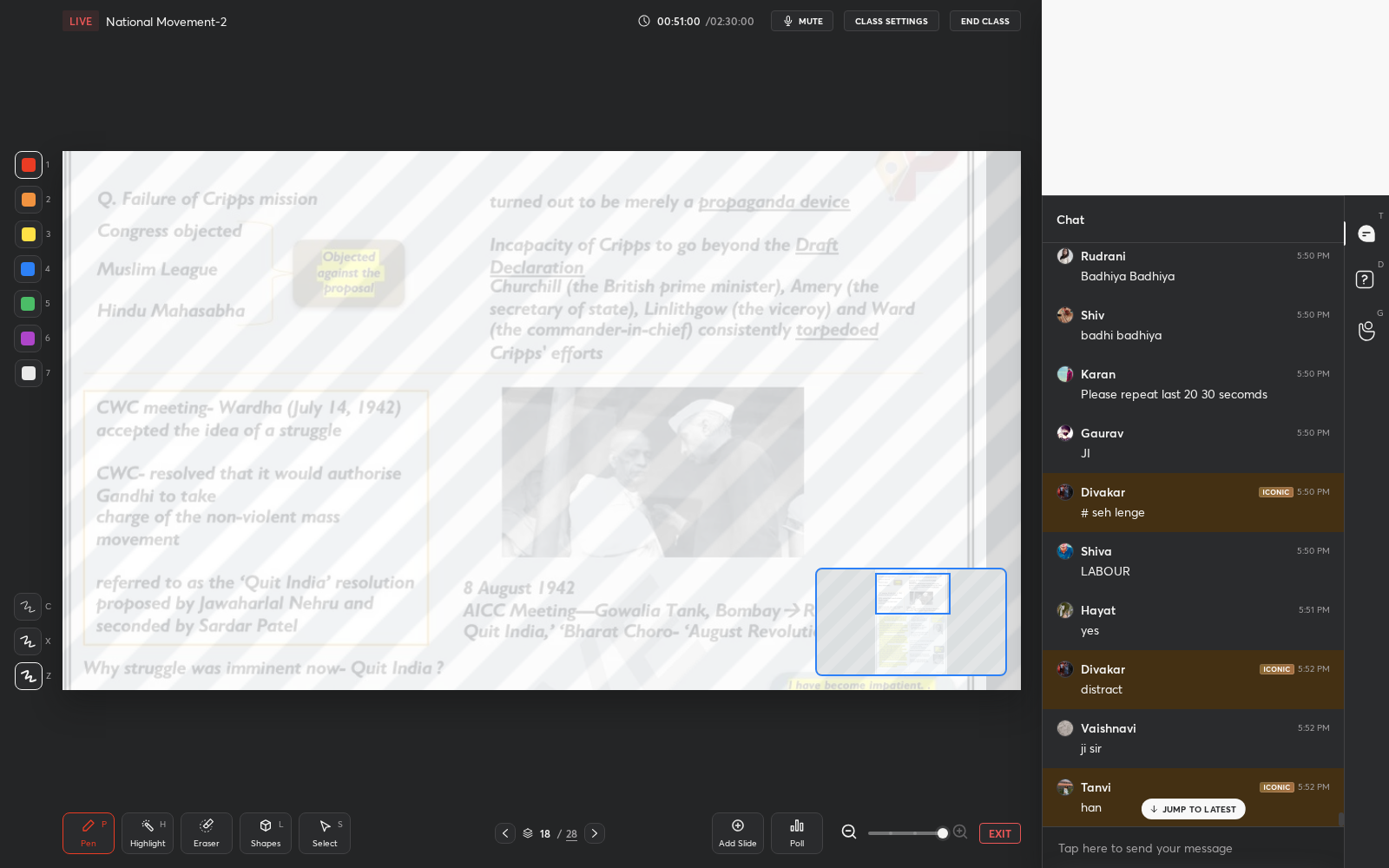 drag, startPoint x: 902, startPoint y: 613, endPoint x: 905, endPoint y: 588, distance: 25.17936 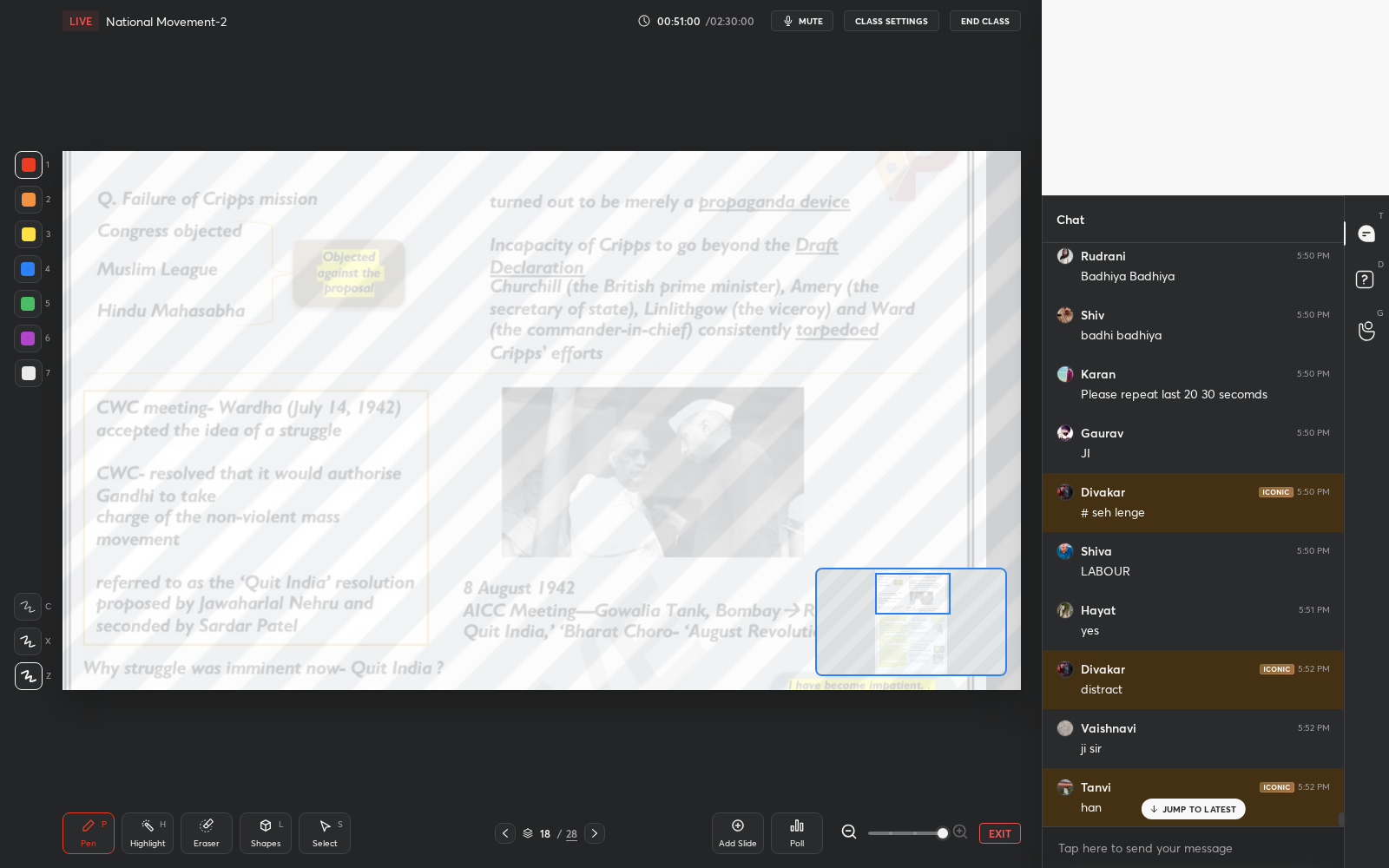 click at bounding box center [912, 594] 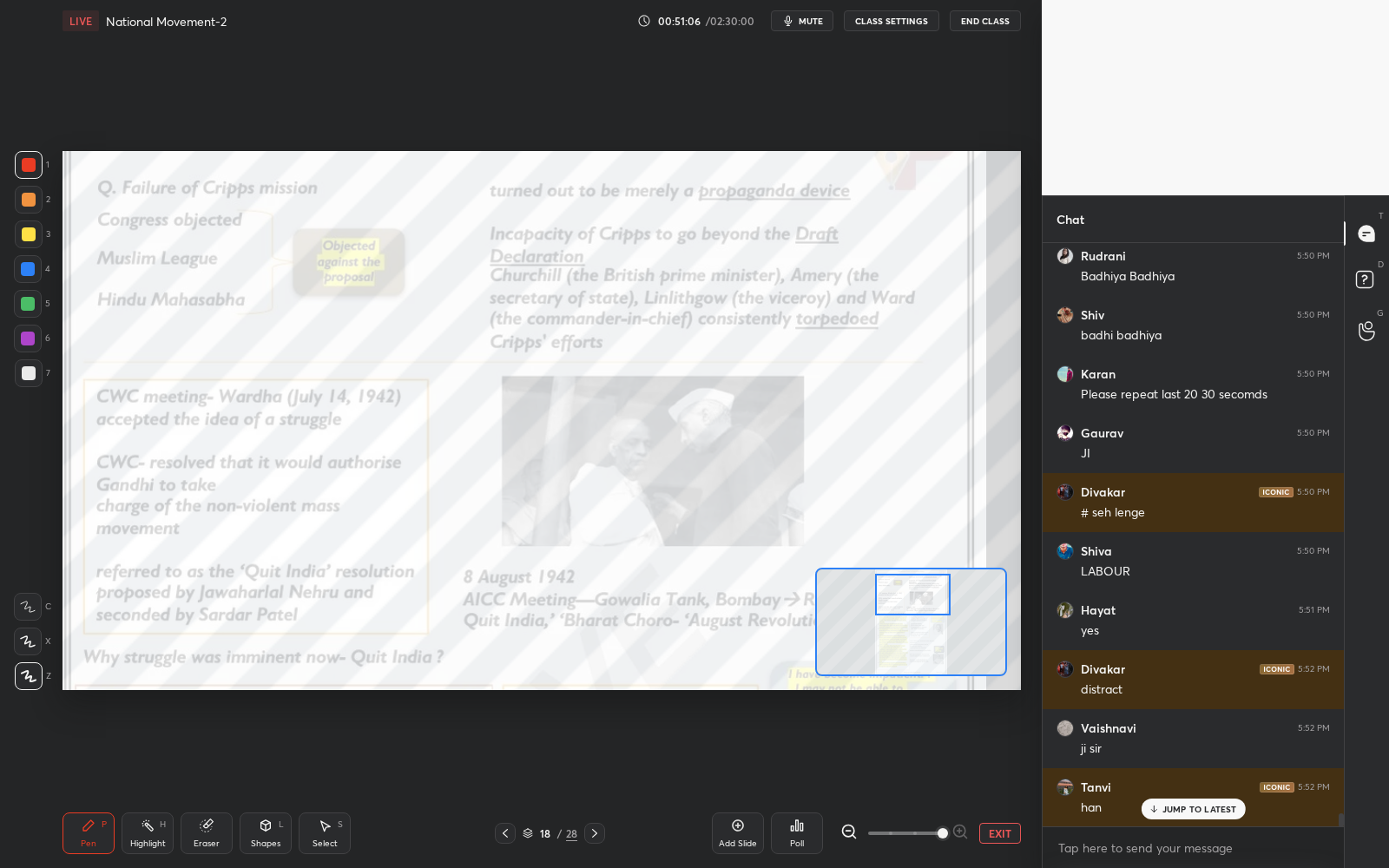 scroll, scrollTop: 24735, scrollLeft: 0, axis: vertical 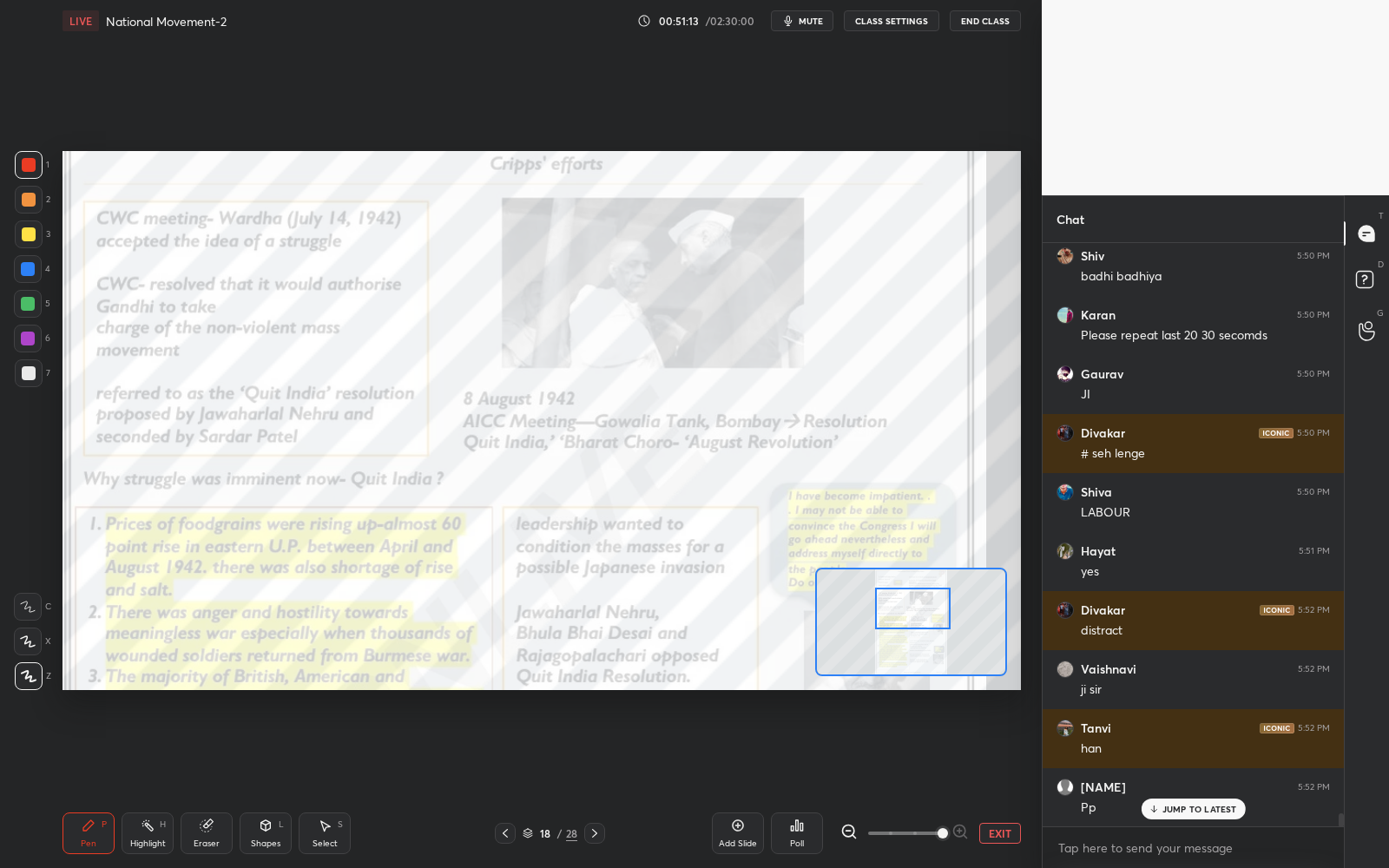 click at bounding box center [912, 608] 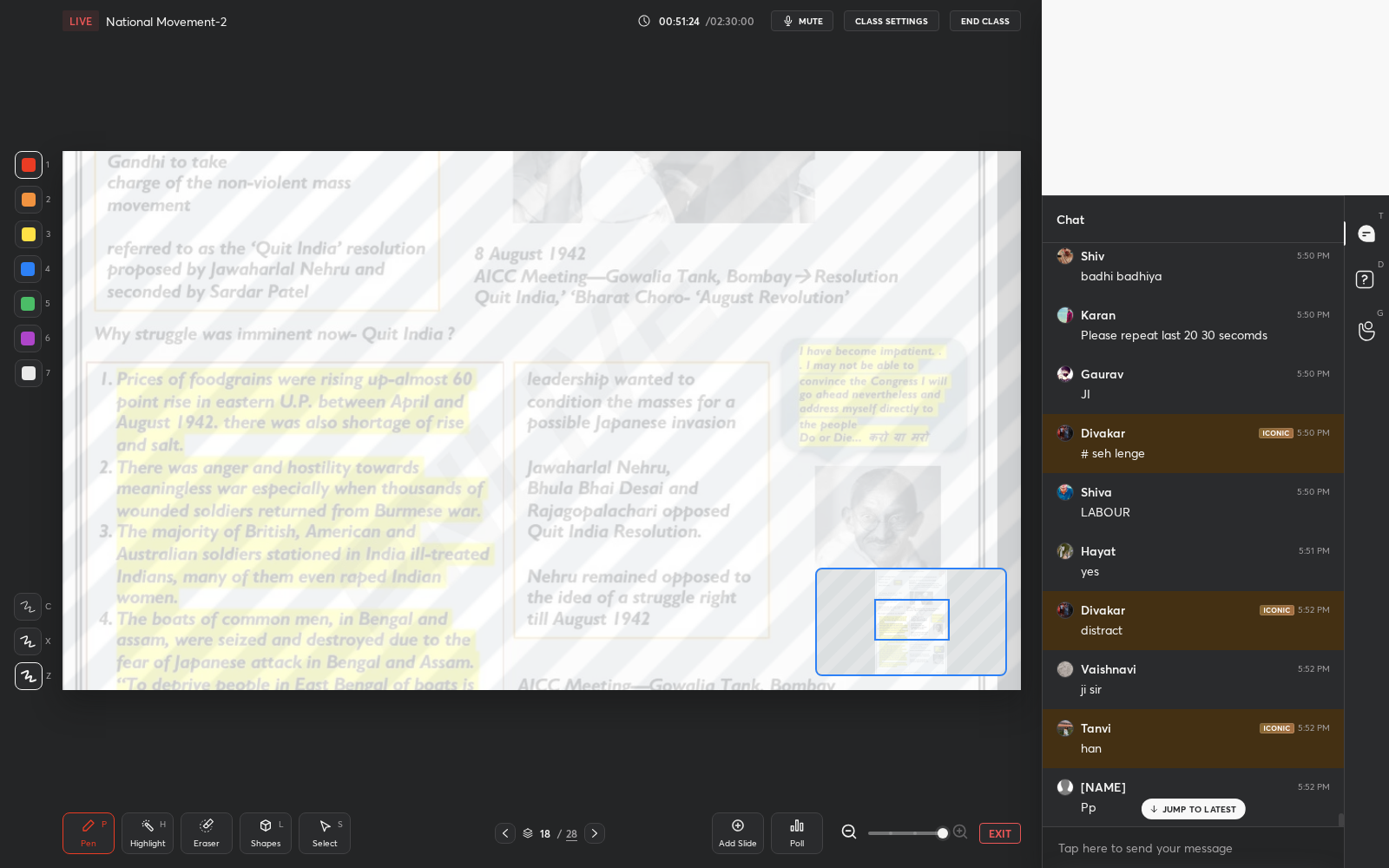 drag, startPoint x: 899, startPoint y: 615, endPoint x: 896, endPoint y: 627, distance: 12.3693169 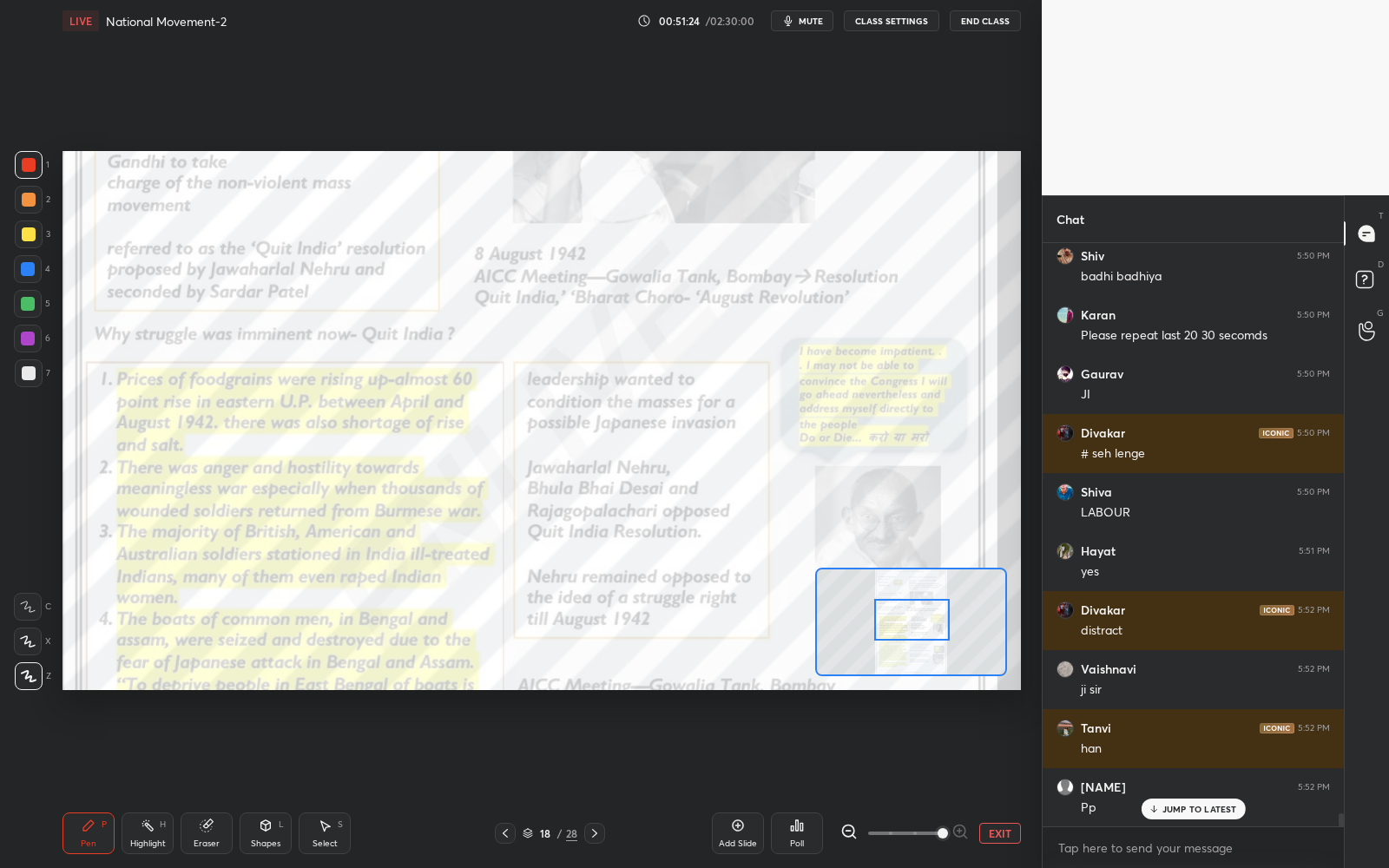 click at bounding box center [912, 620] 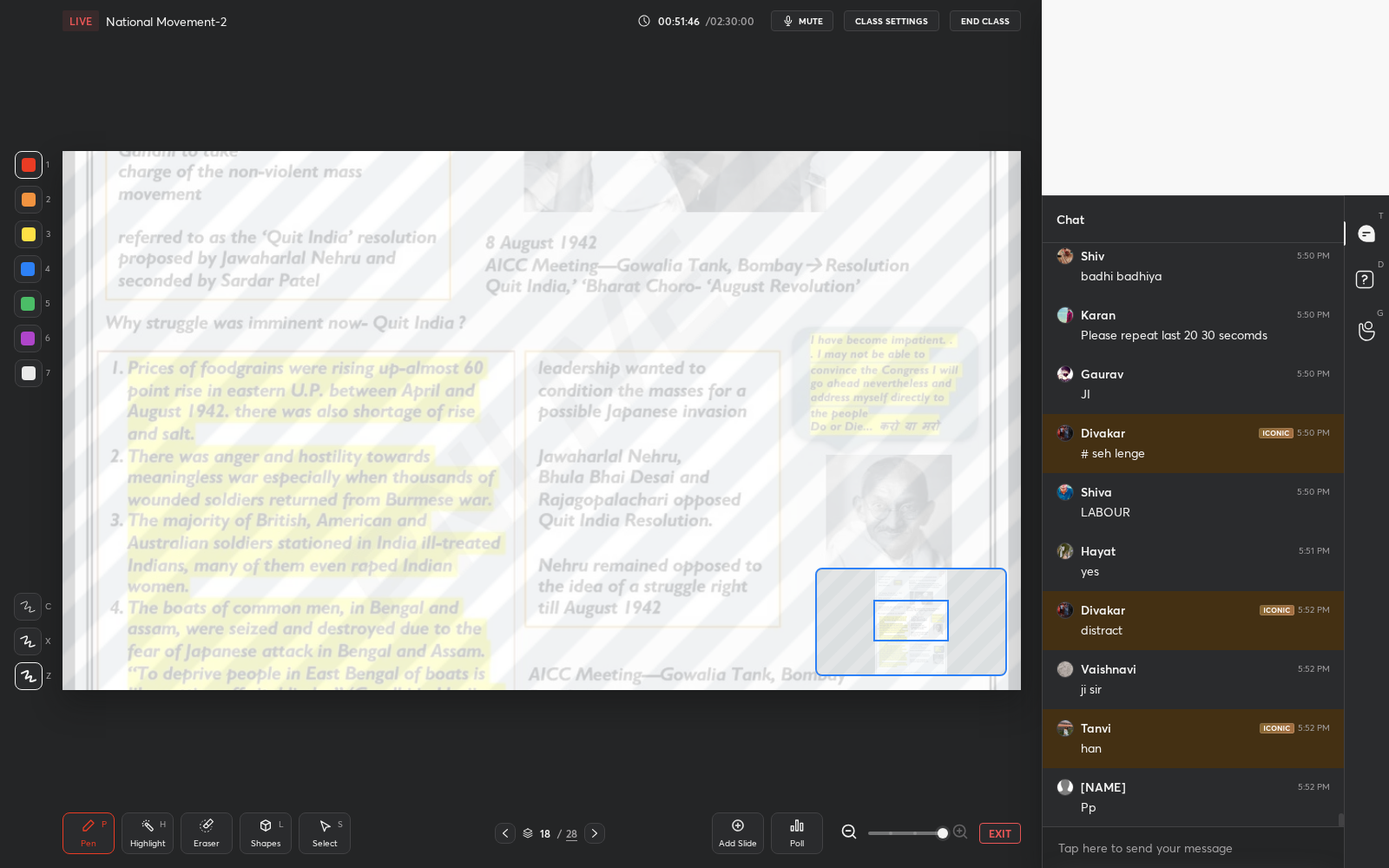scroll, scrollTop: 24794, scrollLeft: 0, axis: vertical 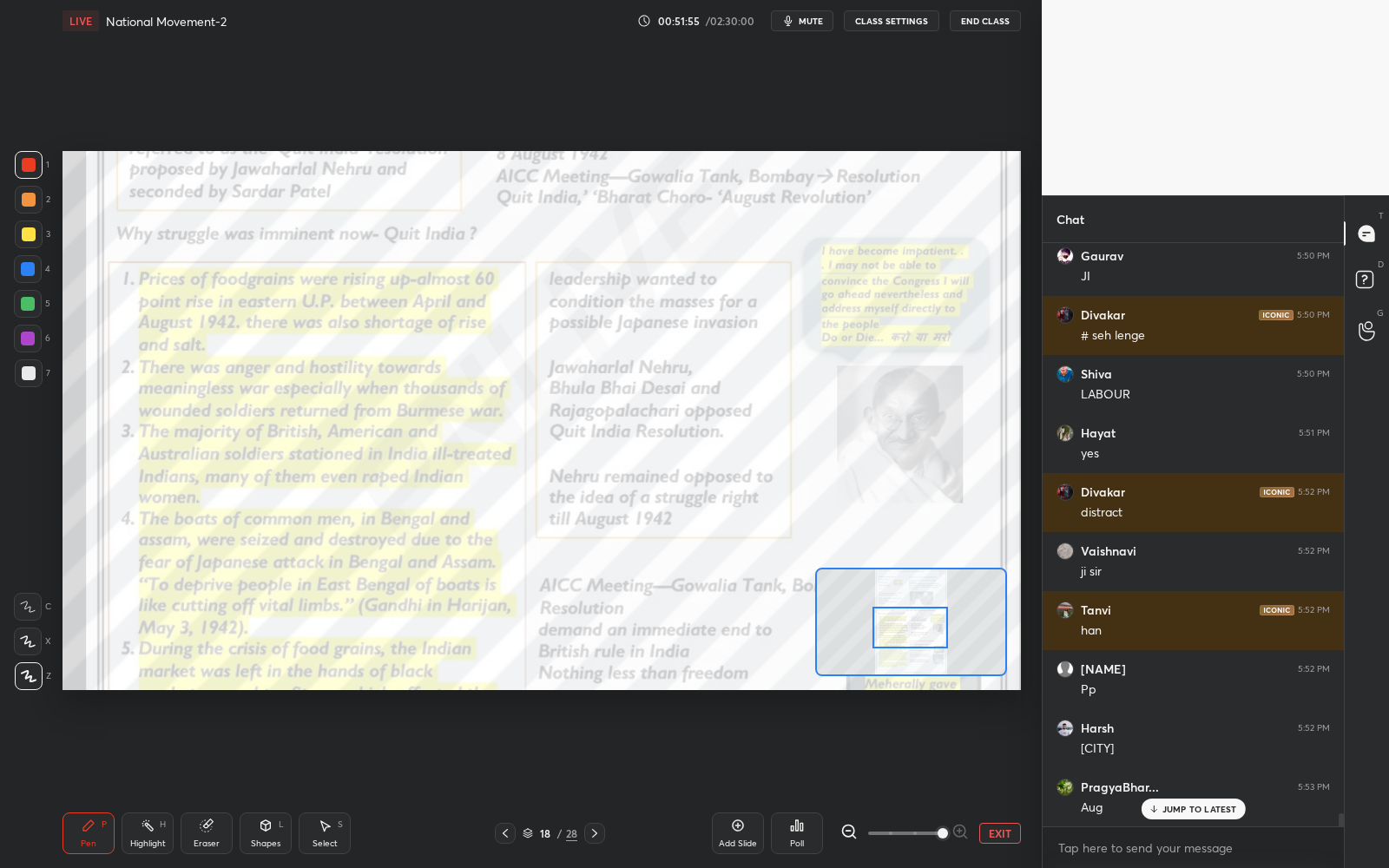 click at bounding box center (910, 628) 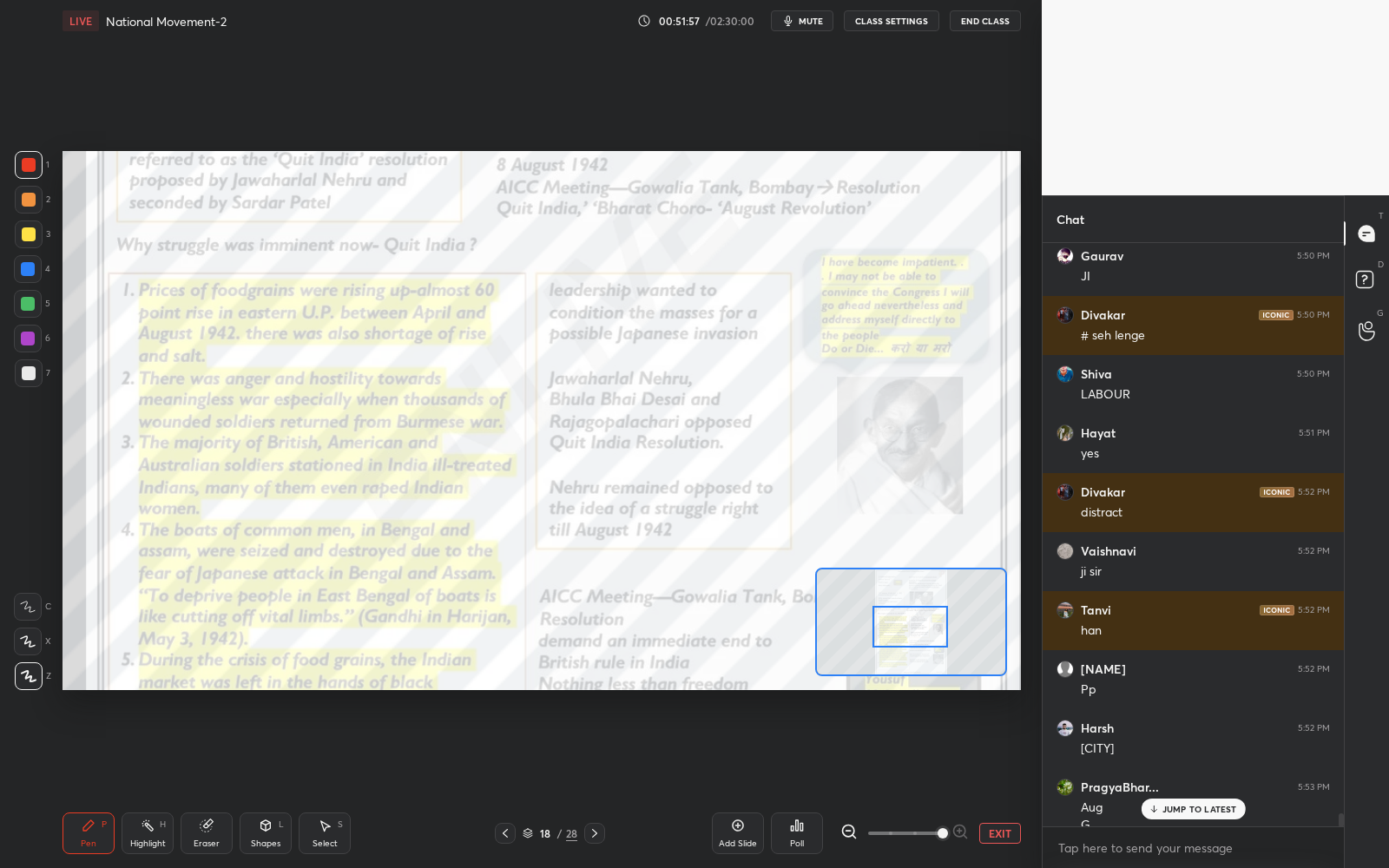 scroll, scrollTop: 24870, scrollLeft: 0, axis: vertical 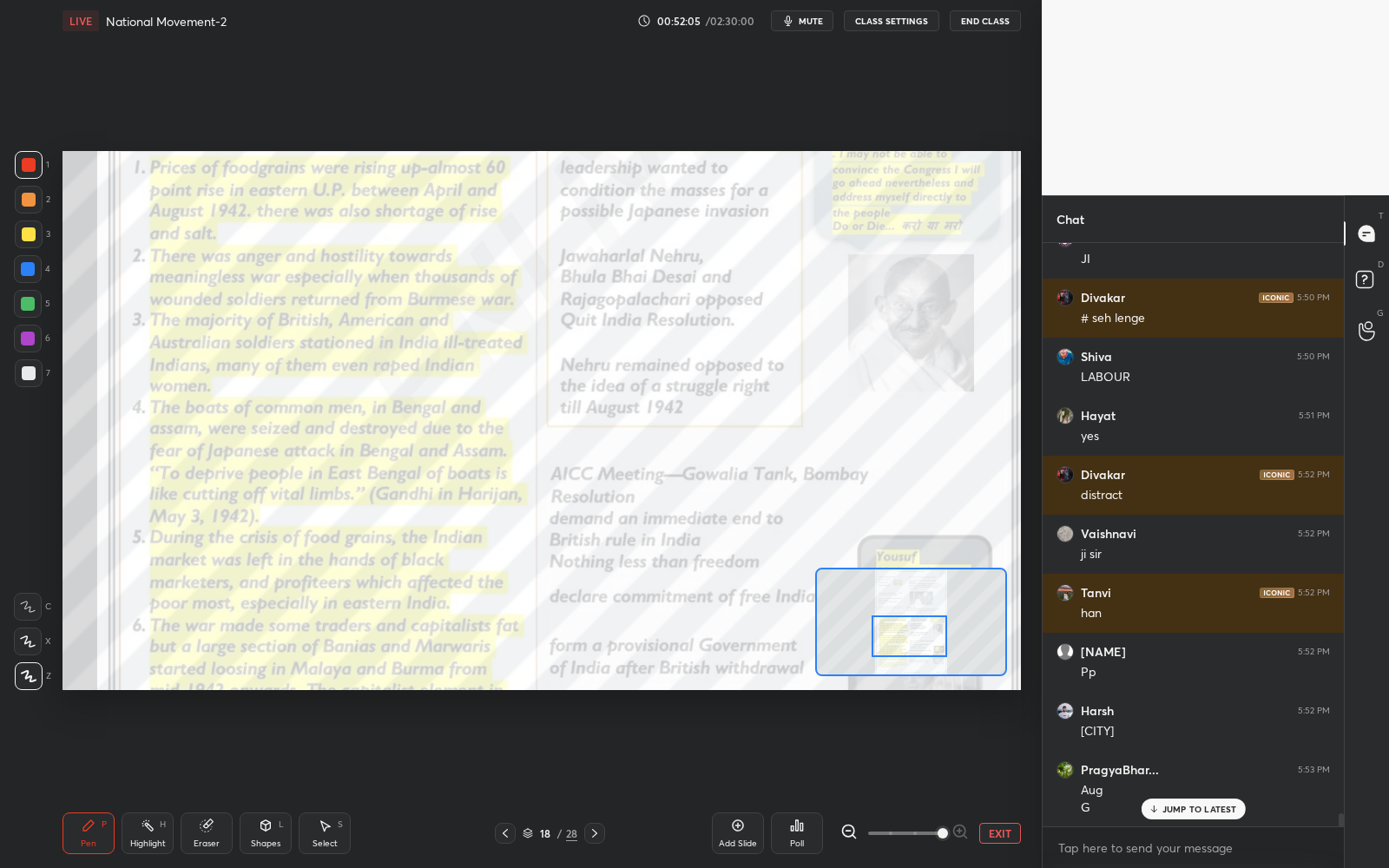 click at bounding box center [909, 636] 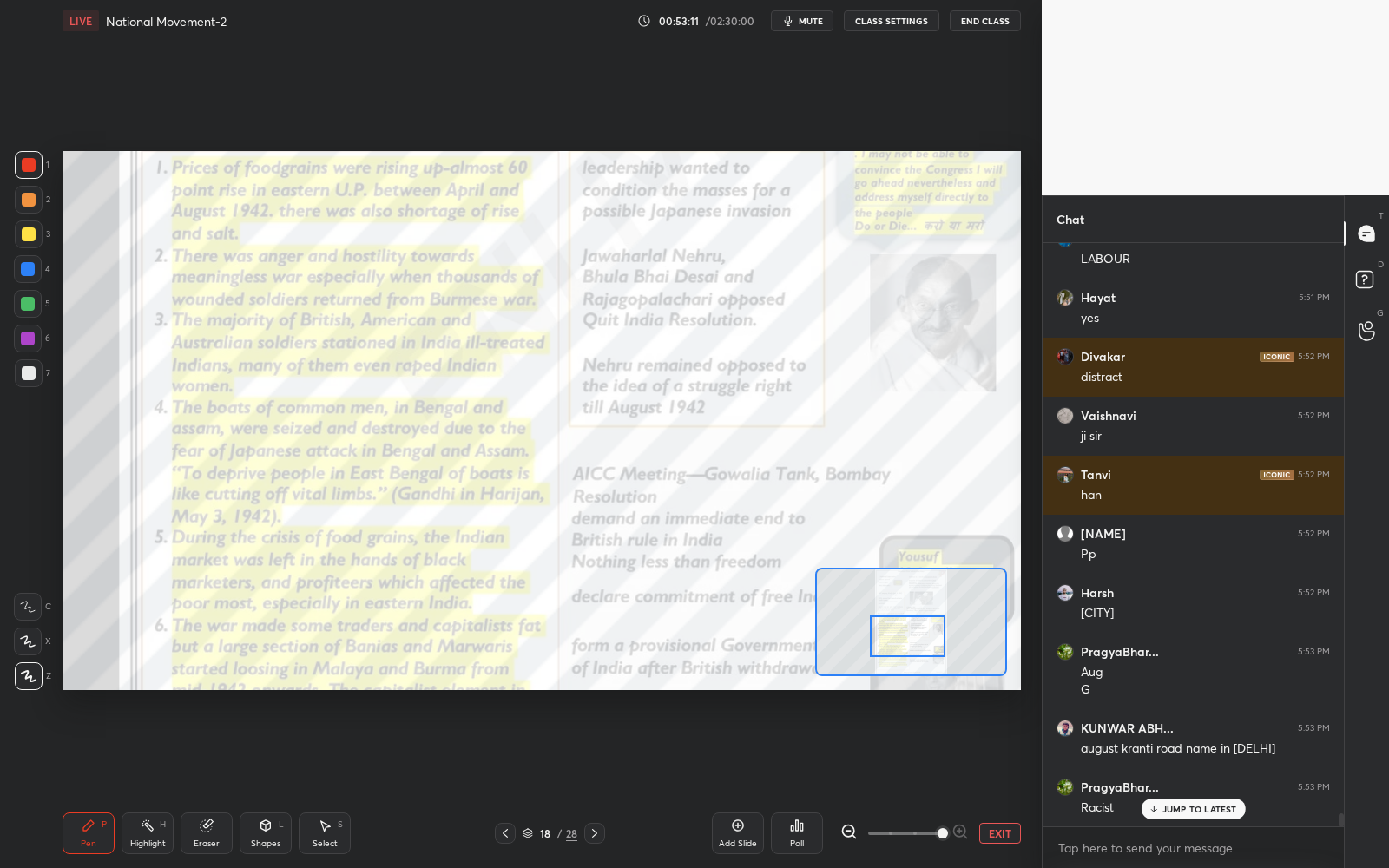 scroll, scrollTop: 25047, scrollLeft: 0, axis: vertical 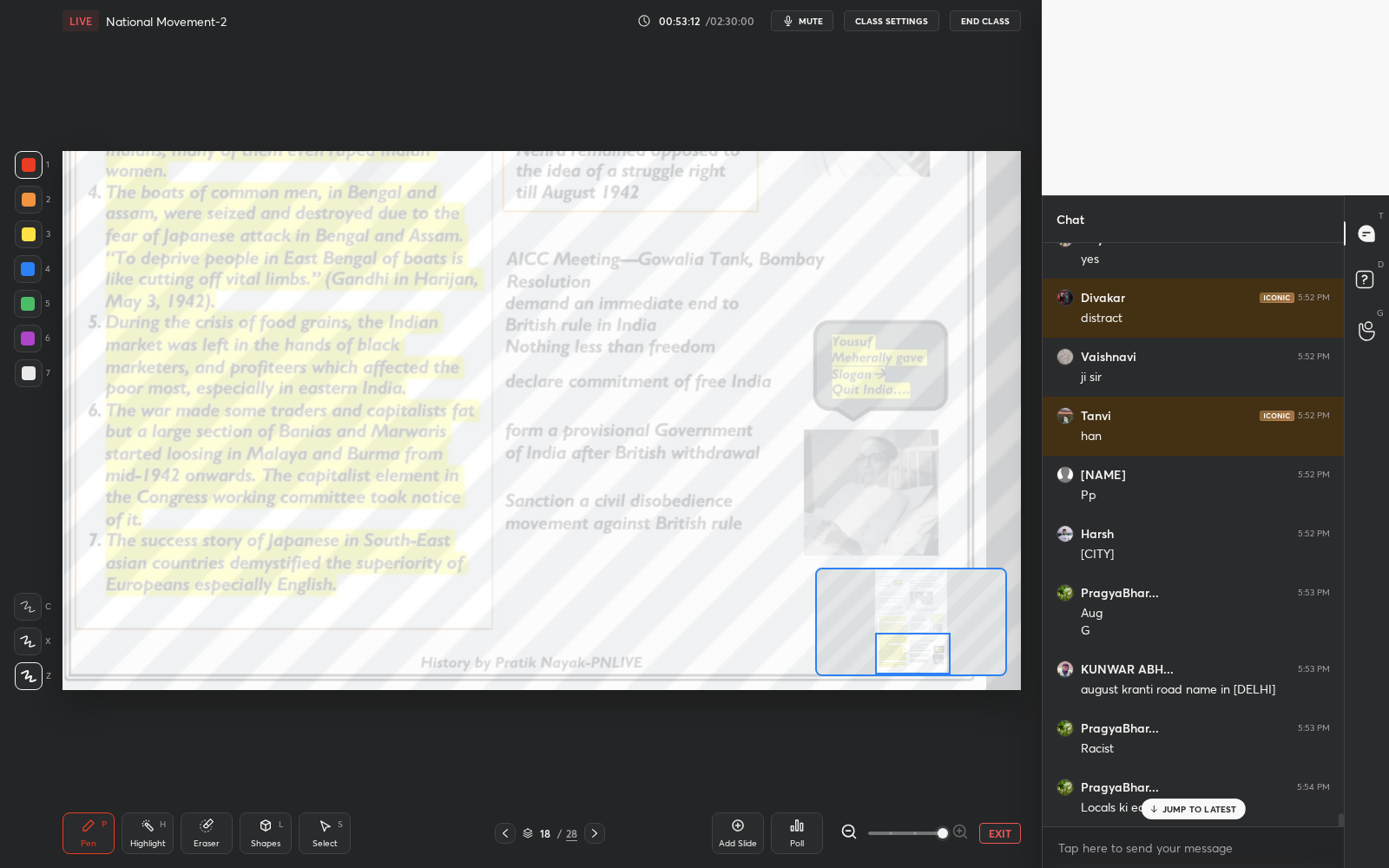 drag, startPoint x: 897, startPoint y: 641, endPoint x: 900, endPoint y: 660, distance: 19.235384 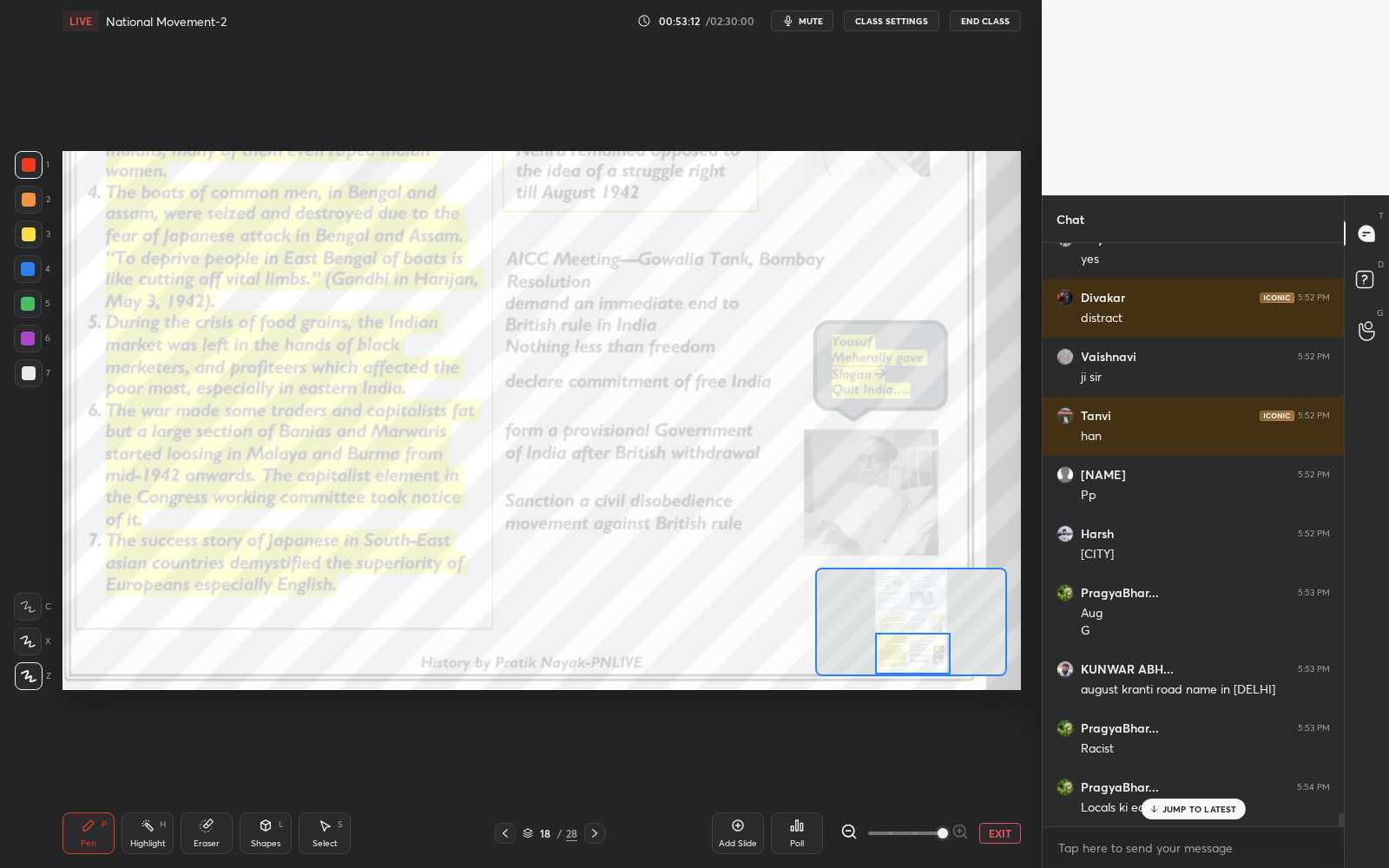 click at bounding box center (912, 654) 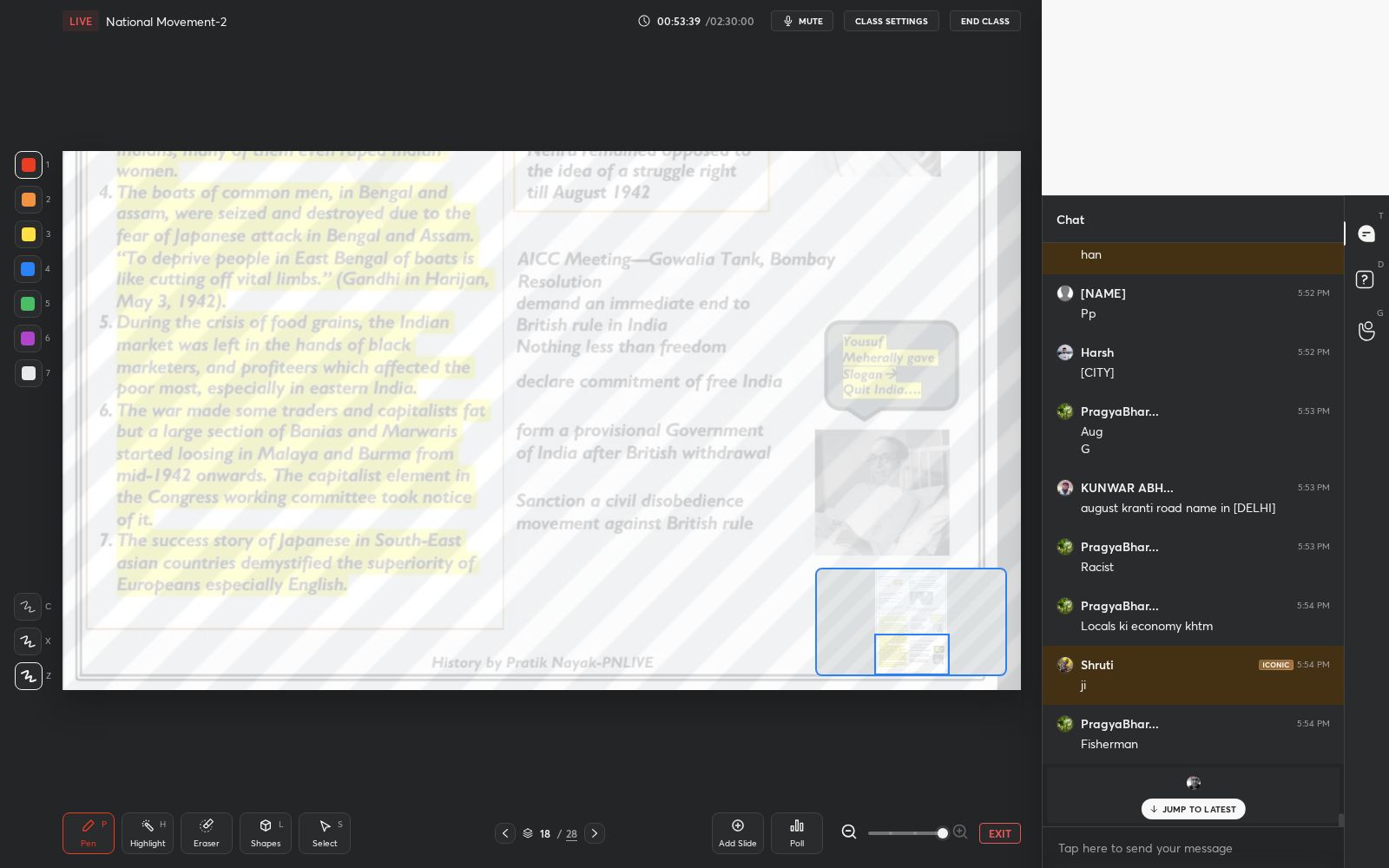 scroll, scrollTop: 25287, scrollLeft: 0, axis: vertical 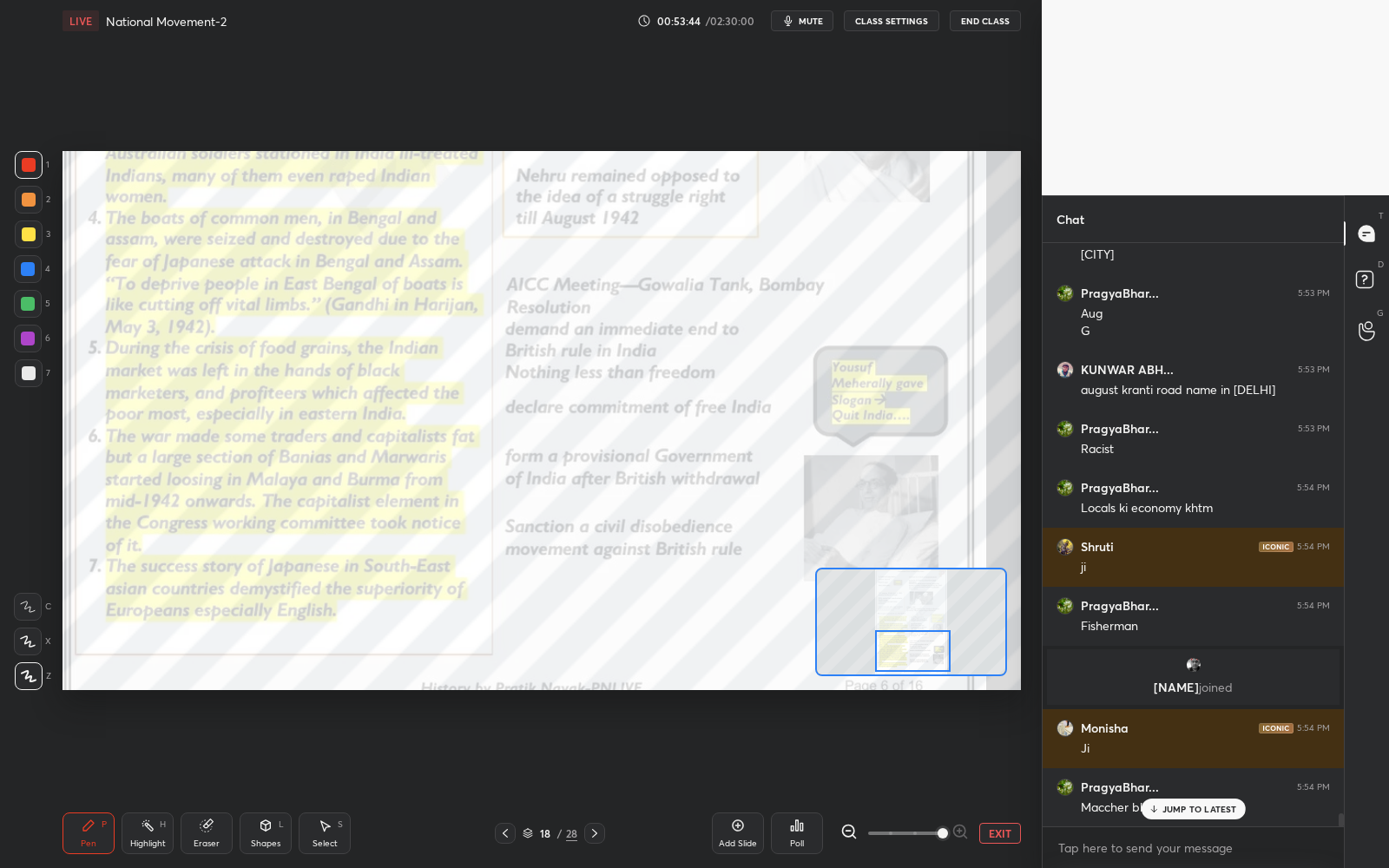 drag, startPoint x: 905, startPoint y: 652, endPoint x: 901, endPoint y: 637, distance: 15.524175 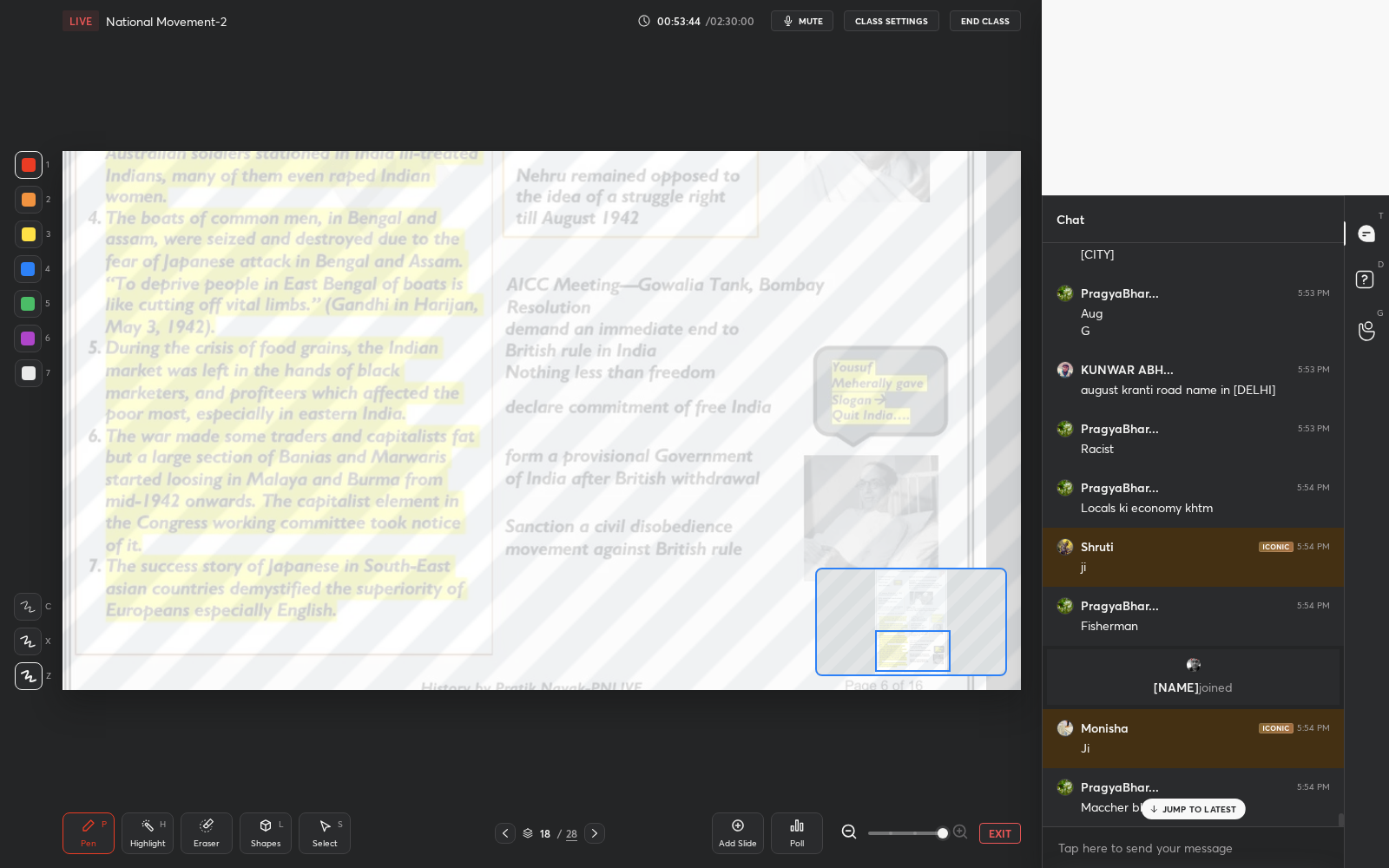 click at bounding box center [912, 651] 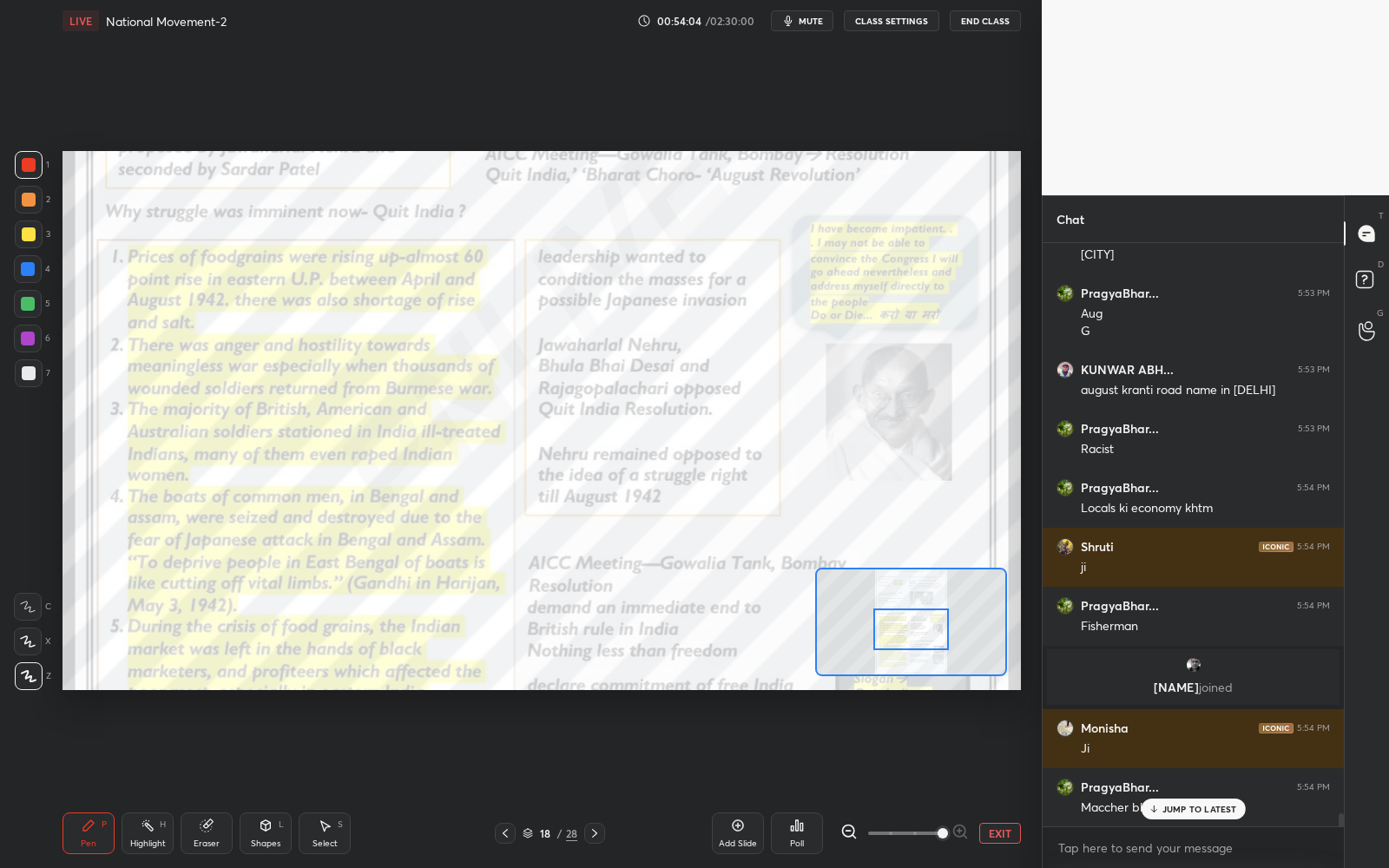 drag, startPoint x: 925, startPoint y: 661, endPoint x: 924, endPoint y: 635, distance: 26.019224 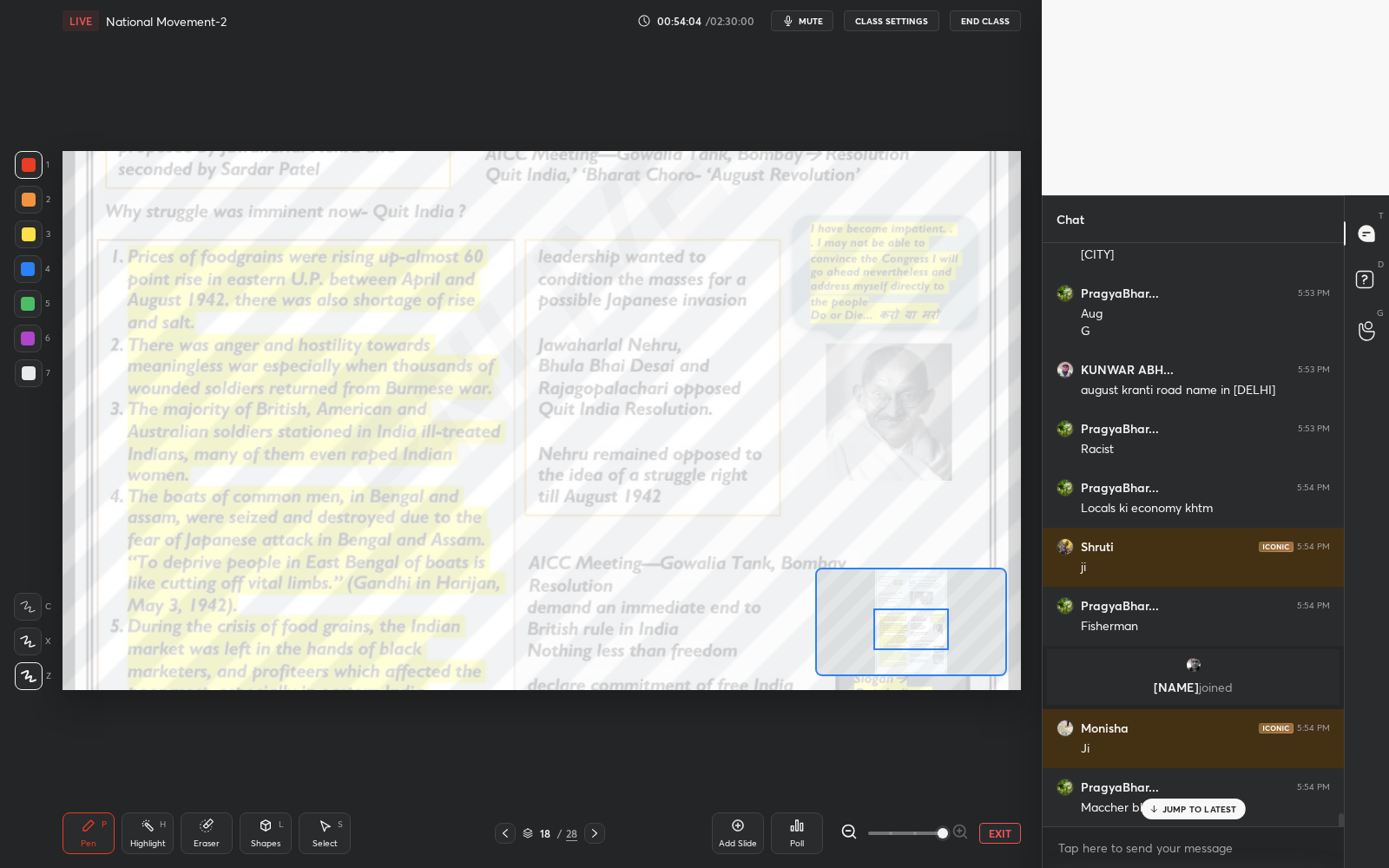 click at bounding box center [911, 629] 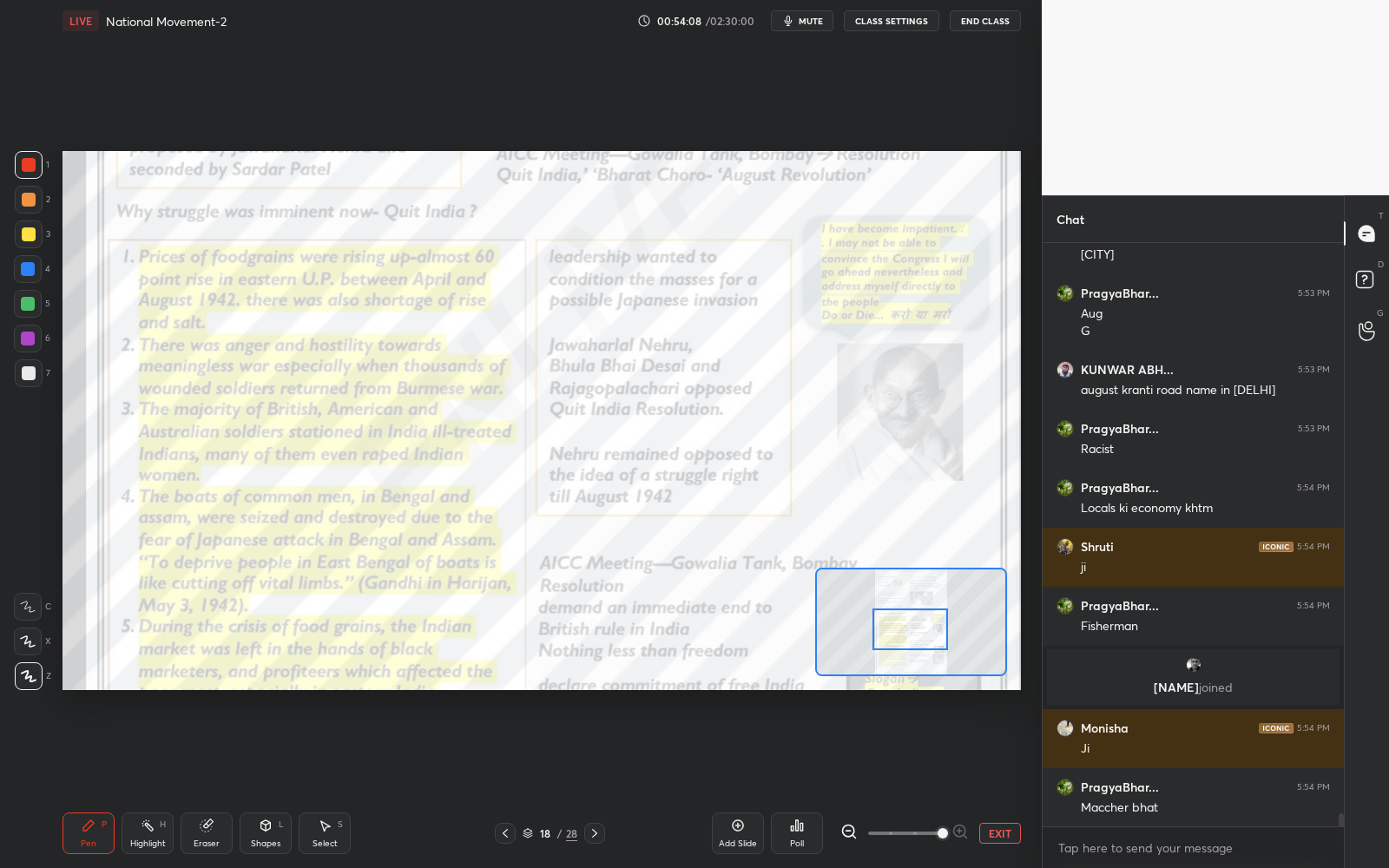 scroll, scrollTop: 25406, scrollLeft: 0, axis: vertical 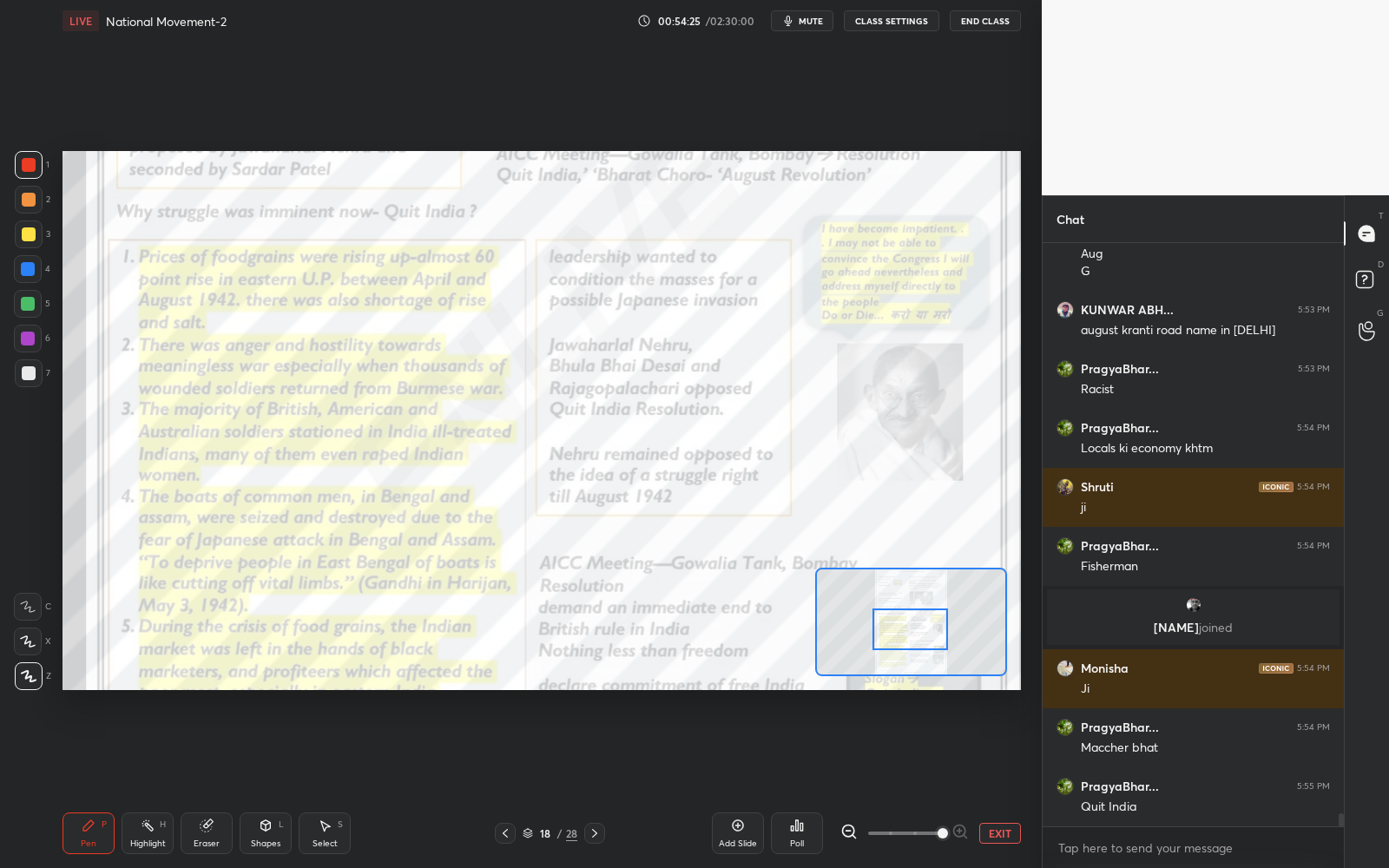 click 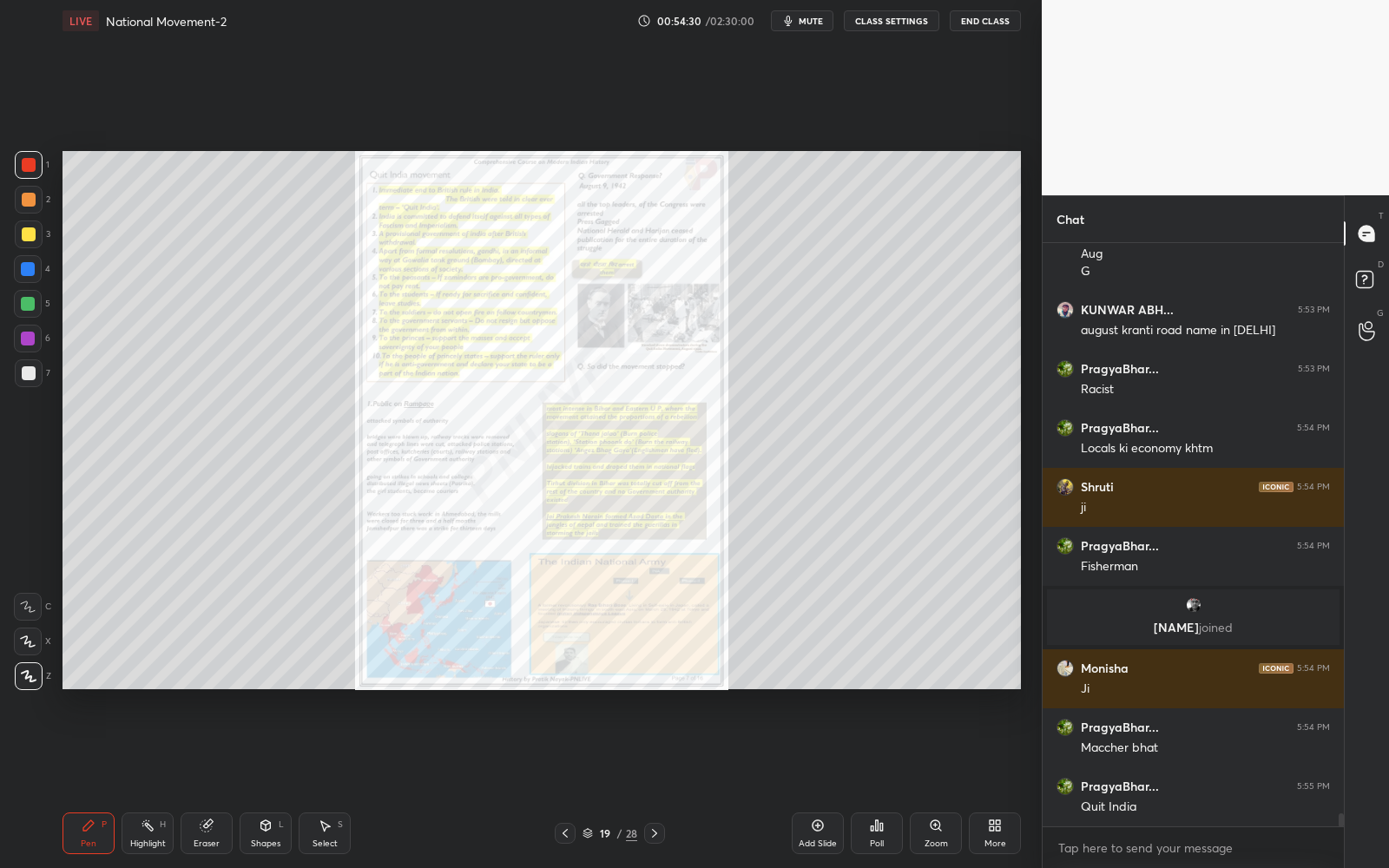click on "Zoom" at bounding box center [936, 833] 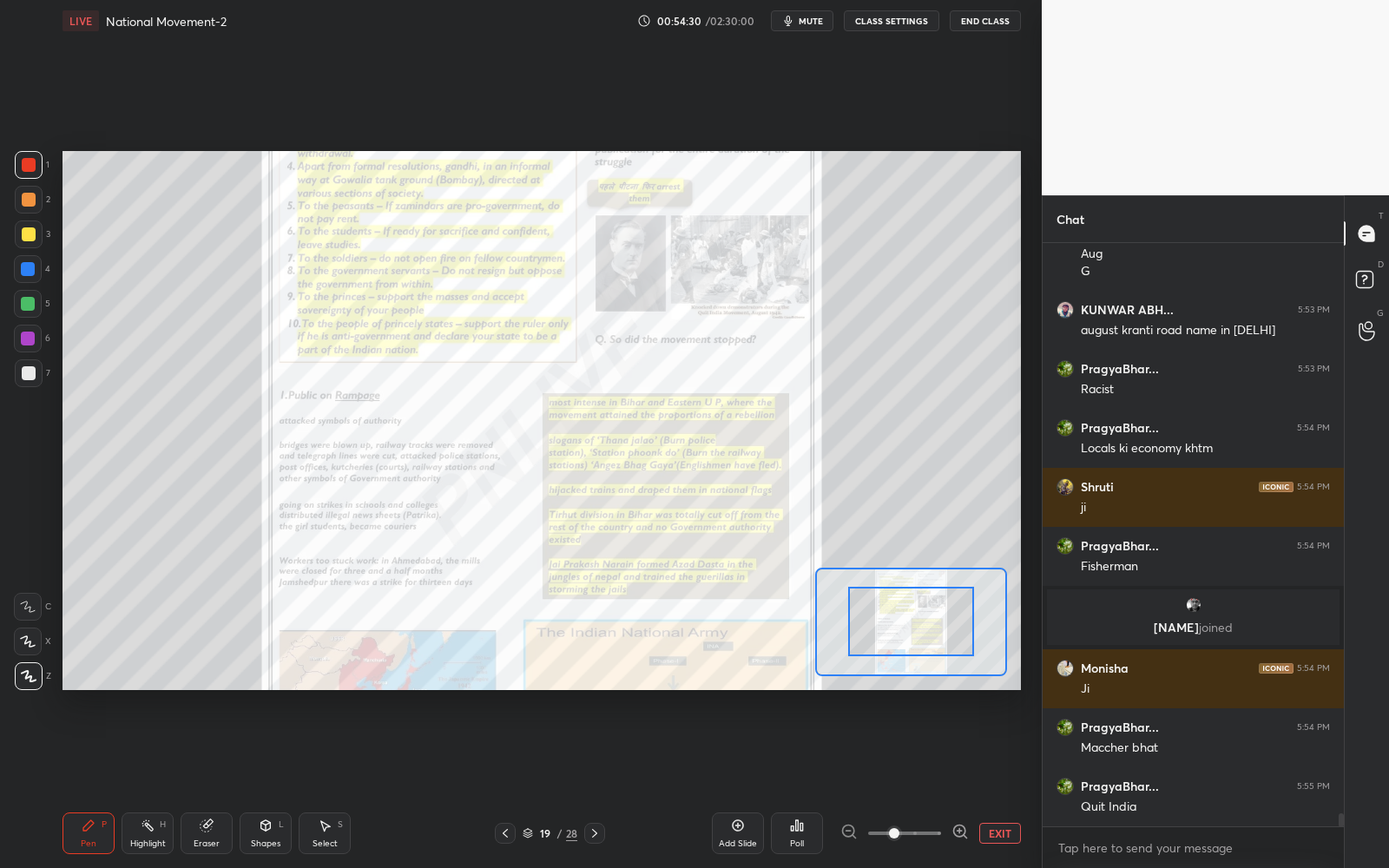 click at bounding box center (905, 833) 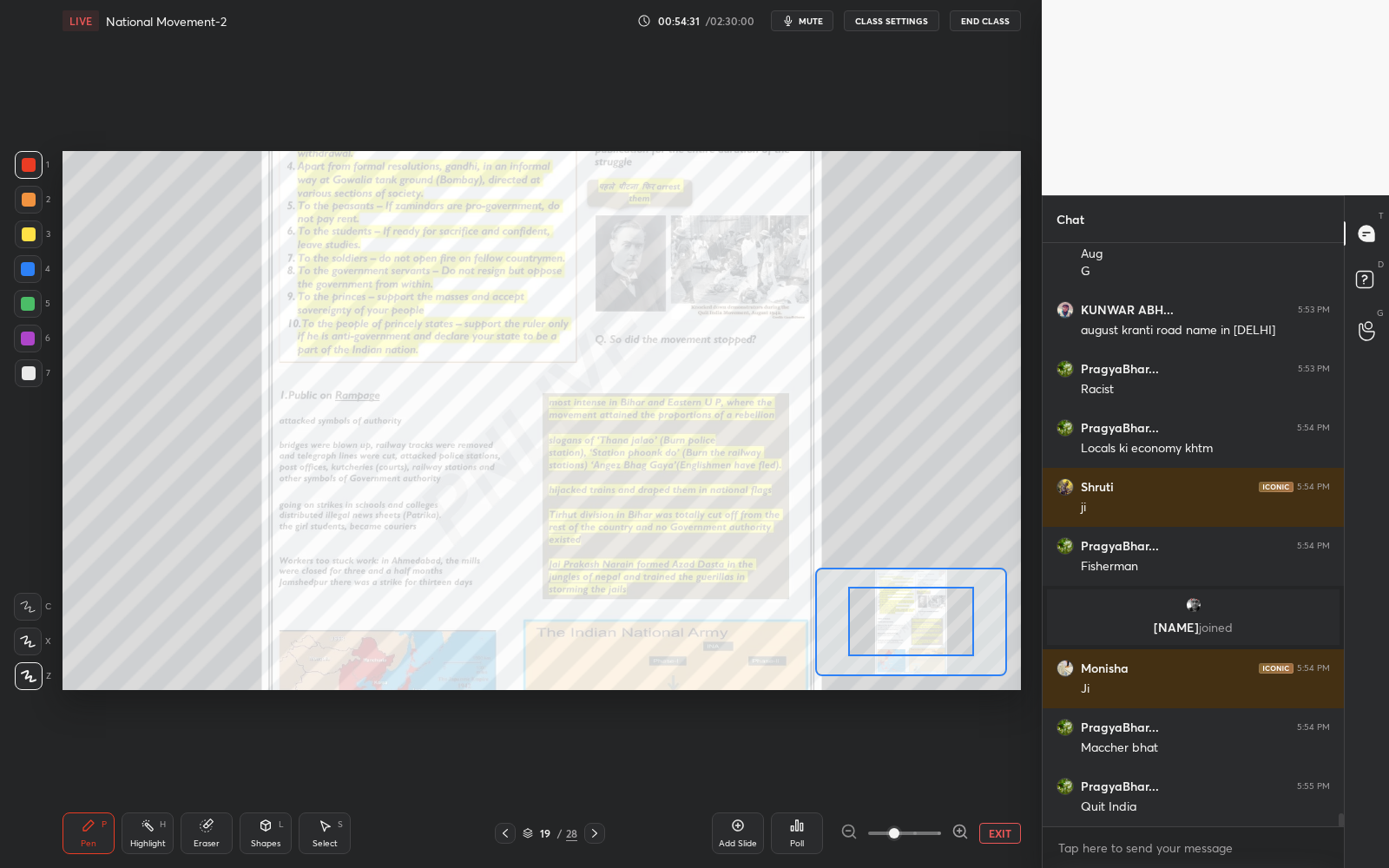 drag, startPoint x: 945, startPoint y: 831, endPoint x: 951, endPoint y: 822, distance: 10.816654 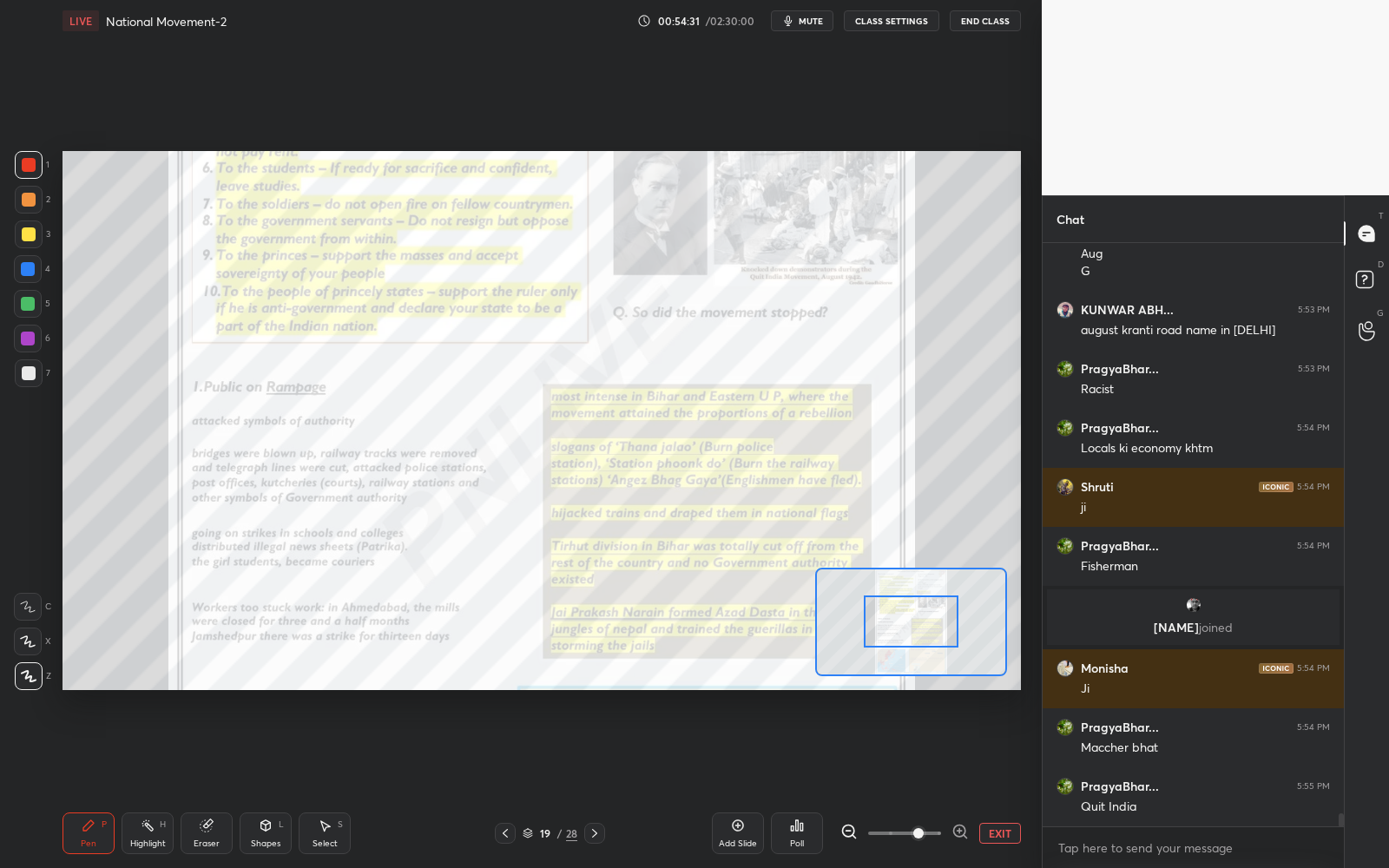 click 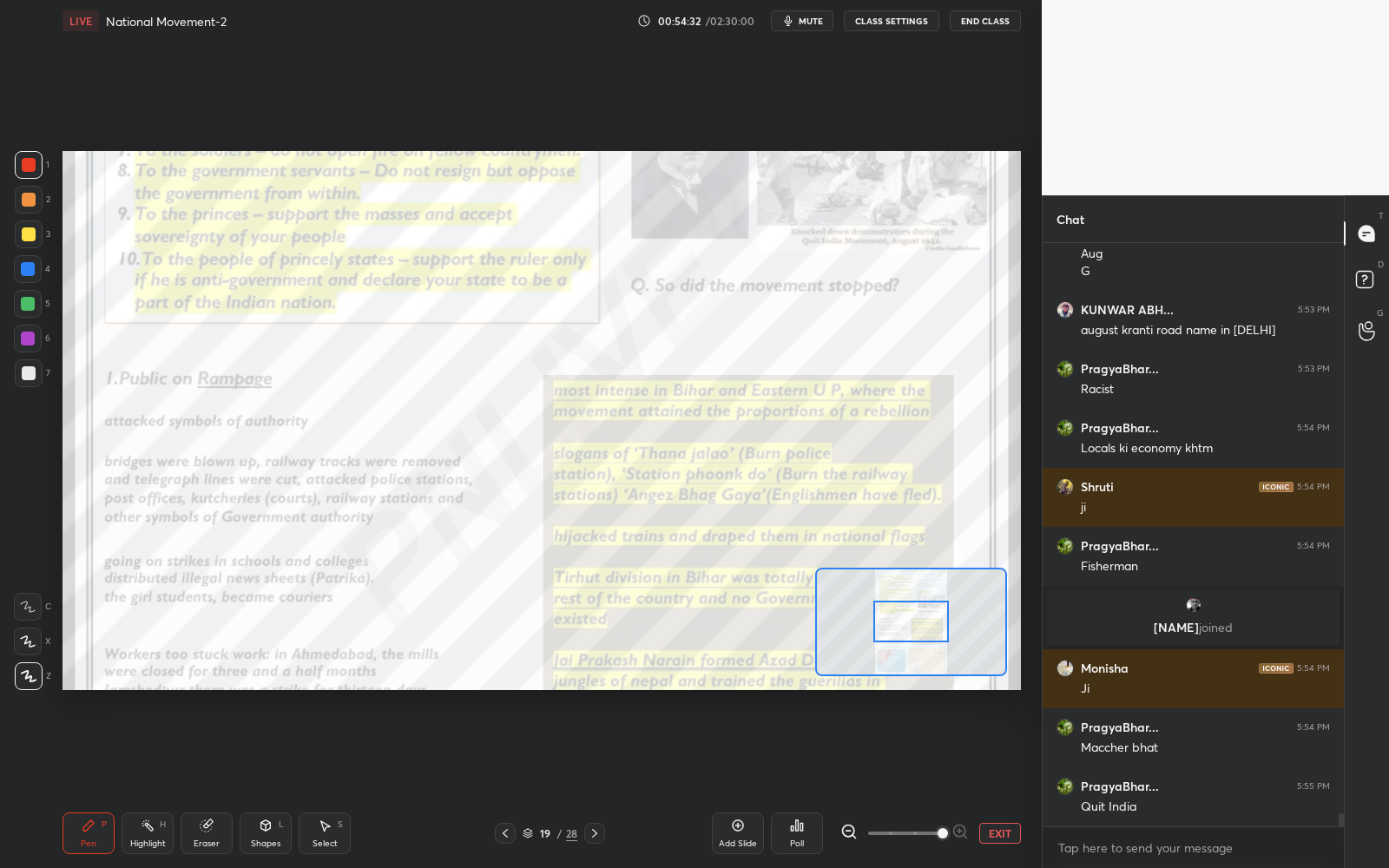 click at bounding box center [905, 833] 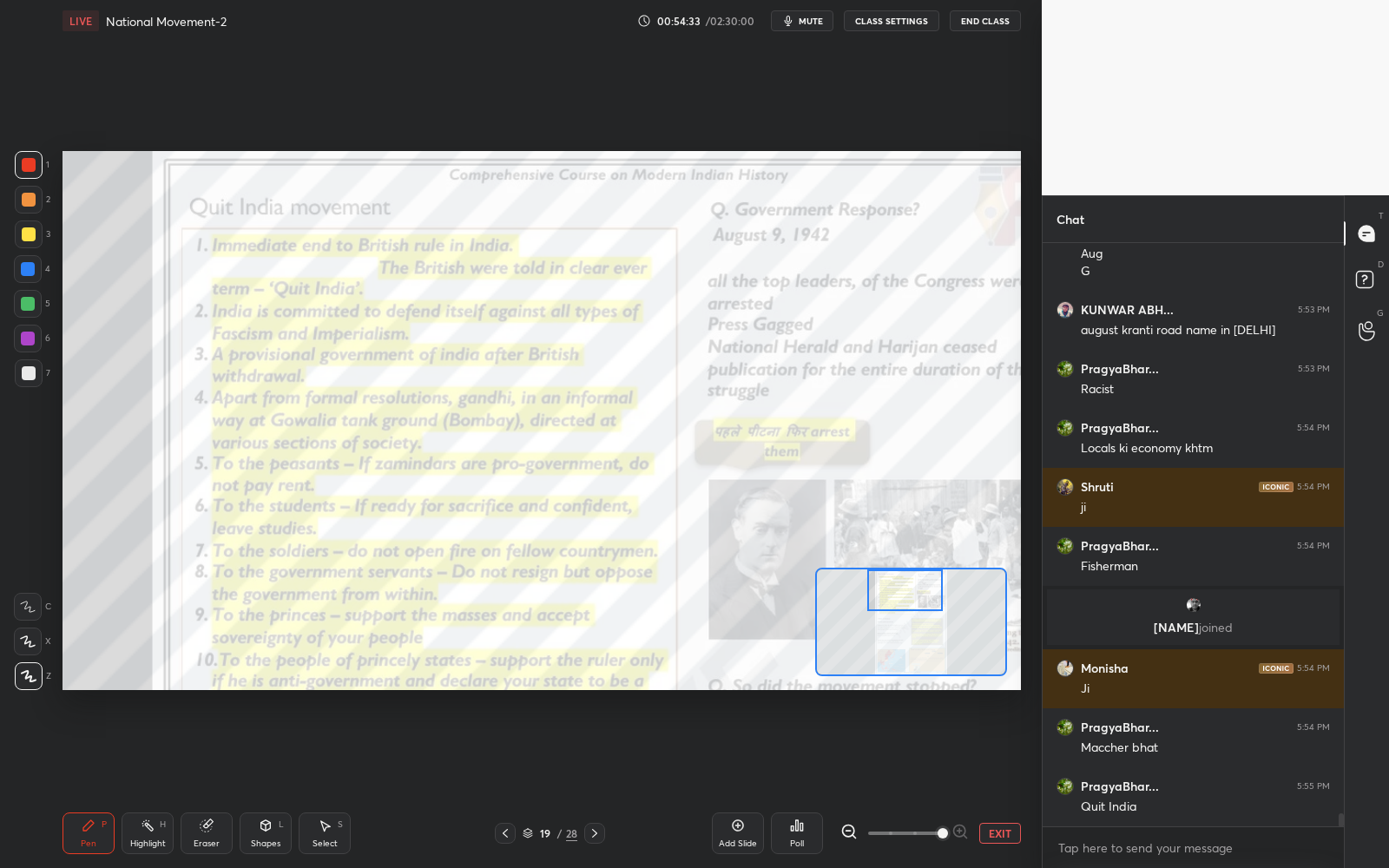 drag, startPoint x: 924, startPoint y: 630, endPoint x: 918, endPoint y: 595, distance: 35.51056 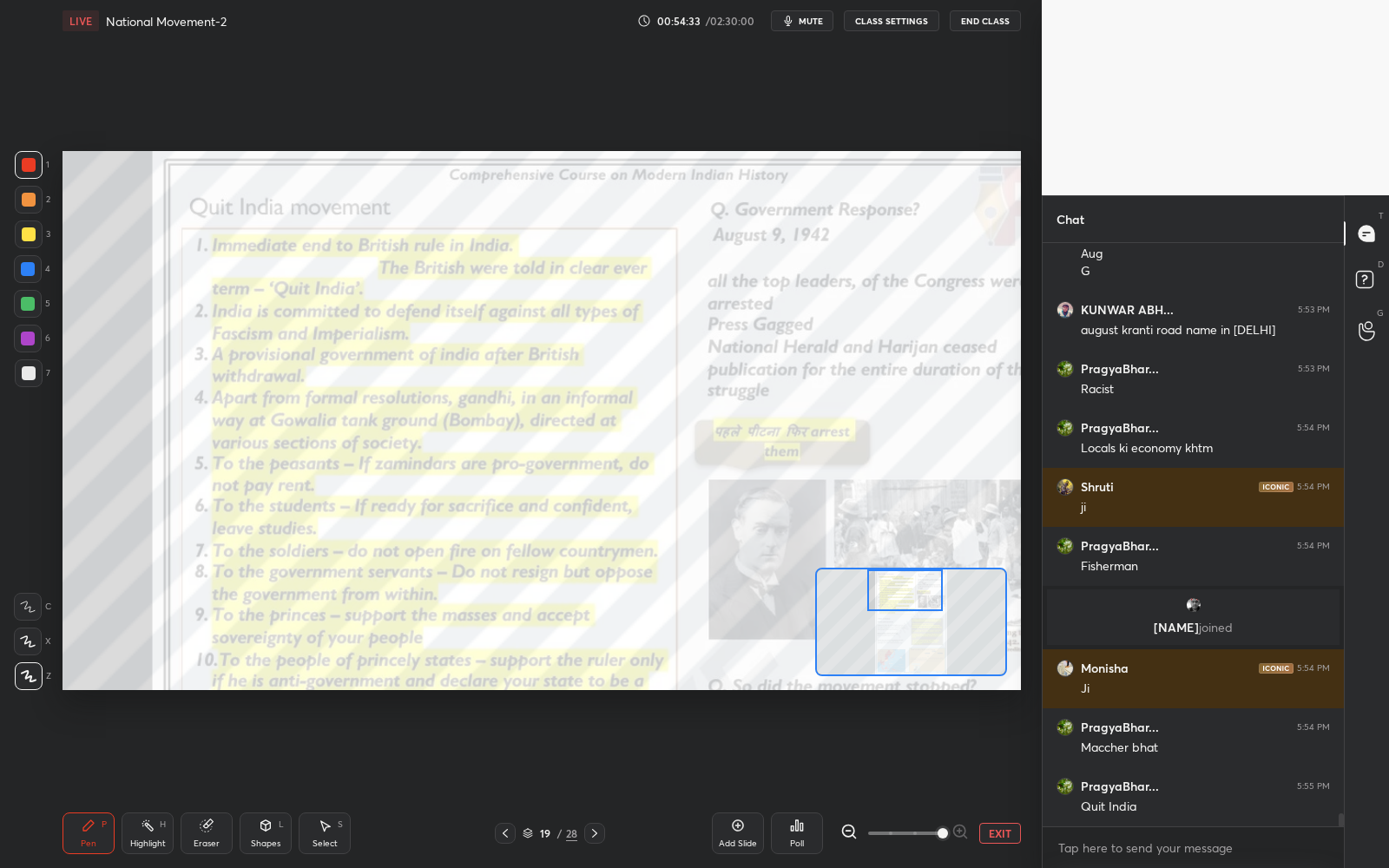 click at bounding box center [905, 590] 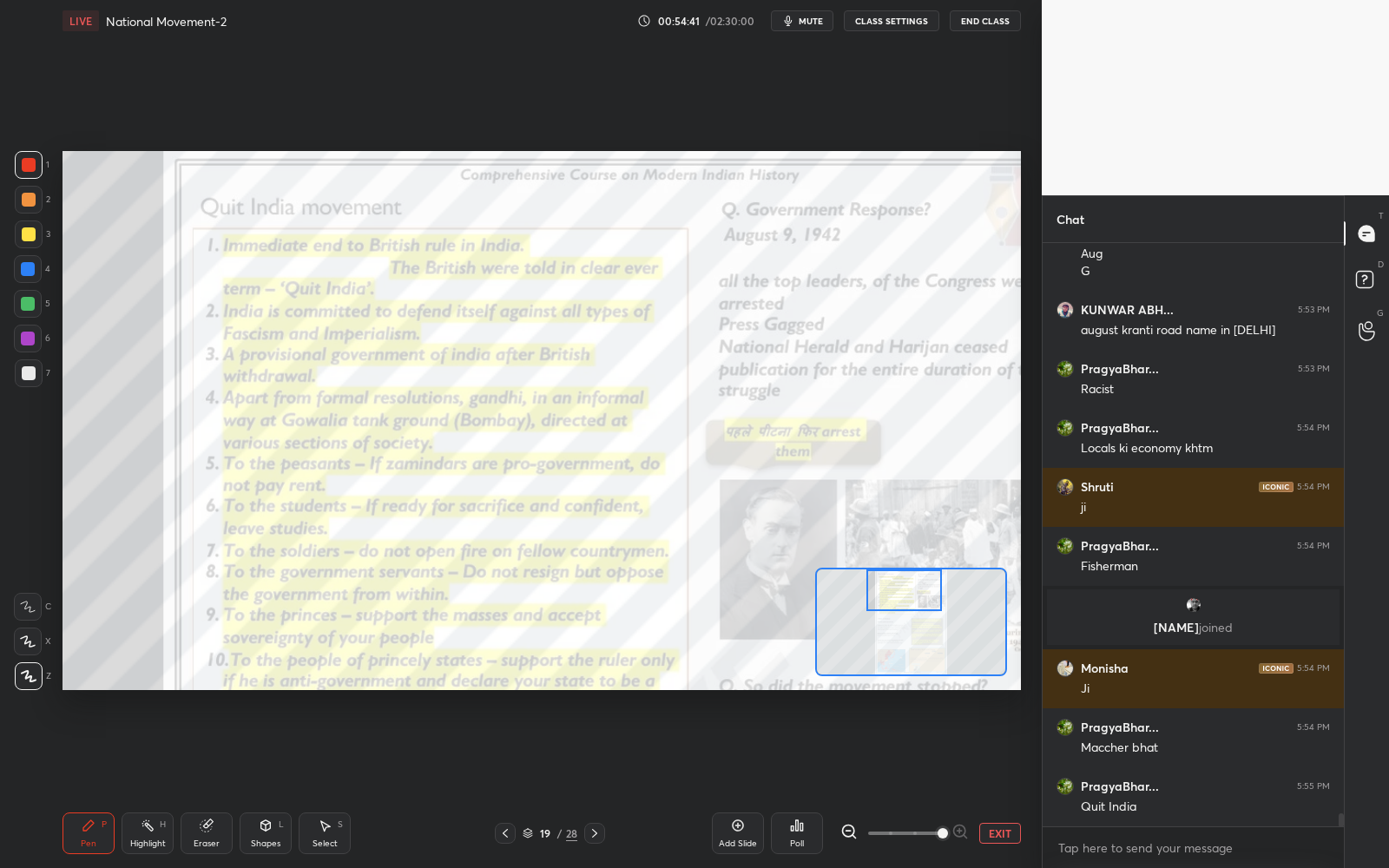 click at bounding box center (904, 590) 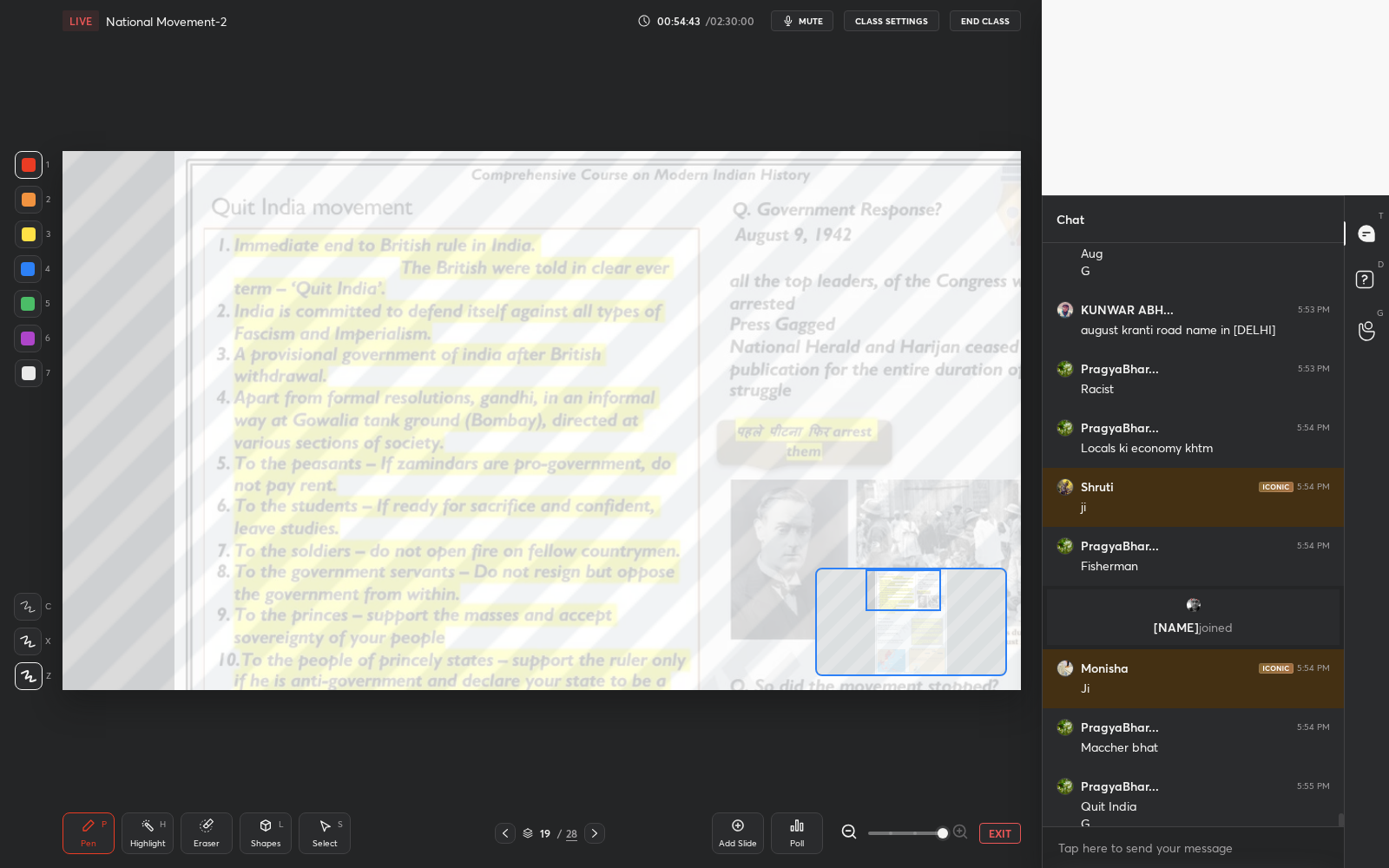 scroll, scrollTop: 25424, scrollLeft: 0, axis: vertical 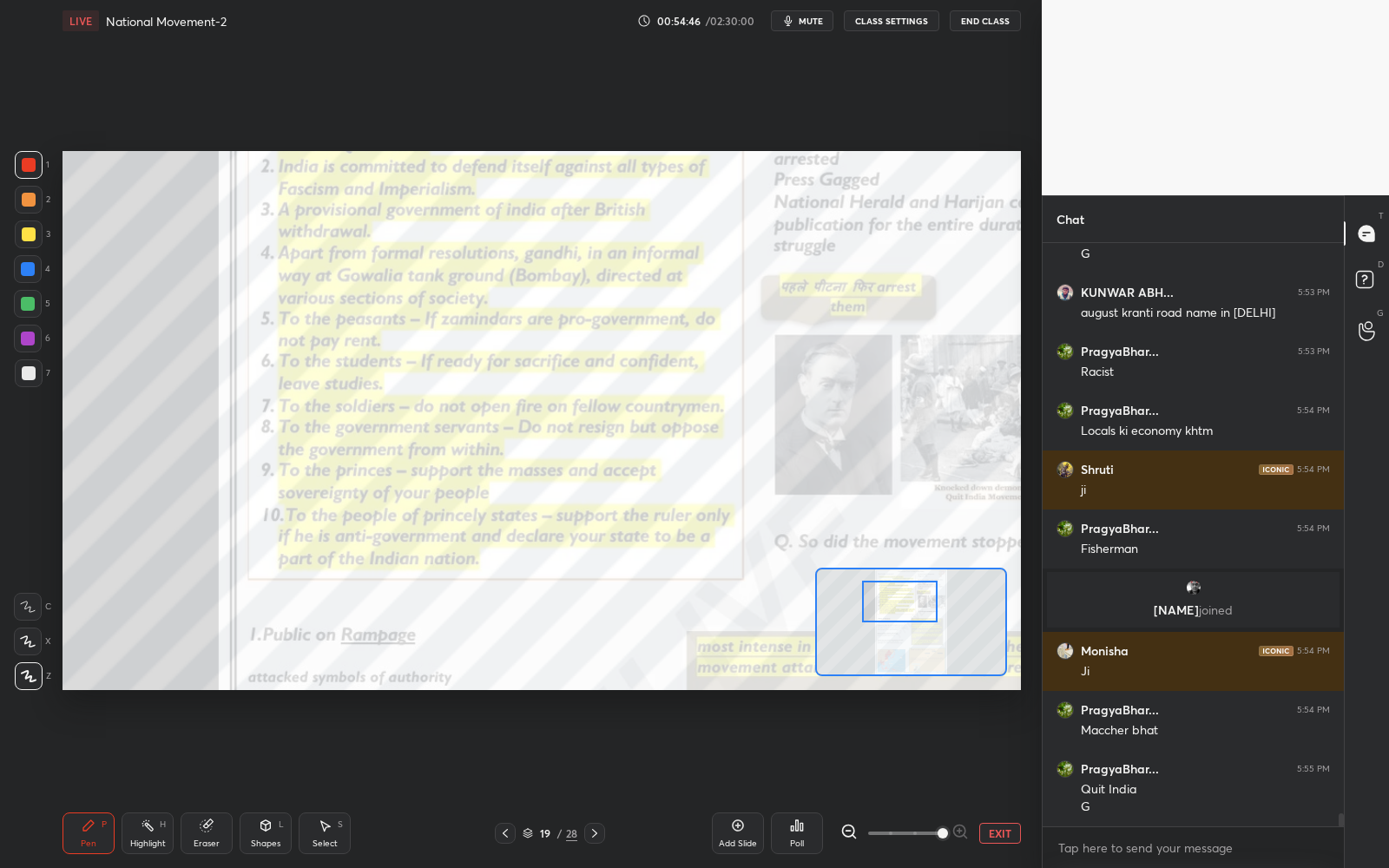 drag, startPoint x: 892, startPoint y: 595, endPoint x: 878, endPoint y: 584, distance: 17.804494 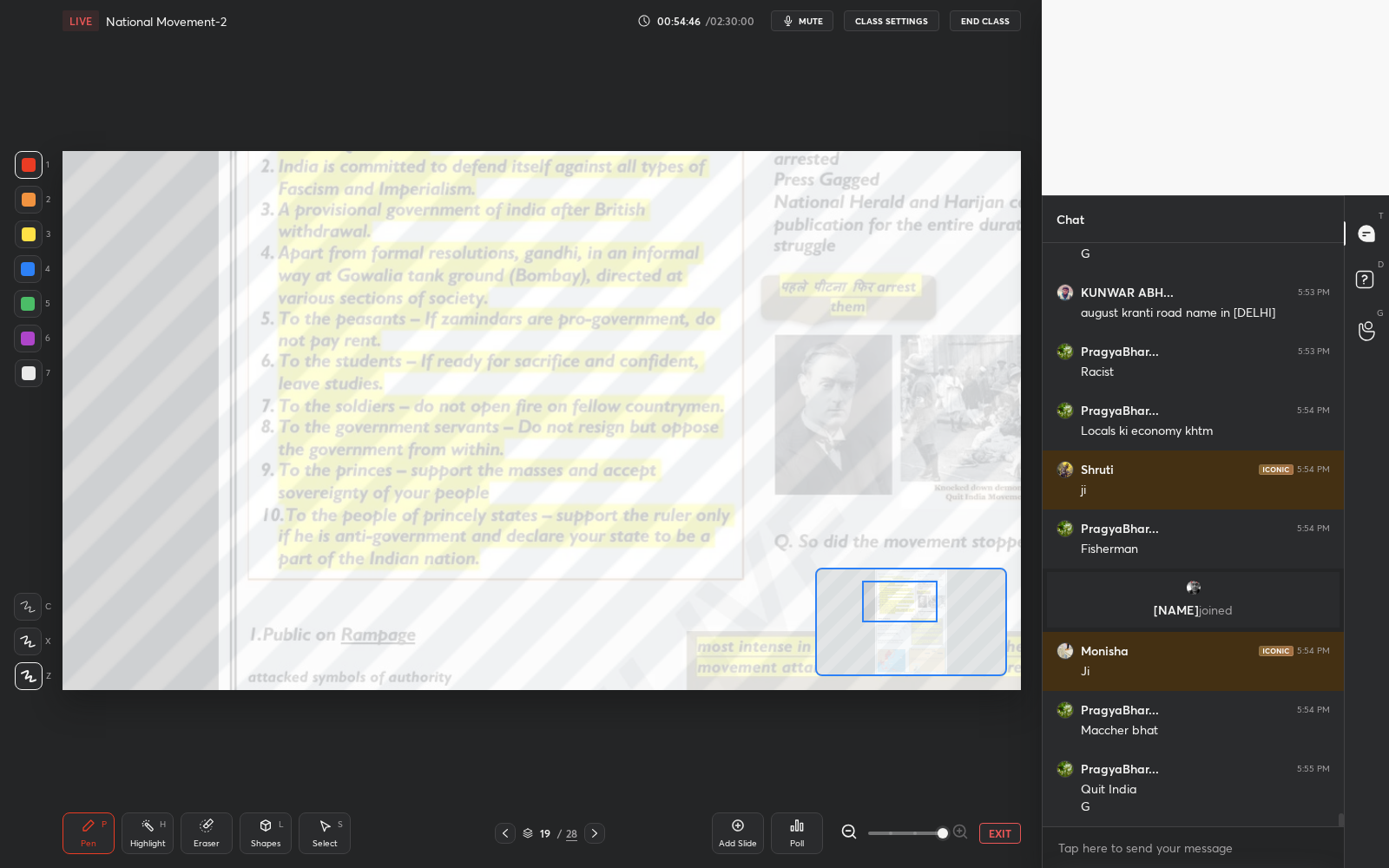 click at bounding box center (899, 602) 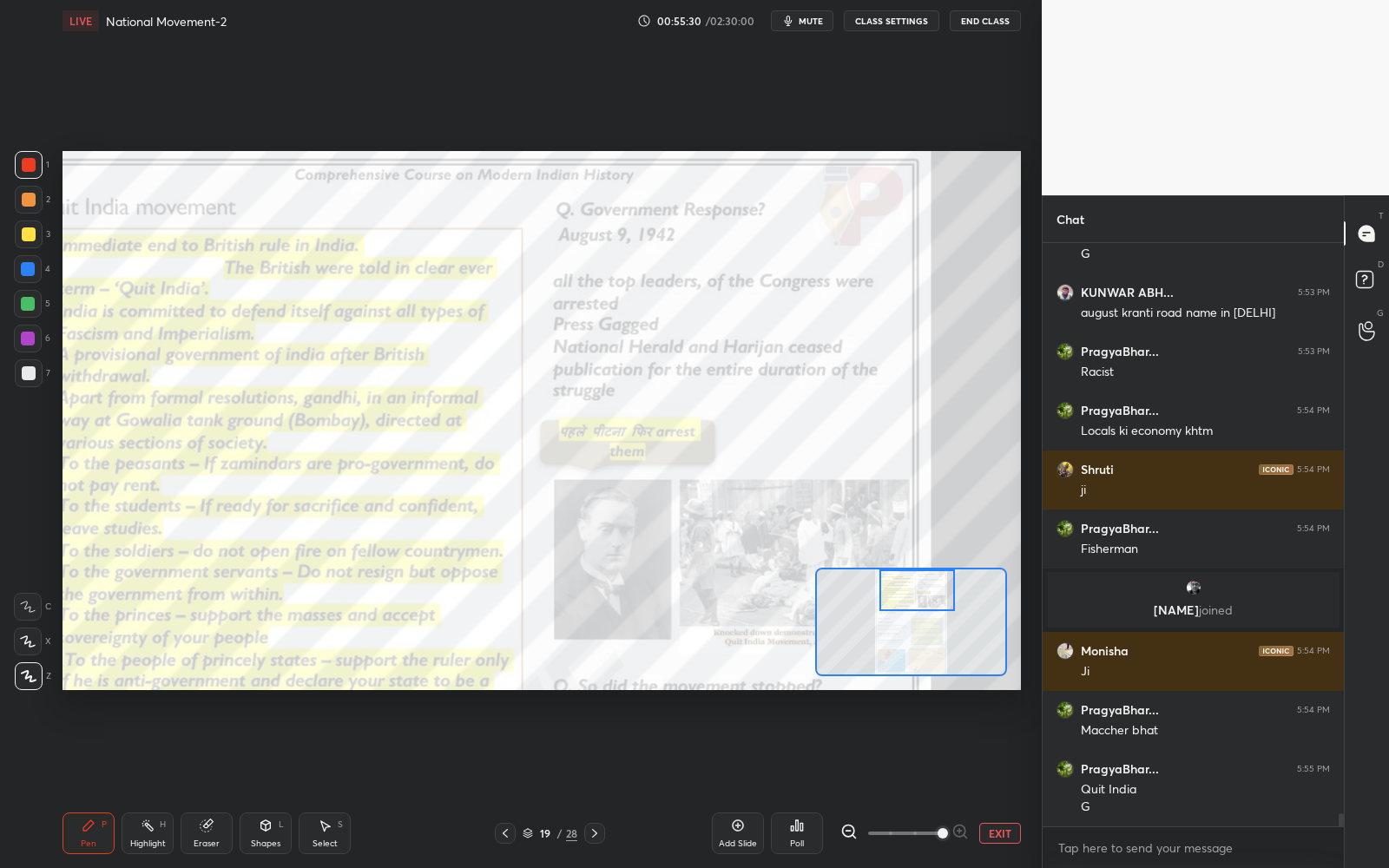 drag, startPoint x: 890, startPoint y: 607, endPoint x: 901, endPoint y: 579, distance: 30.083218 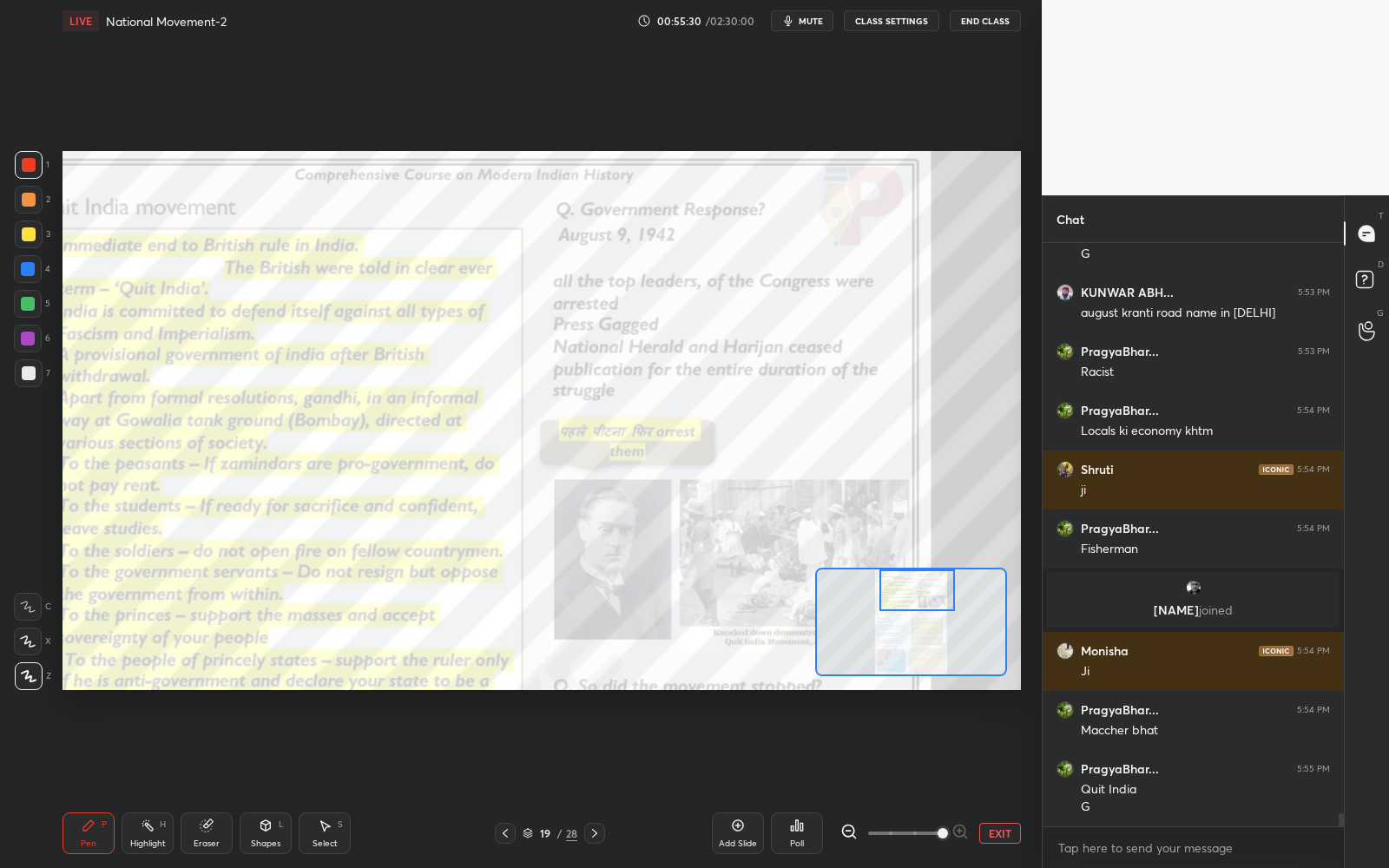 click at bounding box center [917, 590] 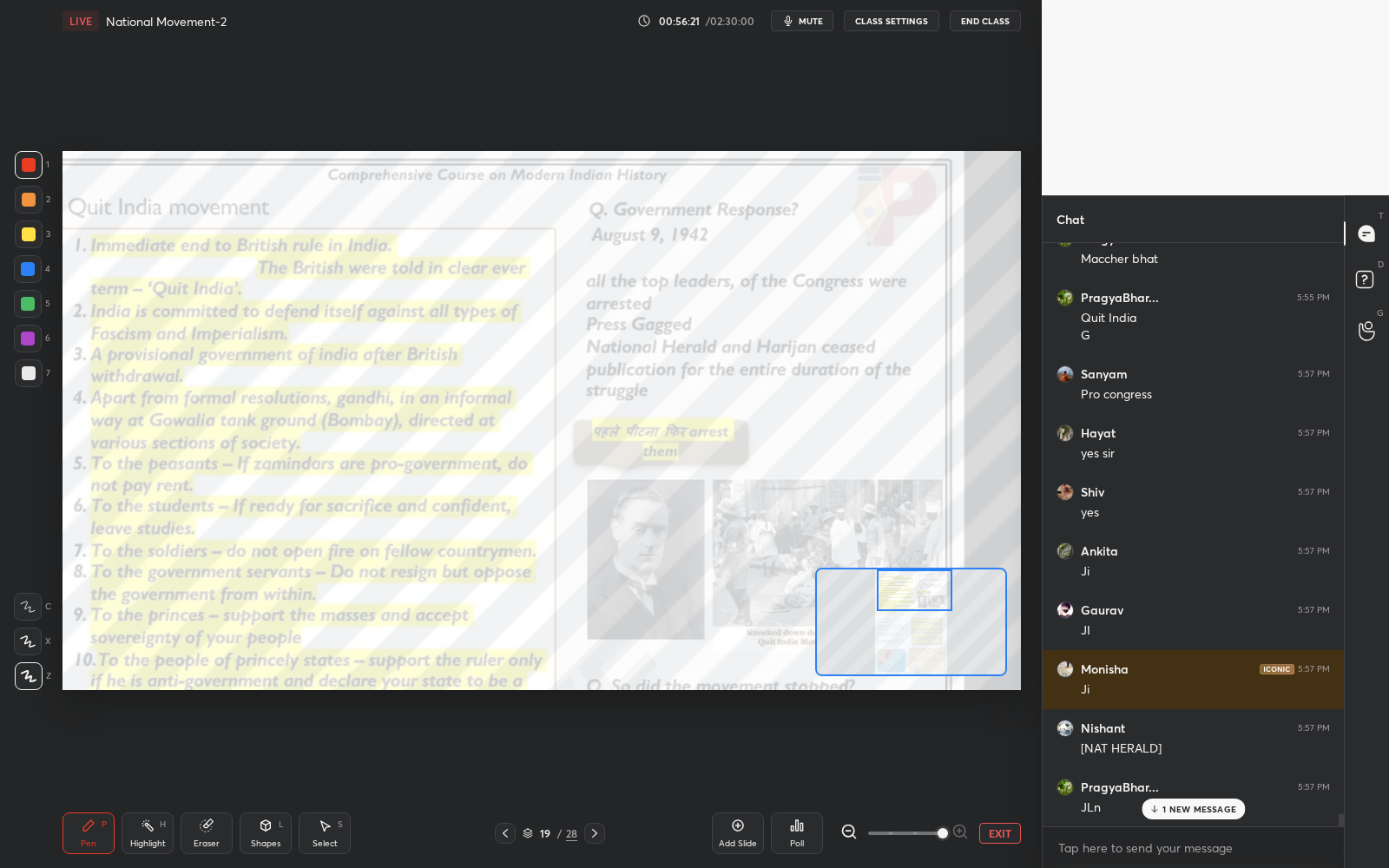 scroll, scrollTop: 25954, scrollLeft: 0, axis: vertical 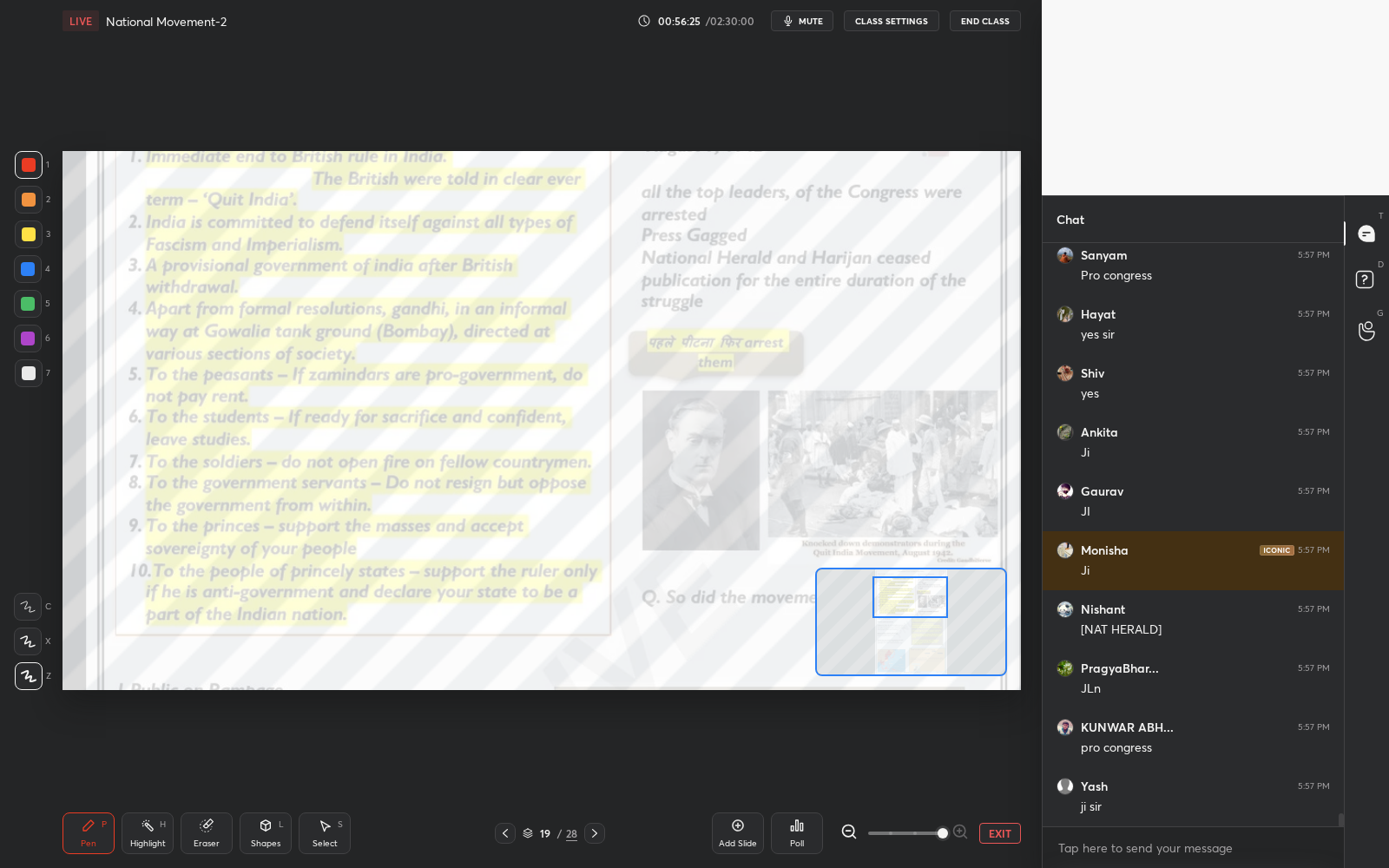 click at bounding box center (910, 597) 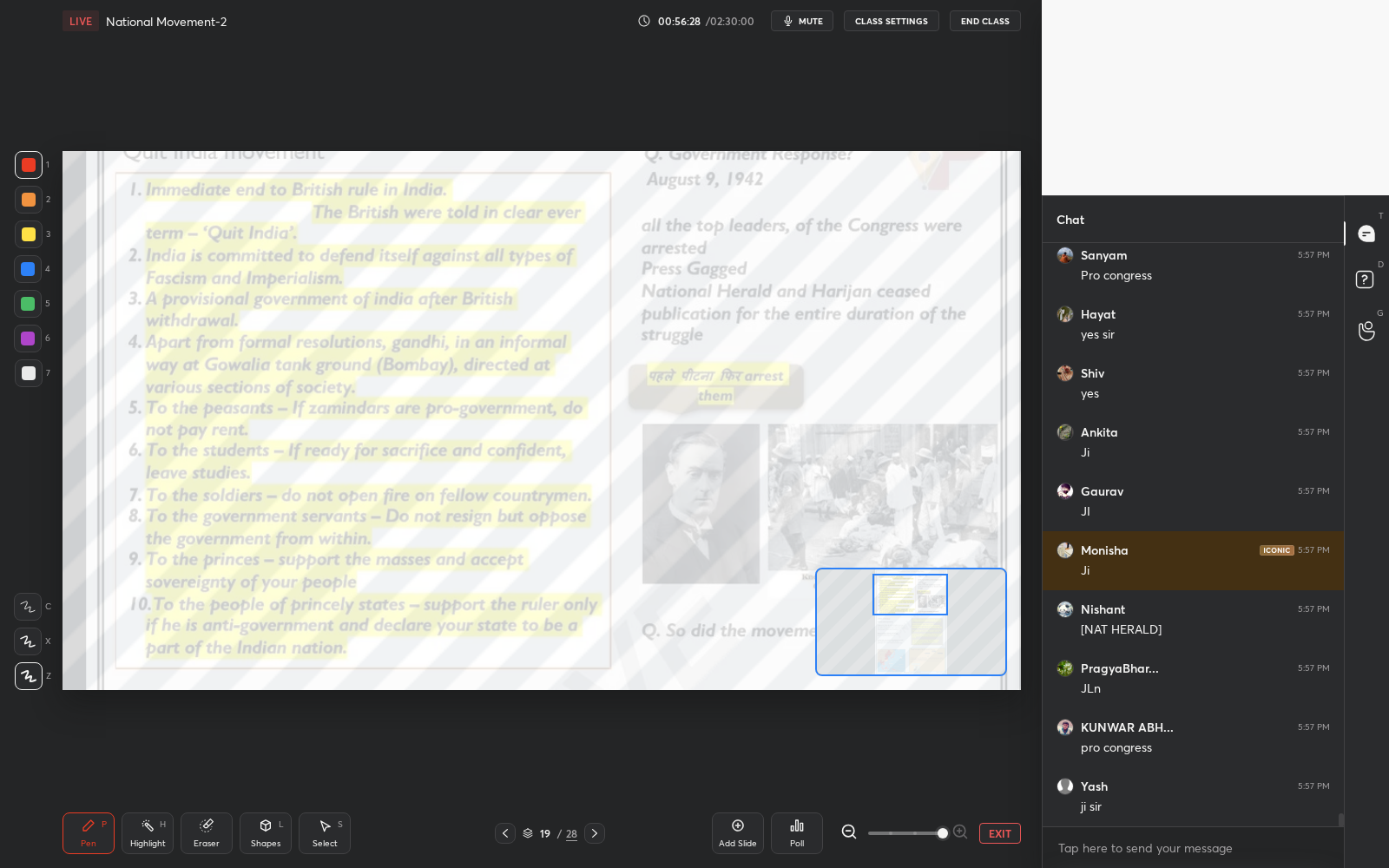 scroll, scrollTop: 26076, scrollLeft: 0, axis: vertical 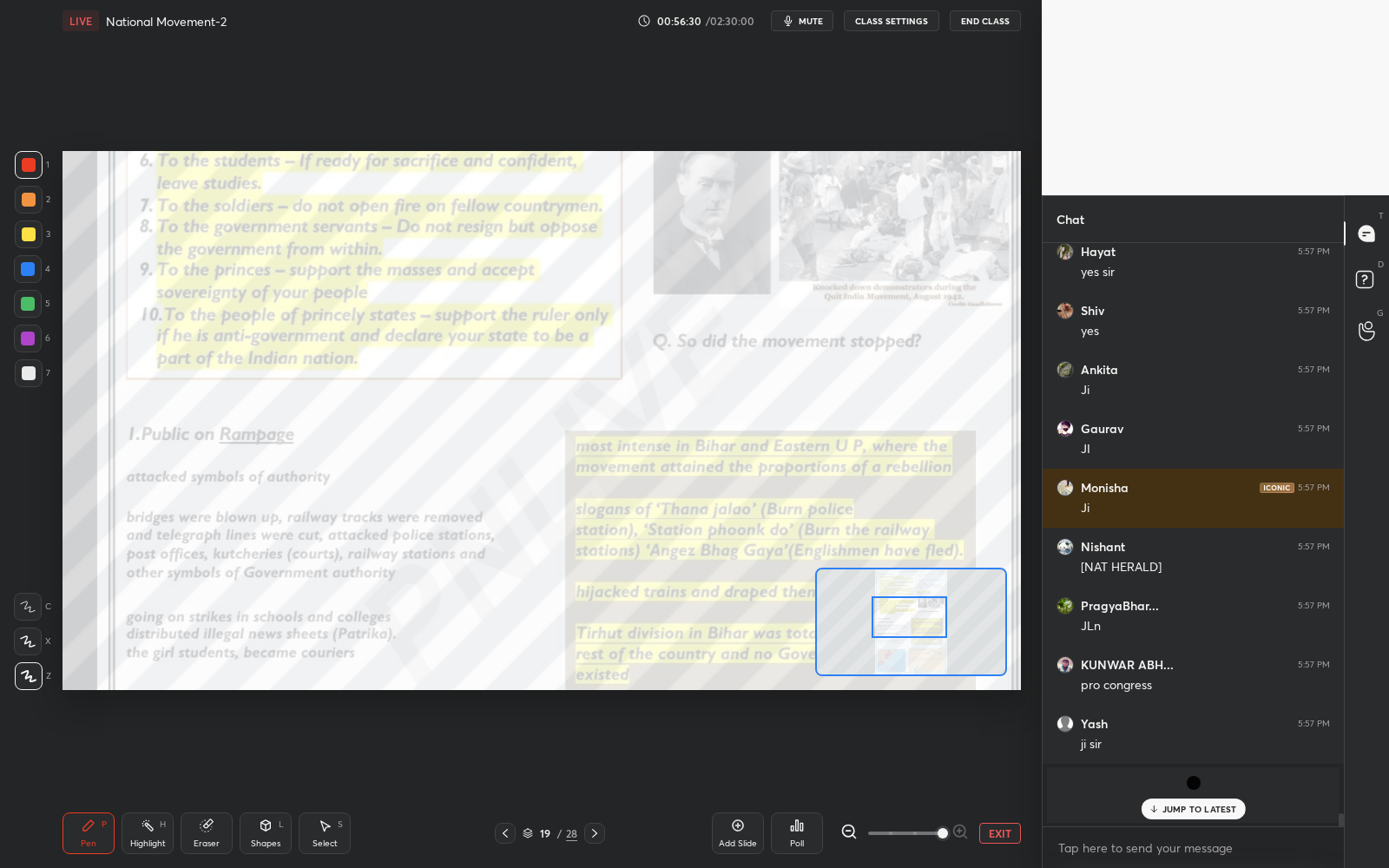 drag, startPoint x: 922, startPoint y: 595, endPoint x: 920, endPoint y: 614, distance: 19.104973 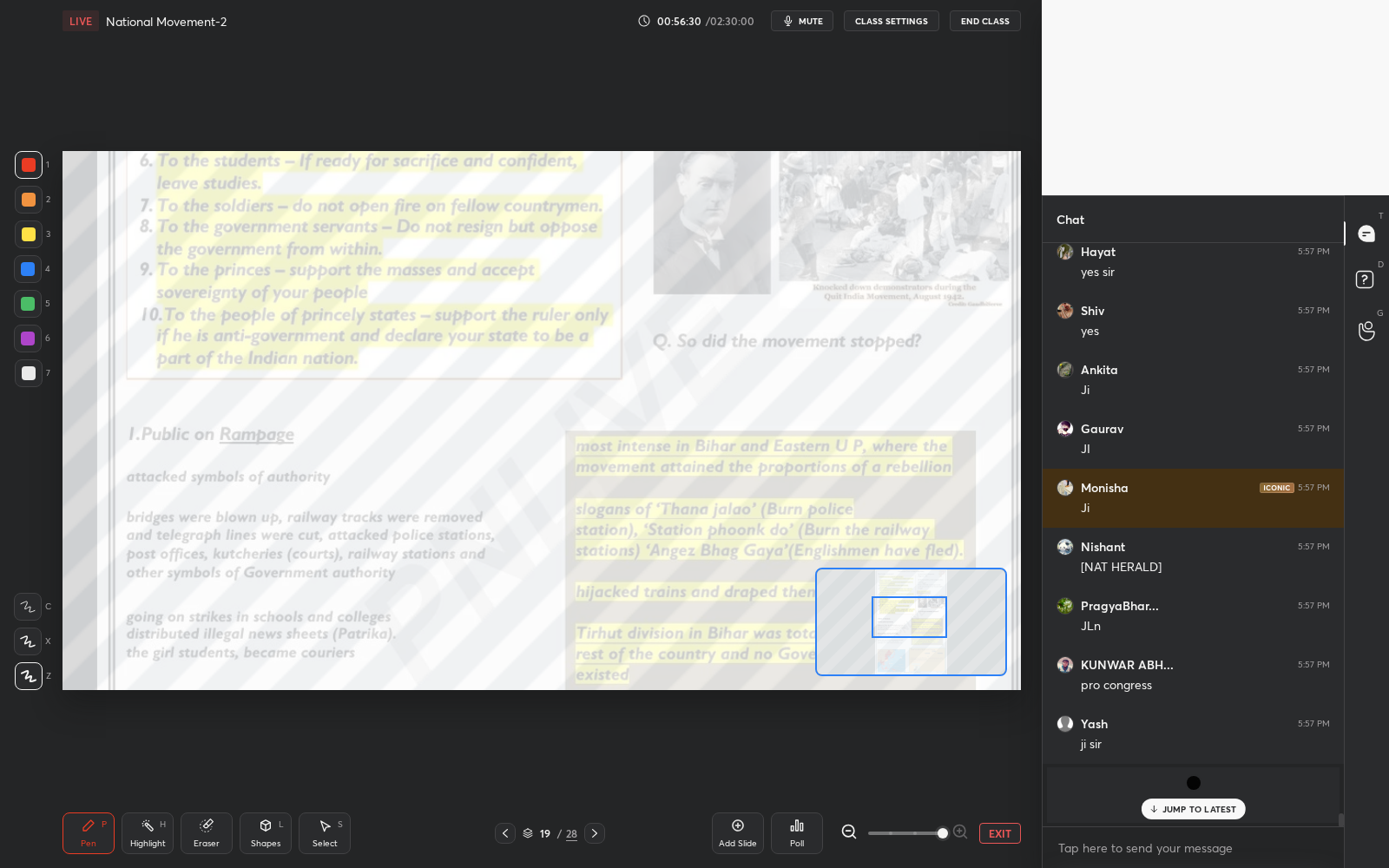 click at bounding box center [909, 617] 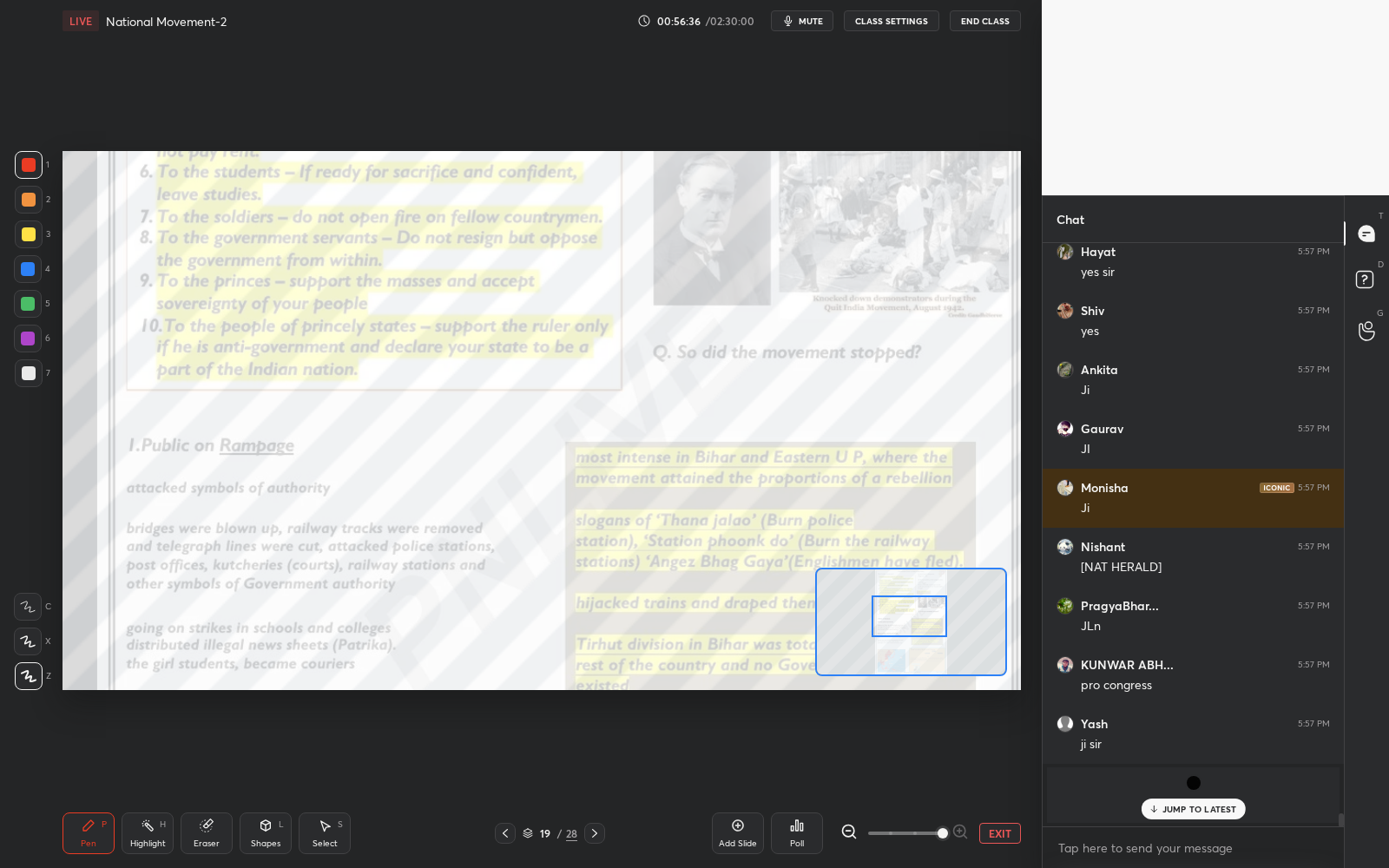 scroll, scrollTop: 24421, scrollLeft: 0, axis: vertical 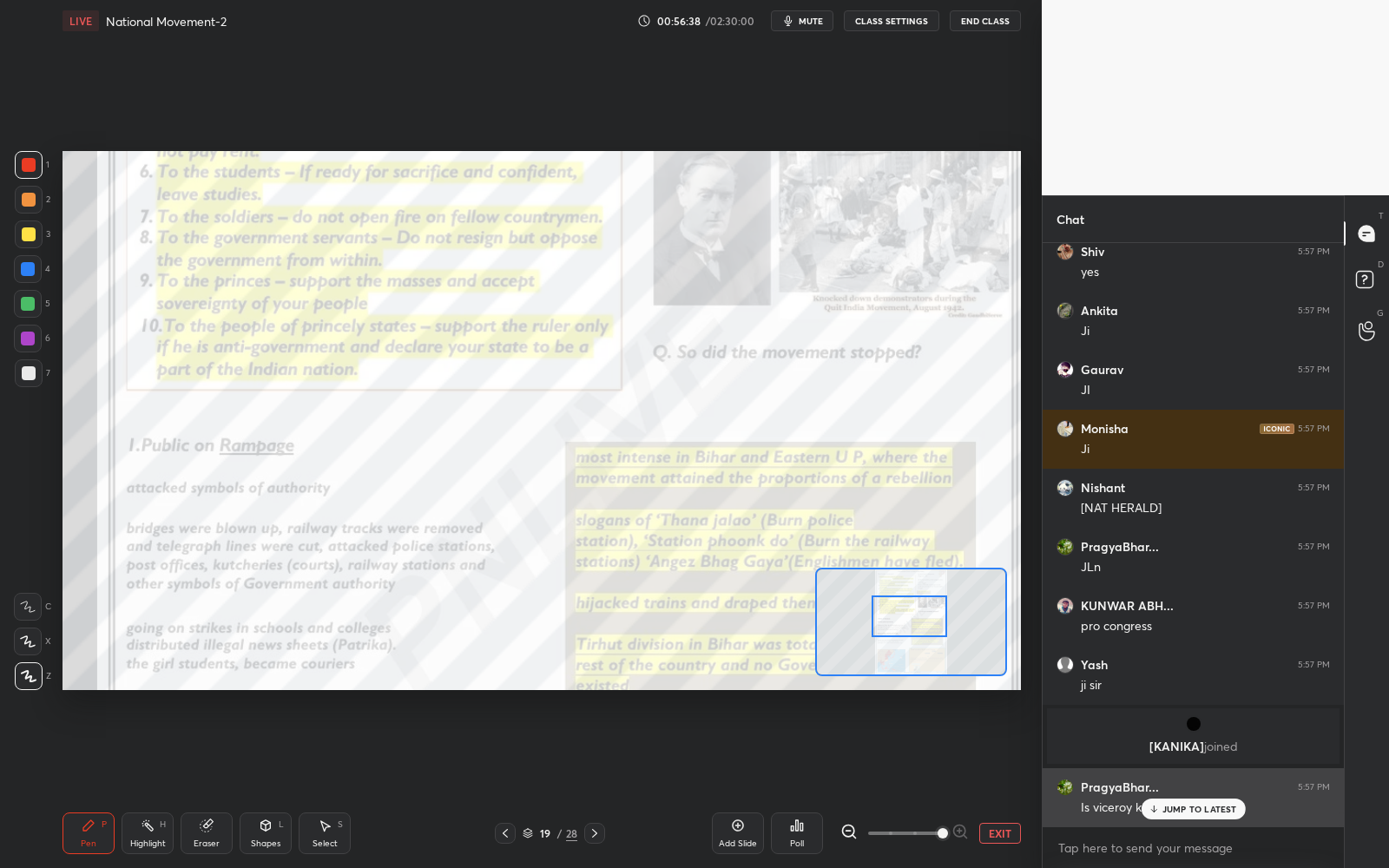 click on "JUMP TO LATEST" at bounding box center (1200, 809) 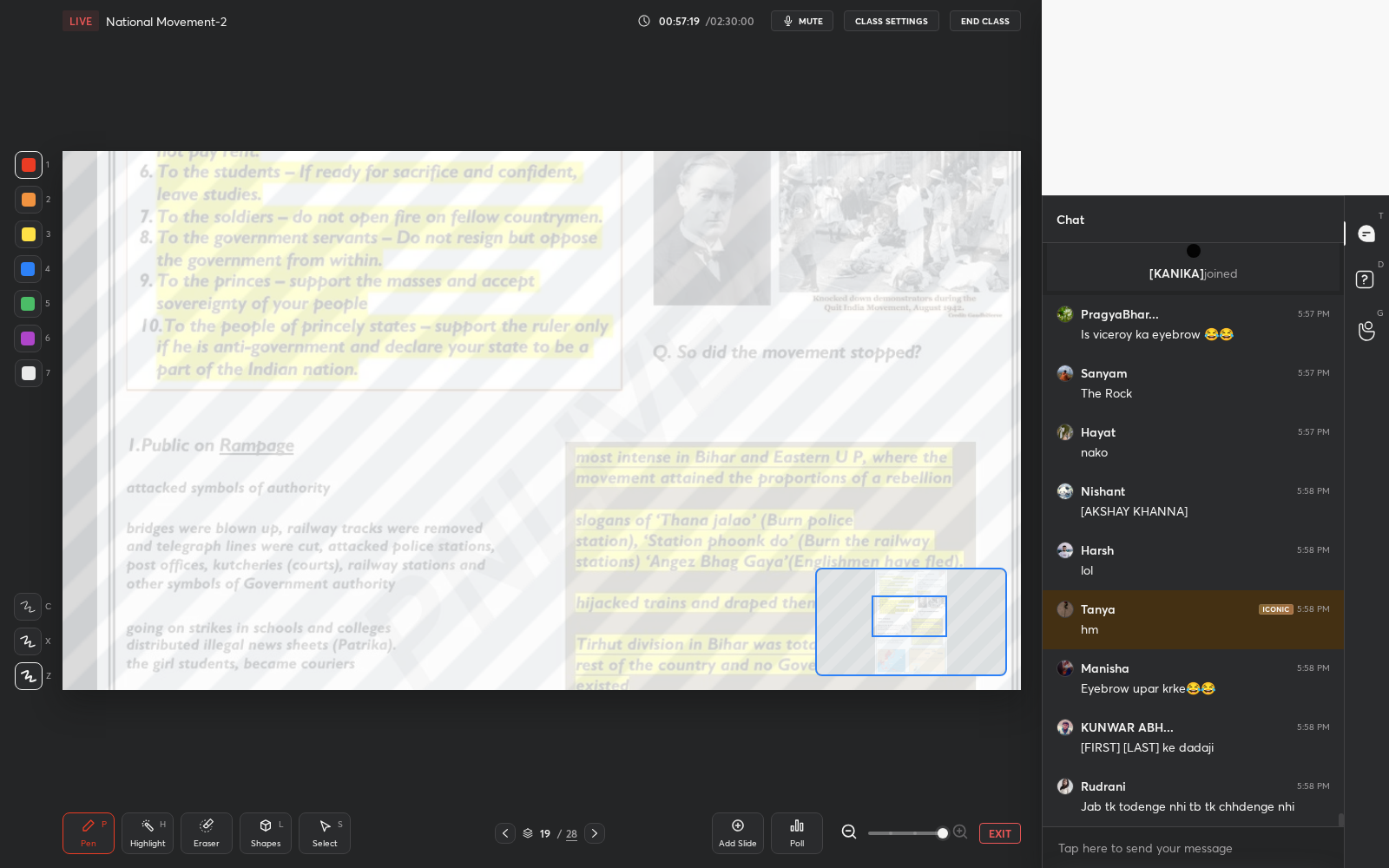 scroll, scrollTop: 24952, scrollLeft: 0, axis: vertical 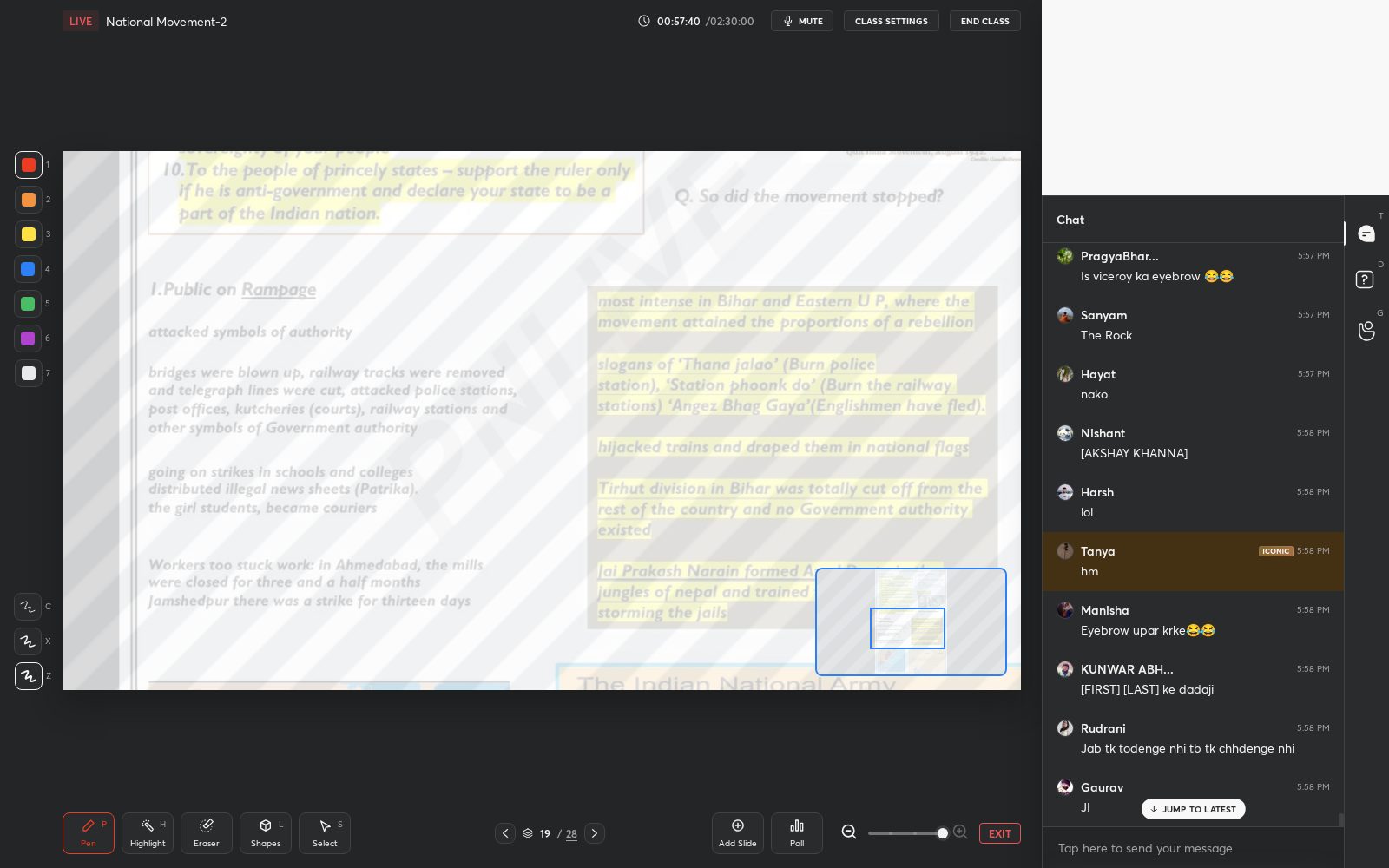 drag, startPoint x: 890, startPoint y: 616, endPoint x: 885, endPoint y: 627, distance: 12 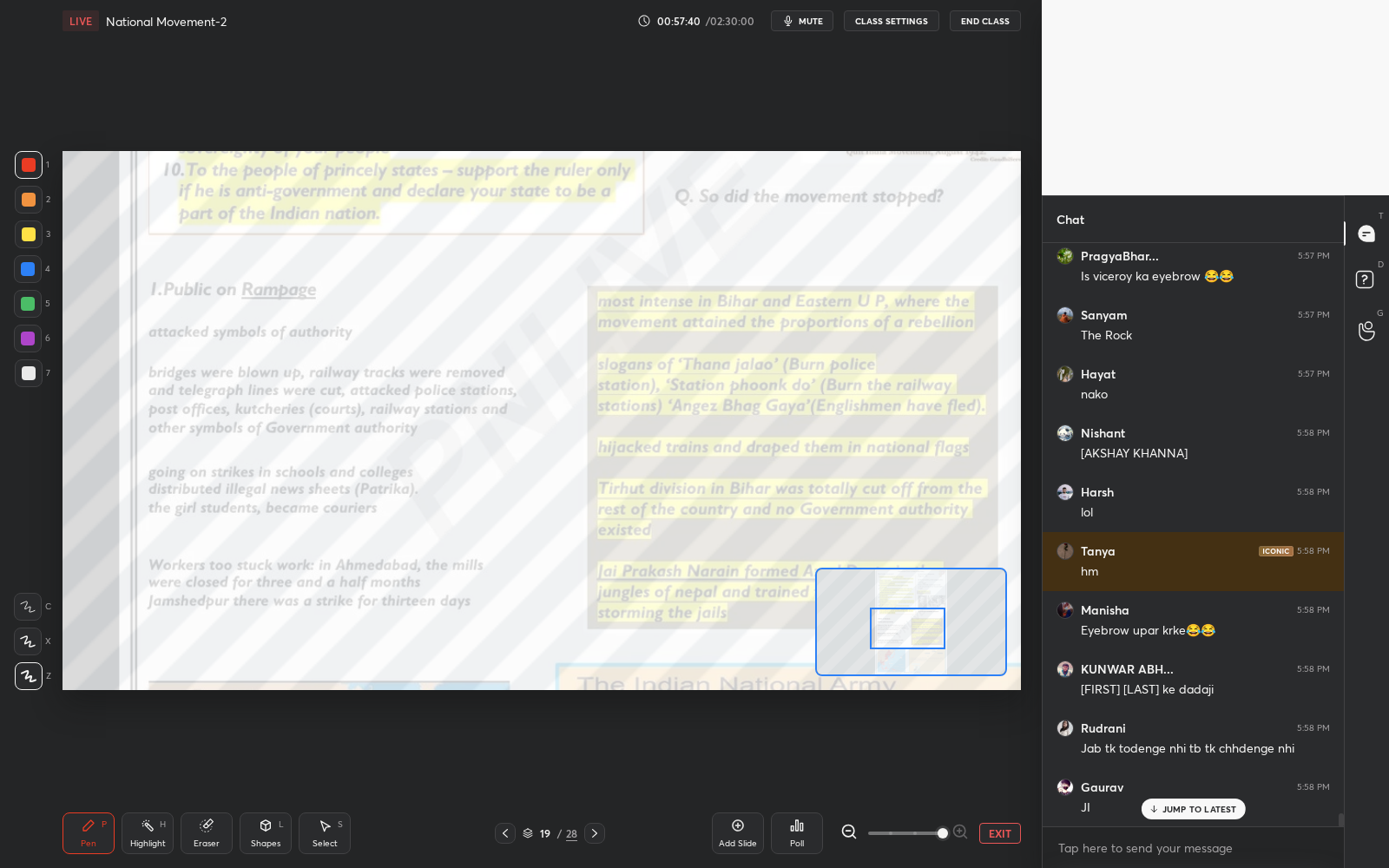 click at bounding box center (907, 628) 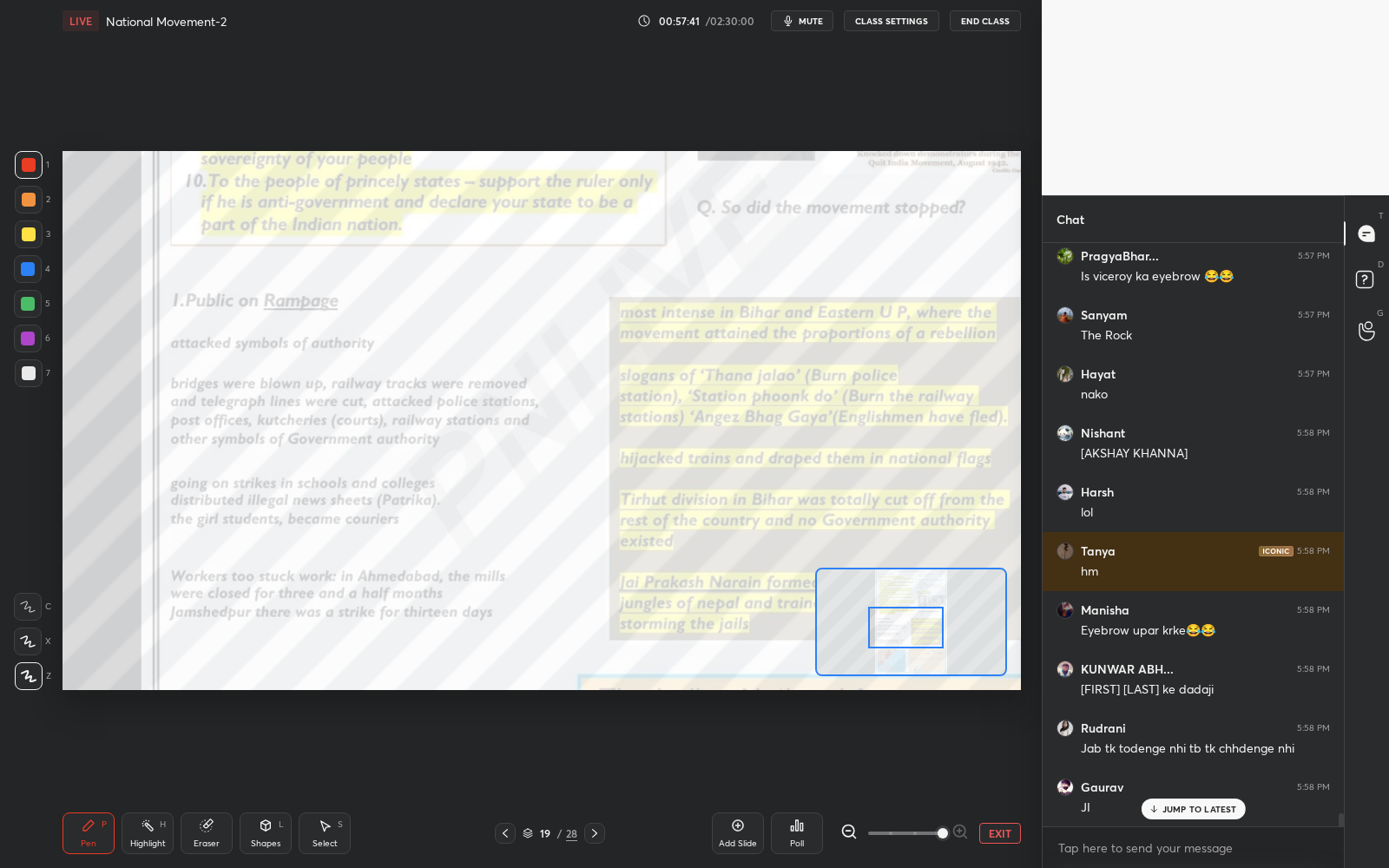 scroll, scrollTop: 25011, scrollLeft: 0, axis: vertical 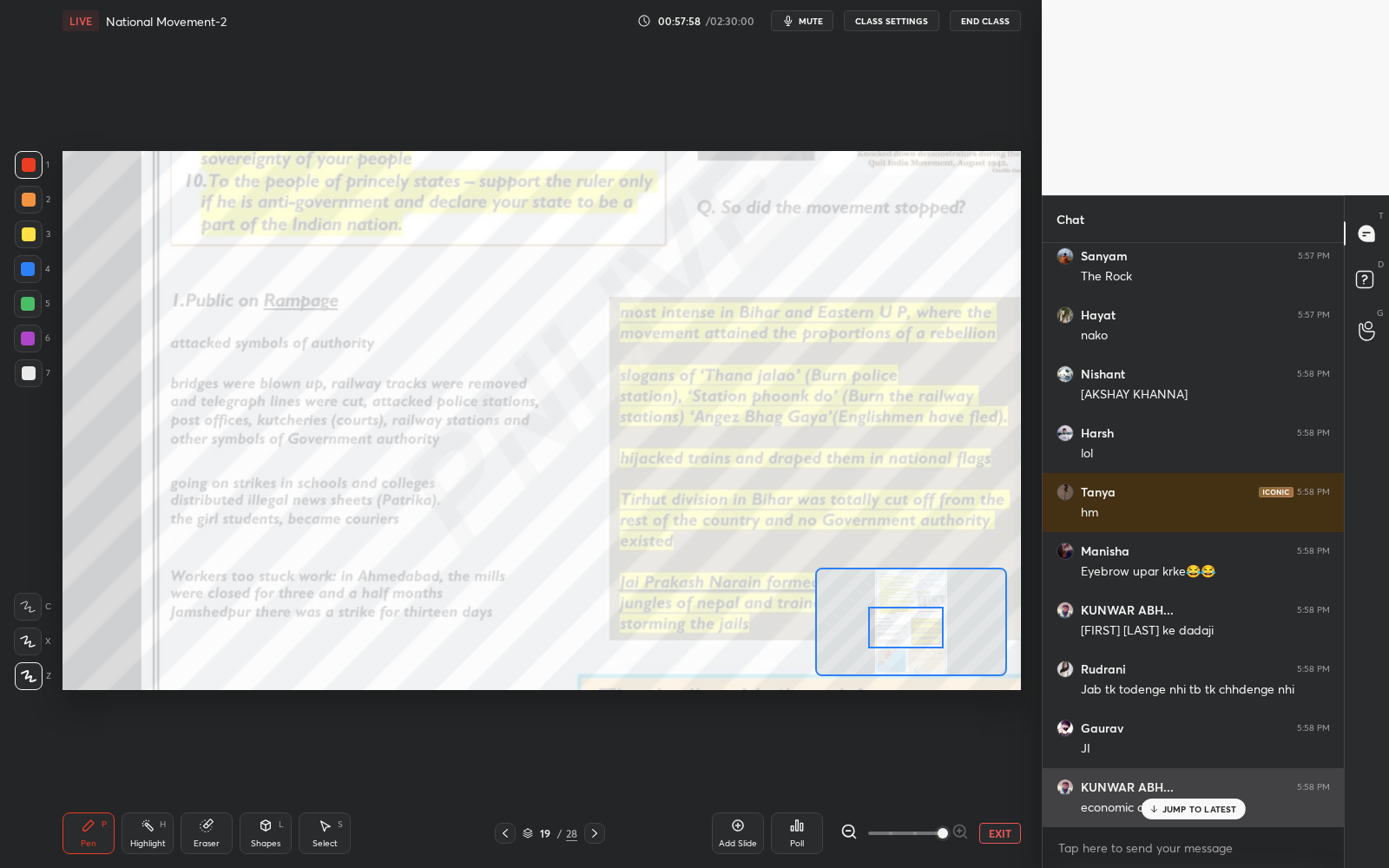 click on "JUMP TO LATEST" at bounding box center (1193, 809) 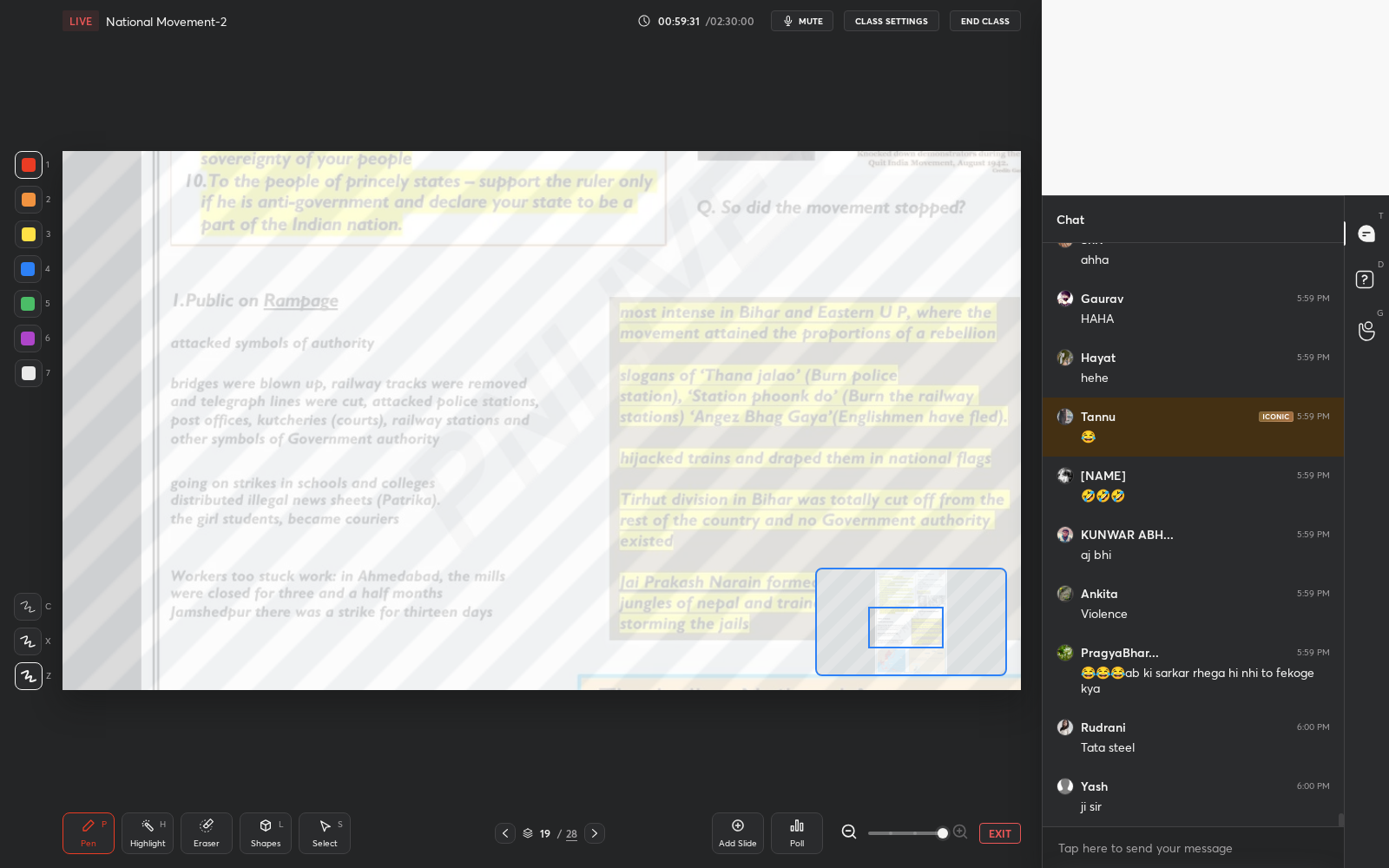 scroll, scrollTop: 25794, scrollLeft: 0, axis: vertical 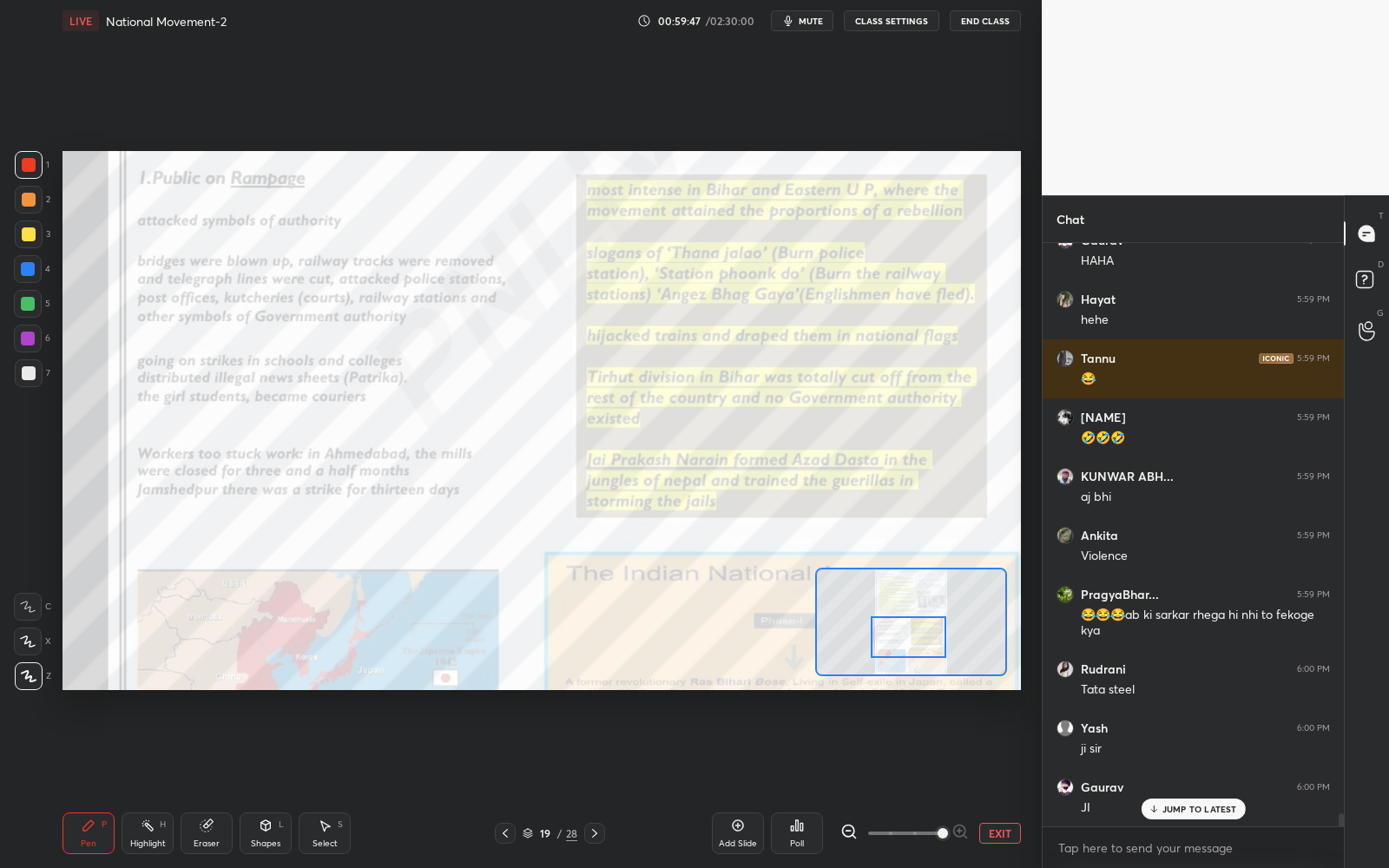 drag, startPoint x: 900, startPoint y: 636, endPoint x: 904, endPoint y: 647, distance: 11.7047 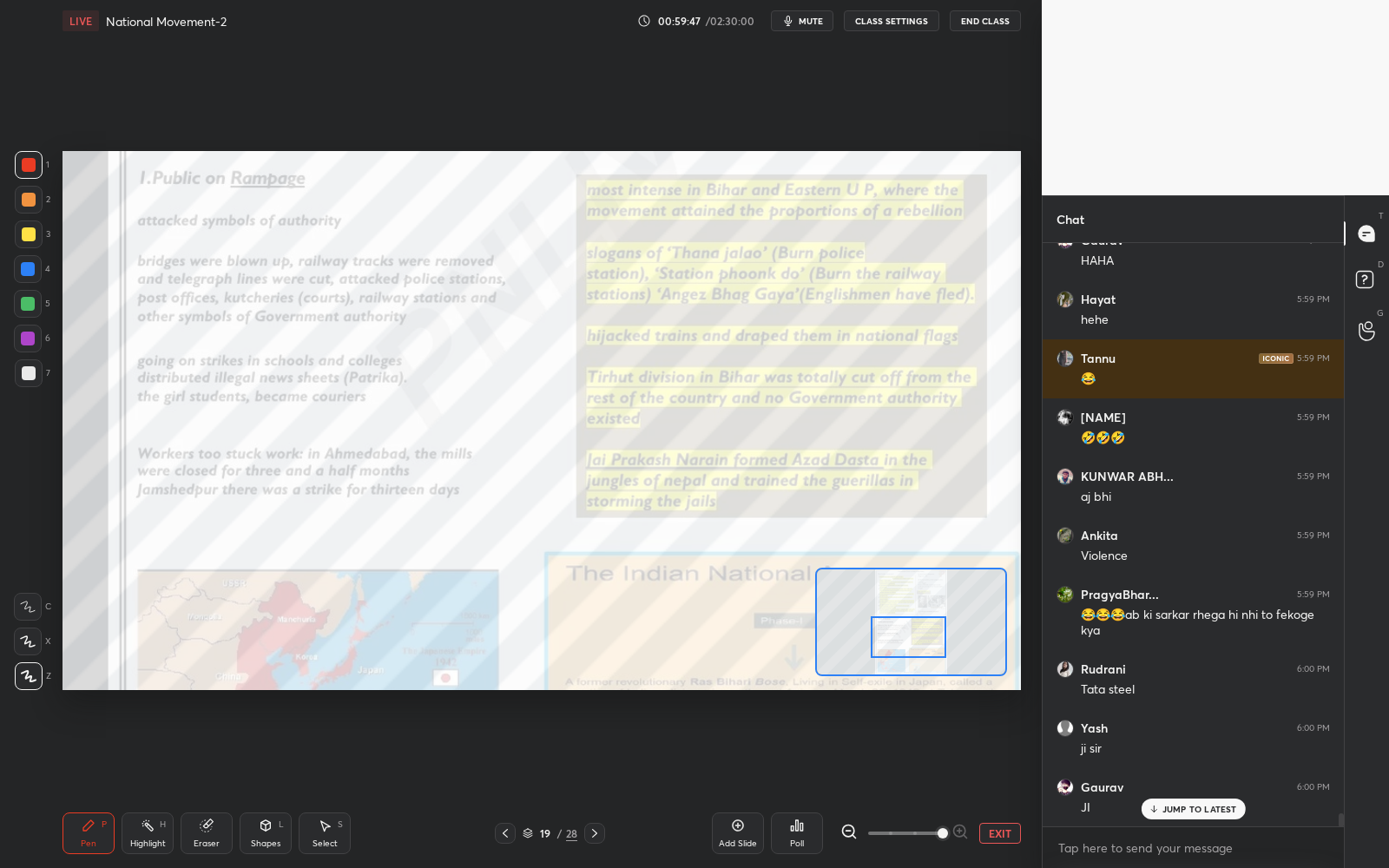 click at bounding box center [908, 637] 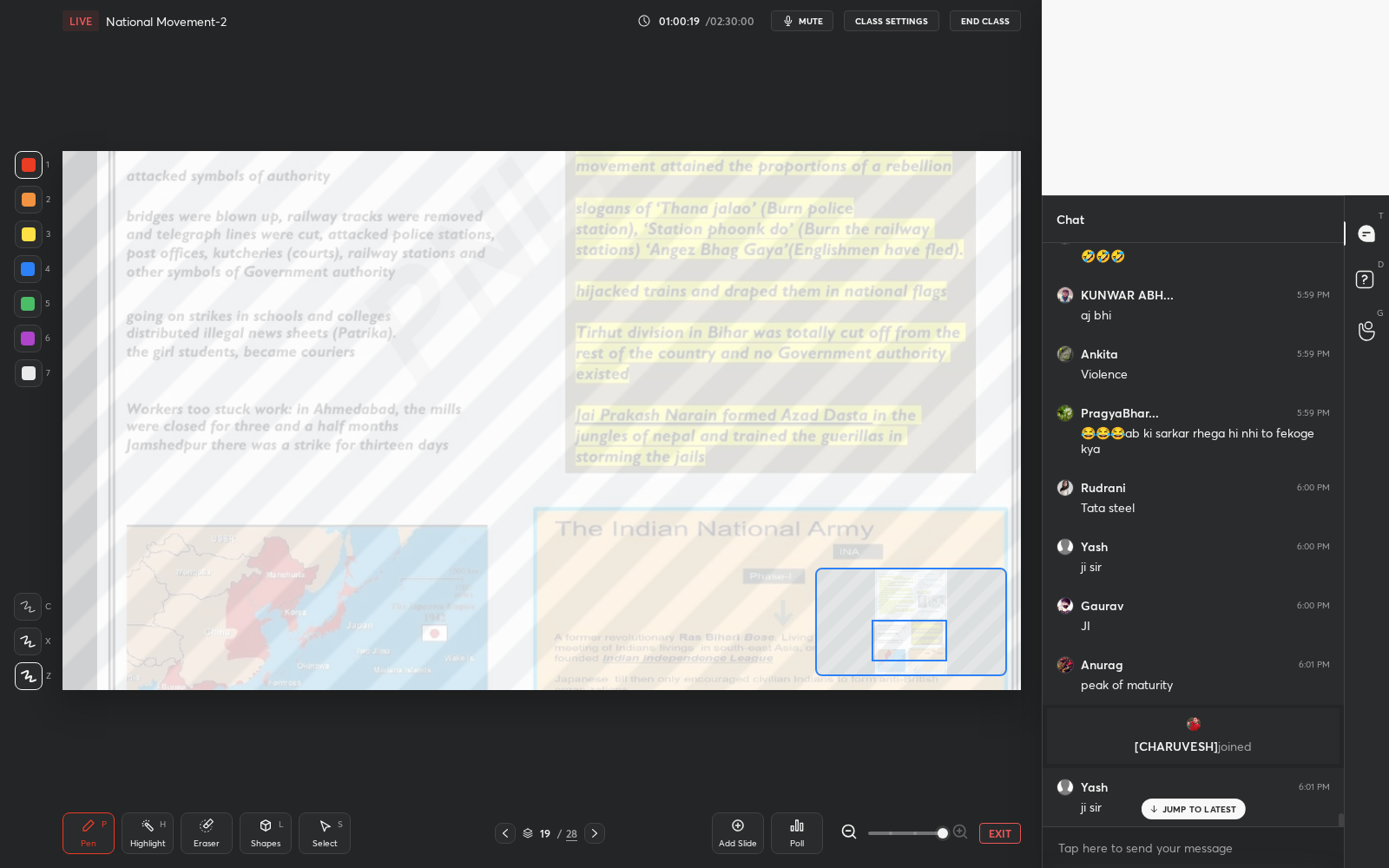scroll, scrollTop: 26050, scrollLeft: 0, axis: vertical 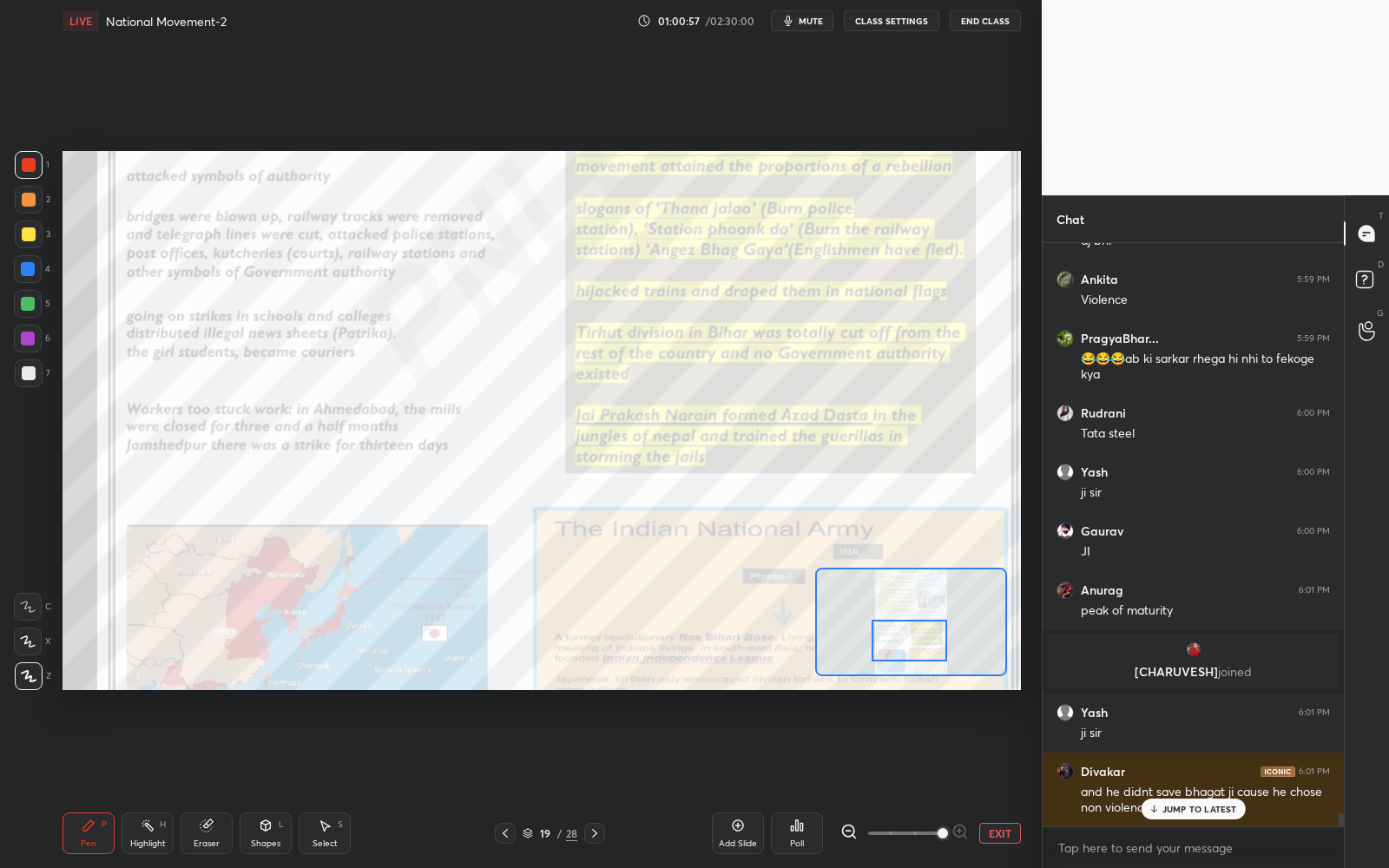 click 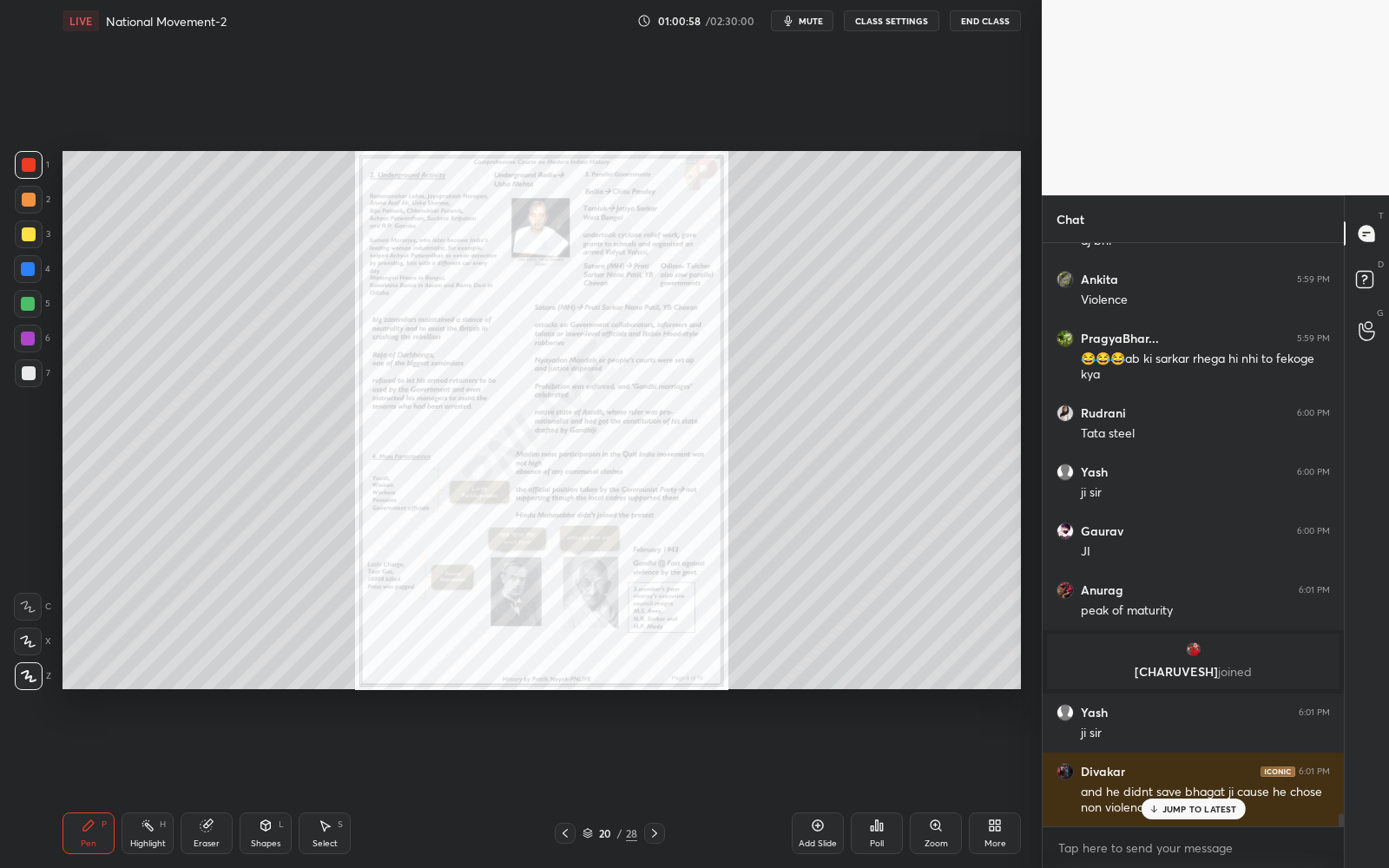 click on "Zoom" at bounding box center [936, 833] 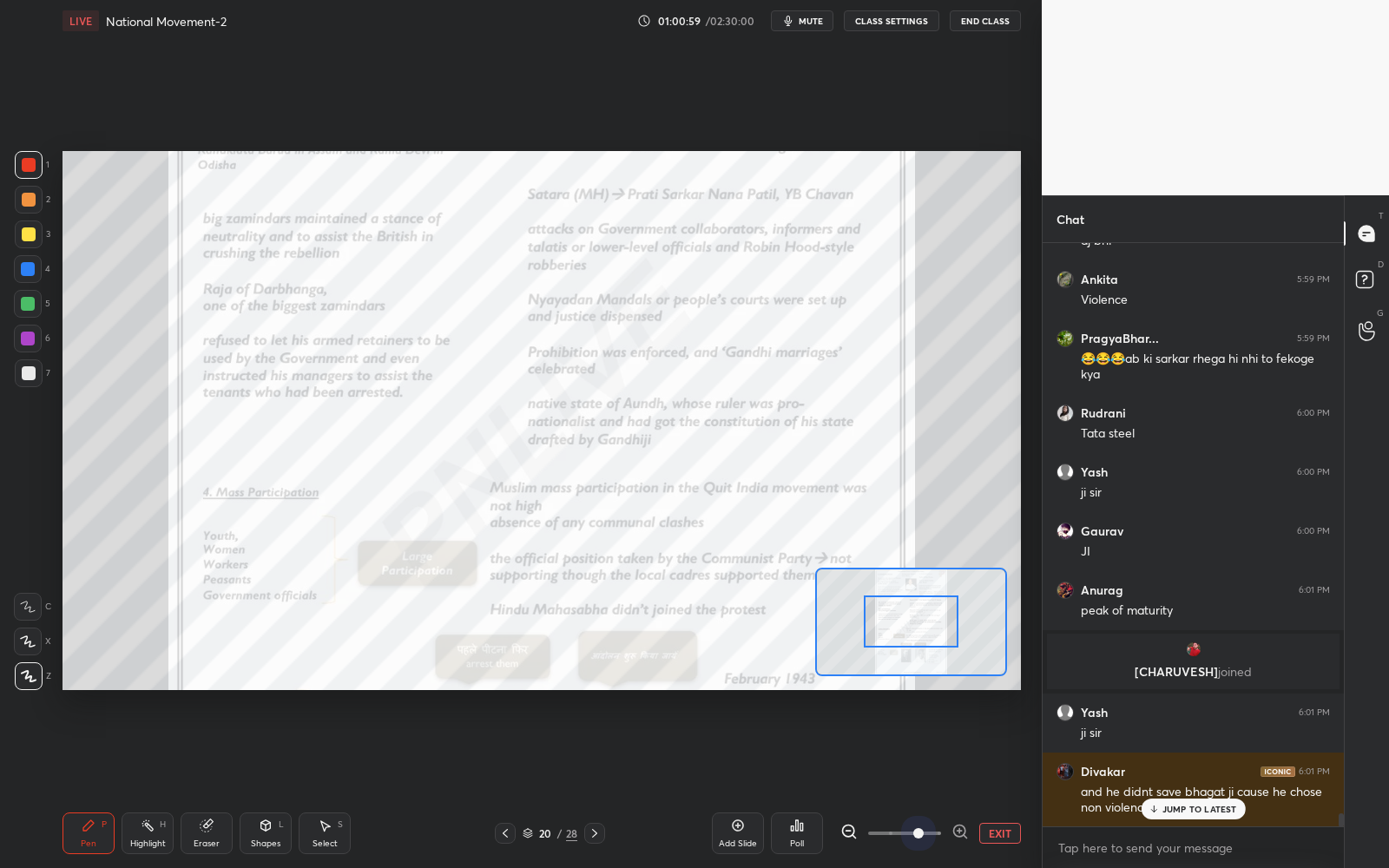 click at bounding box center [905, 833] 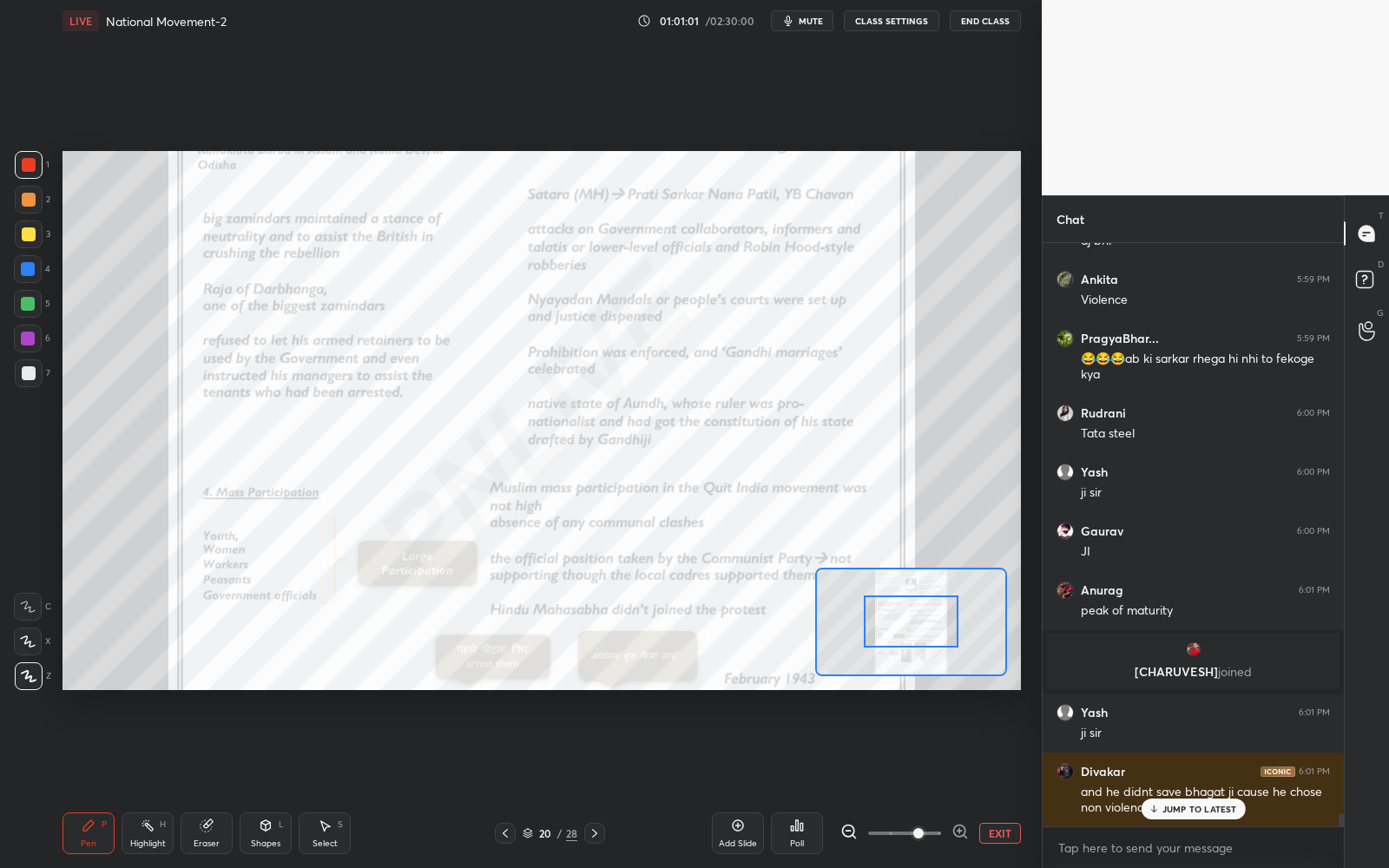 click 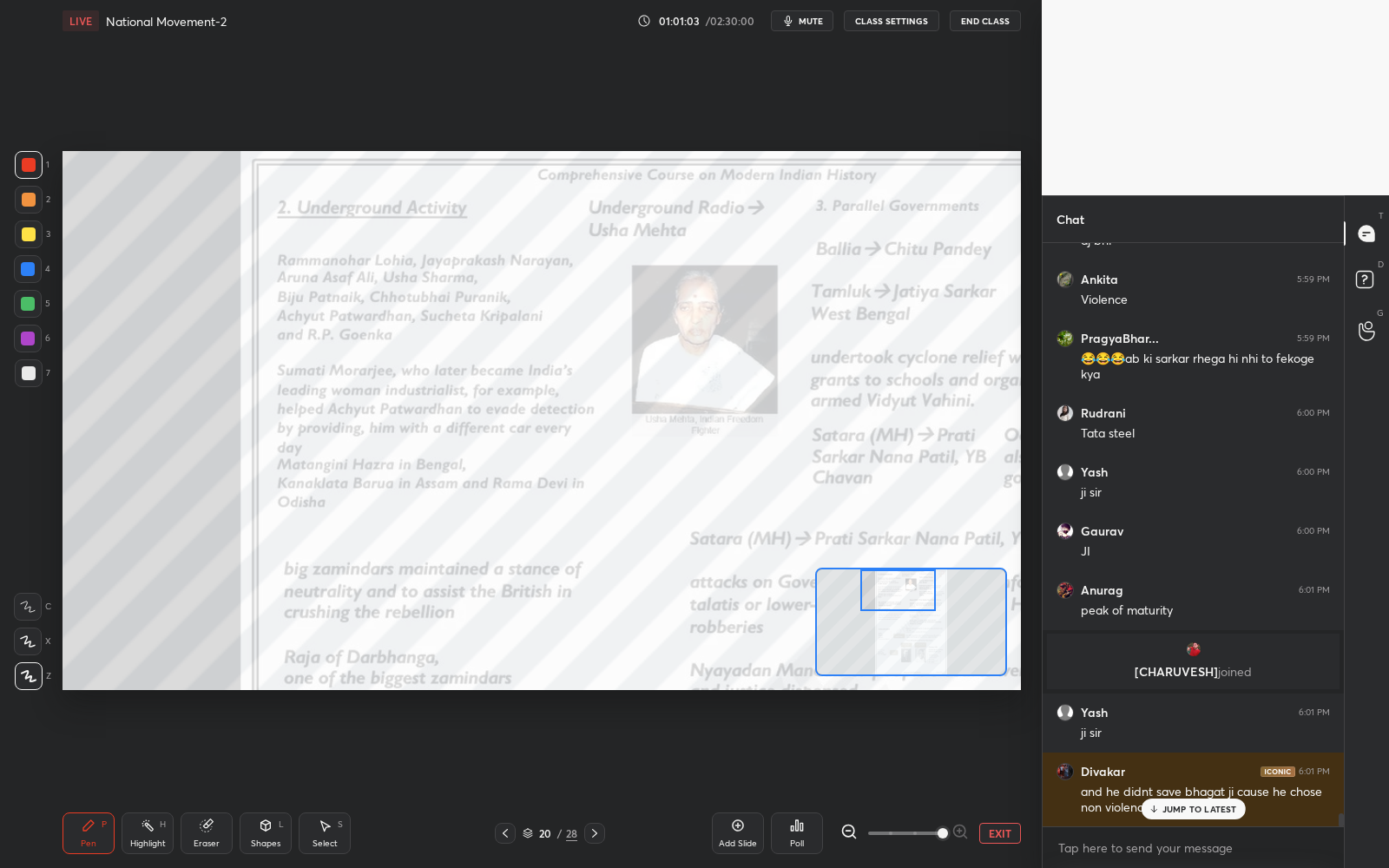 drag, startPoint x: 910, startPoint y: 631, endPoint x: 897, endPoint y: 578, distance: 54.571055 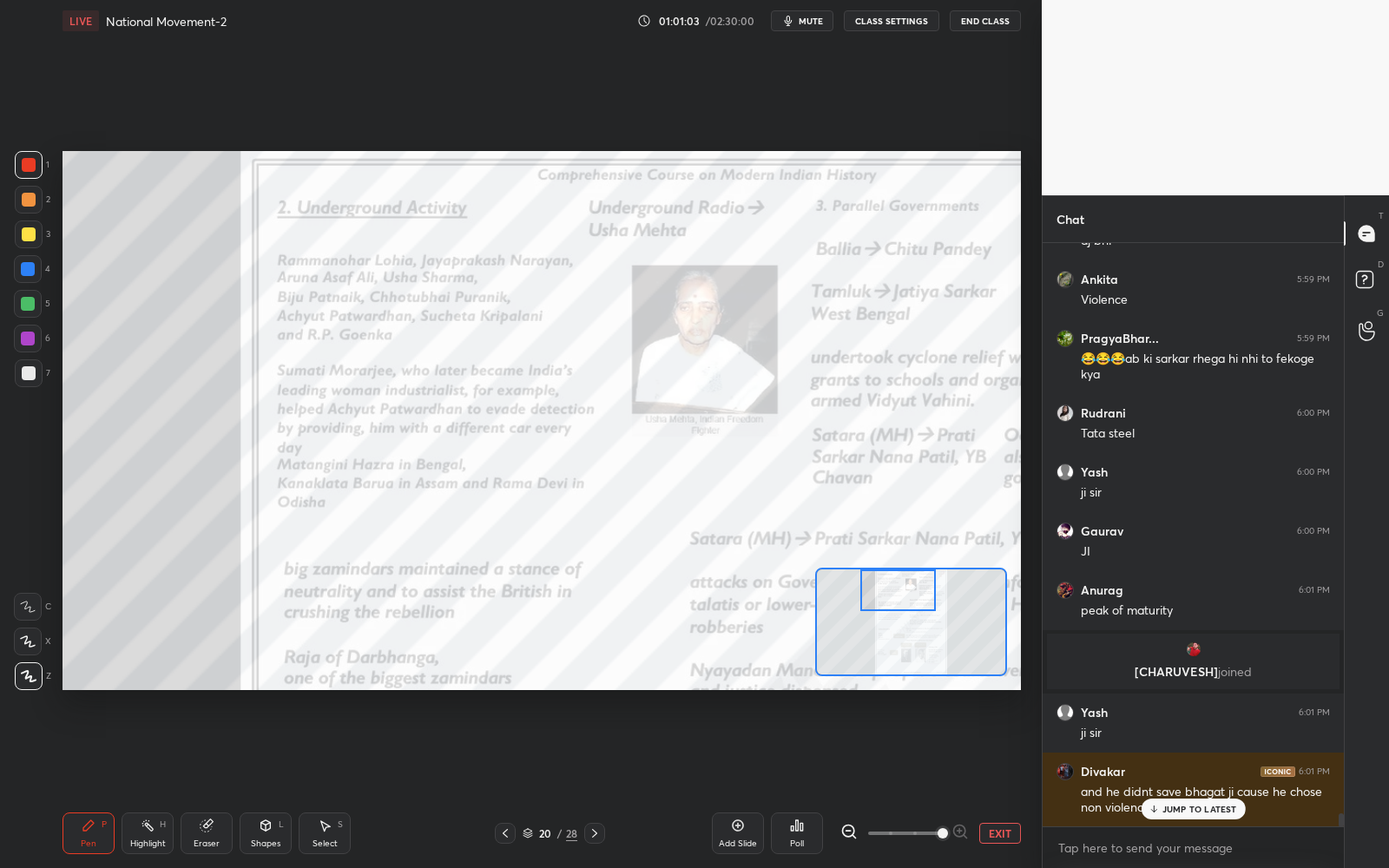 click at bounding box center (898, 590) 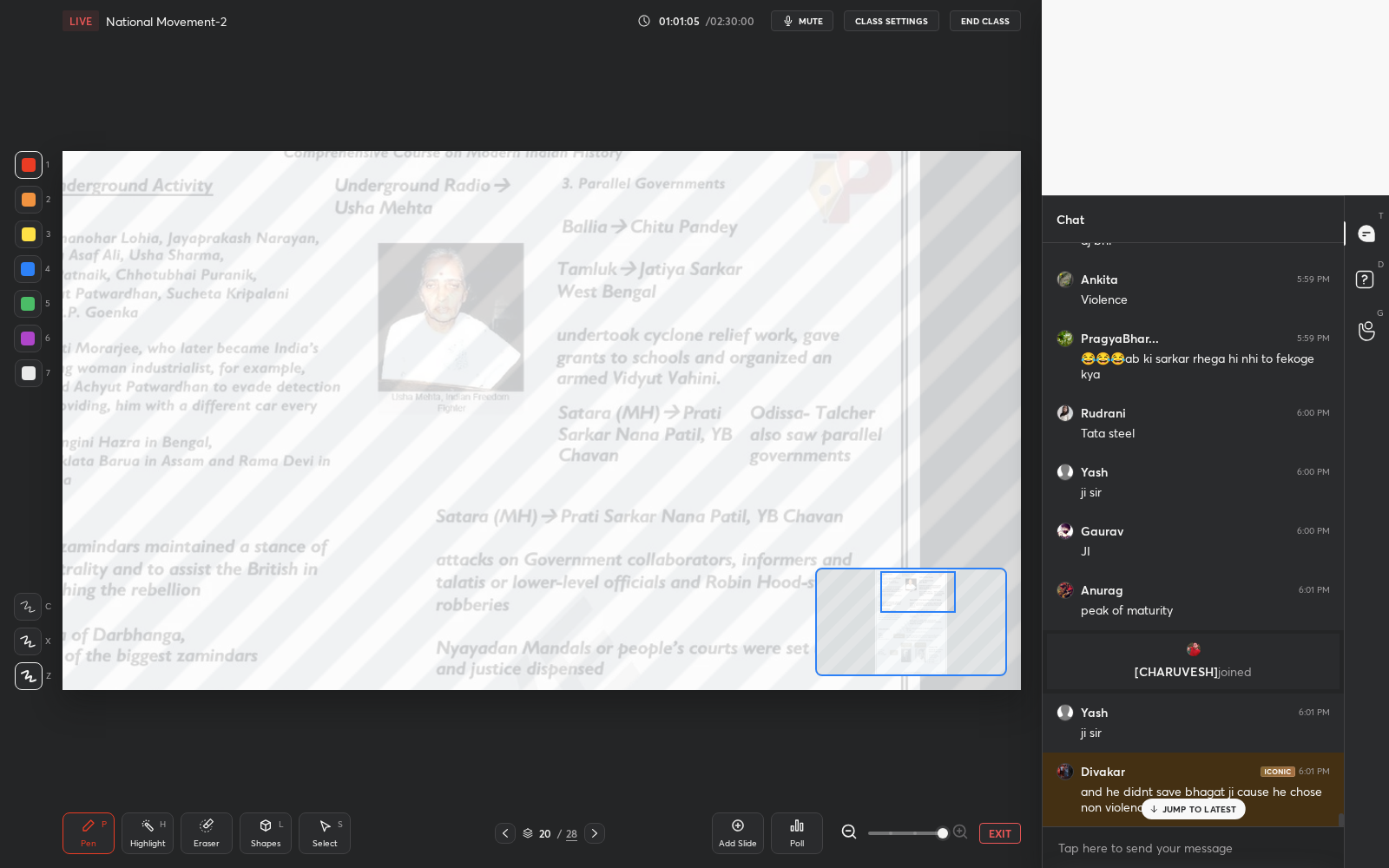 drag, startPoint x: 897, startPoint y: 578, endPoint x: 918, endPoint y: 582, distance: 21.377558 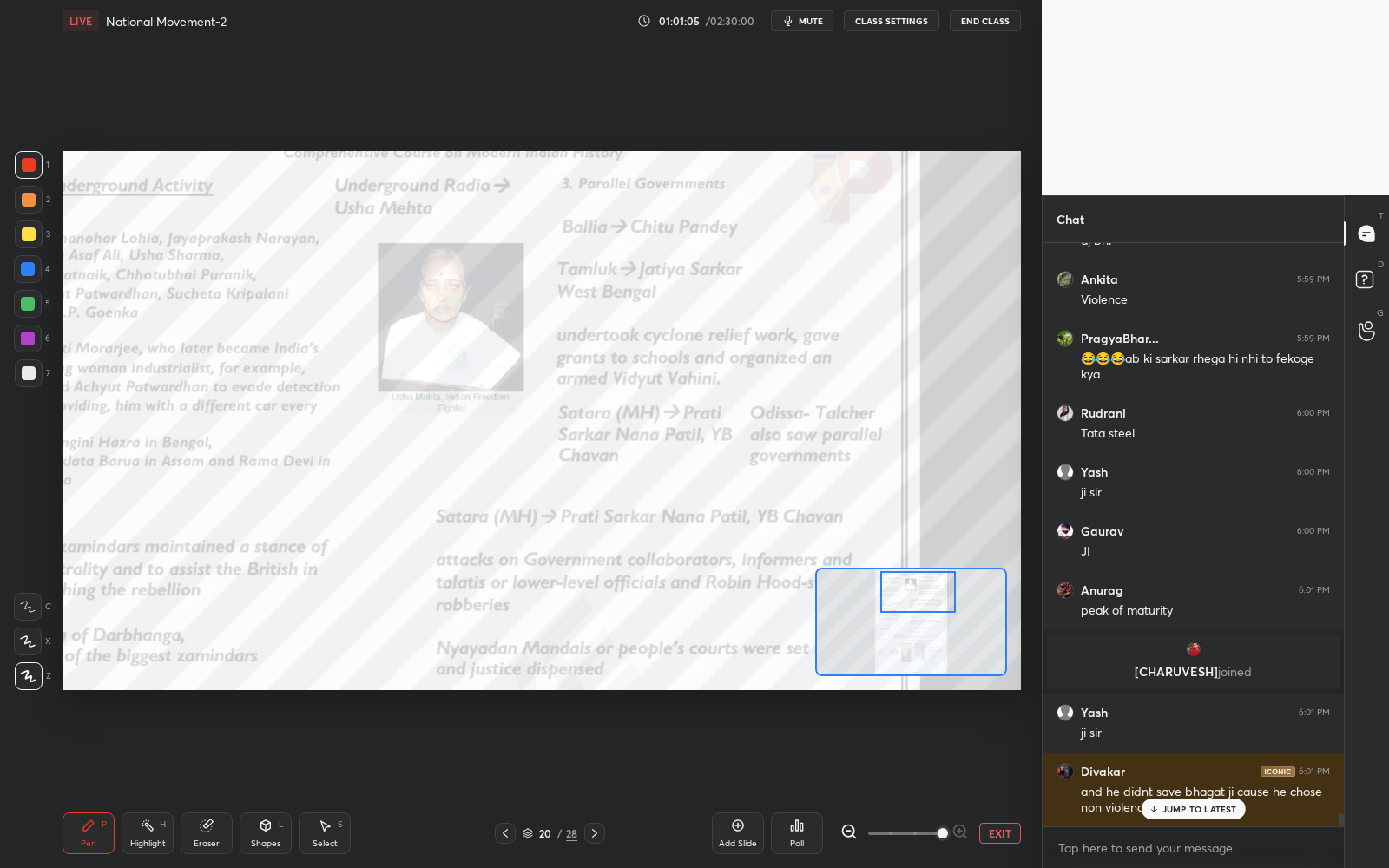 click at bounding box center [918, 592] 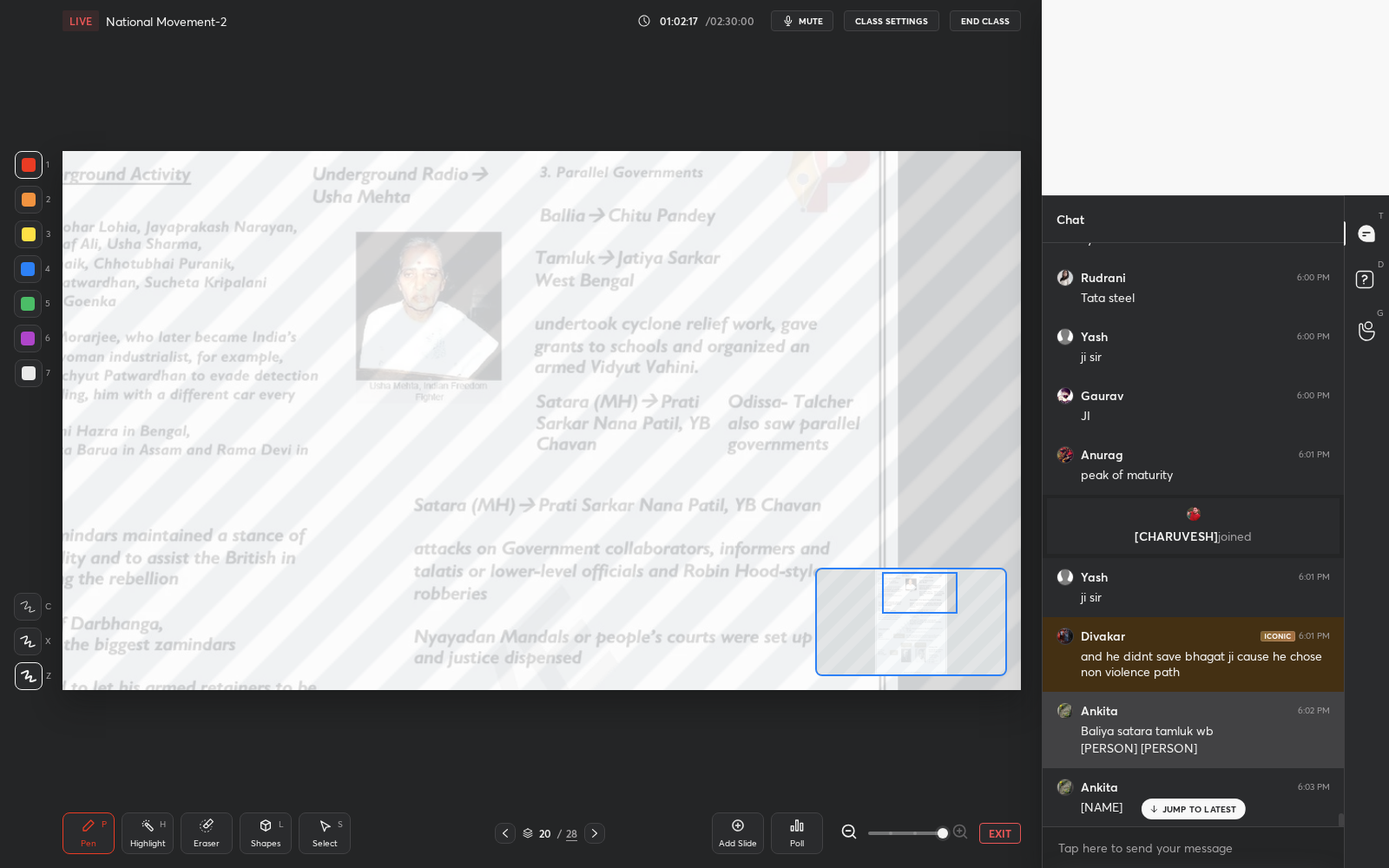 scroll, scrollTop: 26245, scrollLeft: 0, axis: vertical 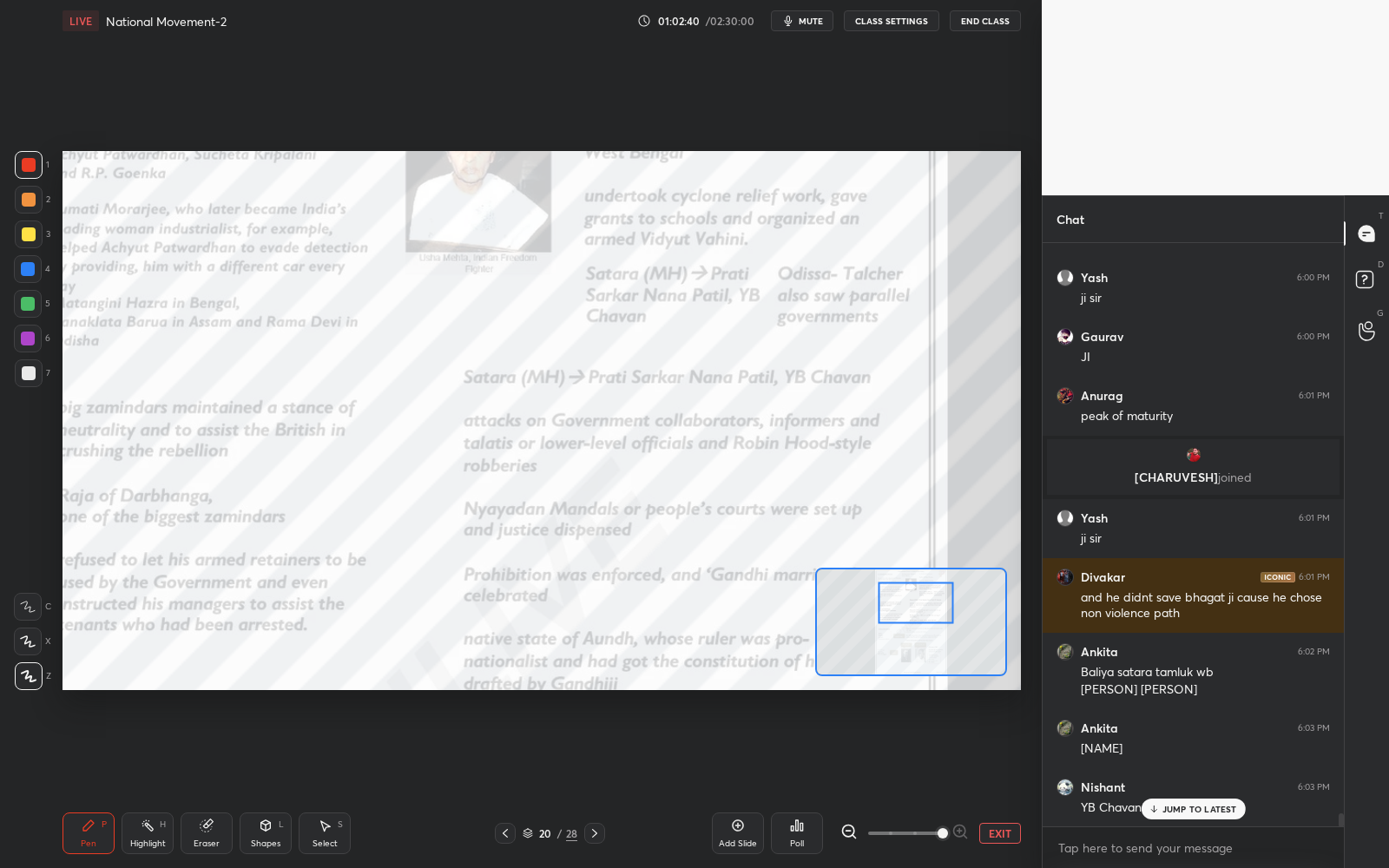 drag, startPoint x: 899, startPoint y: 608, endPoint x: 910, endPoint y: 585, distance: 25.495098 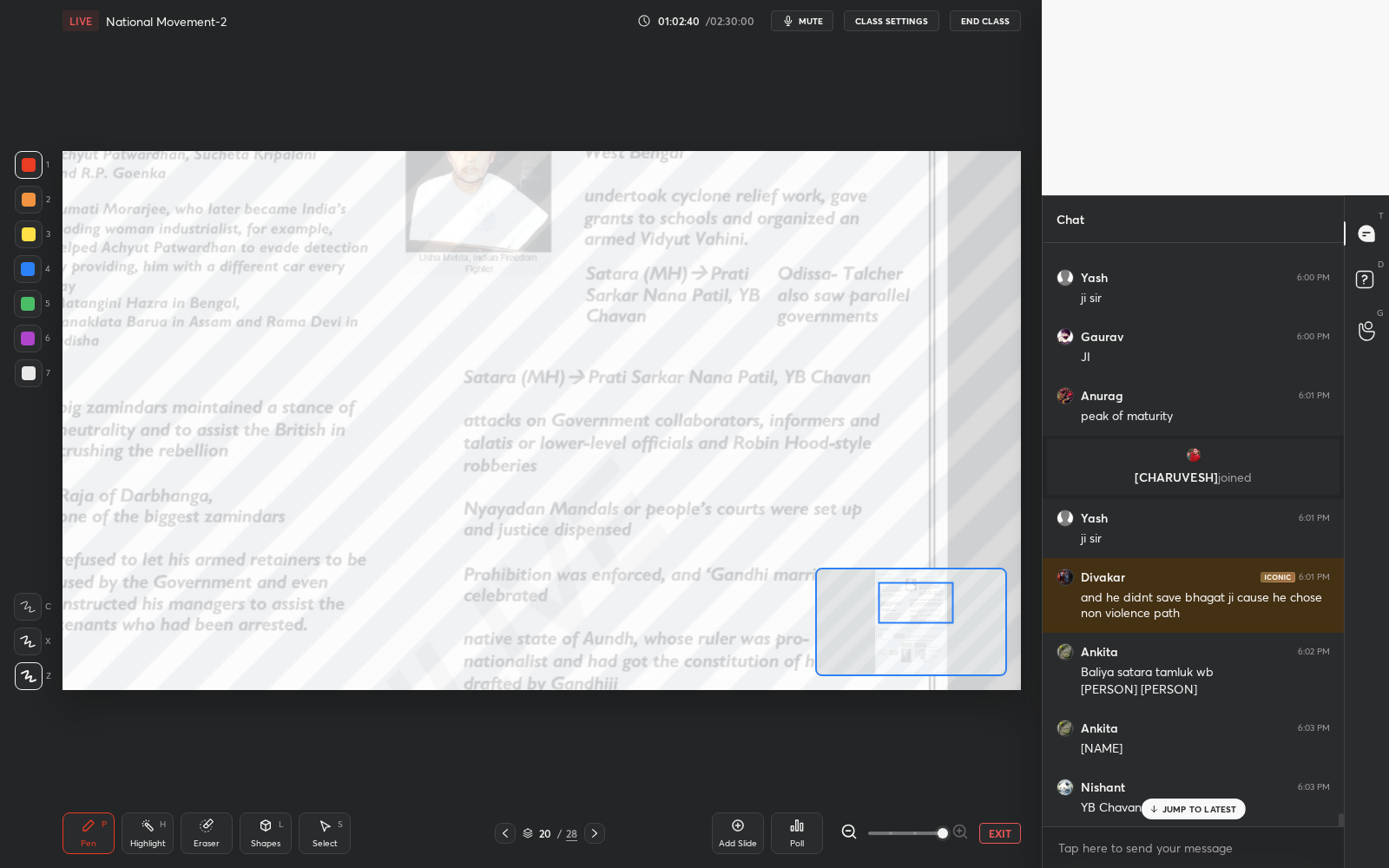 click at bounding box center (916, 603) 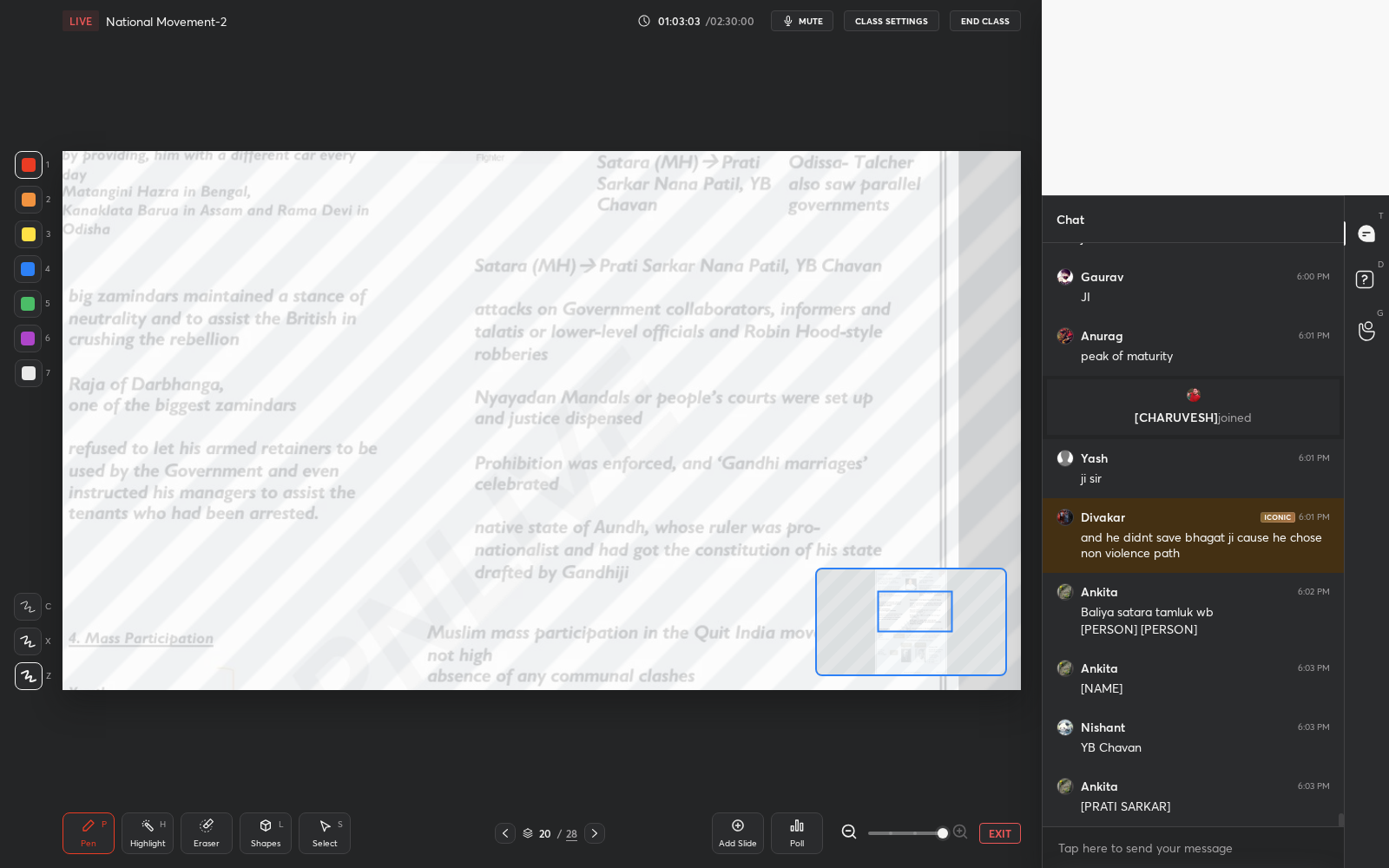 drag, startPoint x: 896, startPoint y: 626, endPoint x: 892, endPoint y: 618, distance: 8.94427 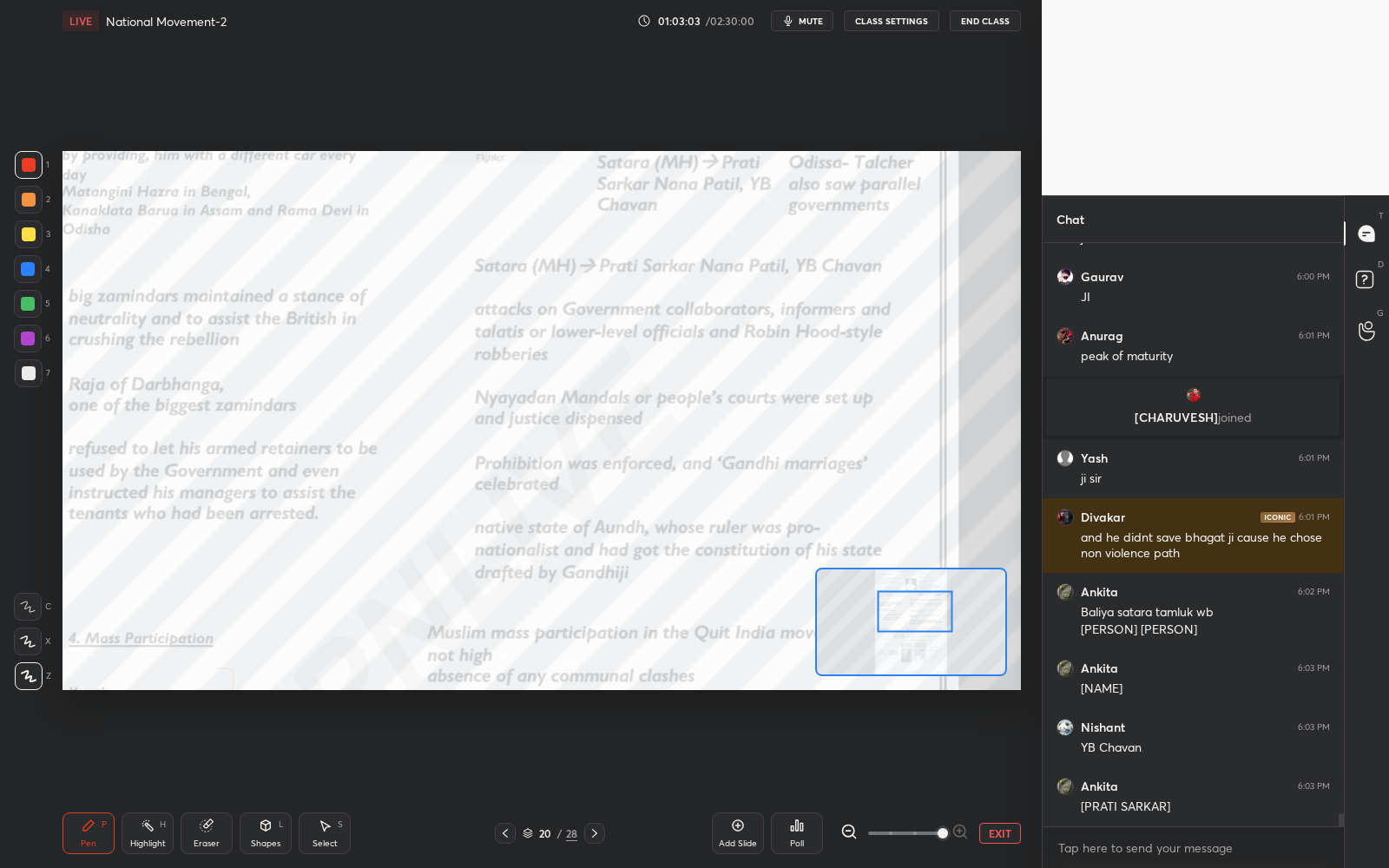click at bounding box center [915, 612] 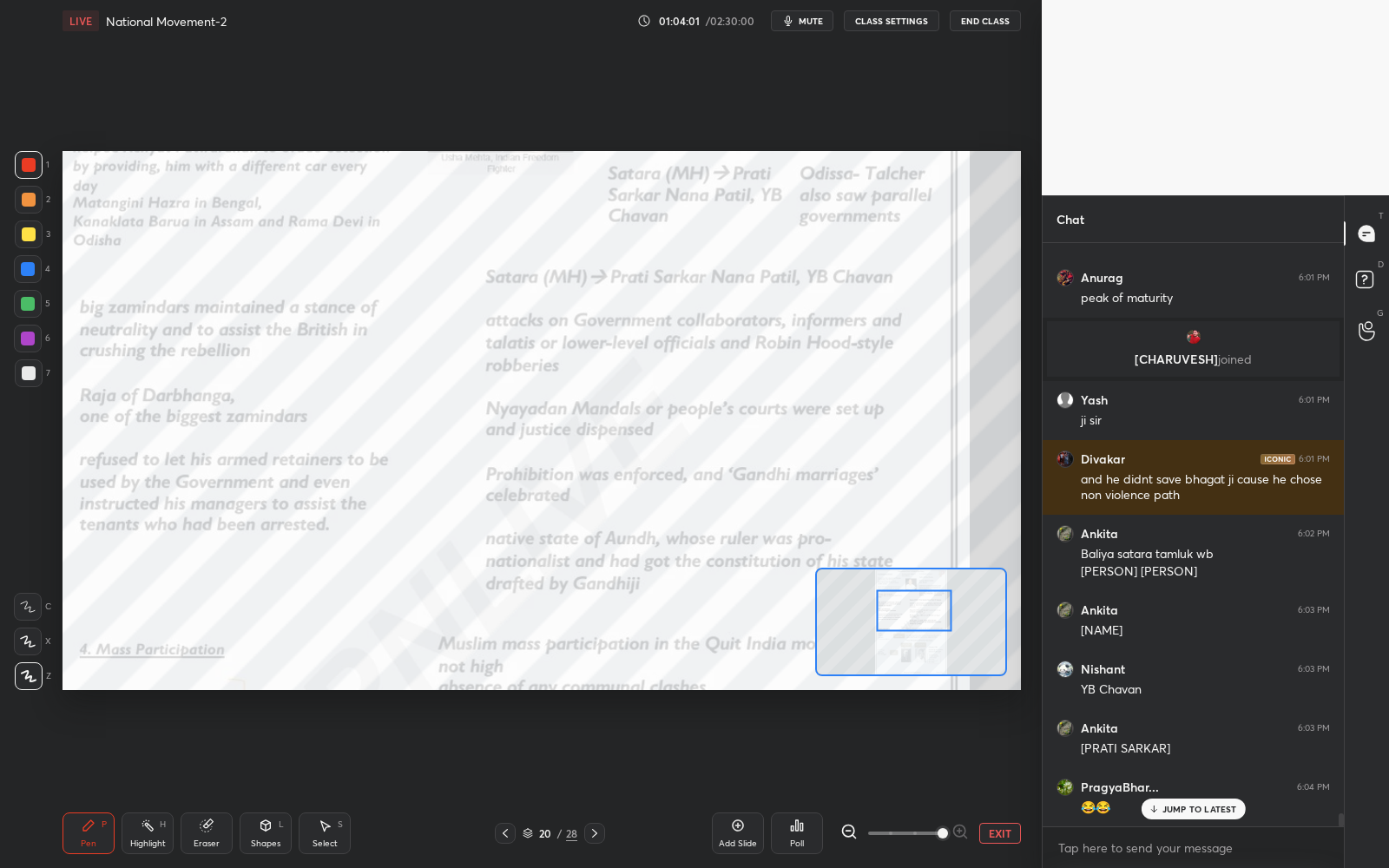 scroll, scrollTop: 26422, scrollLeft: 0, axis: vertical 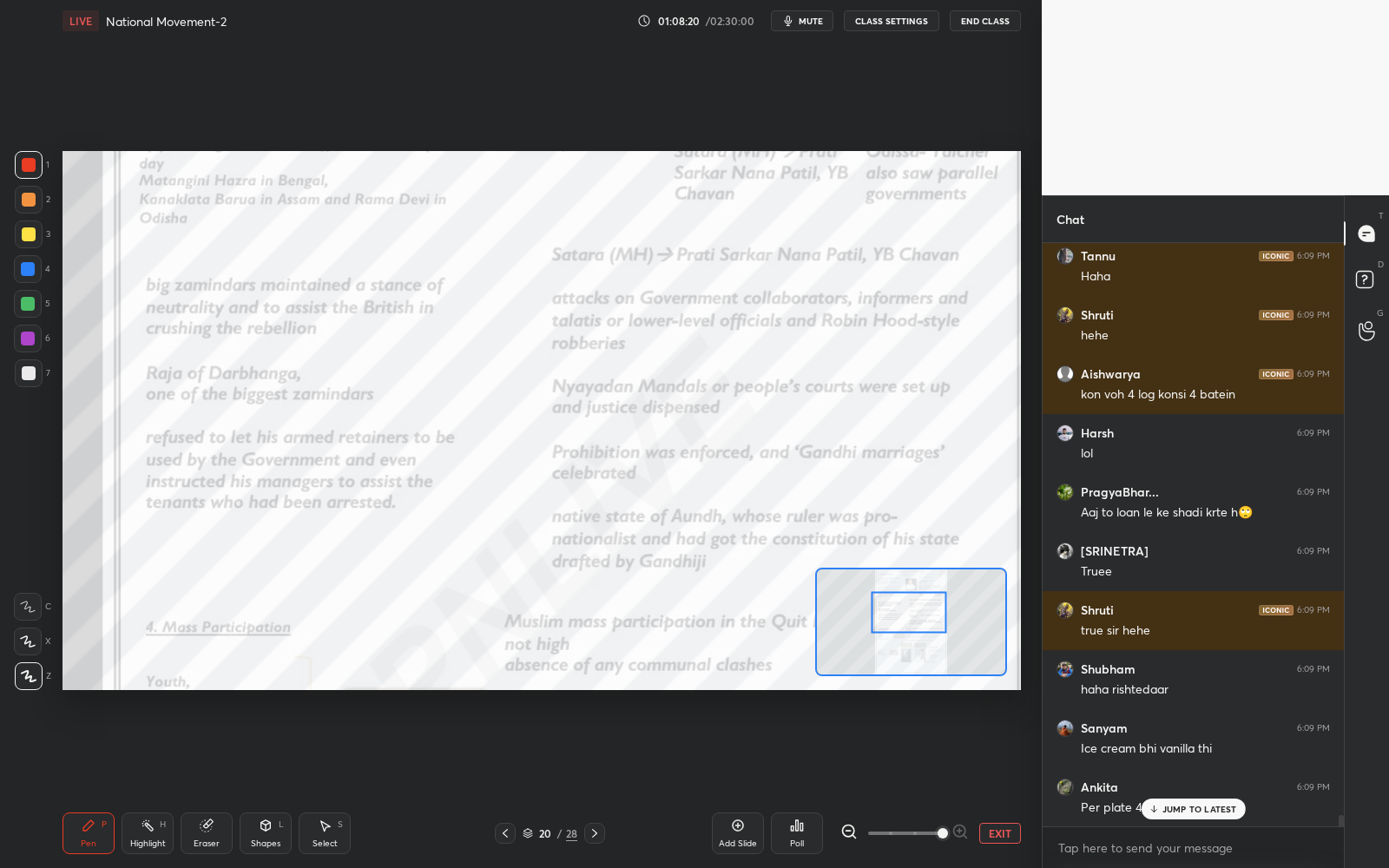 click at bounding box center (909, 613) 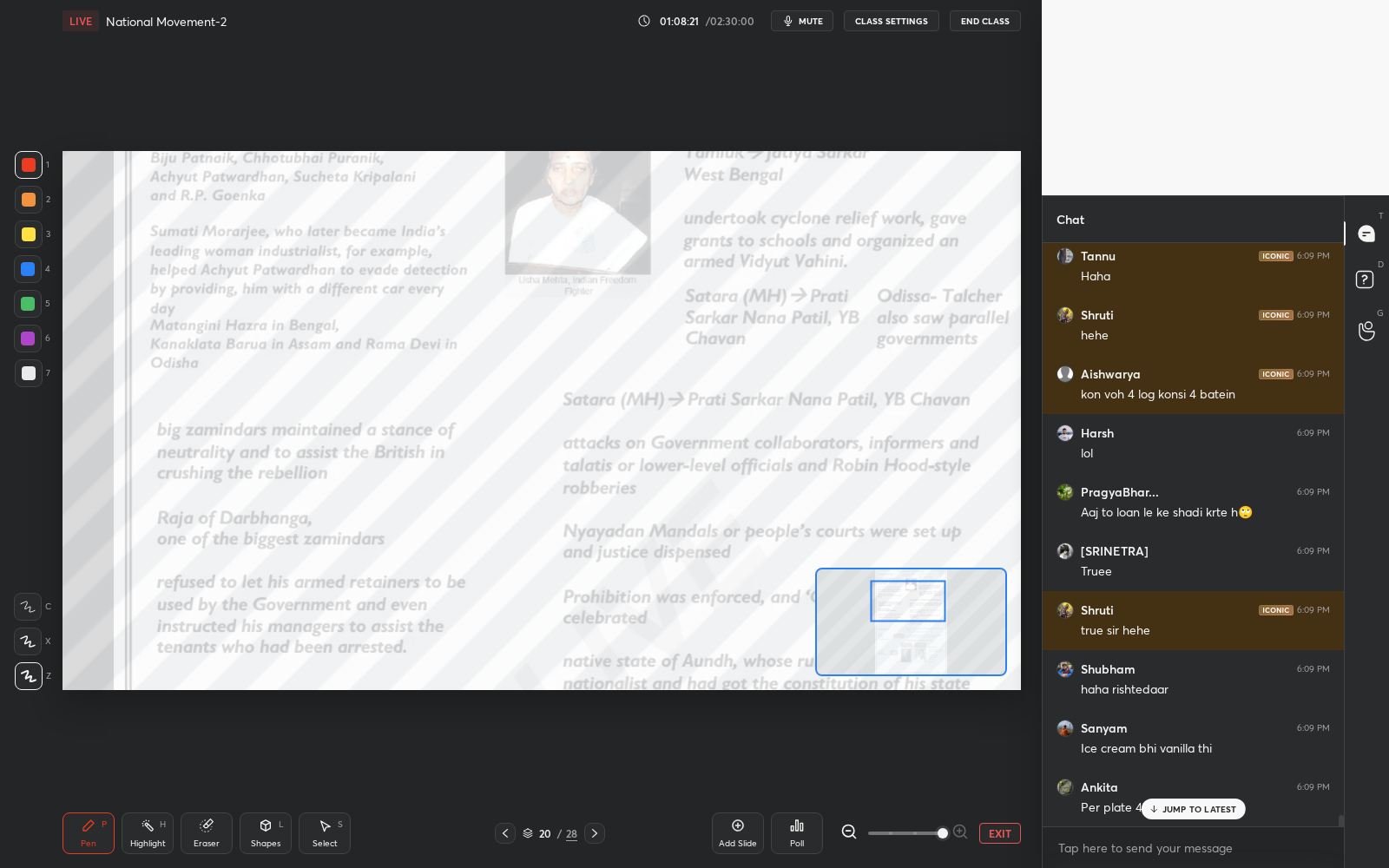 scroll, scrollTop: 30502, scrollLeft: 0, axis: vertical 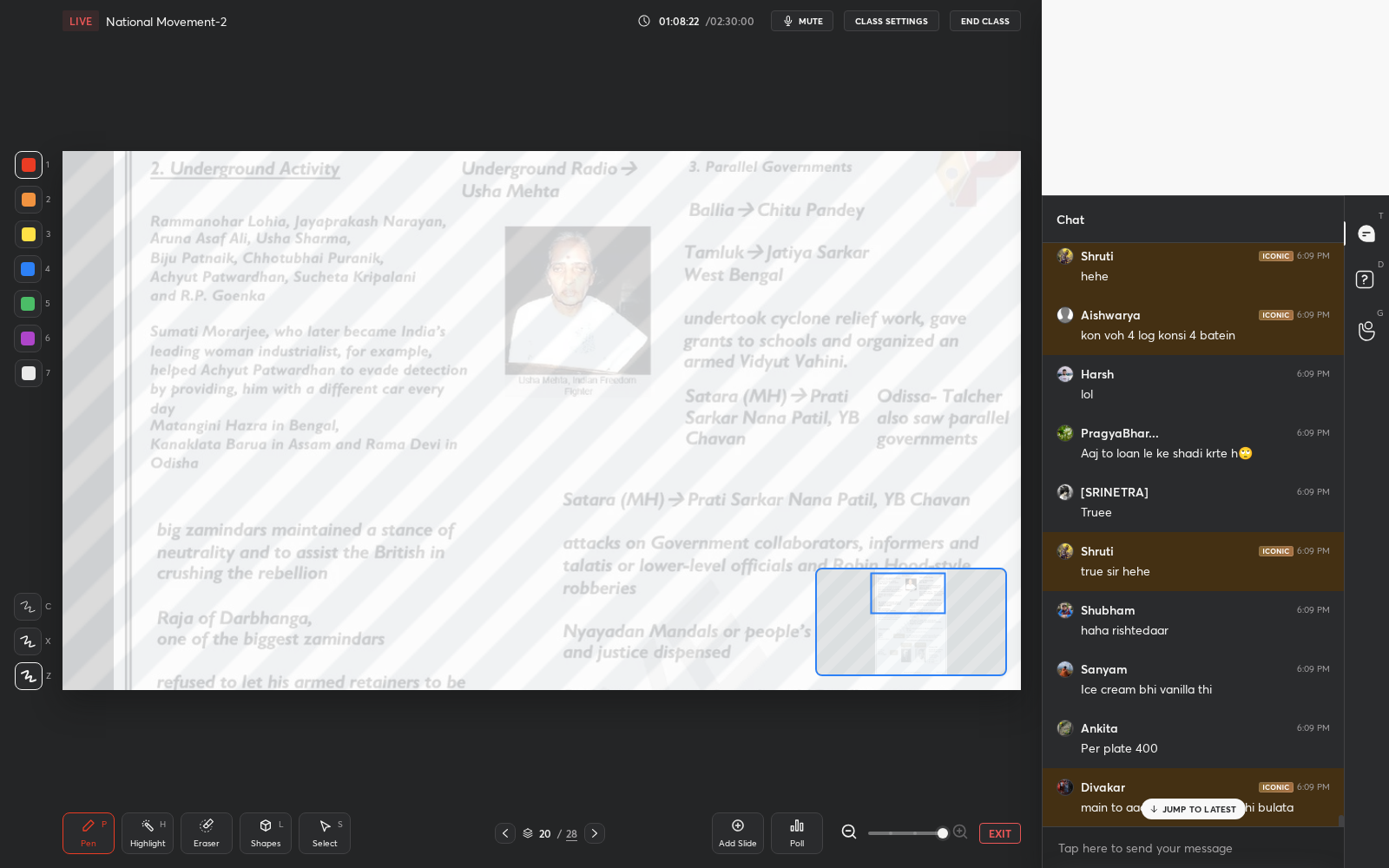 drag, startPoint x: 897, startPoint y: 598, endPoint x: 892, endPoint y: 573, distance: 25.495098 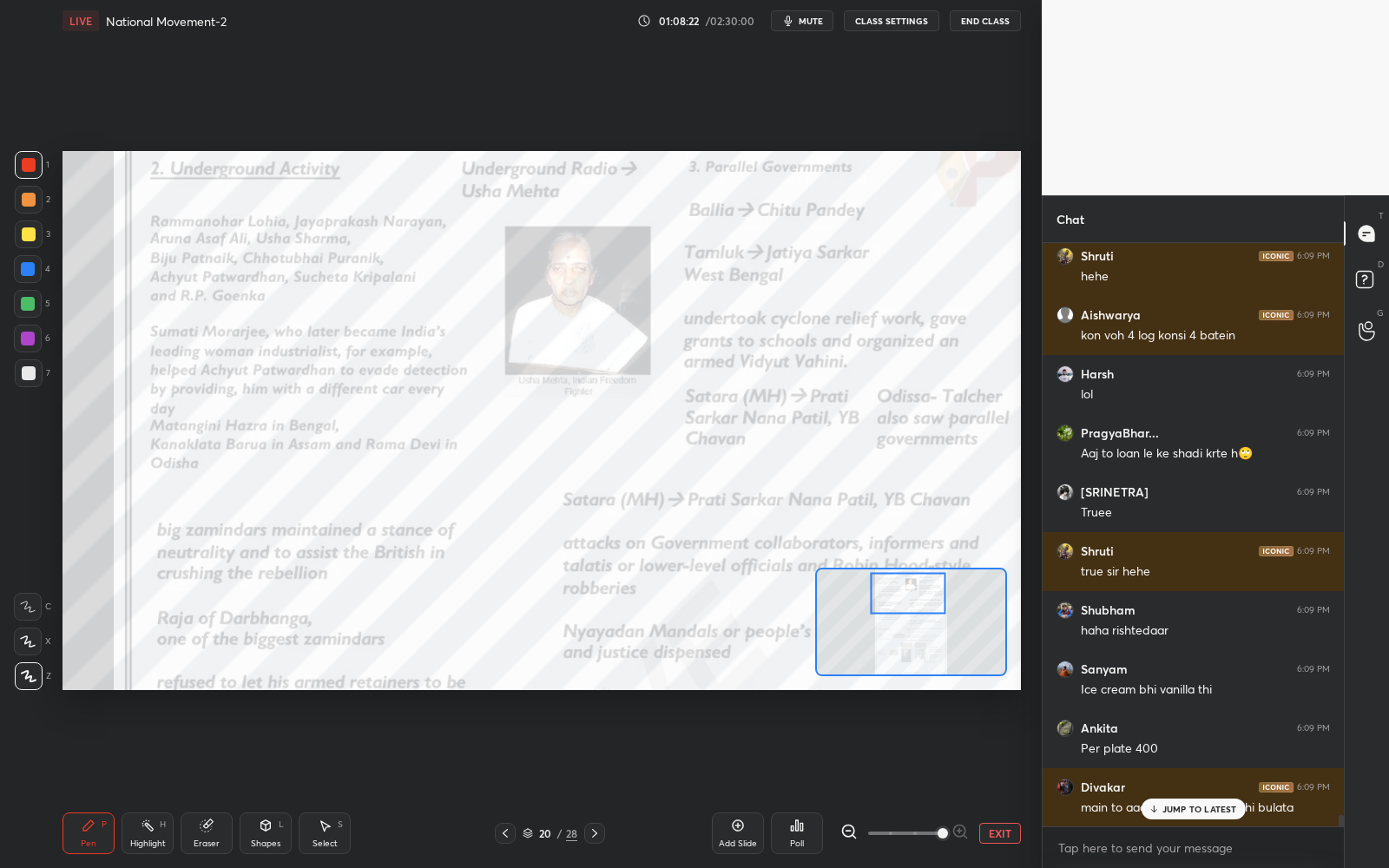 click at bounding box center (908, 594) 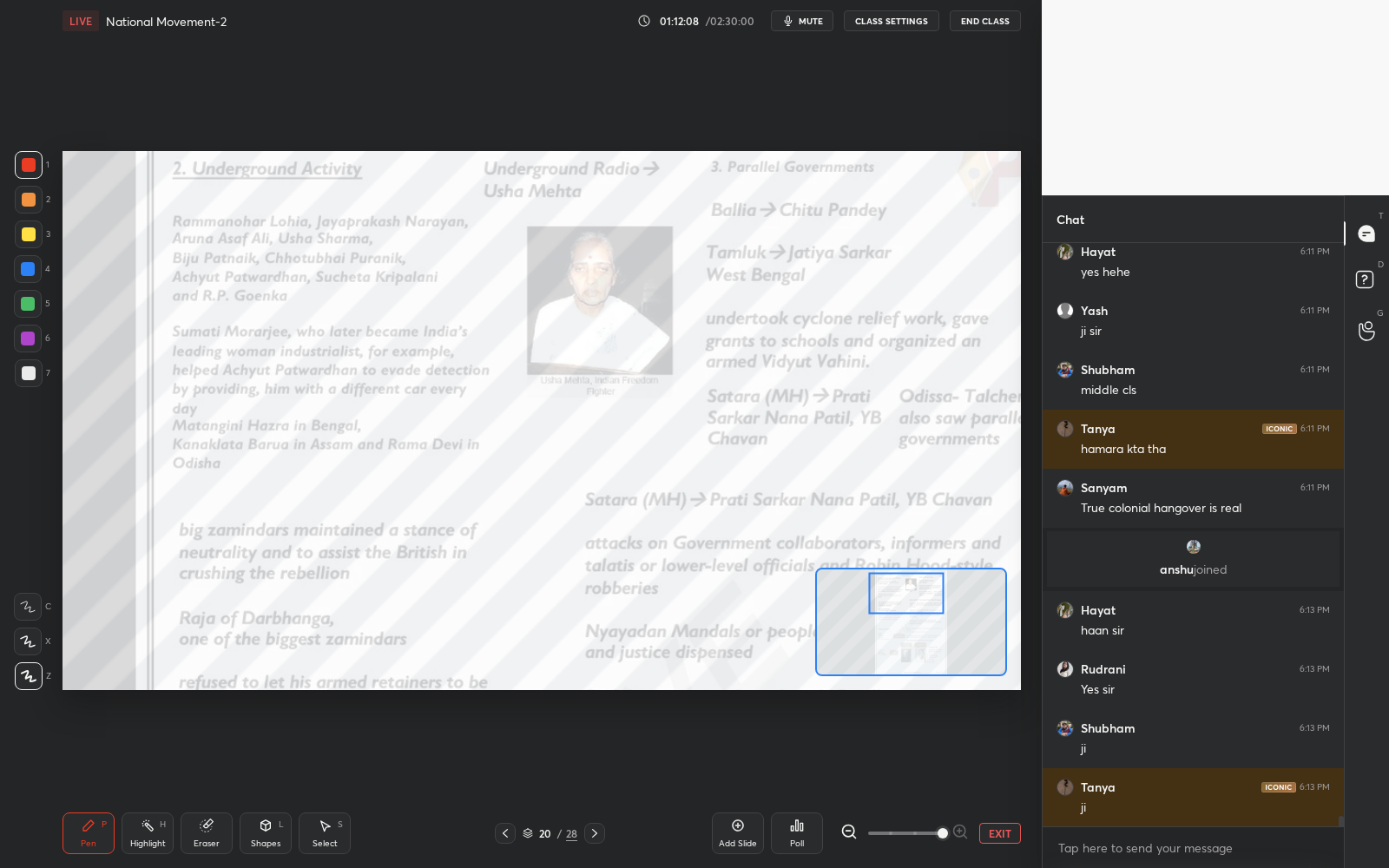 scroll, scrollTop: 33284, scrollLeft: 0, axis: vertical 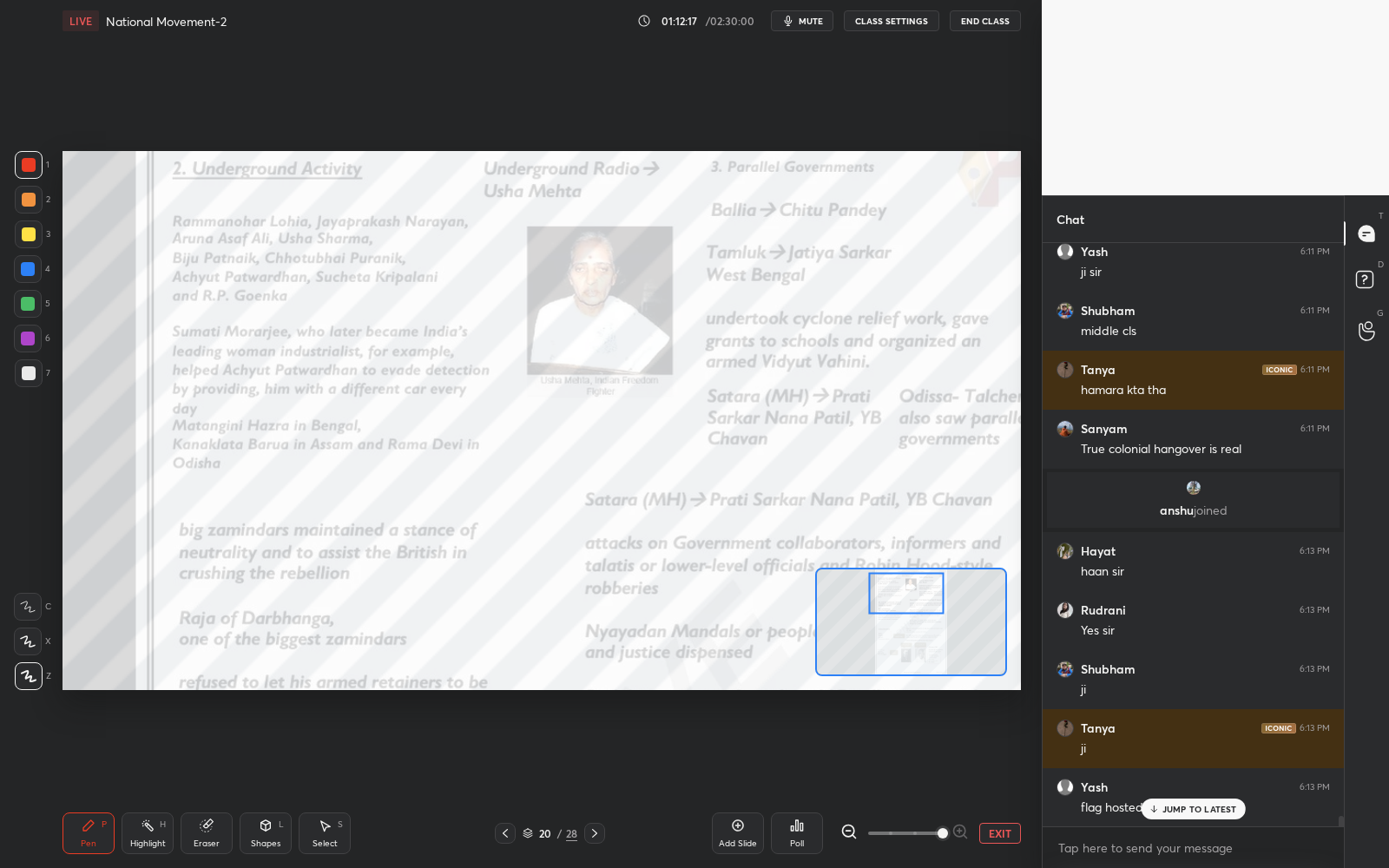 click on "JUMP TO LATEST" at bounding box center (1200, 809) 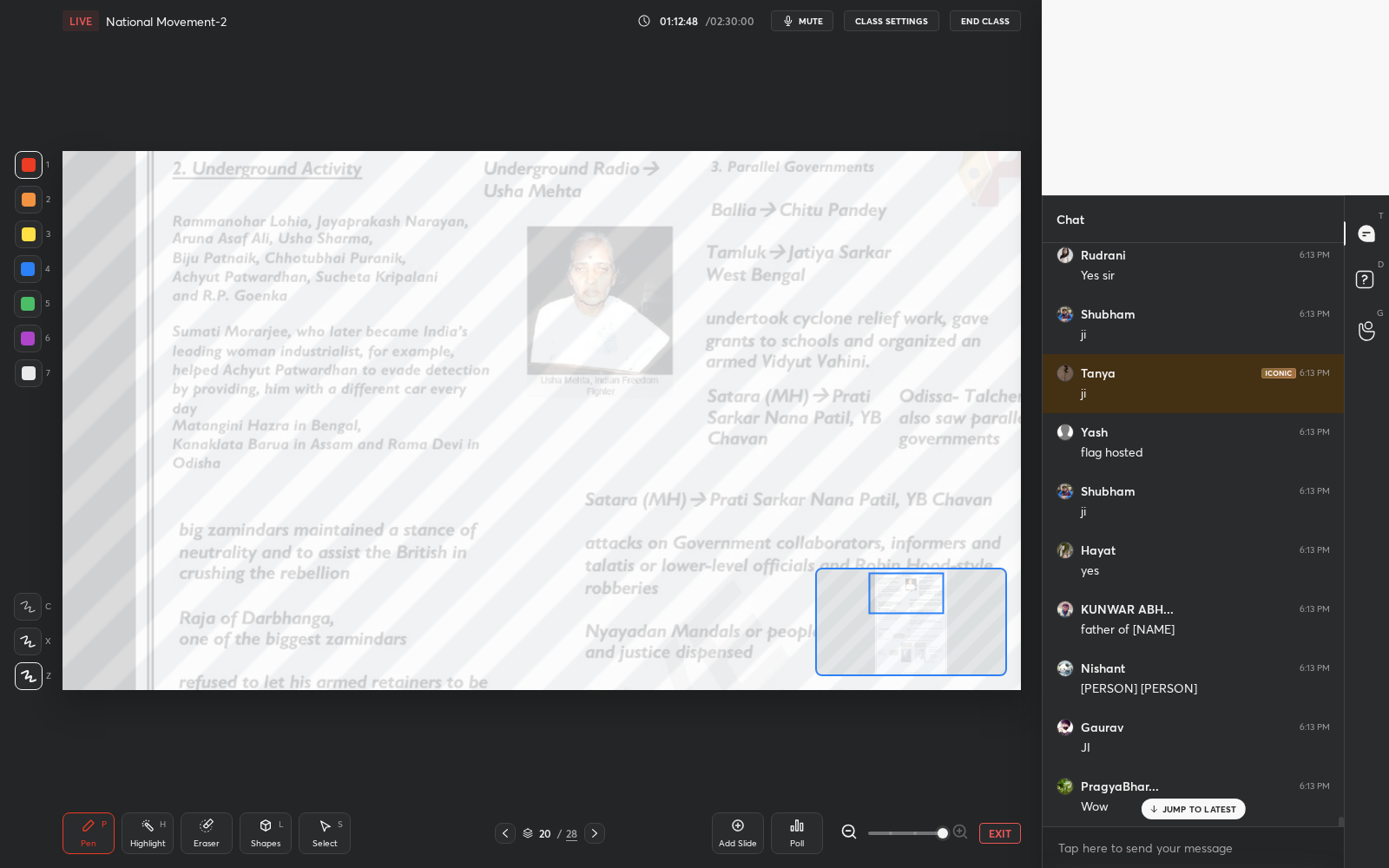 scroll, scrollTop: 33697, scrollLeft: 0, axis: vertical 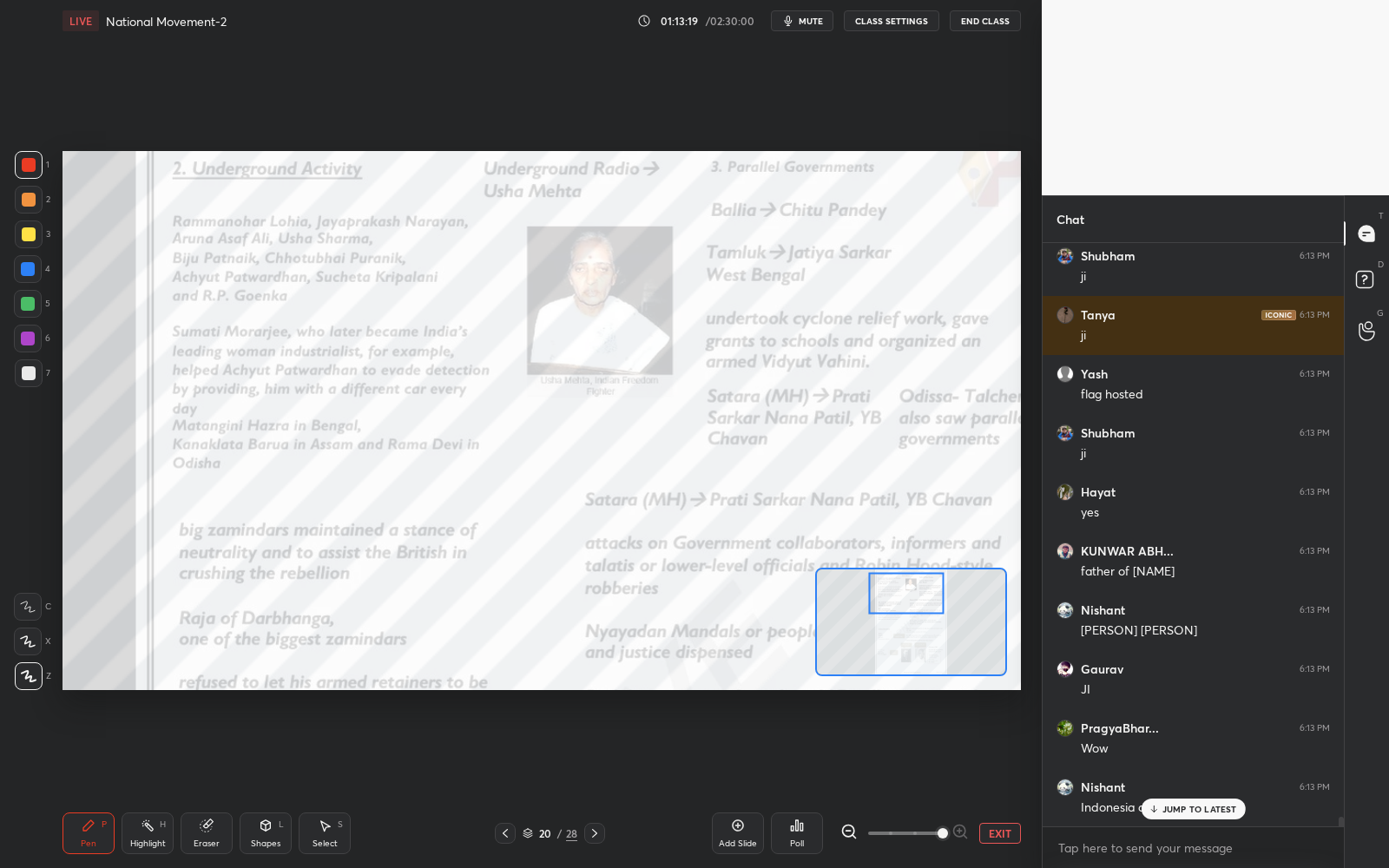 click on "JUMP TO LATEST" at bounding box center [1200, 809] 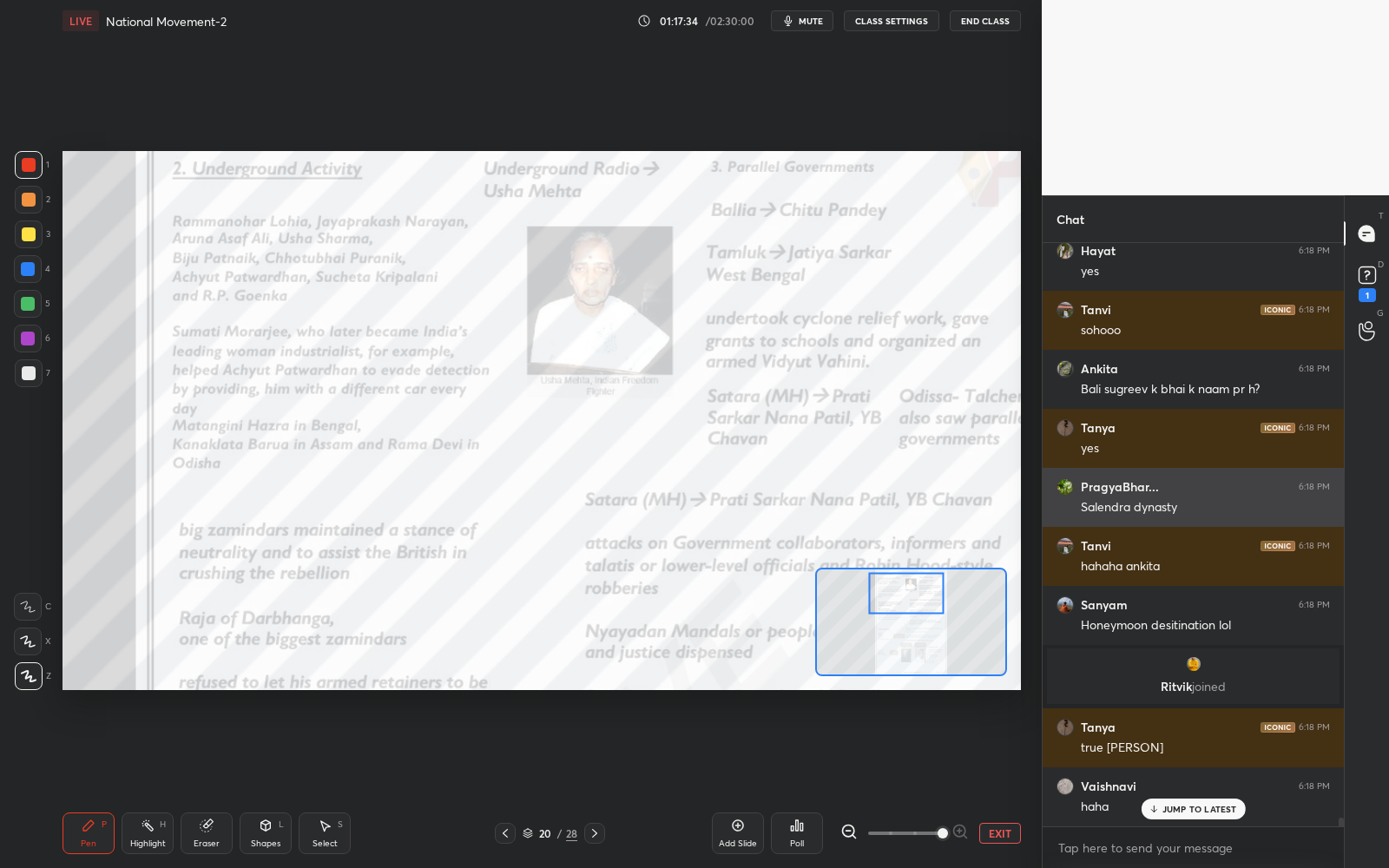 scroll, scrollTop: 37200, scrollLeft: 0, axis: vertical 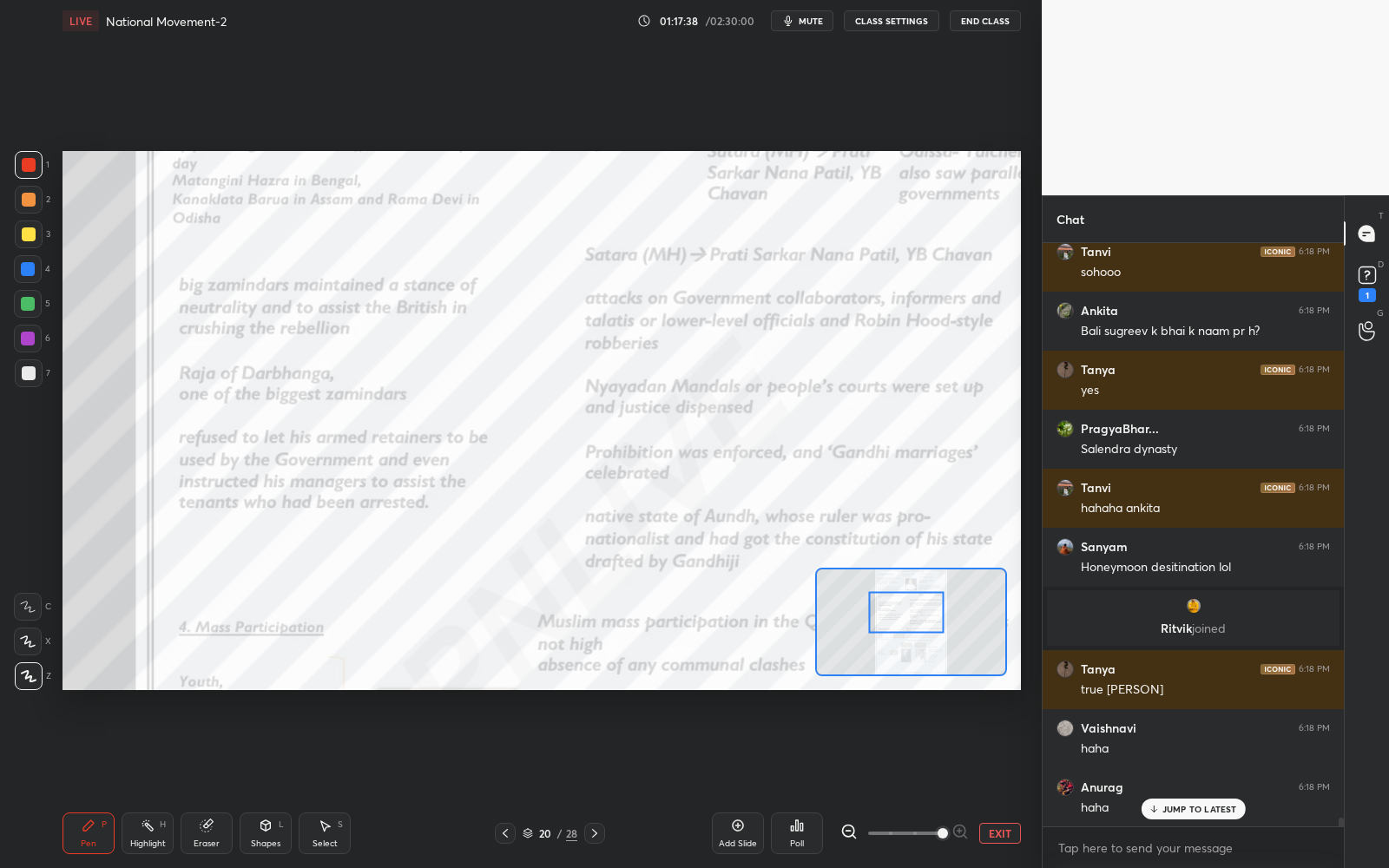 drag, startPoint x: 891, startPoint y: 595, endPoint x: 892, endPoint y: 609, distance: 14.03567 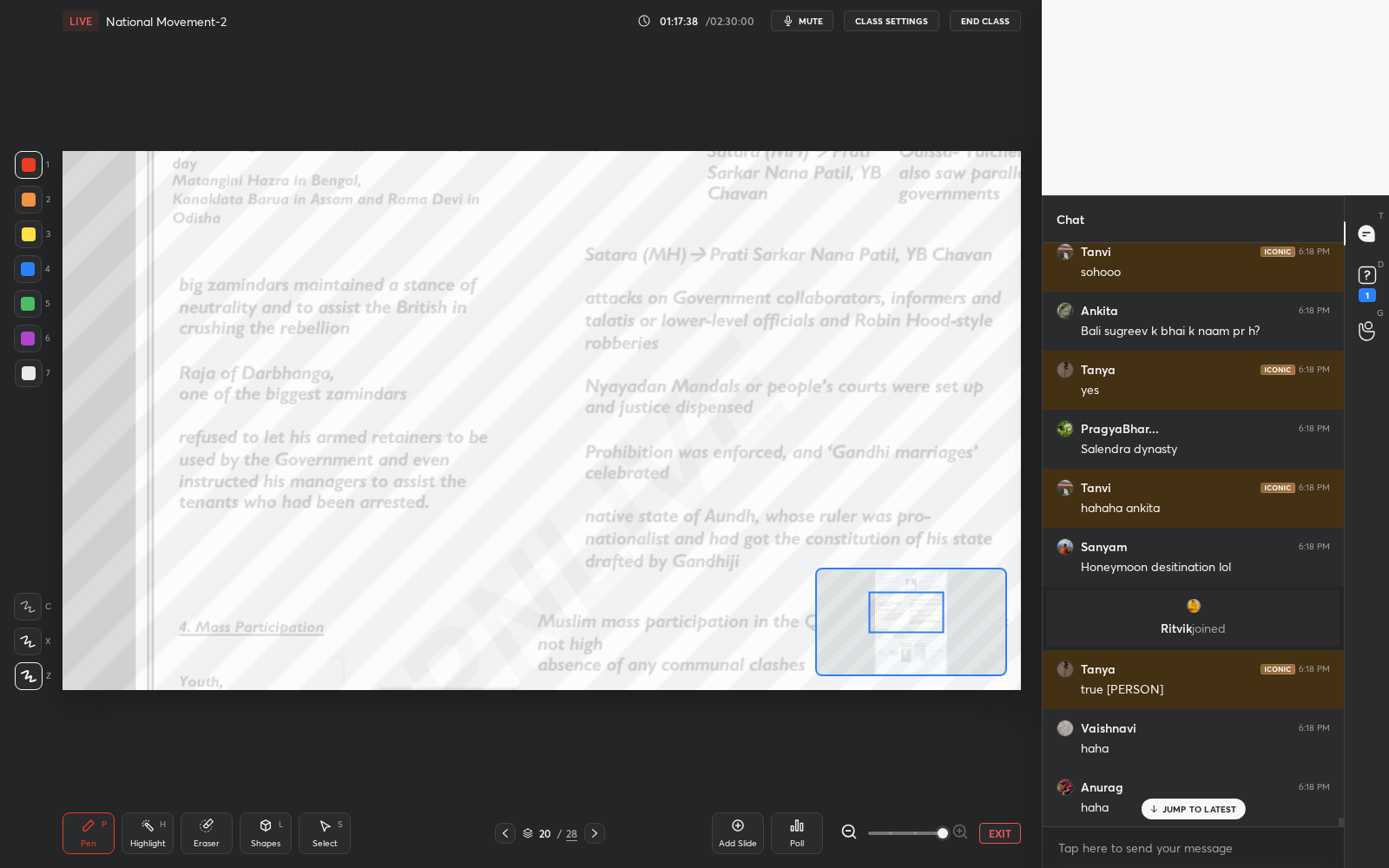 click at bounding box center [906, 613] 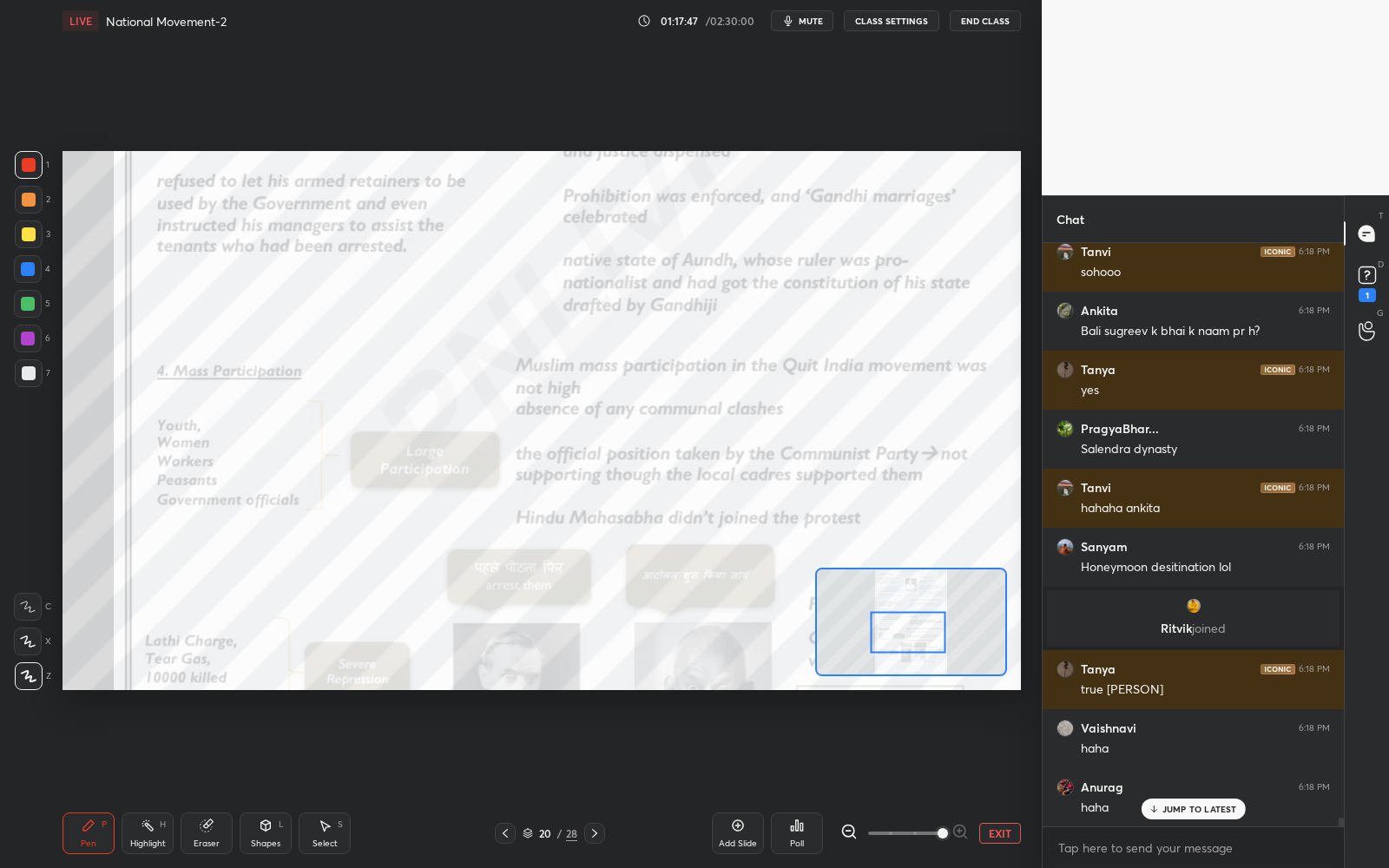 drag, startPoint x: 910, startPoint y: 606, endPoint x: 911, endPoint y: 631, distance: 25.019992 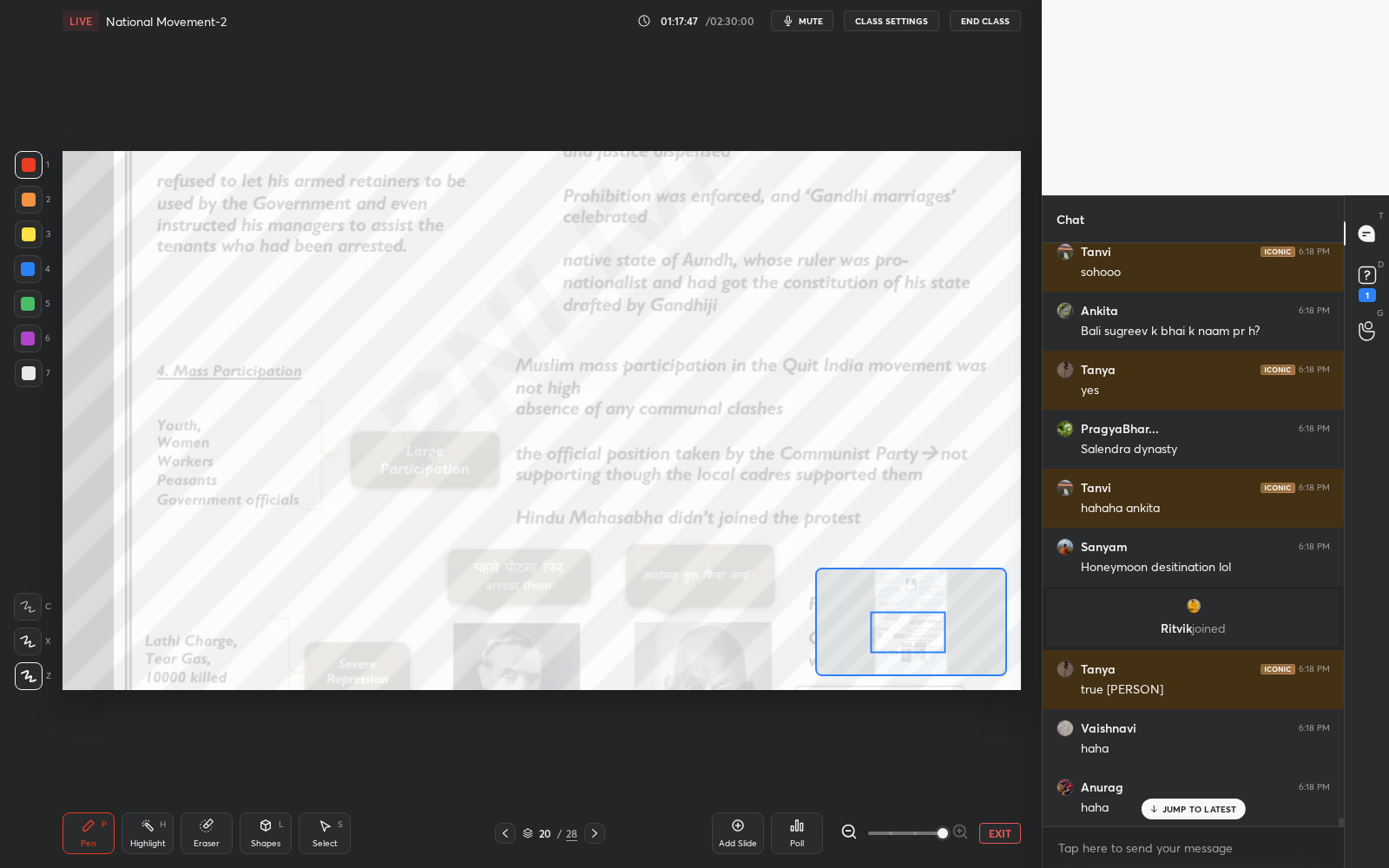 click at bounding box center [908, 633] 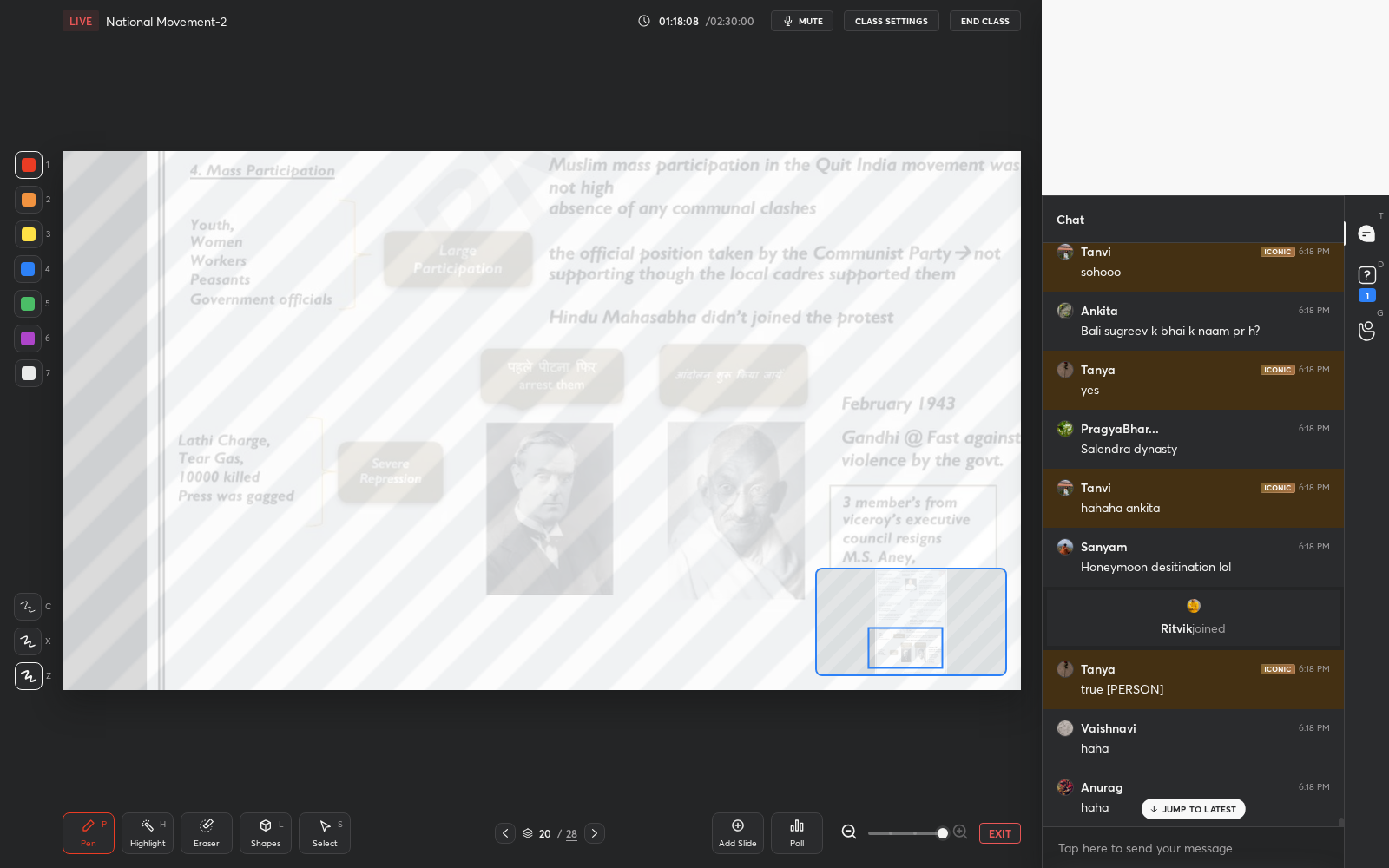 drag, startPoint x: 920, startPoint y: 637, endPoint x: 918, endPoint y: 653, distance: 16.124515 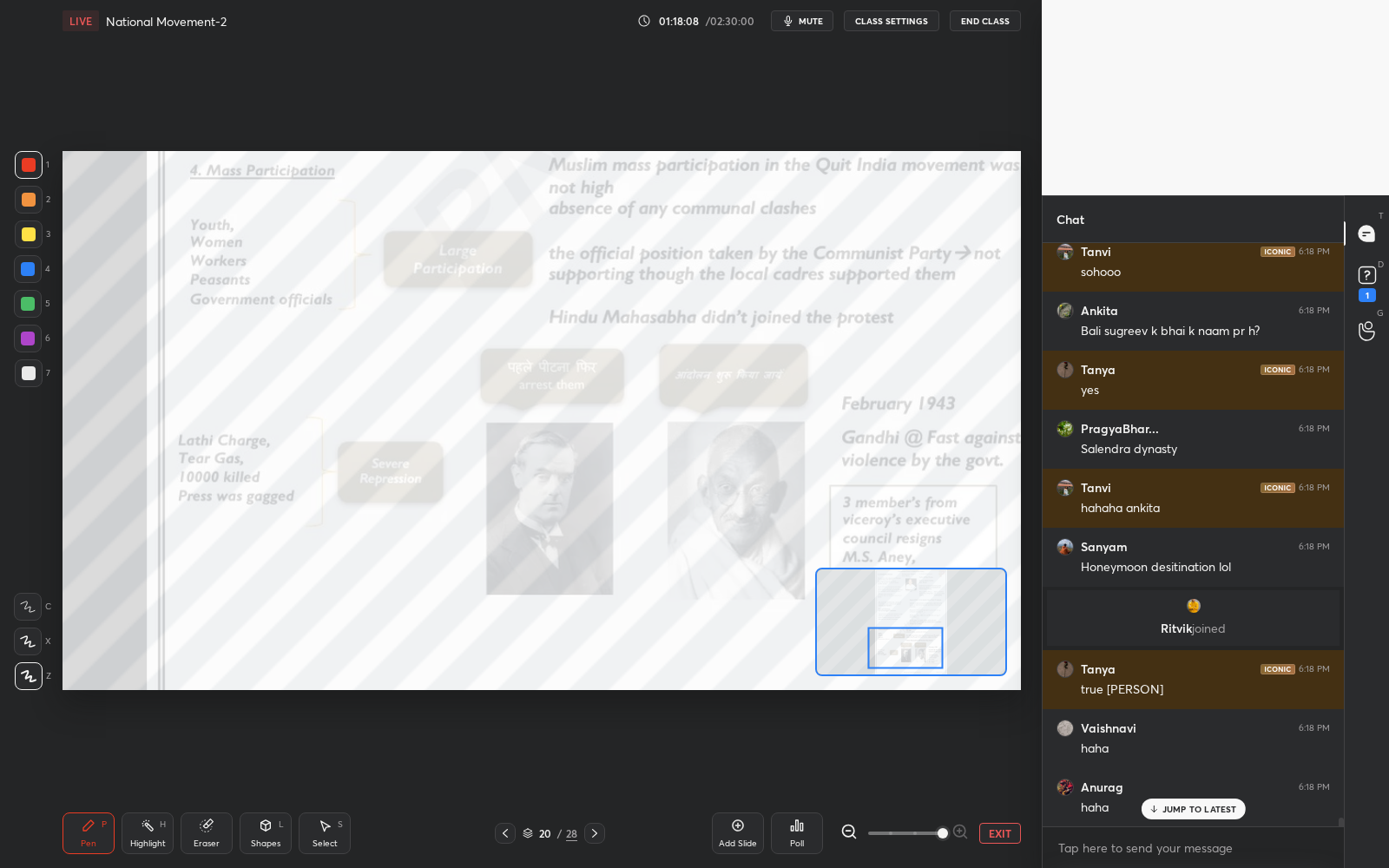 click at bounding box center [905, 648] 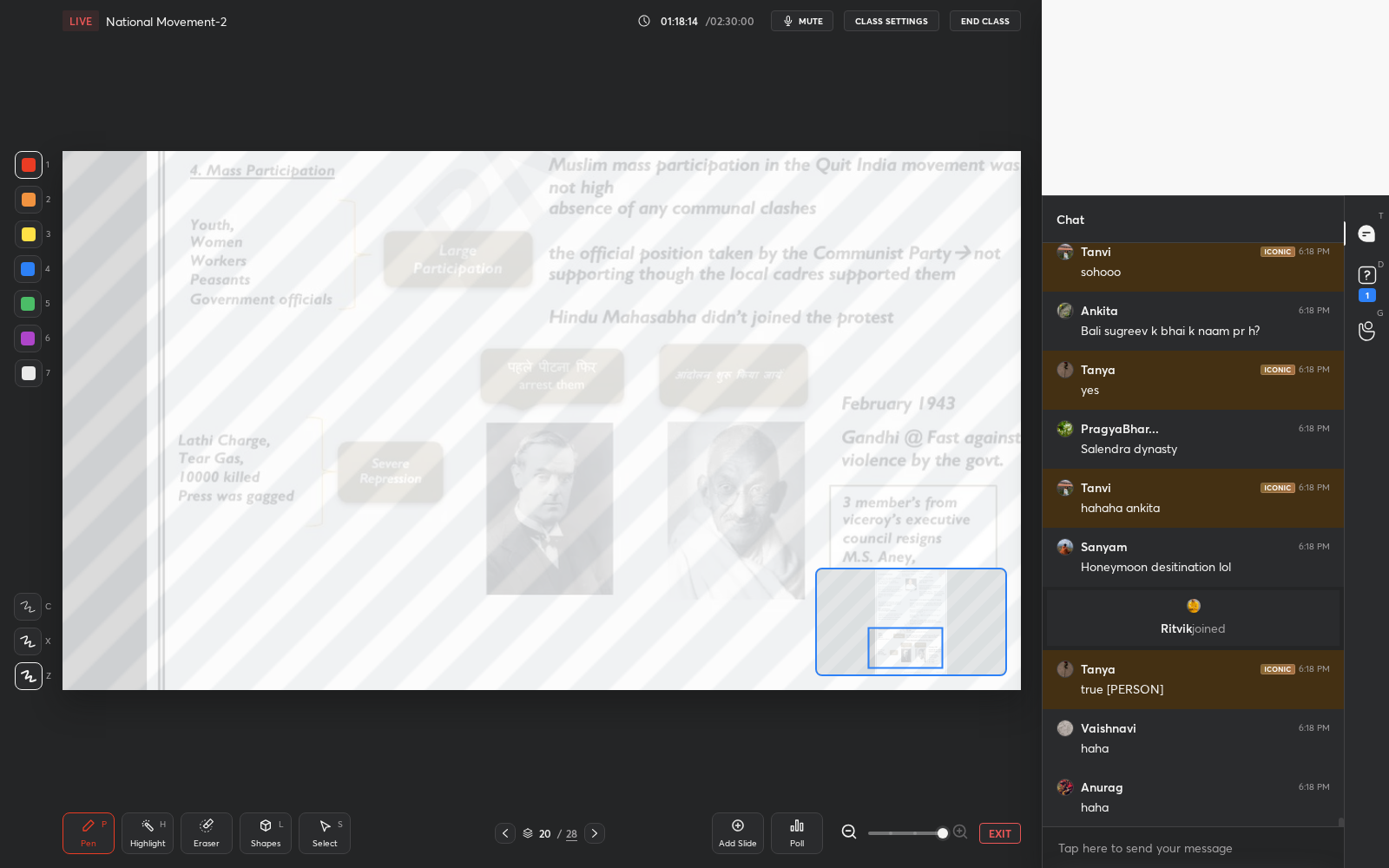 scroll, scrollTop: 37259, scrollLeft: 0, axis: vertical 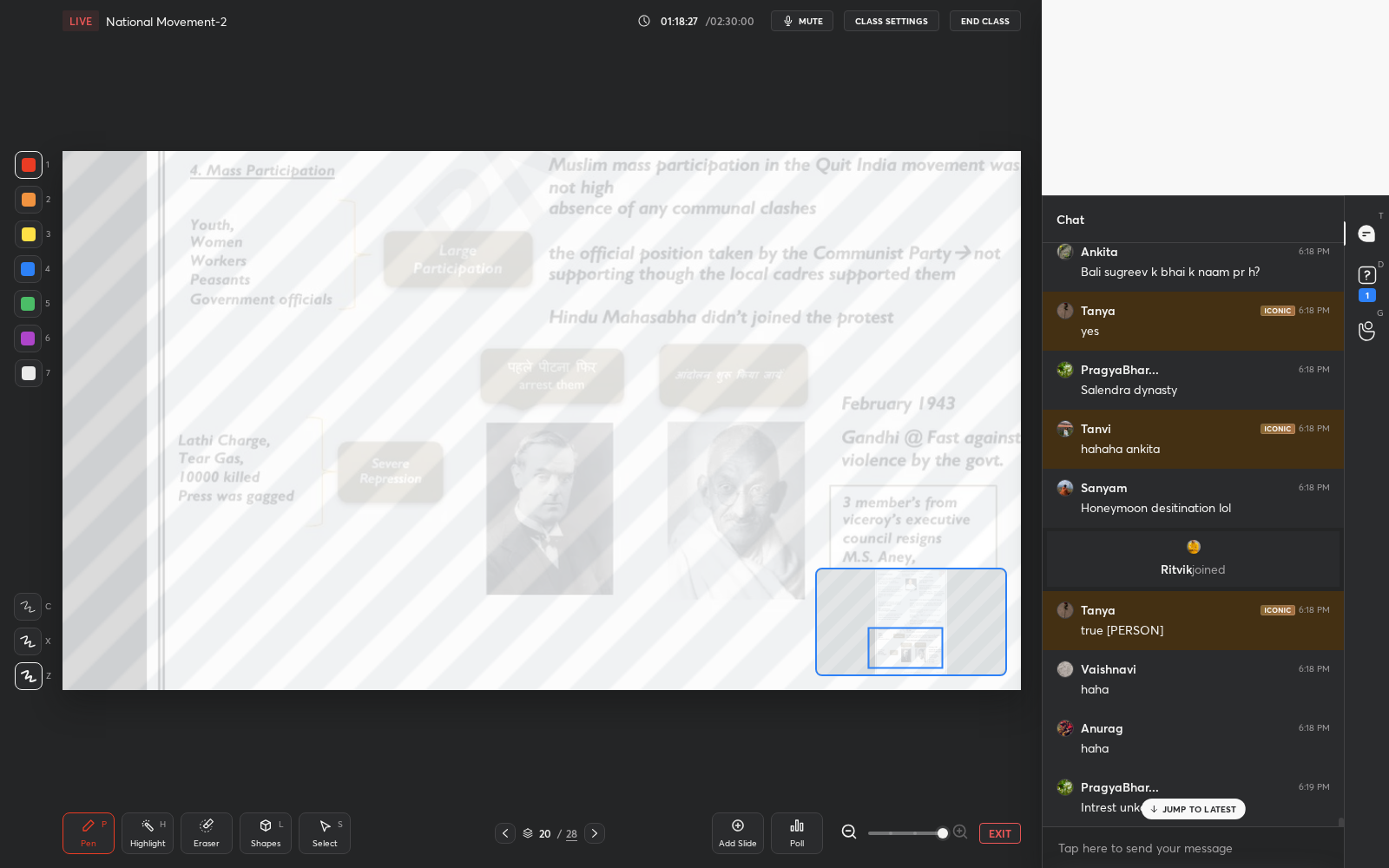 click on "JUMP TO LATEST" at bounding box center (1193, 809) 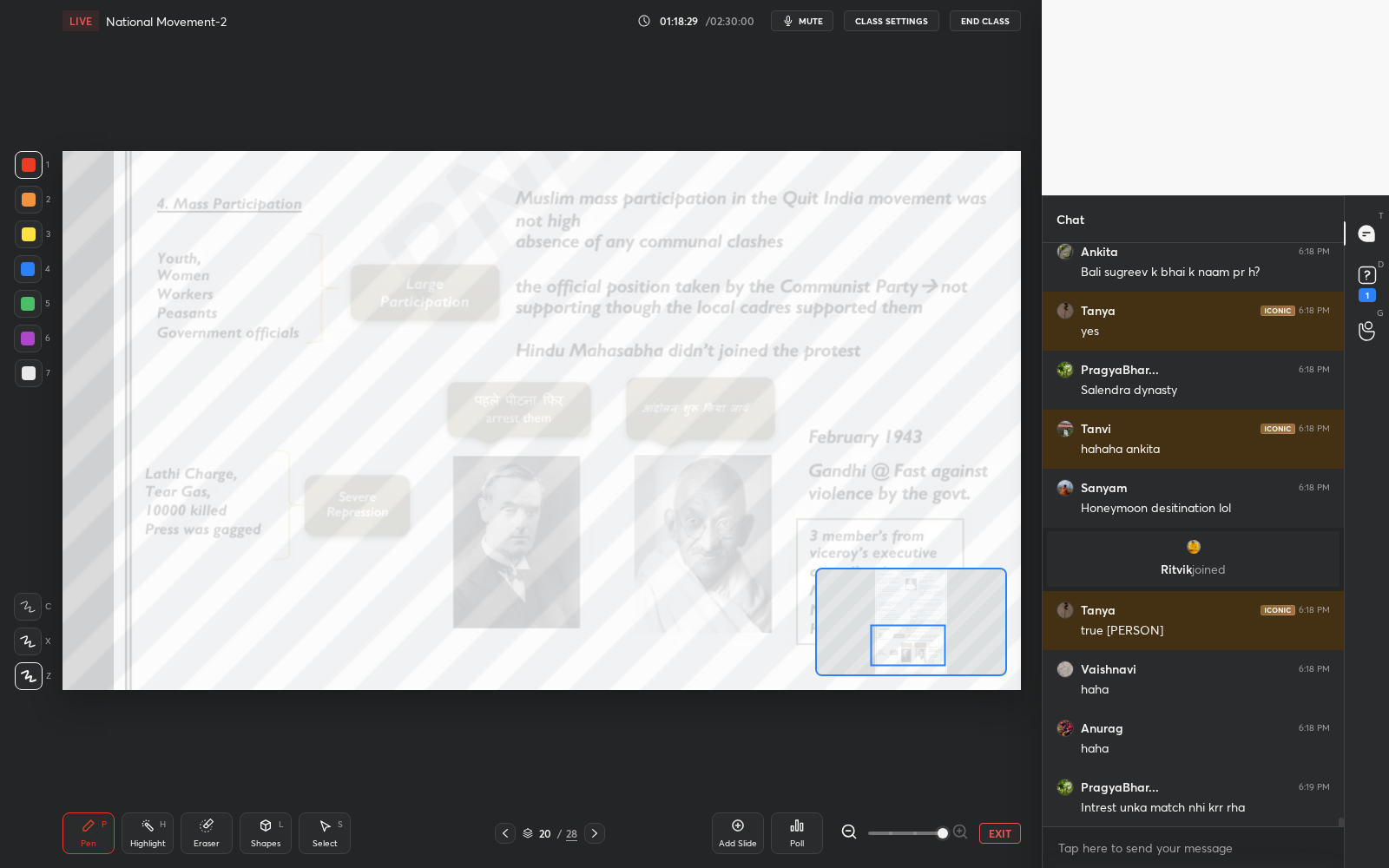 click at bounding box center (908, 646) 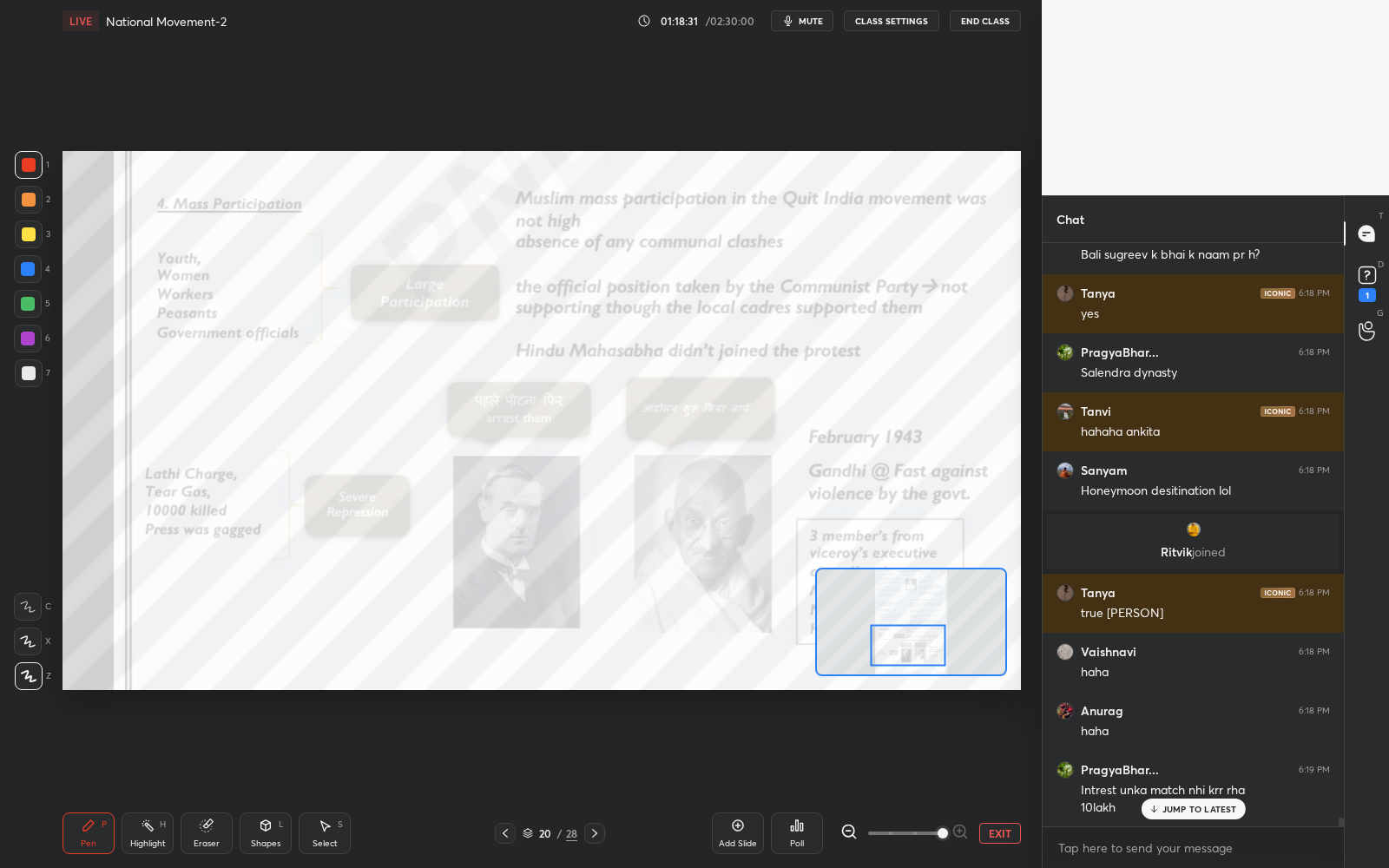 scroll, scrollTop: 37335, scrollLeft: 0, axis: vertical 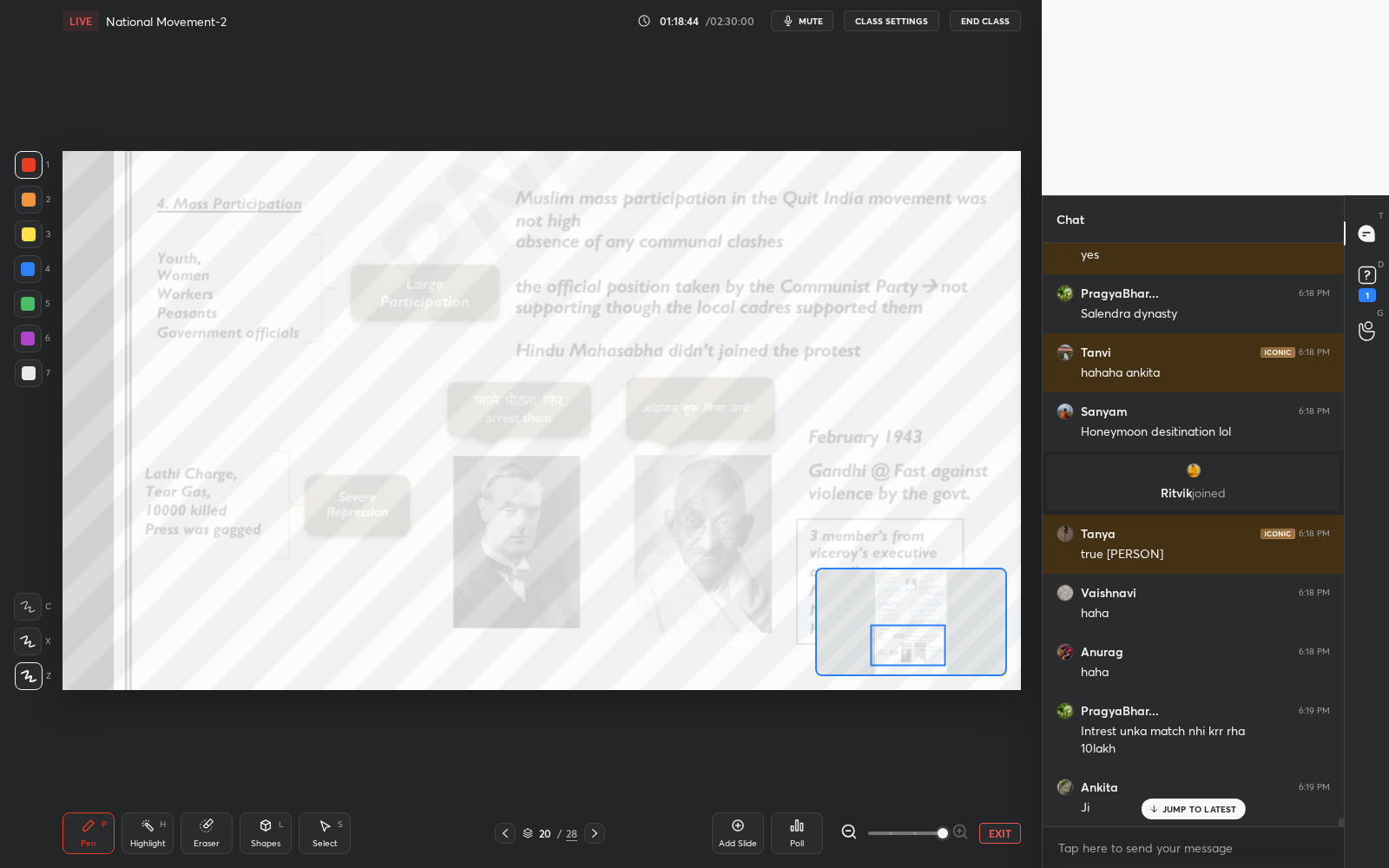 click on "EXIT" at bounding box center [1000, 833] 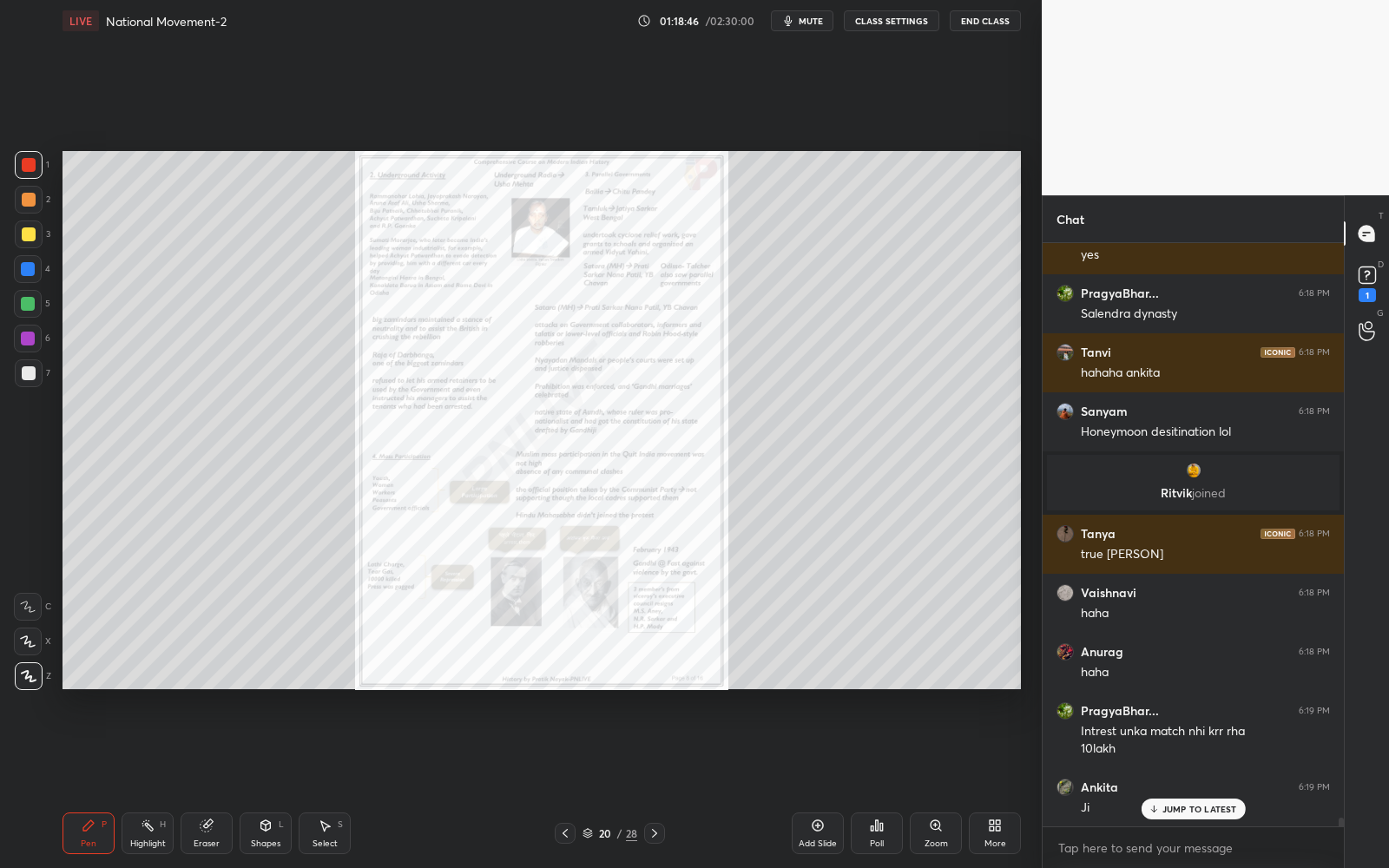 click on "20" at bounding box center (605, 833) 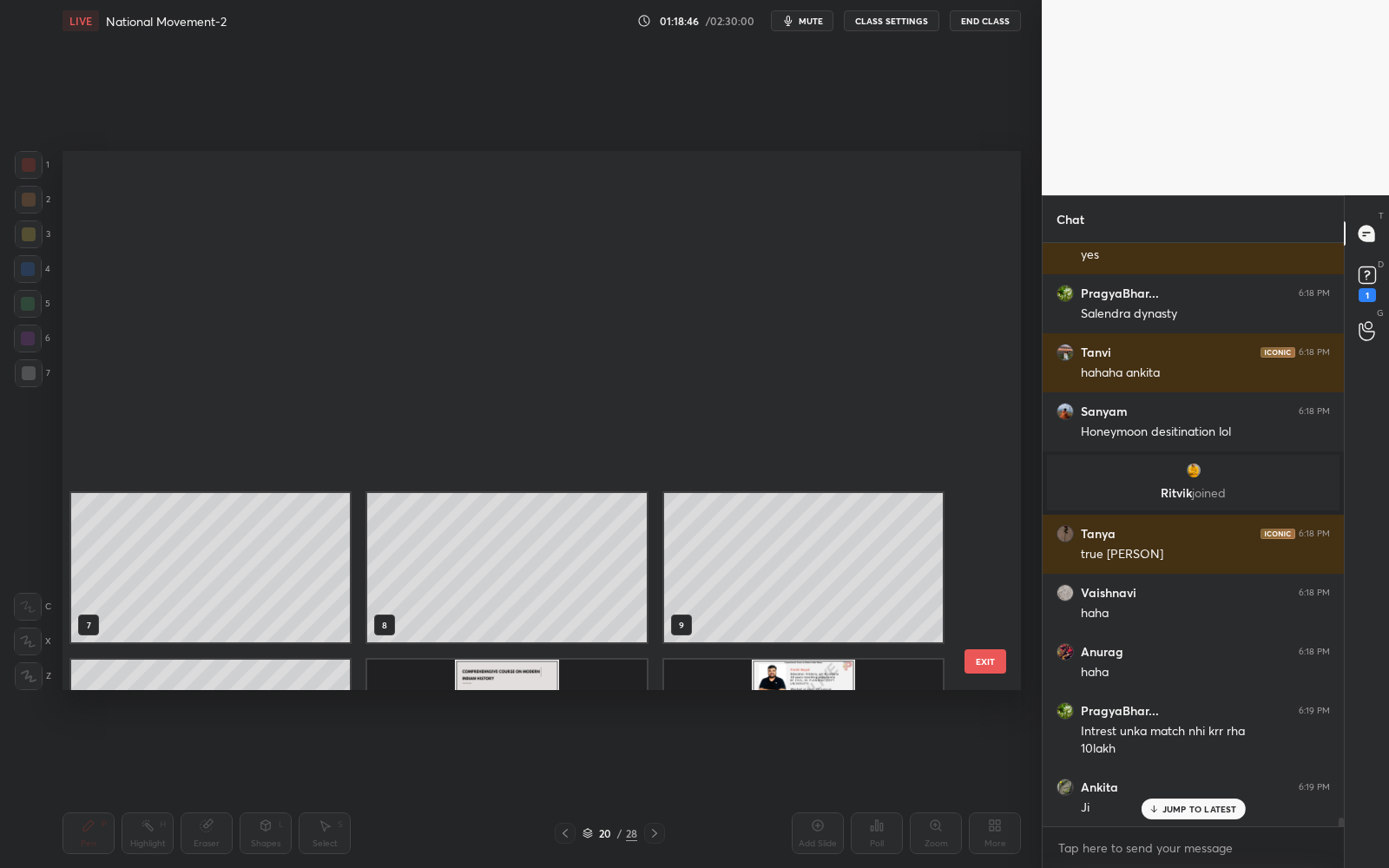 scroll, scrollTop: 627, scrollLeft: 0, axis: vertical 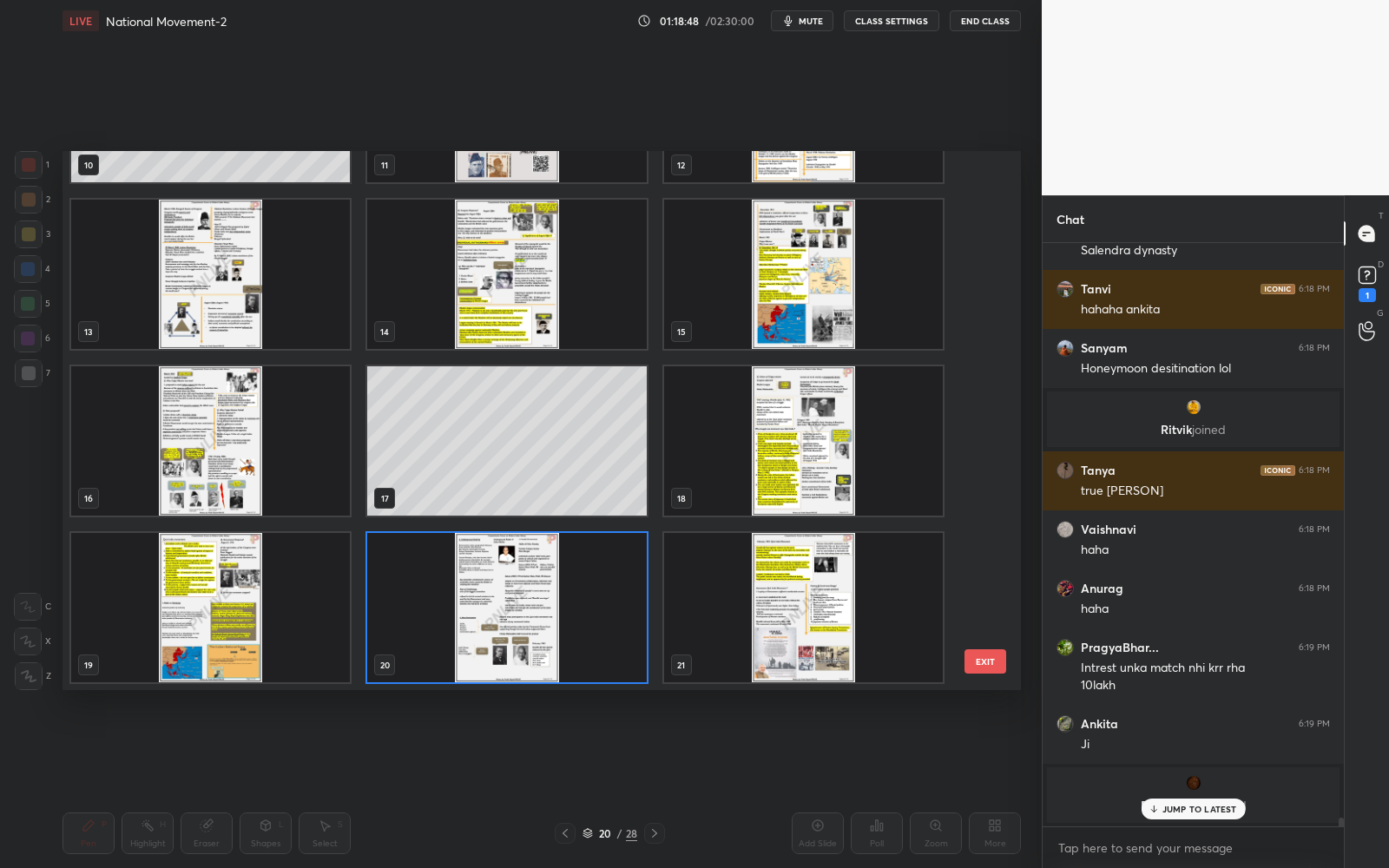 click at bounding box center (210, 608) 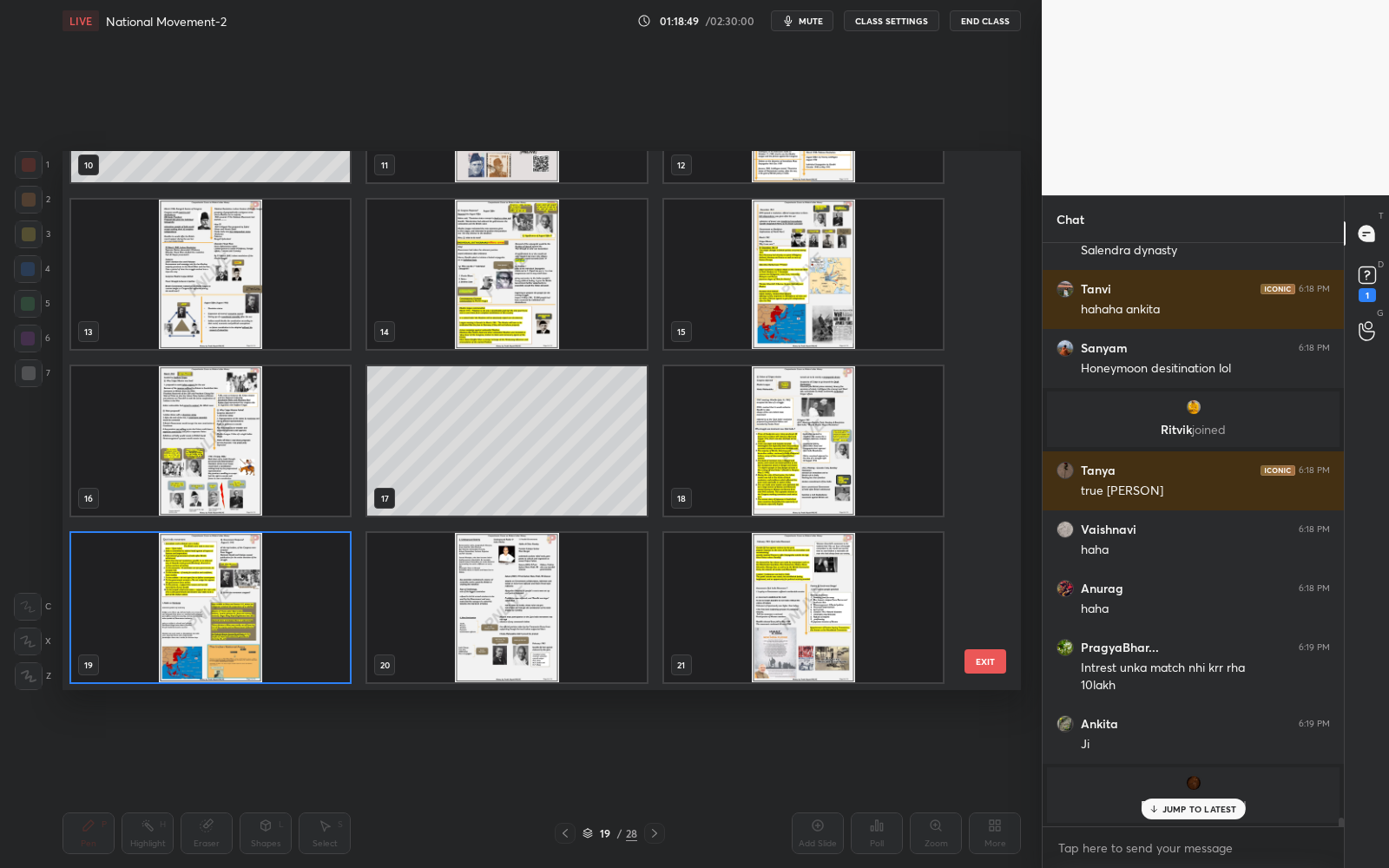 click at bounding box center (210, 608) 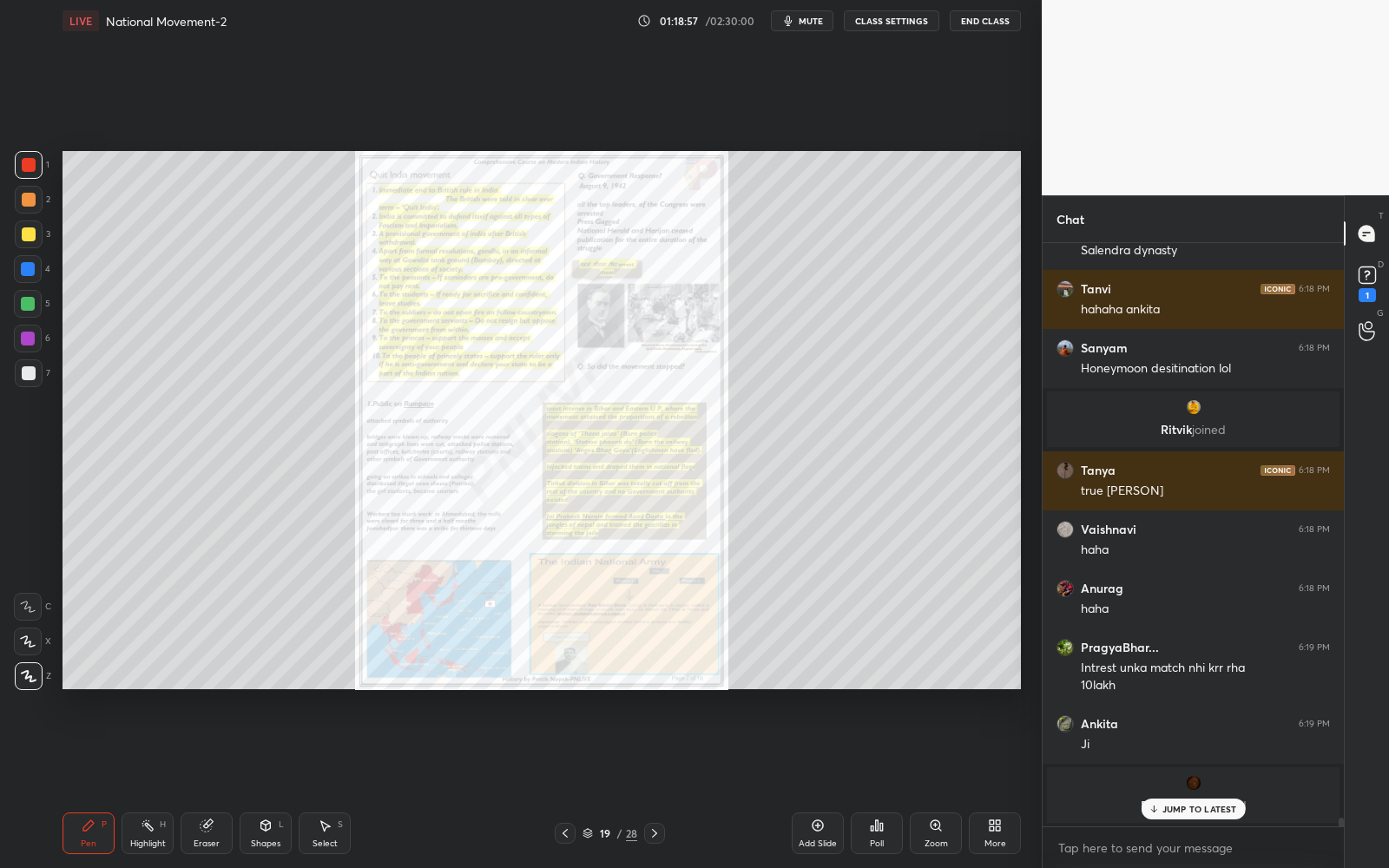 click at bounding box center [29, 234] 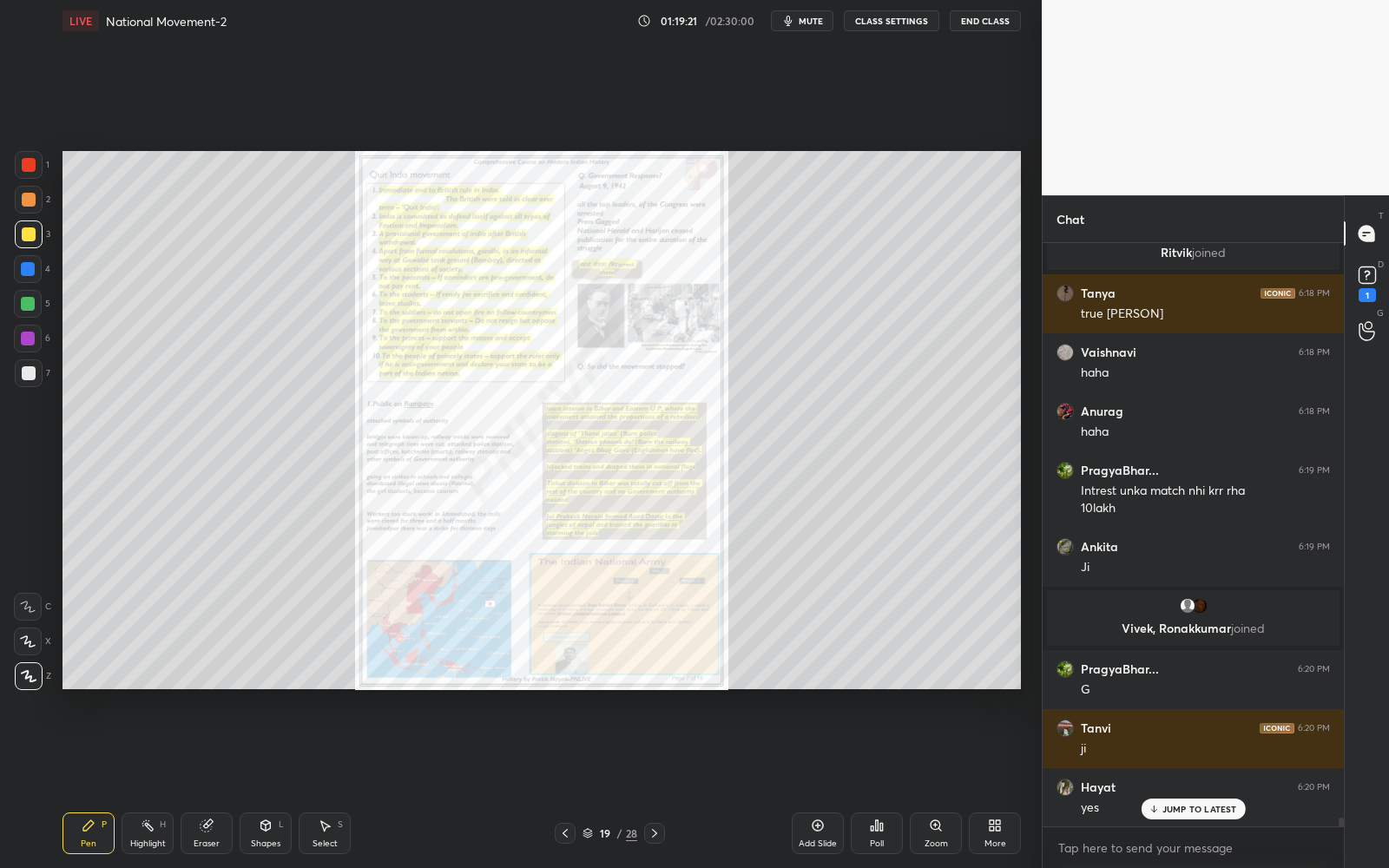 scroll, scrollTop: 37635, scrollLeft: 0, axis: vertical 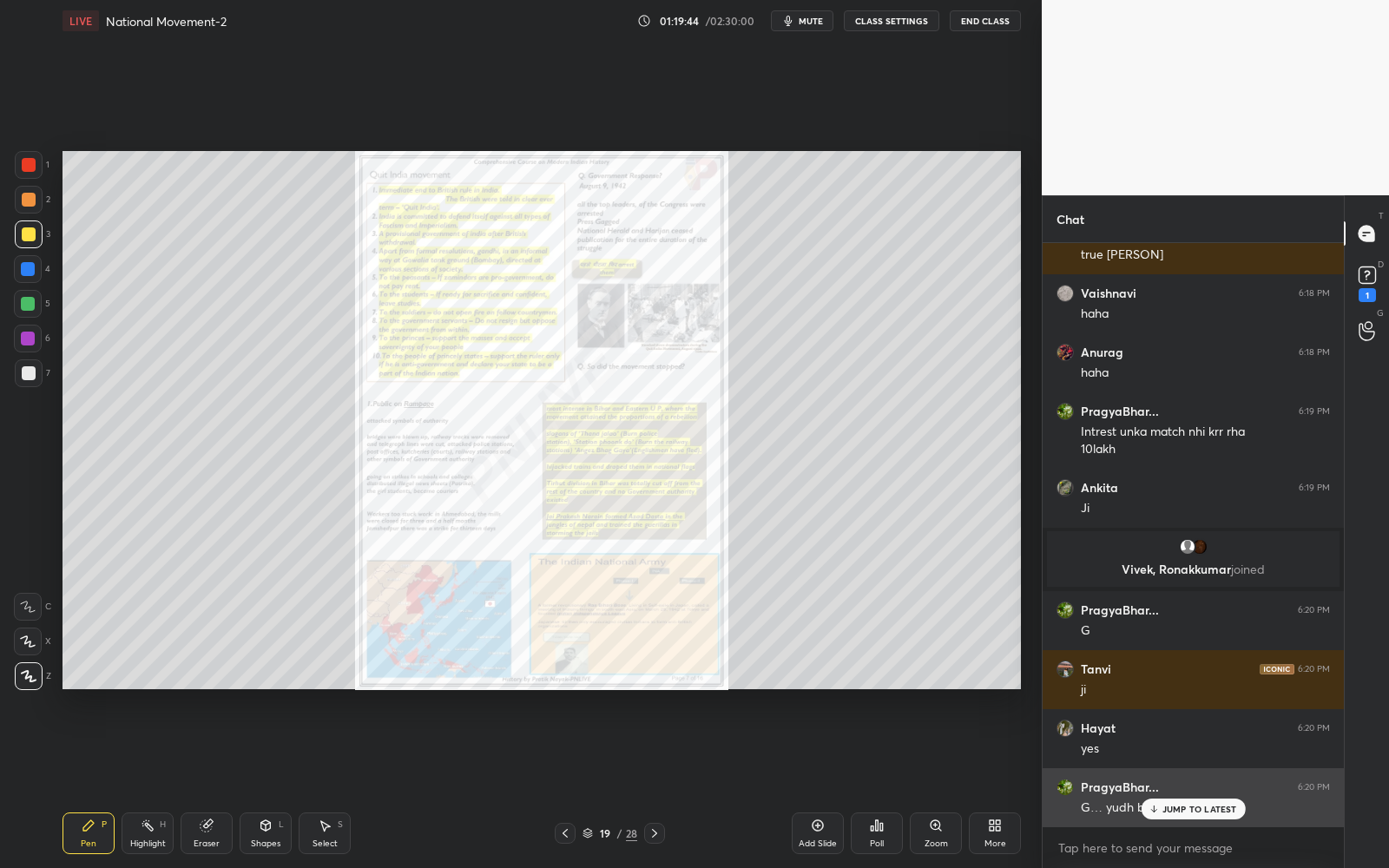 click on "JUMP TO LATEST" at bounding box center [1193, 809] 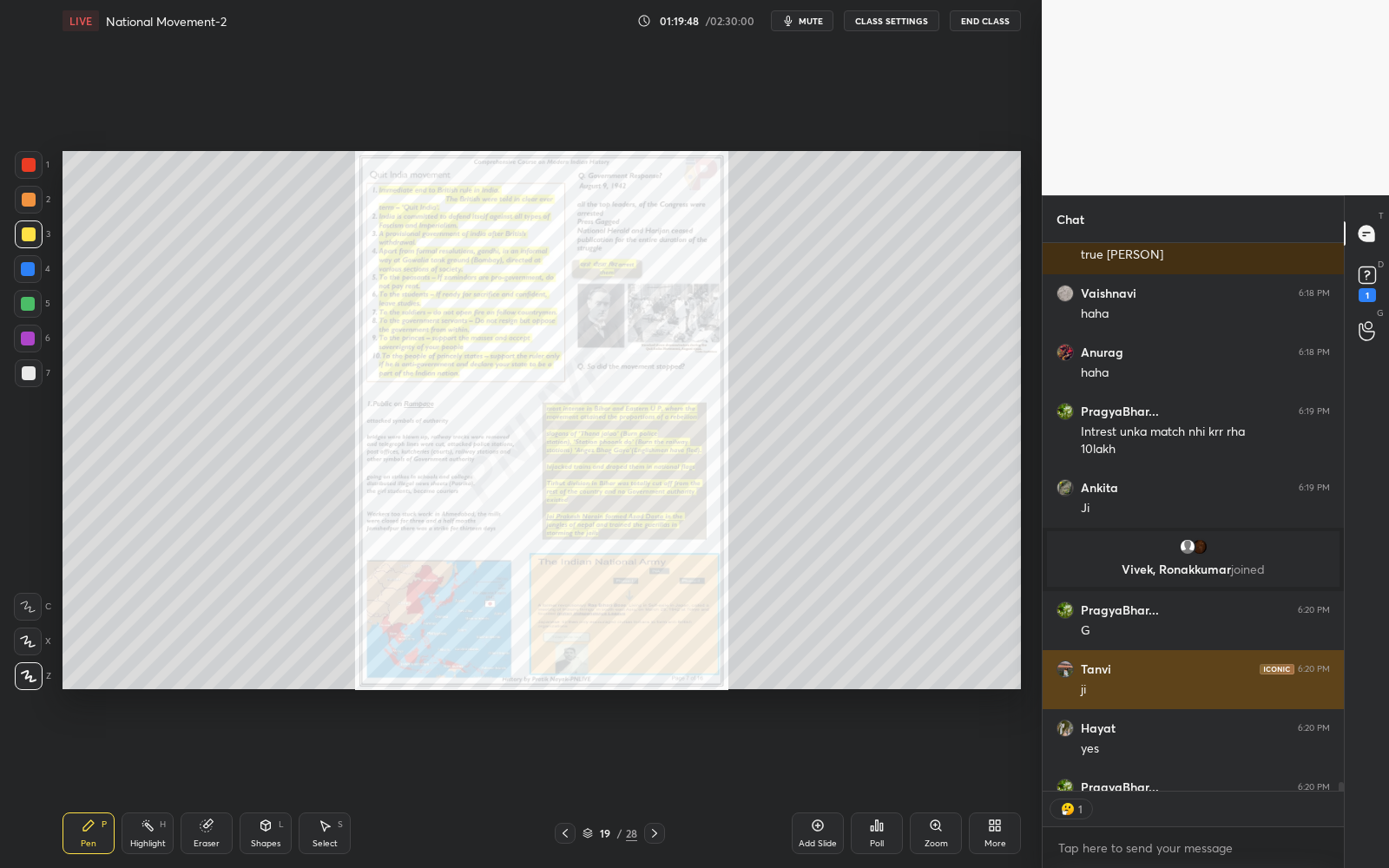 scroll, scrollTop: 542, scrollLeft: 297, axis: both 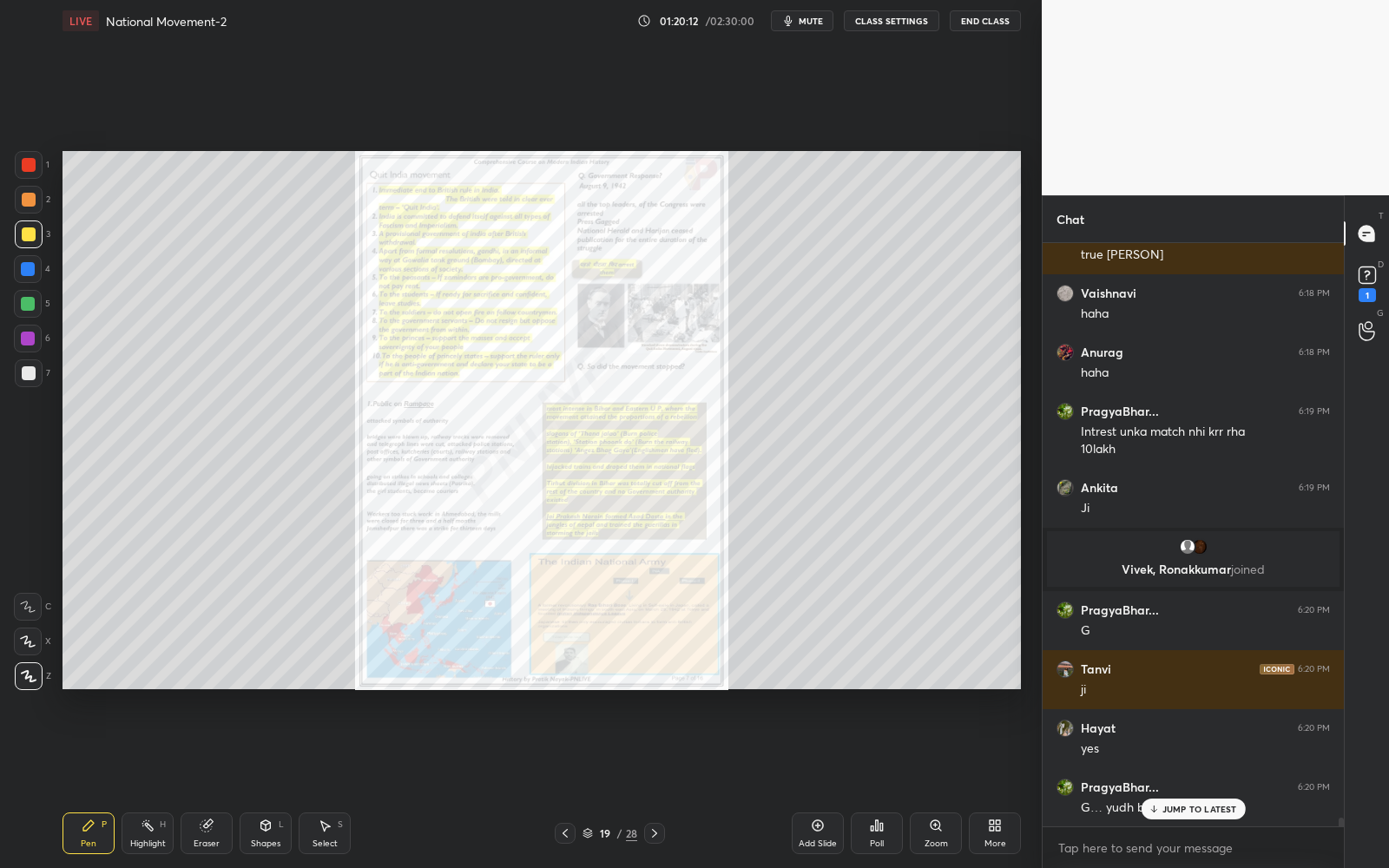 click on "Zoom" at bounding box center [936, 833] 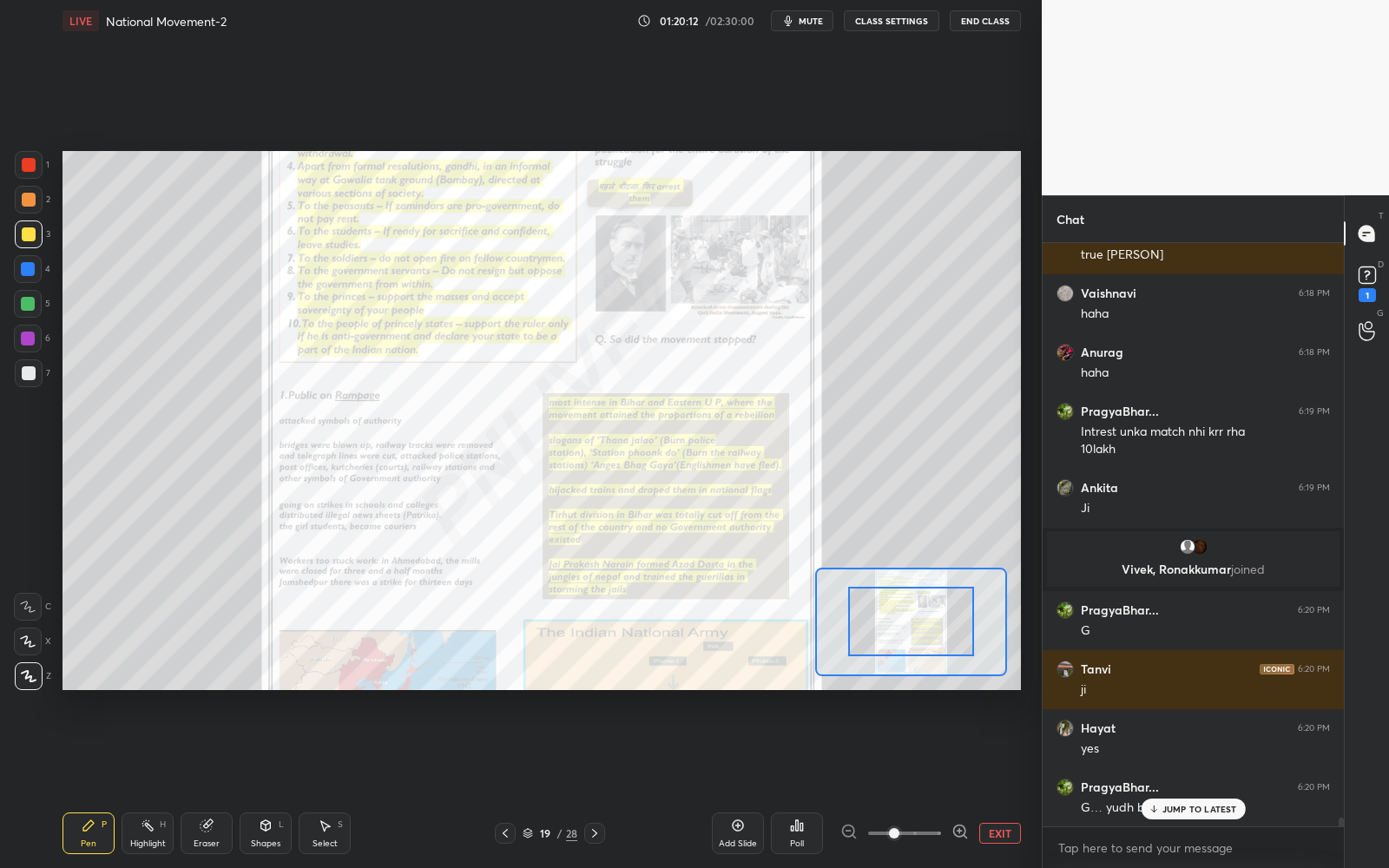 click at bounding box center [905, 833] 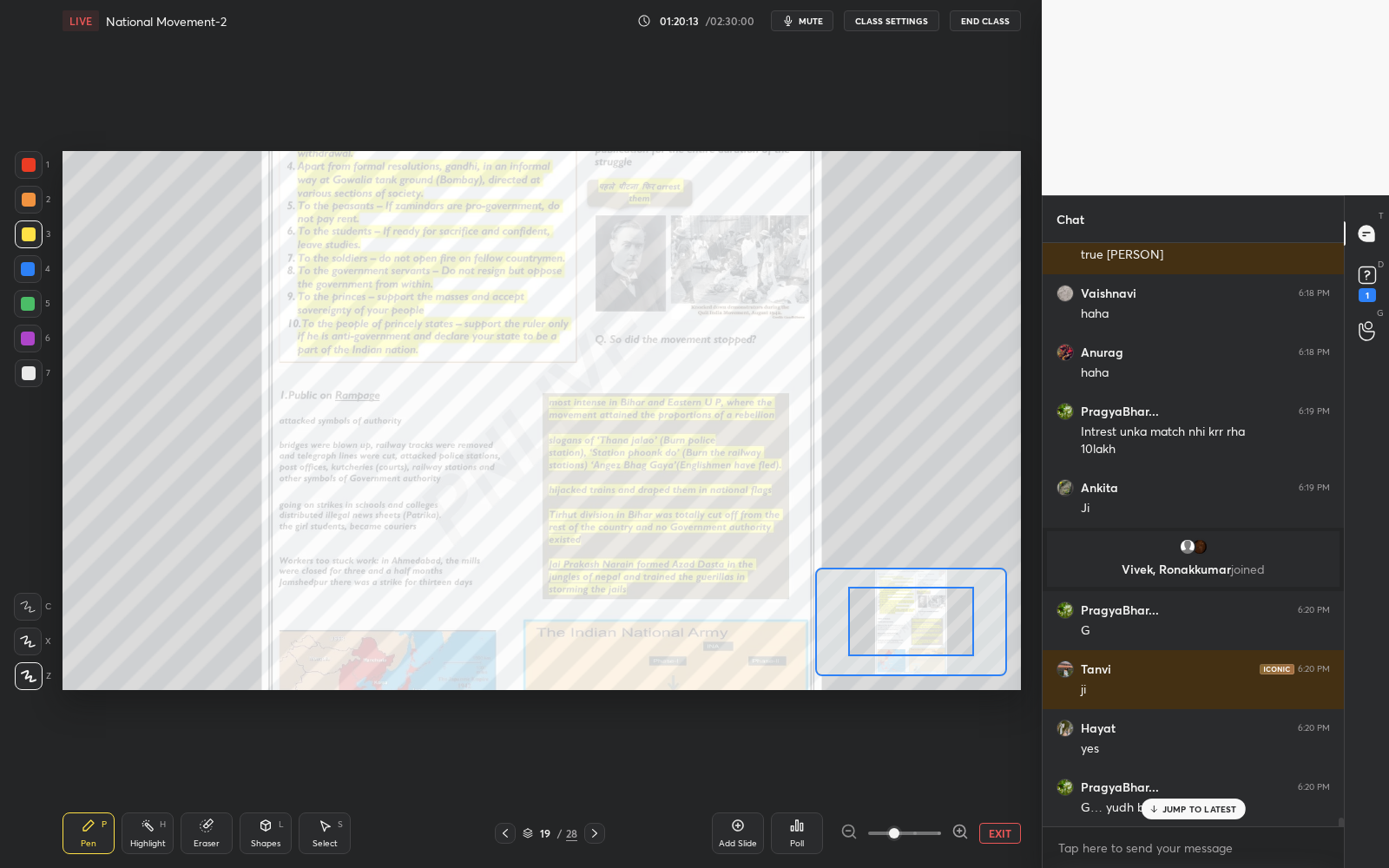 click on "EXIT" at bounding box center [931, 833] 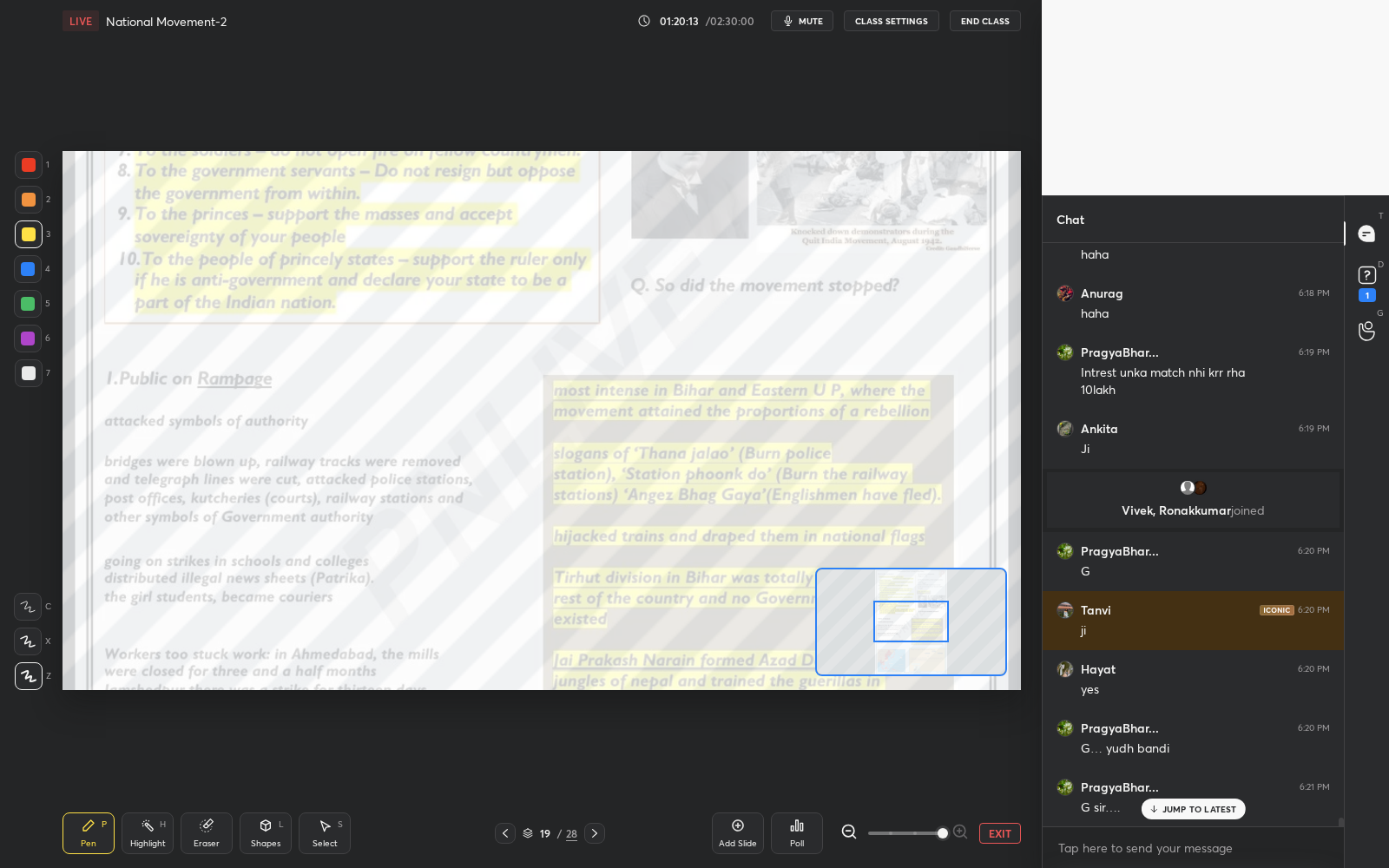 click at bounding box center [905, 833] 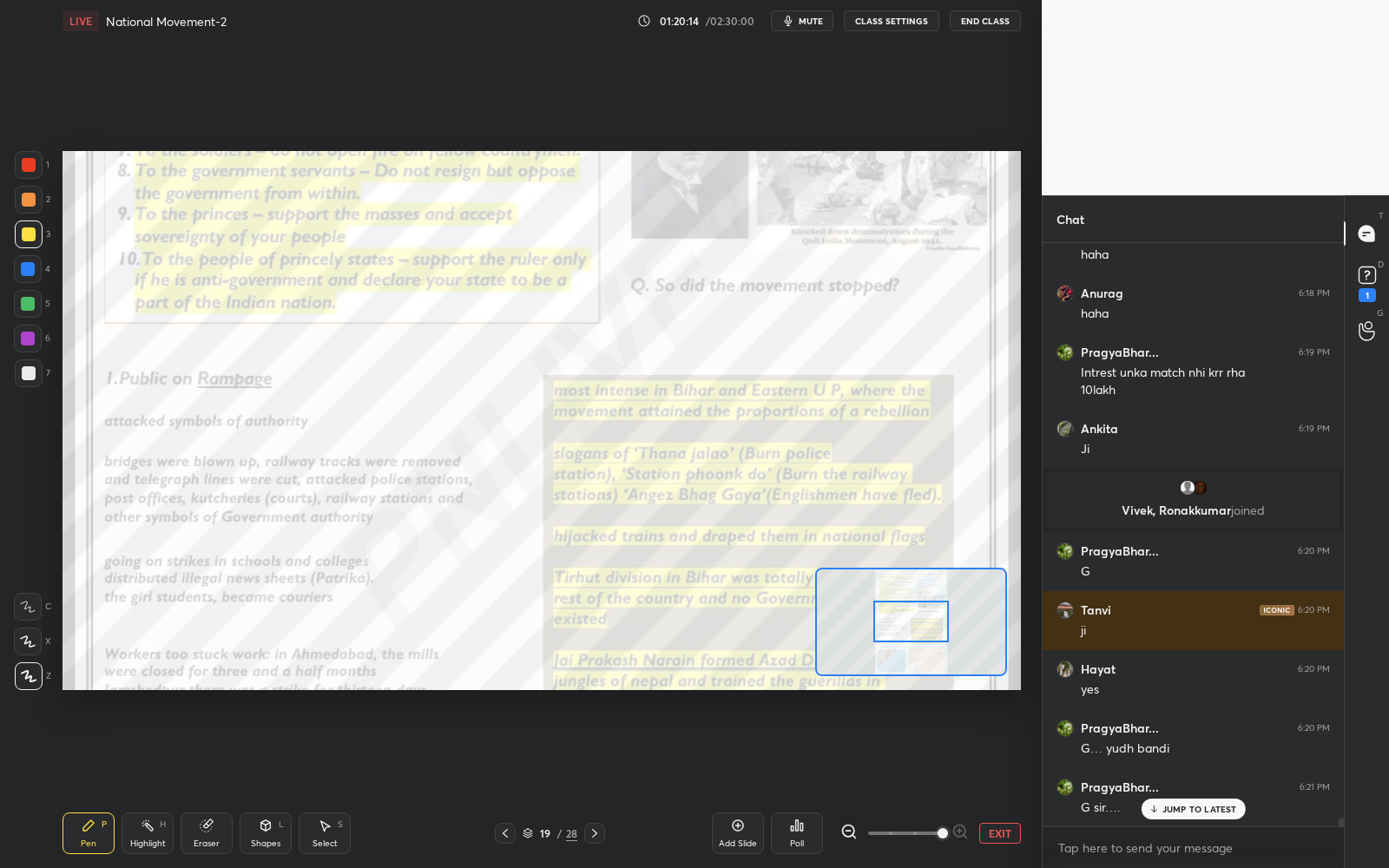 scroll, scrollTop: 542, scrollLeft: 297, axis: both 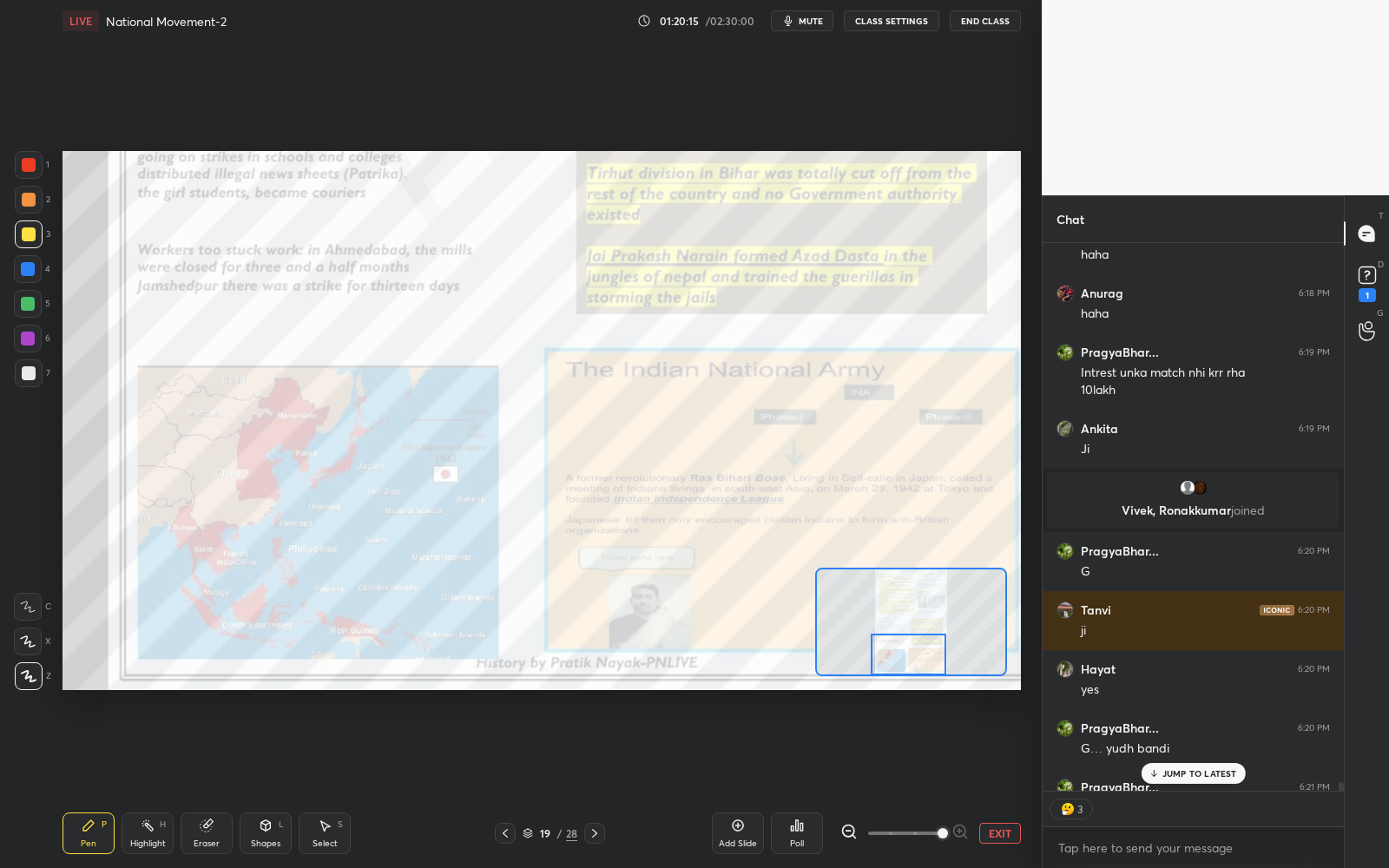 drag, startPoint x: 912, startPoint y: 621, endPoint x: 908, endPoint y: 657, distance: 36.22154 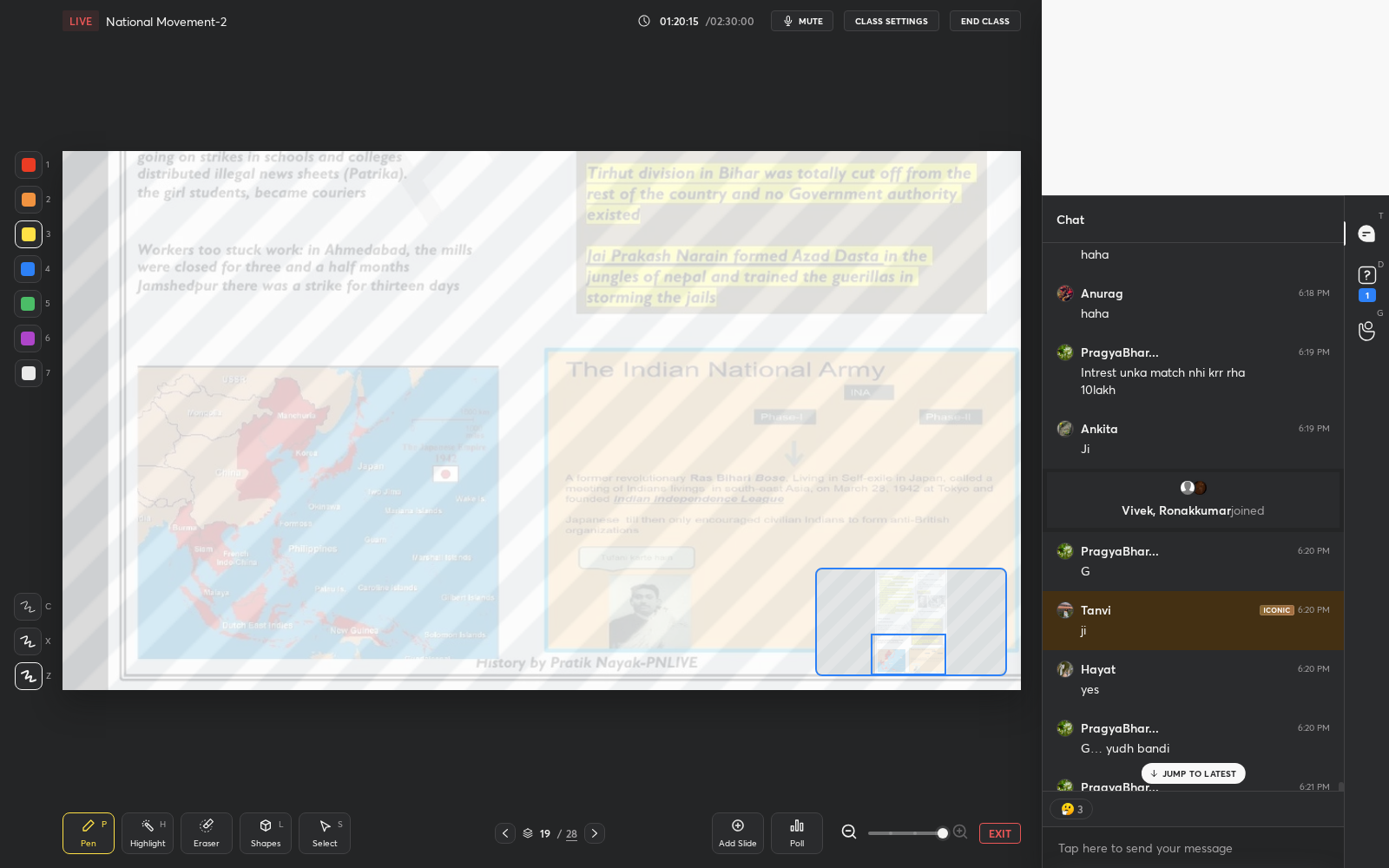 click at bounding box center [908, 654] 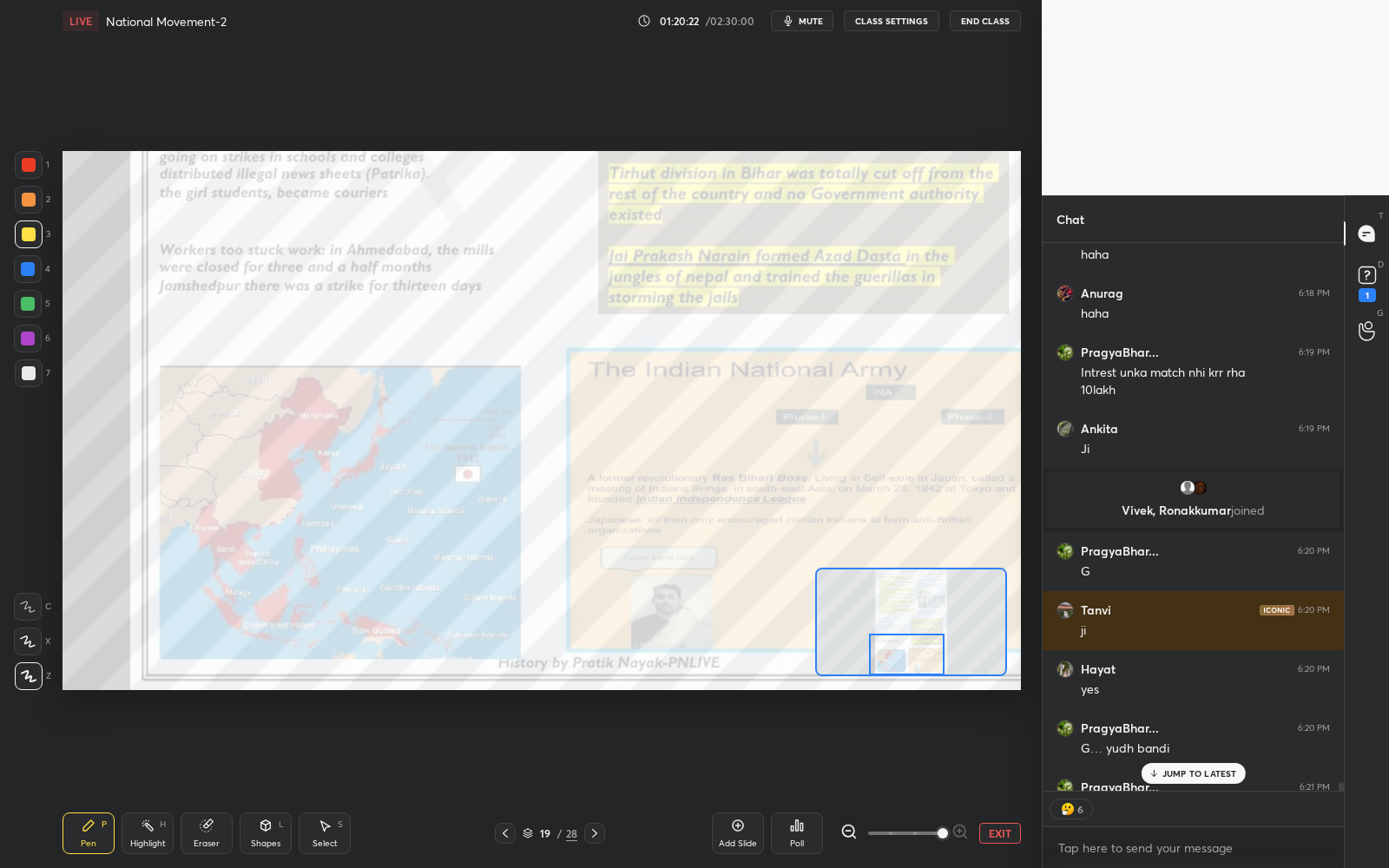 scroll, scrollTop: 37789, scrollLeft: 0, axis: vertical 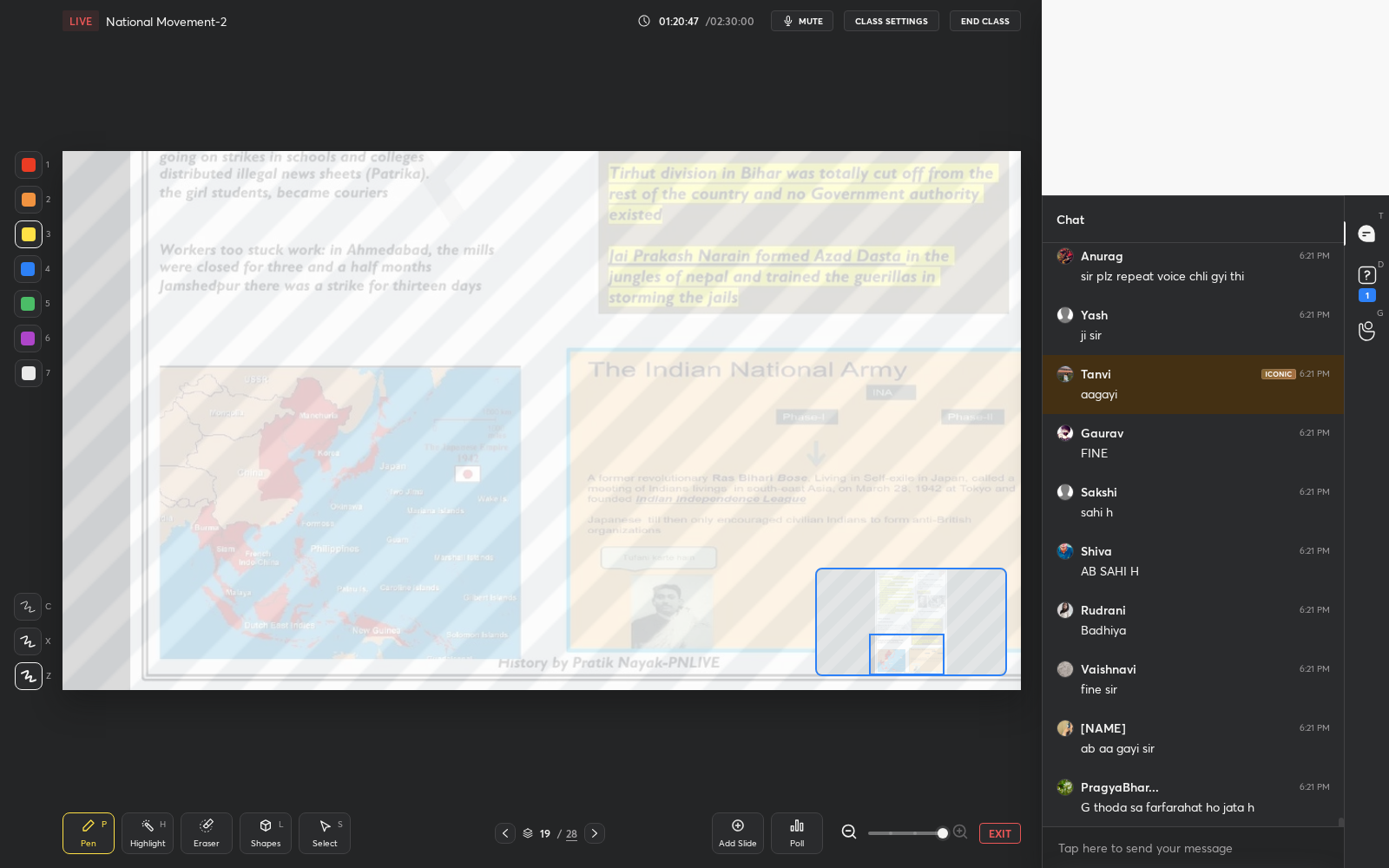 click on "EXIT" at bounding box center [1000, 833] 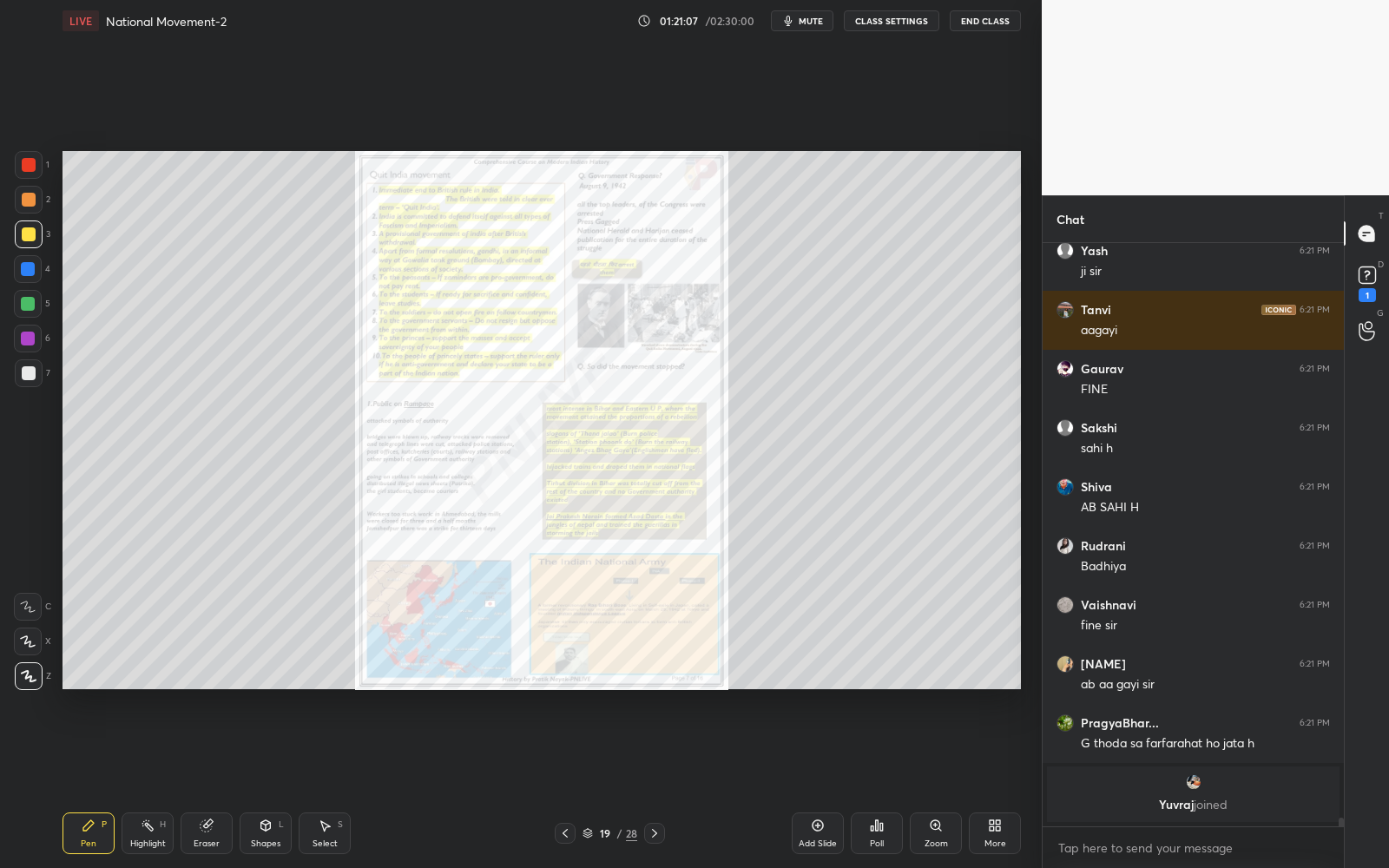 scroll, scrollTop: 34651, scrollLeft: 0, axis: vertical 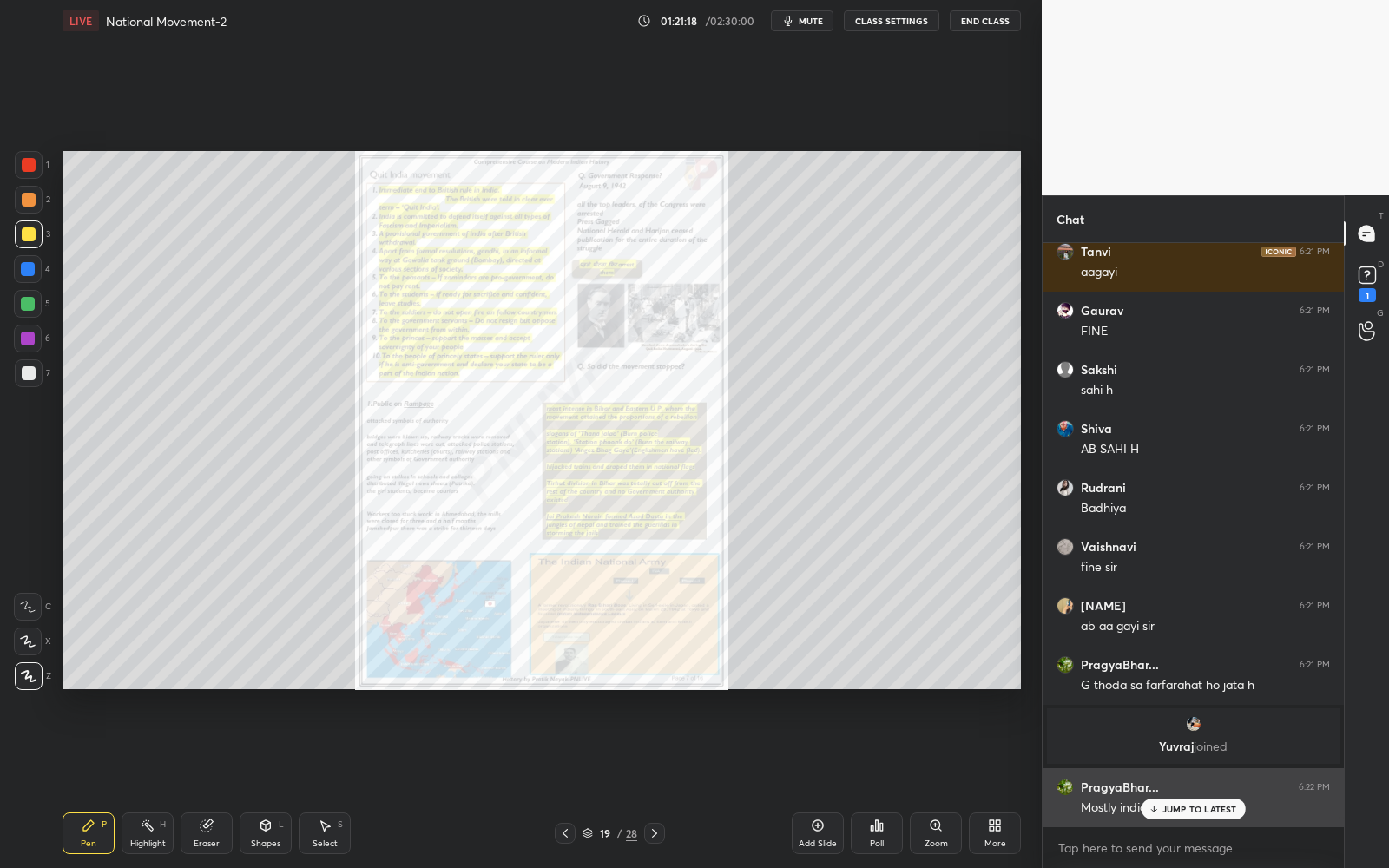 click on "JUMP TO LATEST" at bounding box center (1200, 809) 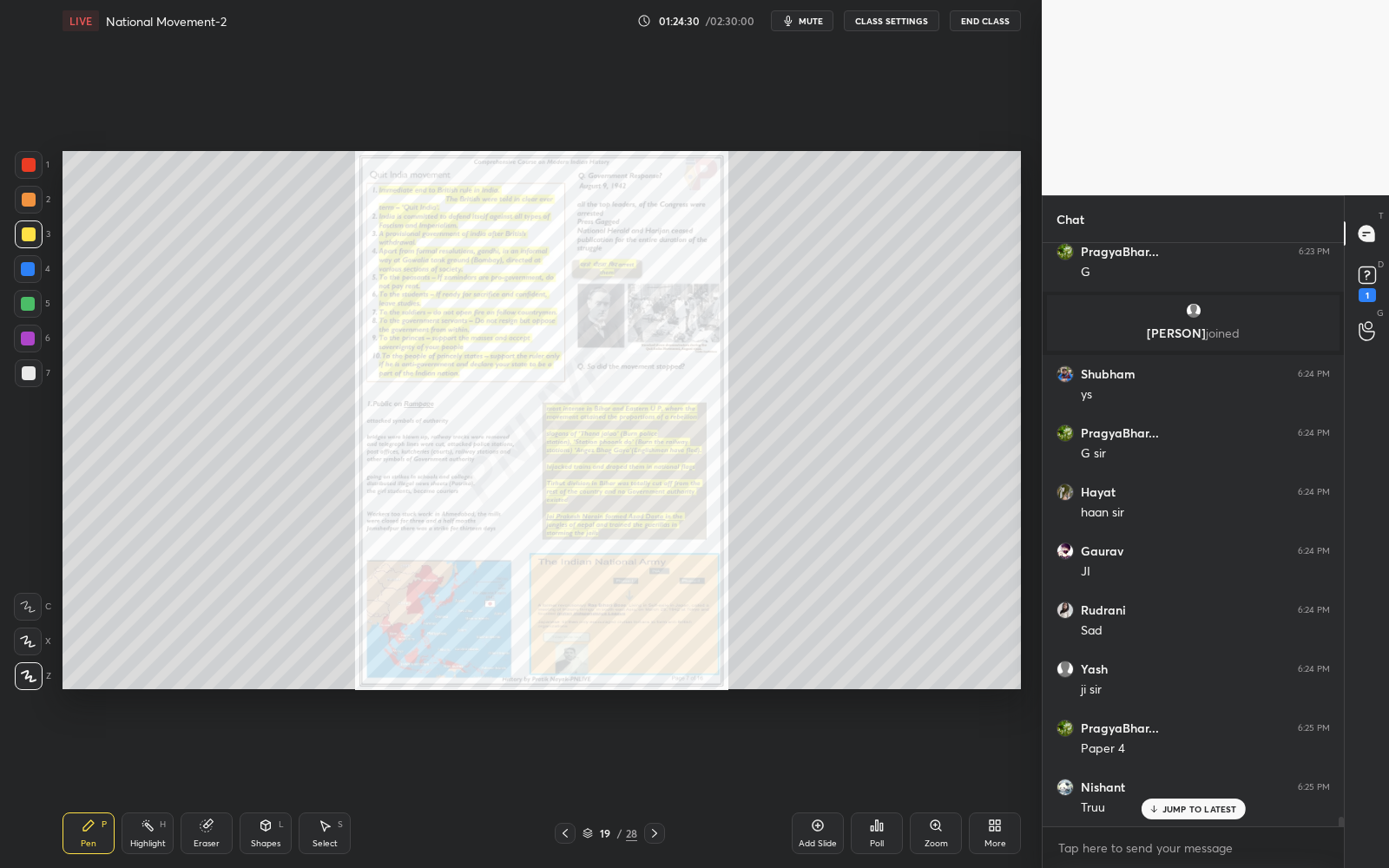 scroll, scrollTop: 35458, scrollLeft: 0, axis: vertical 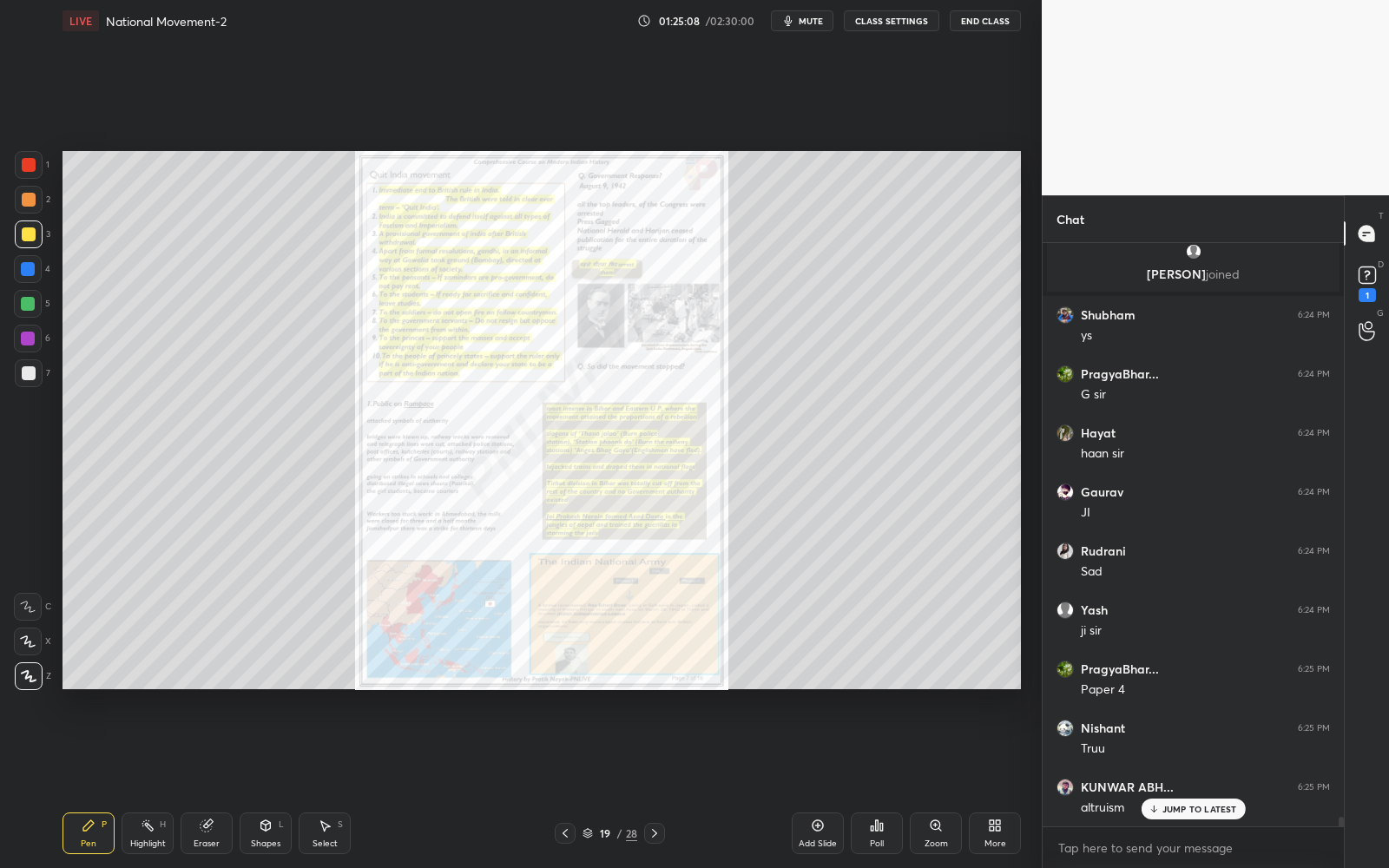 click 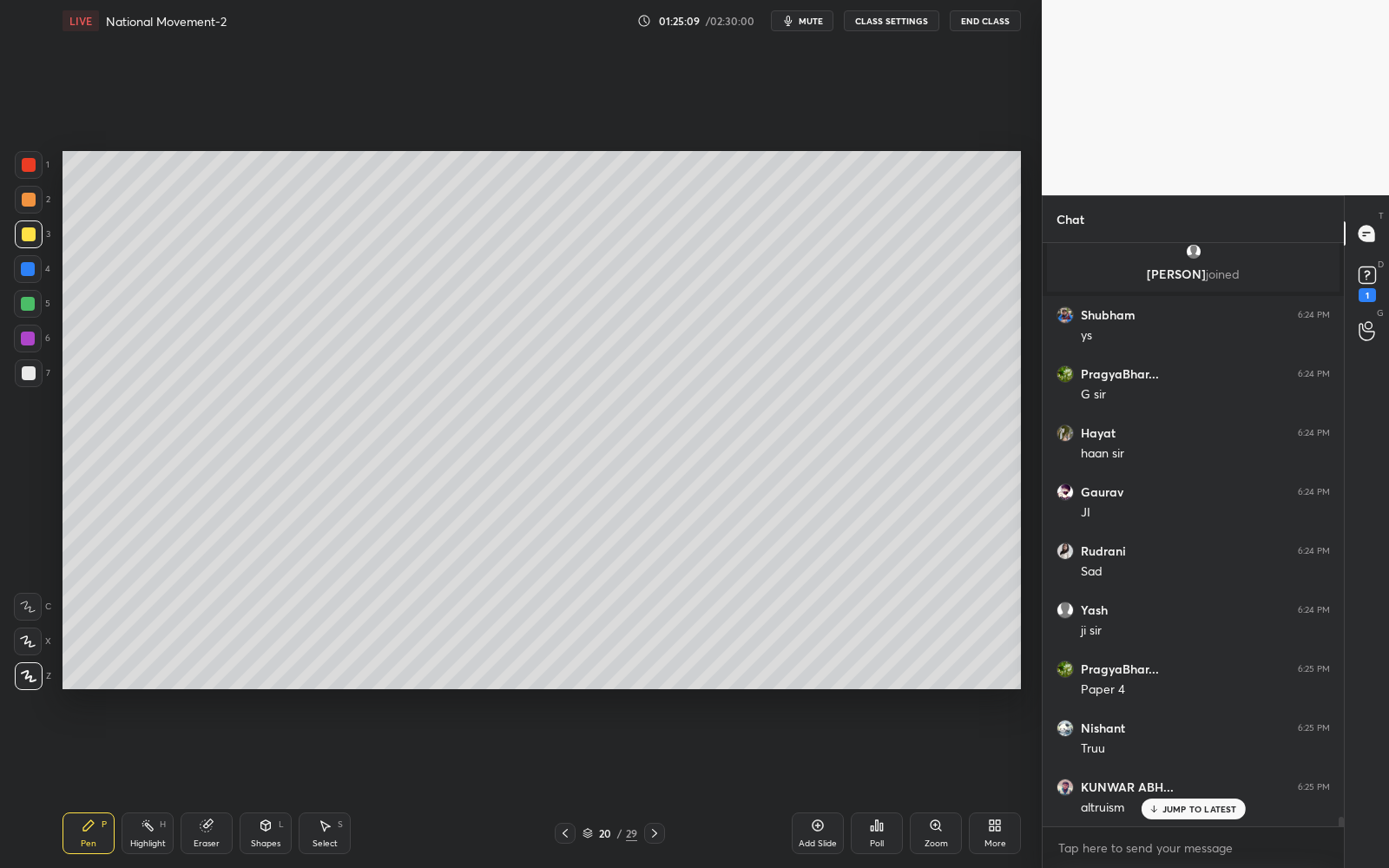 drag, startPoint x: 273, startPoint y: 830, endPoint x: 279, endPoint y: 820, distance: 11.661904 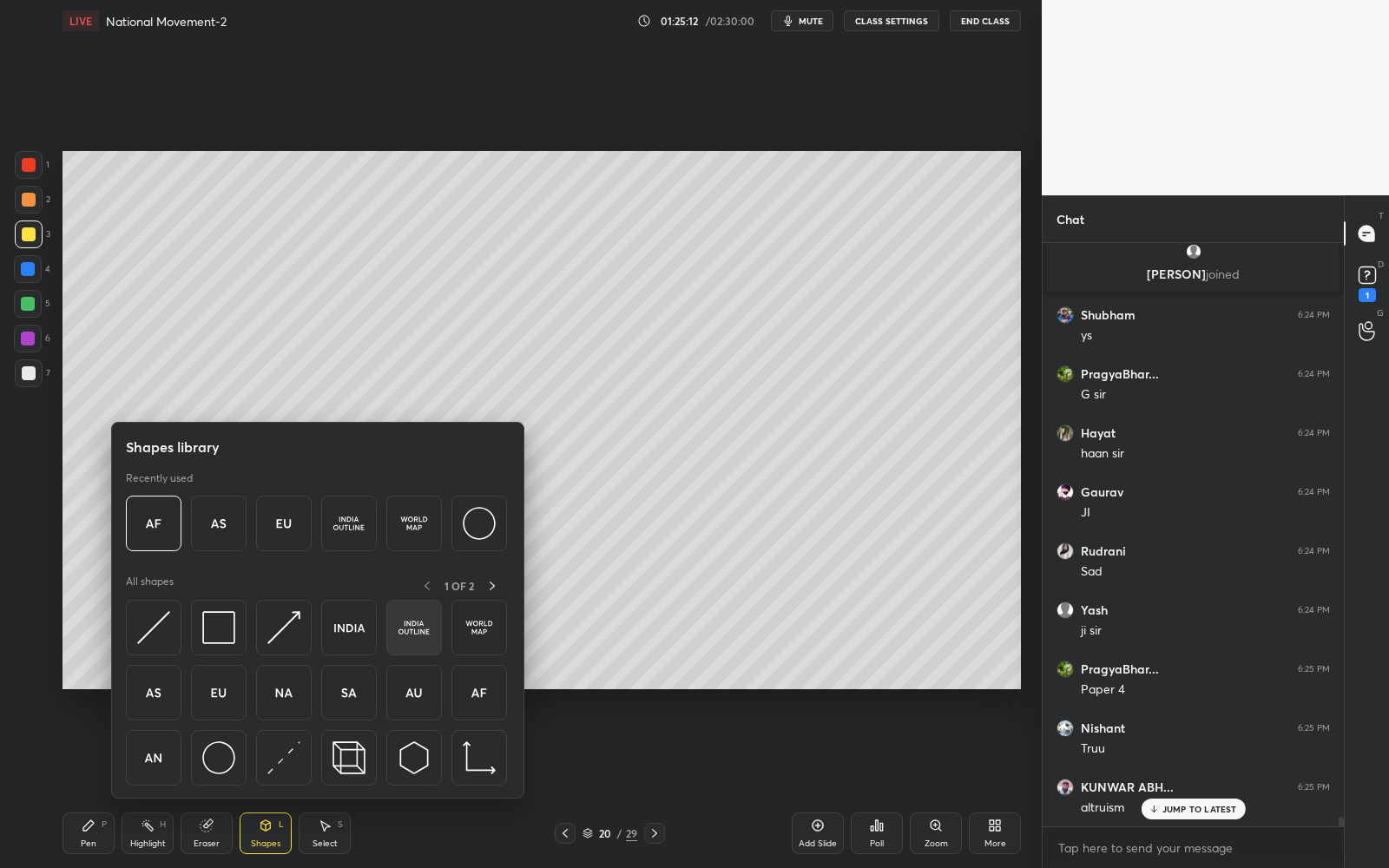 click at bounding box center (414, 628) 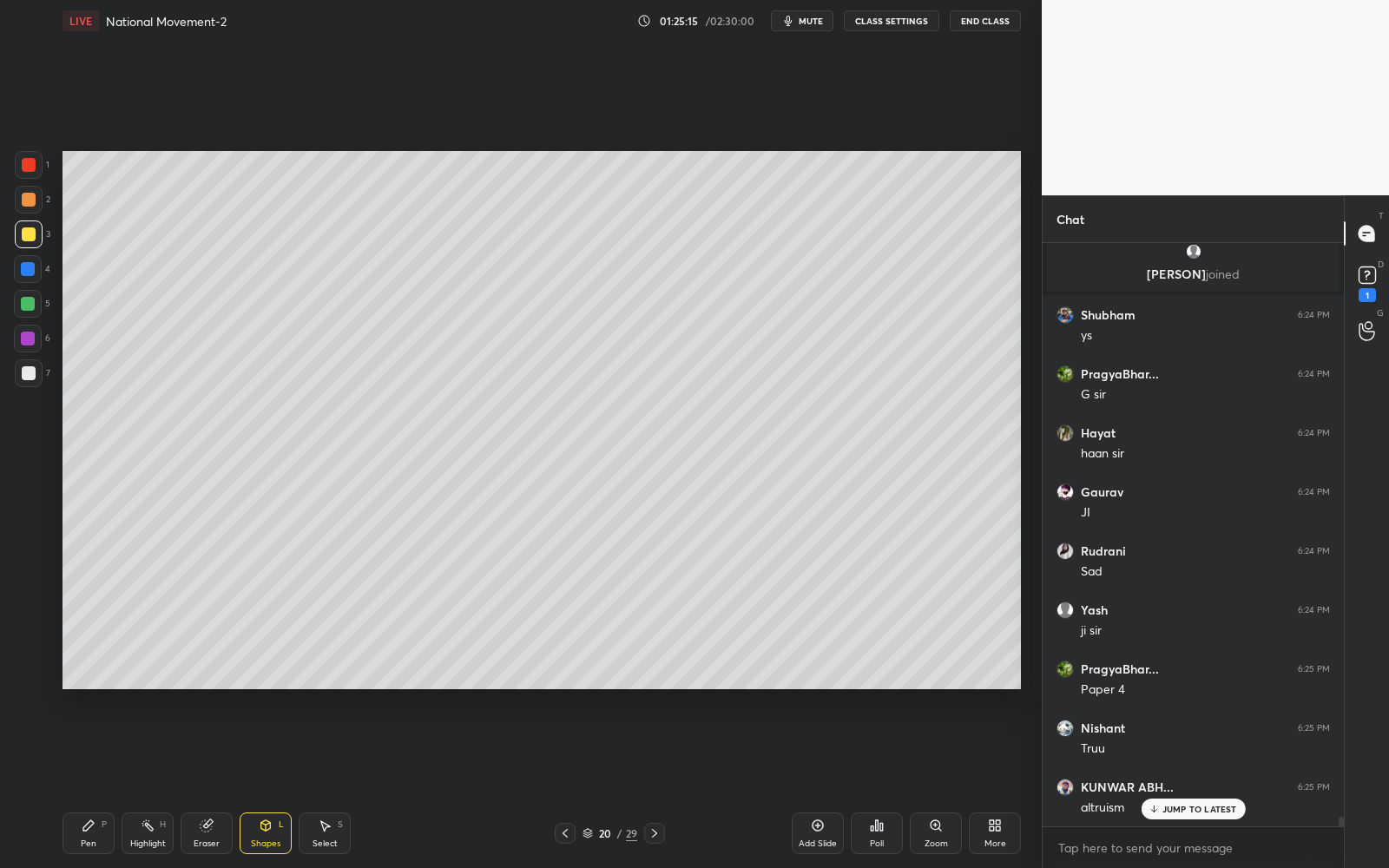 click 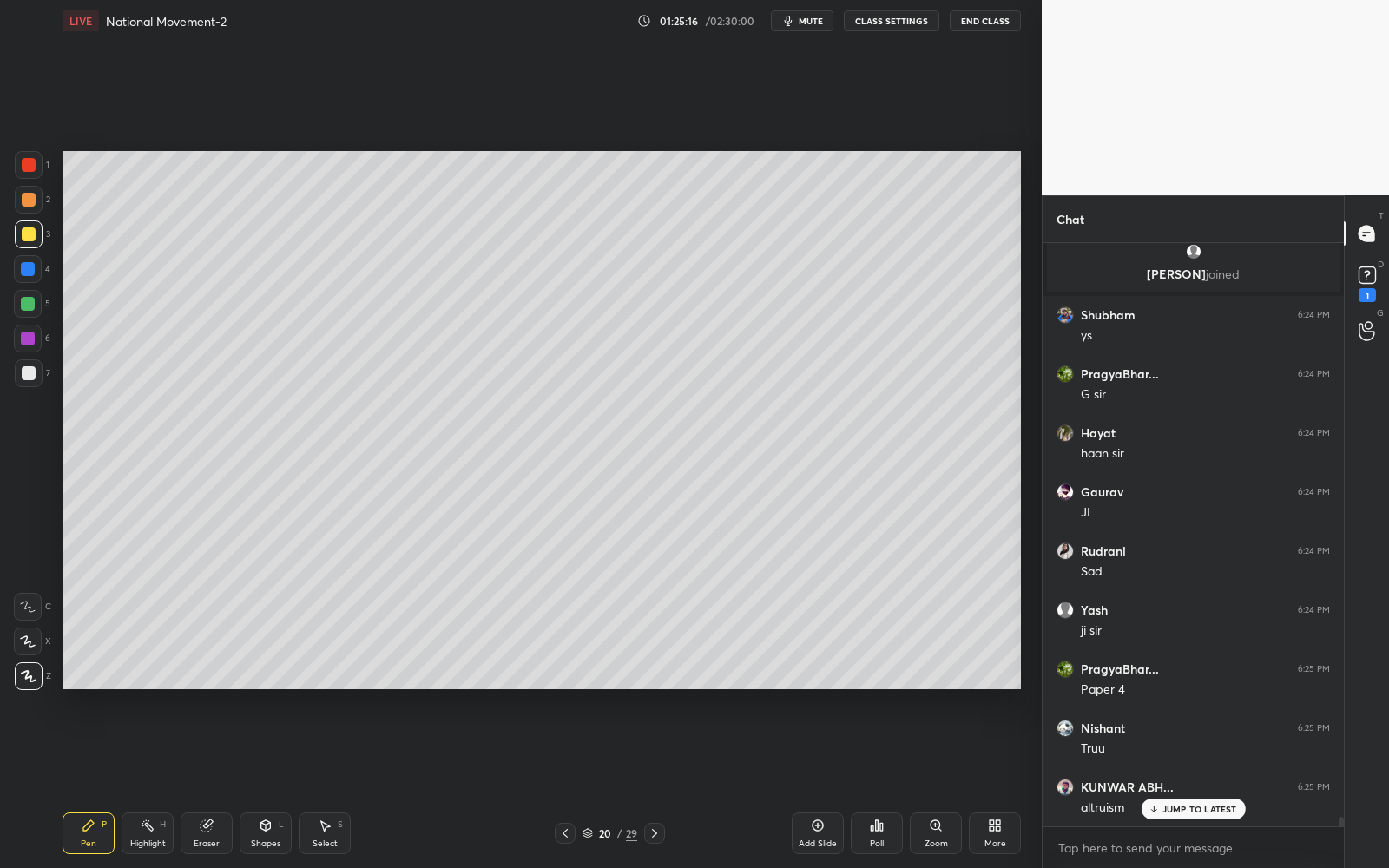 drag, startPoint x: 36, startPoint y: 381, endPoint x: 56, endPoint y: 378, distance: 20.223748 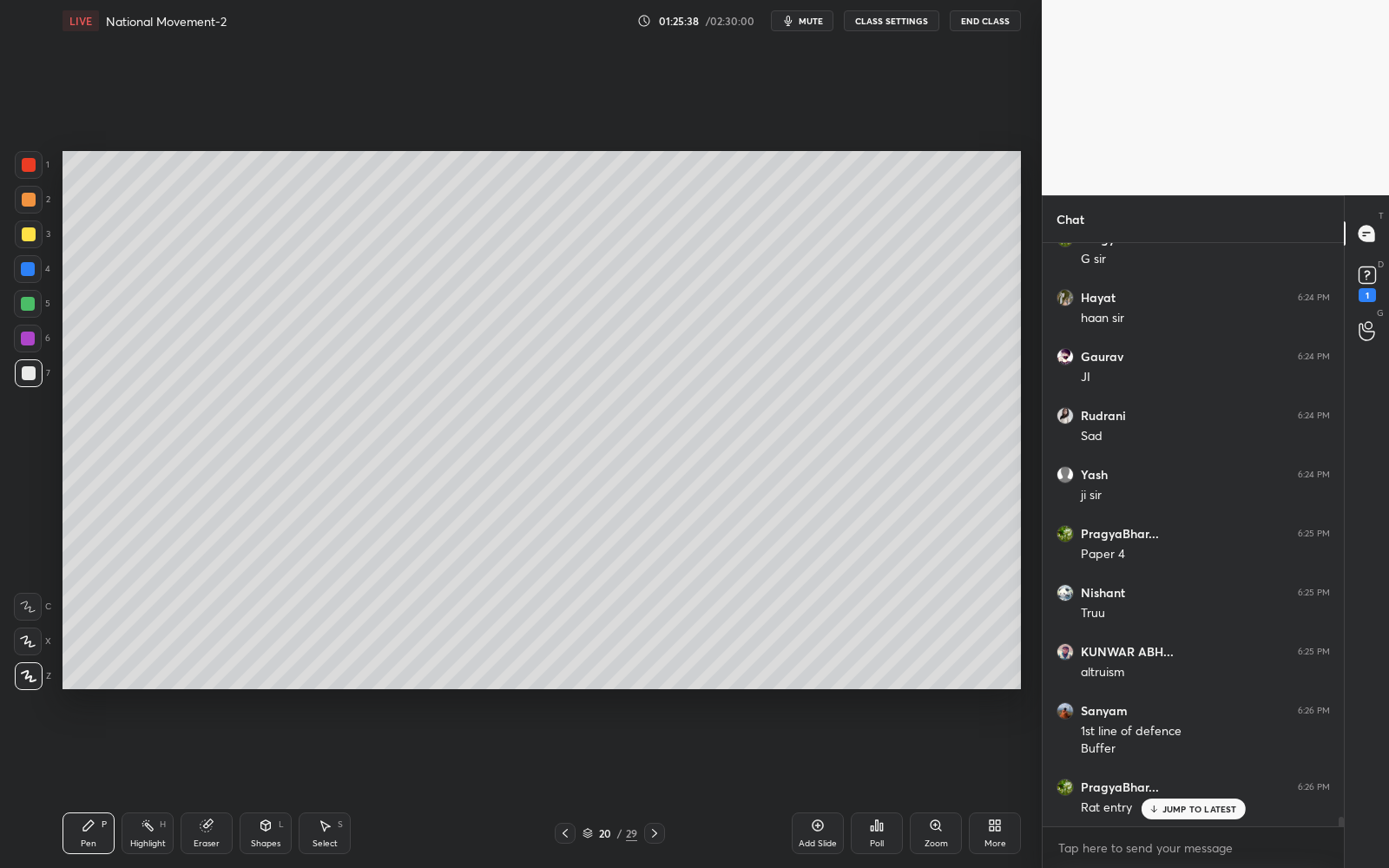 scroll, scrollTop: 35653, scrollLeft: 0, axis: vertical 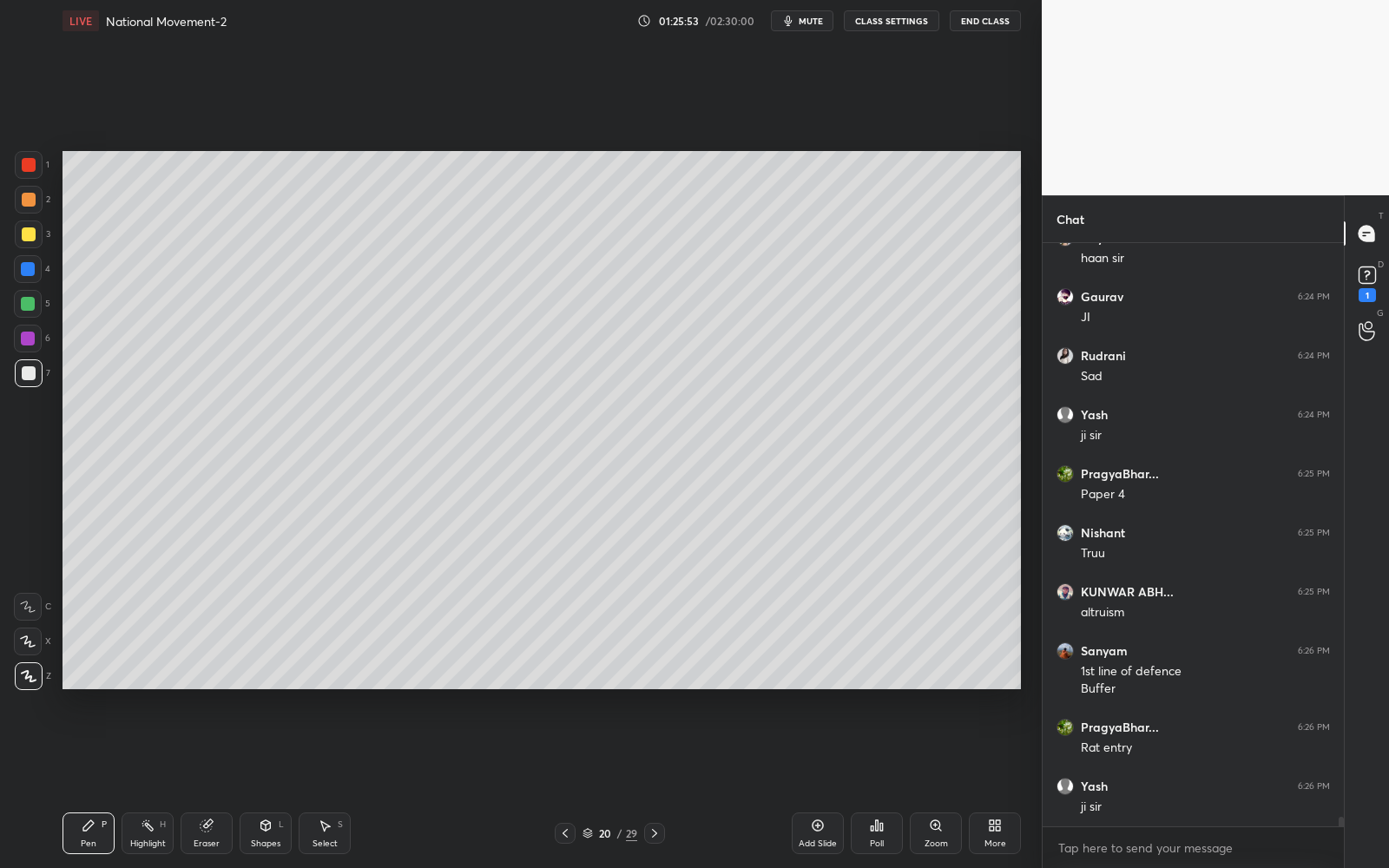 drag, startPoint x: 568, startPoint y: 833, endPoint x: 556, endPoint y: 831, distance: 12.1655251 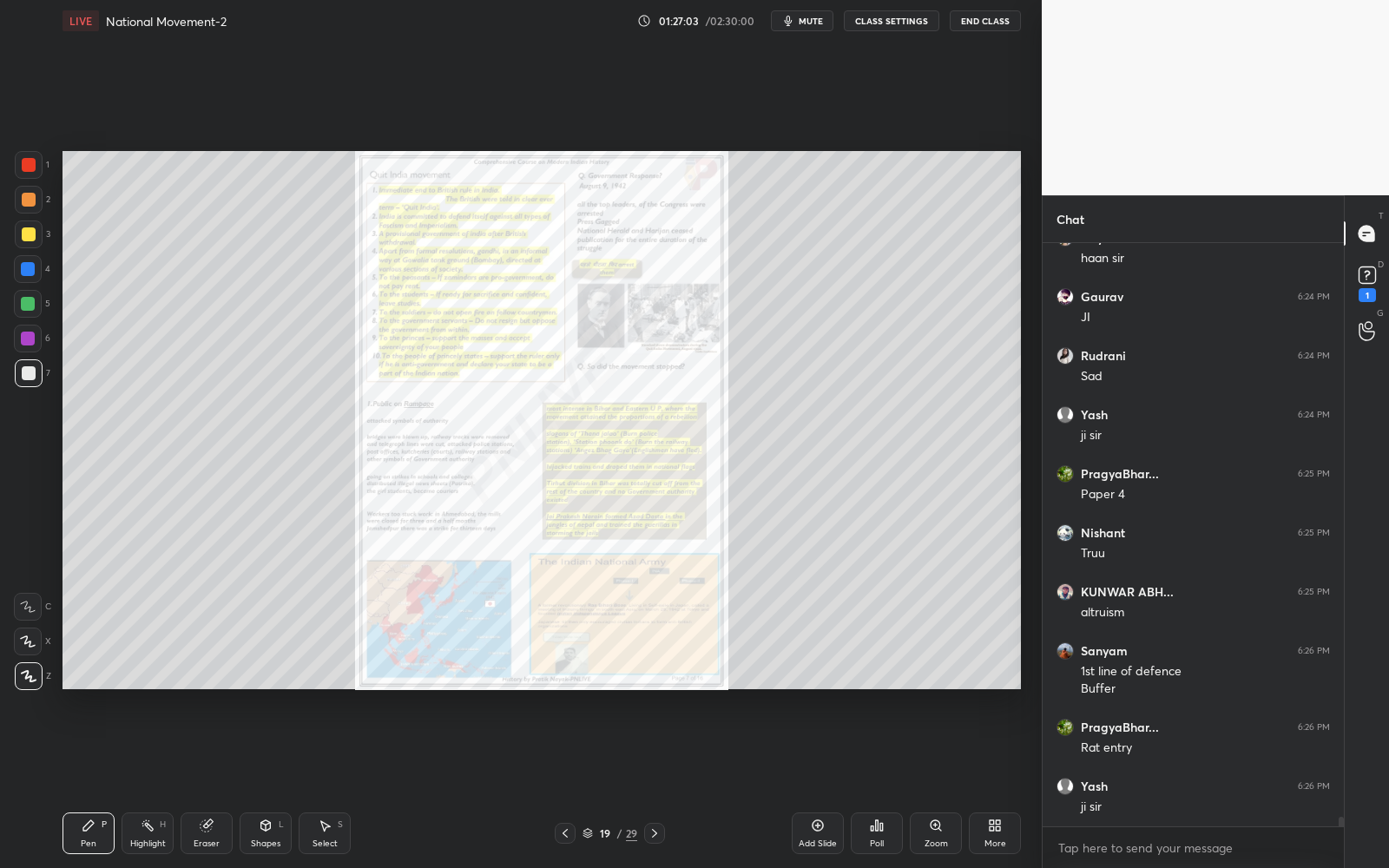 click 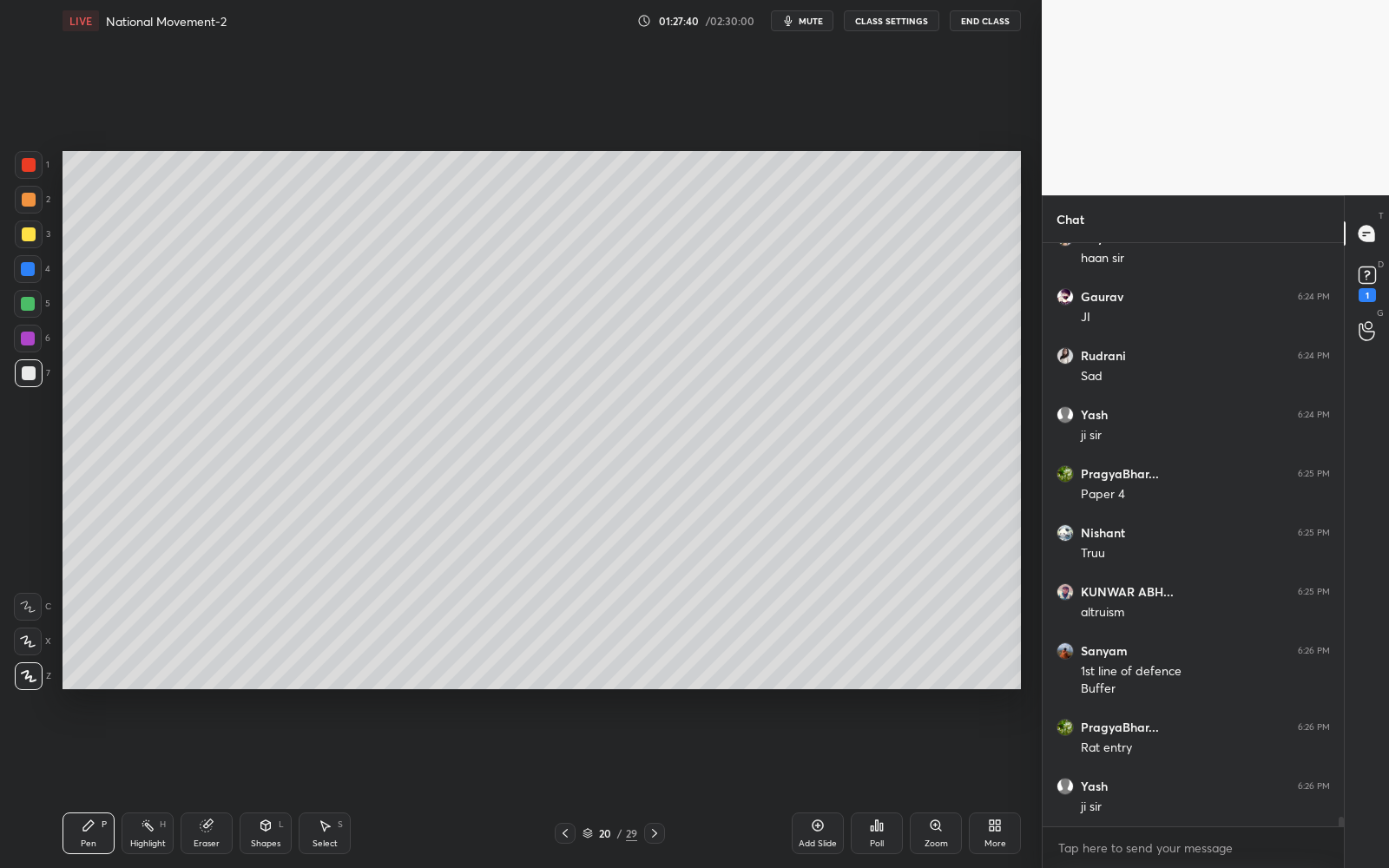 scroll, scrollTop: 35711, scrollLeft: 0, axis: vertical 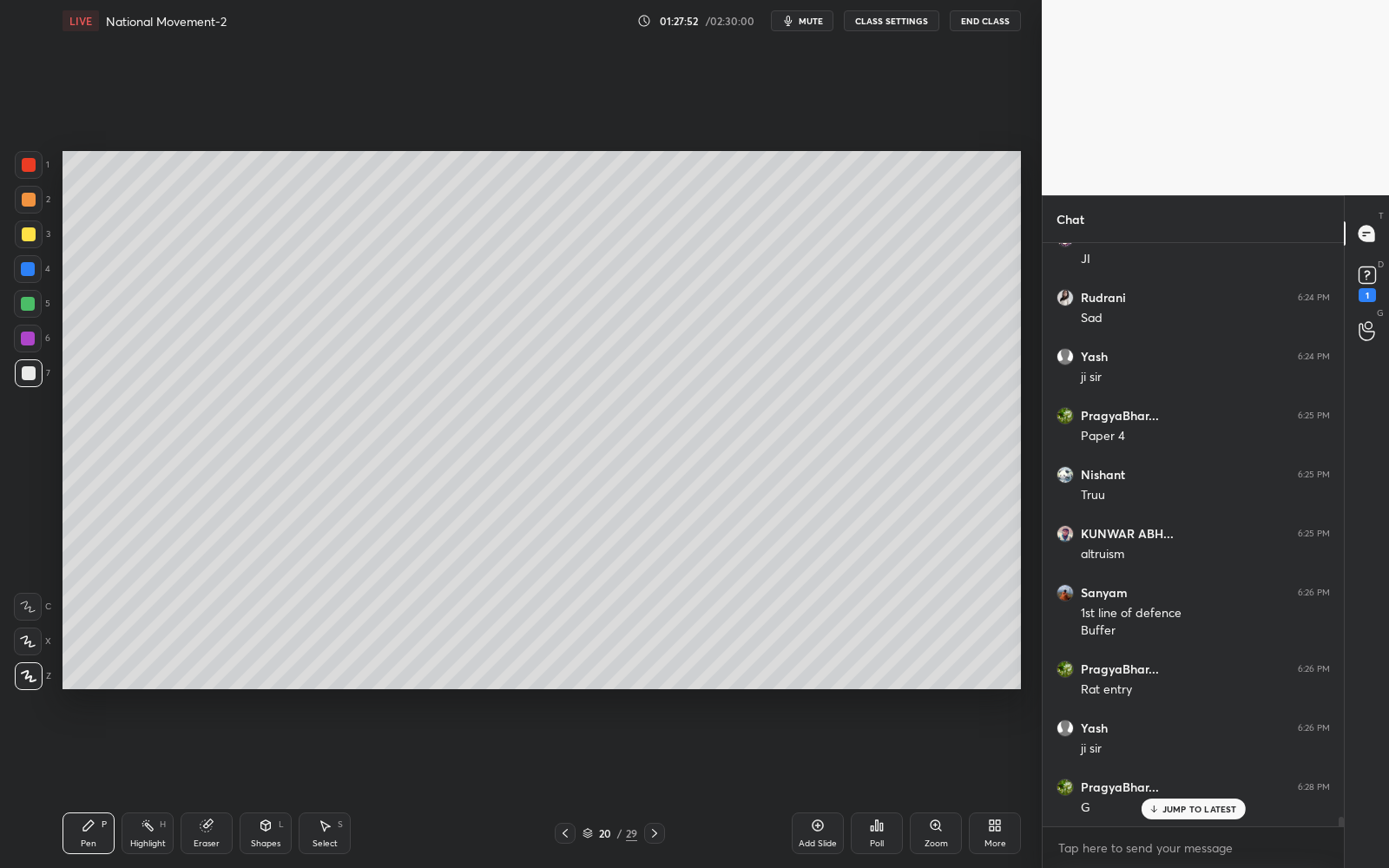 click 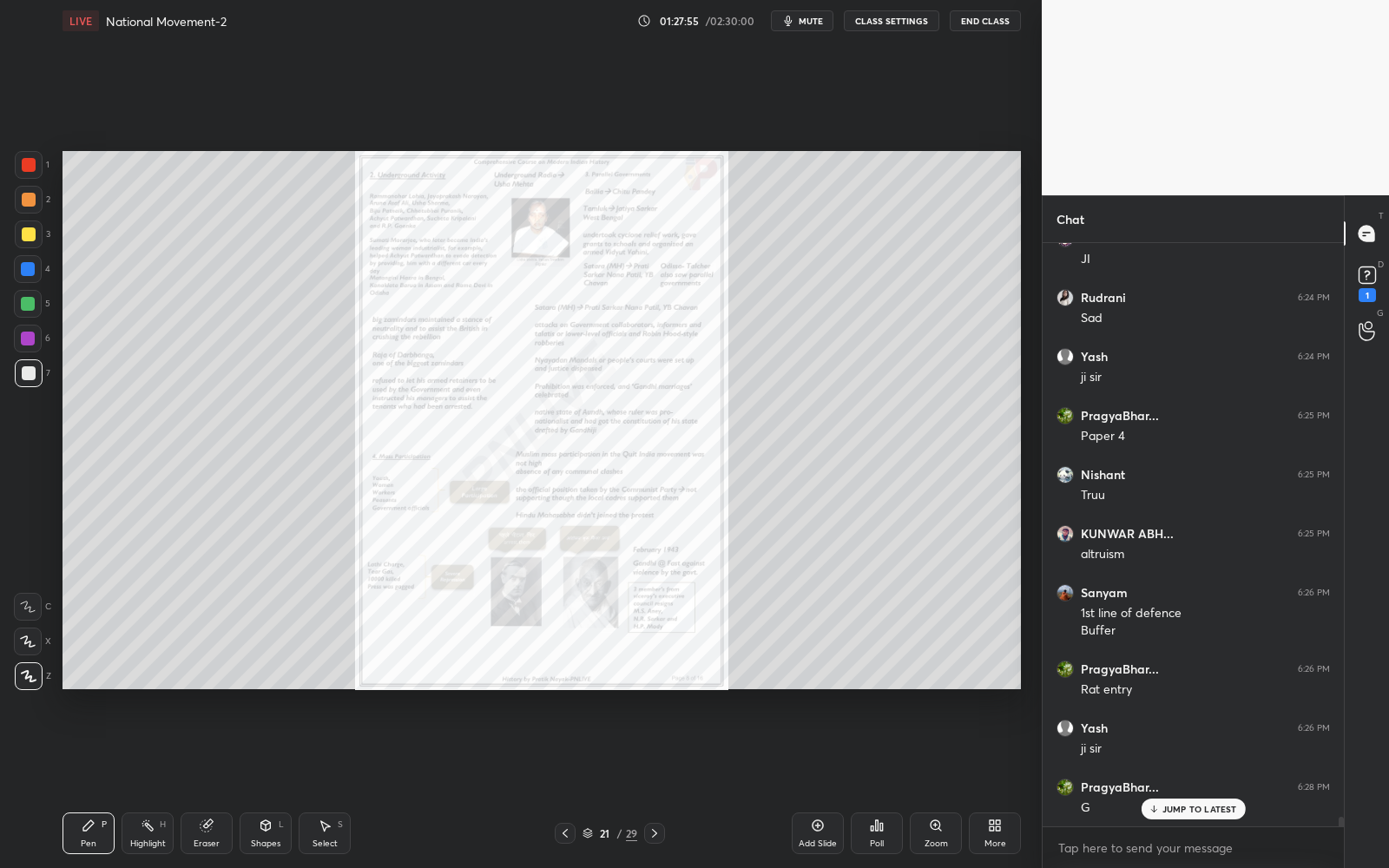 click on "21" at bounding box center [605, 833] 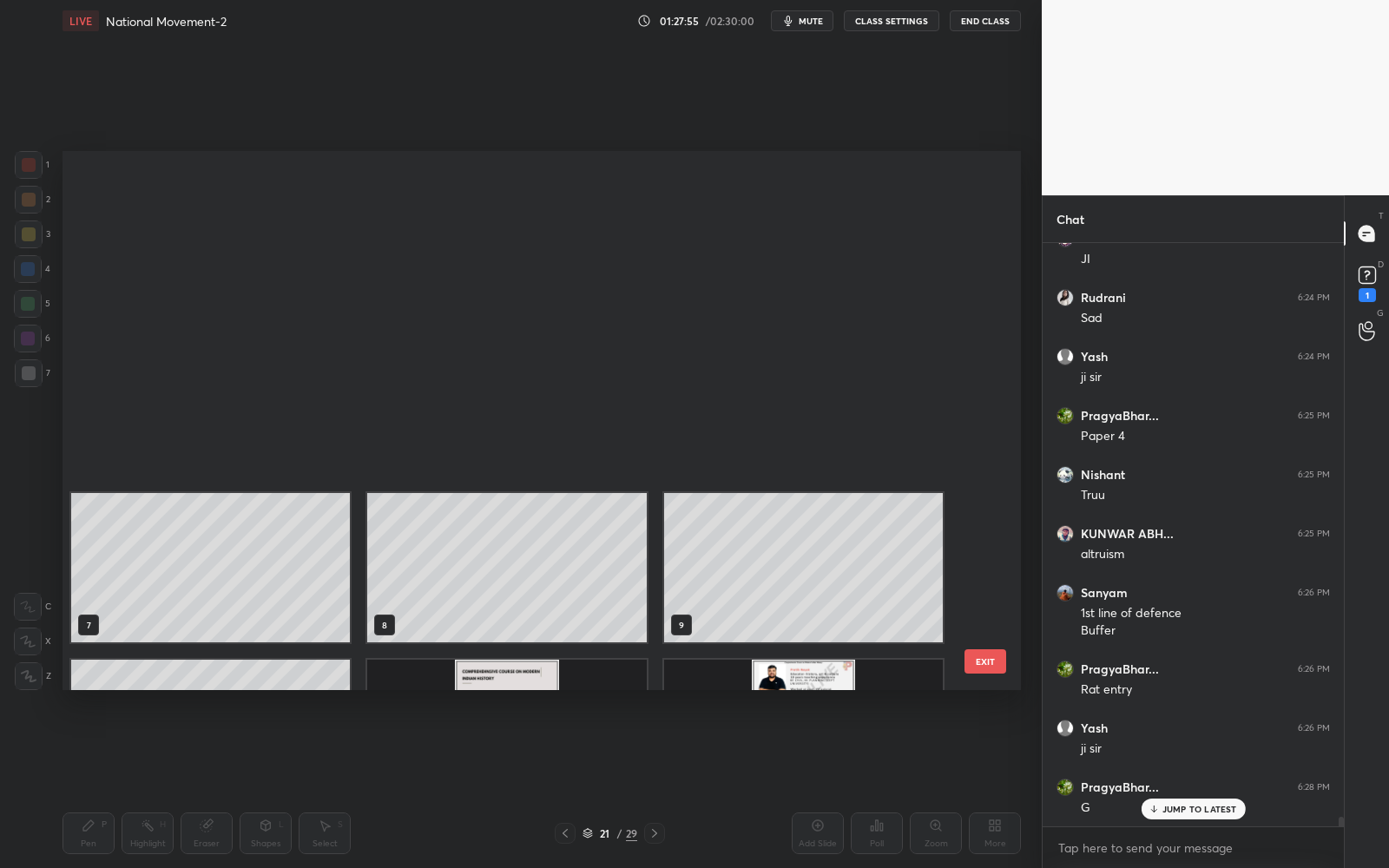 scroll, scrollTop: 627, scrollLeft: 0, axis: vertical 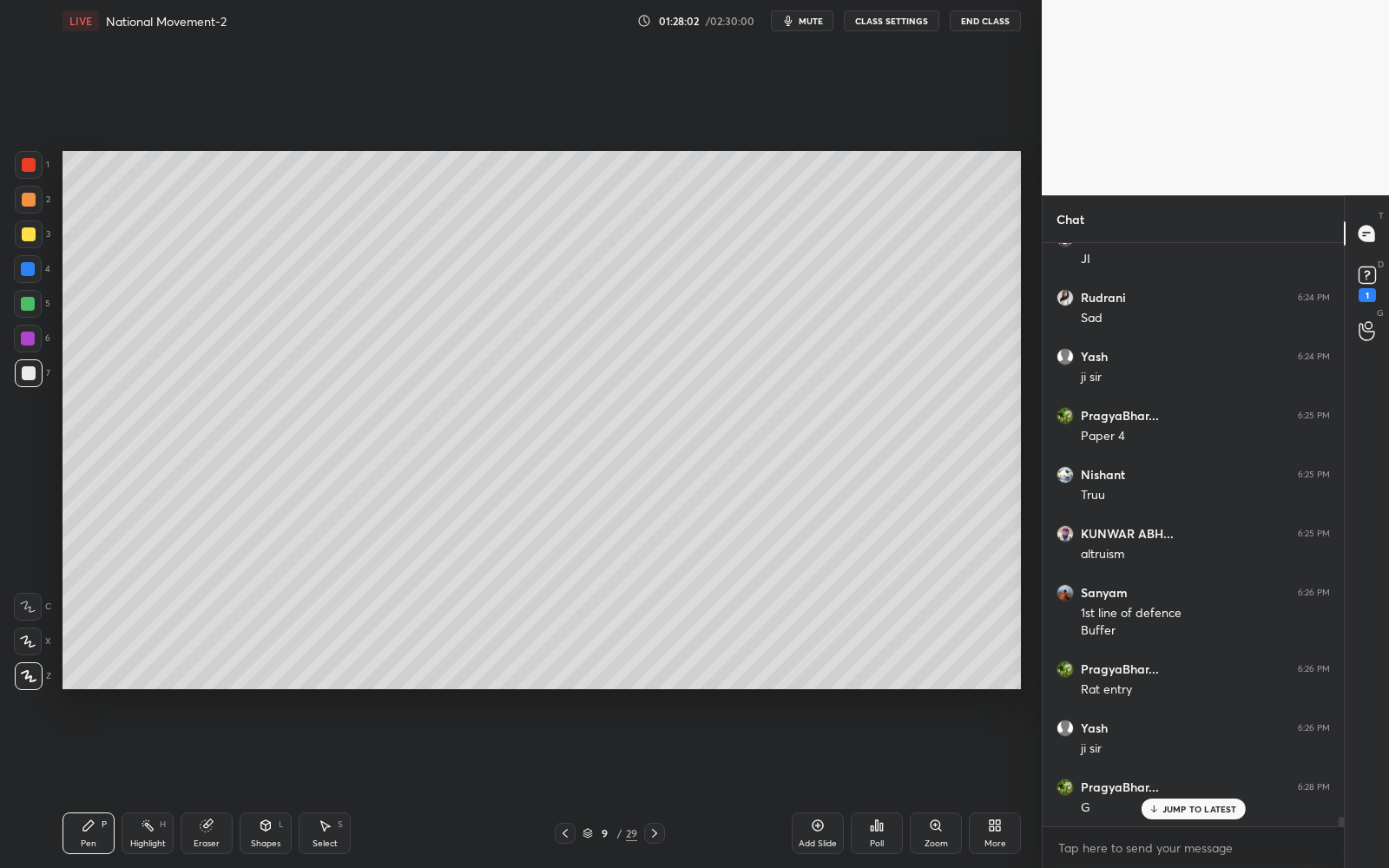 drag, startPoint x: 812, startPoint y: 838, endPoint x: 800, endPoint y: 812, distance: 28.635642 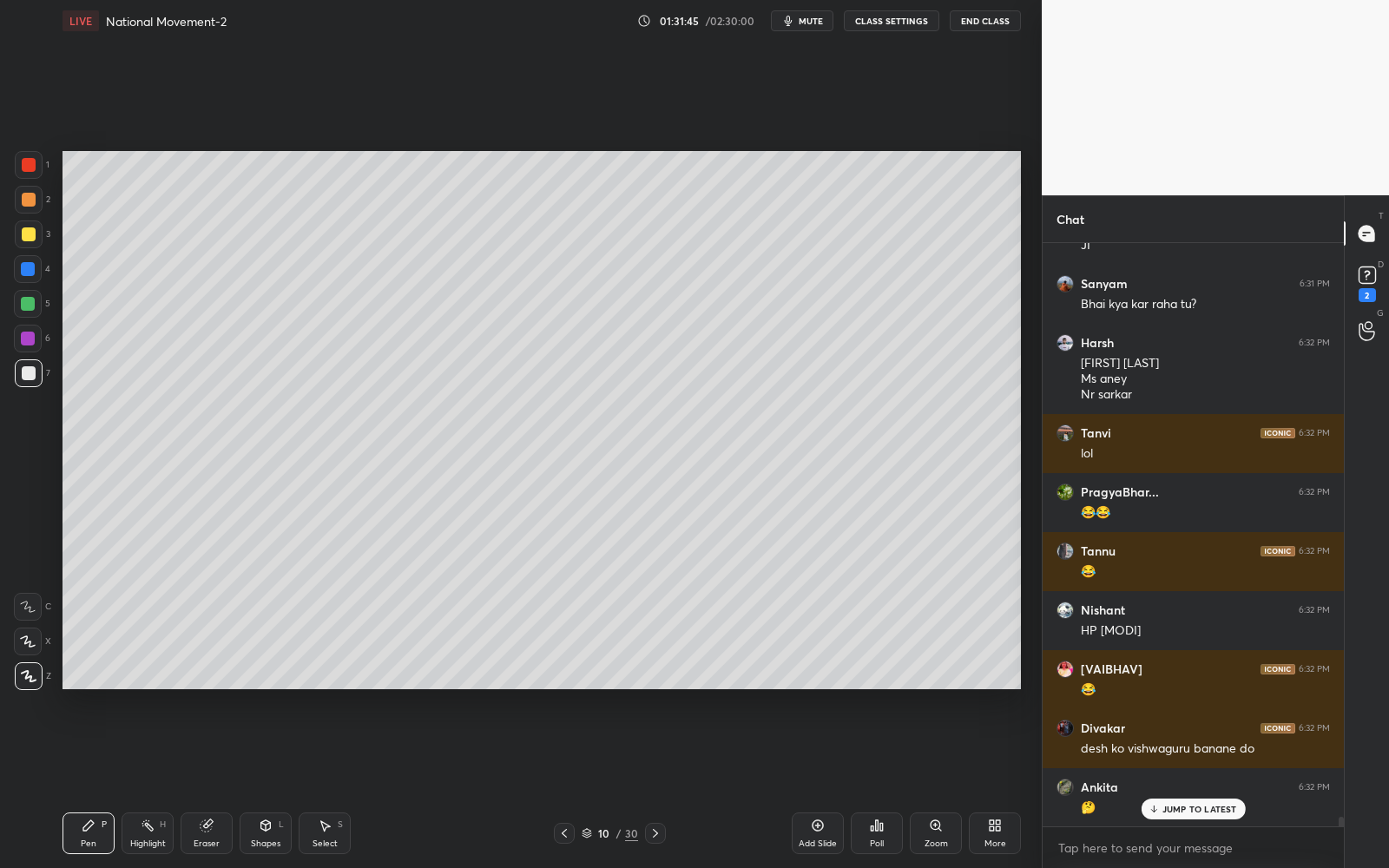 scroll, scrollTop: 36569, scrollLeft: 0, axis: vertical 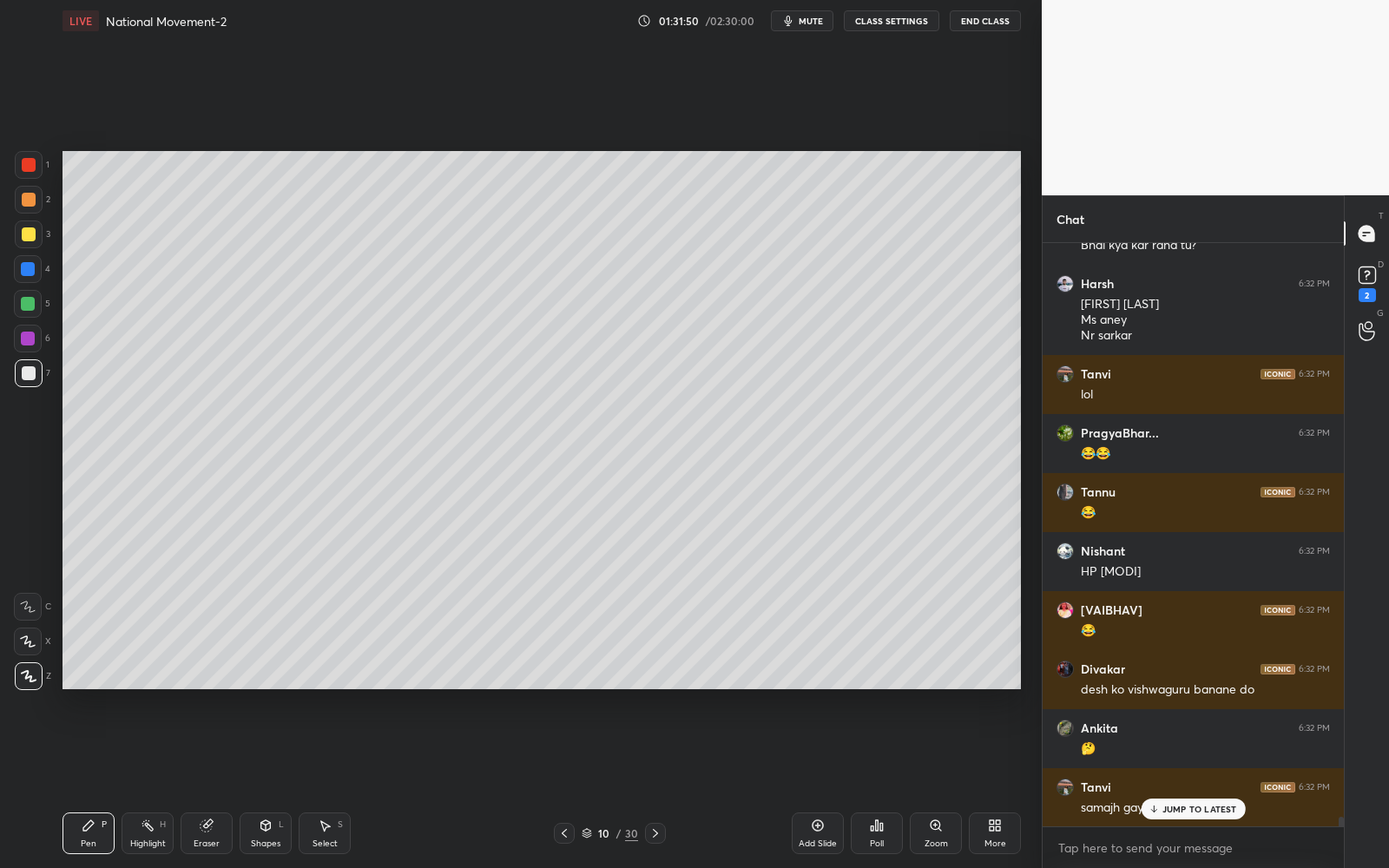 click on "JUMP TO LATEST" at bounding box center (1193, 809) 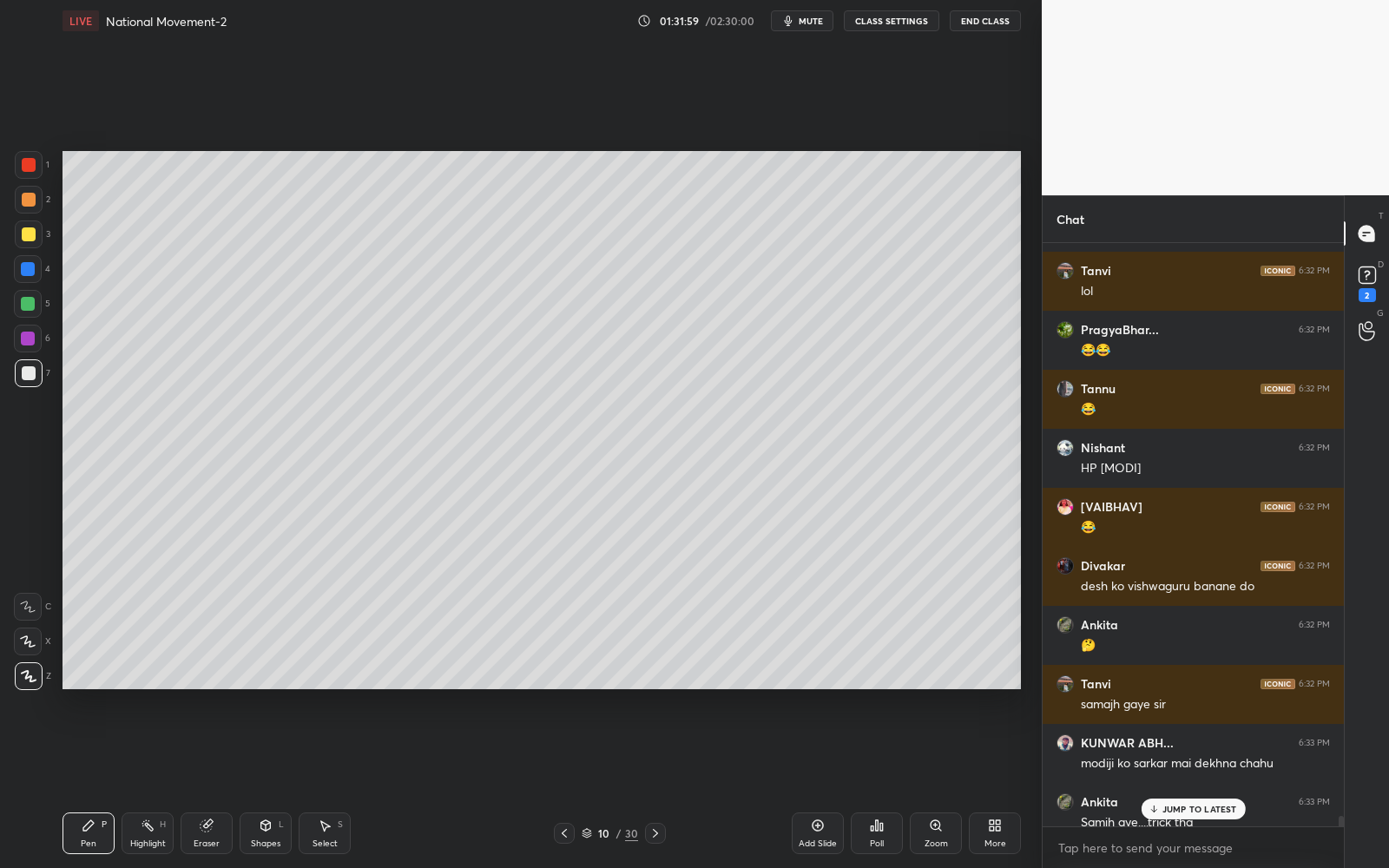 scroll, scrollTop: 36809, scrollLeft: 0, axis: vertical 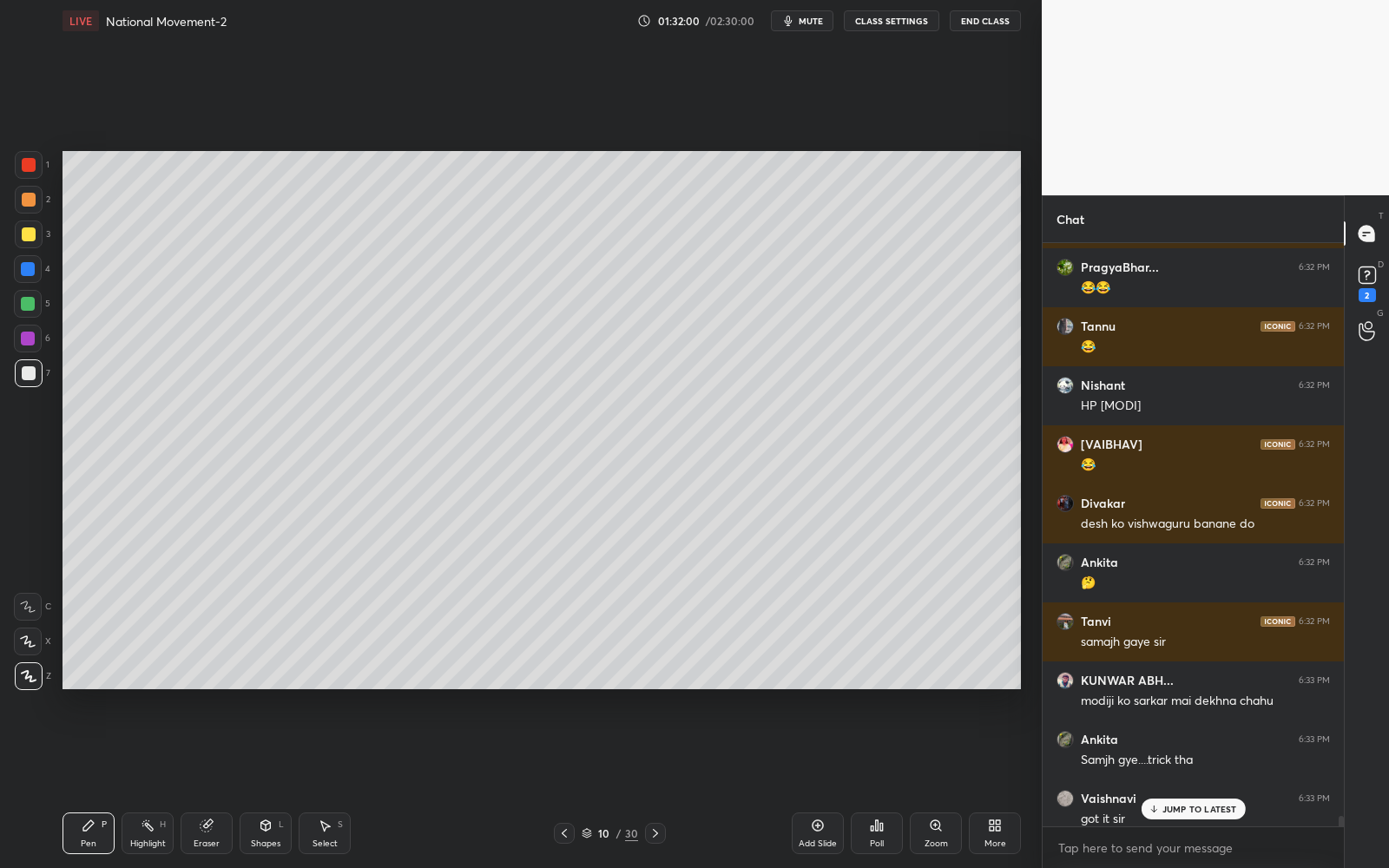 click 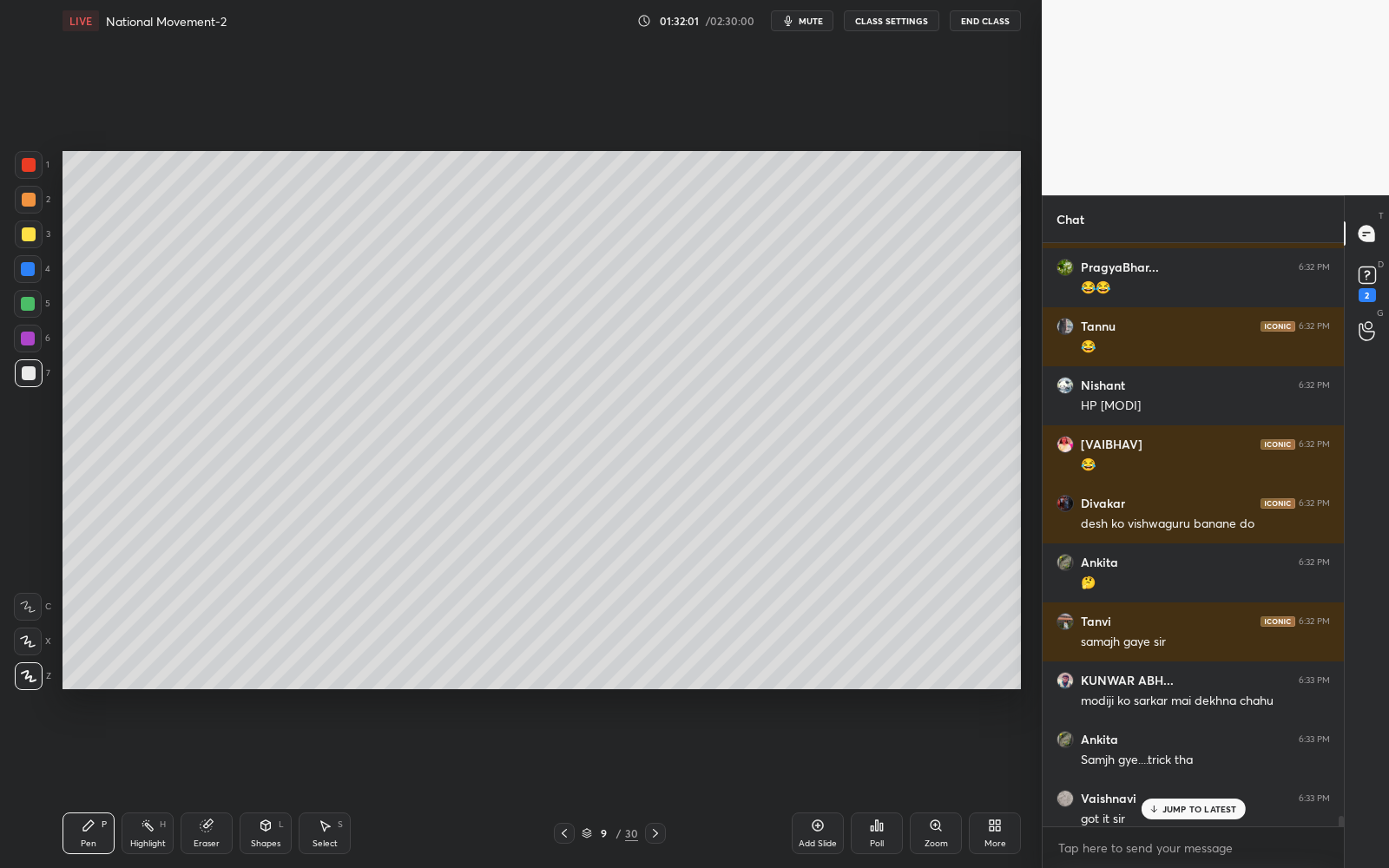 click 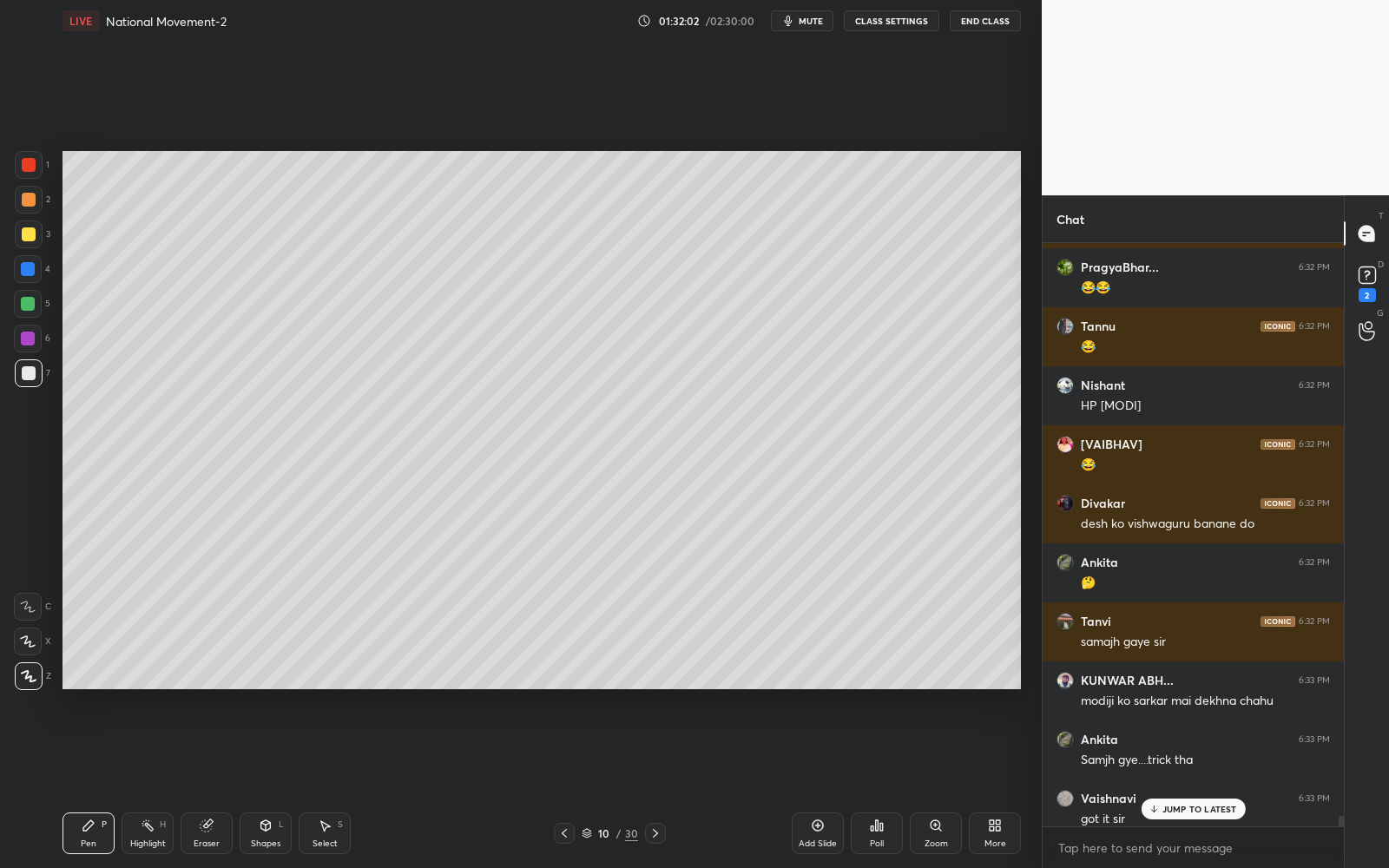 click 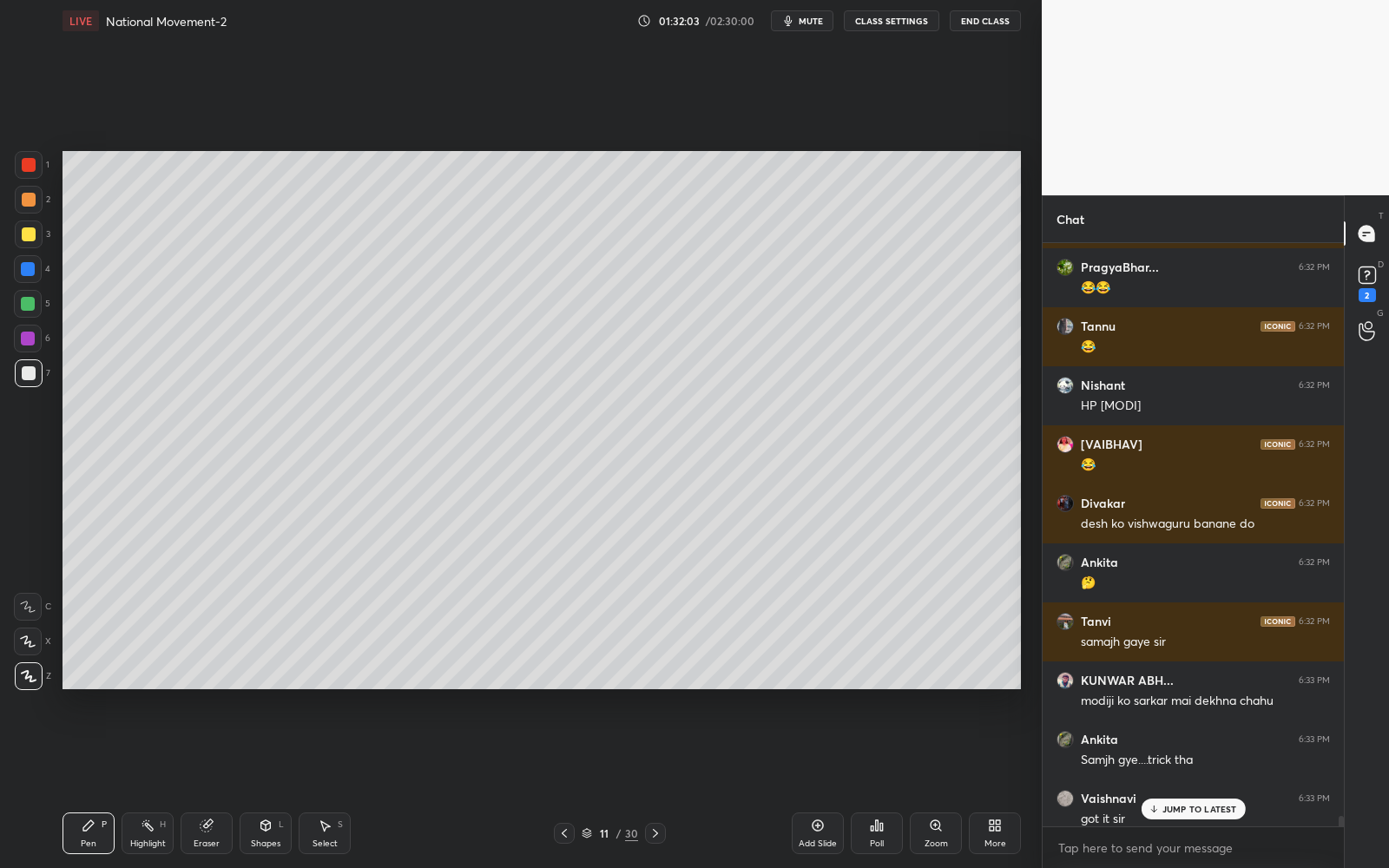click 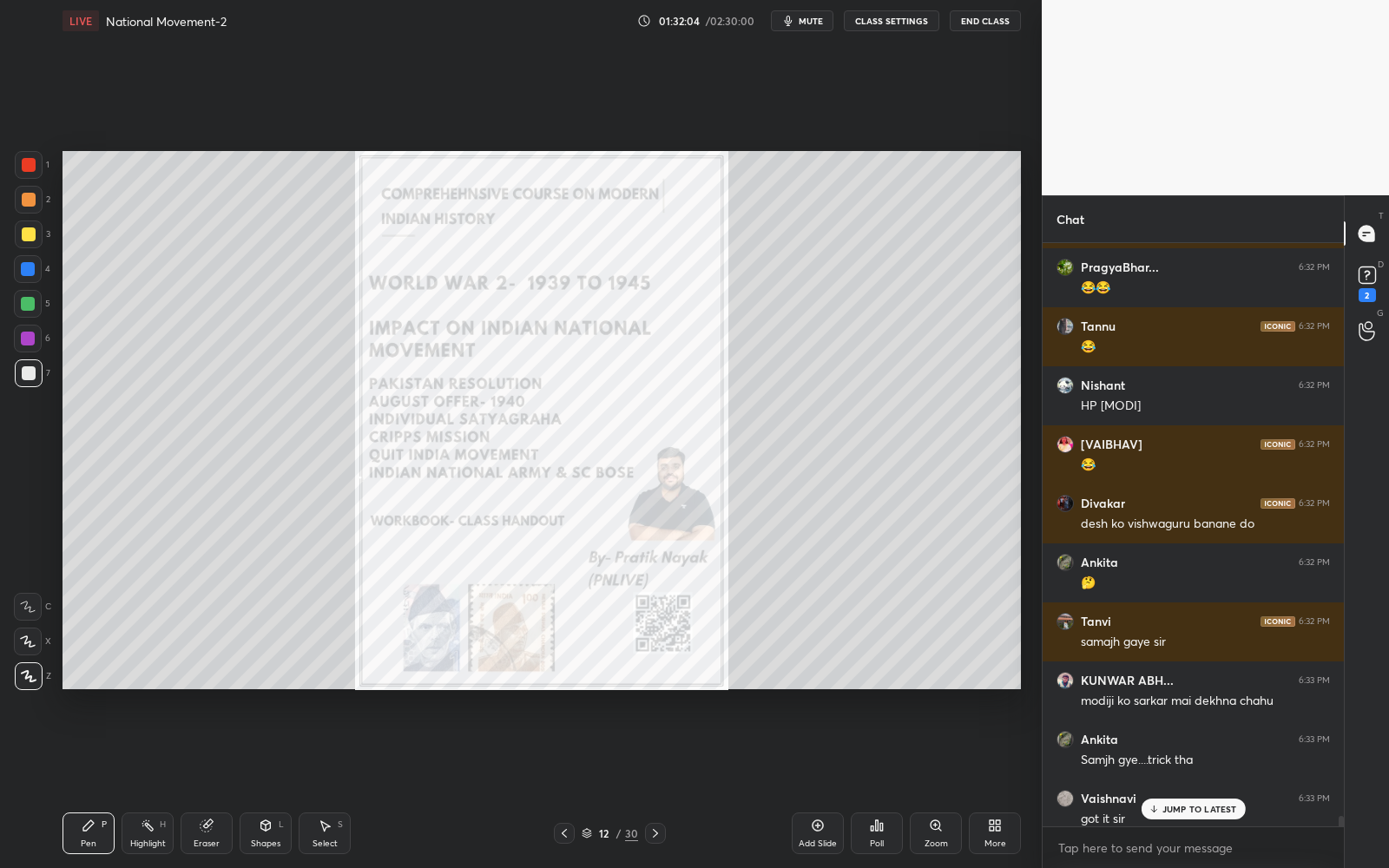 click on "12" at bounding box center (604, 833) 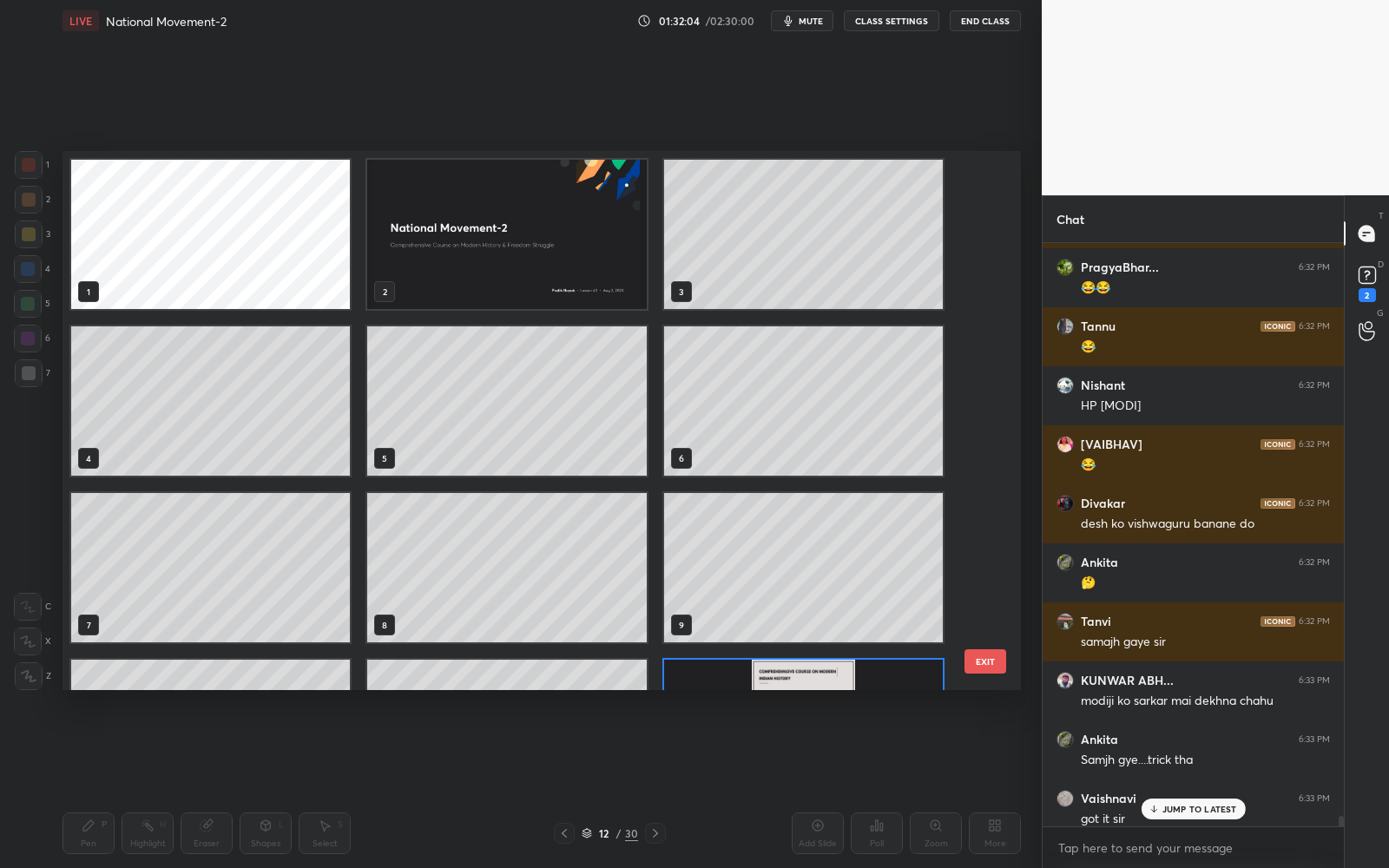 scroll, scrollTop: 128, scrollLeft: 0, axis: vertical 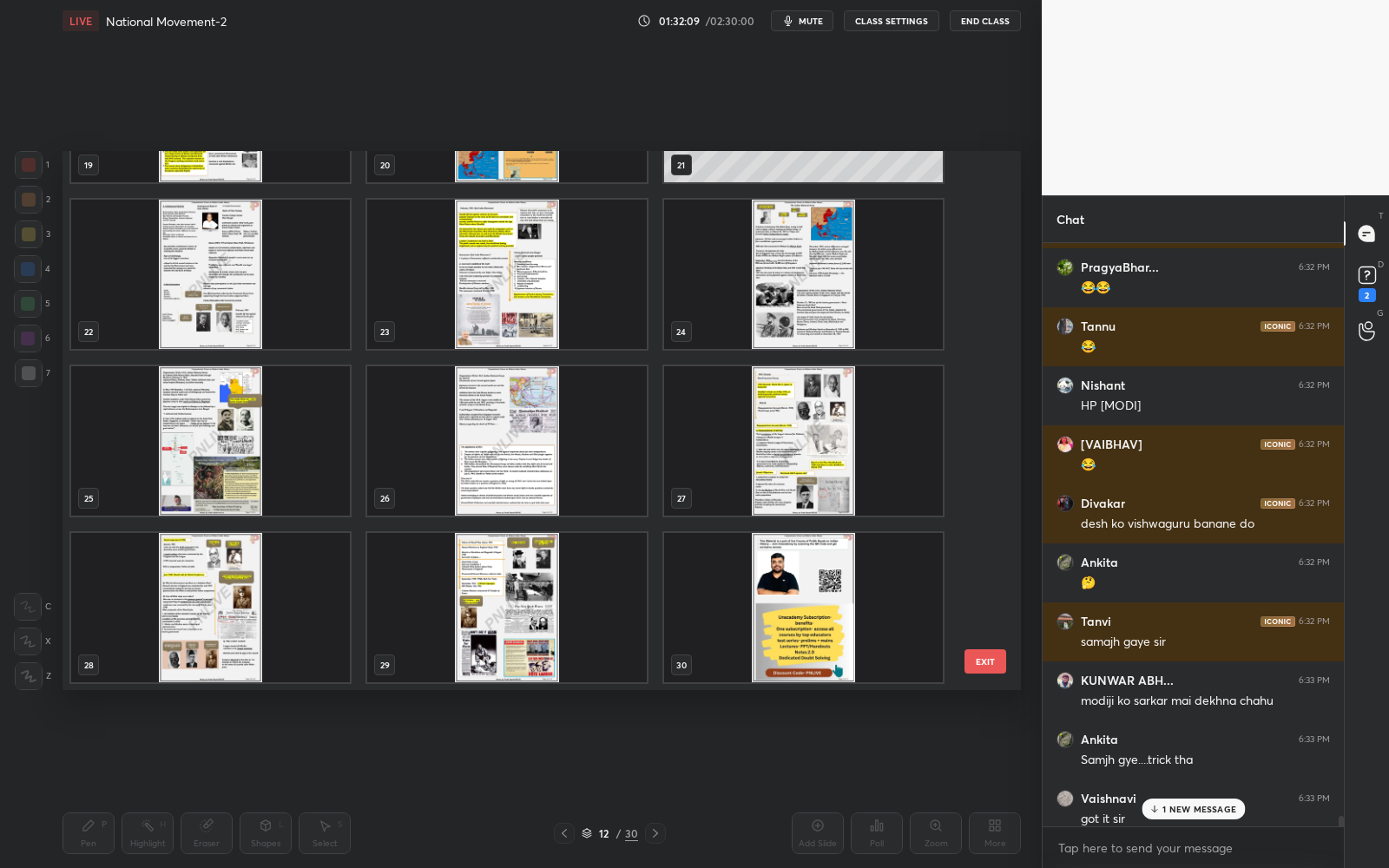 click at bounding box center [210, 274] 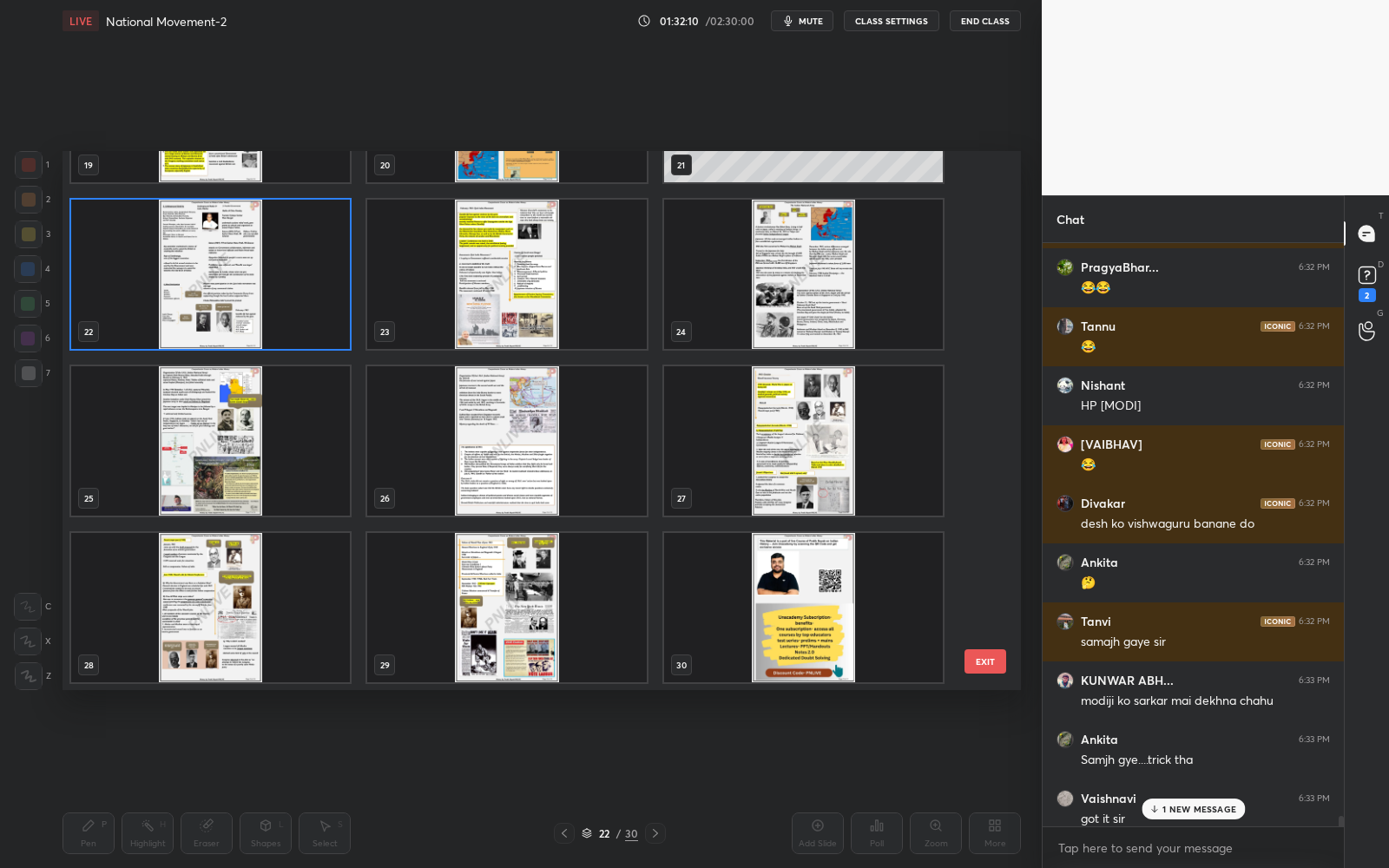click at bounding box center [210, 274] 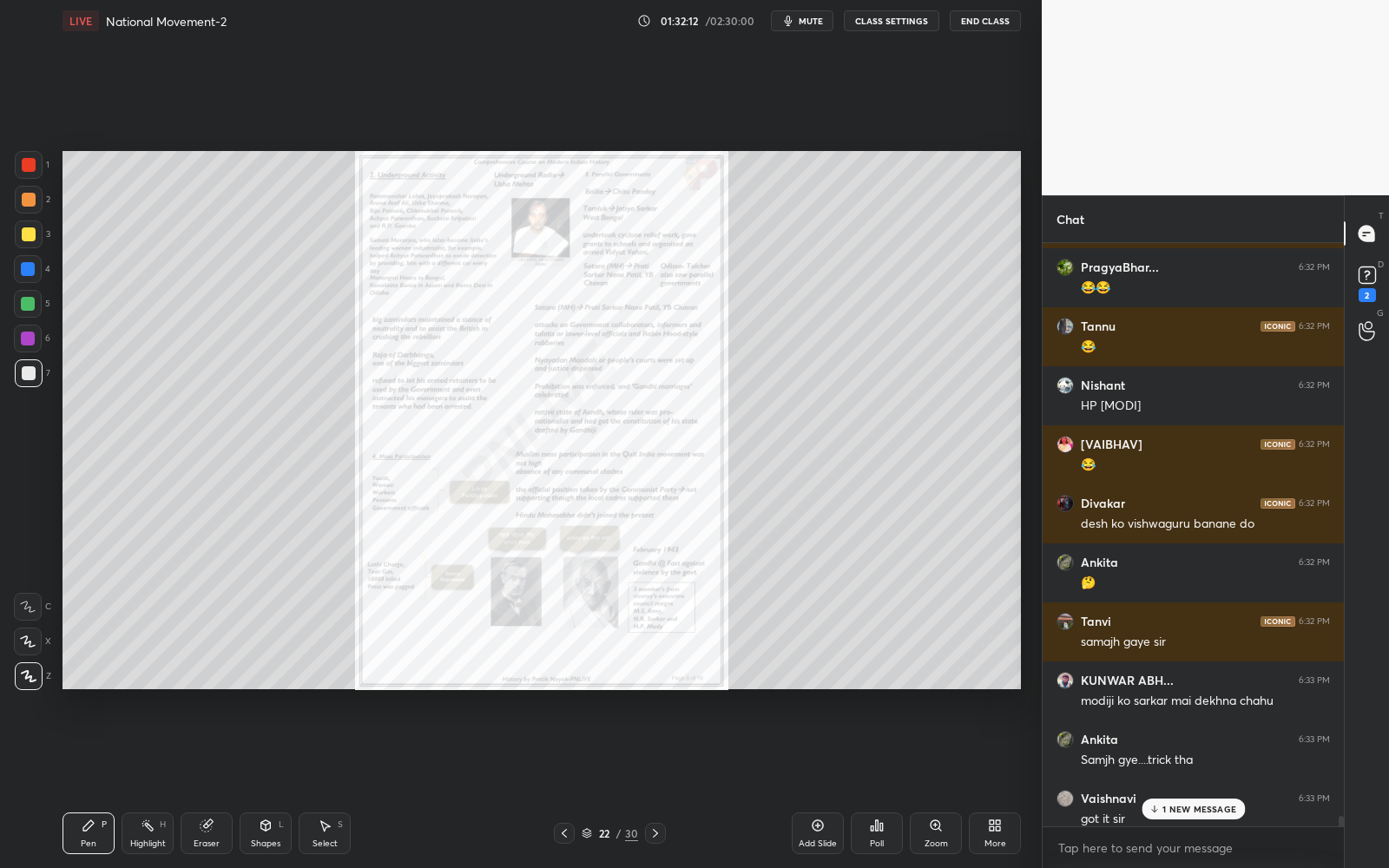 click on "Zoom" at bounding box center [936, 833] 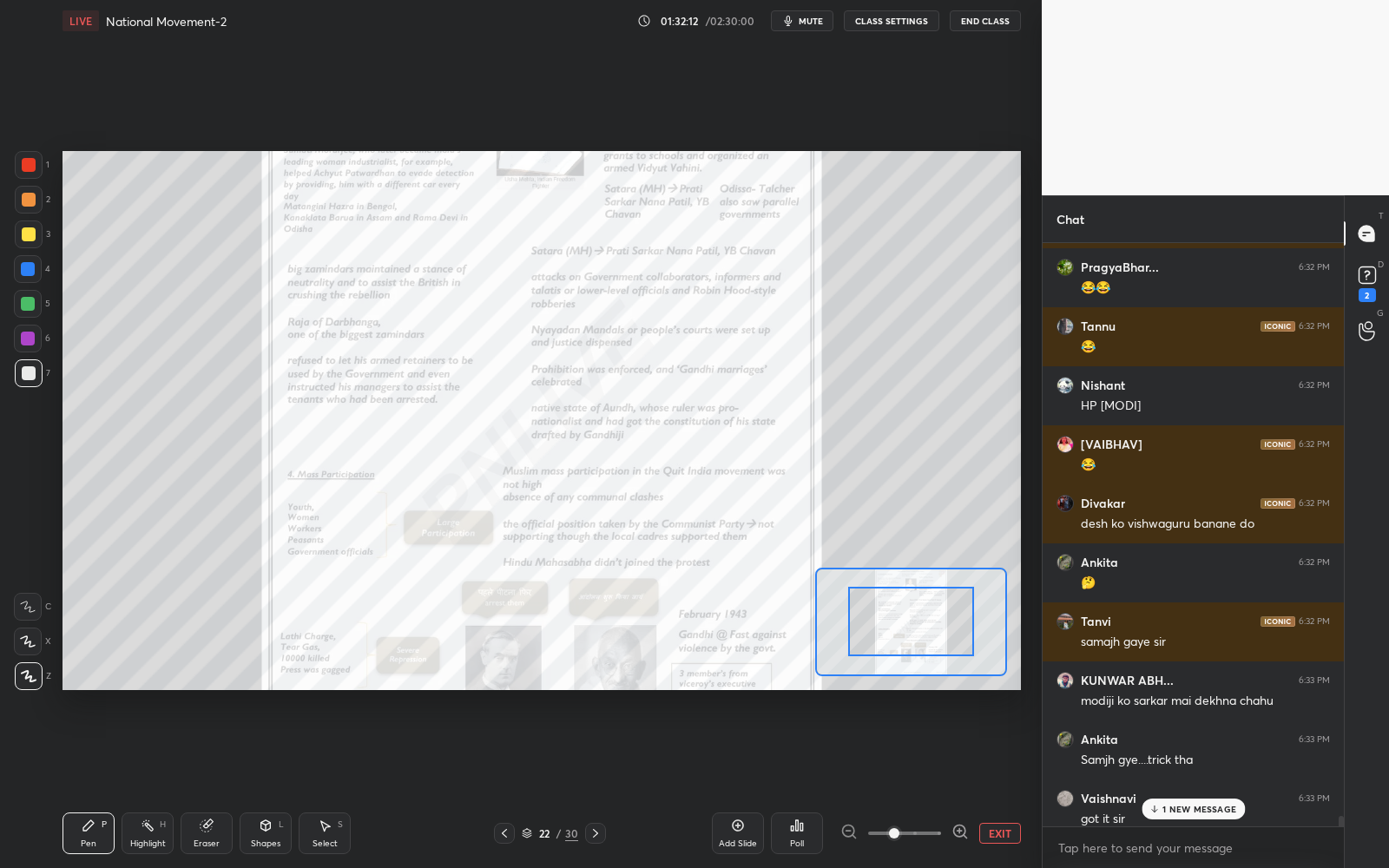 click at bounding box center (905, 833) 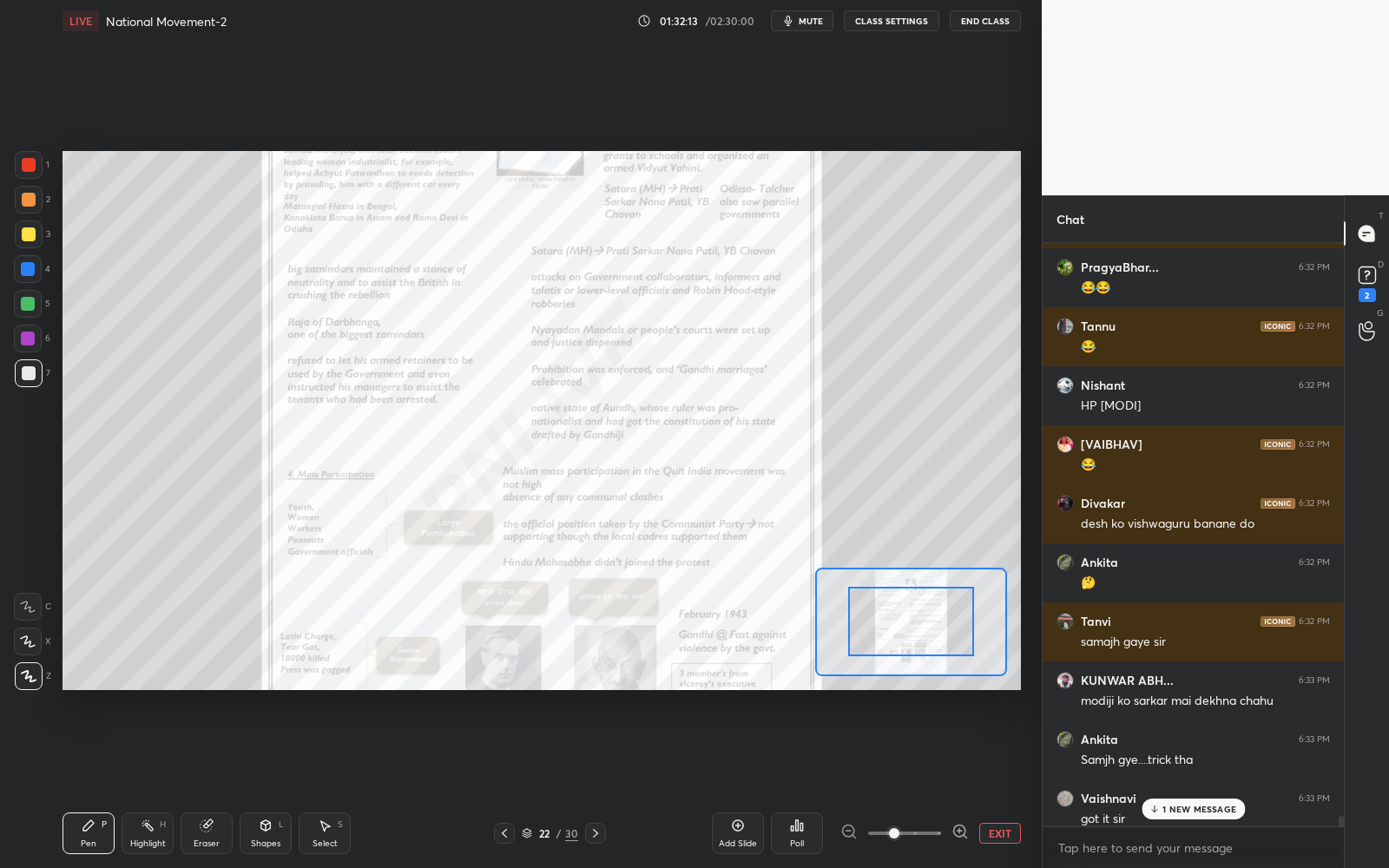 click at bounding box center (29, 165) 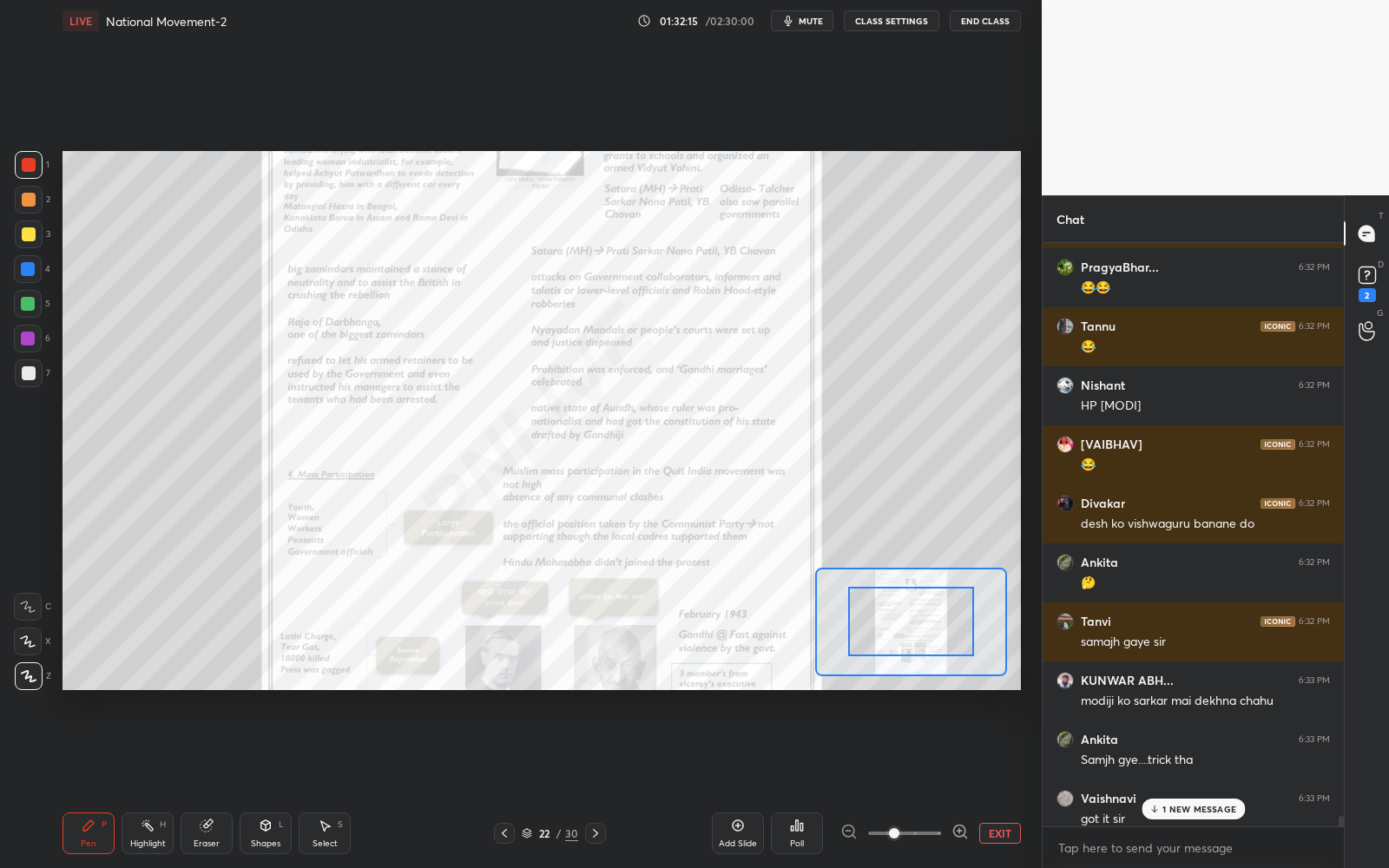 click 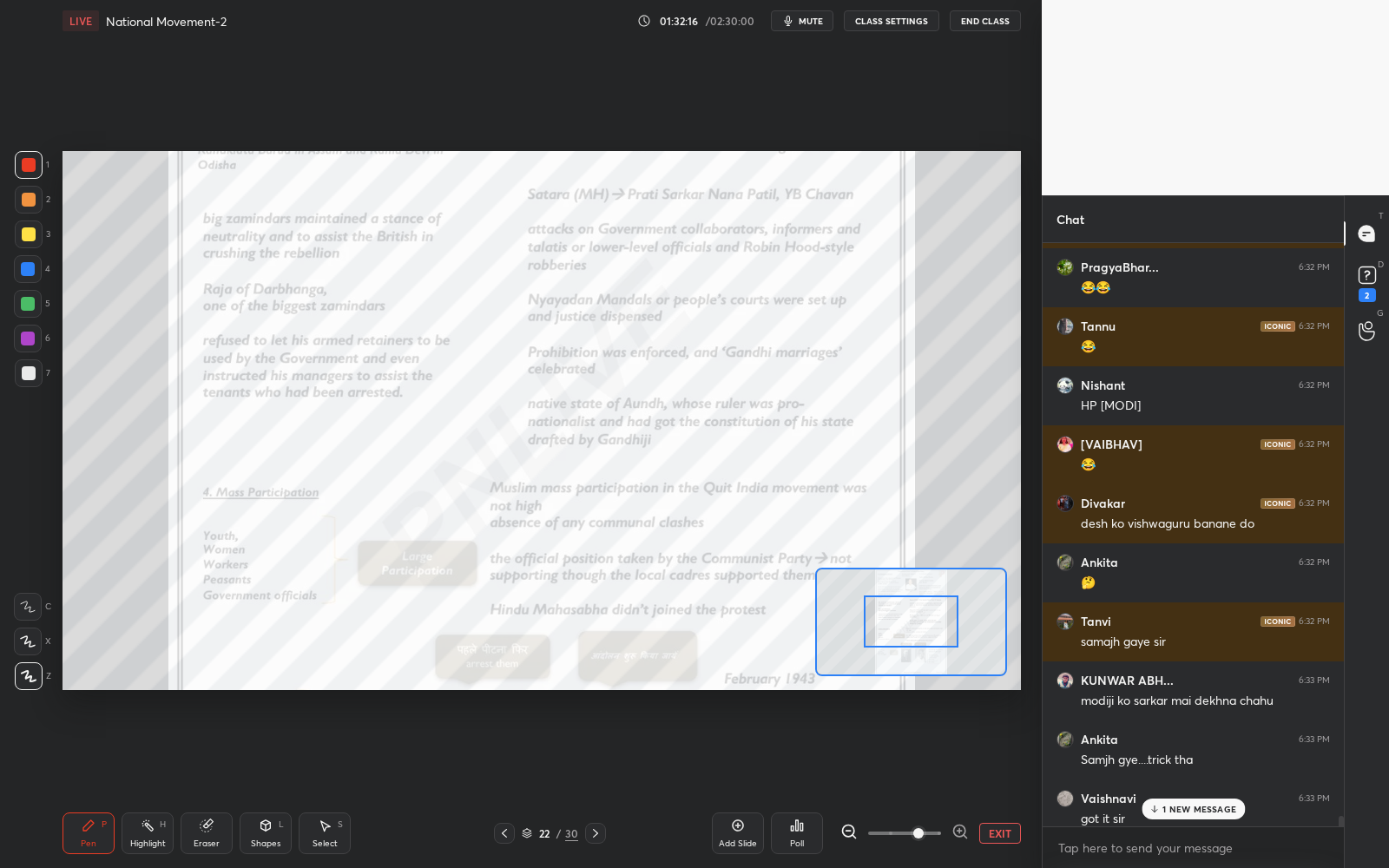 click 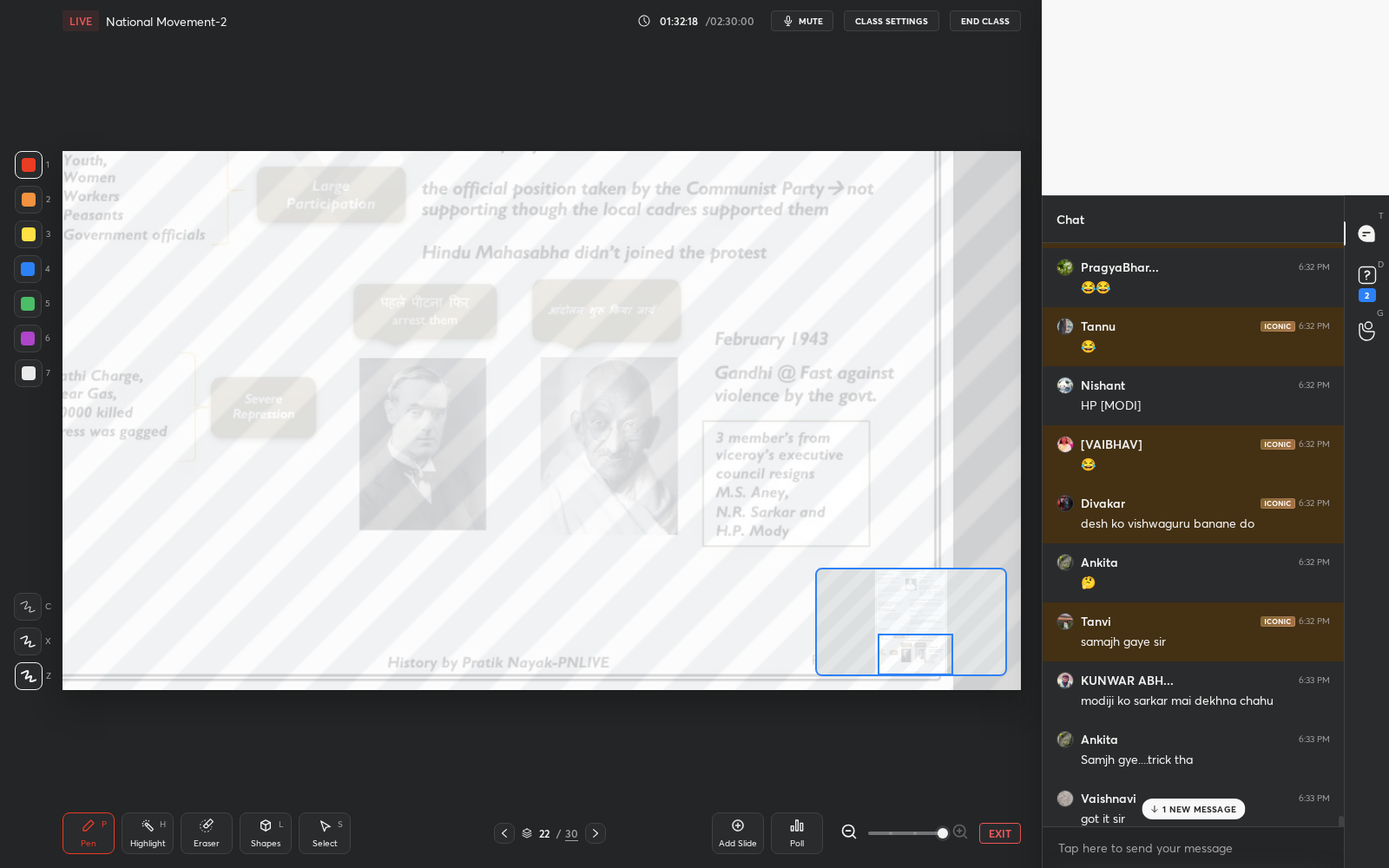 drag, startPoint x: 917, startPoint y: 626, endPoint x: 921, endPoint y: 659, distance: 33.24154 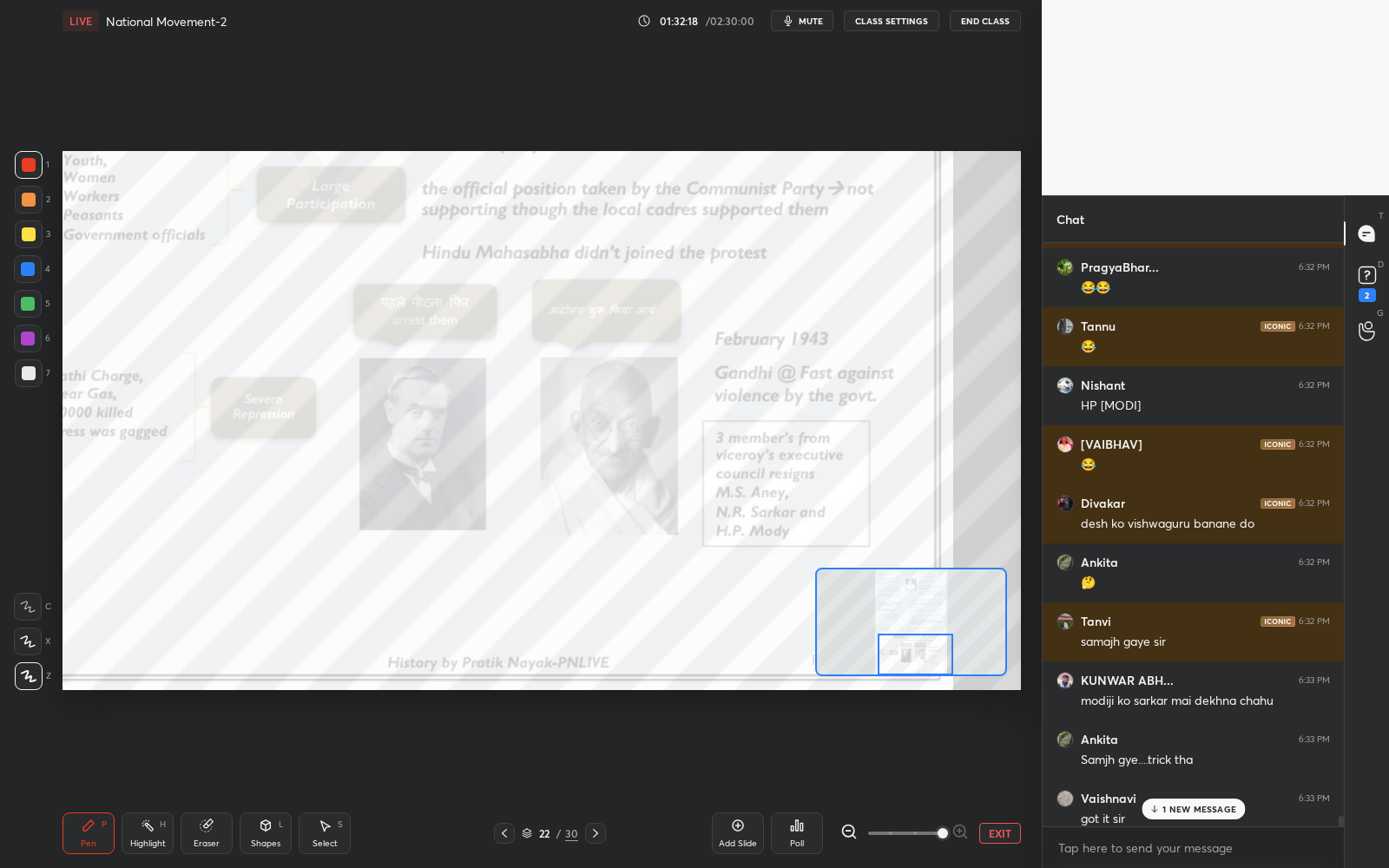 click at bounding box center [915, 654] 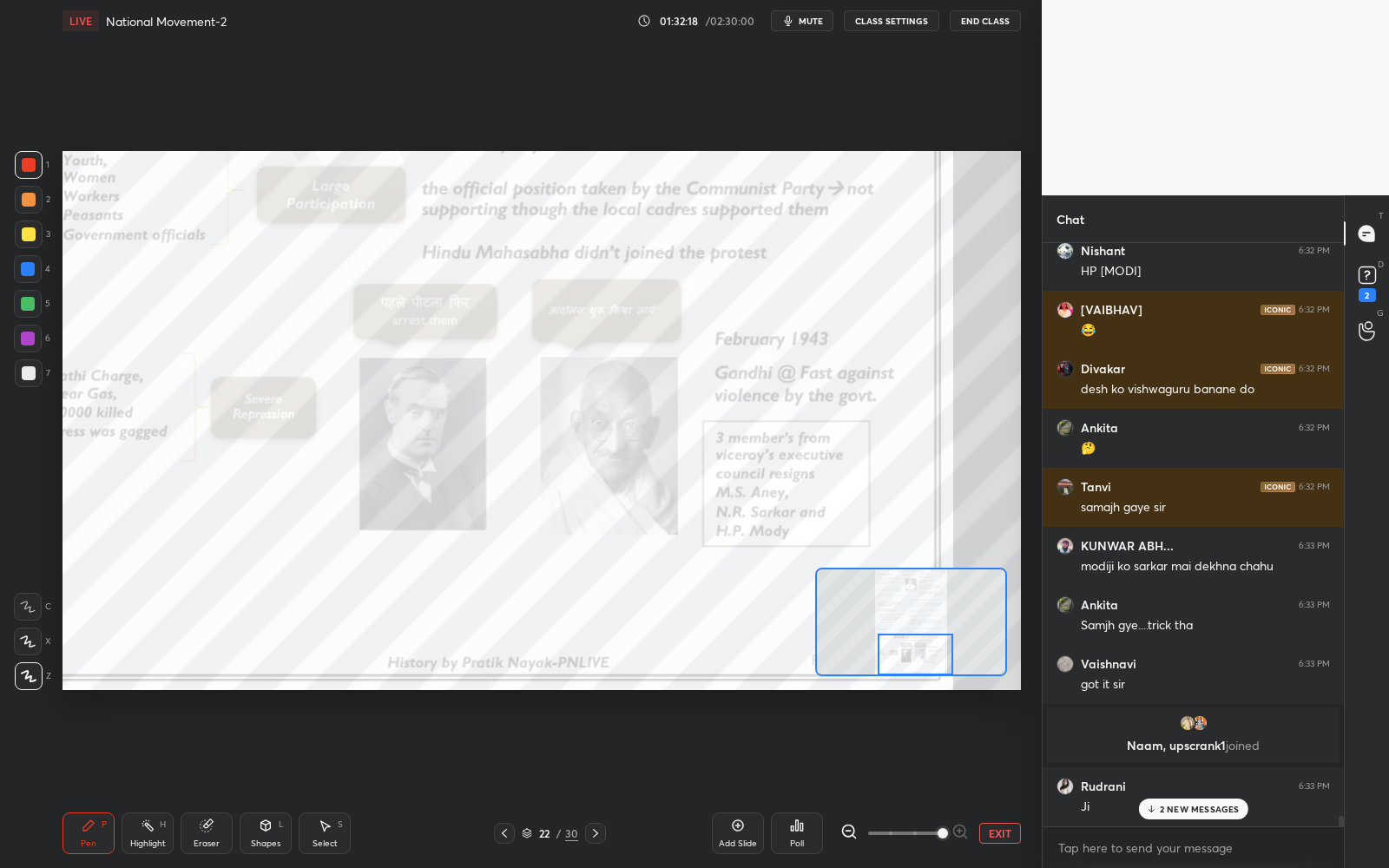 scroll, scrollTop: 36282, scrollLeft: 0, axis: vertical 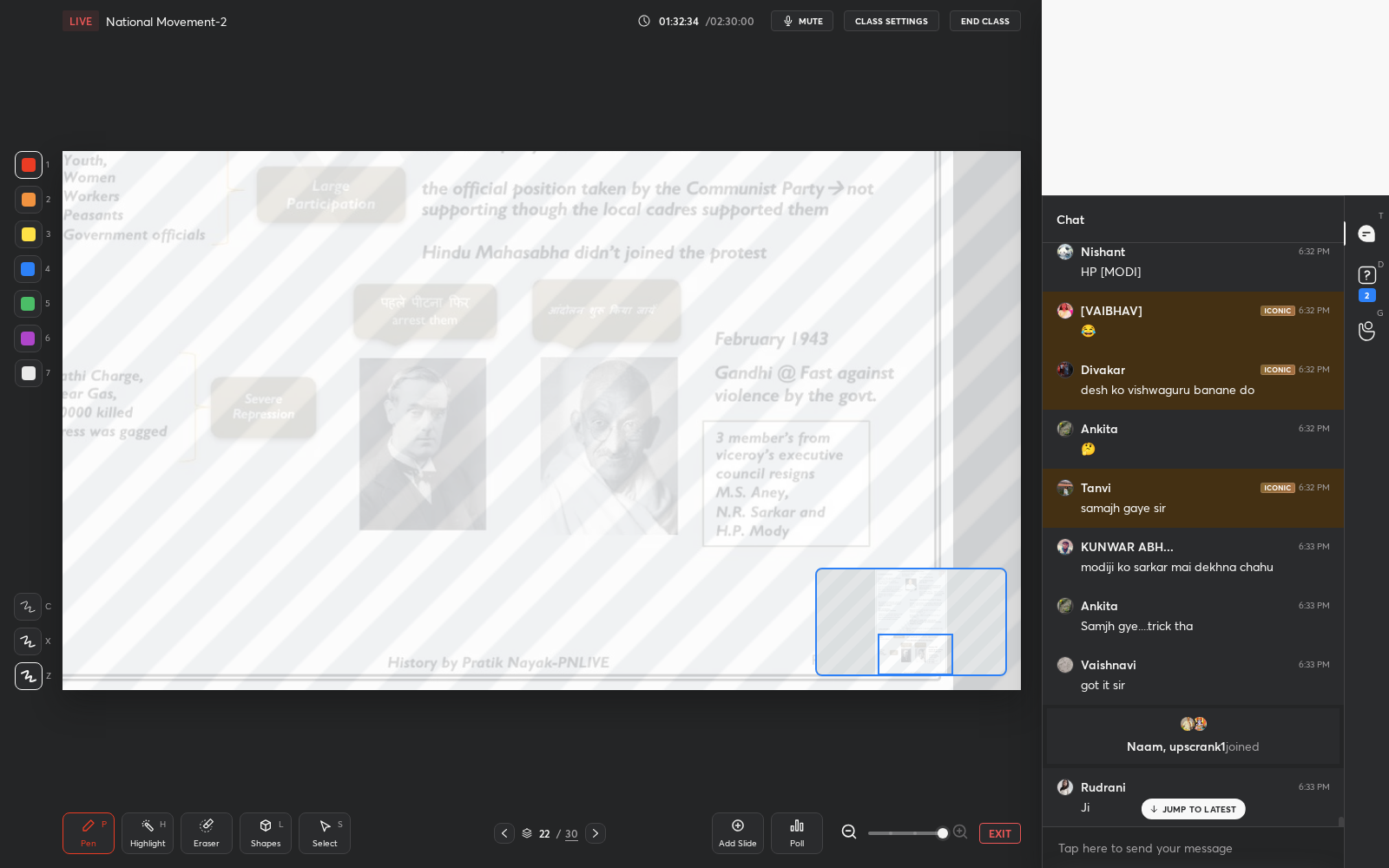 click on "EXIT" at bounding box center [1000, 833] 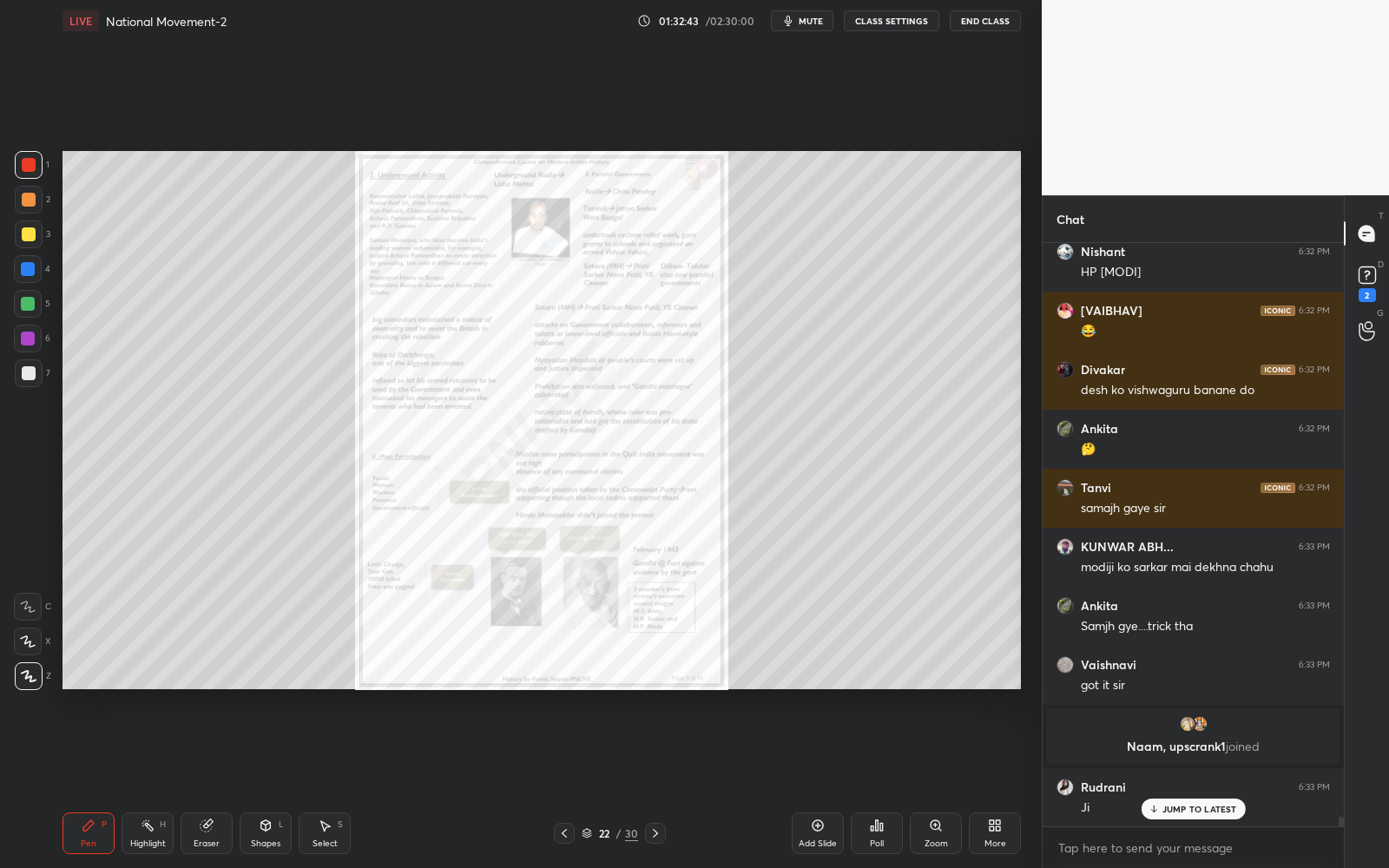 click on "22" at bounding box center [604, 833] 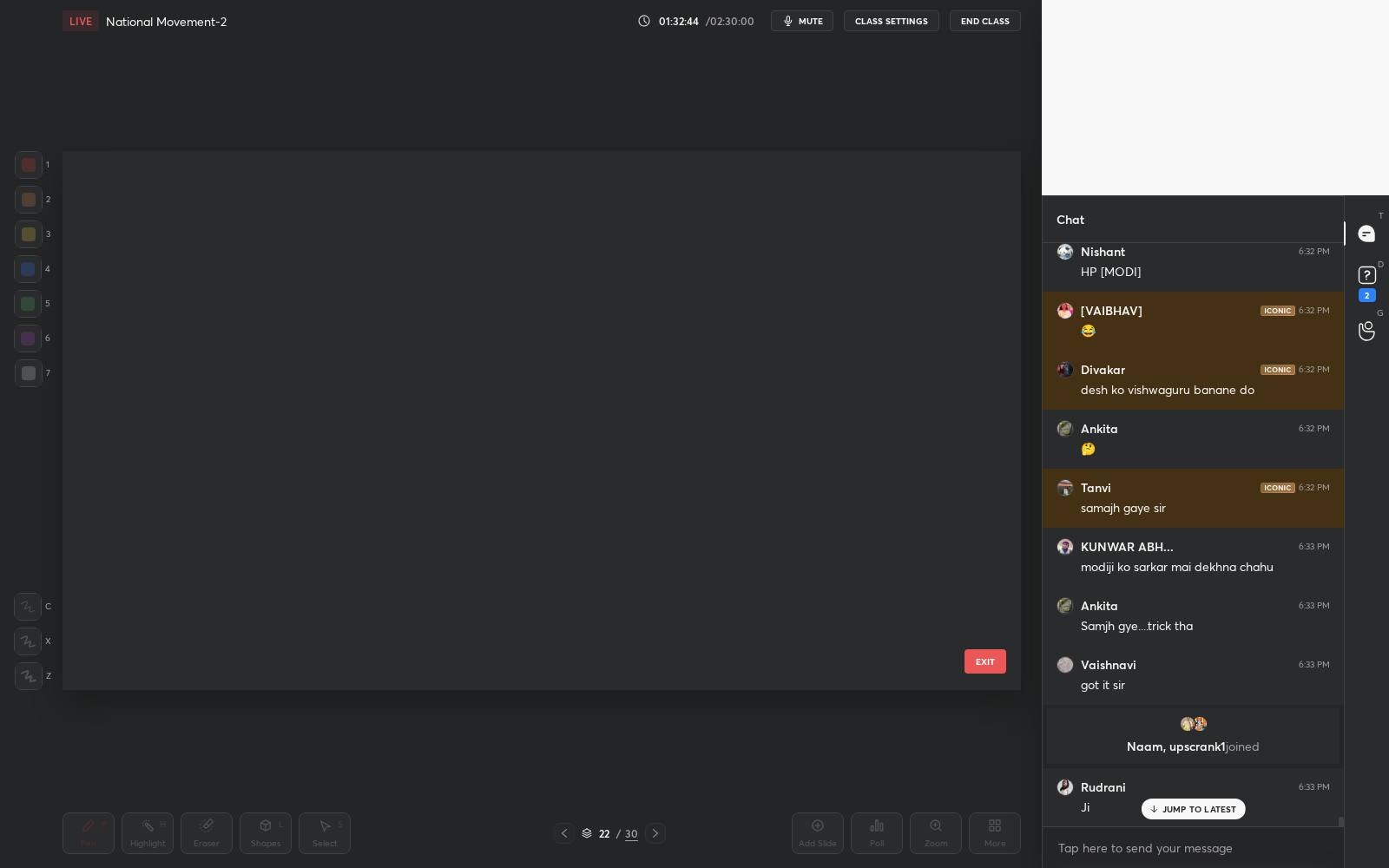 scroll, scrollTop: 794, scrollLeft: 0, axis: vertical 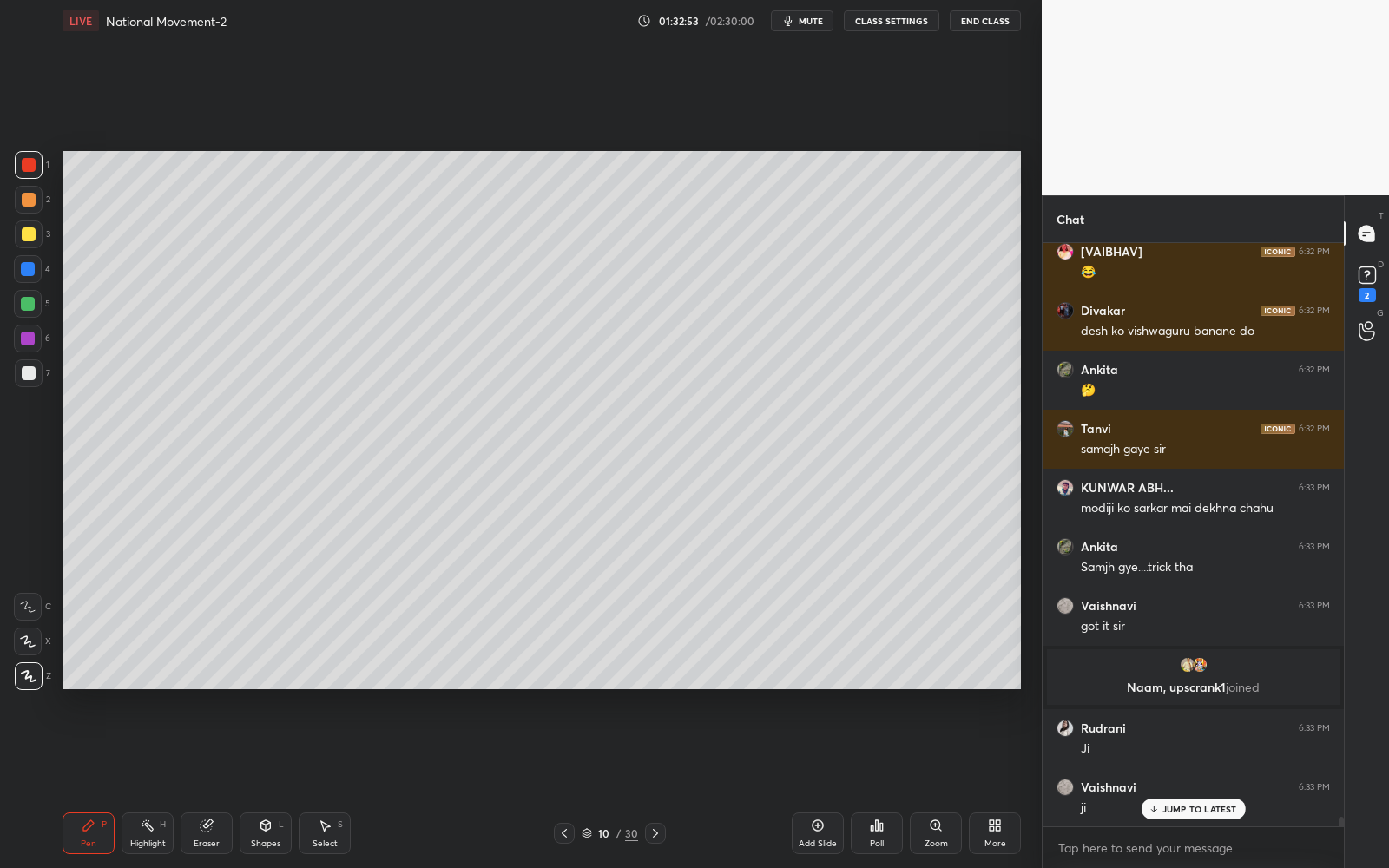 drag, startPoint x: 33, startPoint y: 232, endPoint x: 52, endPoint y: 228, distance: 19.41649 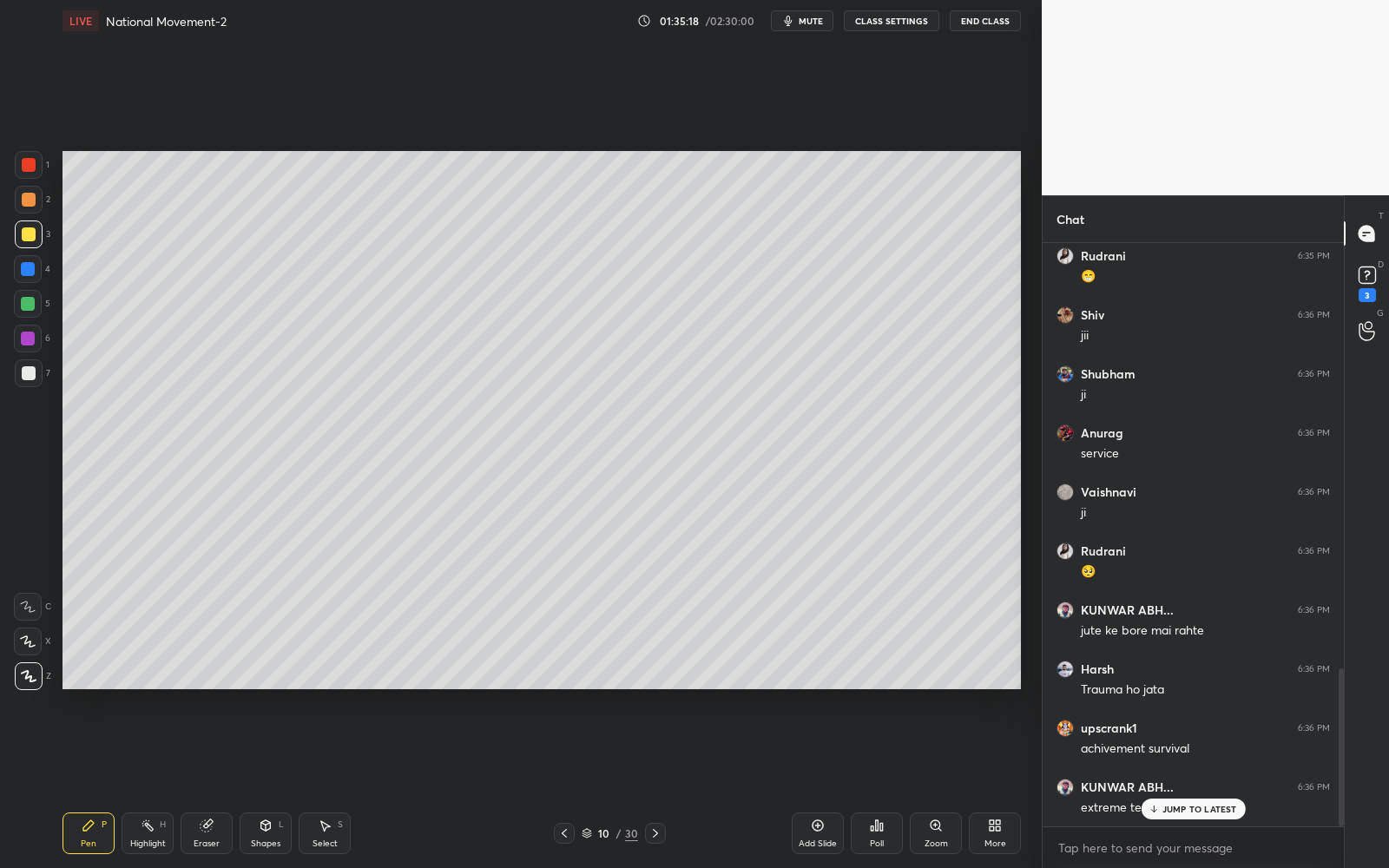 scroll, scrollTop: 1572, scrollLeft: 0, axis: vertical 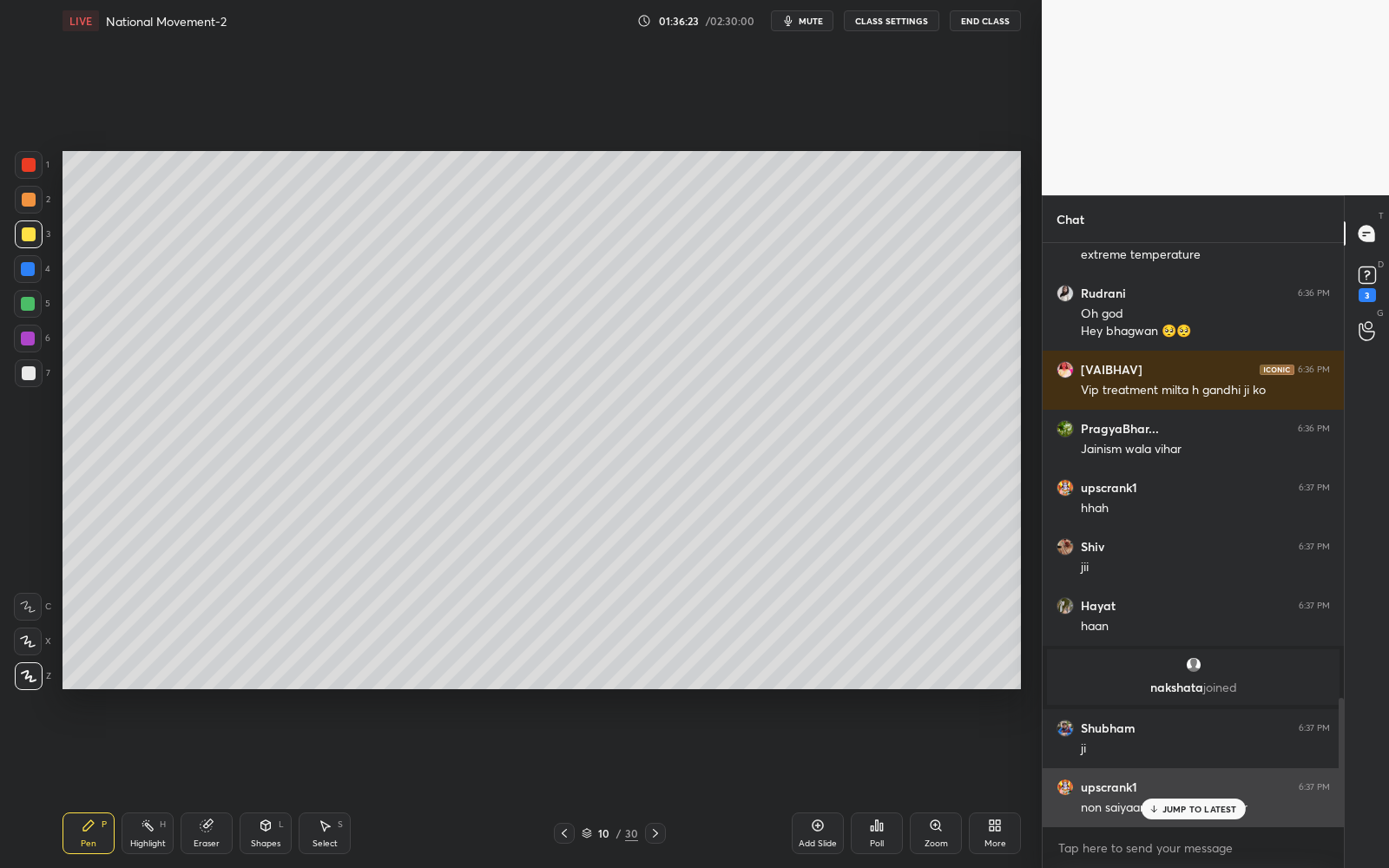 click on "JUMP TO LATEST" at bounding box center (1200, 809) 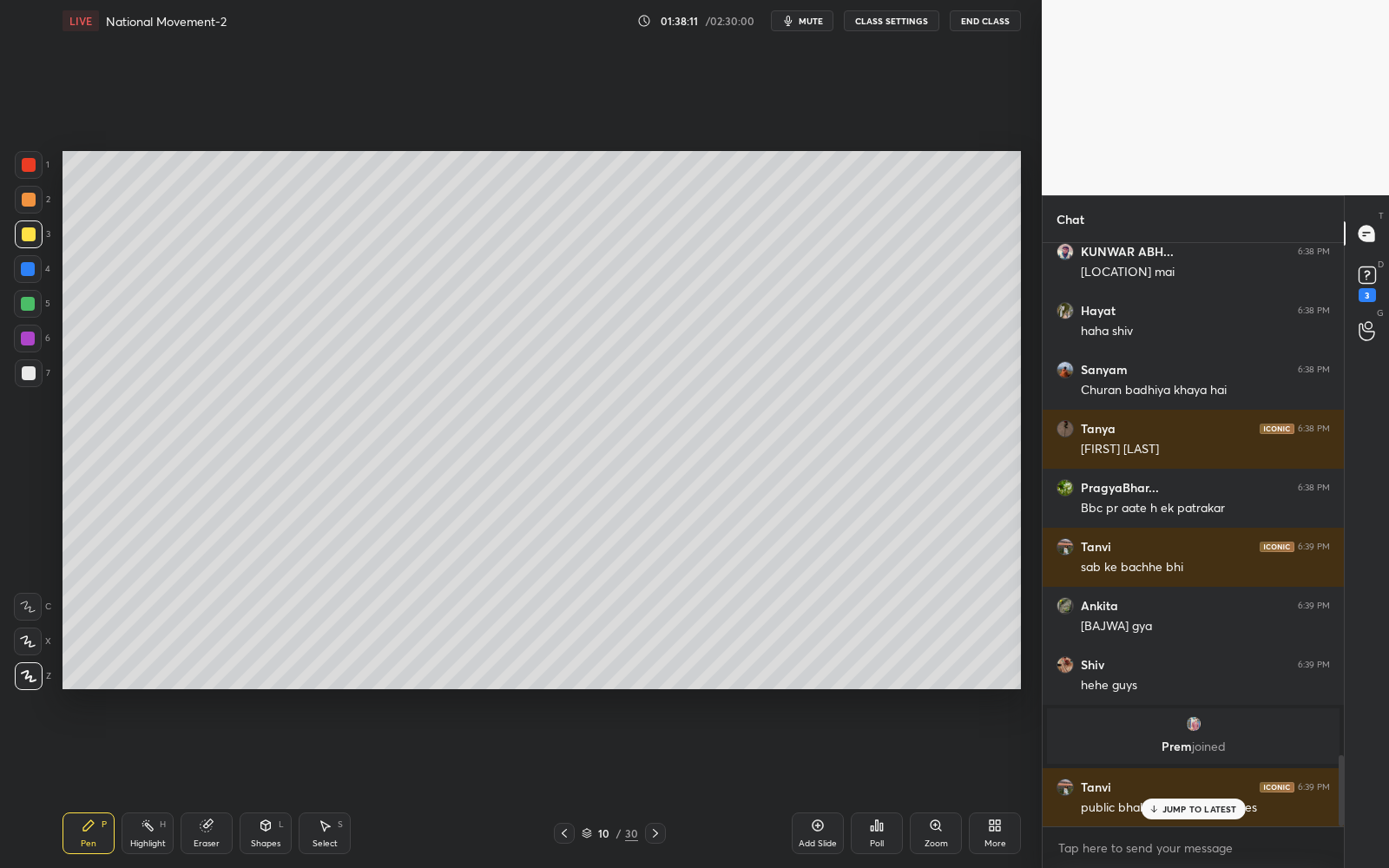 scroll, scrollTop: 4254, scrollLeft: 0, axis: vertical 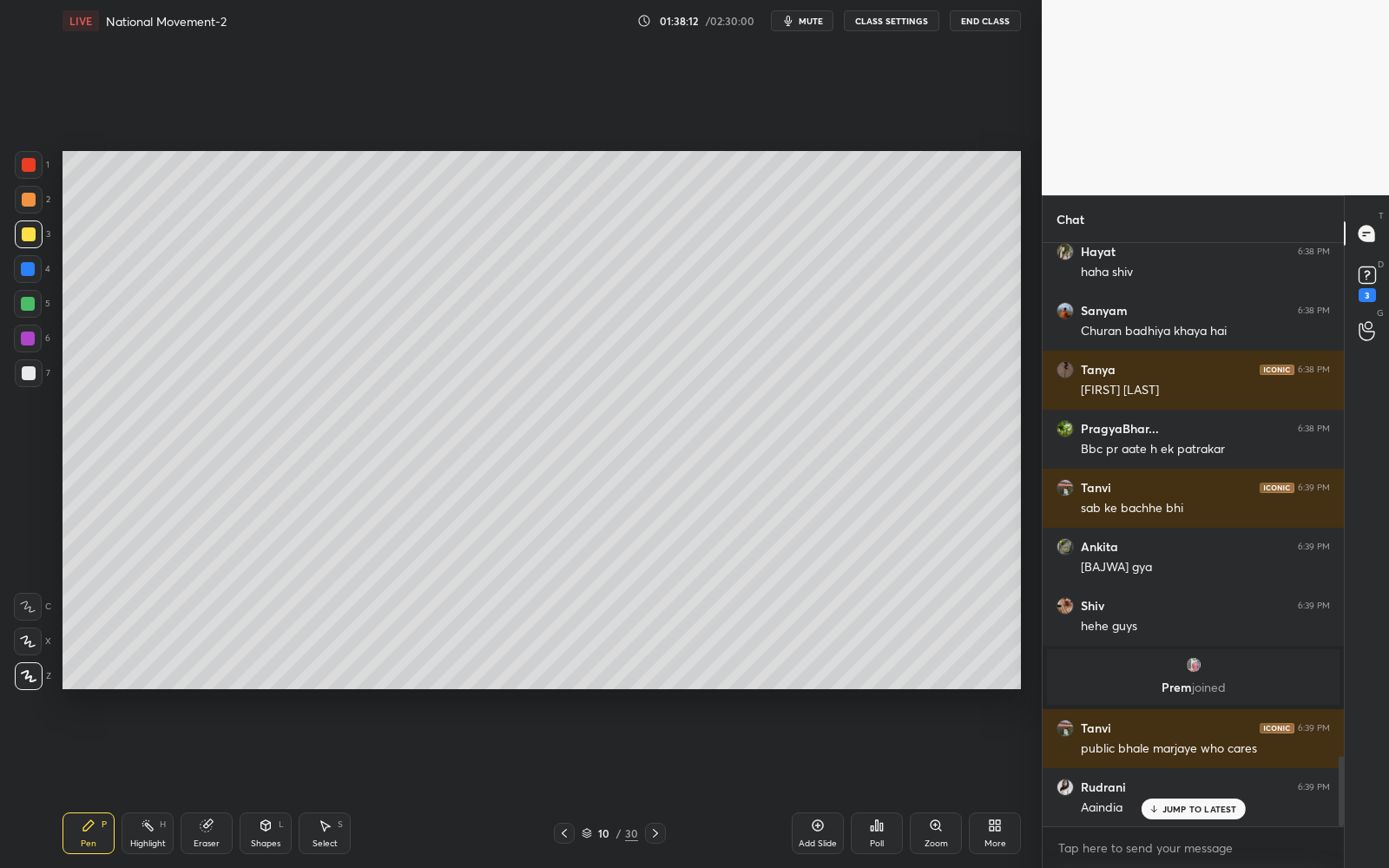 click at bounding box center (29, 373) 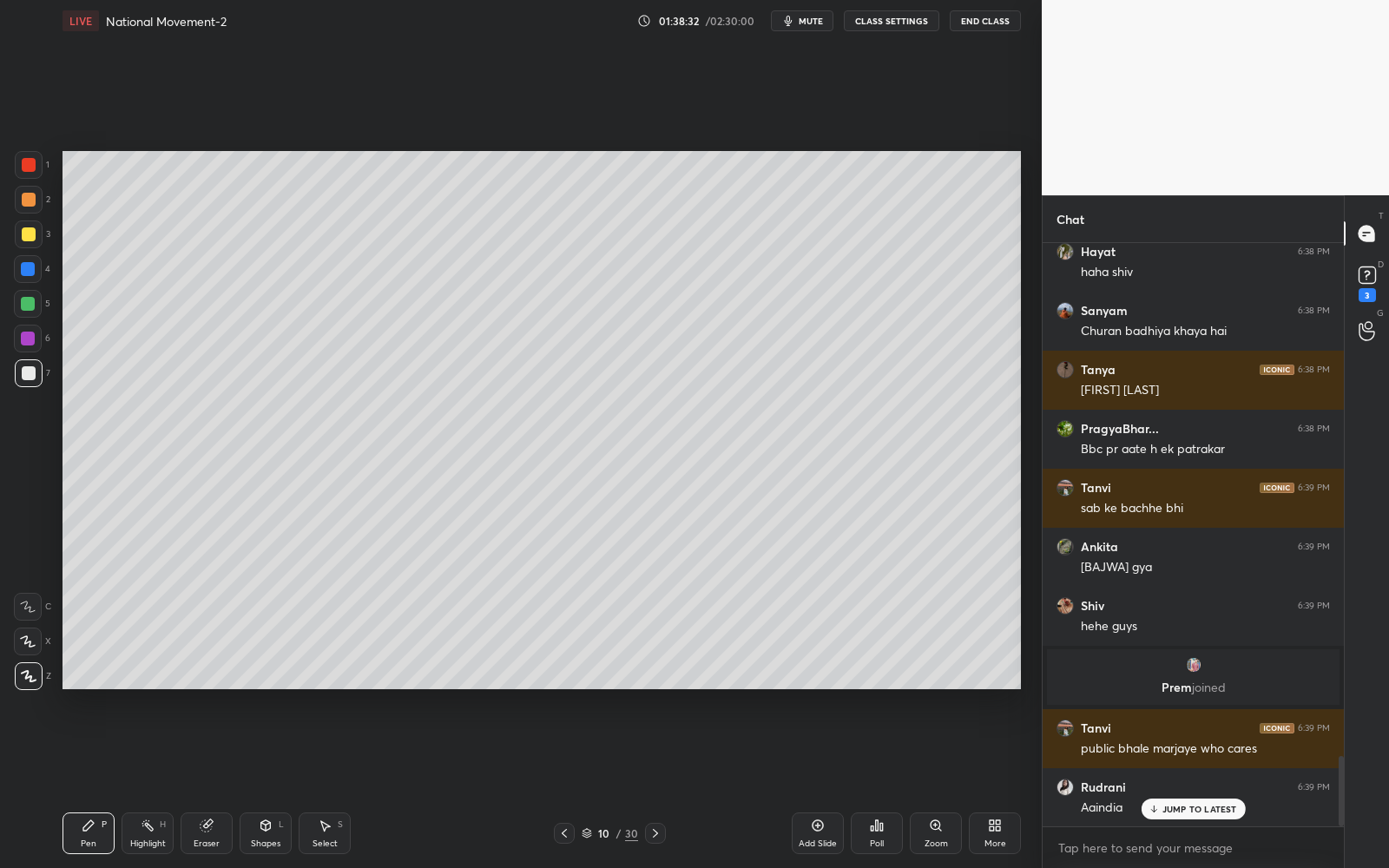 click on "Add Slide" at bounding box center [818, 833] 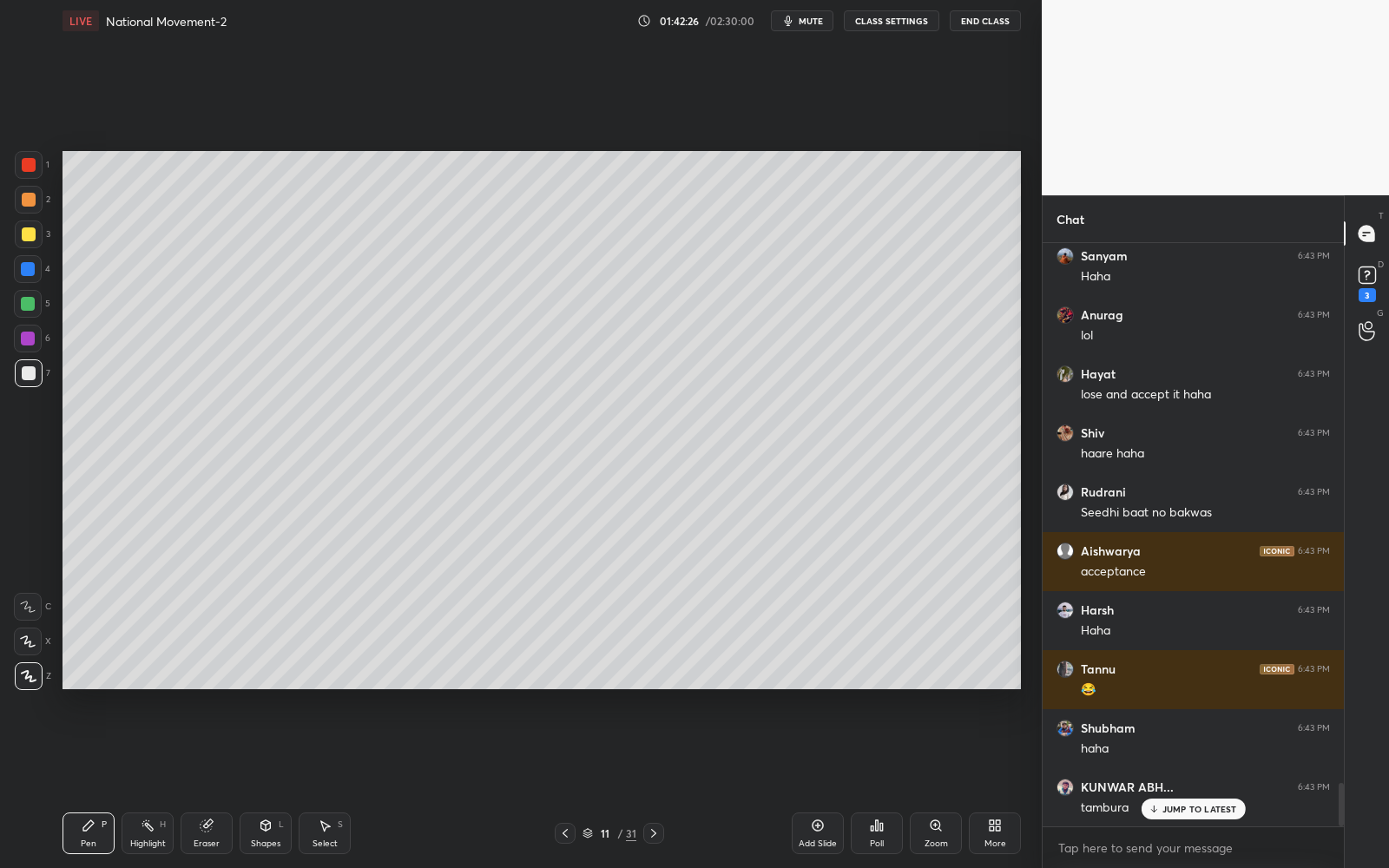 scroll, scrollTop: 7272, scrollLeft: 0, axis: vertical 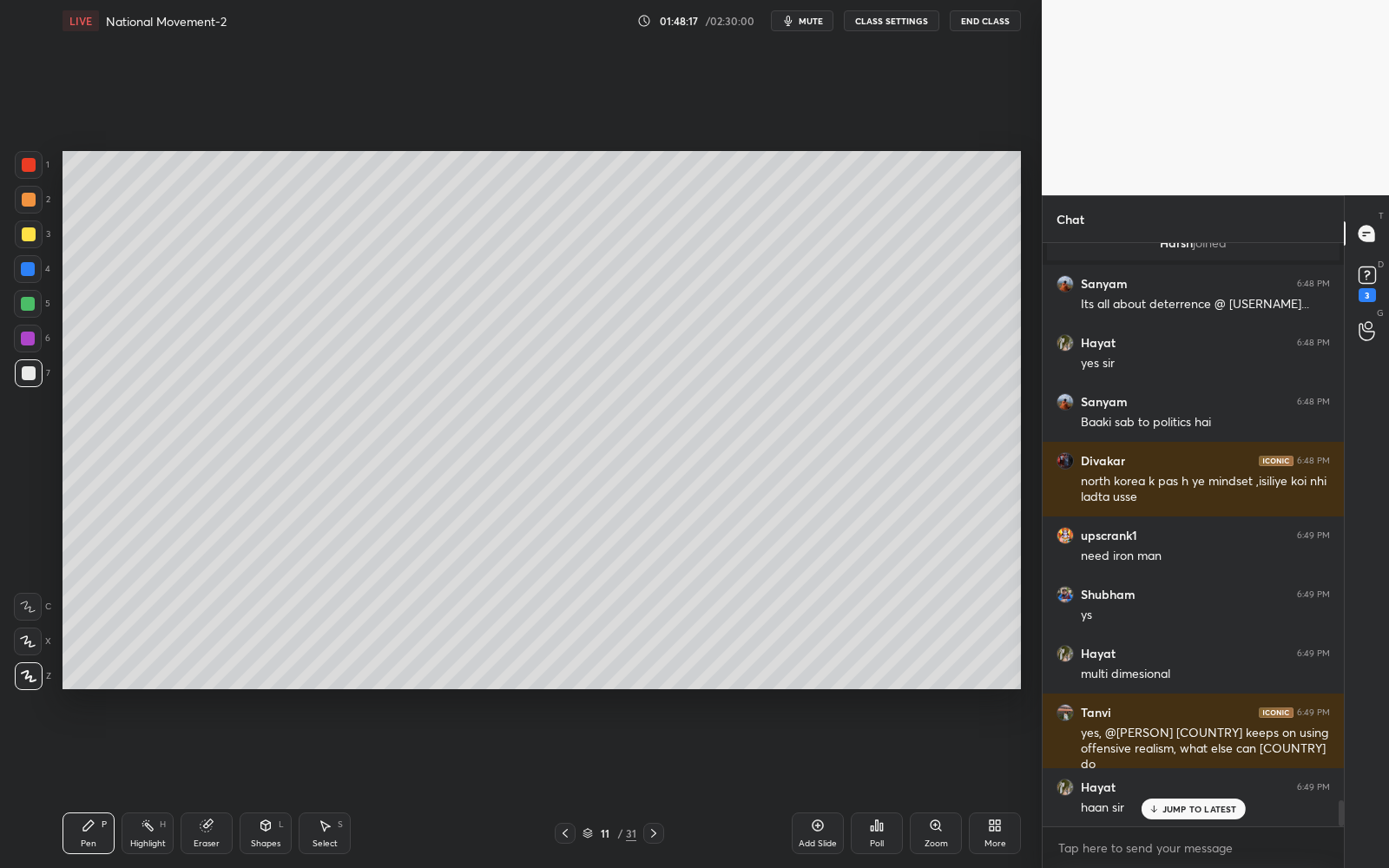 click at bounding box center (29, 234) 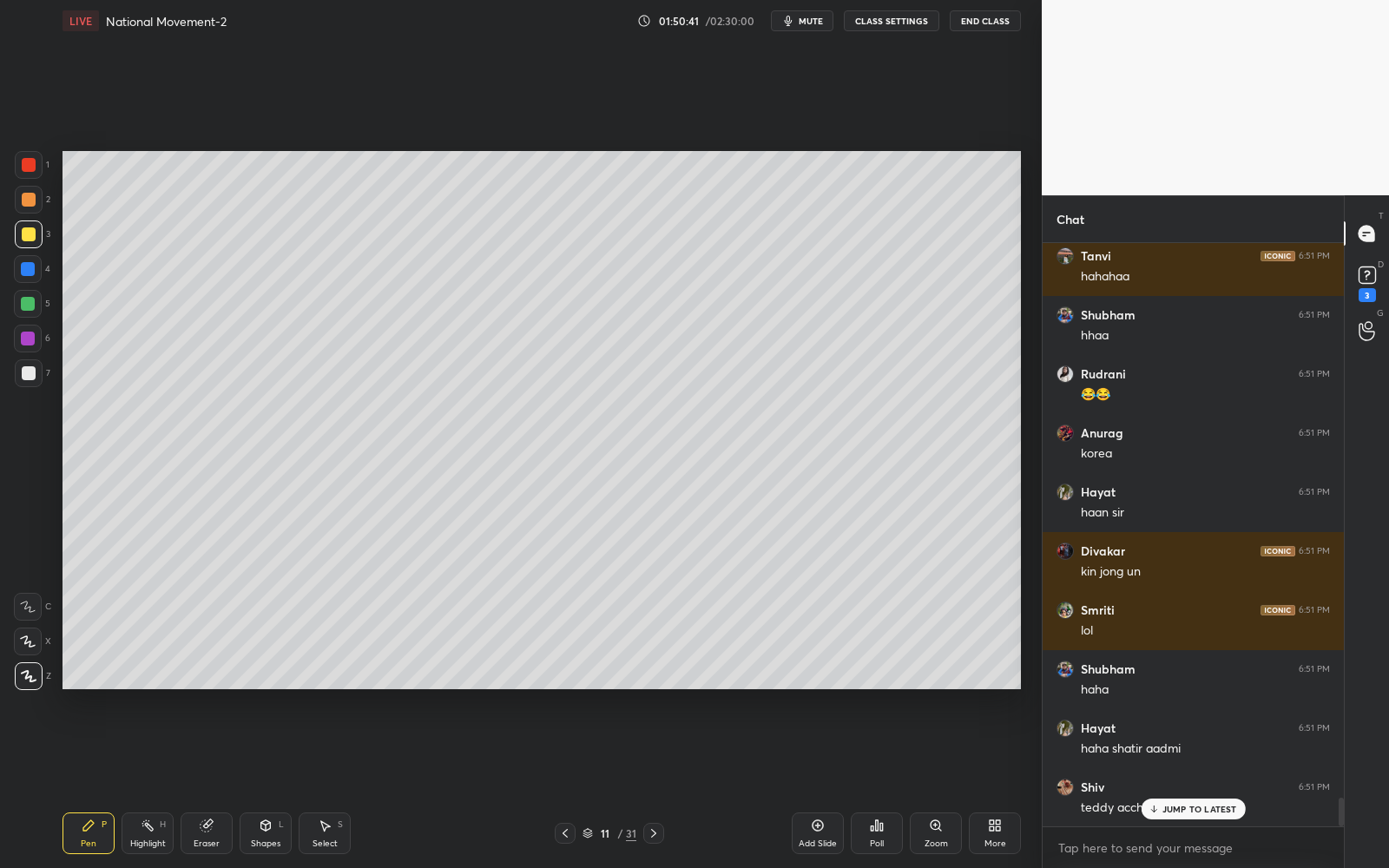 scroll, scrollTop: 11274, scrollLeft: 0, axis: vertical 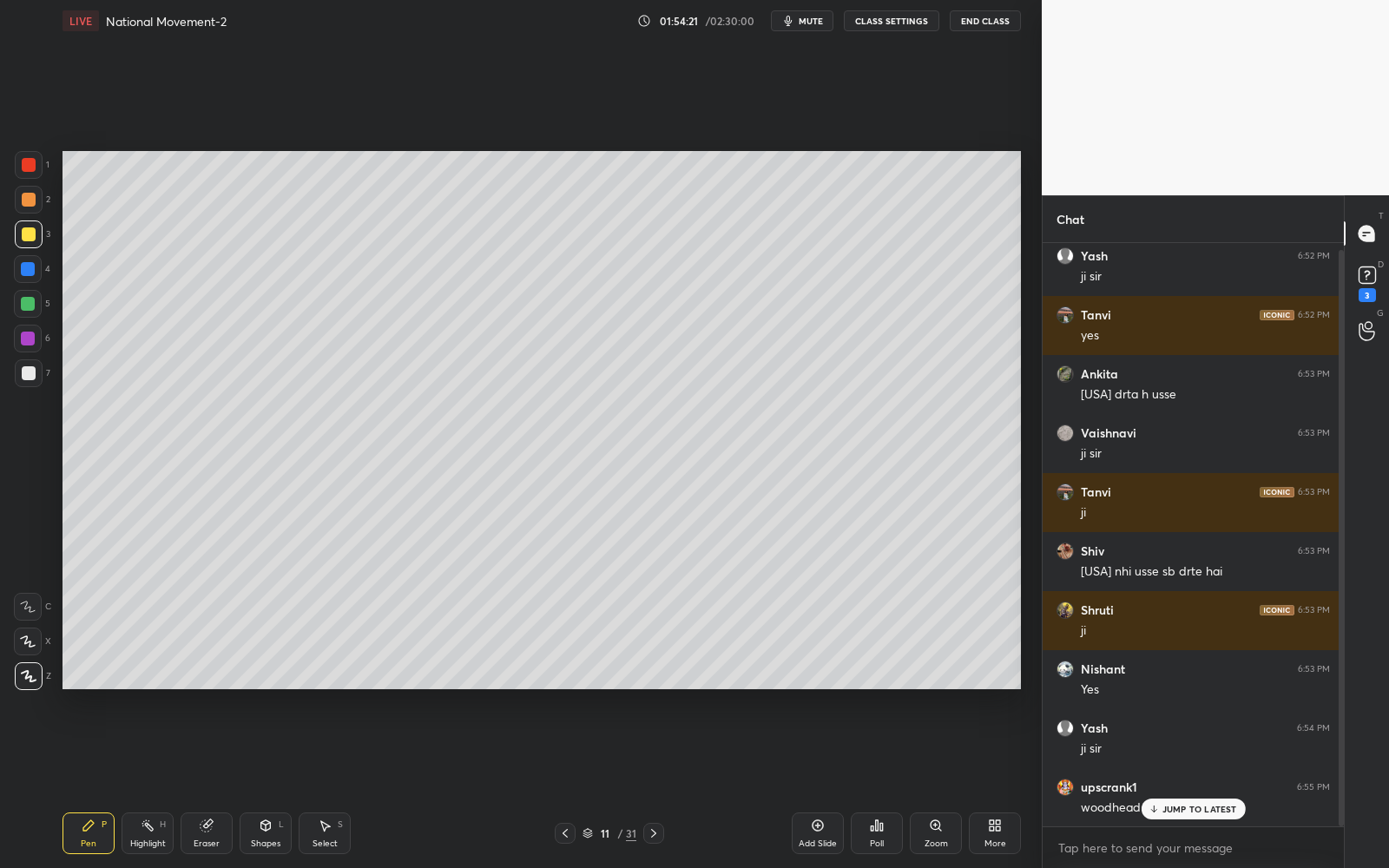 click on "Add Slide" at bounding box center [818, 833] 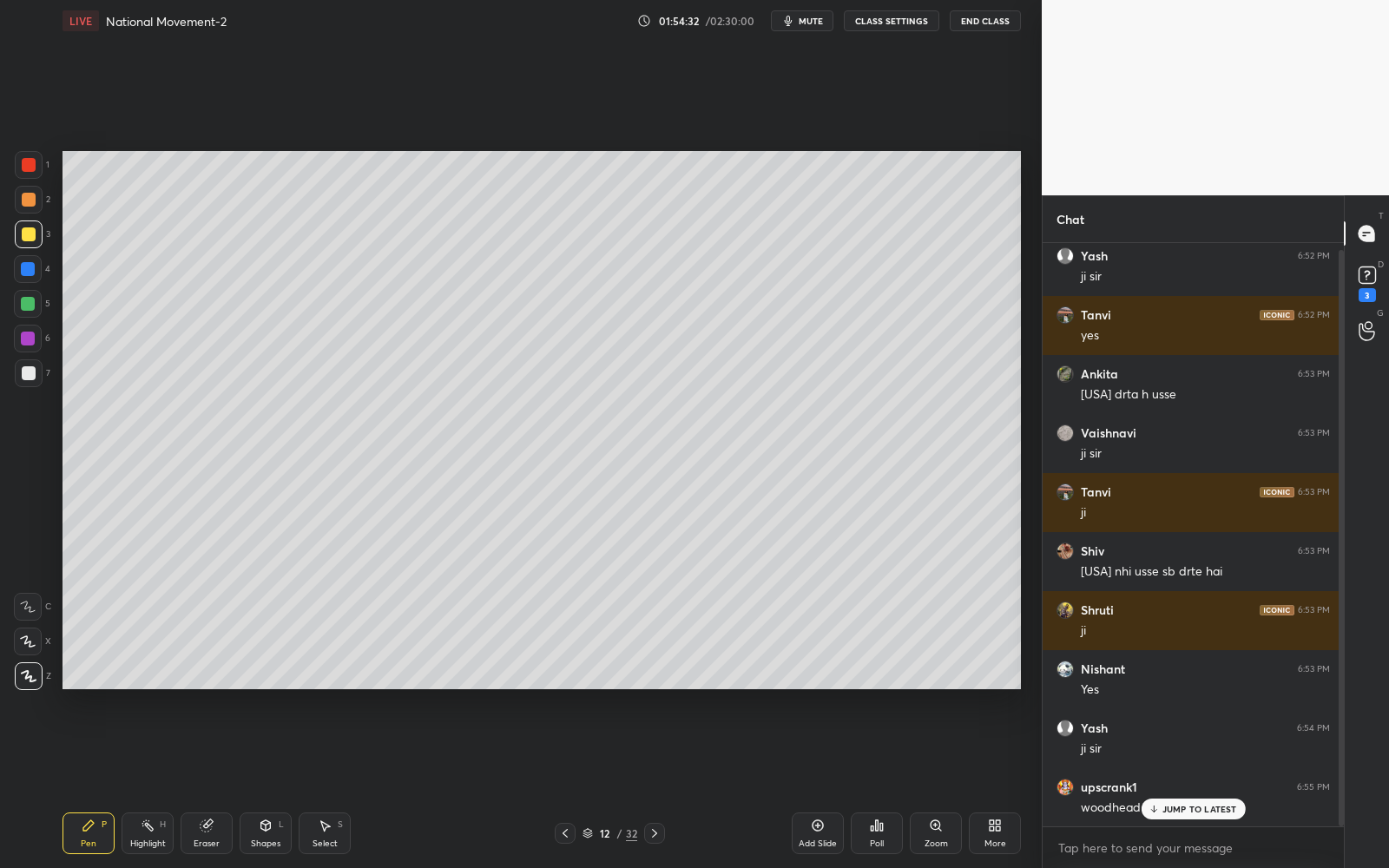 drag, startPoint x: 570, startPoint y: 832, endPoint x: 569, endPoint y: 819, distance: 13.038405 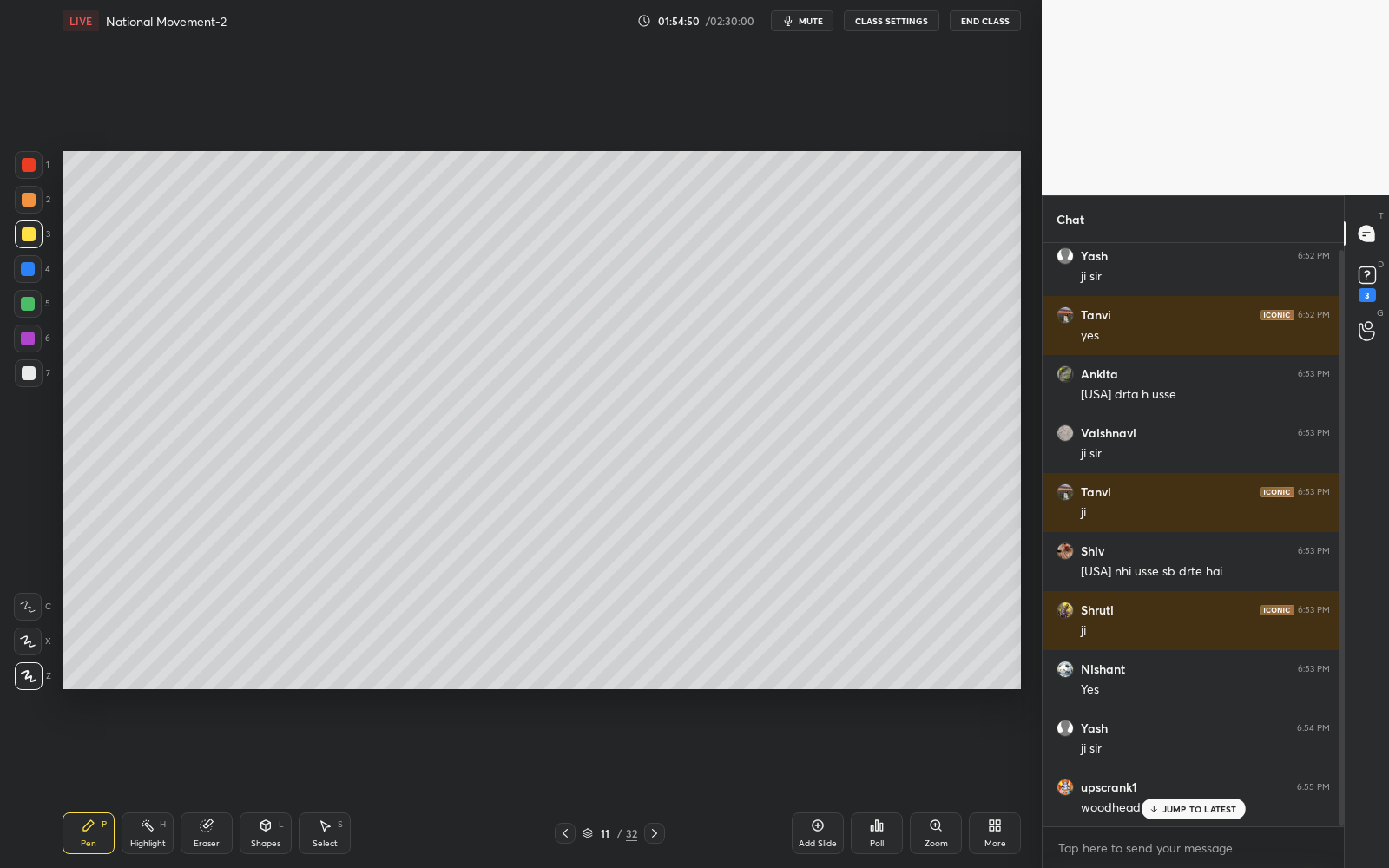 click 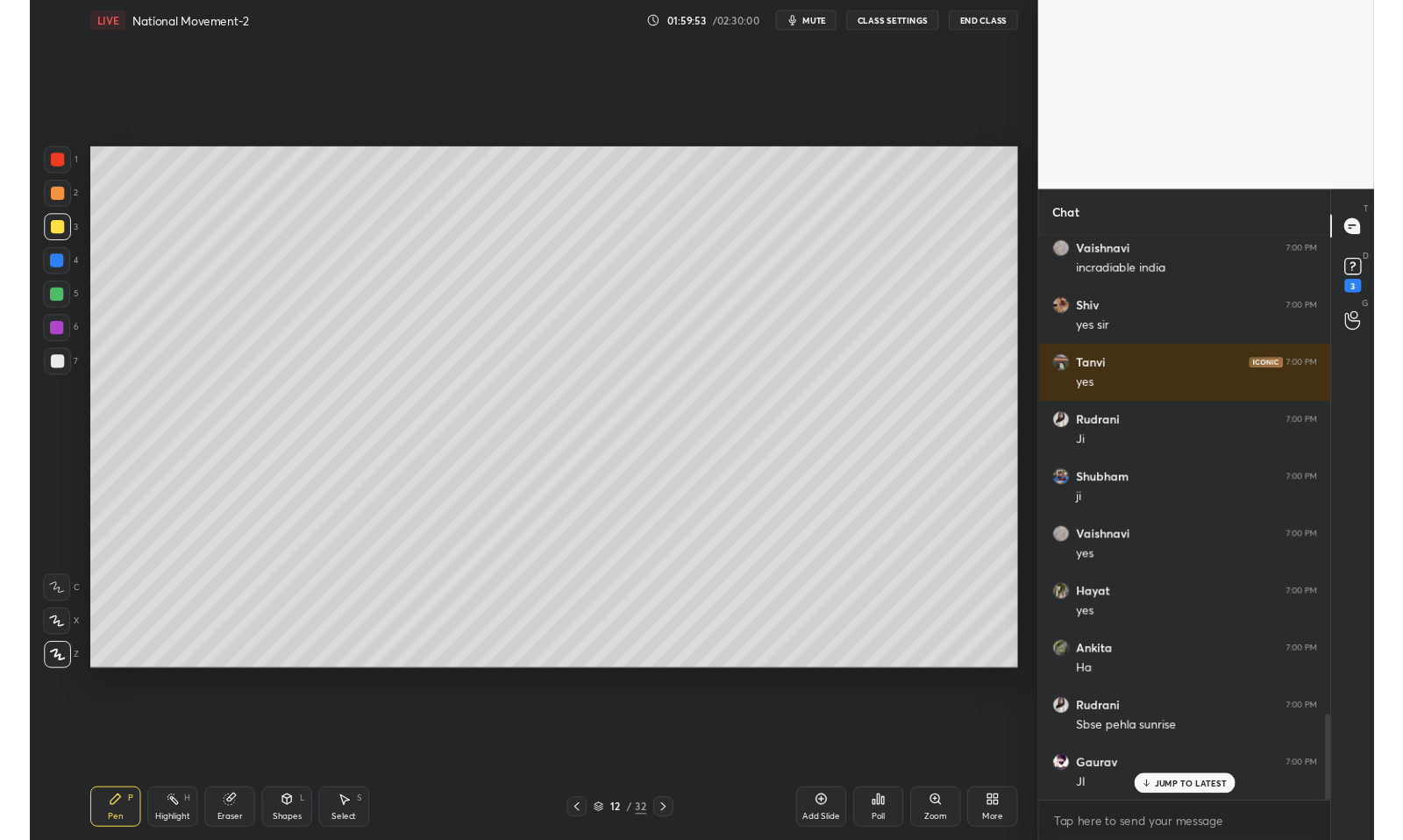 scroll, scrollTop: 3349, scrollLeft: 0, axis: vertical 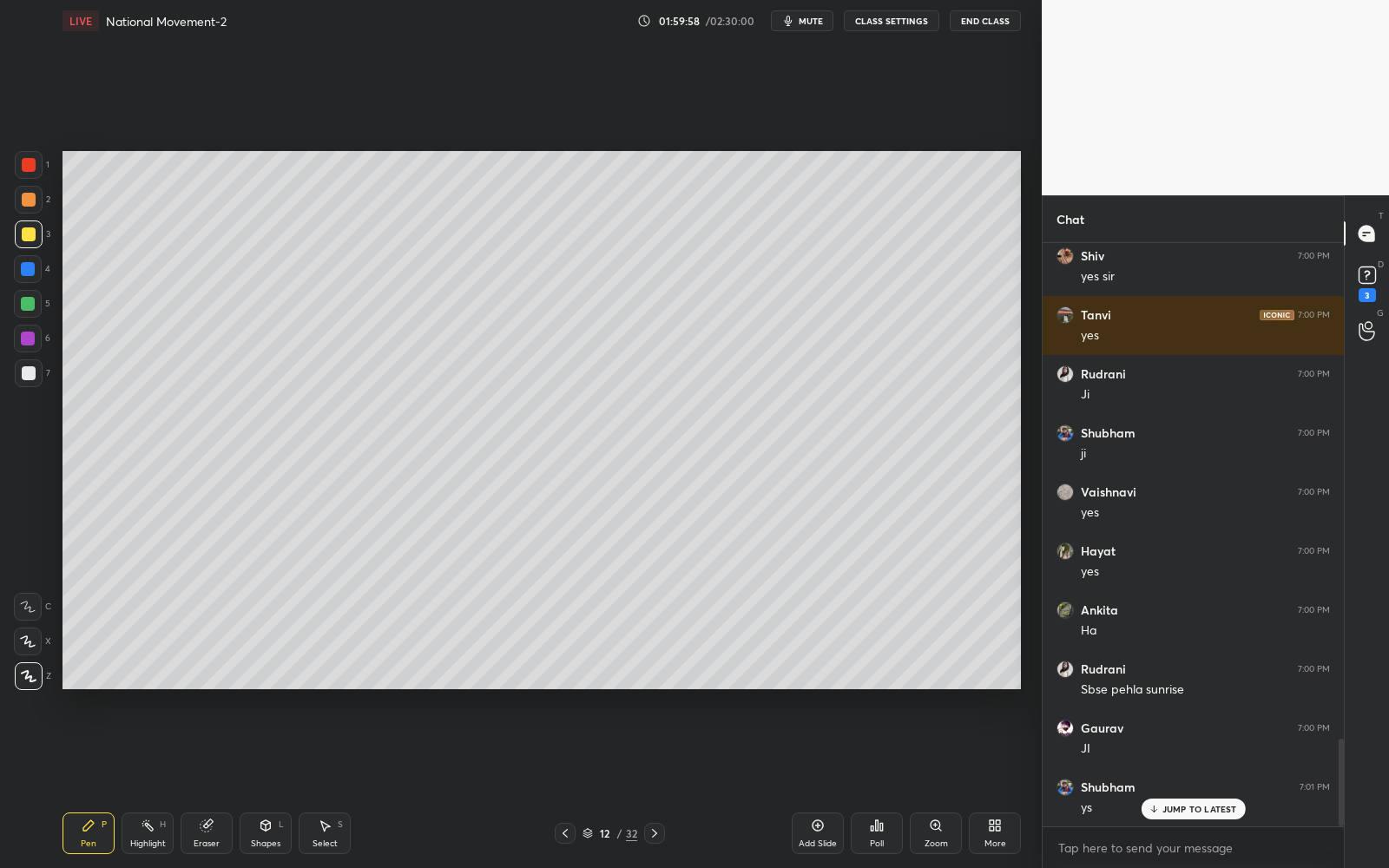 click 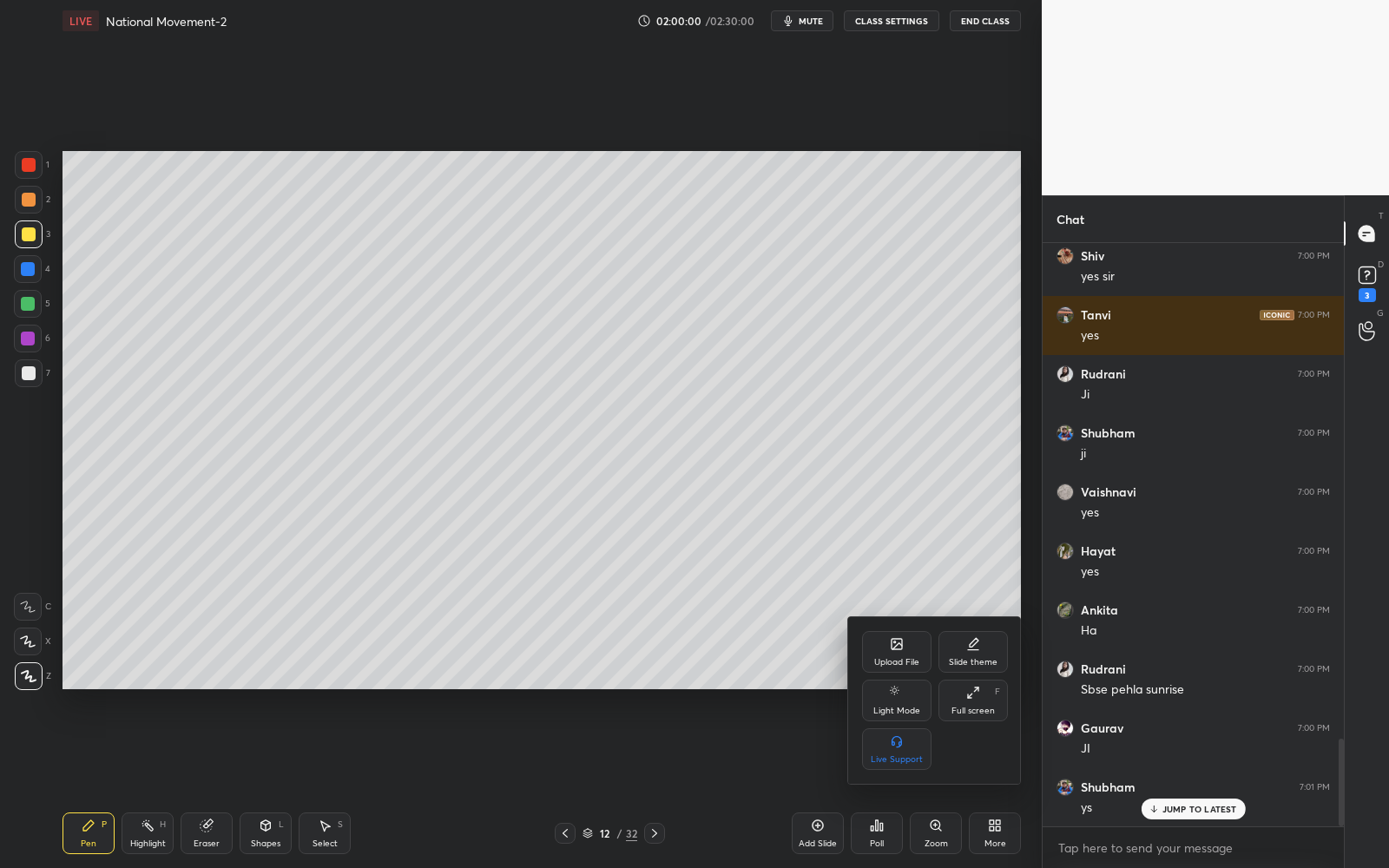 click 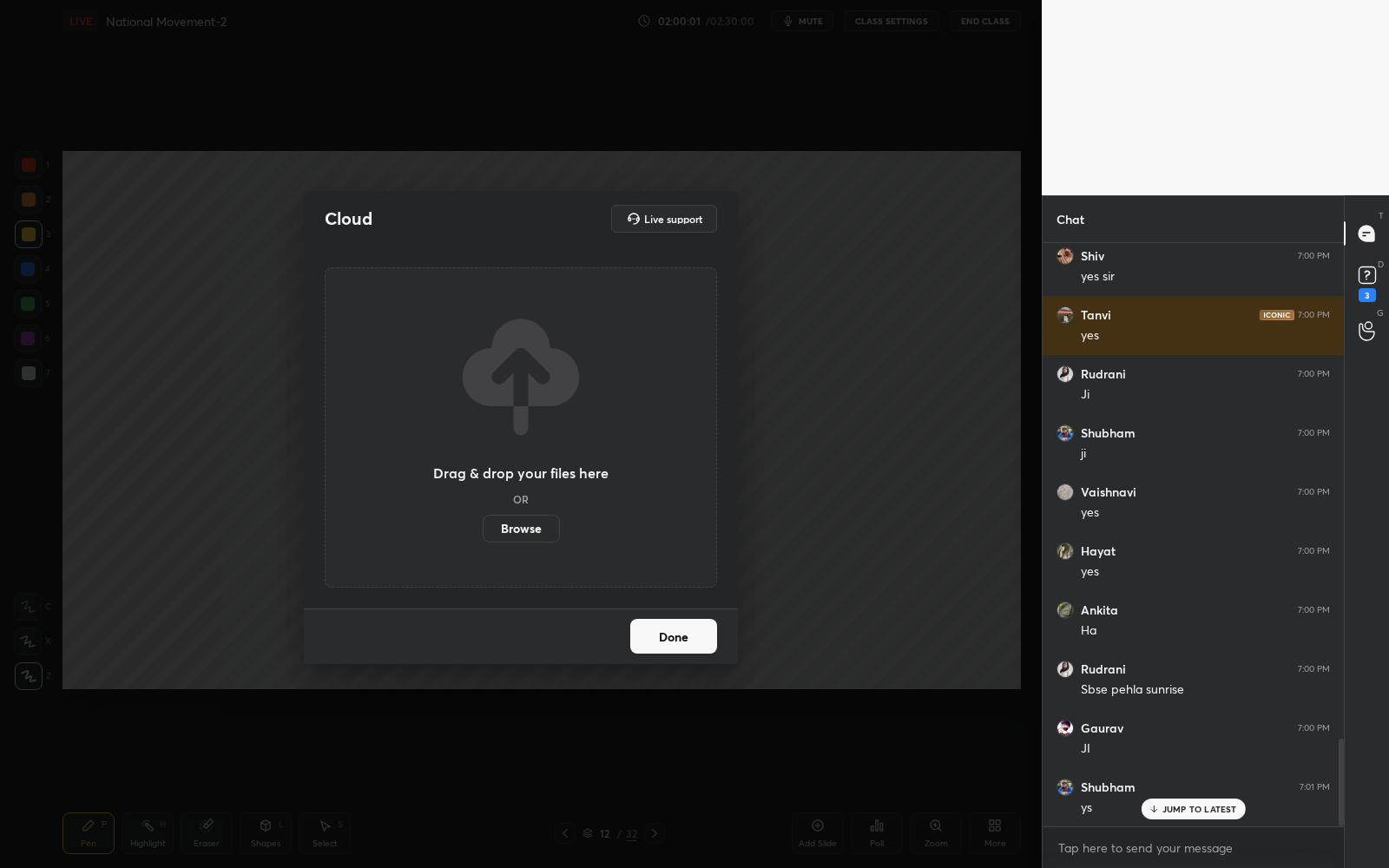 click on "Browse" at bounding box center (521, 529) 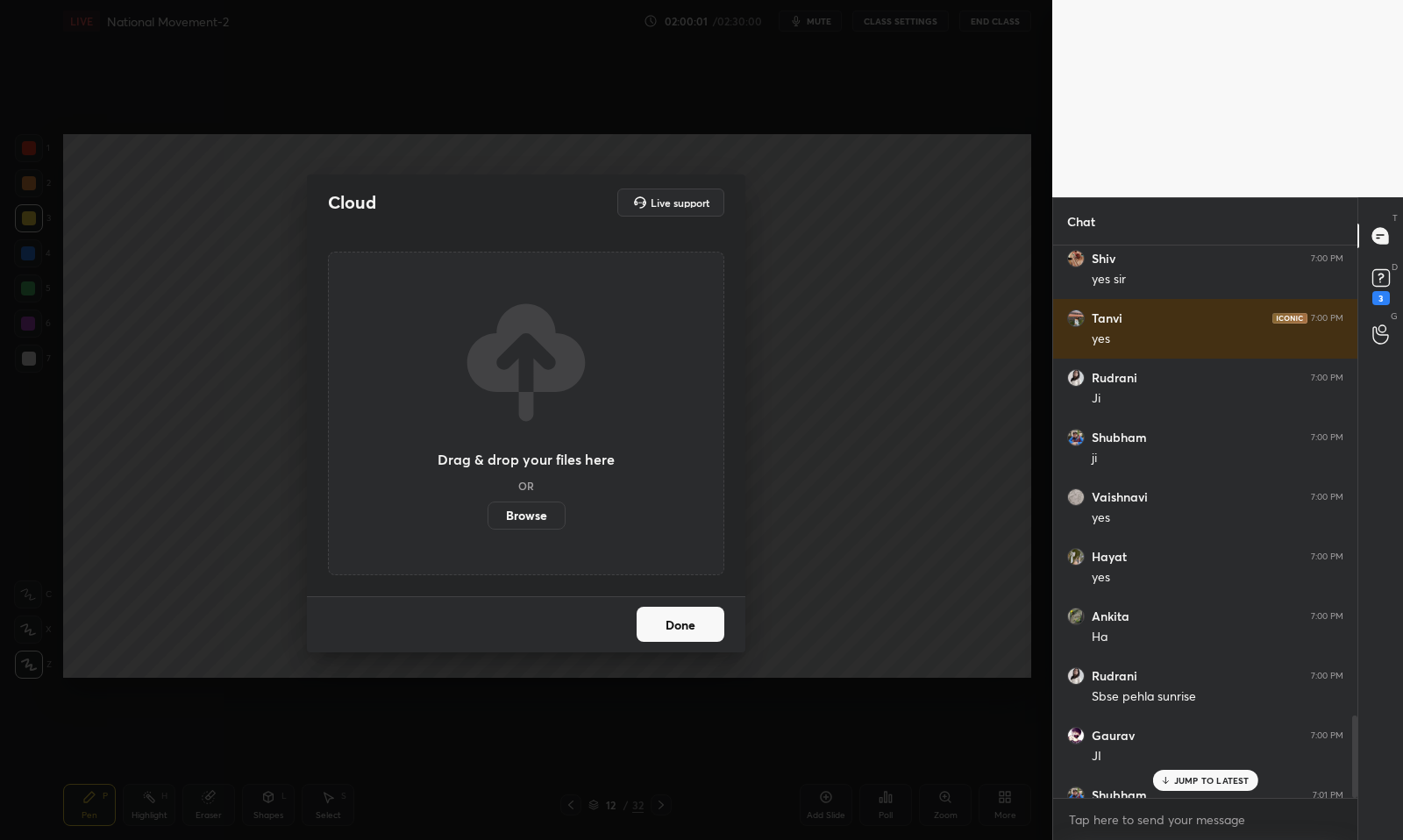 scroll, scrollTop: 727, scrollLeft: 982, axis: both 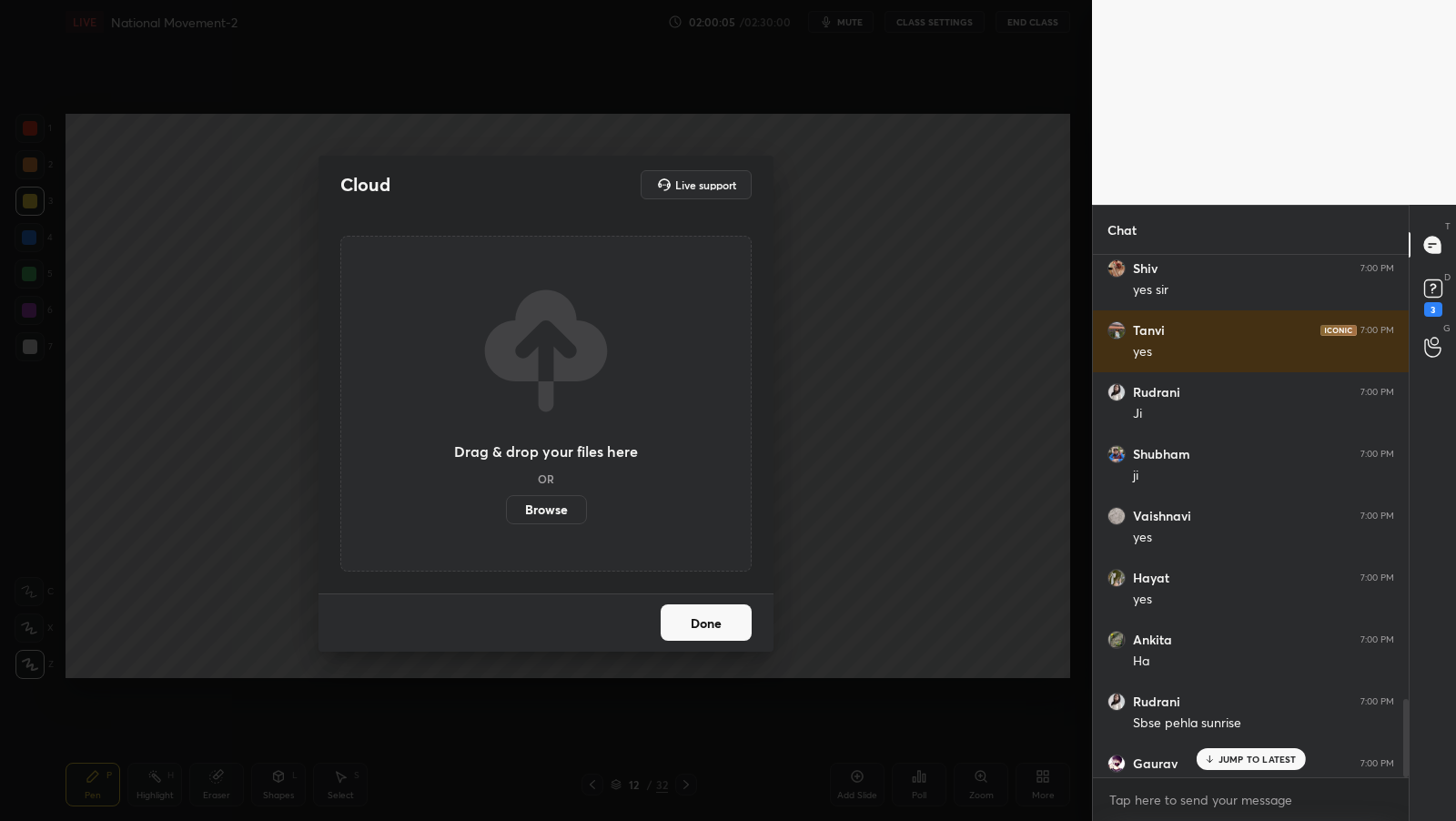 click on "Done" at bounding box center [706, 623] 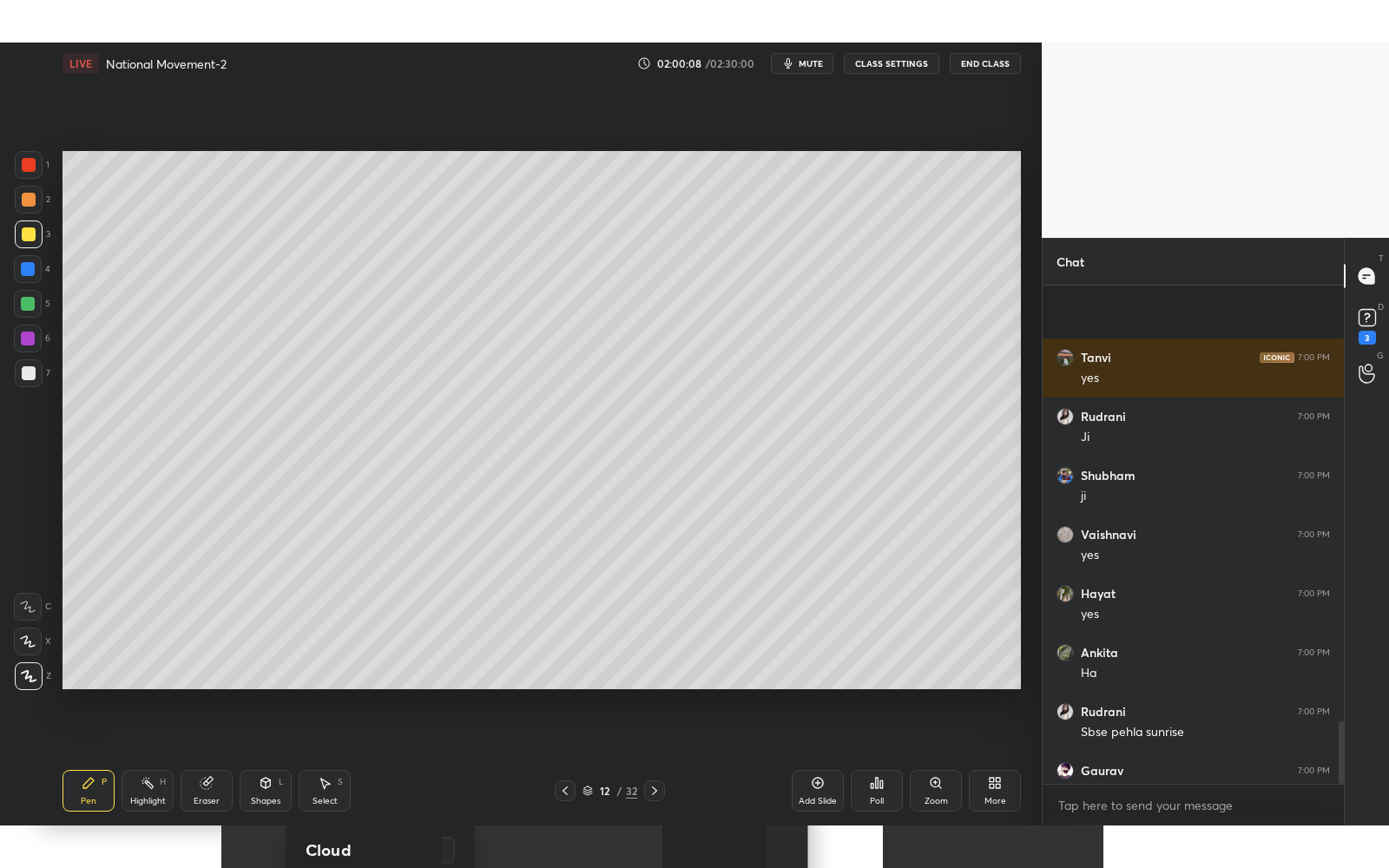 scroll, scrollTop: 3460, scrollLeft: 0, axis: vertical 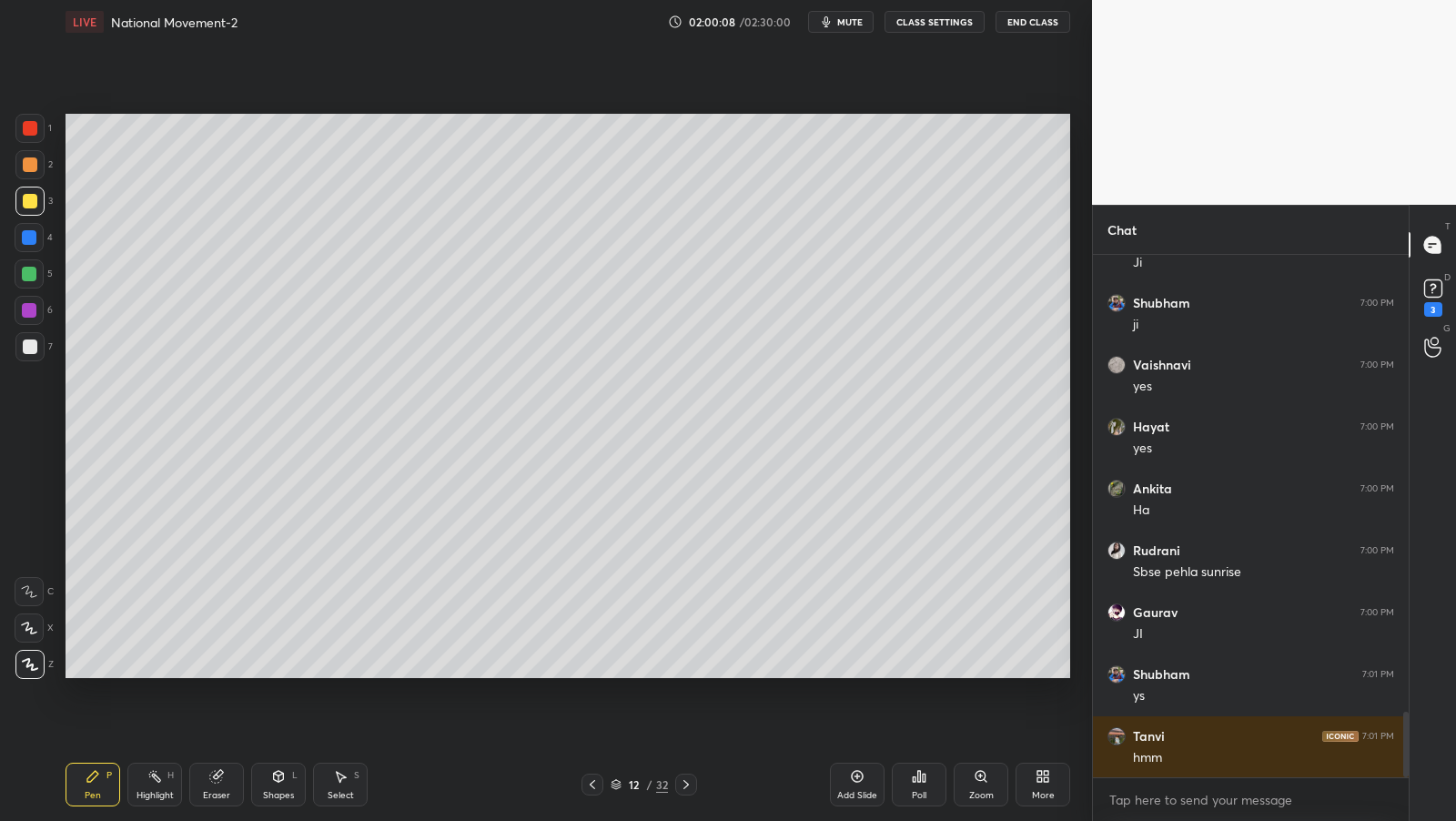 click 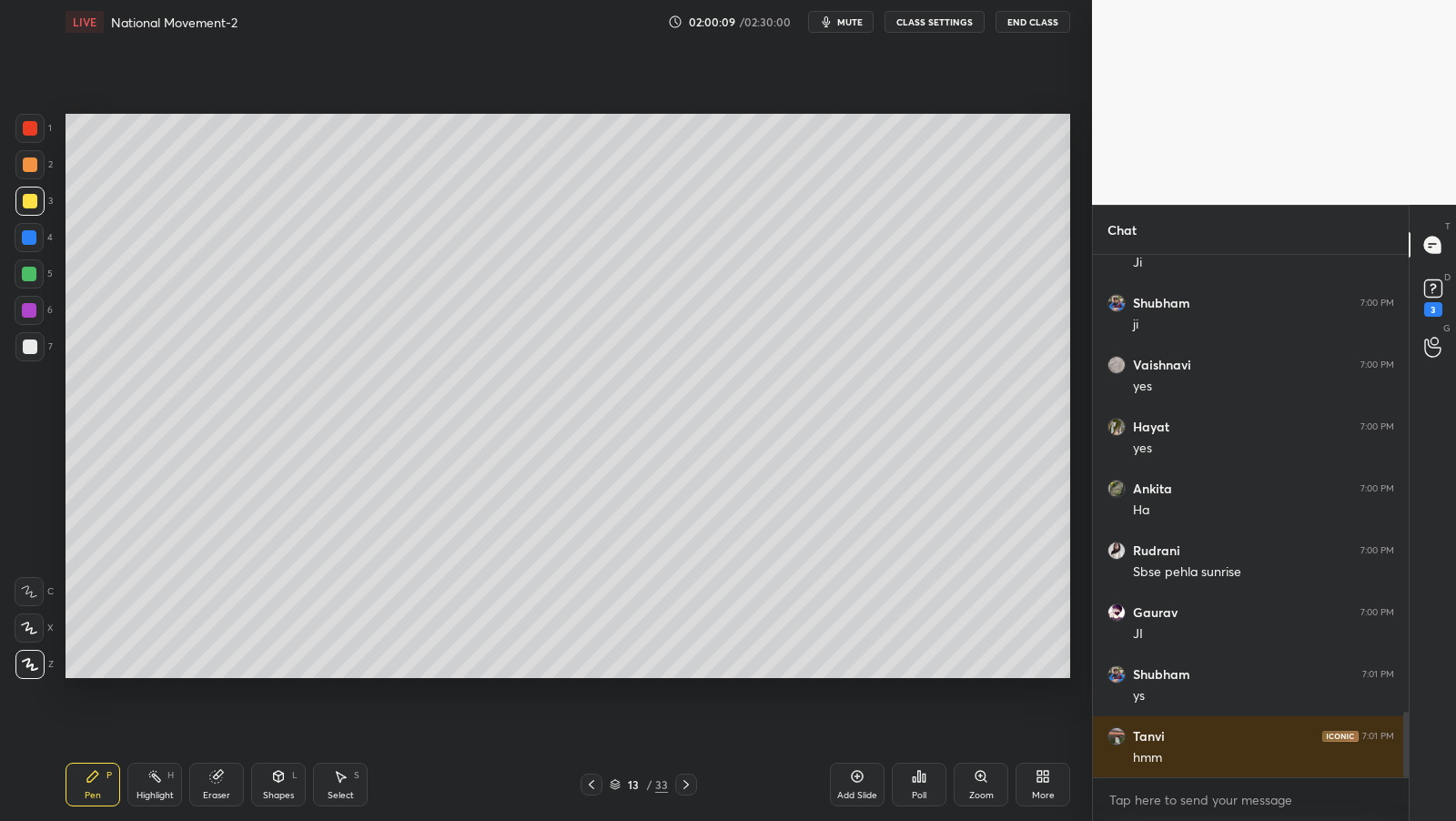 click 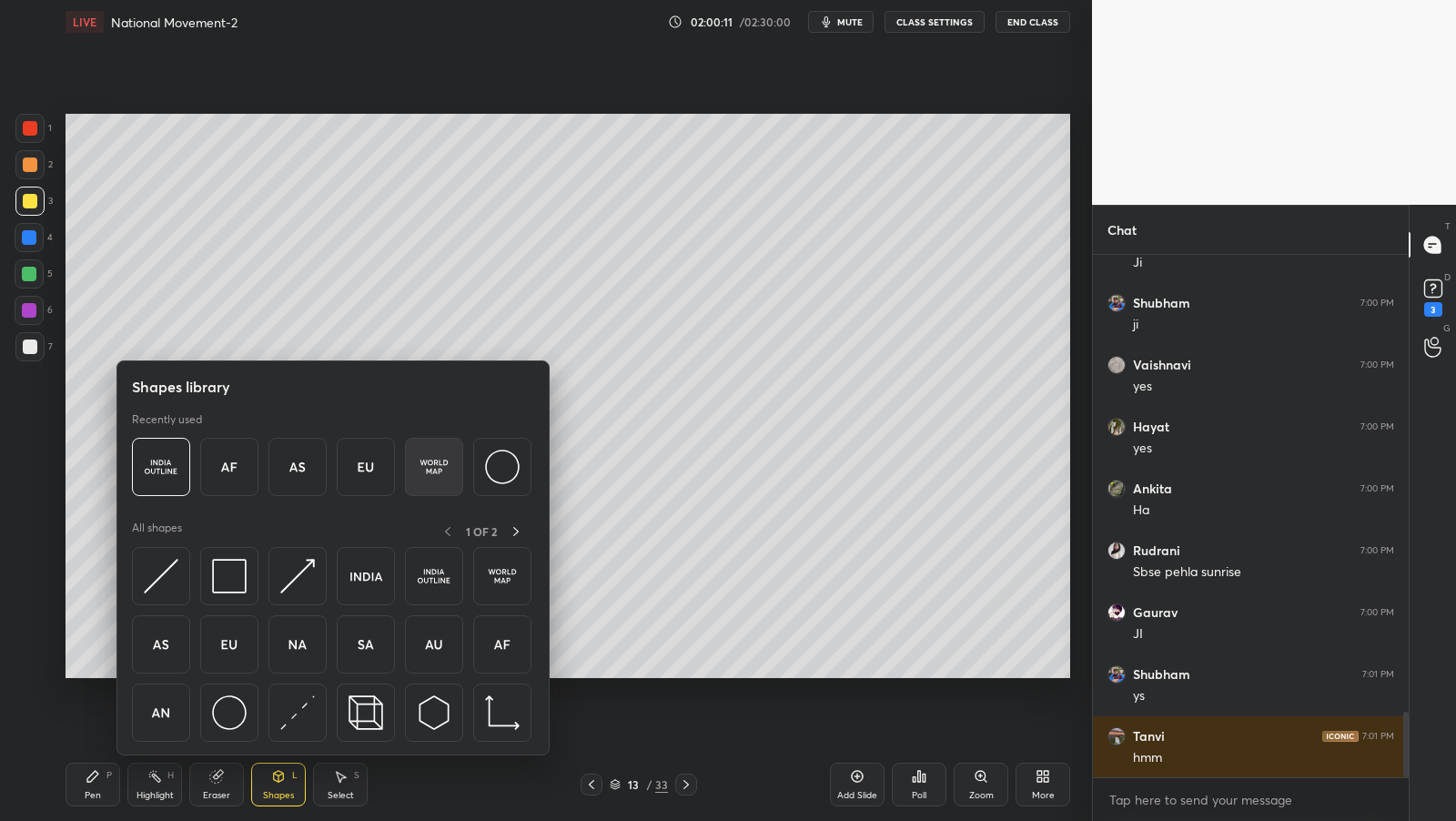 click at bounding box center (434, 467) 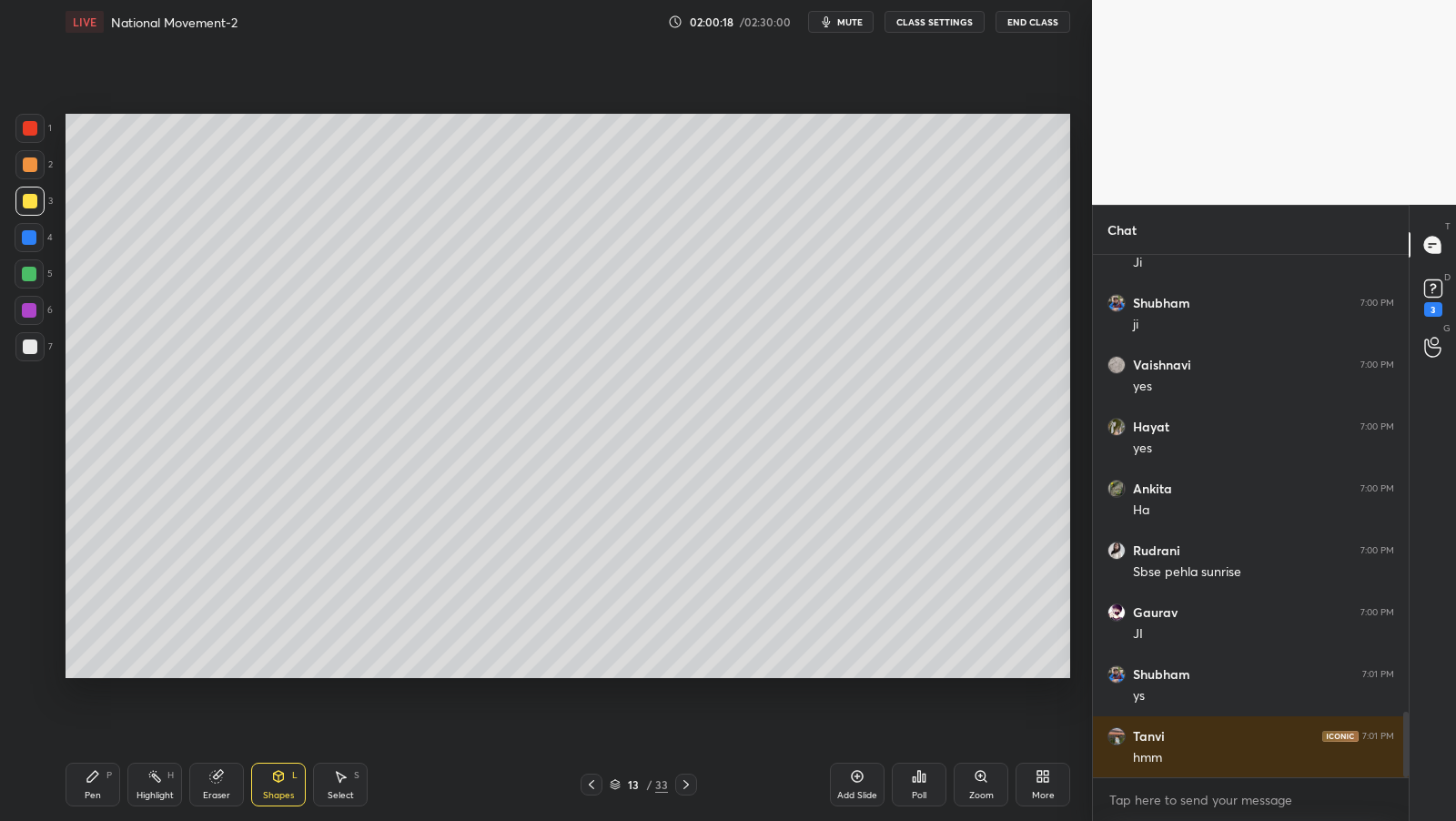 click on "More" at bounding box center [1043, 785] 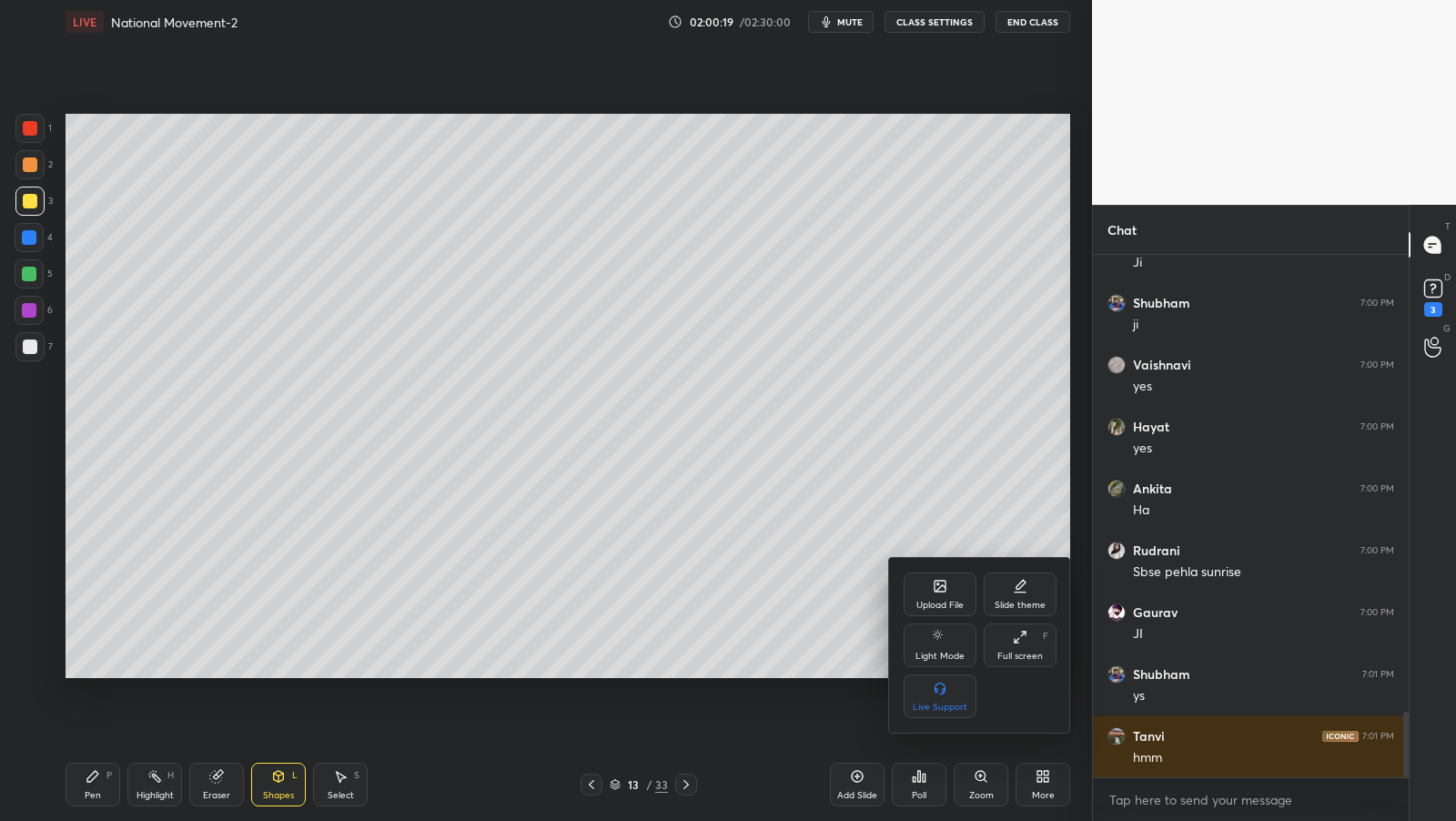 click 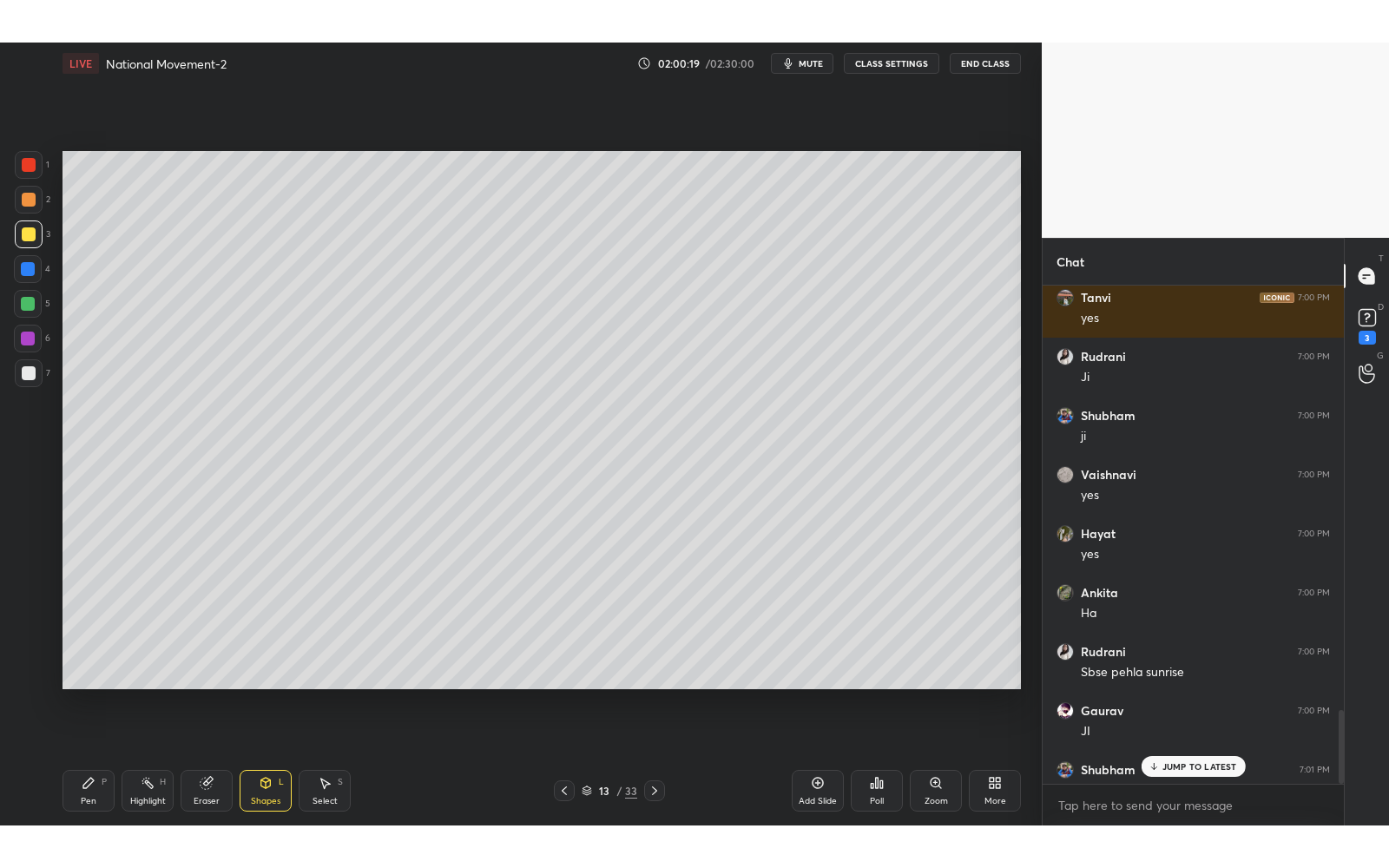 scroll, scrollTop: 86042, scrollLeft: 85840, axis: both 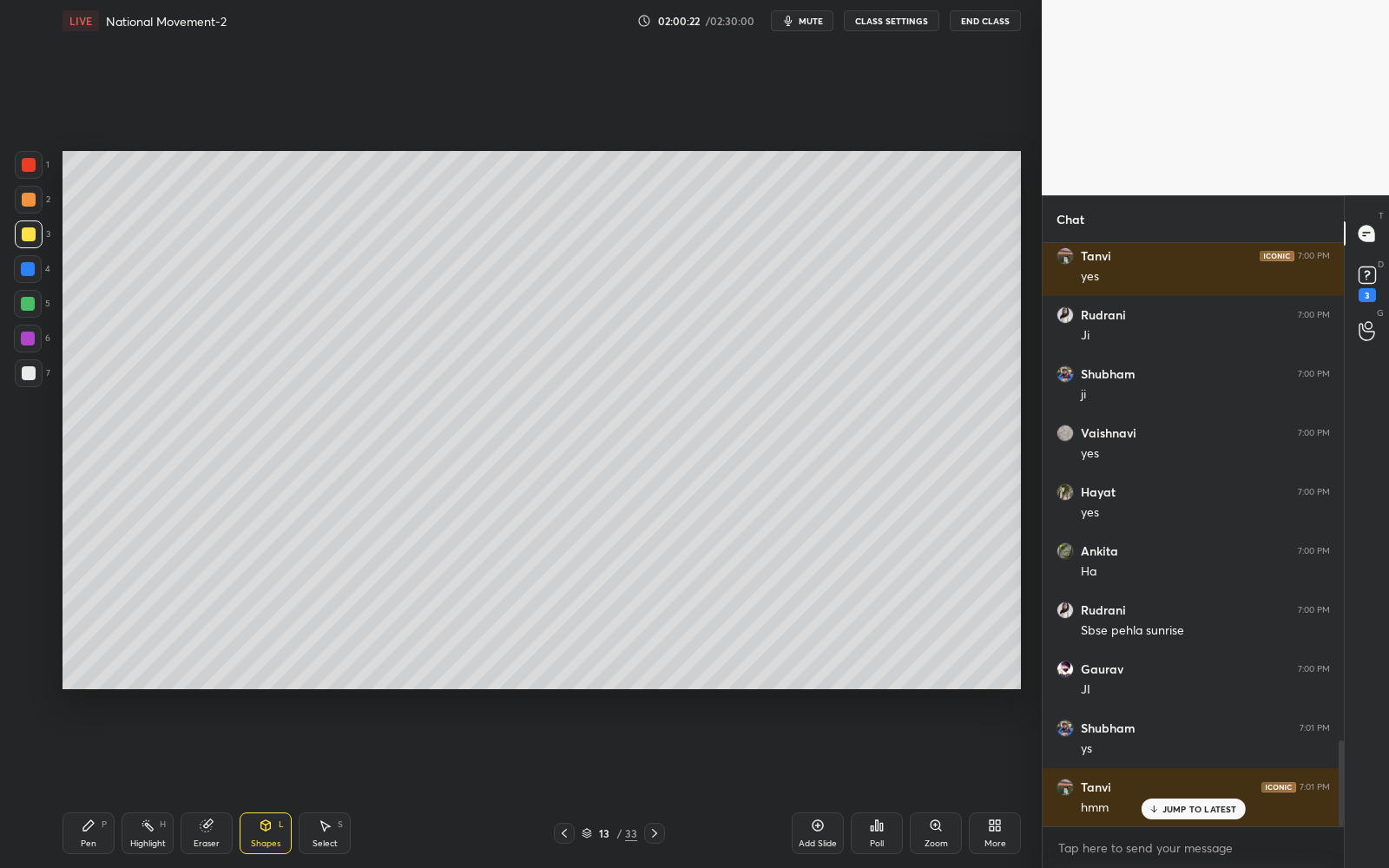 click at bounding box center (29, 373) 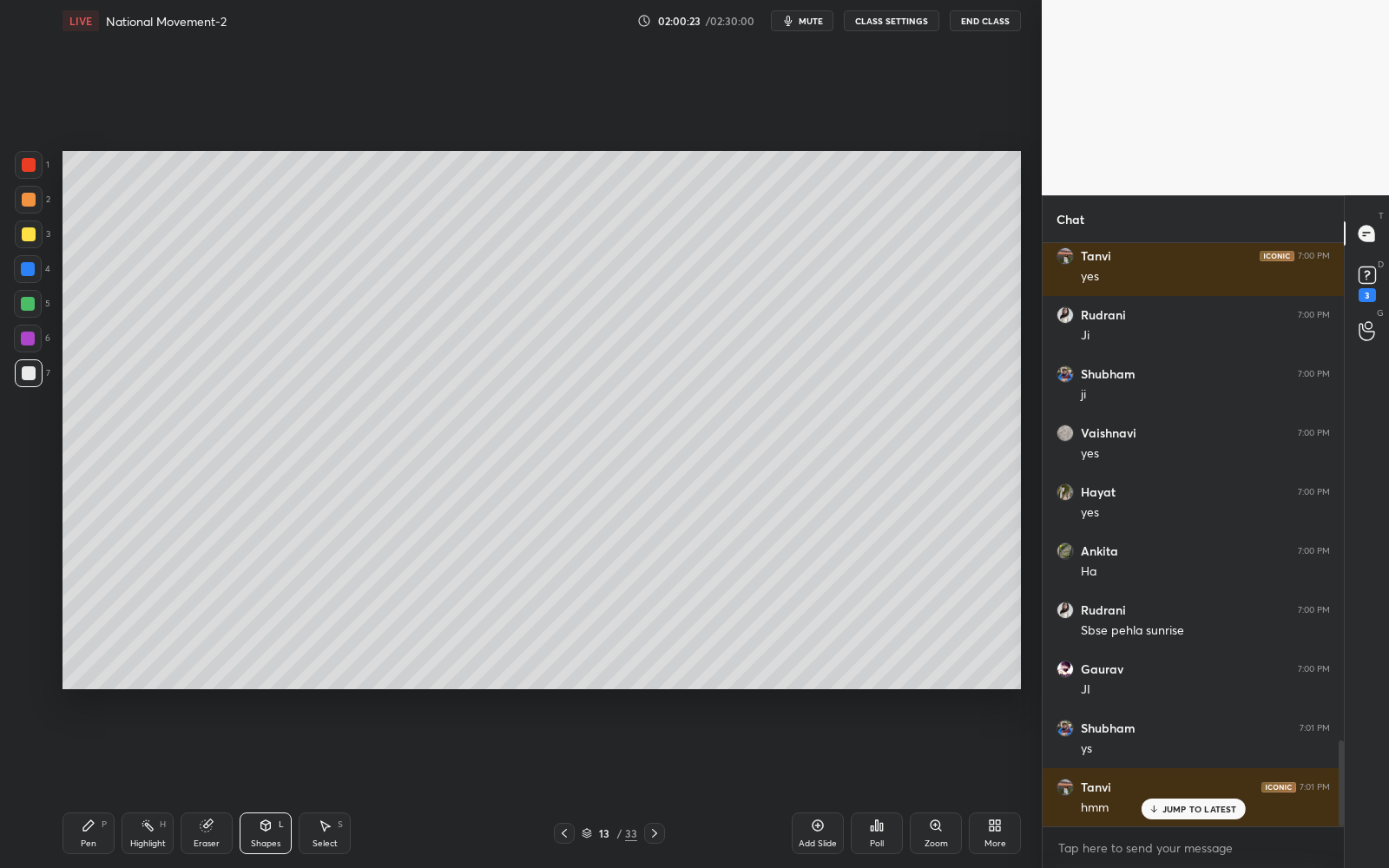 click on "JUMP TO LATEST" at bounding box center (1200, 809) 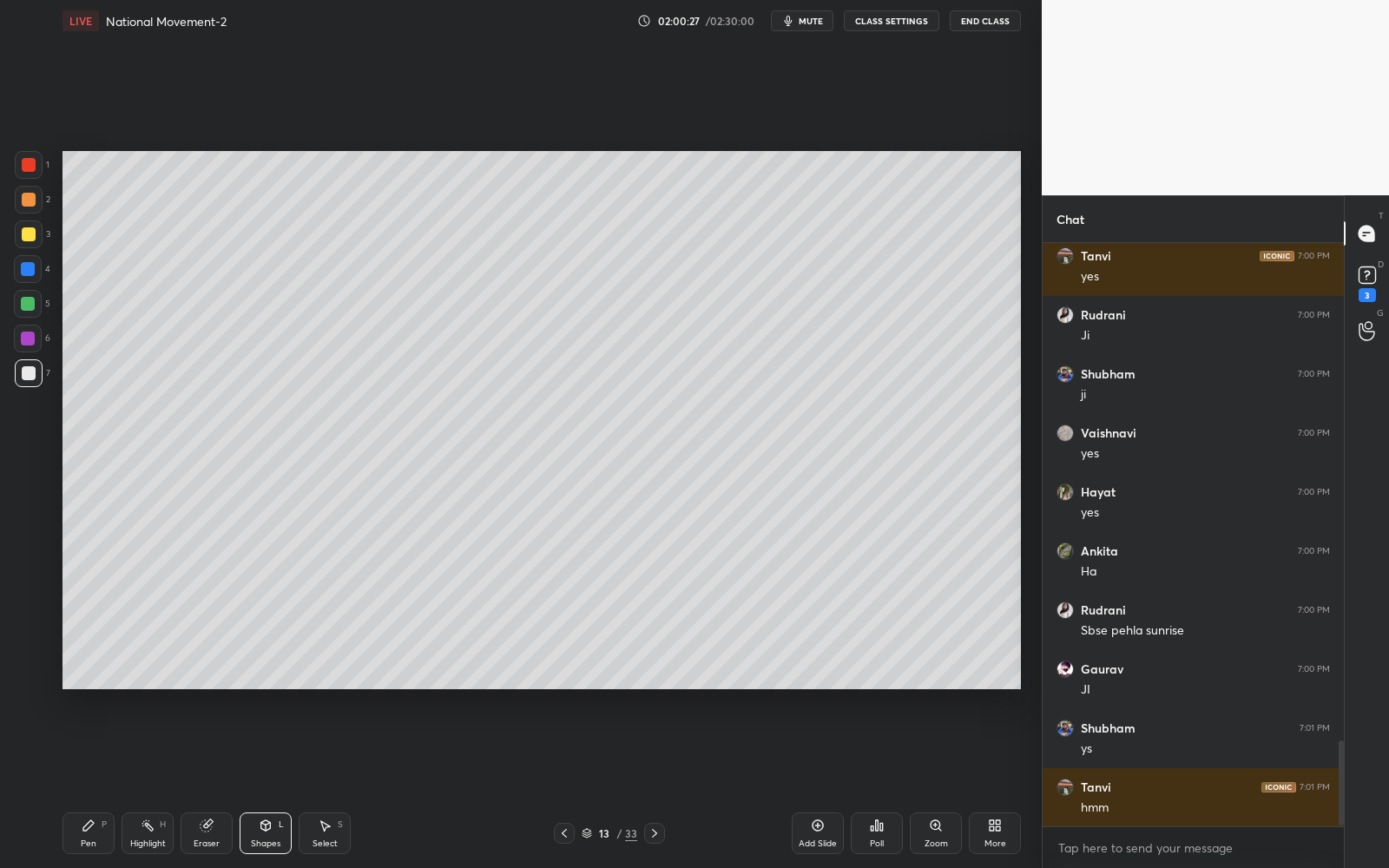 scroll, scrollTop: 3434, scrollLeft: 0, axis: vertical 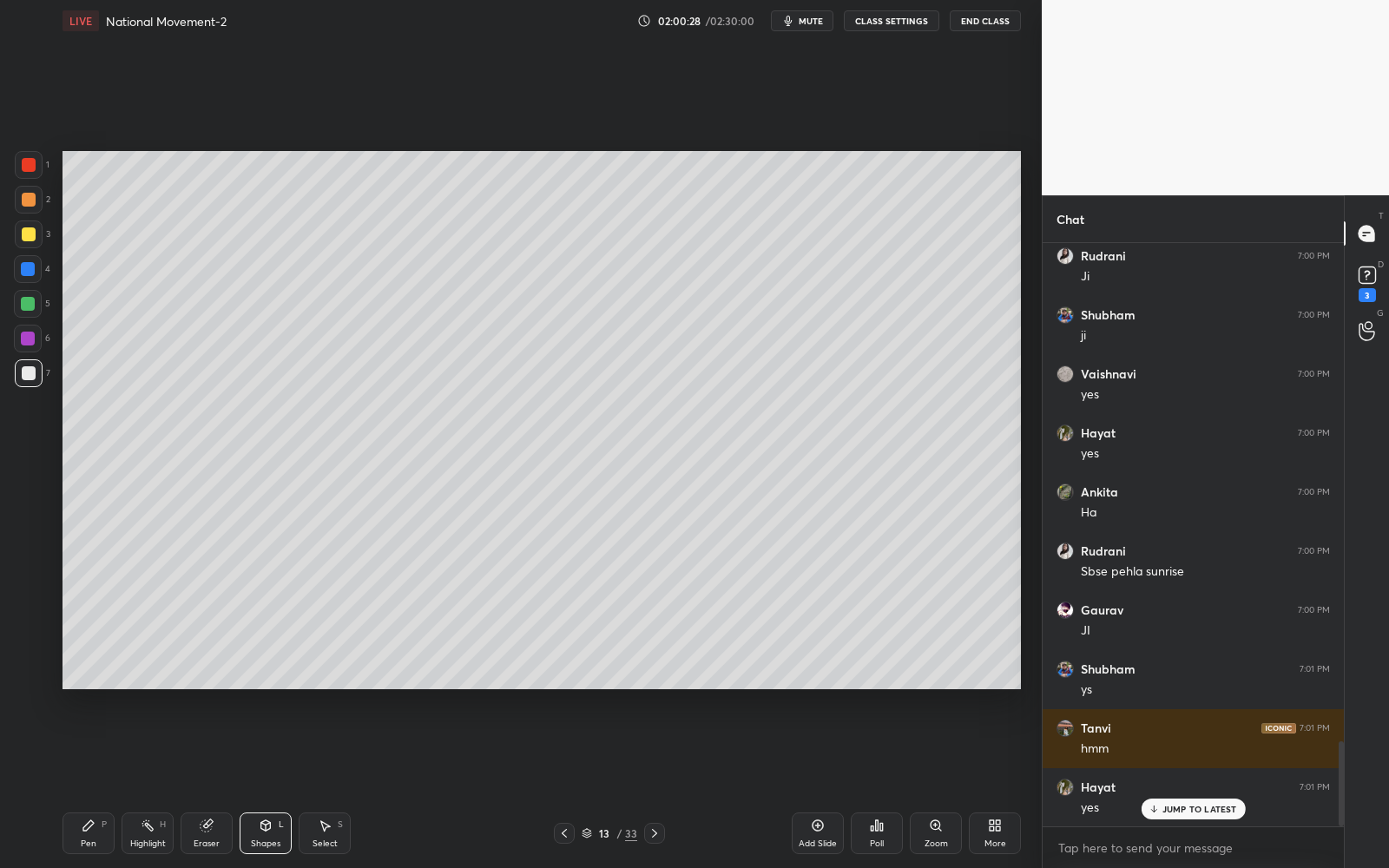click on "Pen P" at bounding box center [89, 833] 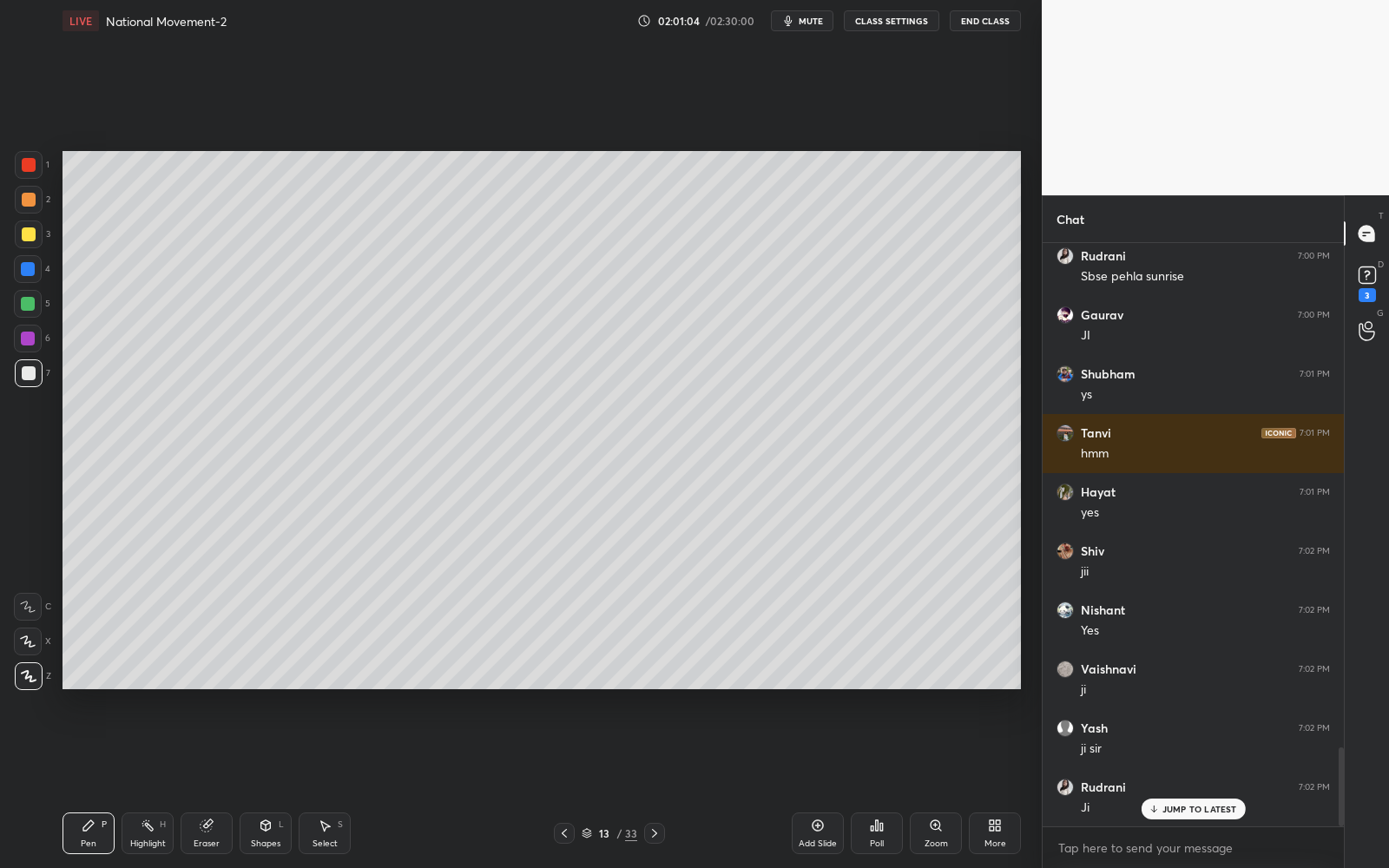 scroll, scrollTop: 3789, scrollLeft: 0, axis: vertical 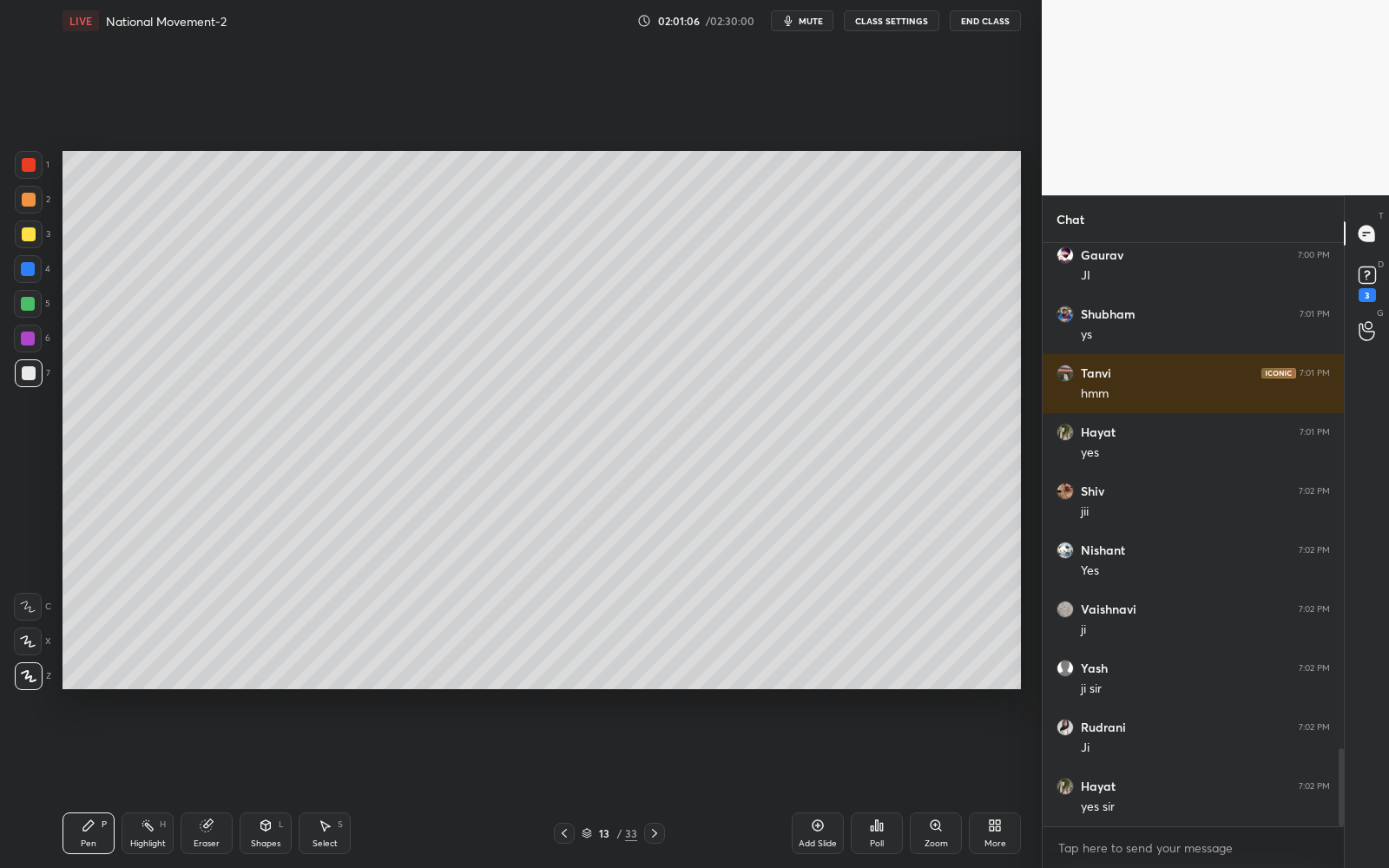 click 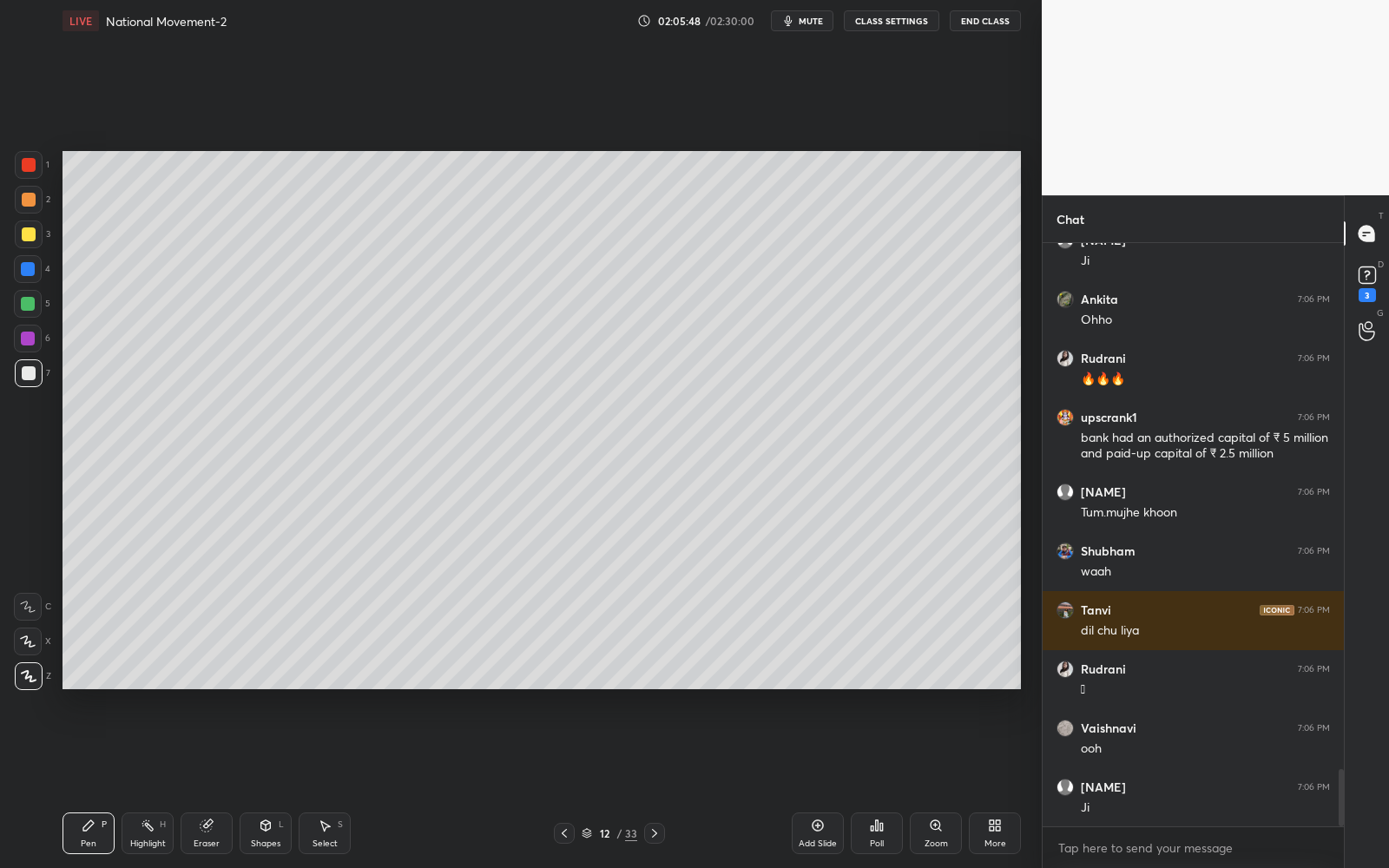 scroll, scrollTop: 5386, scrollLeft: 0, axis: vertical 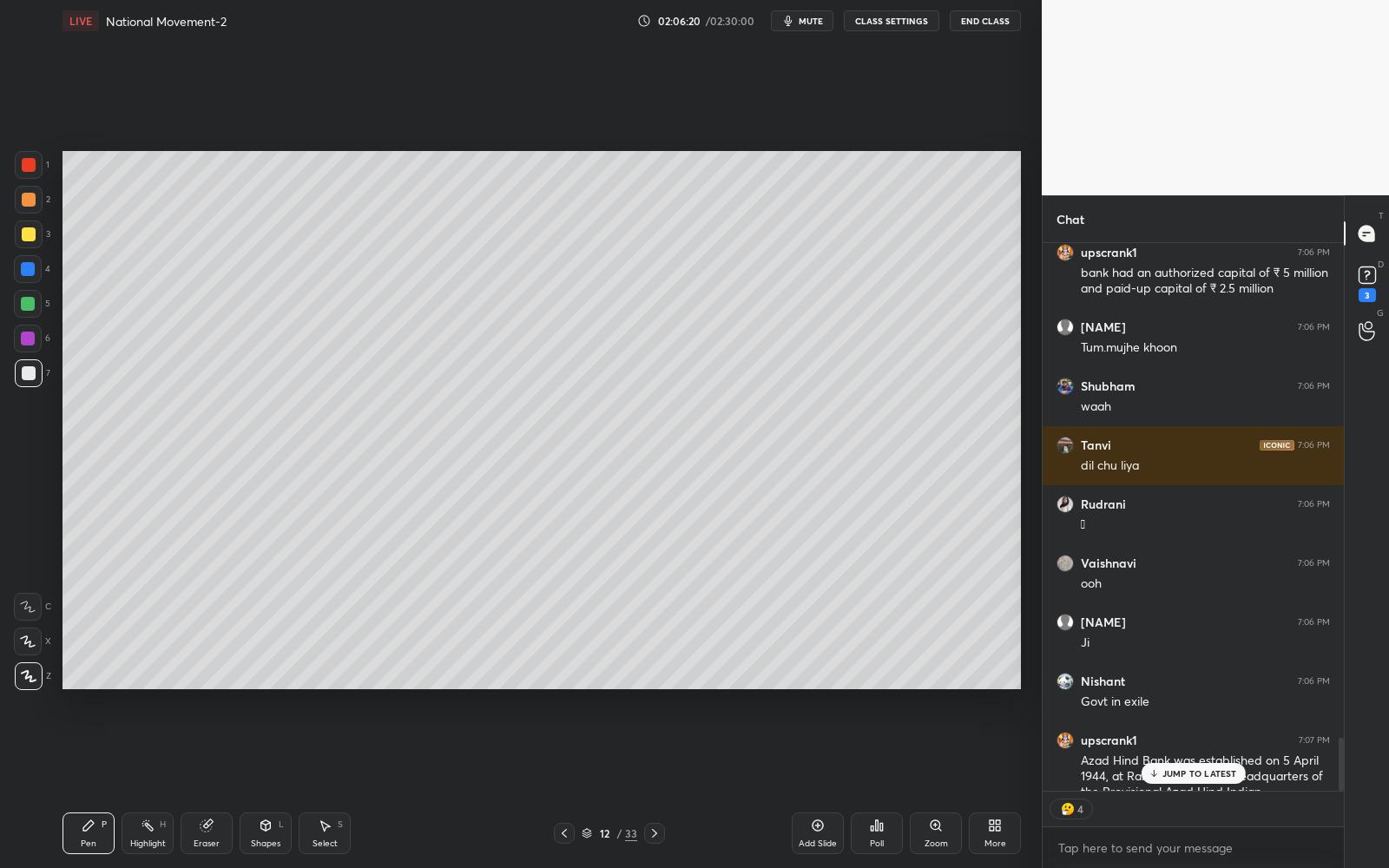 click on "JUMP TO LATEST" at bounding box center (1200, 773) 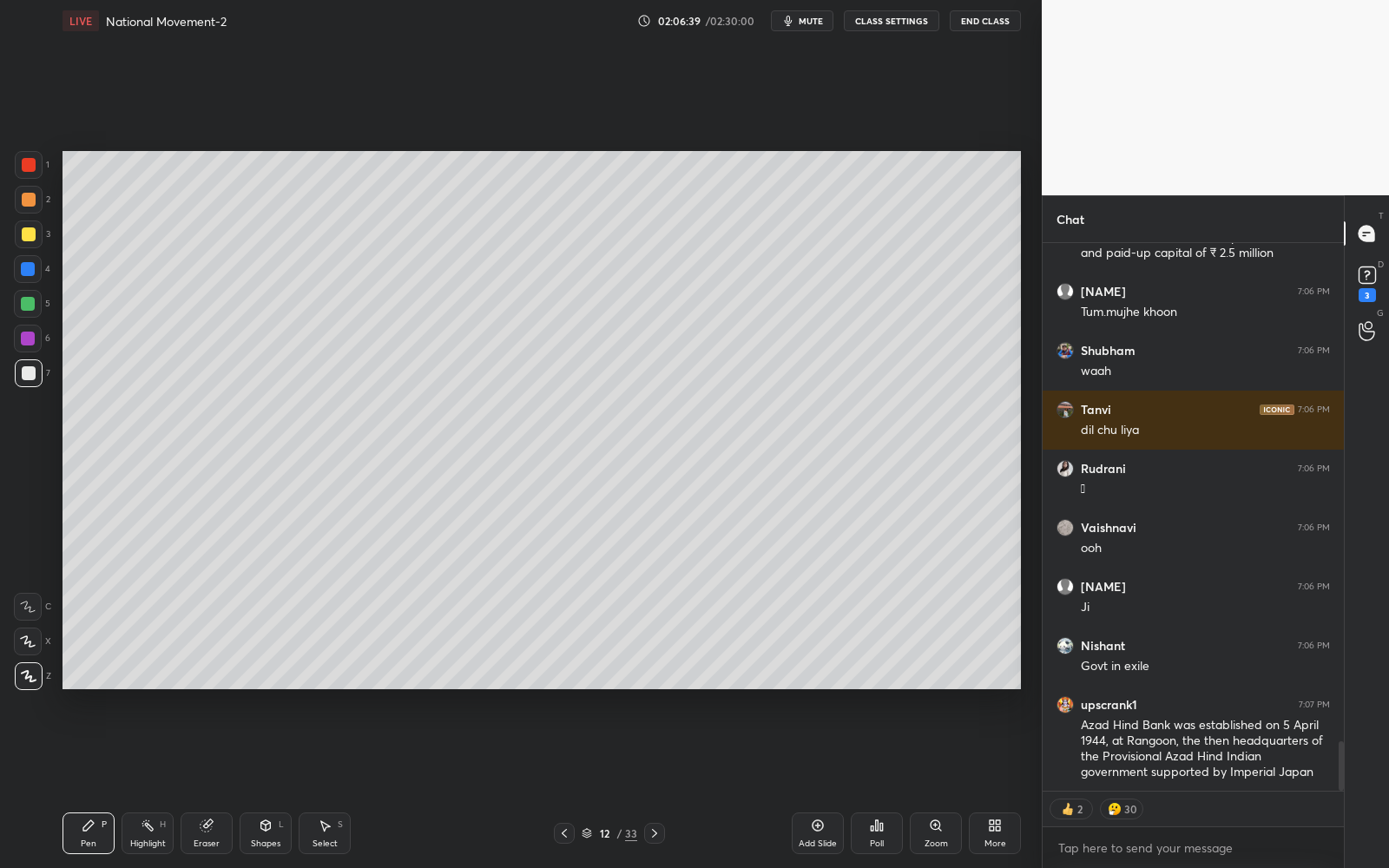 scroll, scrollTop: 5586, scrollLeft: 0, axis: vertical 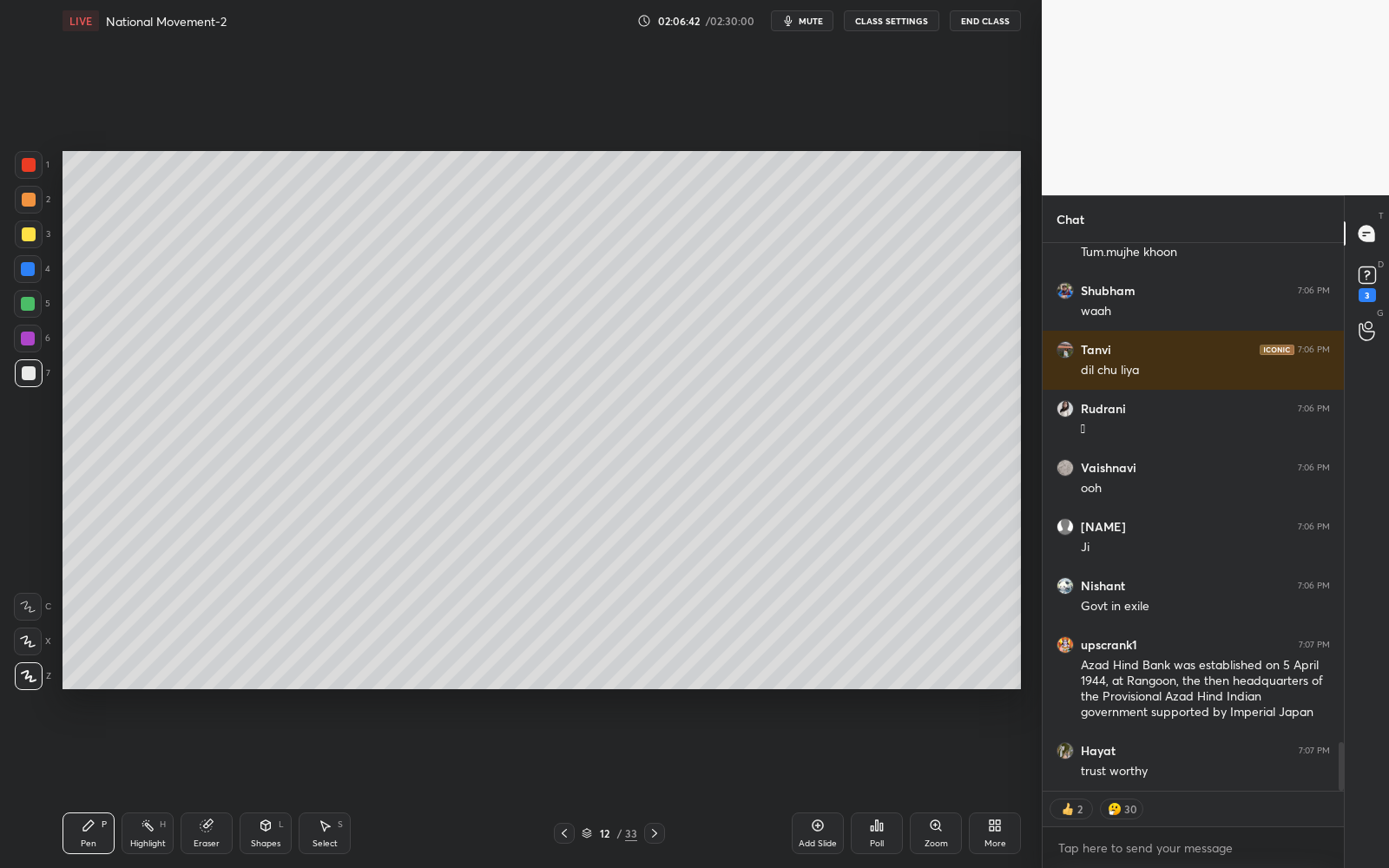 click 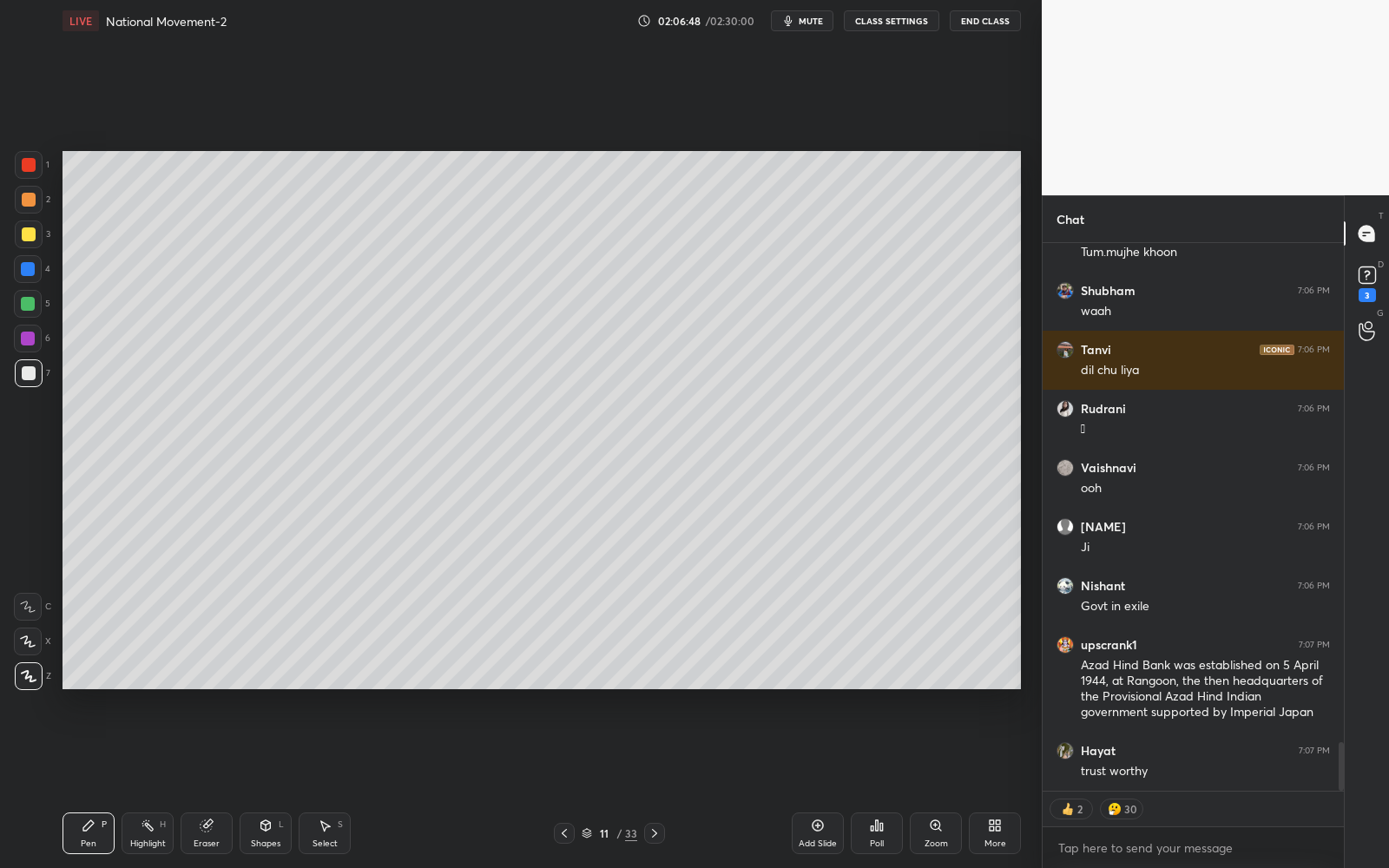 click 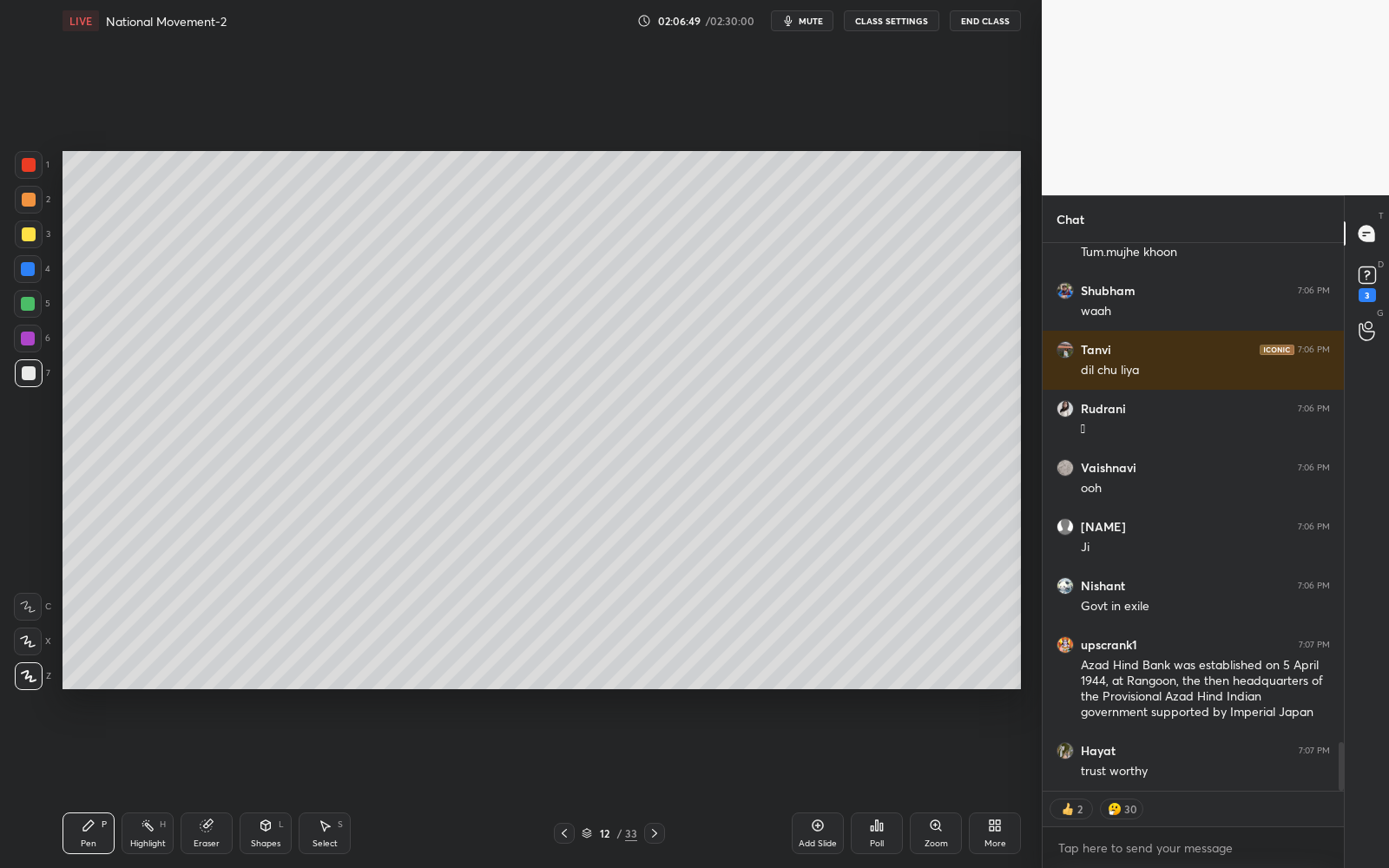 scroll, scrollTop: 5, scrollLeft: 5, axis: both 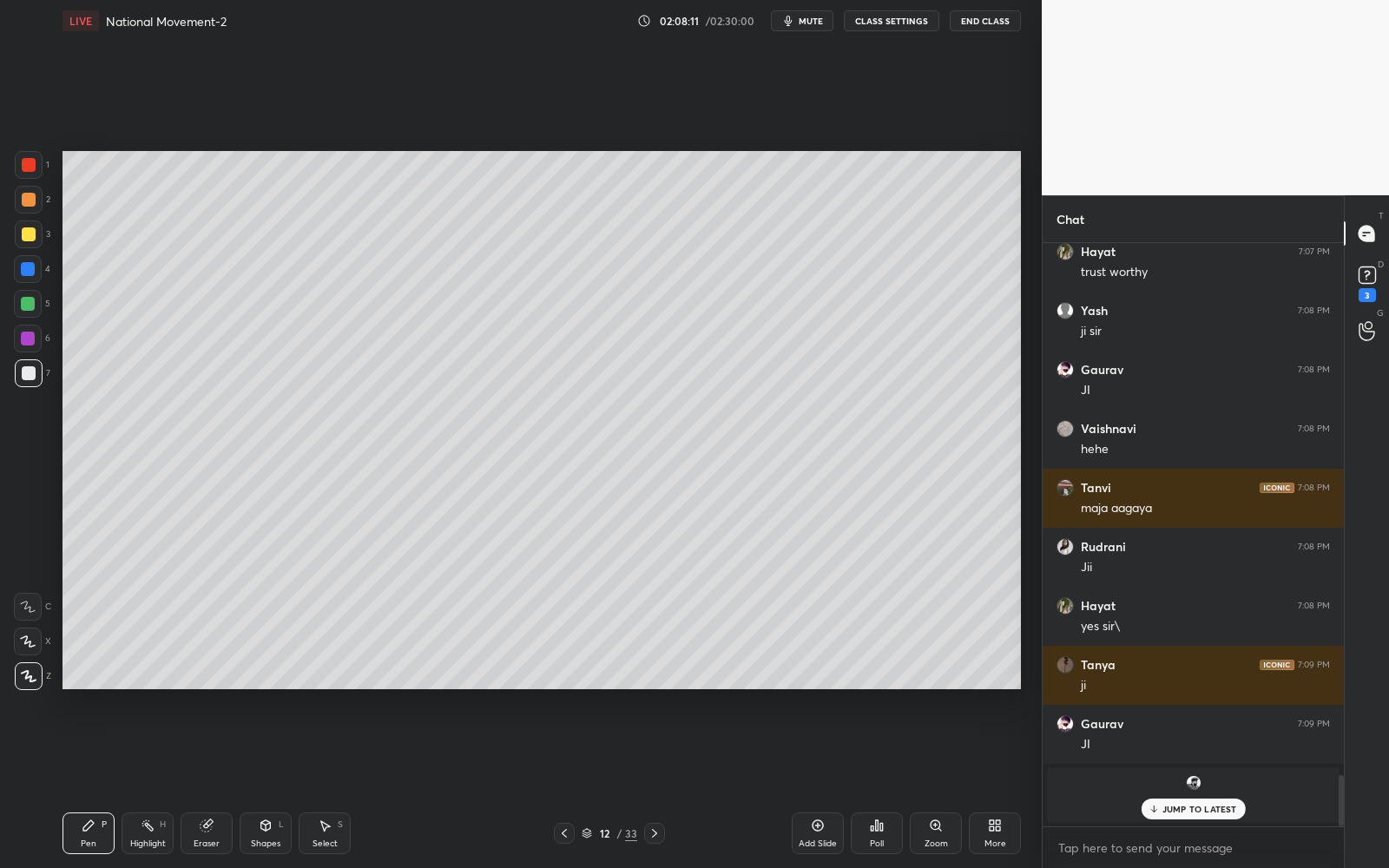 click on "JUMP TO LATEST" at bounding box center [1193, 809] 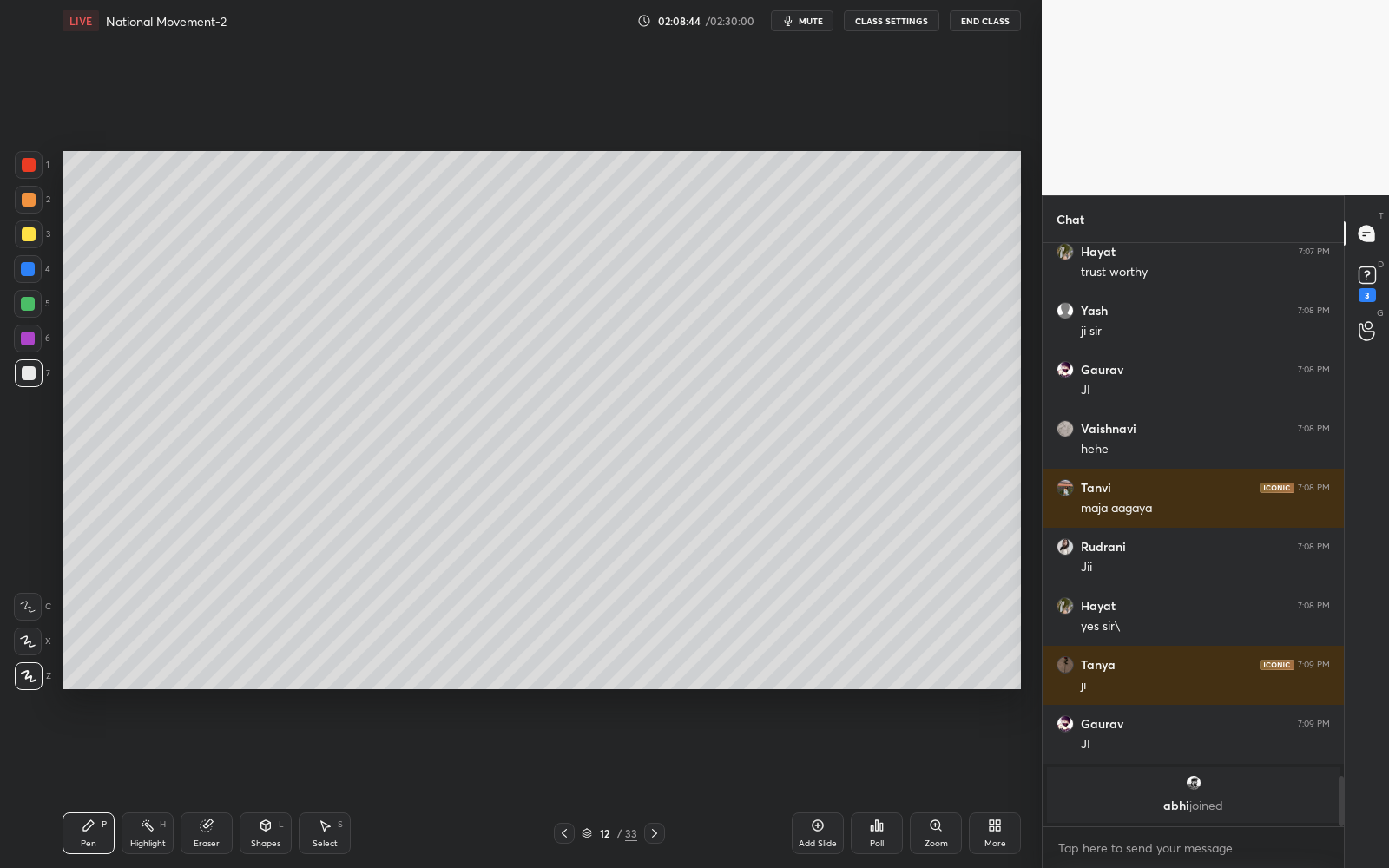 scroll, scrollTop: 6145, scrollLeft: 0, axis: vertical 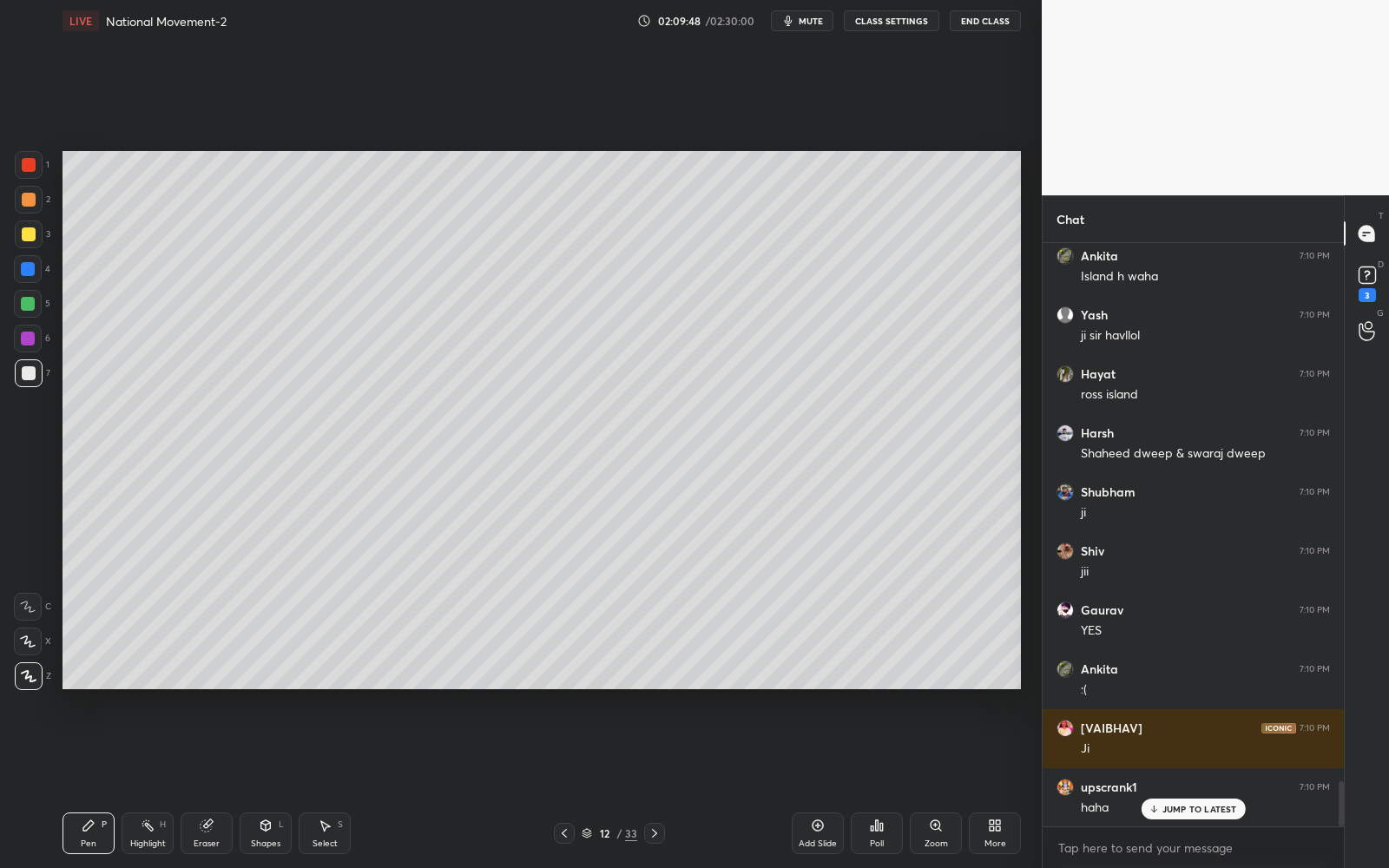 click 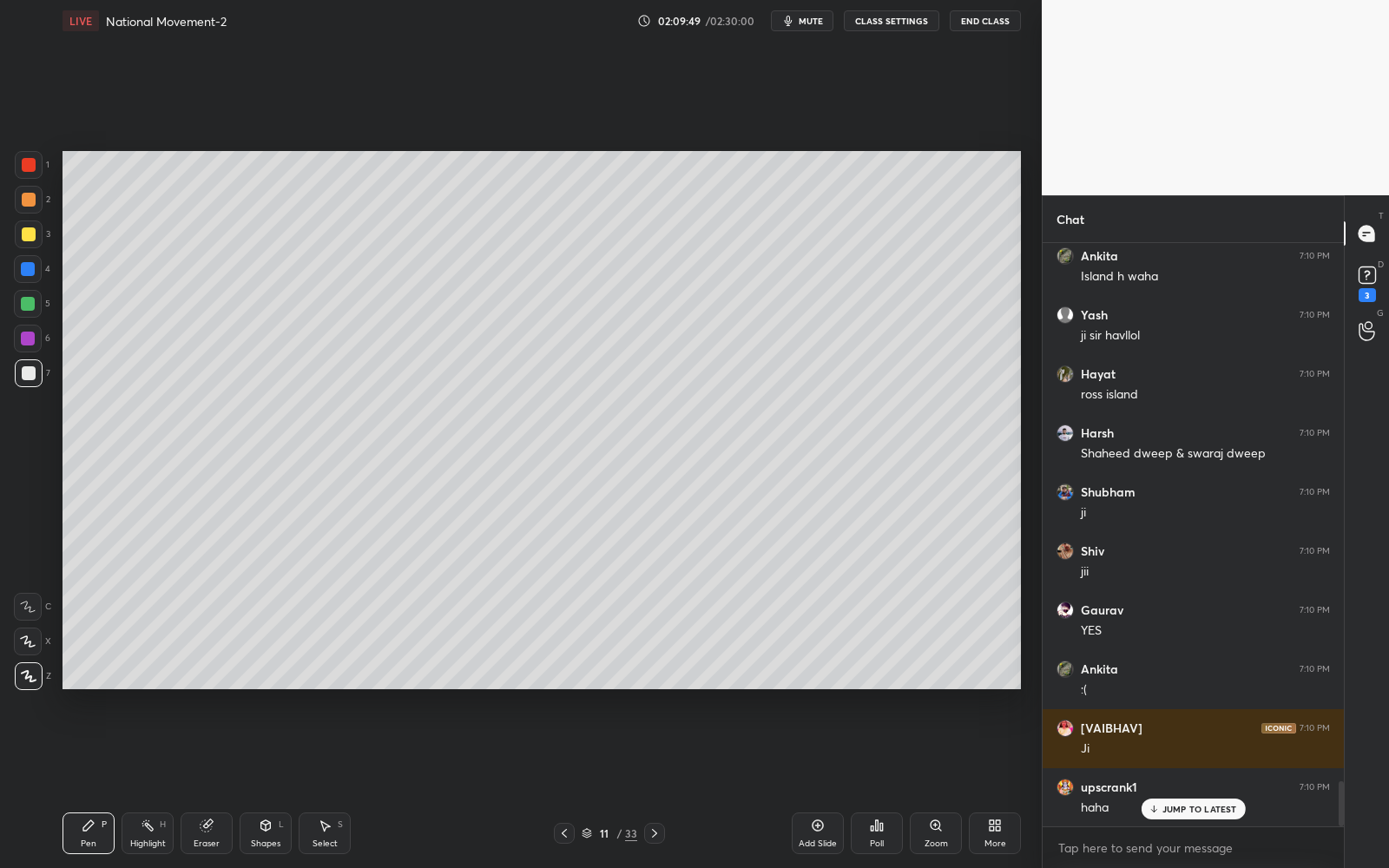 click 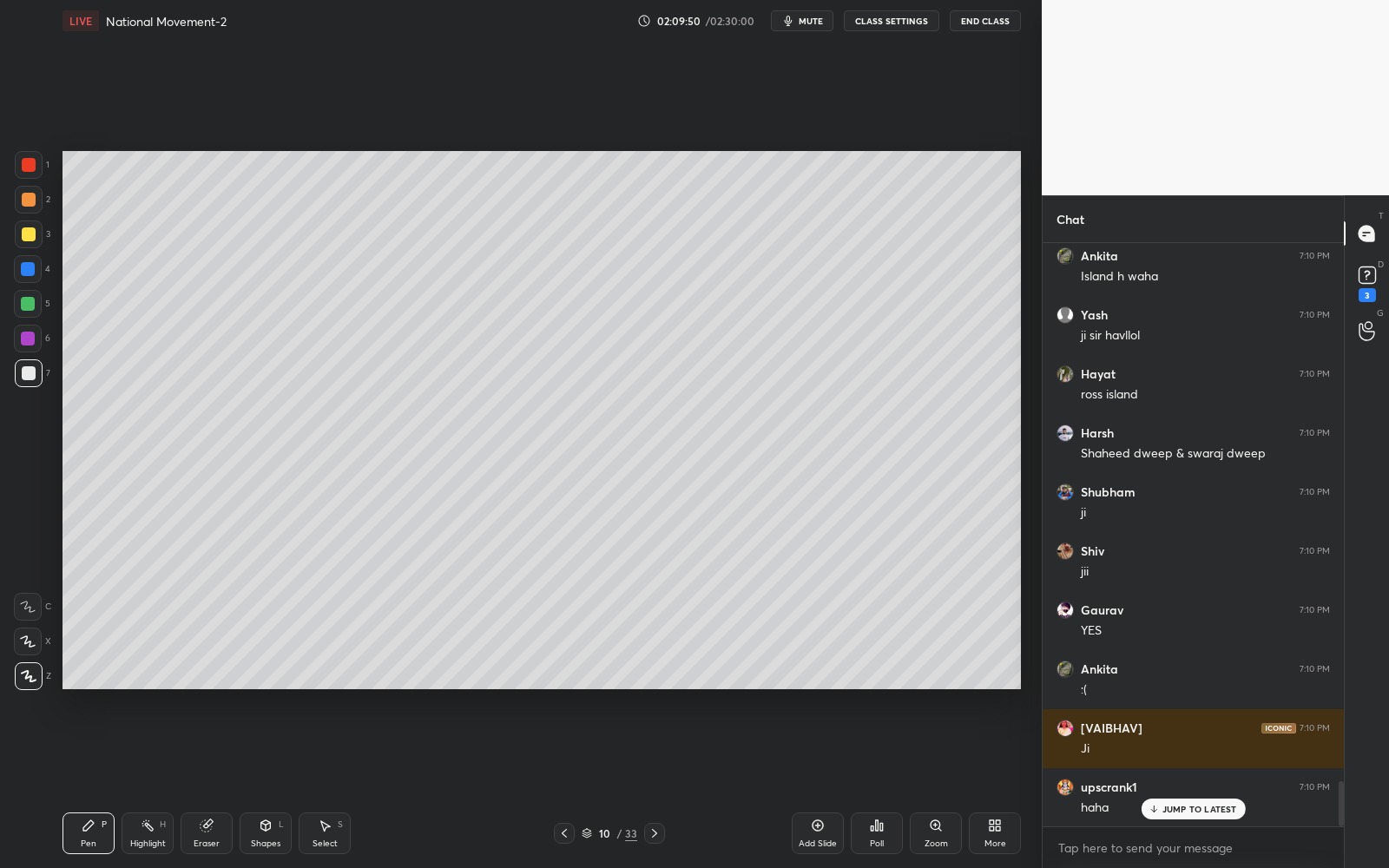 click 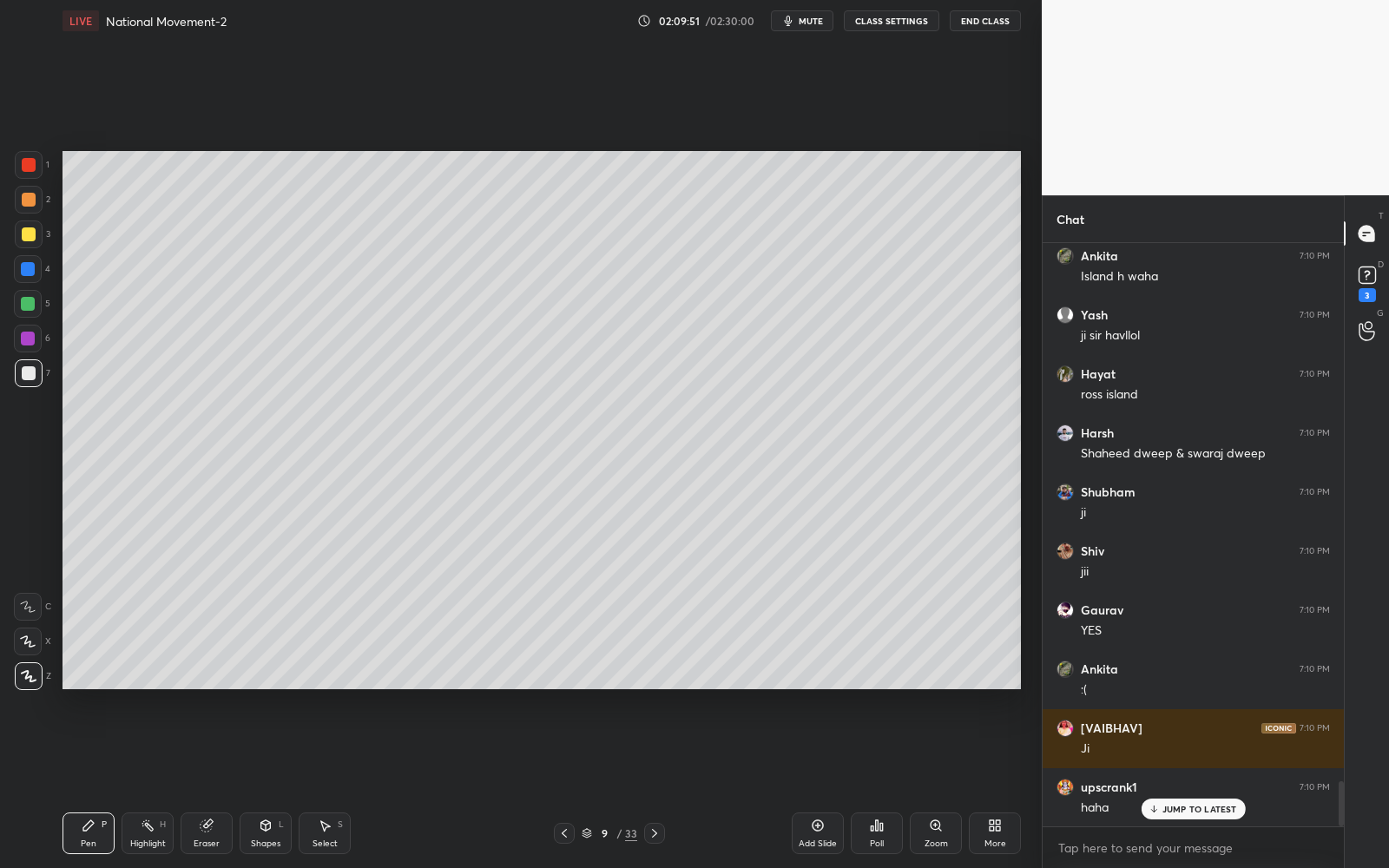 click on "9" at bounding box center (604, 833) 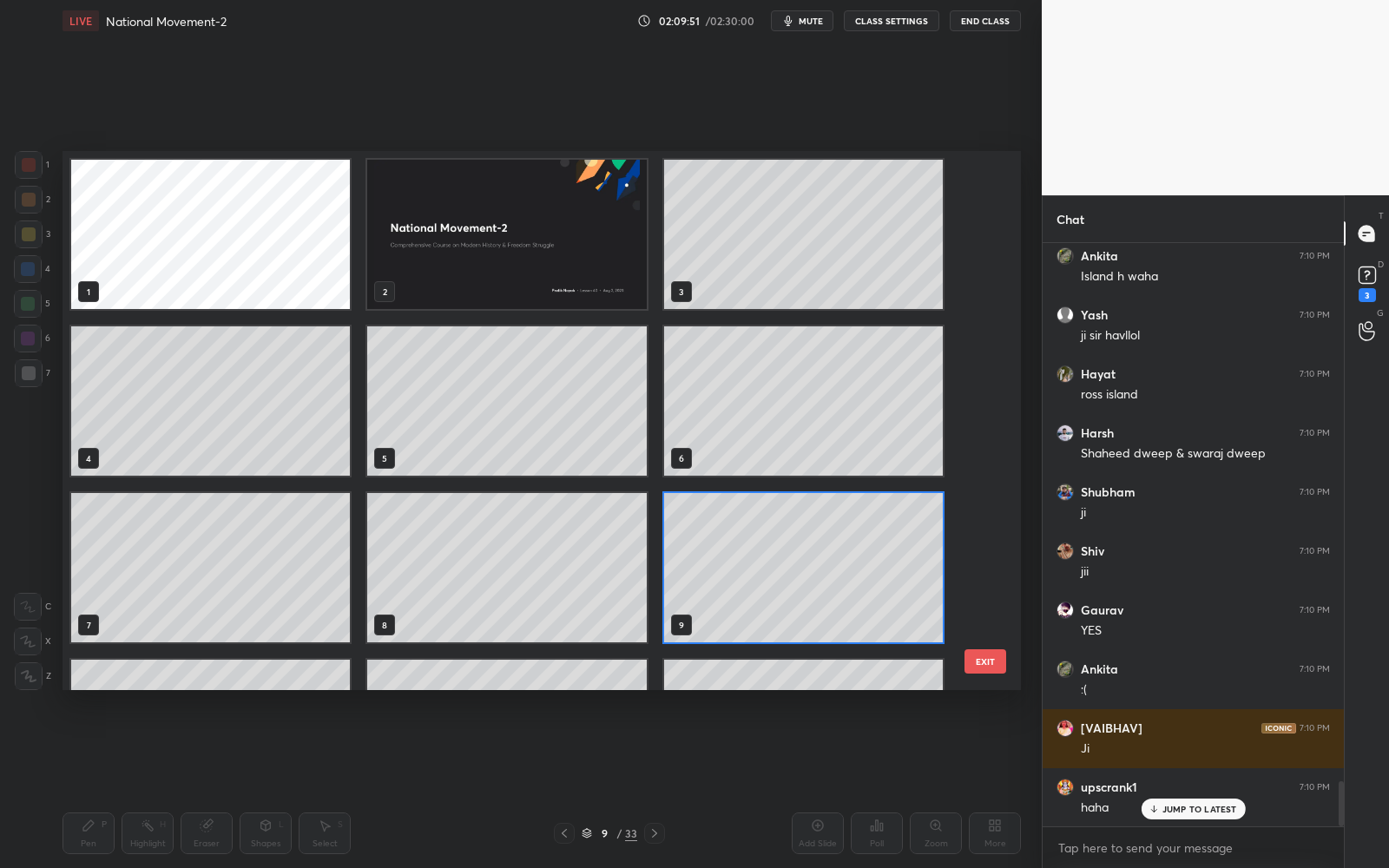 scroll, scrollTop: 5, scrollLeft: 10, axis: both 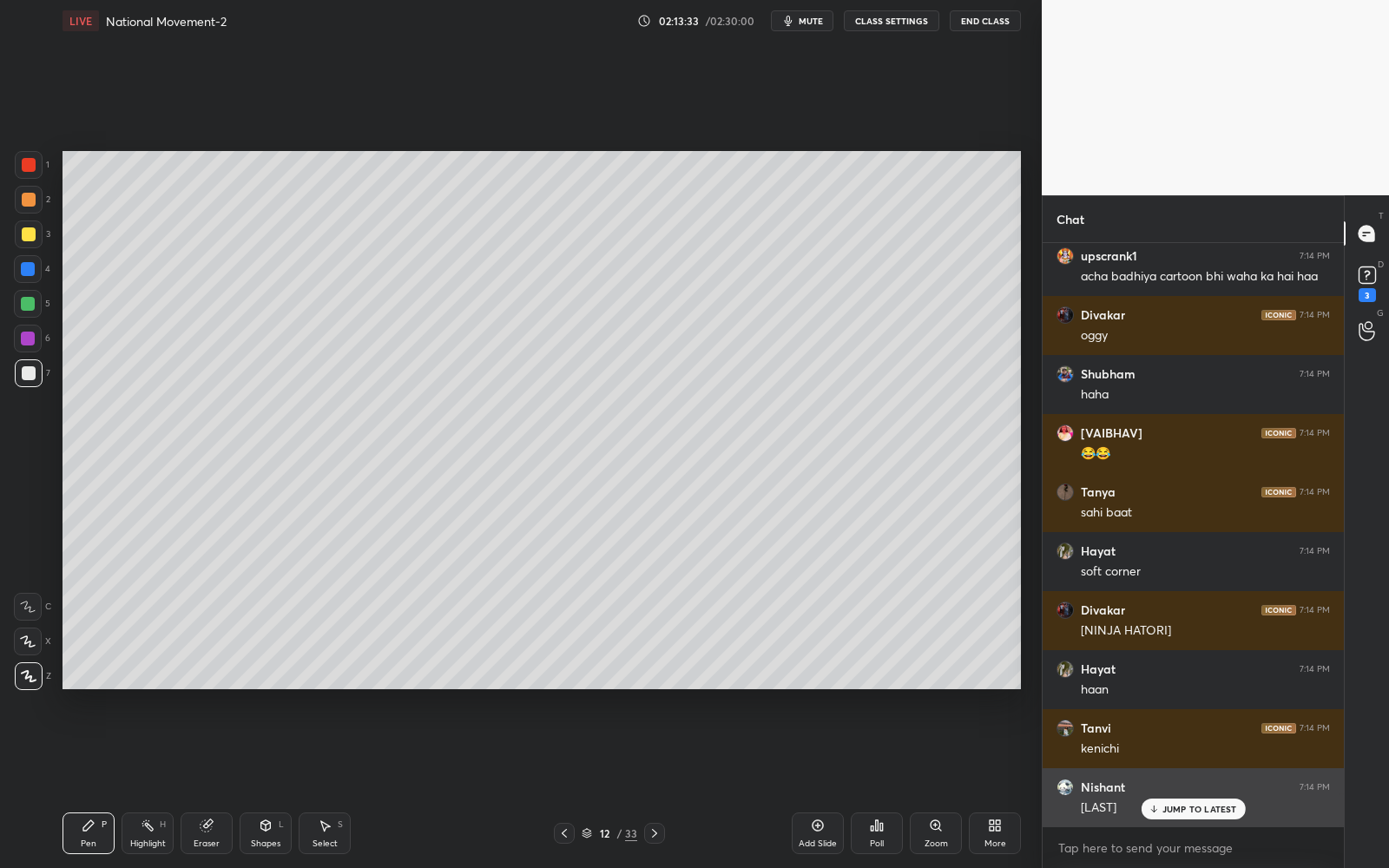drag, startPoint x: 1162, startPoint y: 810, endPoint x: 1164, endPoint y: 787, distance: 23.086793 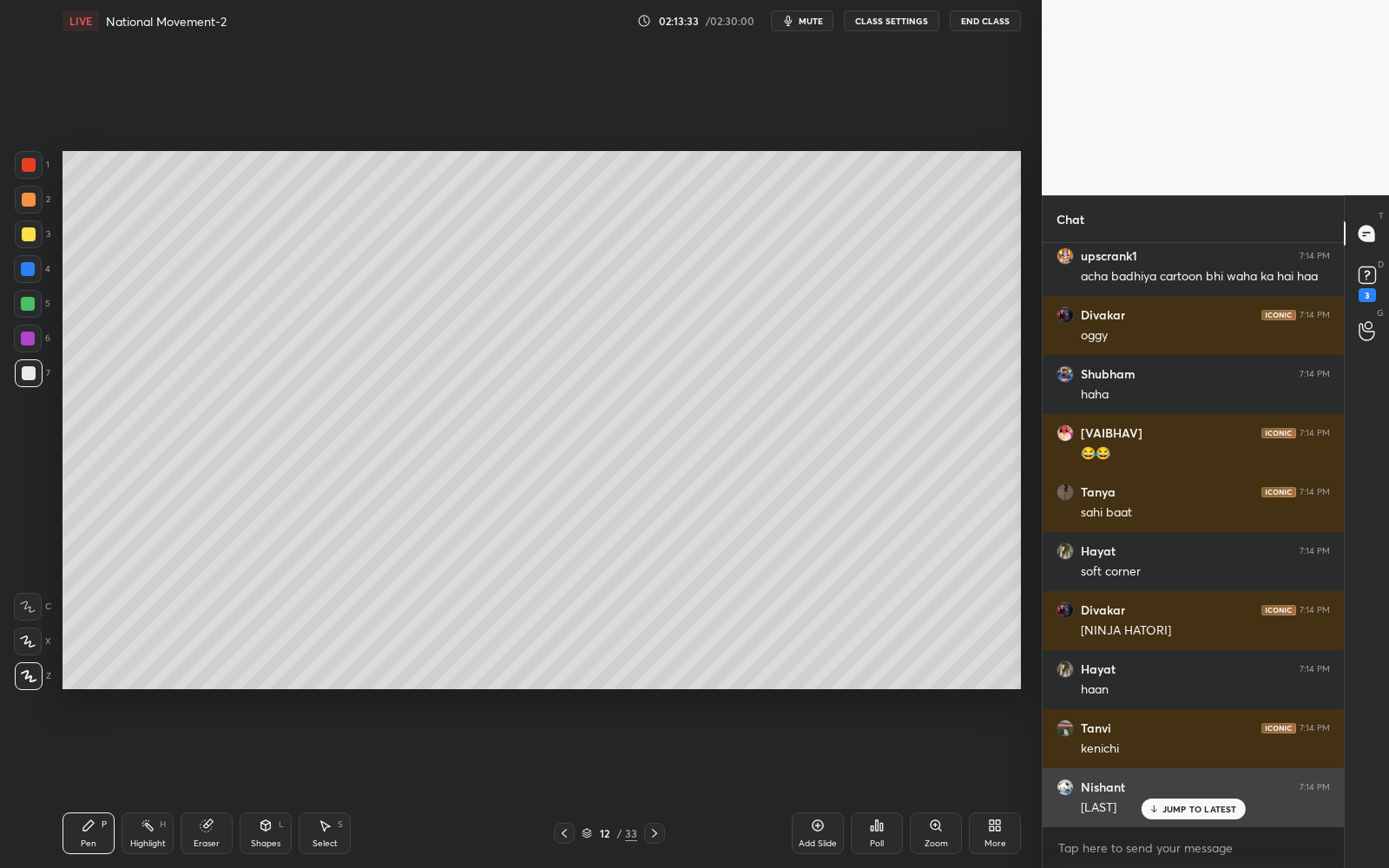 click on "JUMP TO LATEST" at bounding box center [1200, 809] 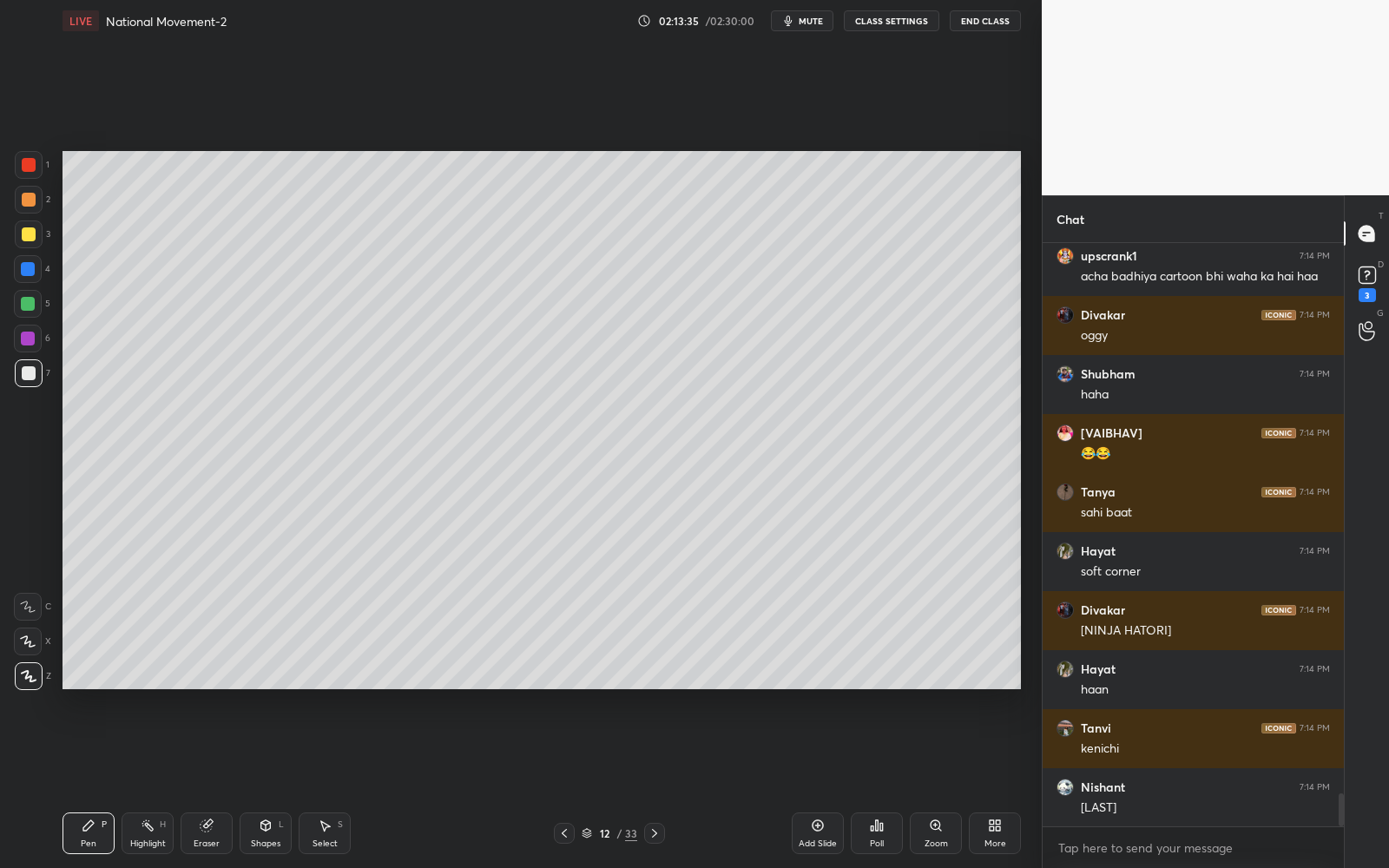 drag, startPoint x: 35, startPoint y: 240, endPoint x: 33, endPoint y: 228, distance: 12.165525 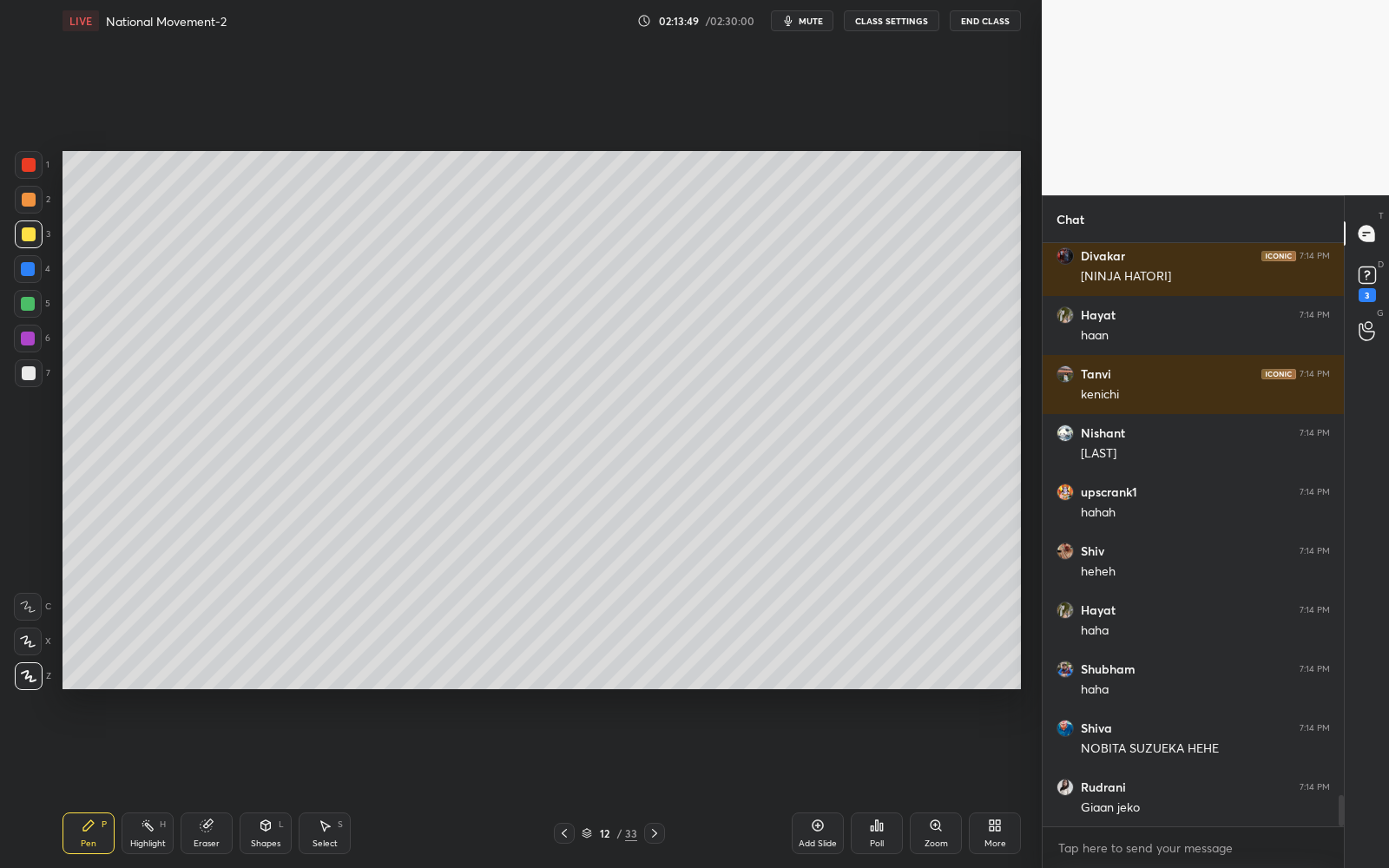 scroll, scrollTop: 10273, scrollLeft: 0, axis: vertical 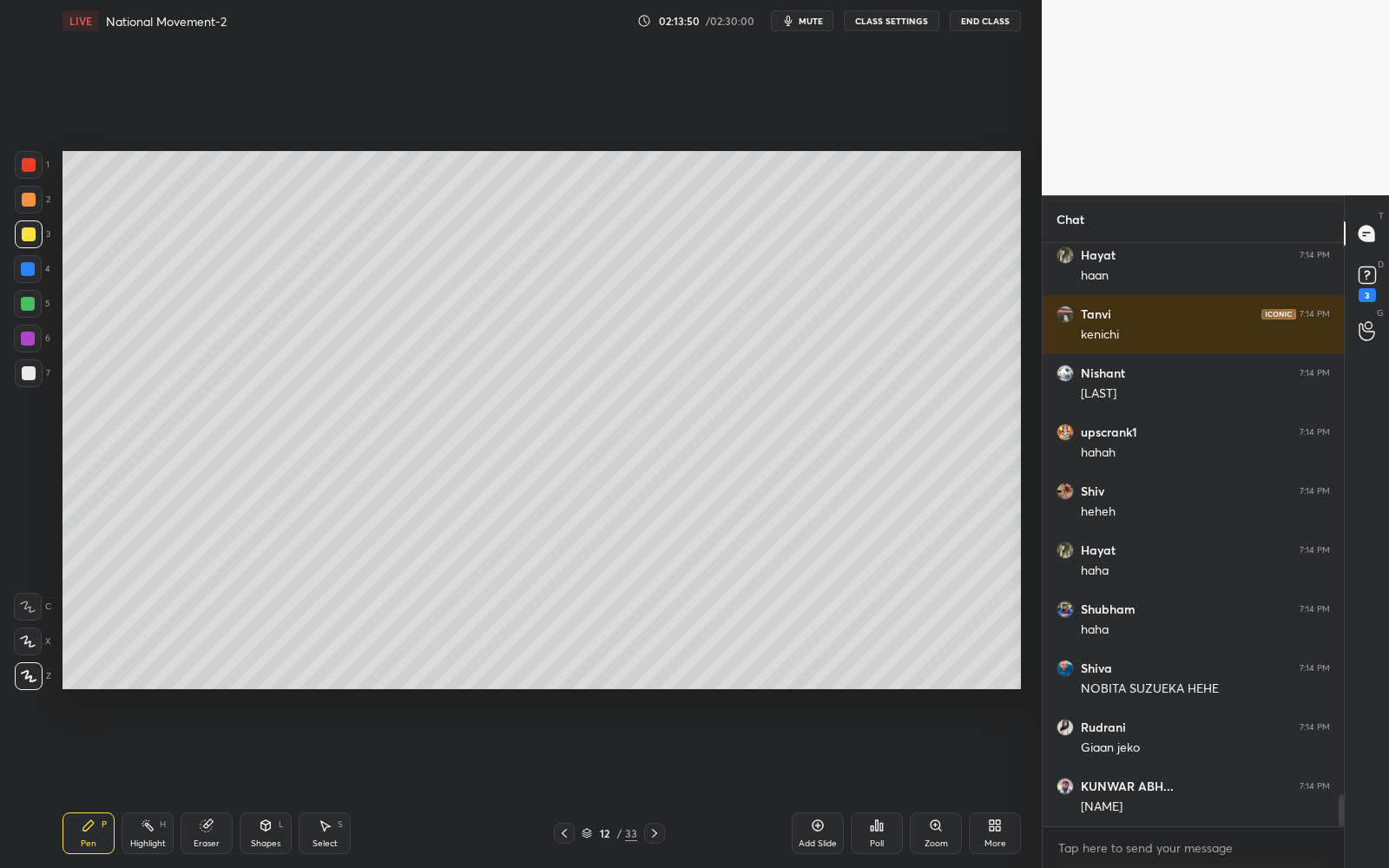click at bounding box center (29, 373) 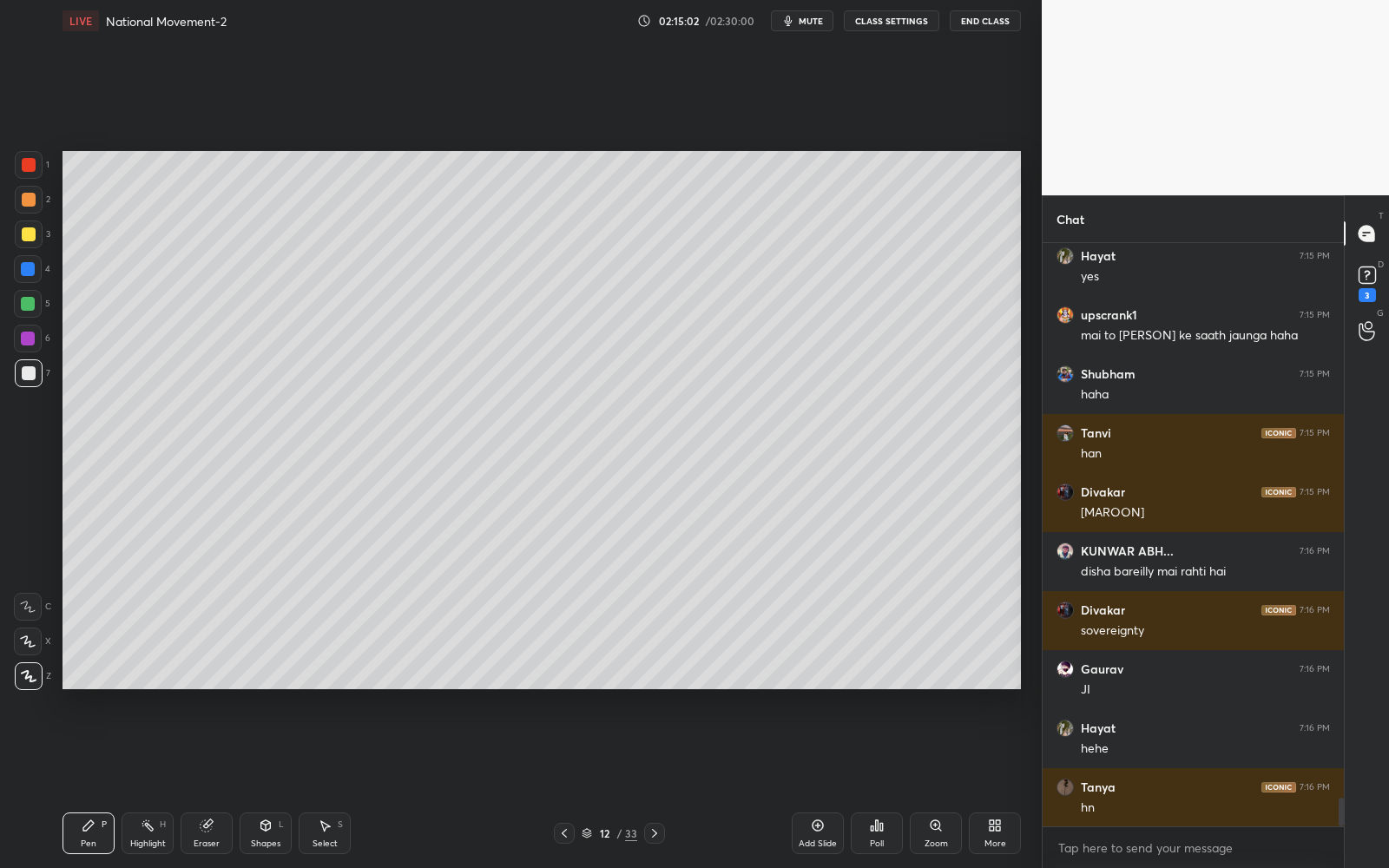scroll, scrollTop: 11453, scrollLeft: 0, axis: vertical 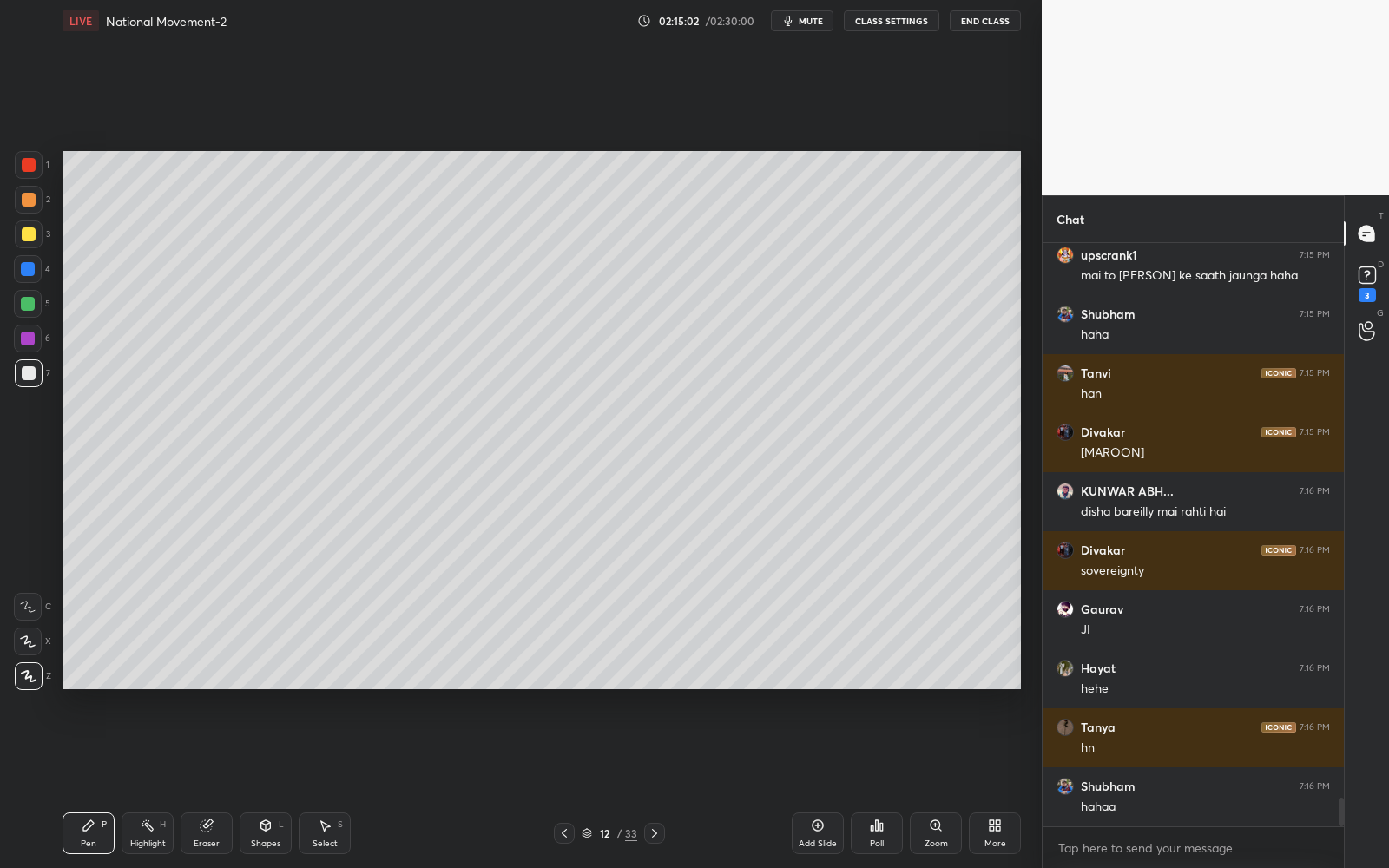 click at bounding box center (29, 234) 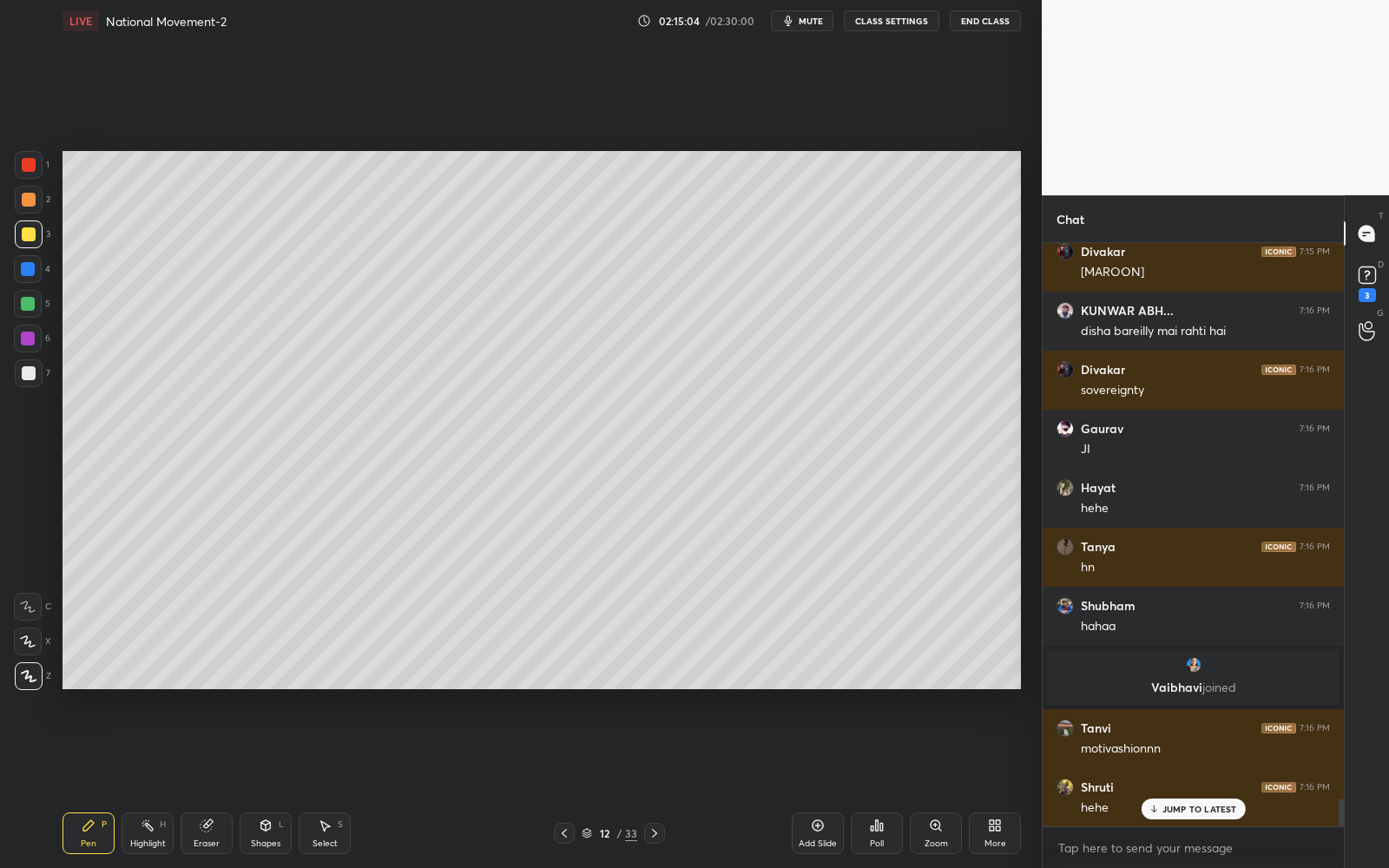 scroll, scrollTop: 11693, scrollLeft: 0, axis: vertical 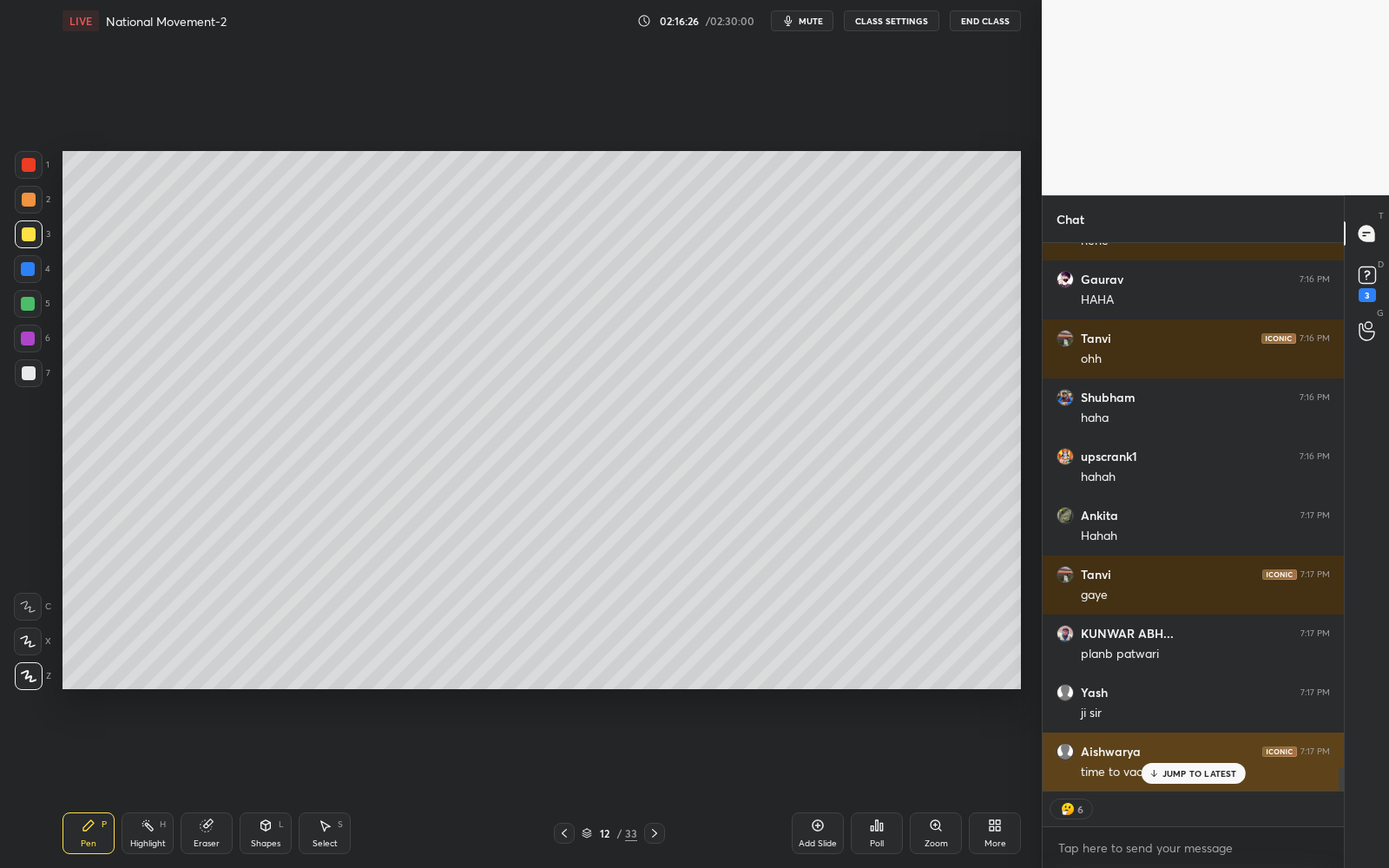 drag, startPoint x: 1186, startPoint y: 775, endPoint x: 1181, endPoint y: 766, distance: 10.29563 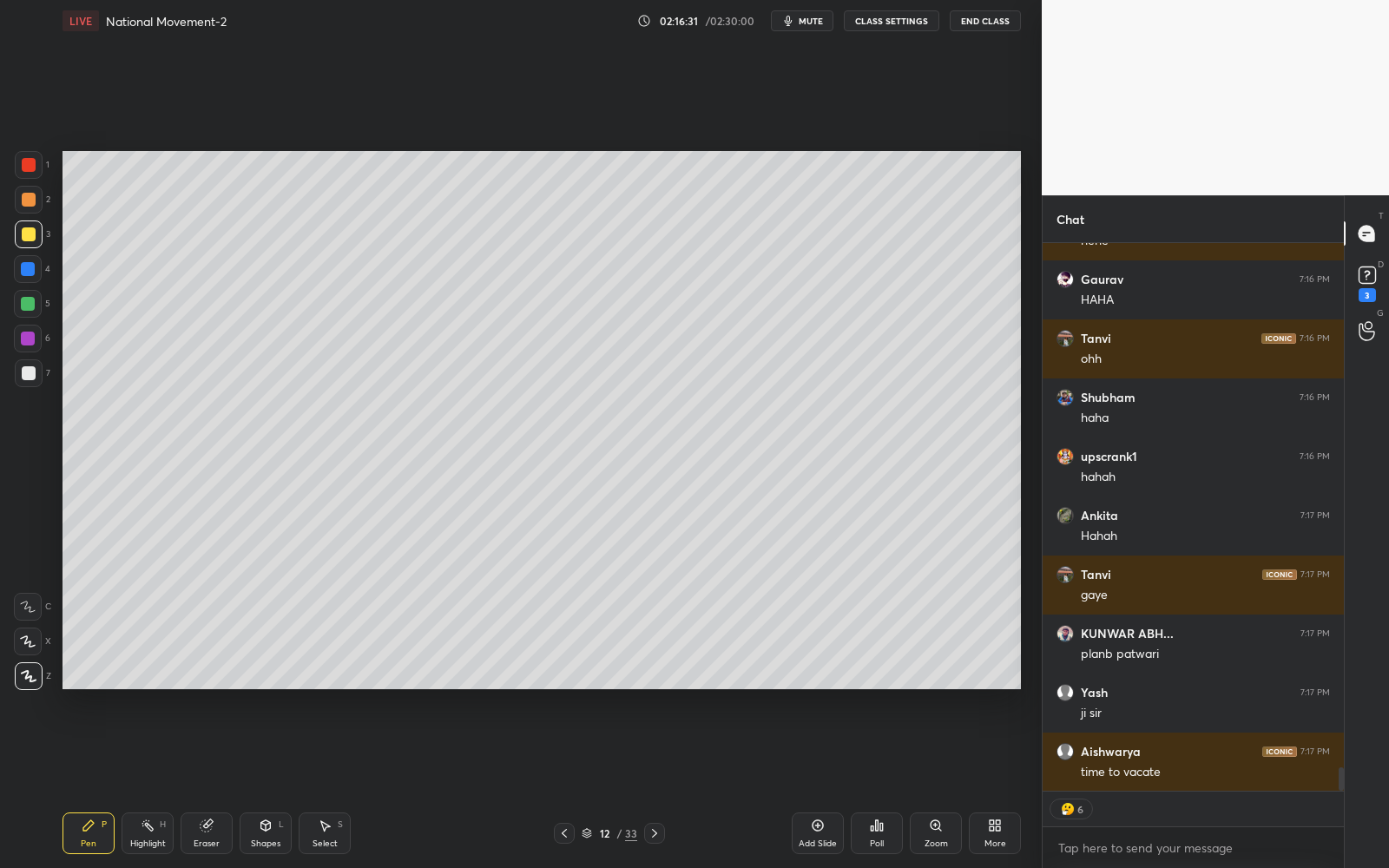 scroll, scrollTop: 5, scrollLeft: 5, axis: both 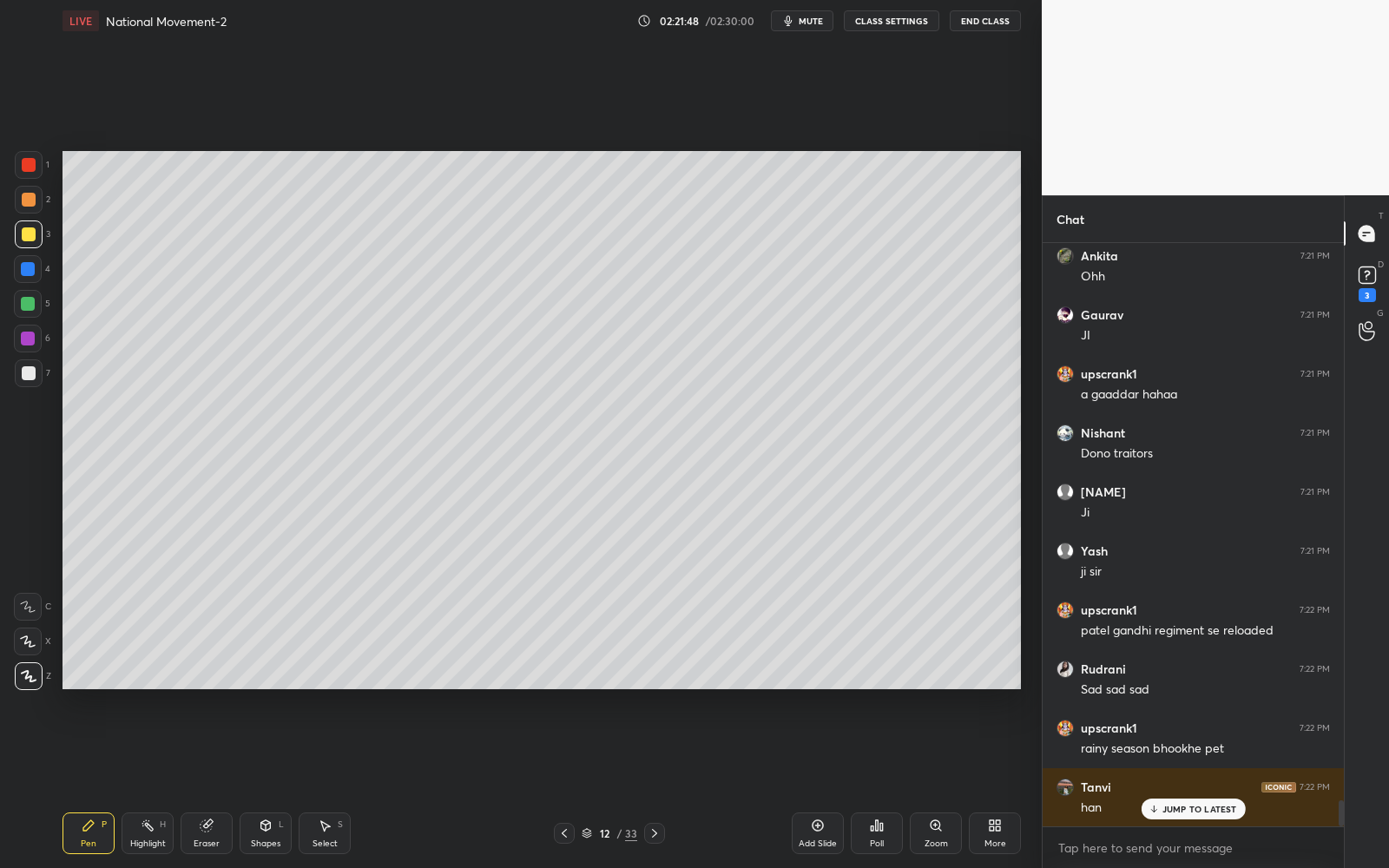 click on "/" at bounding box center [619, 833] 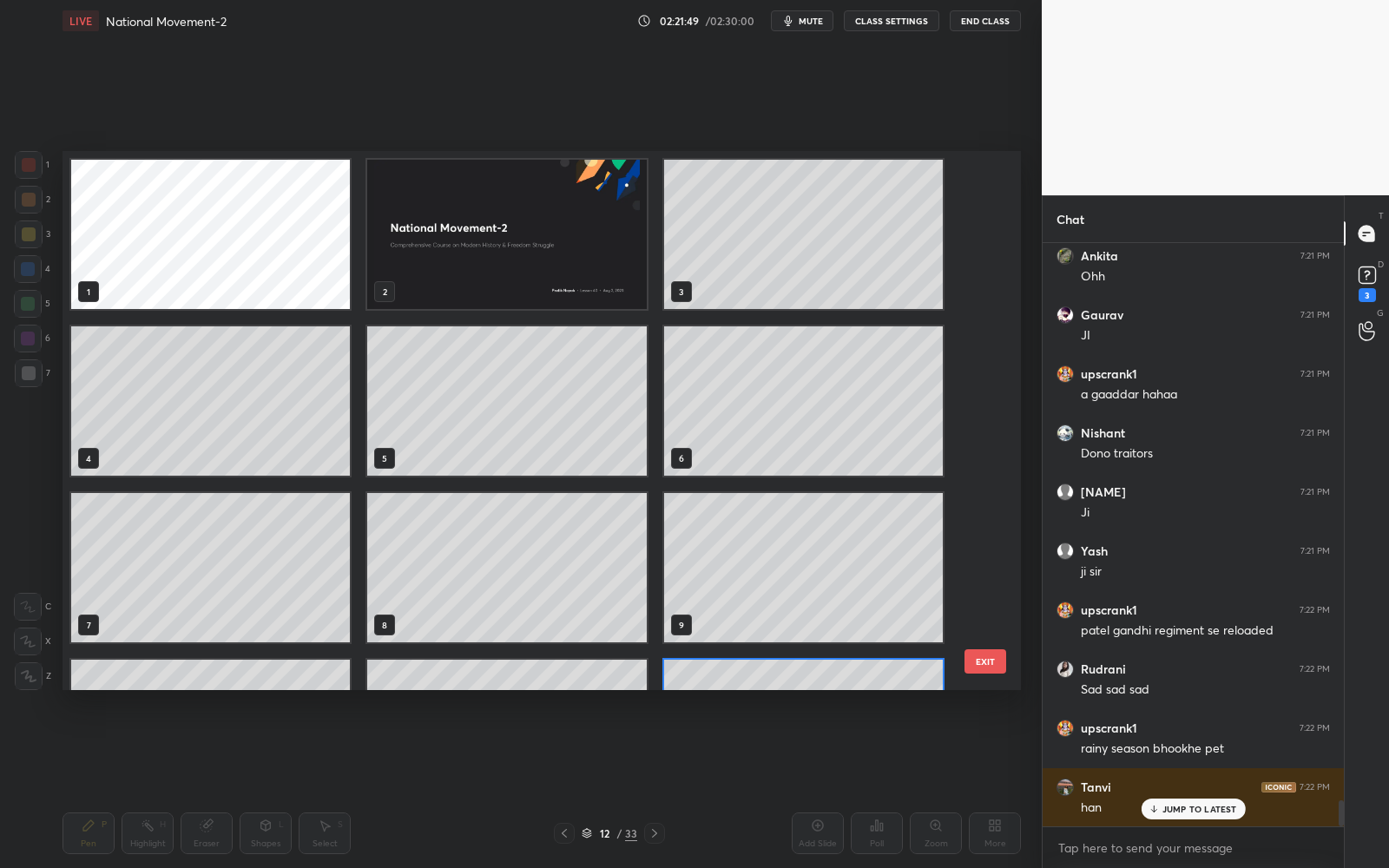 scroll, scrollTop: 128, scrollLeft: 0, axis: vertical 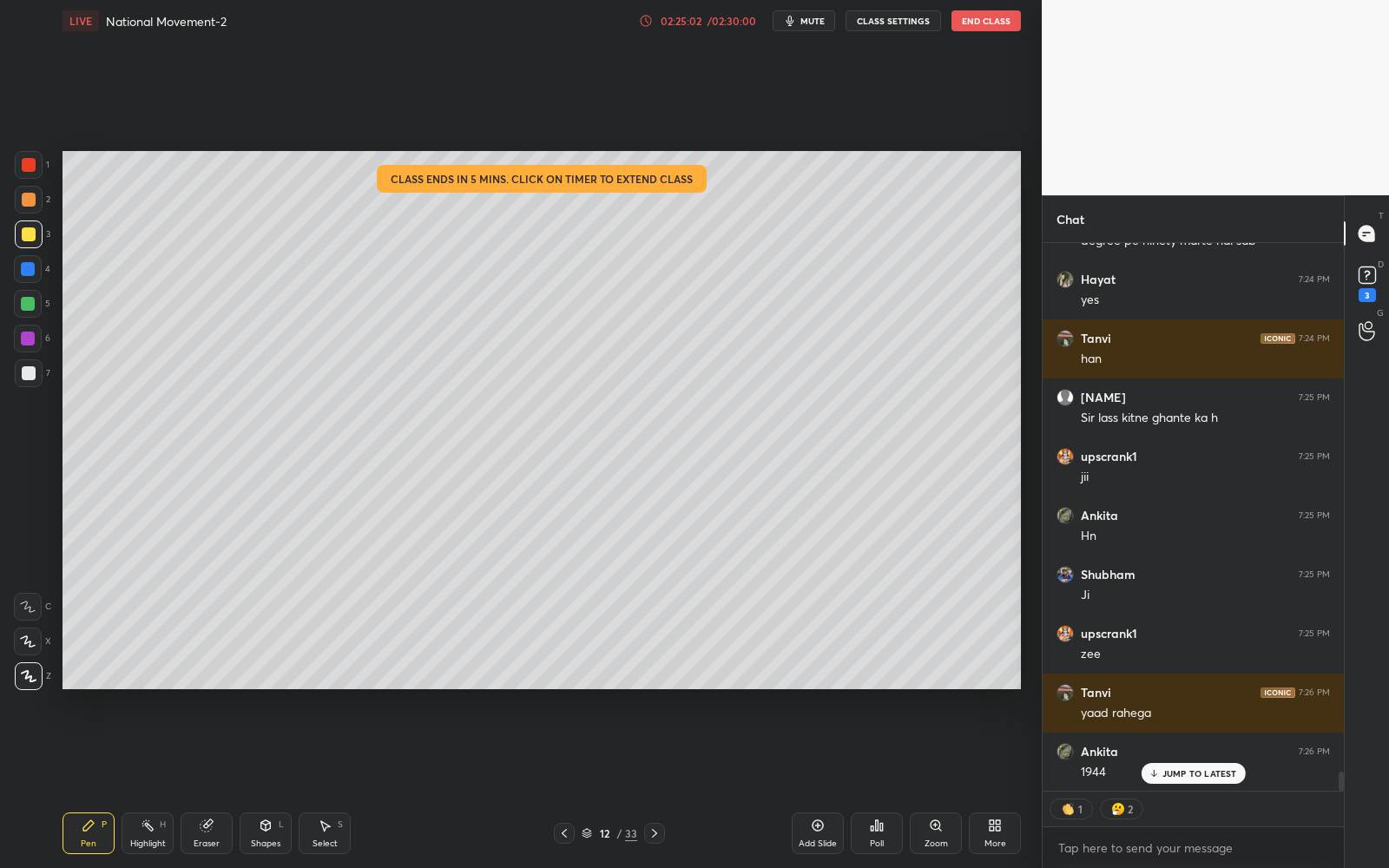 click on "02:25:02 / 02:30:00" at bounding box center [699, 21] 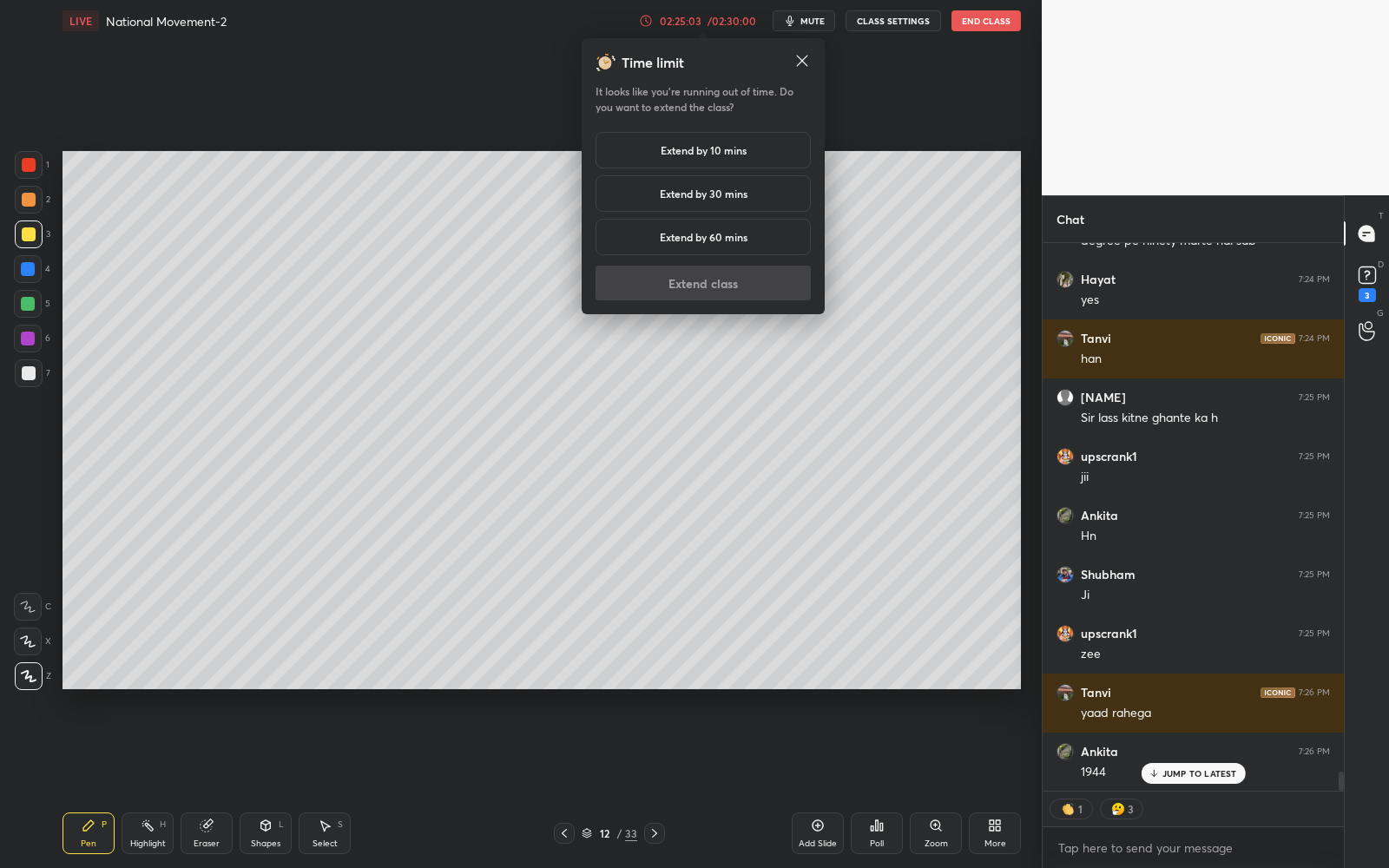 drag, startPoint x: 681, startPoint y: 147, endPoint x: 677, endPoint y: 156, distance: 9.8488578 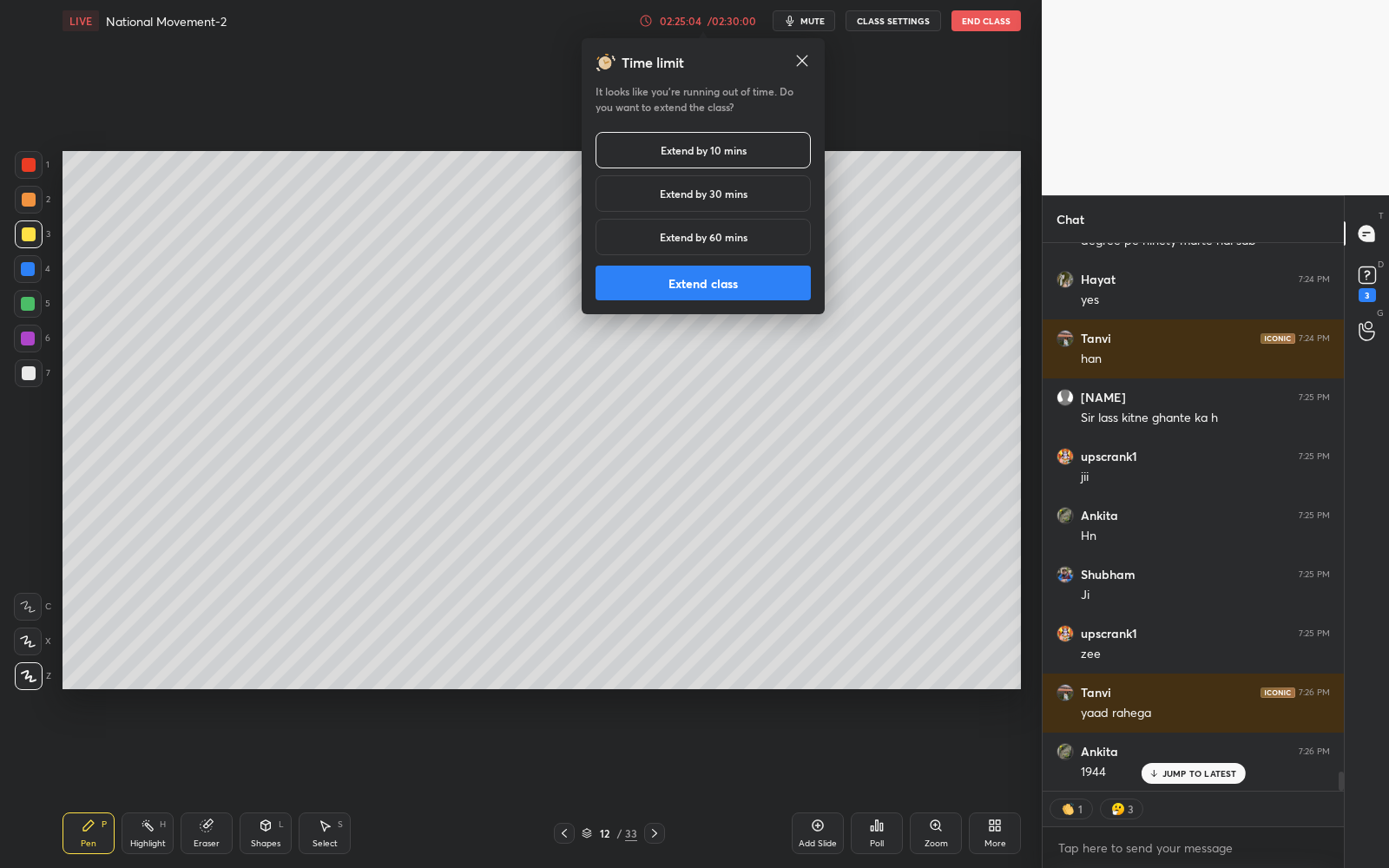 click on "Extend class" at bounding box center [703, 283] 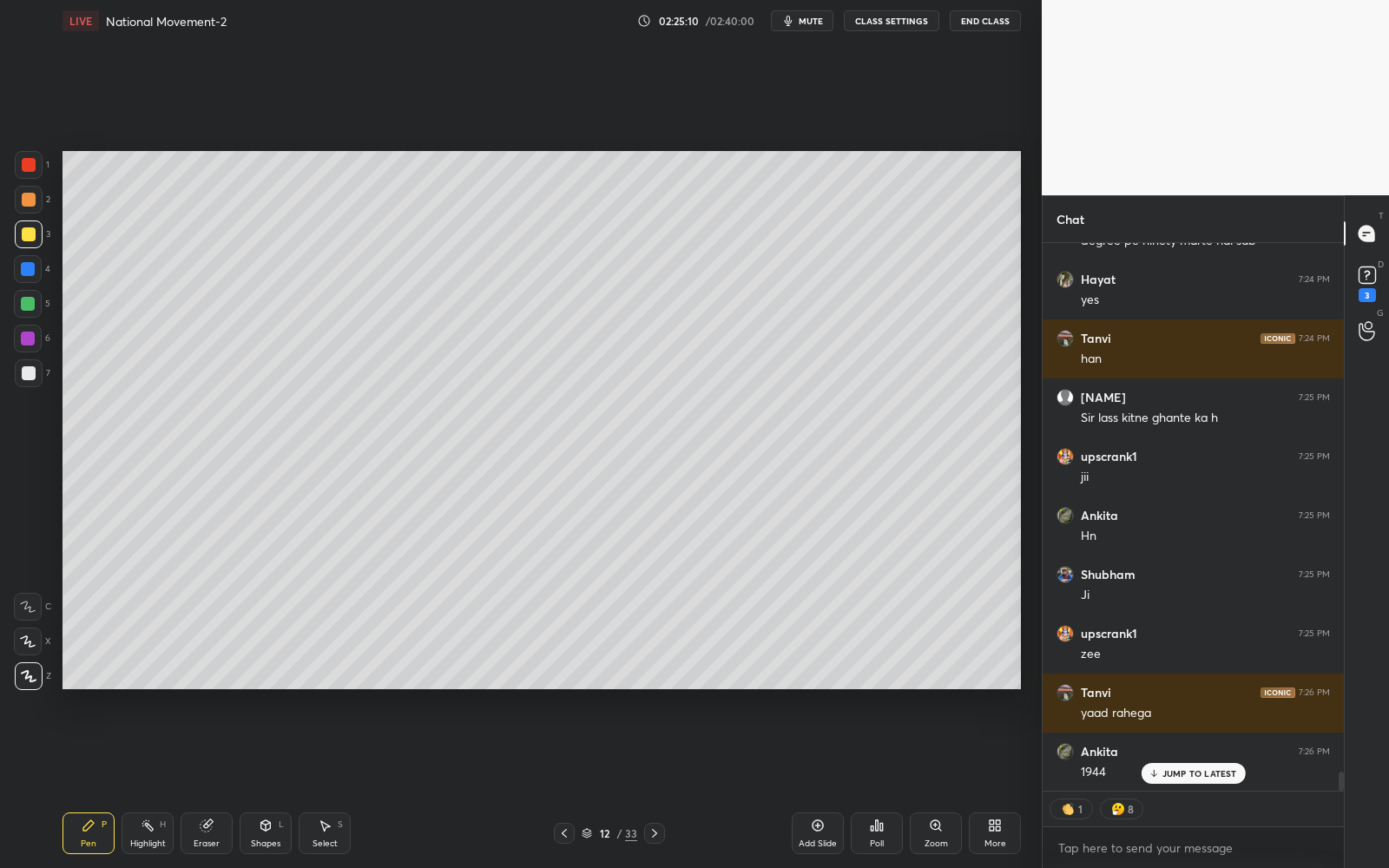 click 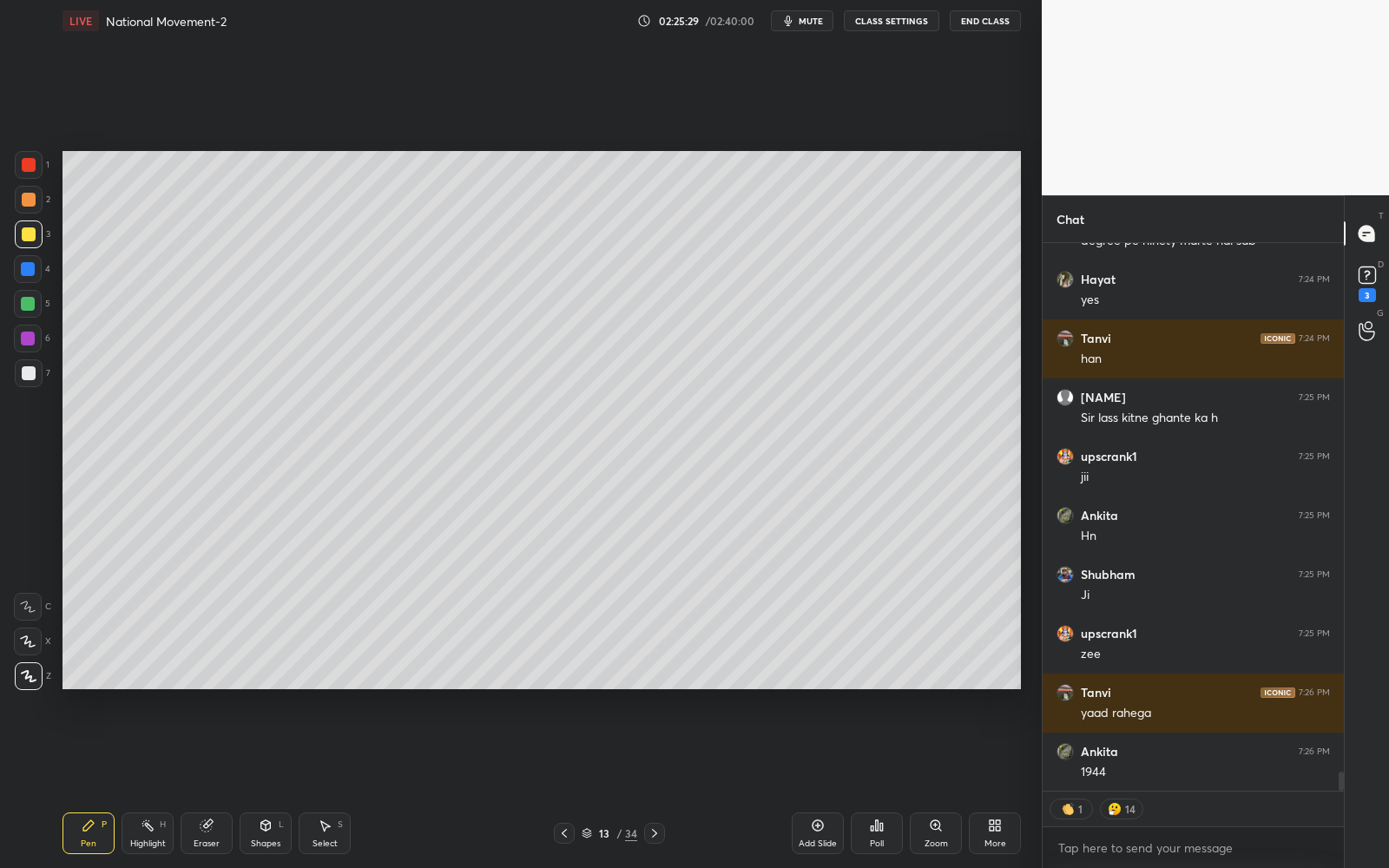 scroll, scrollTop: 15278, scrollLeft: 0, axis: vertical 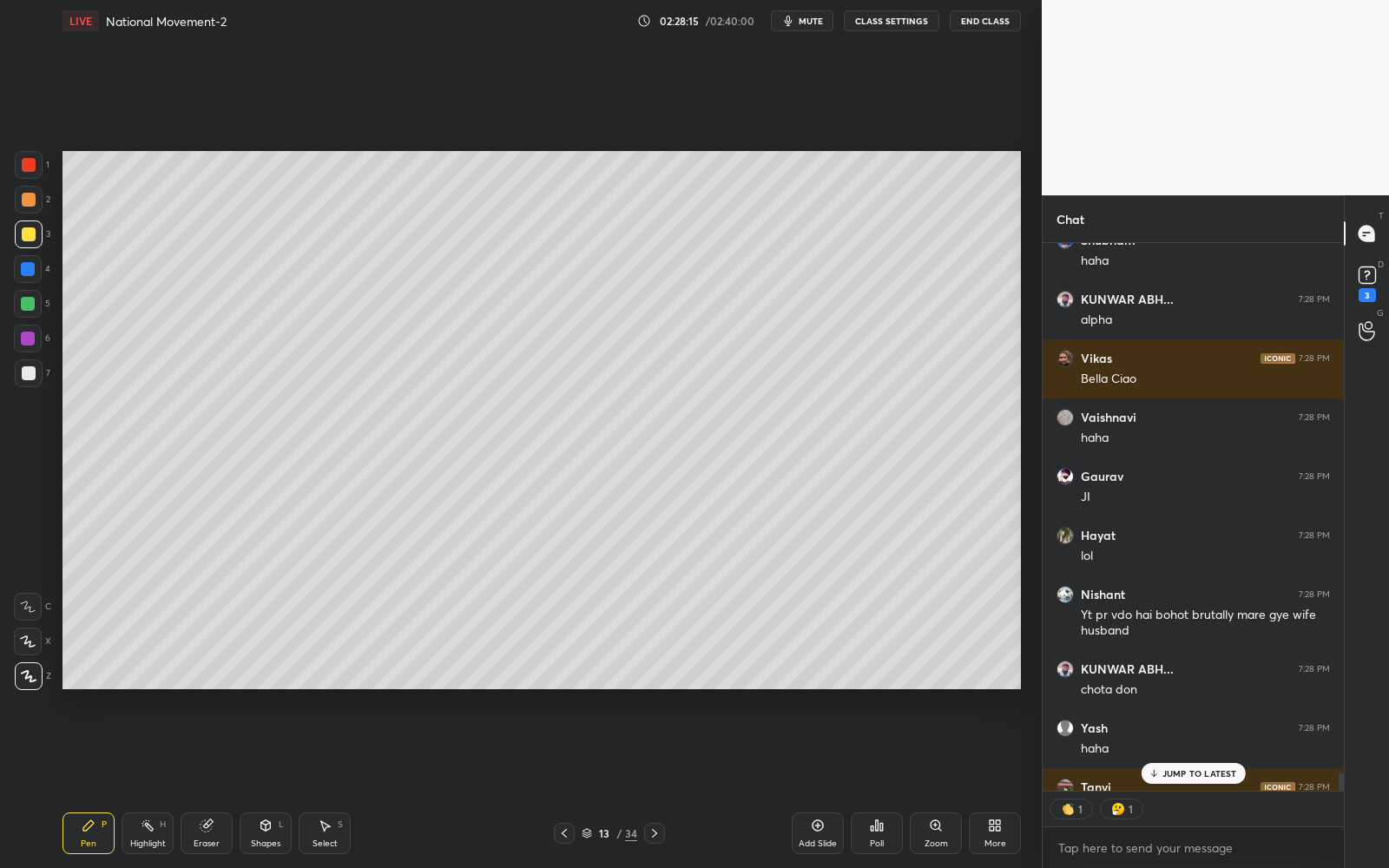 click on "JUMP TO LATEST" at bounding box center (1200, 773) 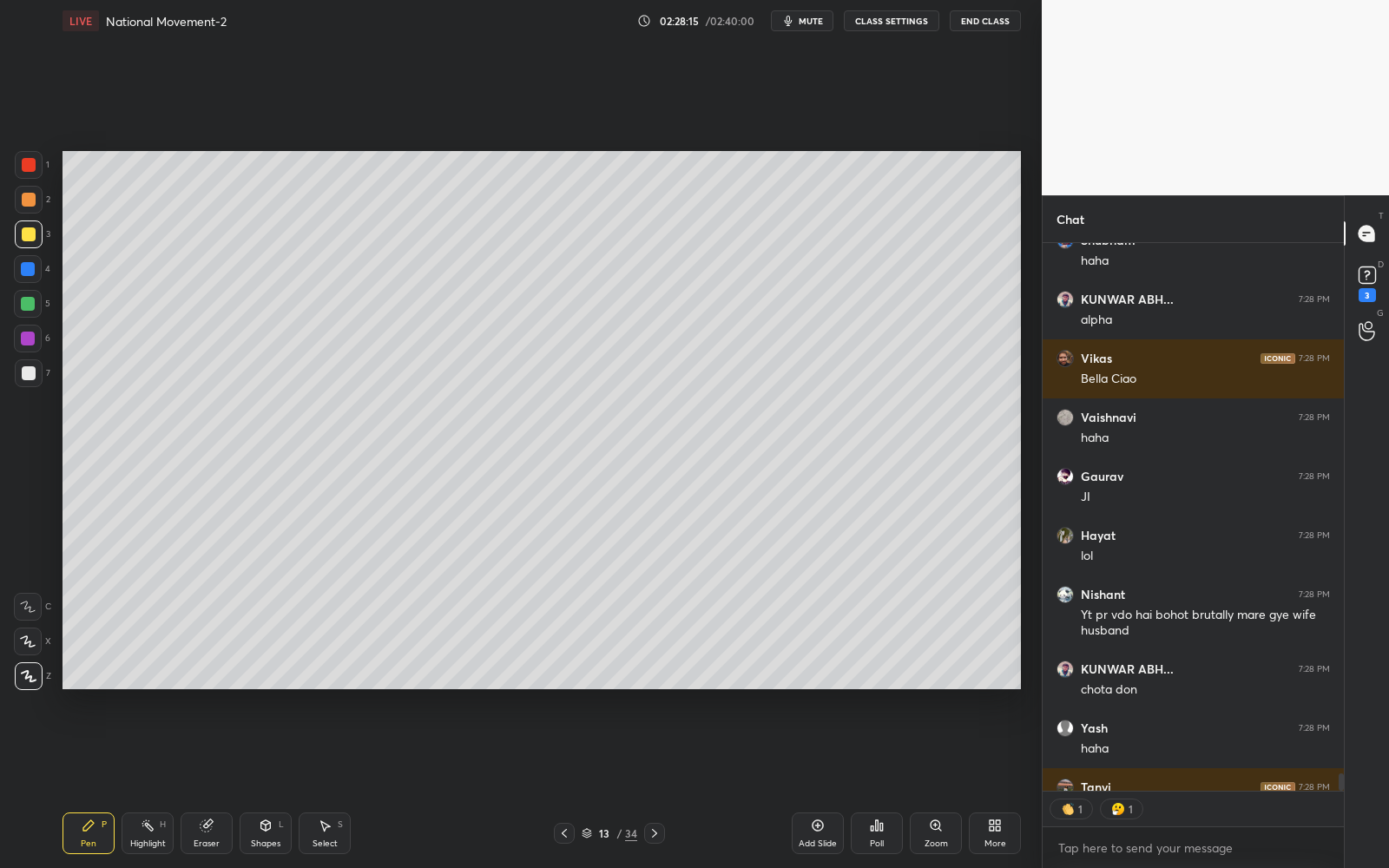 scroll, scrollTop: 17140, scrollLeft: 0, axis: vertical 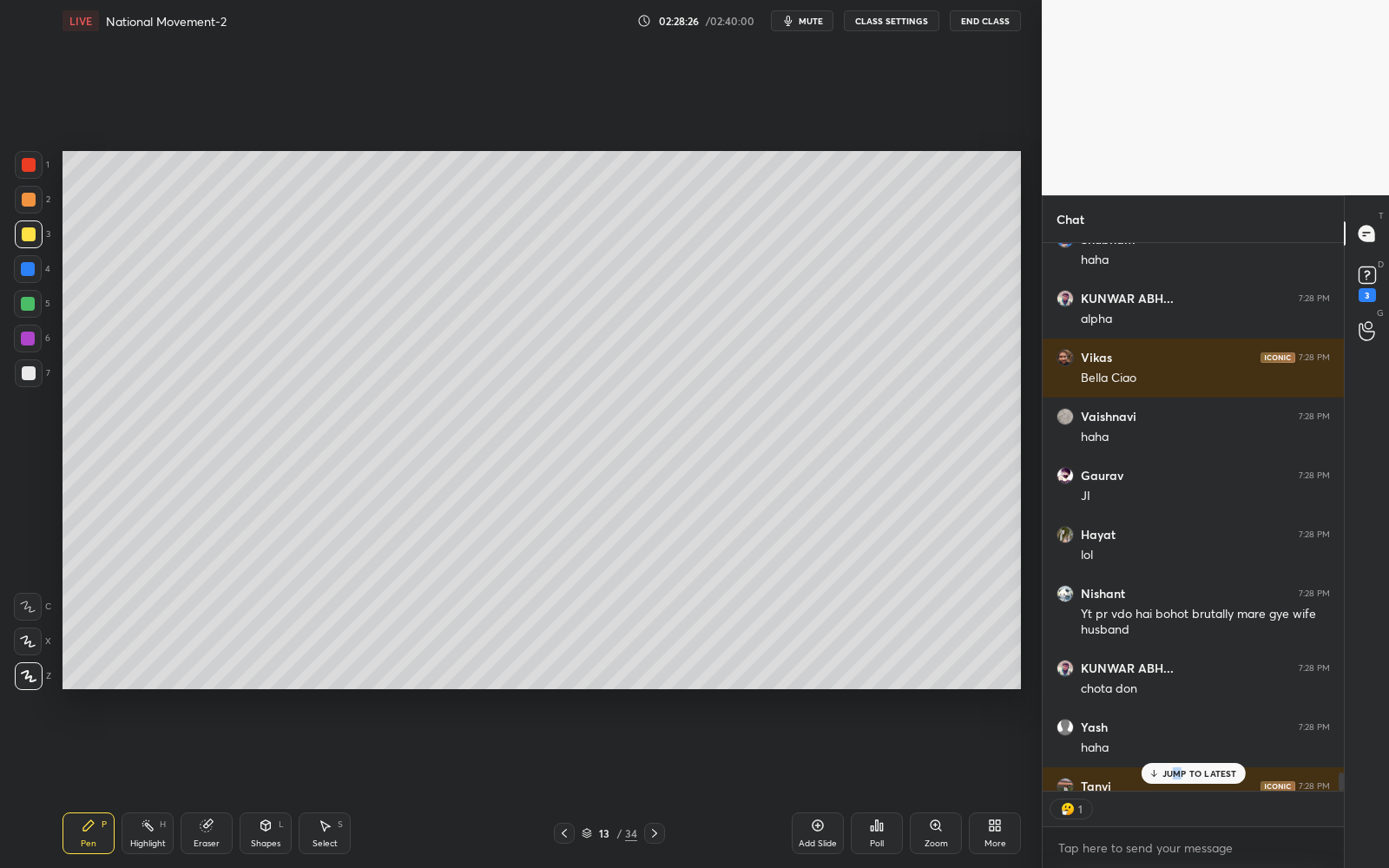 click on "JUMP TO LATEST" at bounding box center (1200, 773) 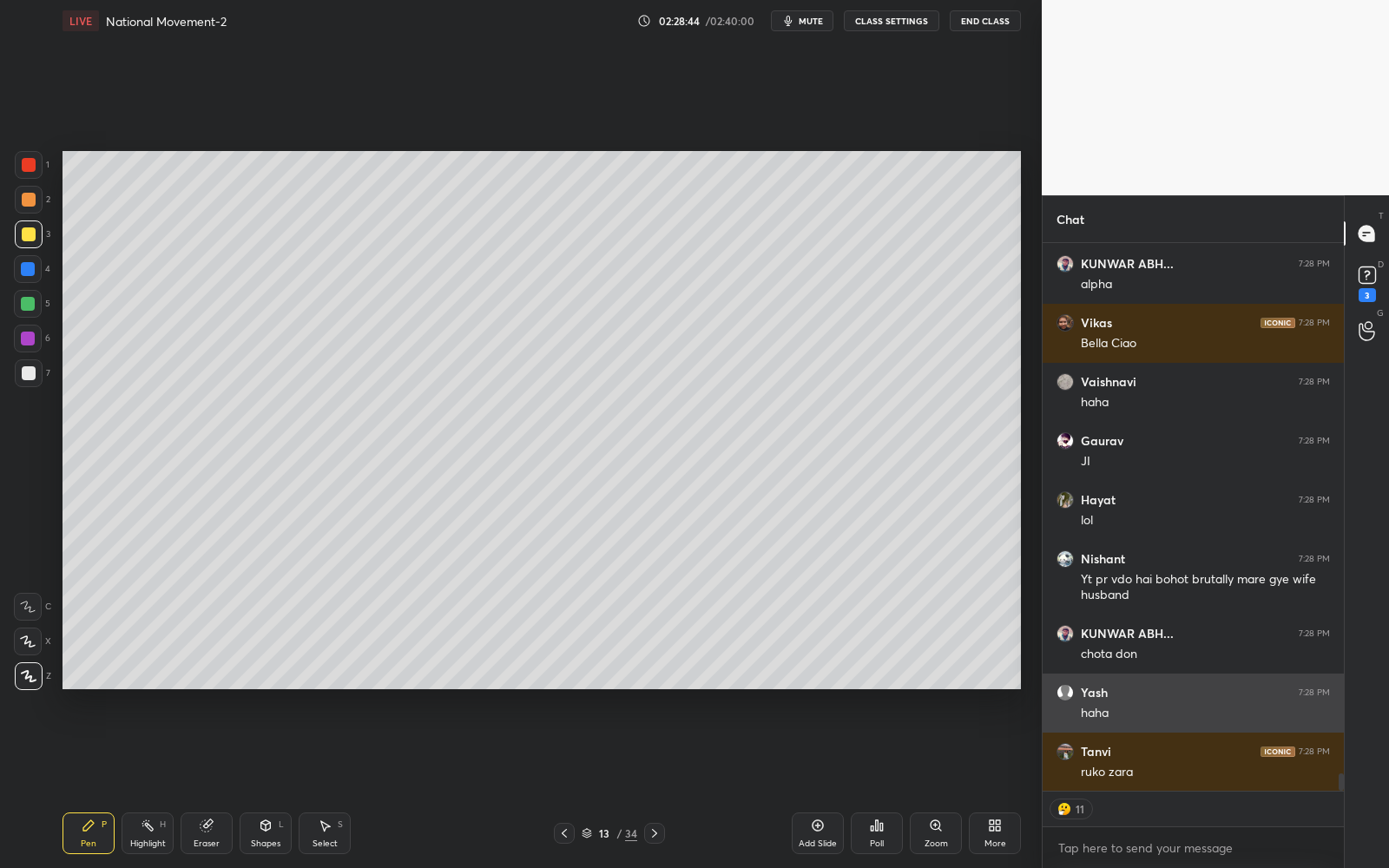 scroll, scrollTop: 5, scrollLeft: 5, axis: both 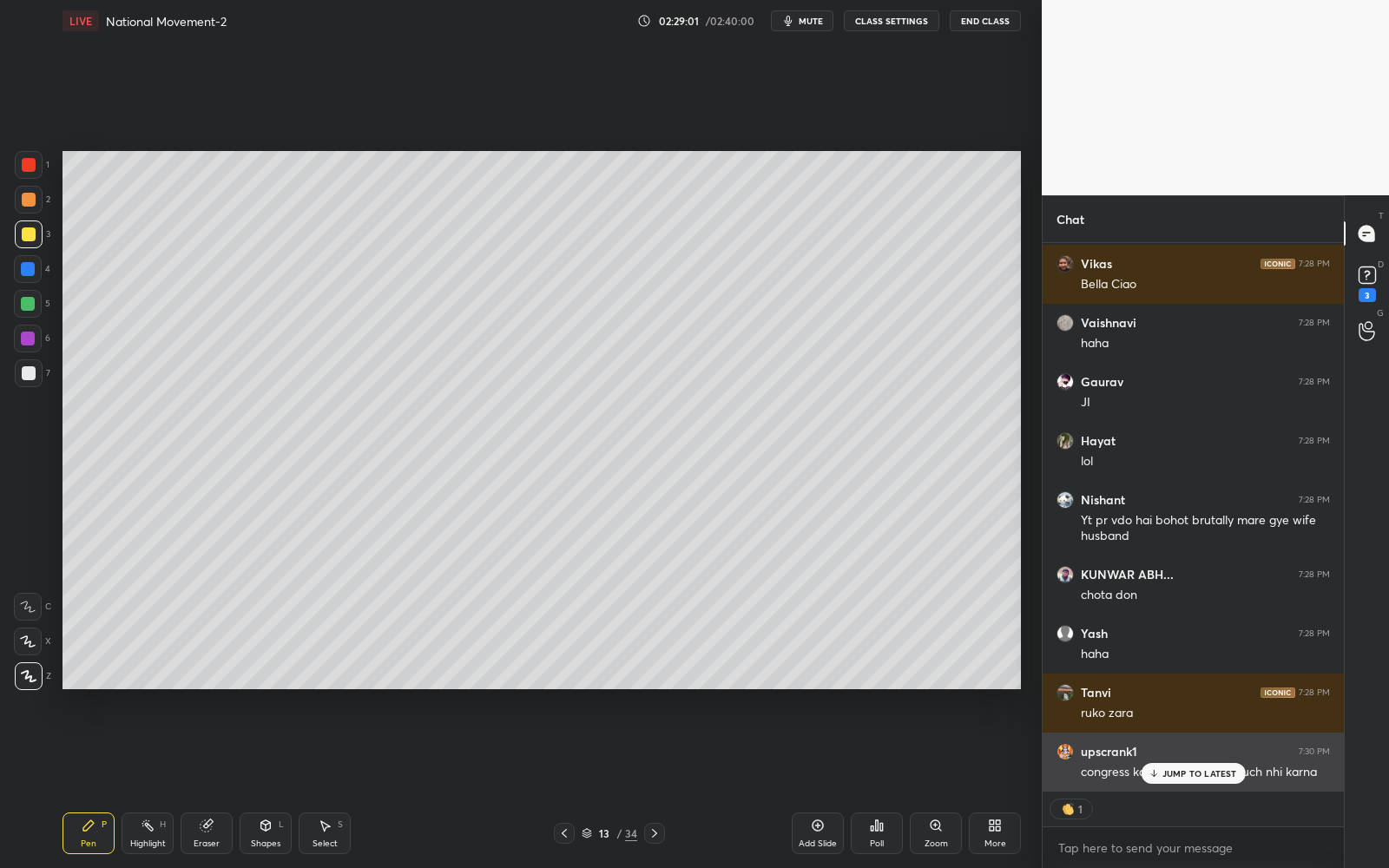 click 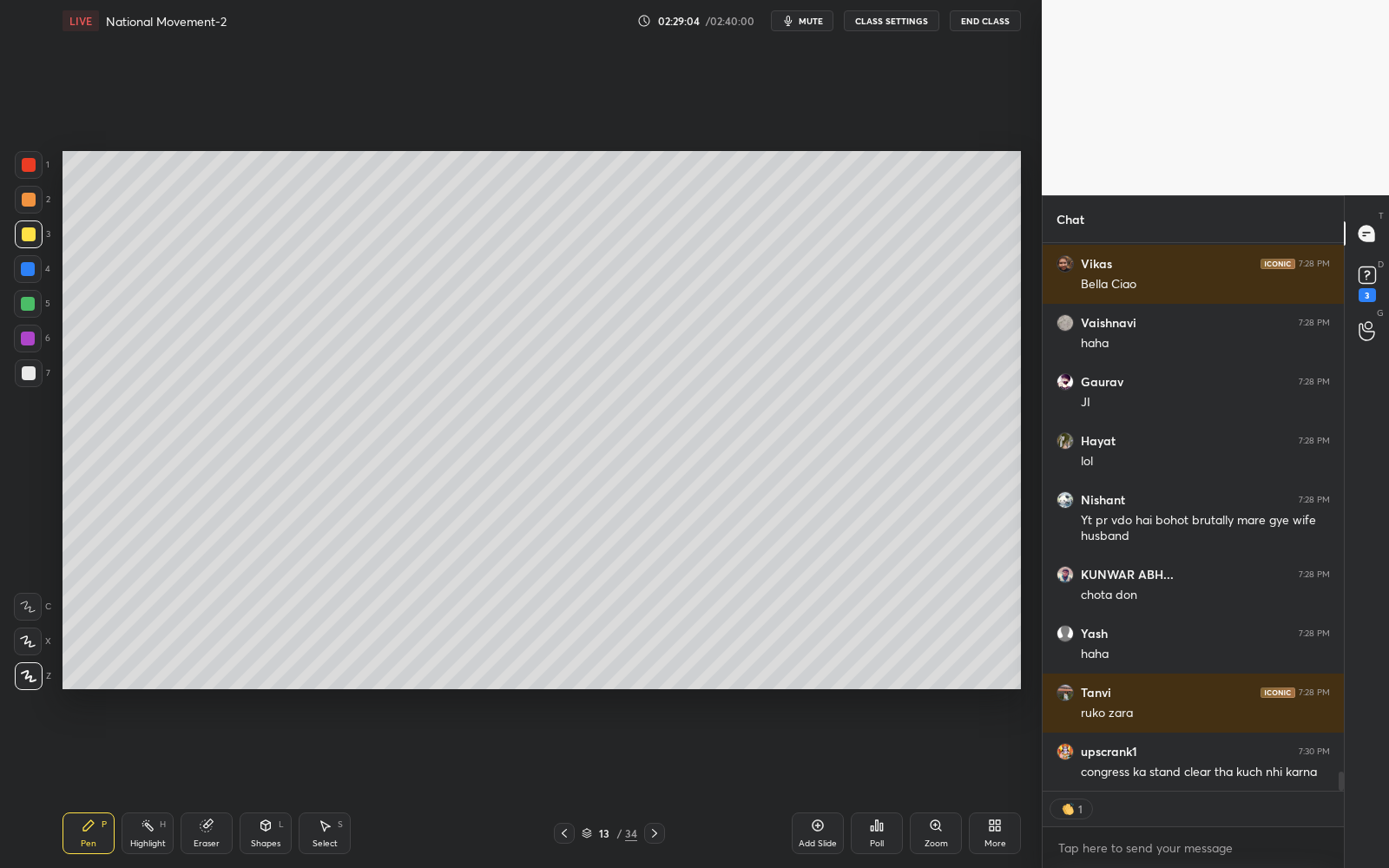 scroll, scrollTop: 5, scrollLeft: 5, axis: both 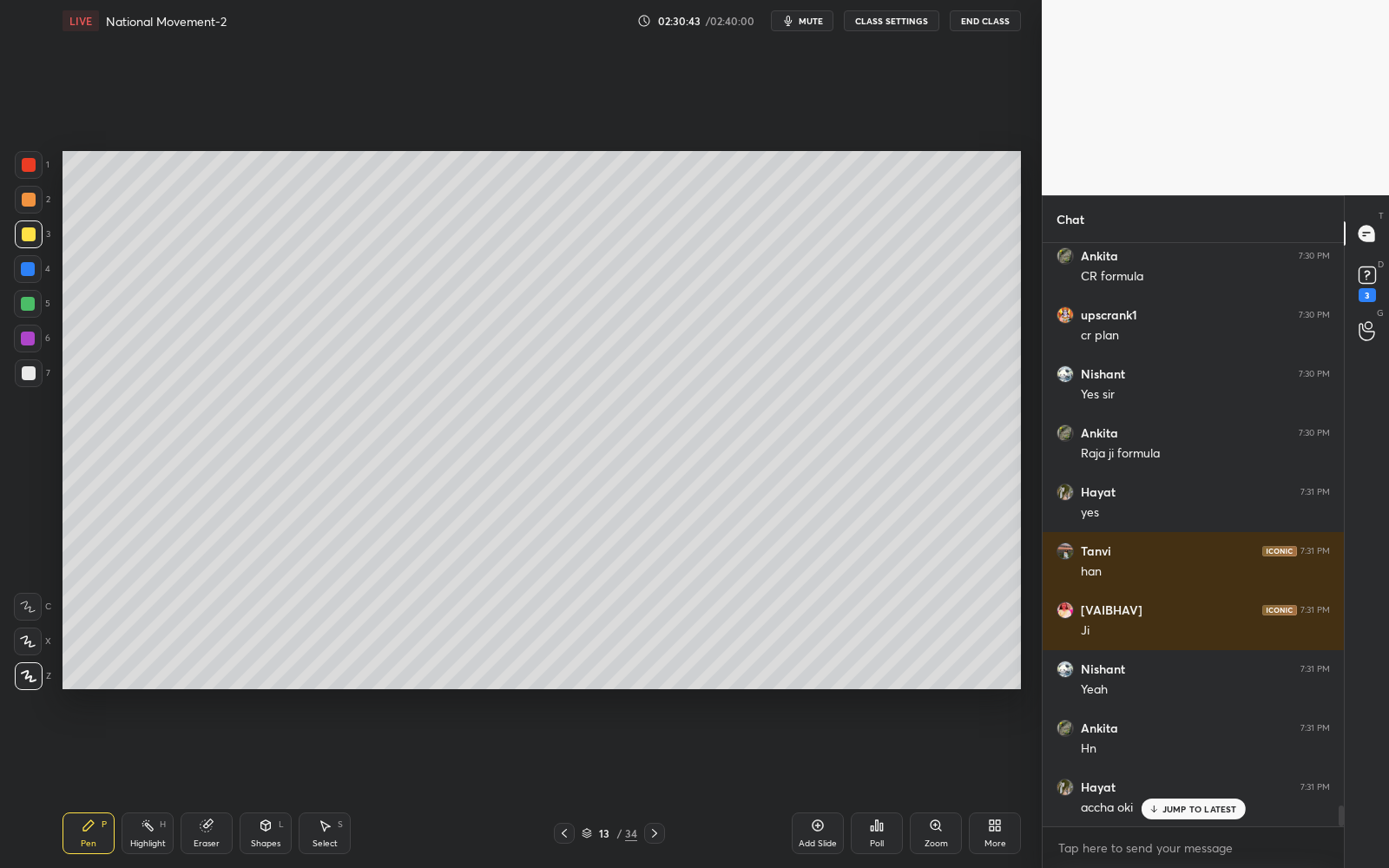 drag, startPoint x: 1195, startPoint y: 809, endPoint x: 1194, endPoint y: 795, distance: 14.035669 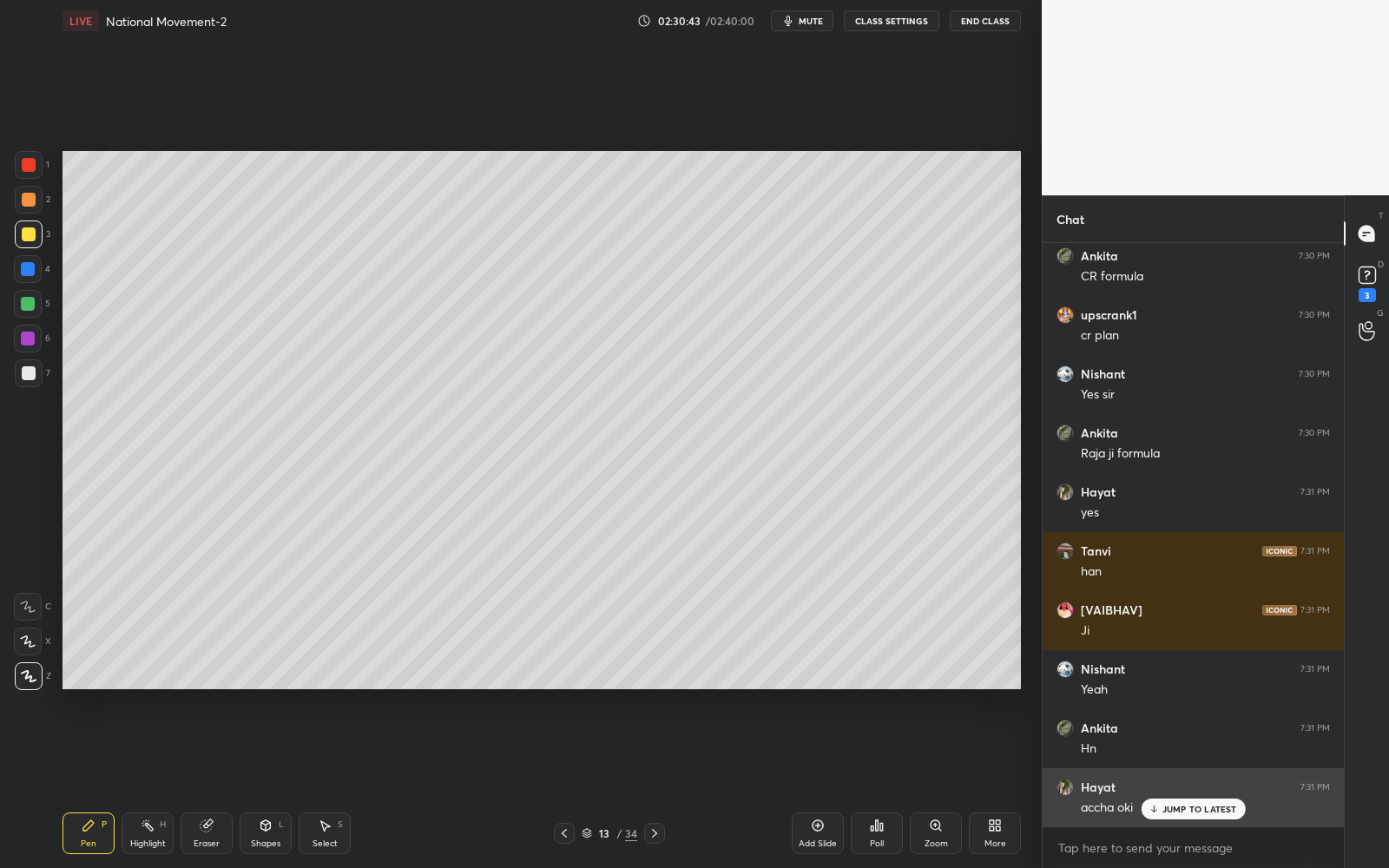 click on "JUMP TO LATEST" at bounding box center [1200, 809] 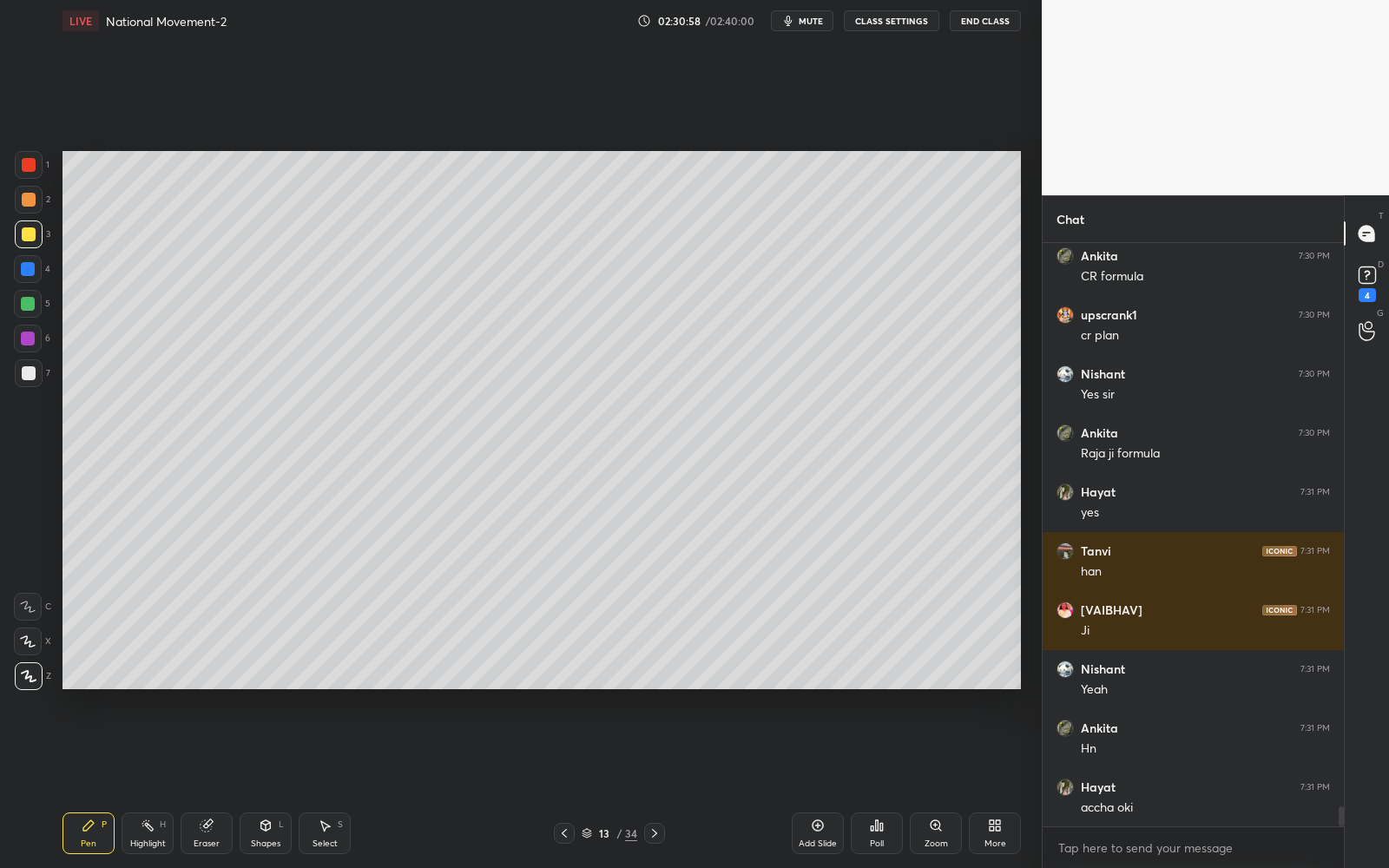 scroll, scrollTop: 16171, scrollLeft: 0, axis: vertical 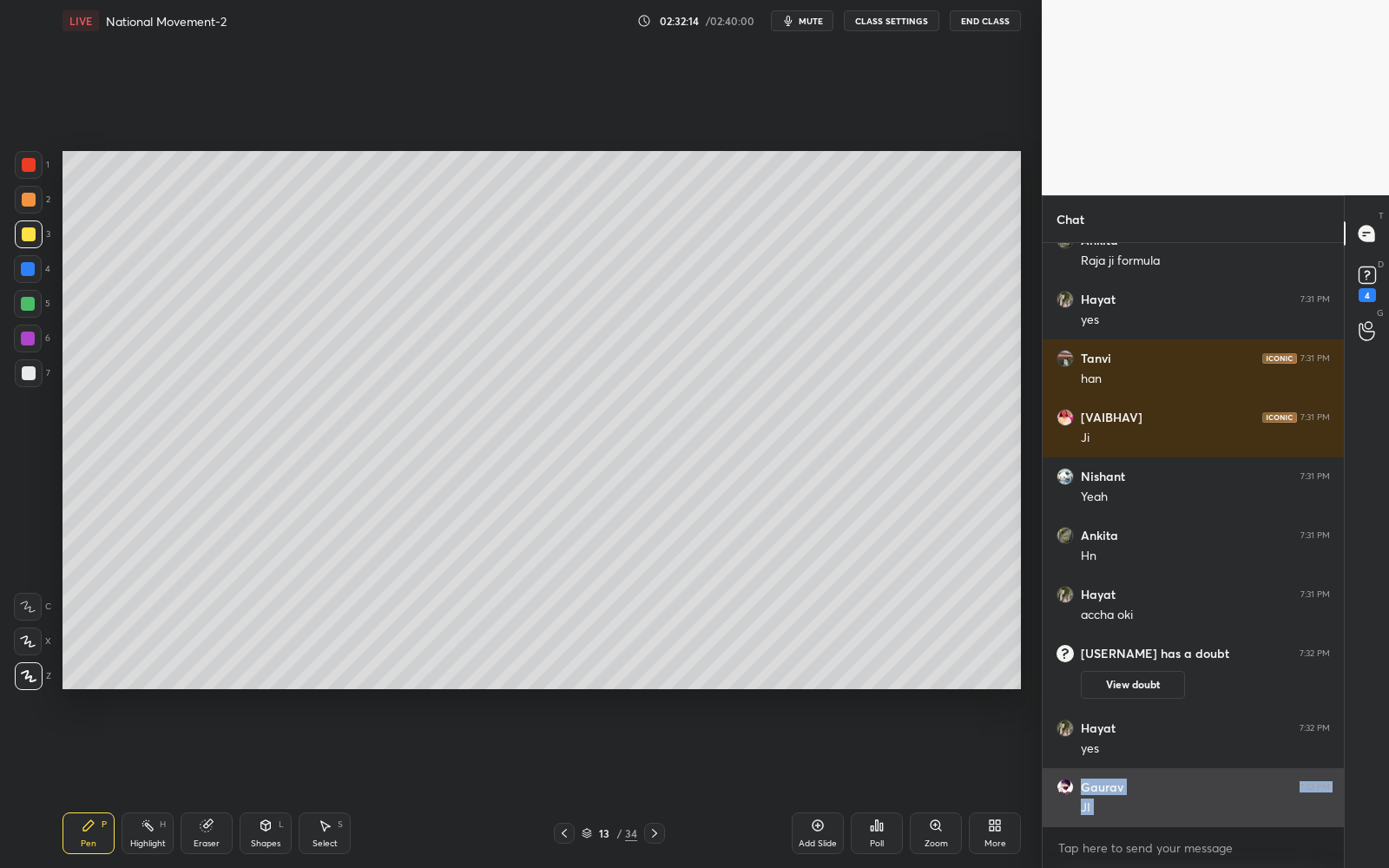 click on "Nishant 7:30 PM Yes sir Ankita 7:30 PM Raja ji formula Hayat 7:31 PM yes Tanvi 7:31 PM han vaibhav 7:31 PM Ji Nishant 7:31 PM Yeah Ankita 7:31 PM Hn Hayat 7:31 PM accha oki upscrank1 has a doubt 7:32 PM View doubt Hayat 7:32 PM yes Gaurav 7:32 PM JI JUMP TO LATEST" at bounding box center [1193, 535] 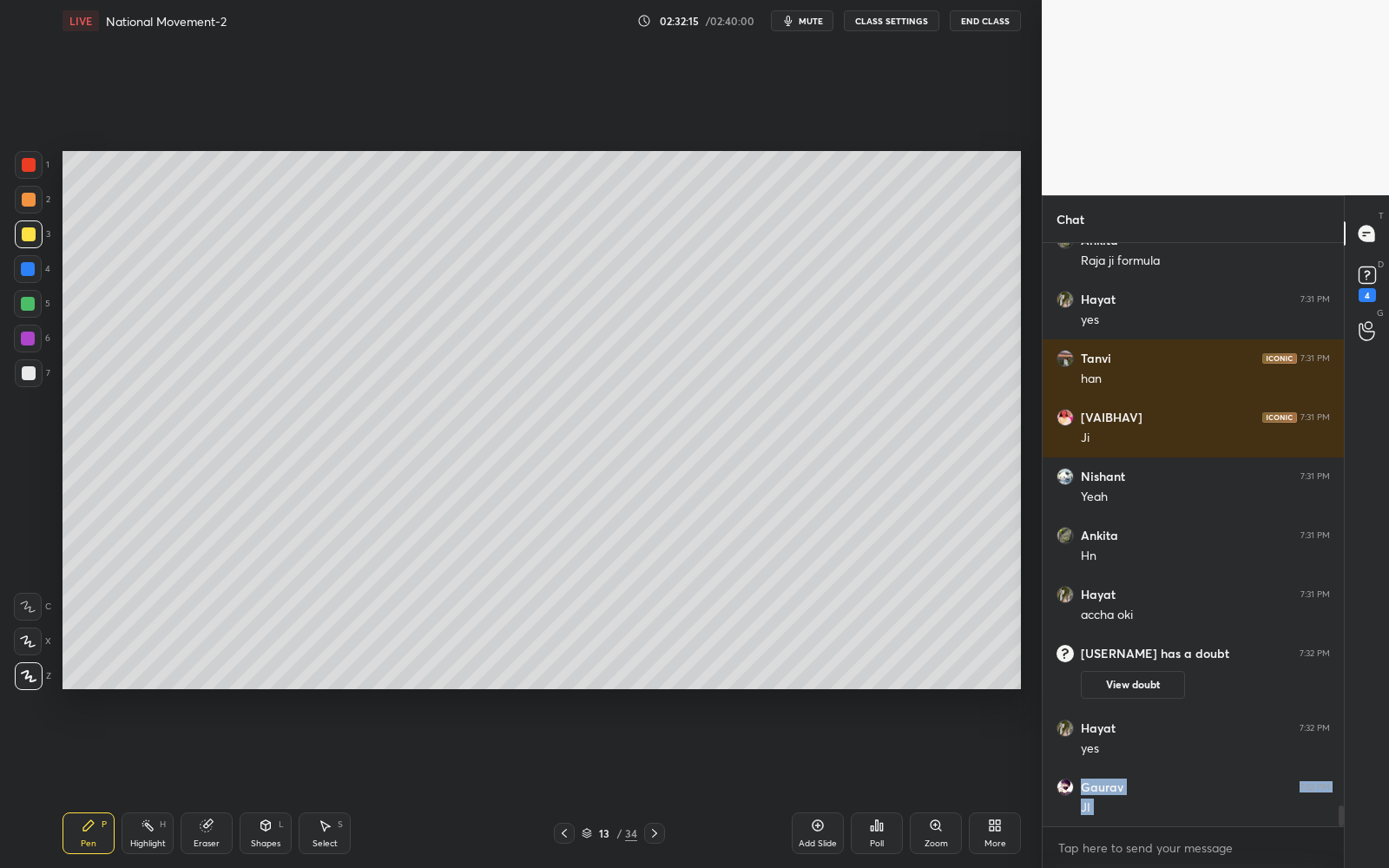 click on "Add Slide" at bounding box center [818, 833] 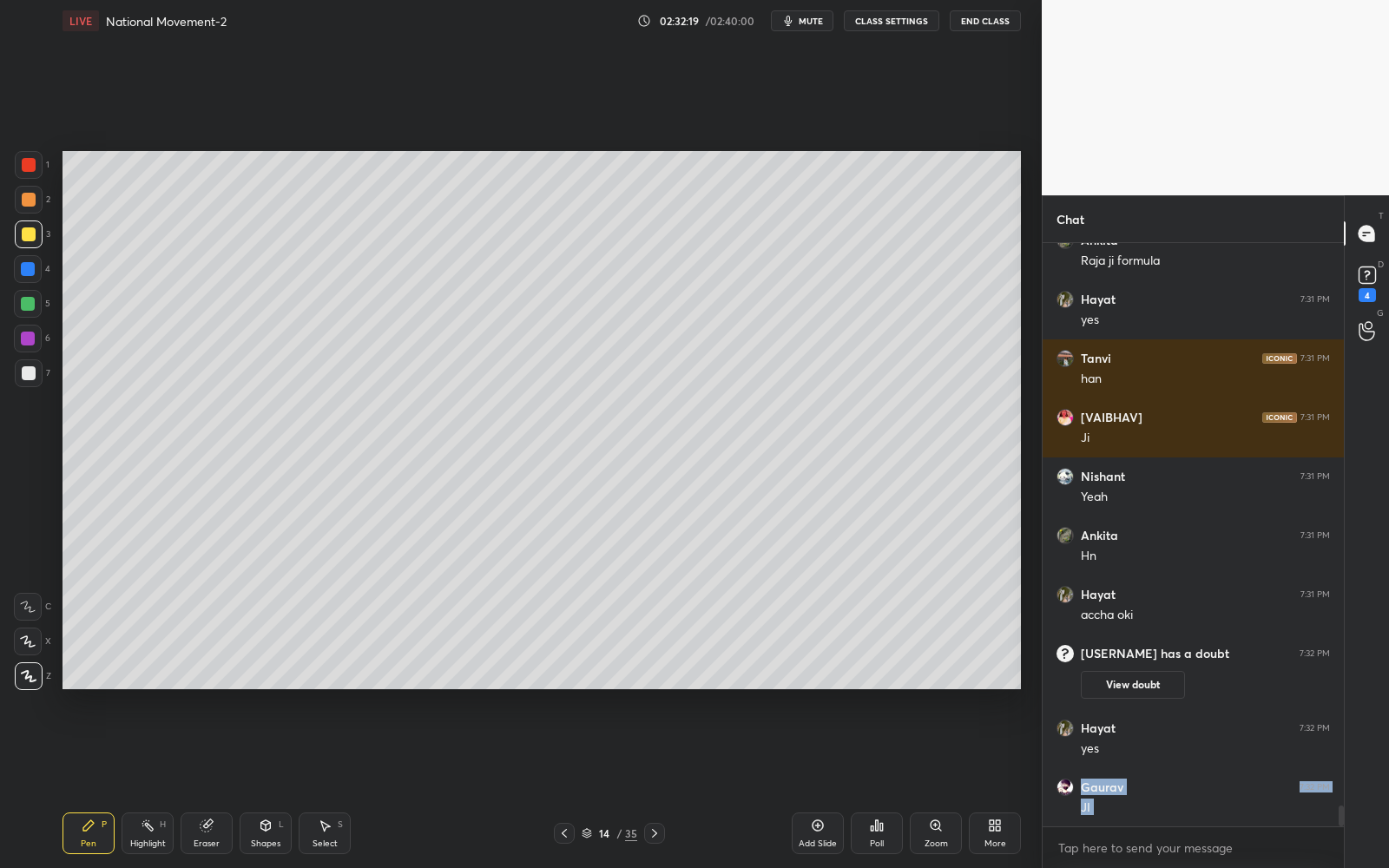 scroll, scrollTop: 542, scrollLeft: 297, axis: both 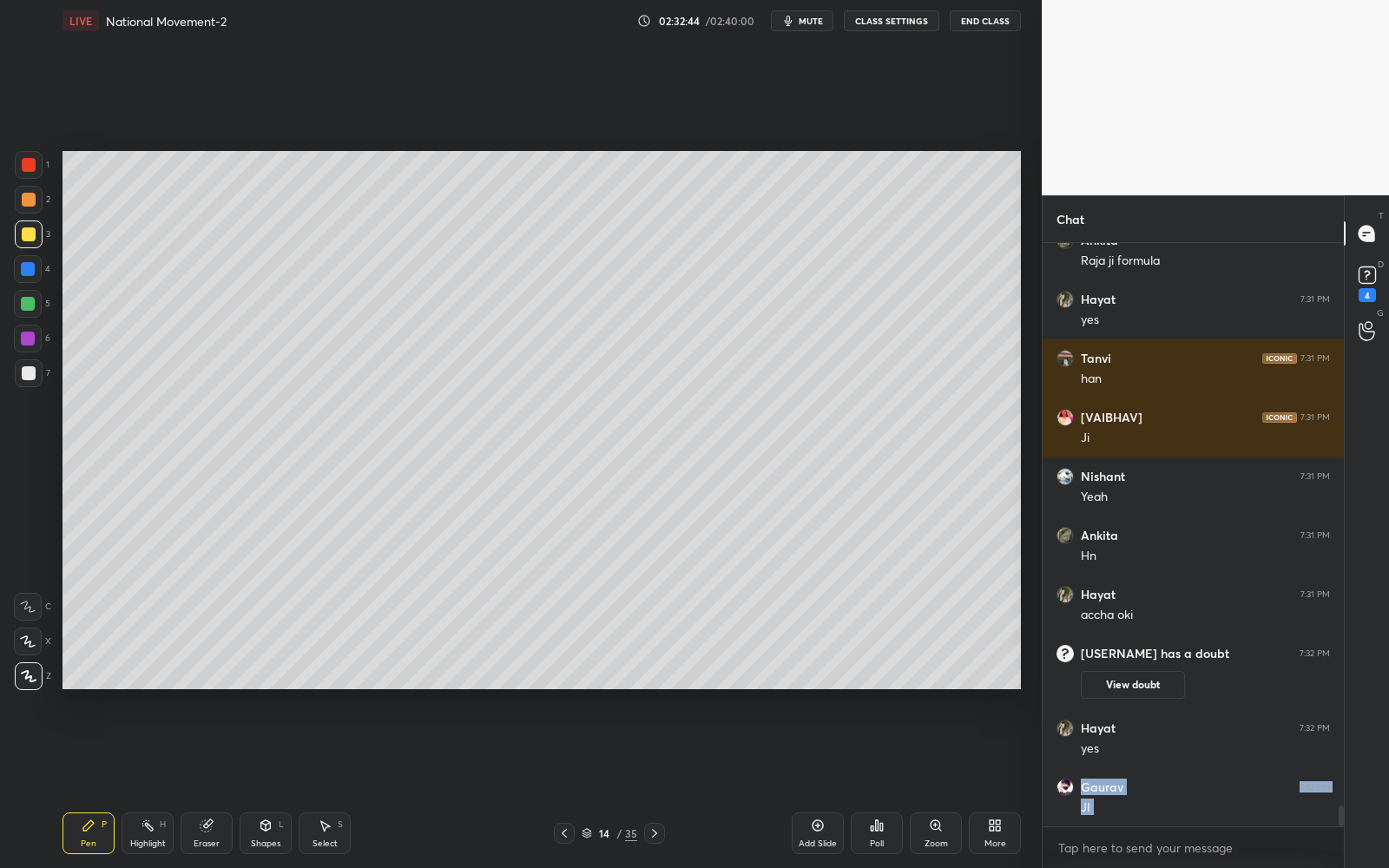 drag, startPoint x: 604, startPoint y: 838, endPoint x: 609, endPoint y: 819, distance: 19.646883 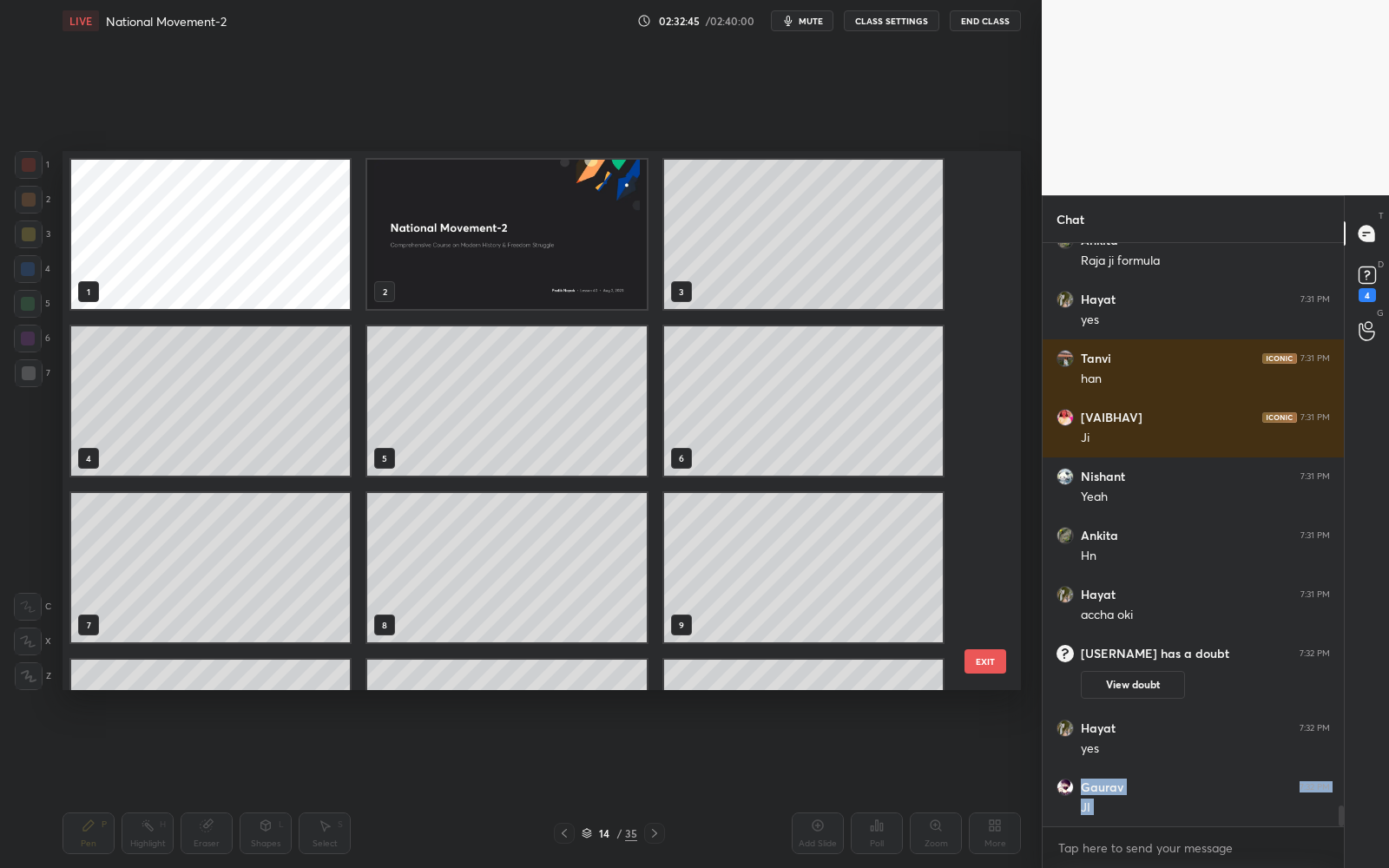 scroll, scrollTop: 293, scrollLeft: 0, axis: vertical 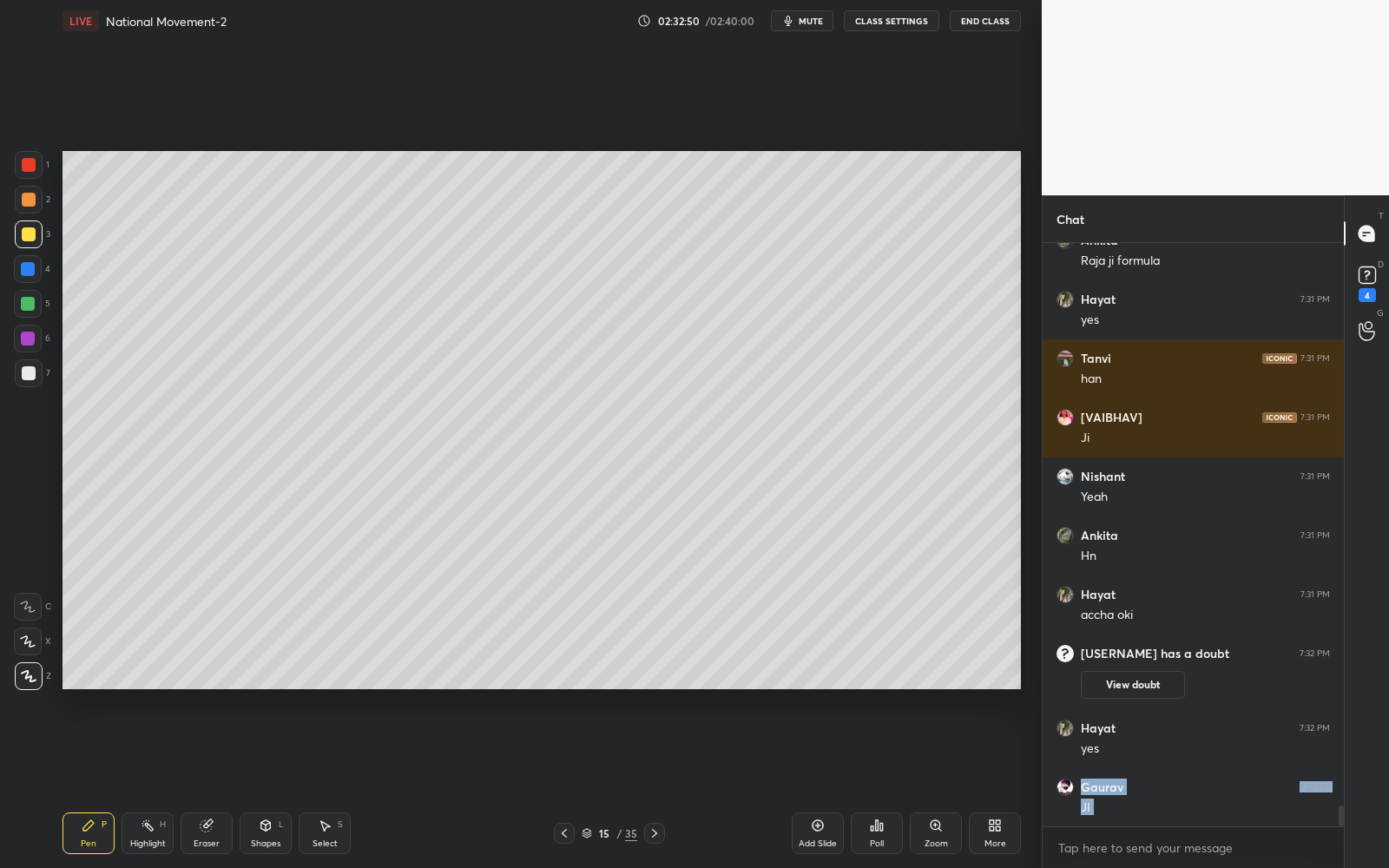 drag, startPoint x: 30, startPoint y: 374, endPoint x: 46, endPoint y: 371, distance: 16.278821 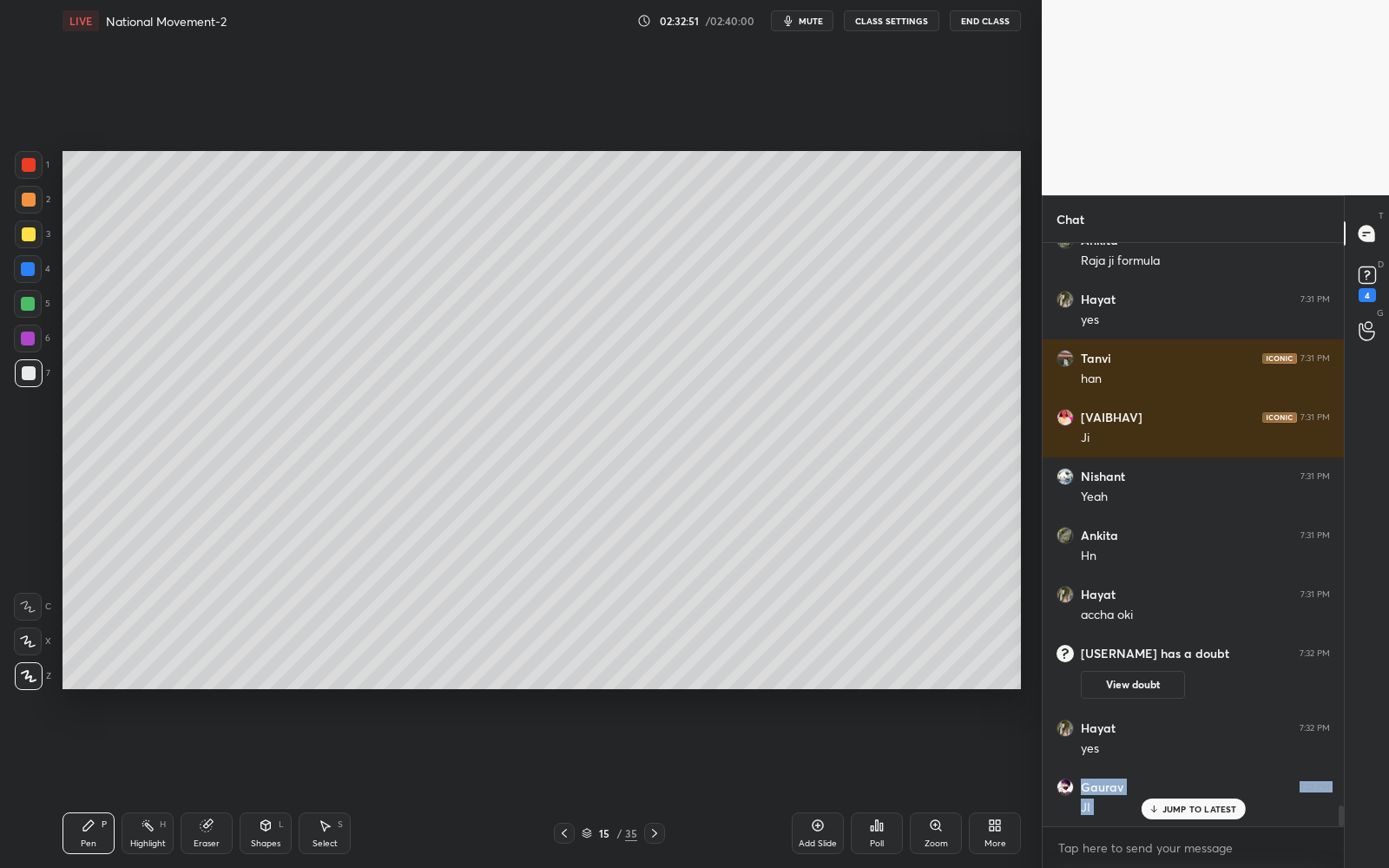 scroll, scrollTop: 16097, scrollLeft: 0, axis: vertical 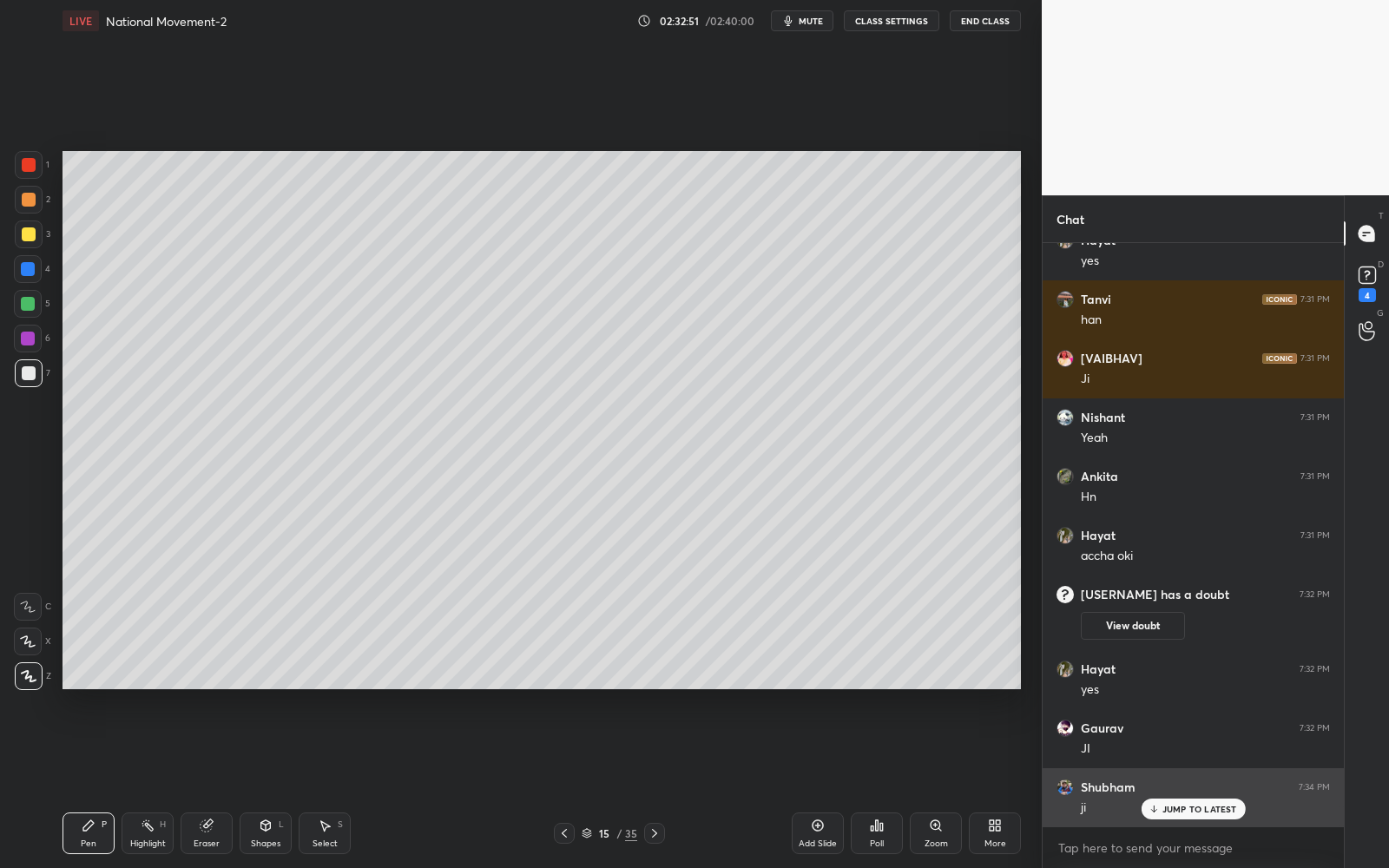 drag, startPoint x: 1099, startPoint y: 796, endPoint x: 1103, endPoint y: 783, distance: 13.601471 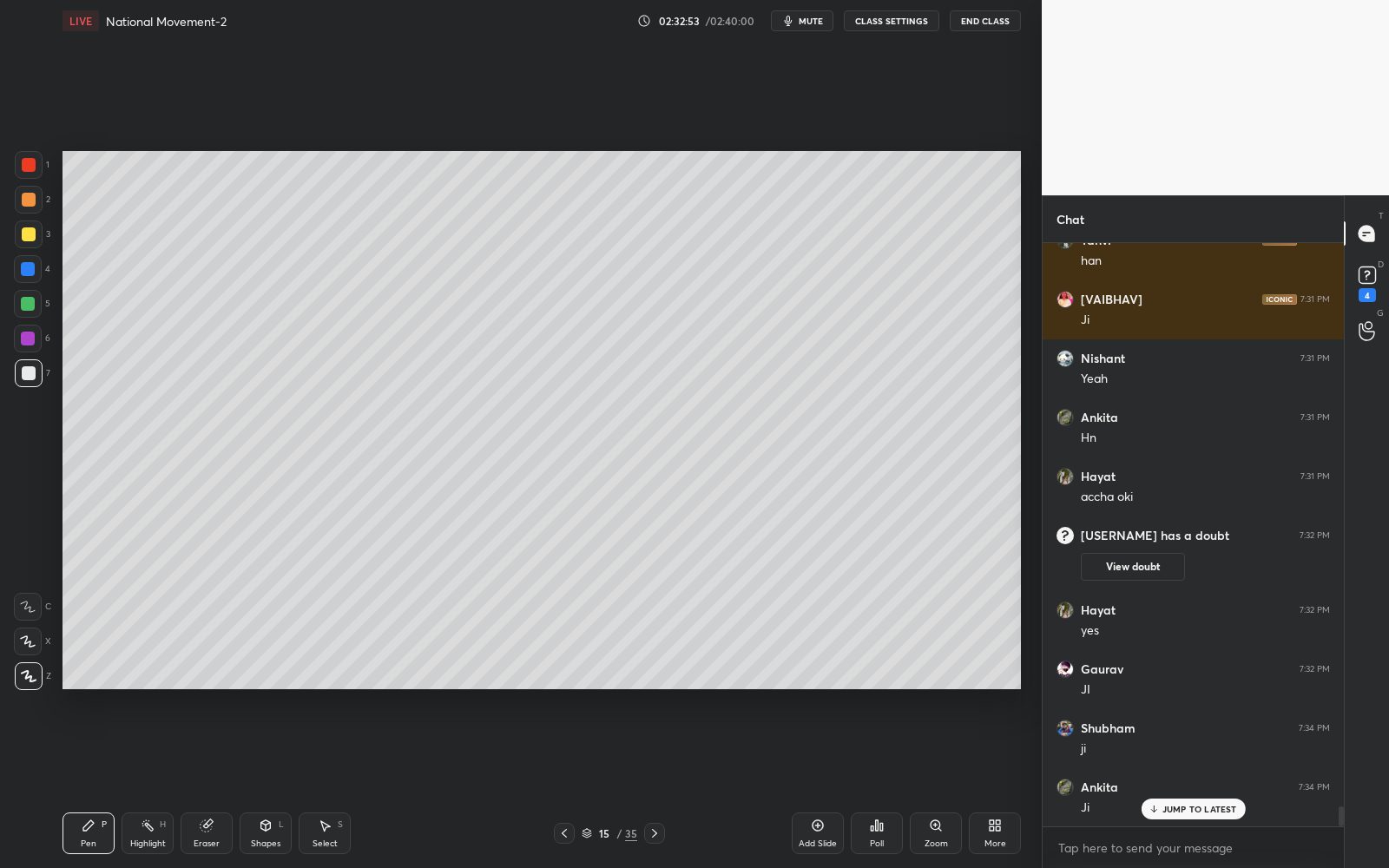 scroll, scrollTop: 16215, scrollLeft: 0, axis: vertical 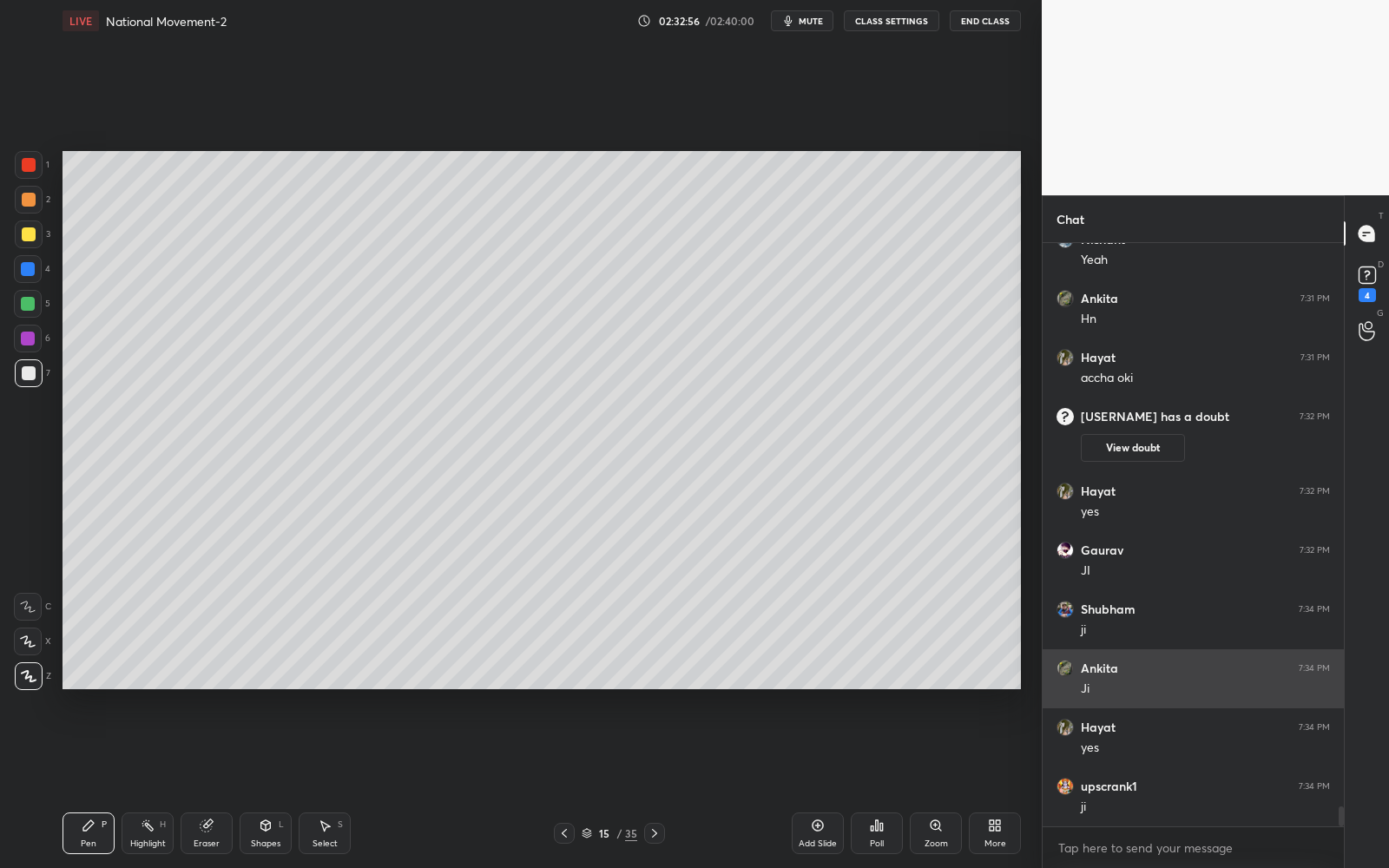 click on "Hayat" at bounding box center (1098, 727) 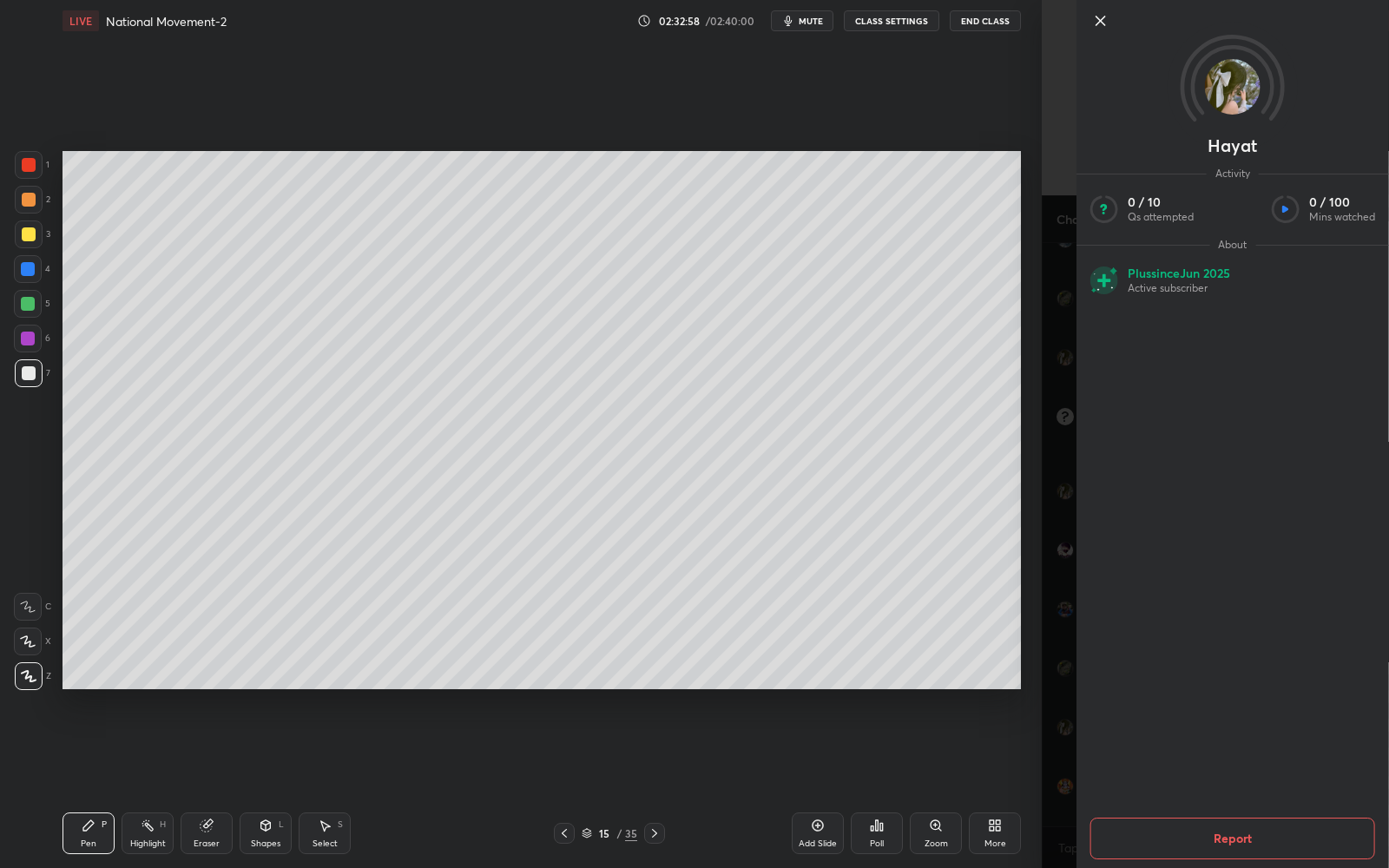 click 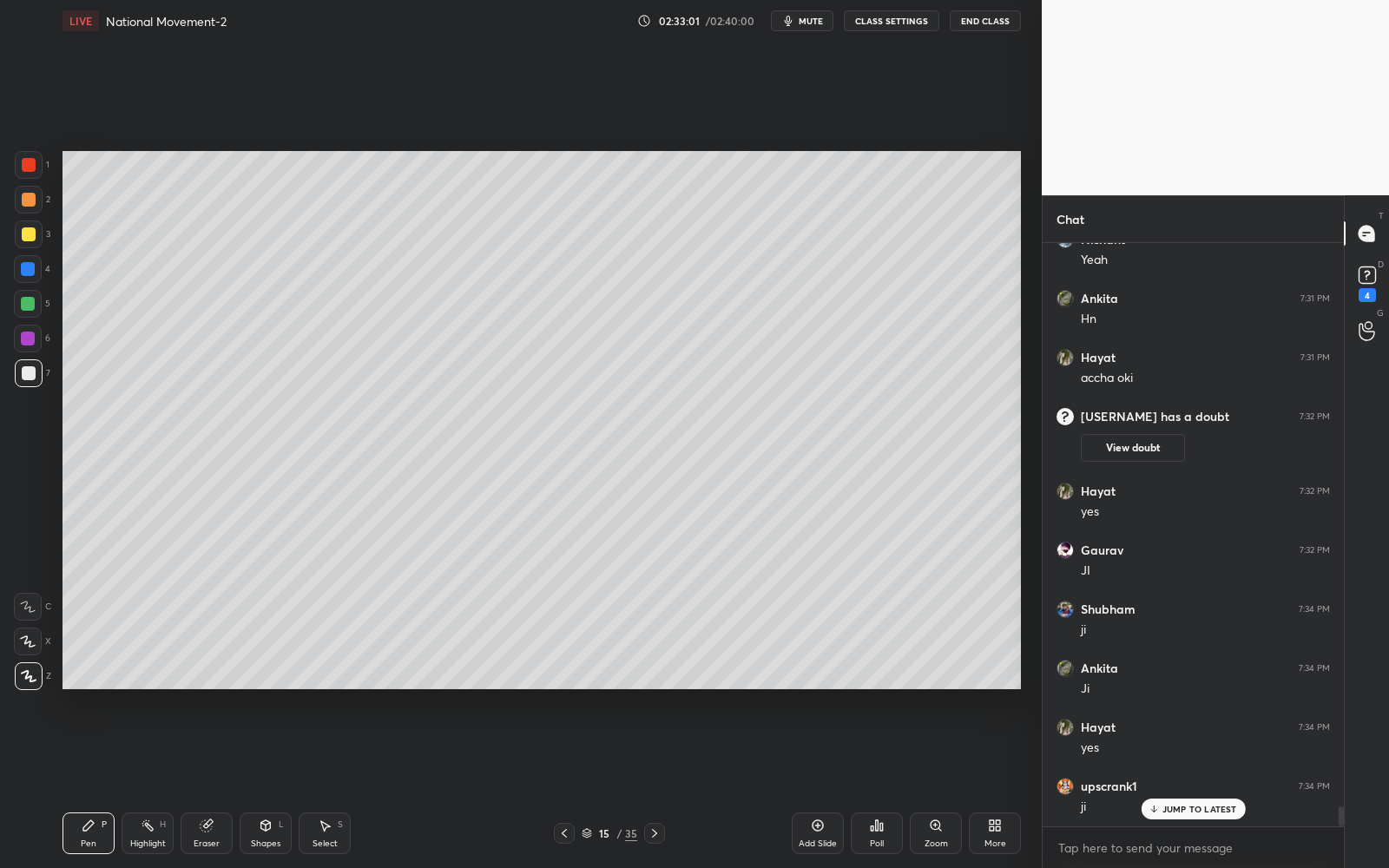 scroll, scrollTop: 16333, scrollLeft: 0, axis: vertical 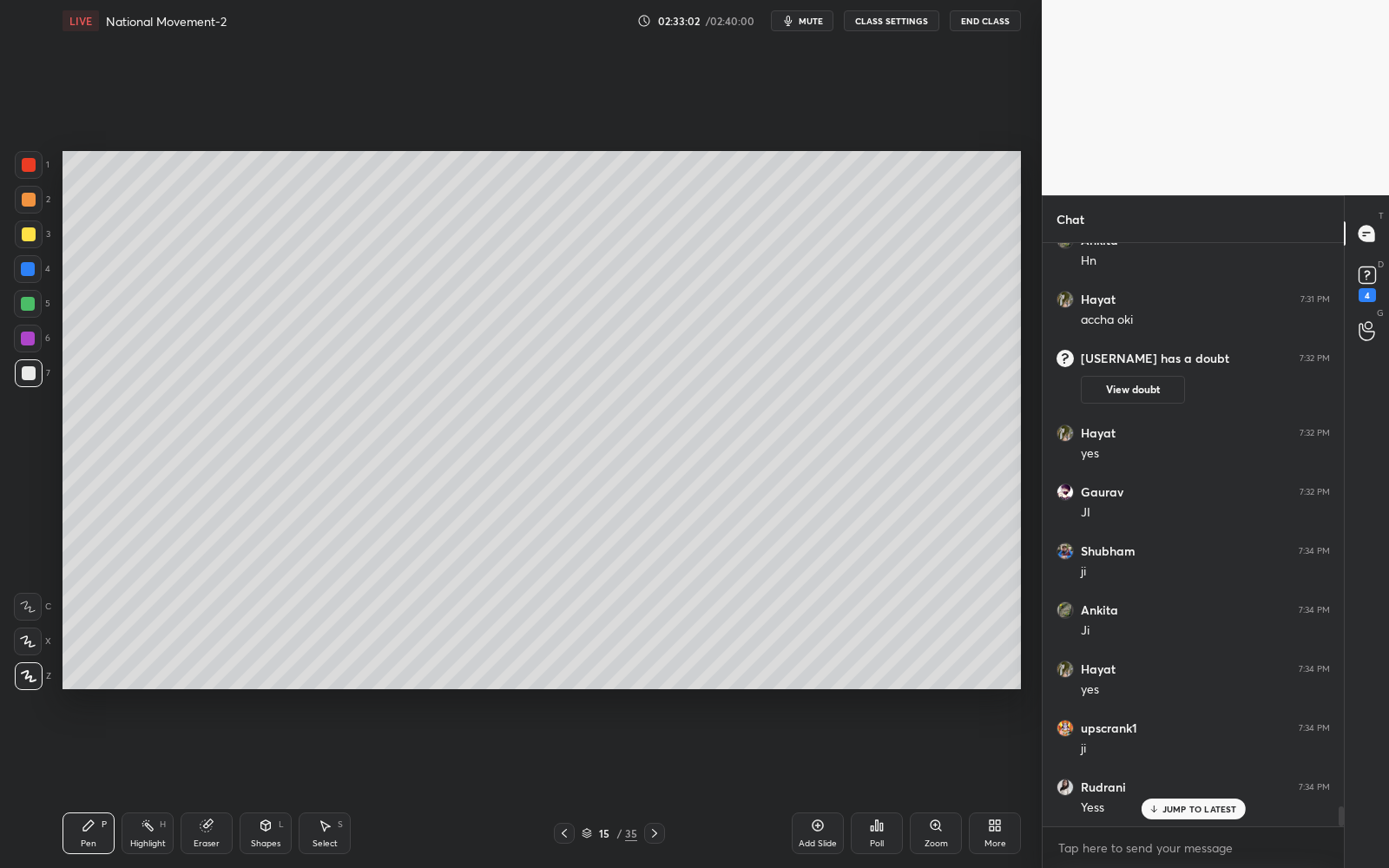 click 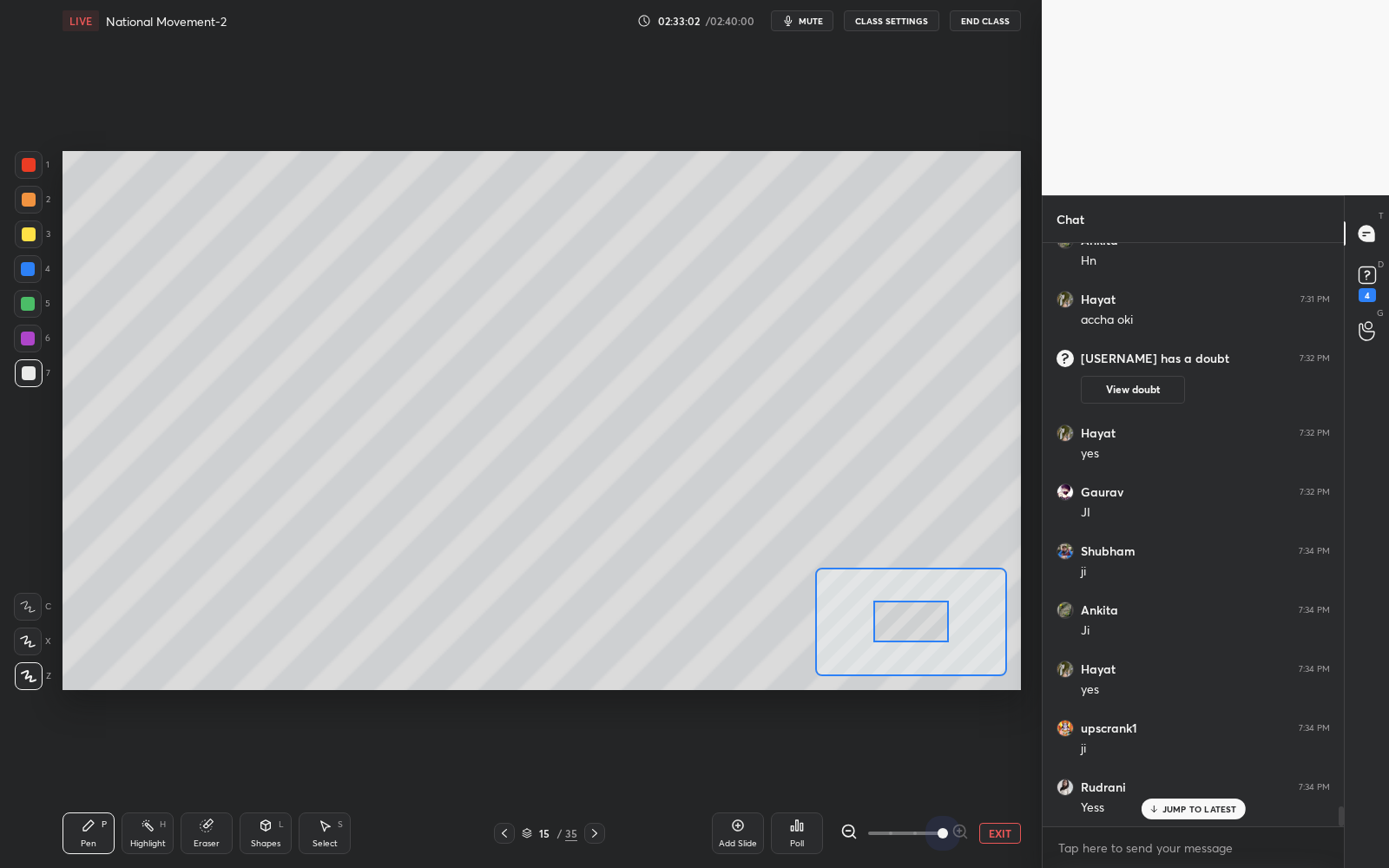 click at bounding box center [905, 833] 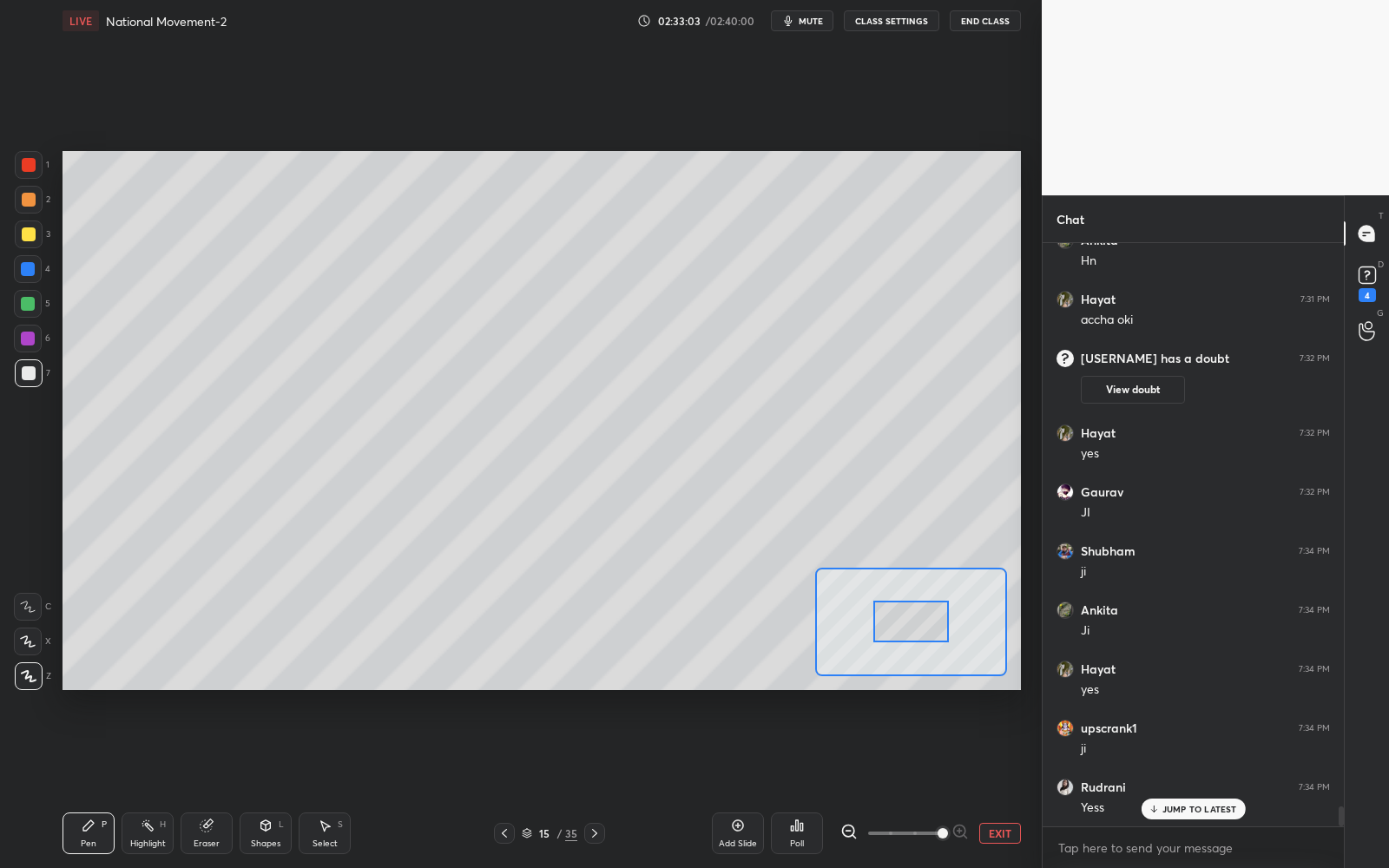 scroll, scrollTop: 16392, scrollLeft: 0, axis: vertical 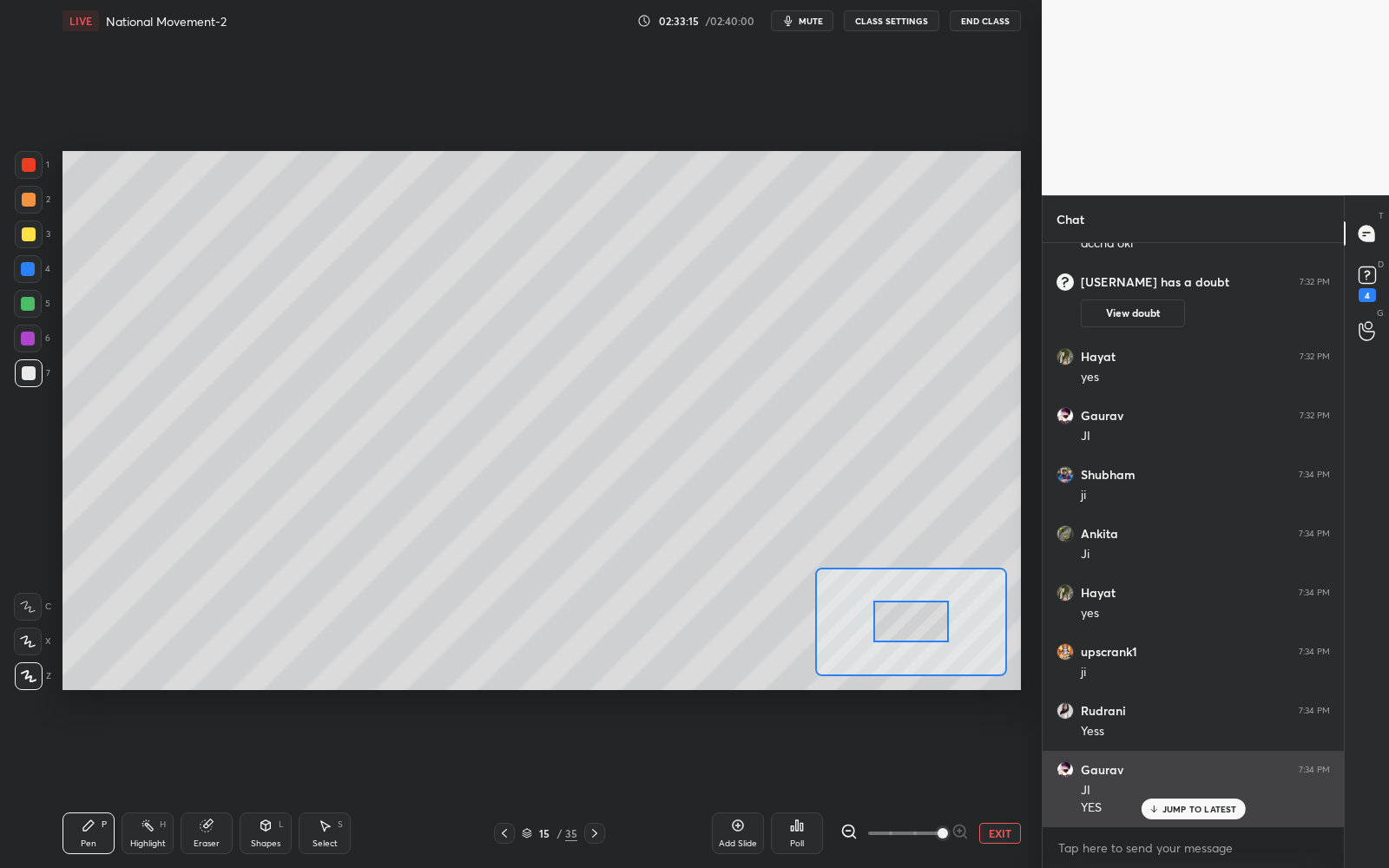click on "JUMP TO LATEST" at bounding box center (1200, 809) 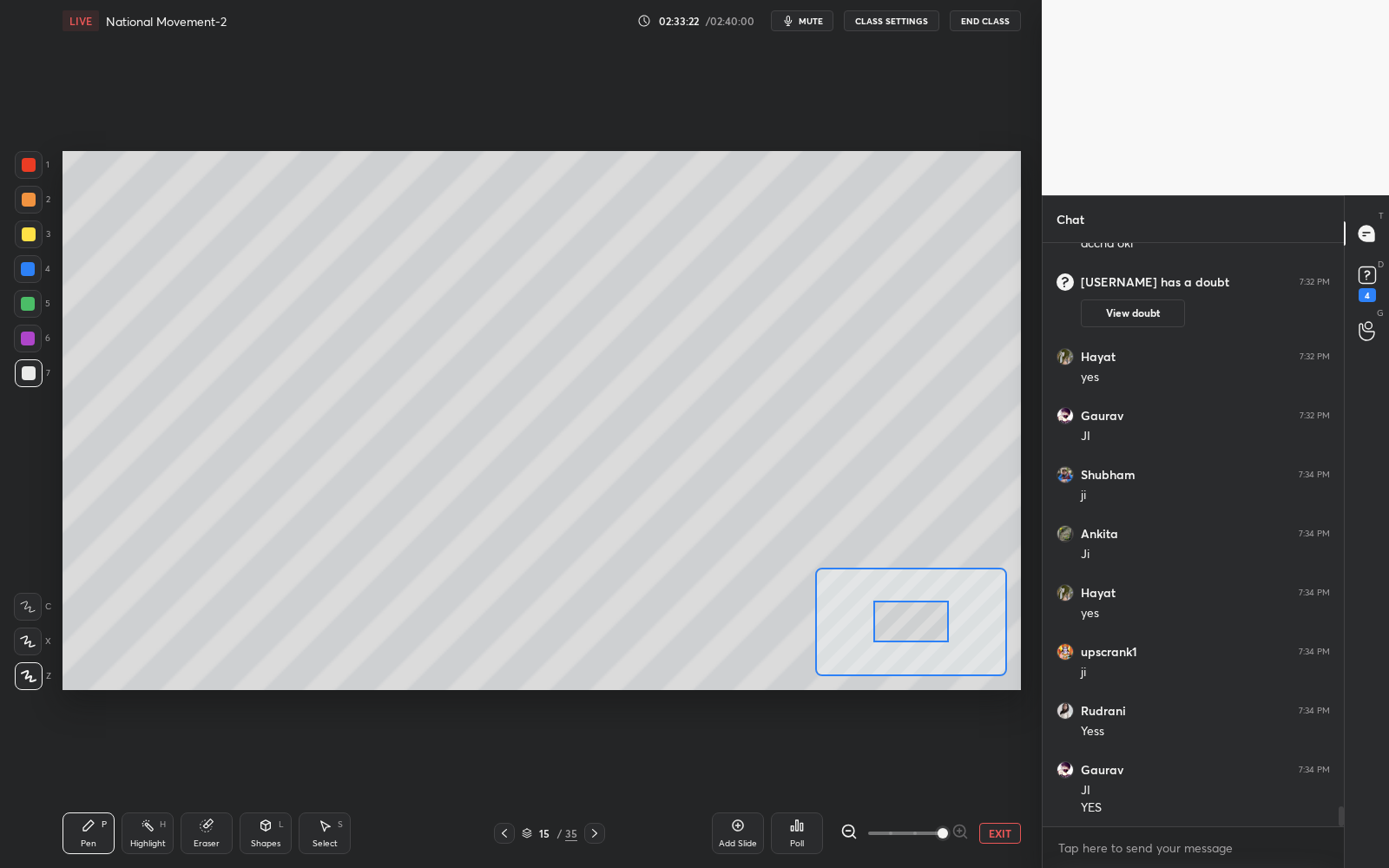 click on "EXIT" at bounding box center [1000, 833] 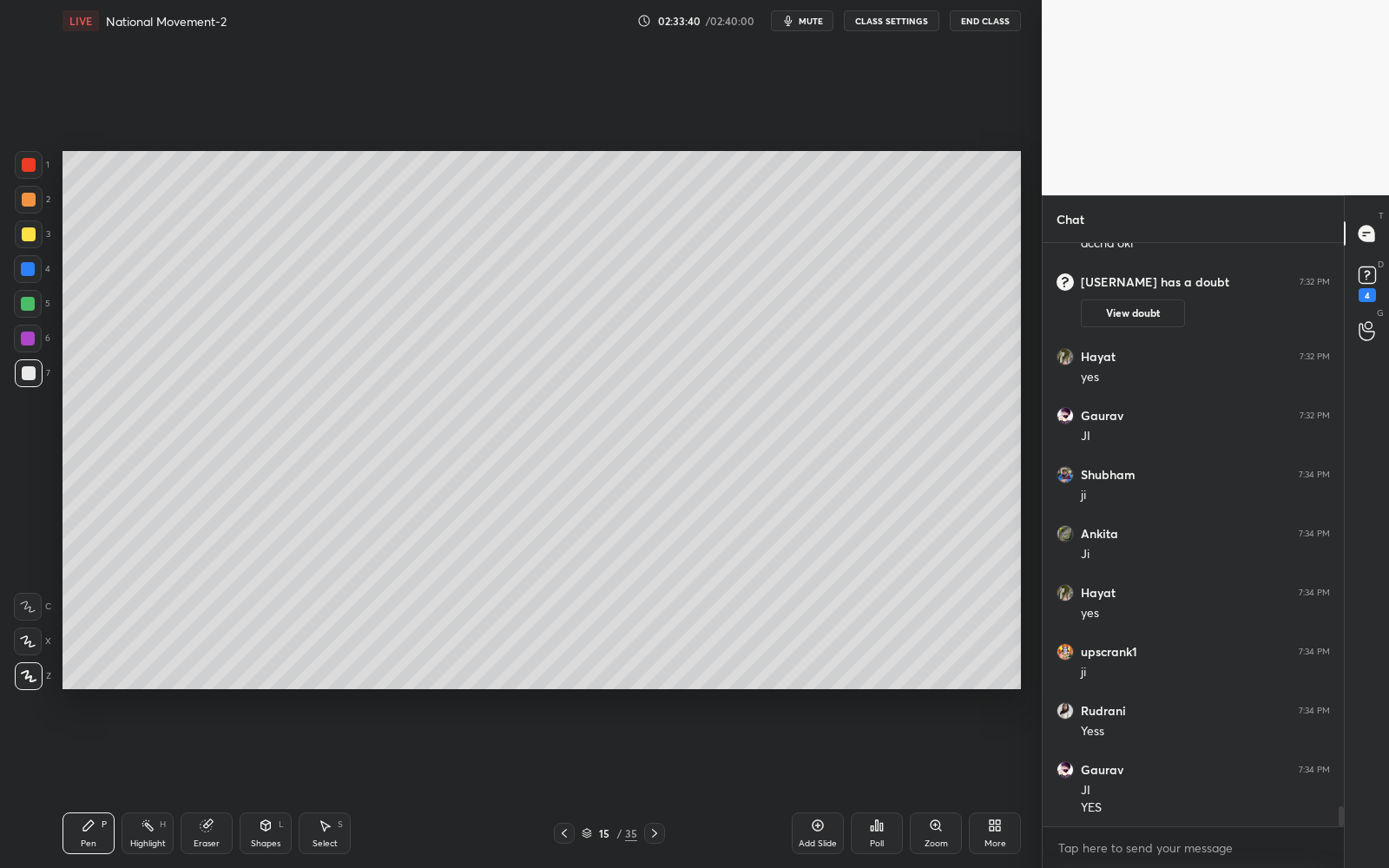 click 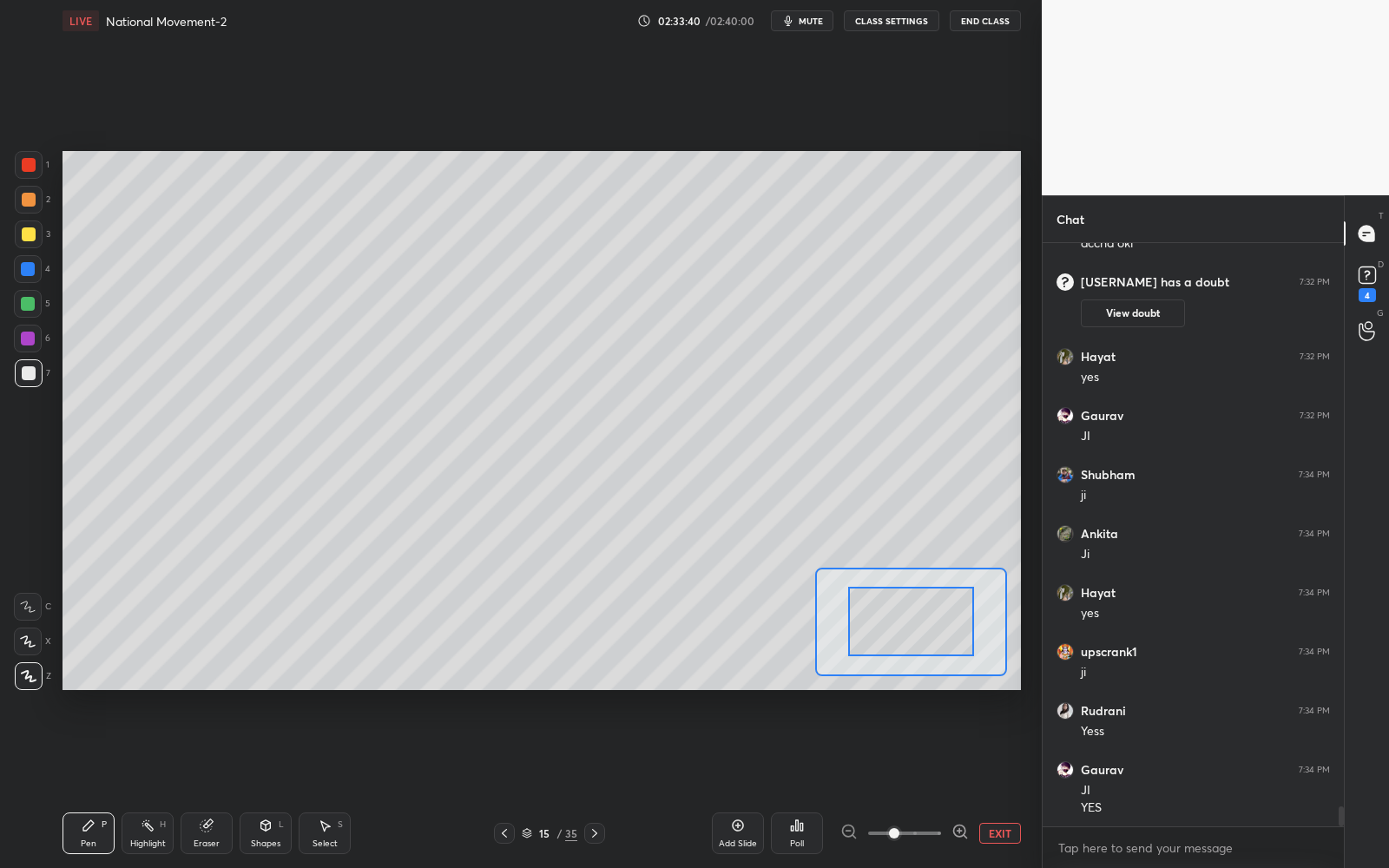 click 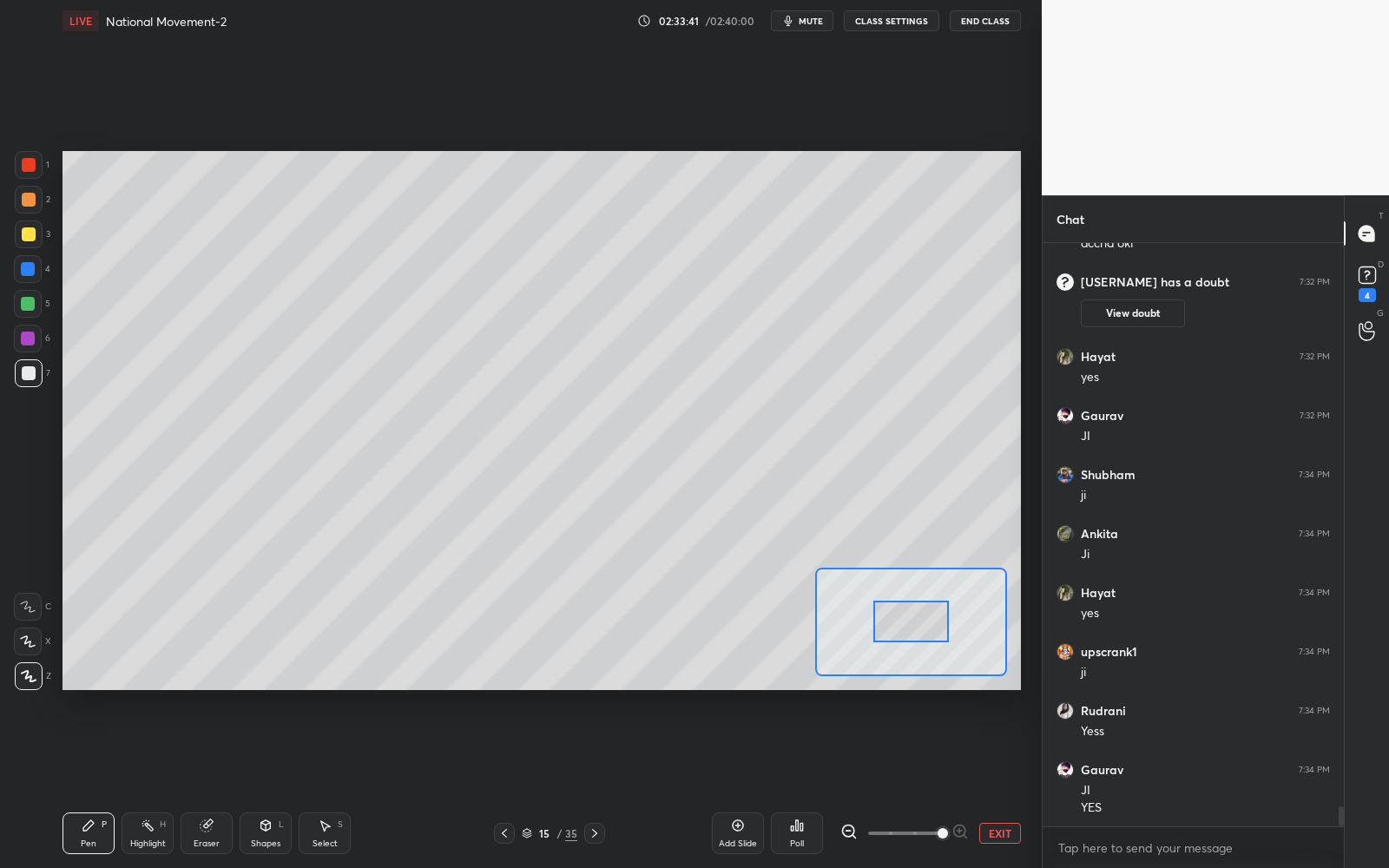 click at bounding box center [905, 833] 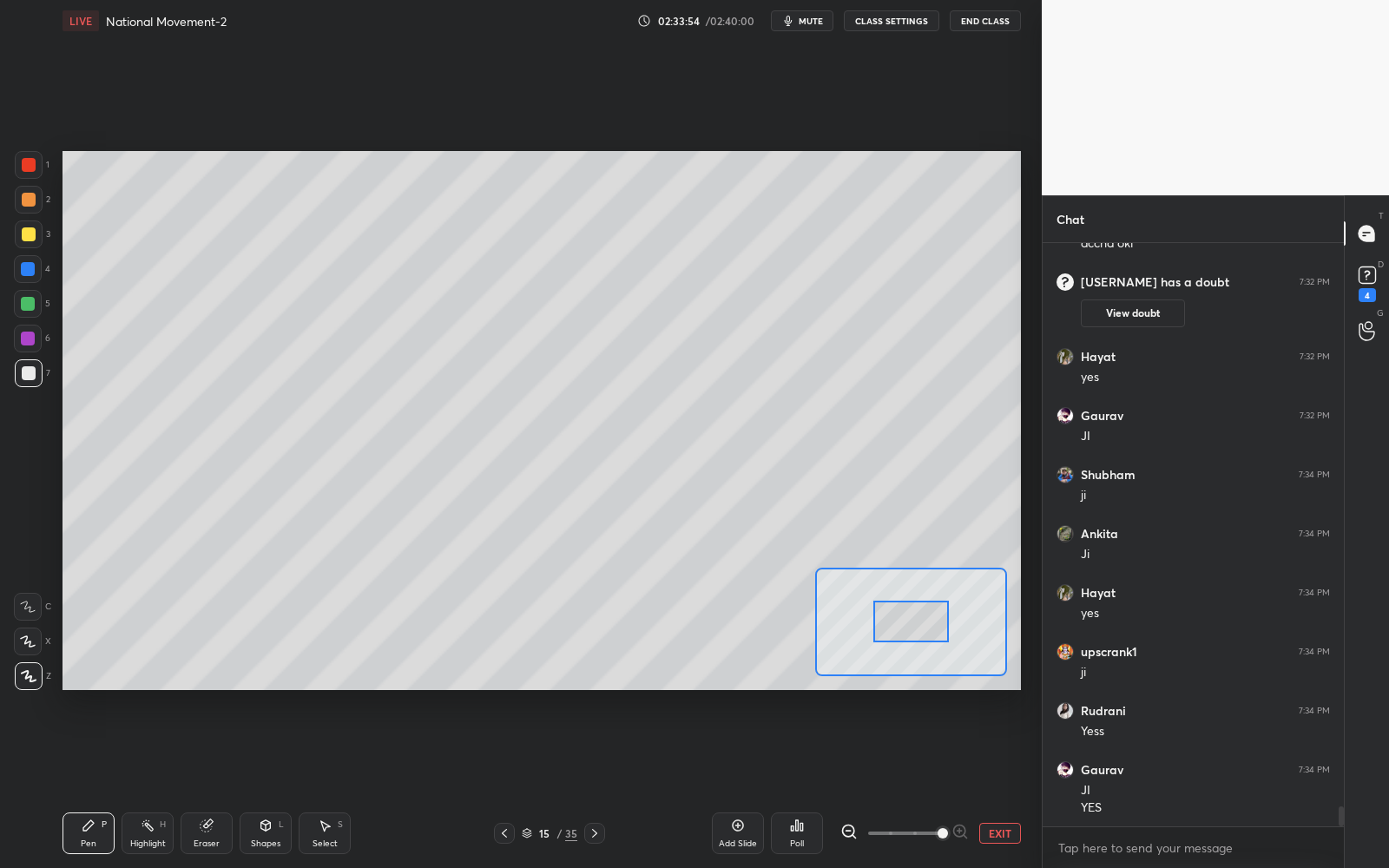 scroll, scrollTop: 16469, scrollLeft: 0, axis: vertical 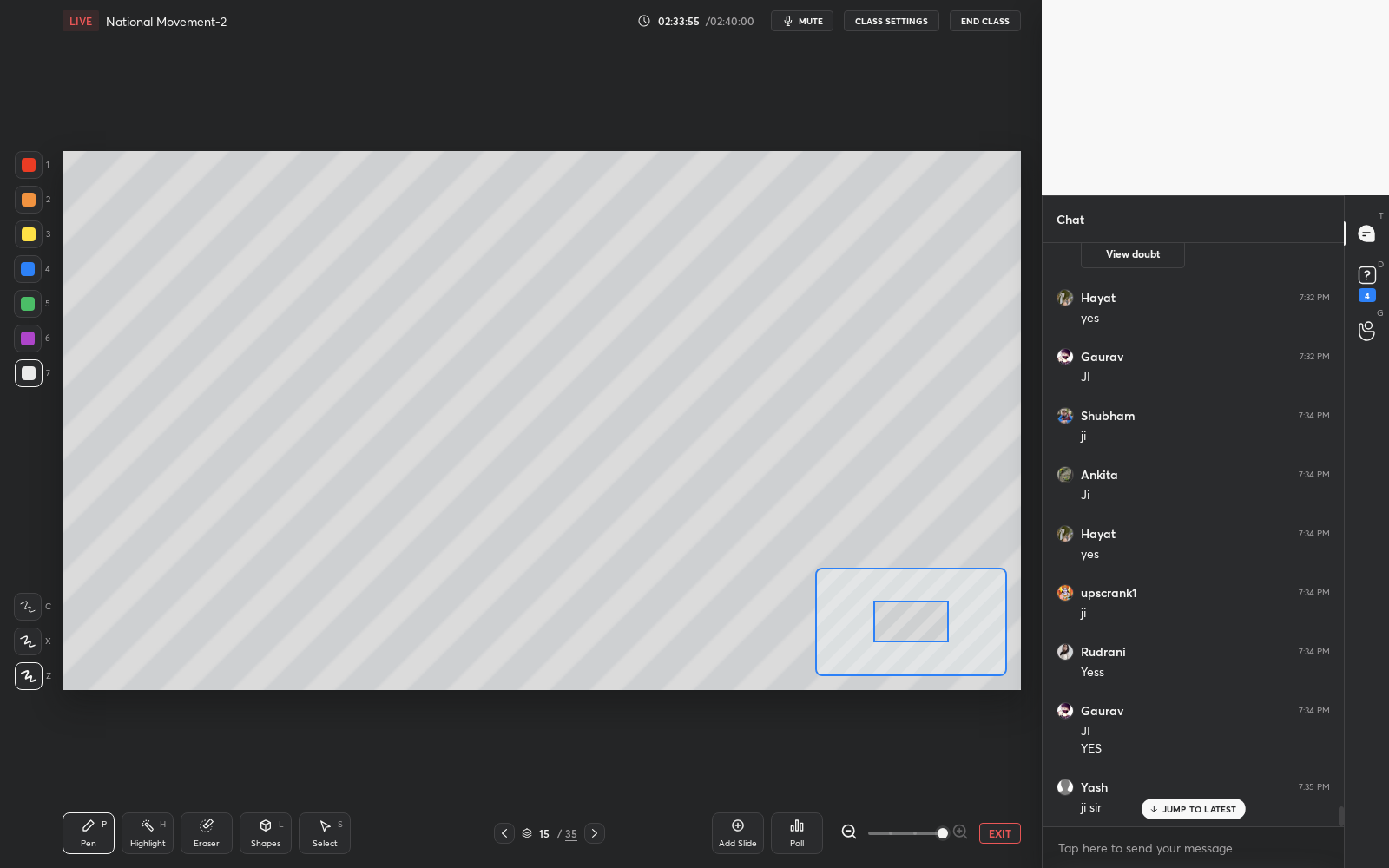 click on "EXIT" at bounding box center [1000, 833] 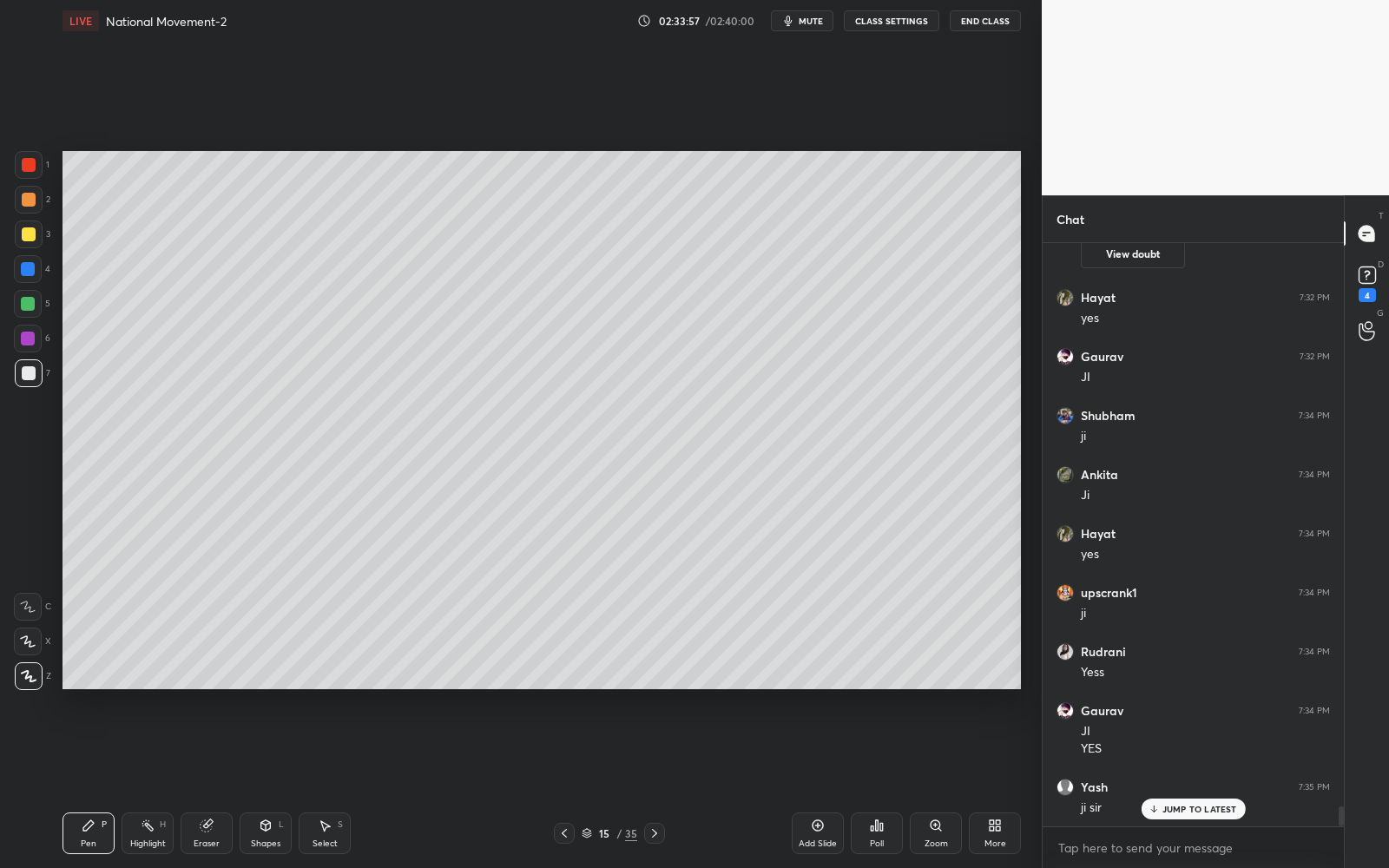 scroll, scrollTop: 16528, scrollLeft: 0, axis: vertical 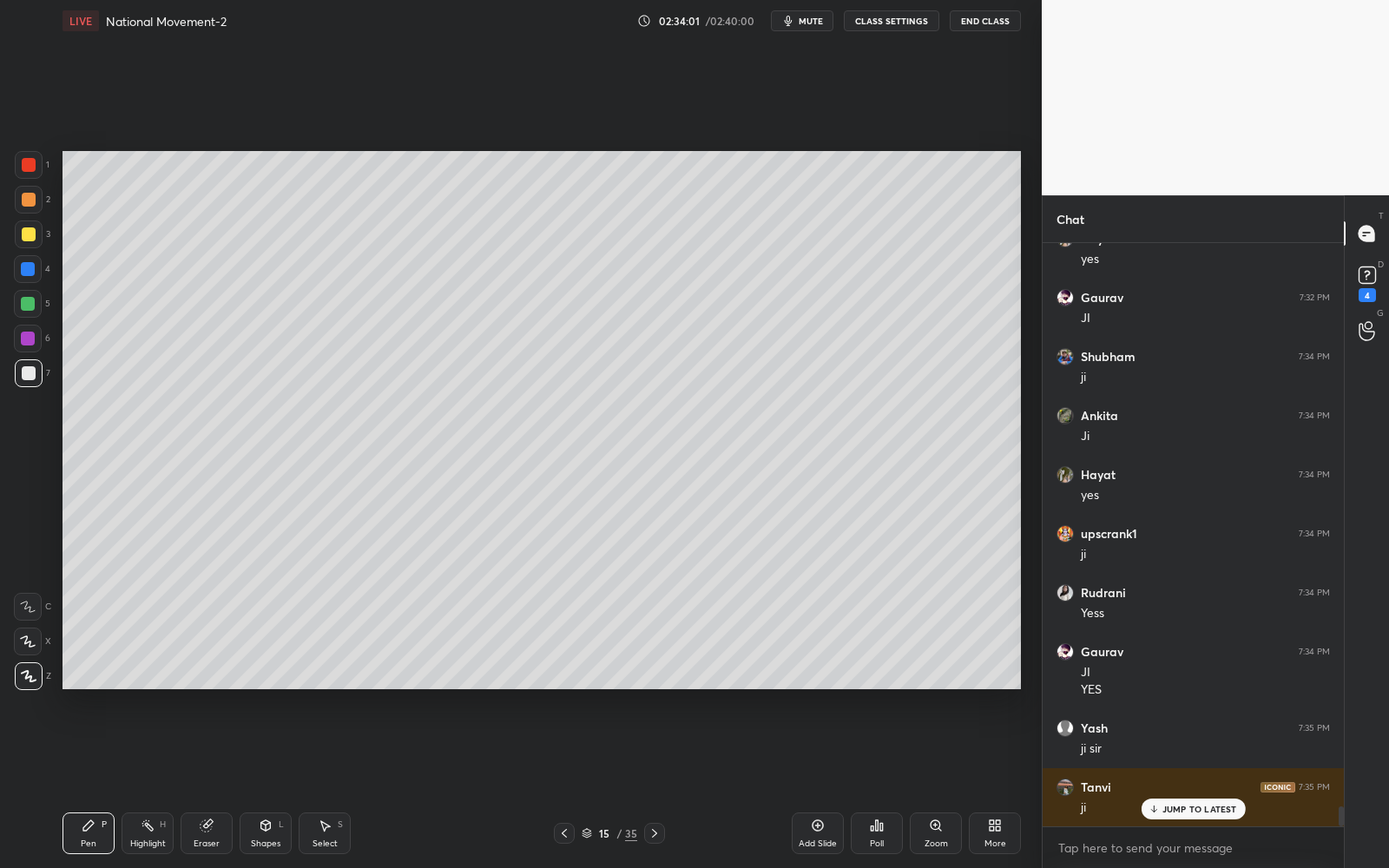 click on "15" at bounding box center (604, 833) 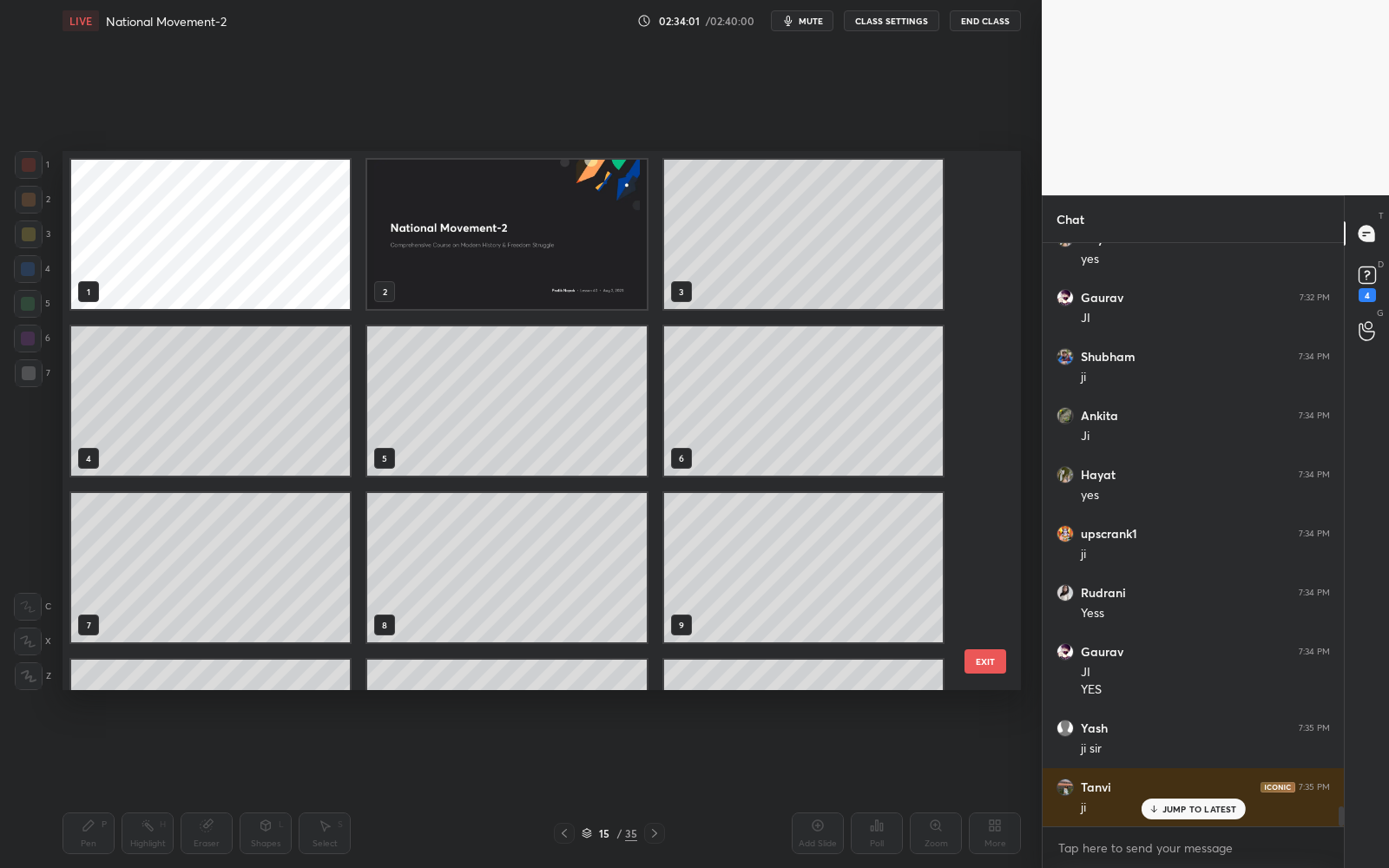 scroll, scrollTop: 293, scrollLeft: 0, axis: vertical 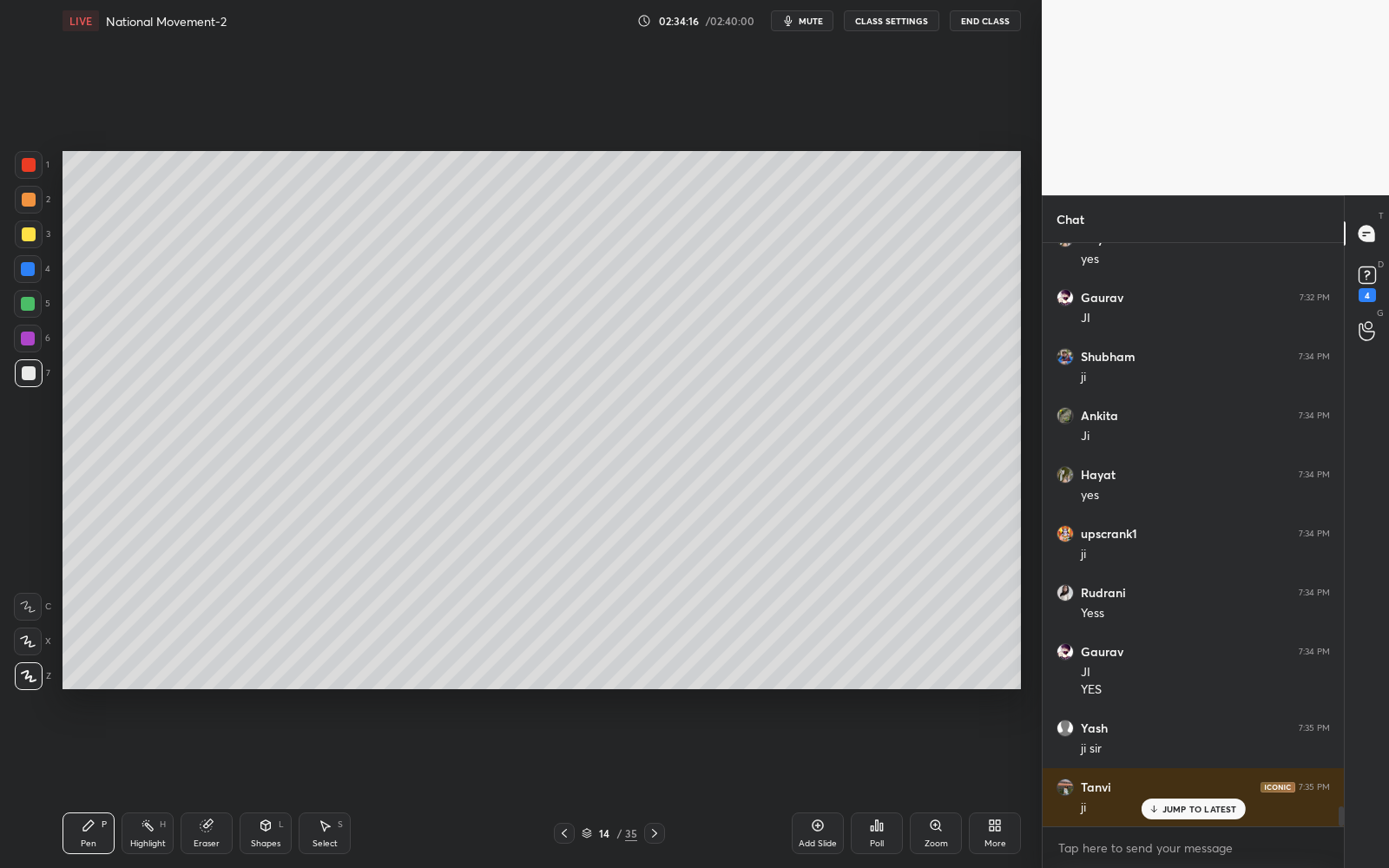 click at bounding box center [29, 234] 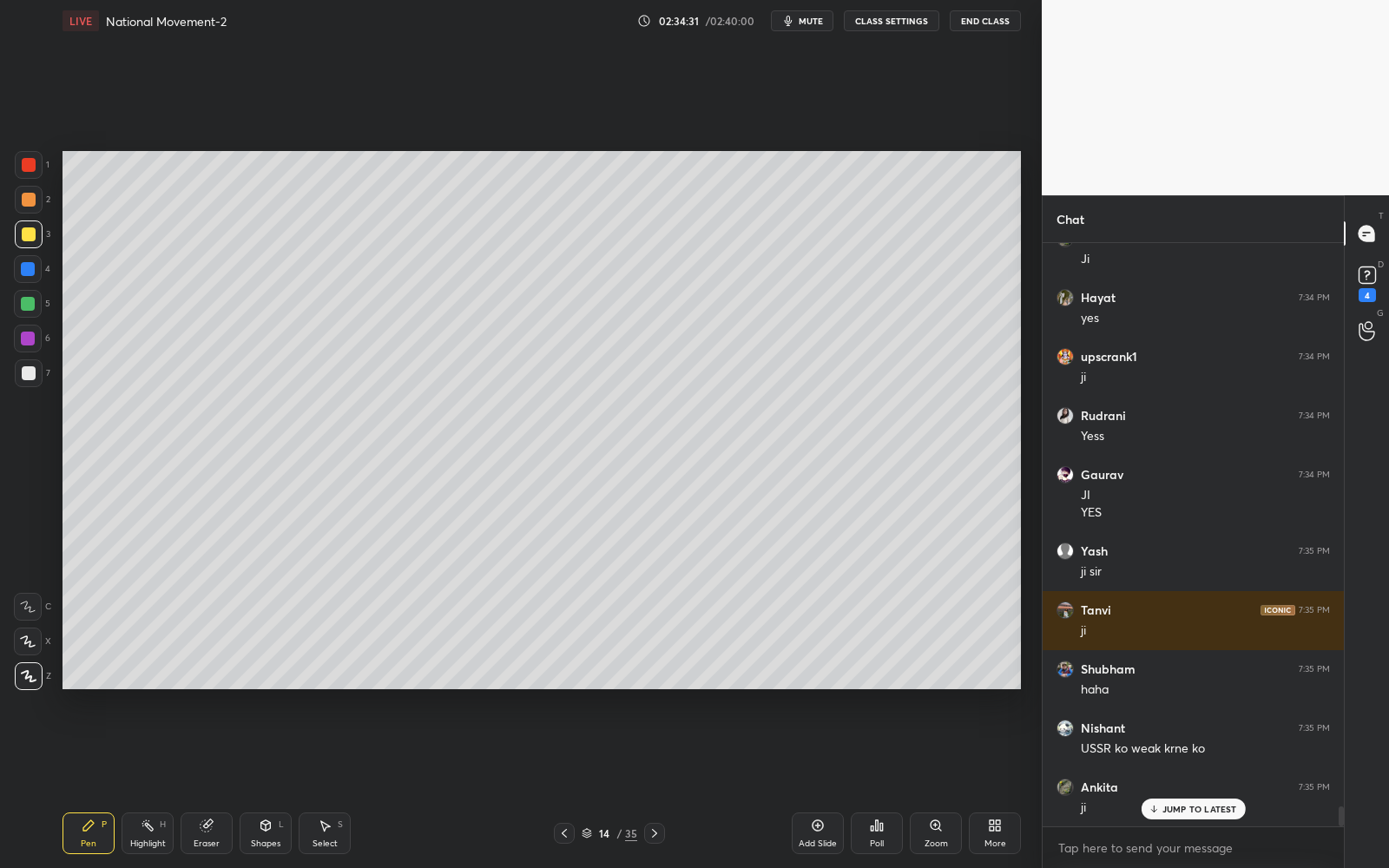 scroll, scrollTop: 16764, scrollLeft: 0, axis: vertical 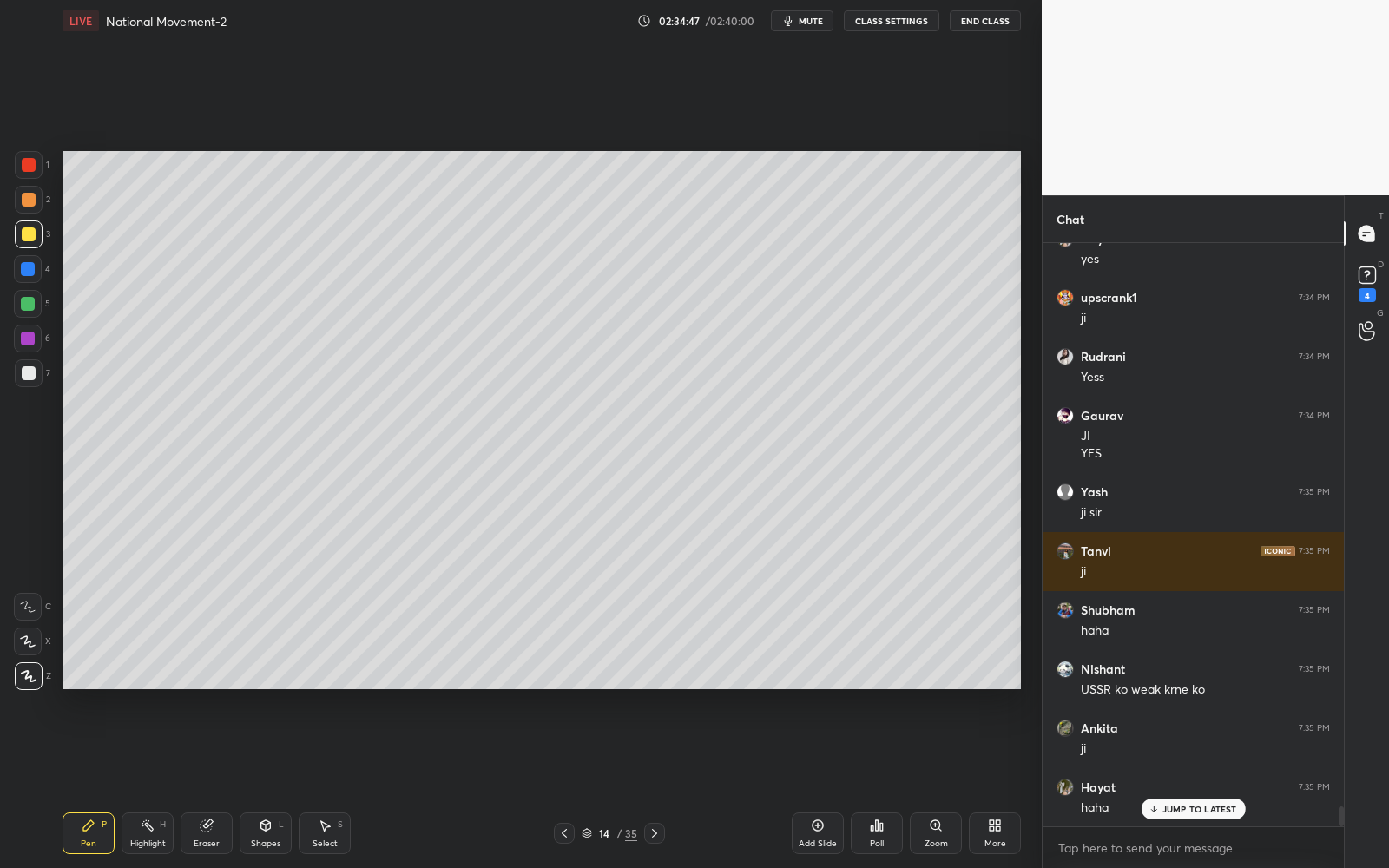 drag, startPoint x: 30, startPoint y: 383, endPoint x: 33, endPoint y: 374, distance: 9.486833 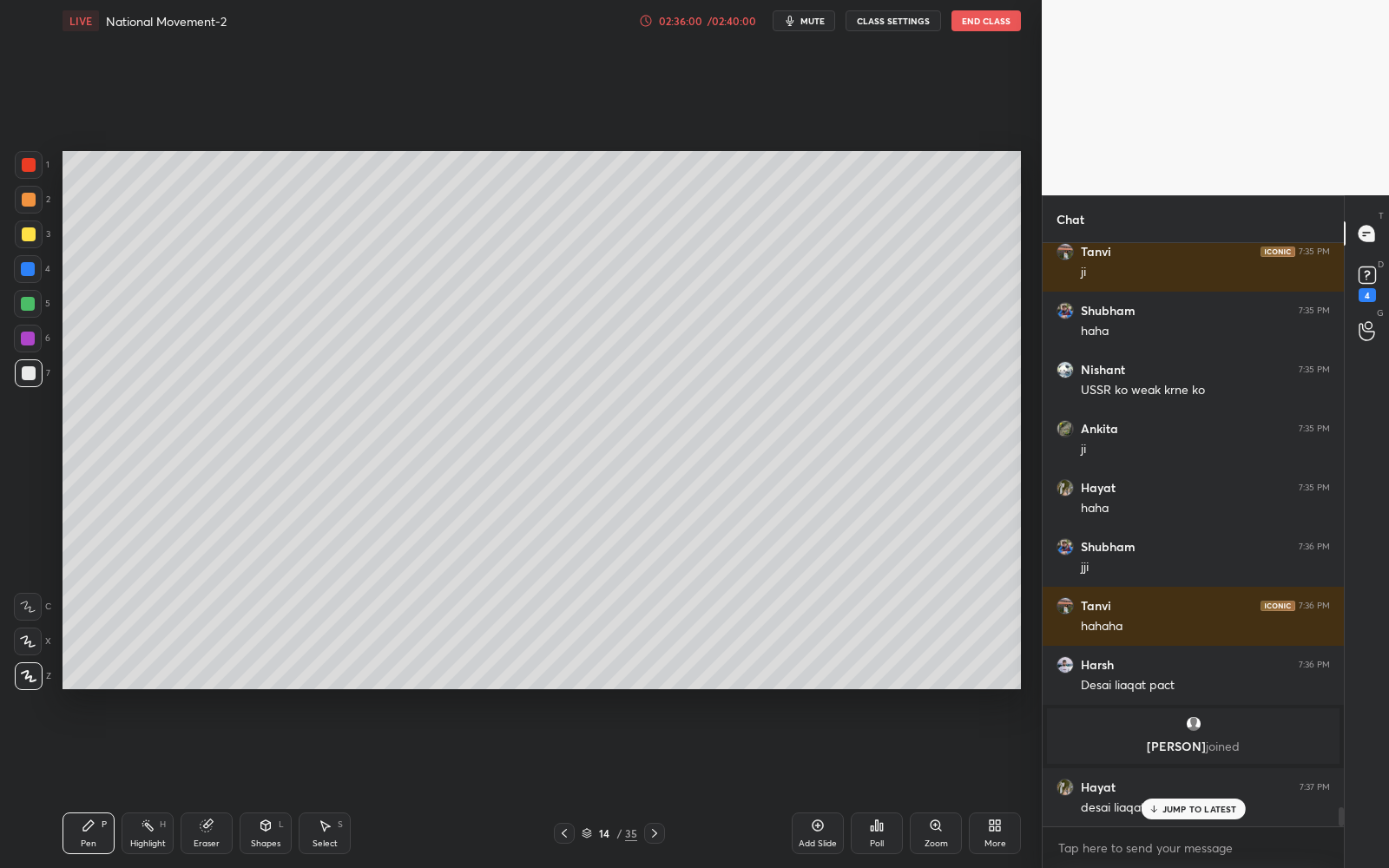 scroll, scrollTop: 17122, scrollLeft: 0, axis: vertical 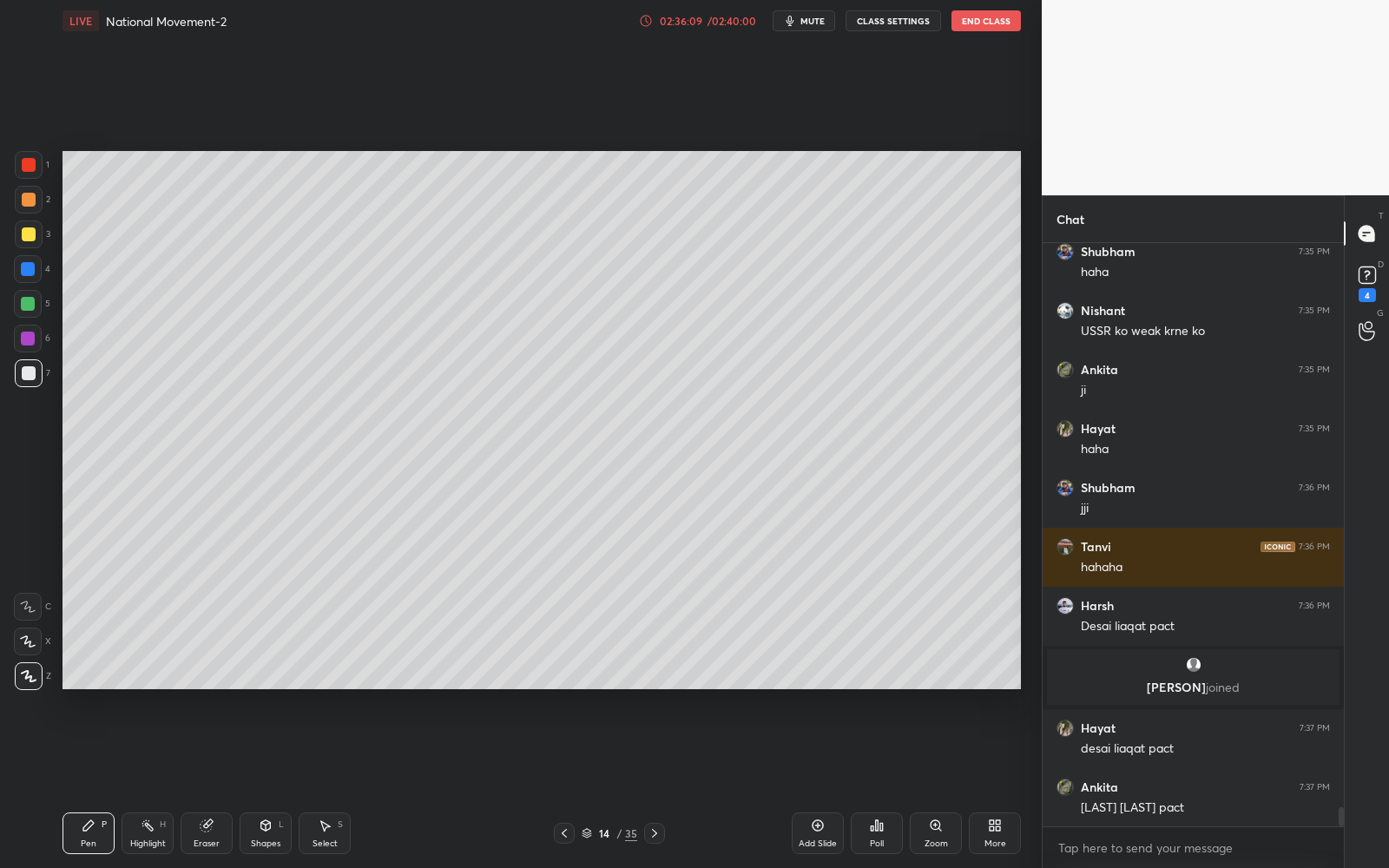 click on "Add Slide" at bounding box center [818, 833] 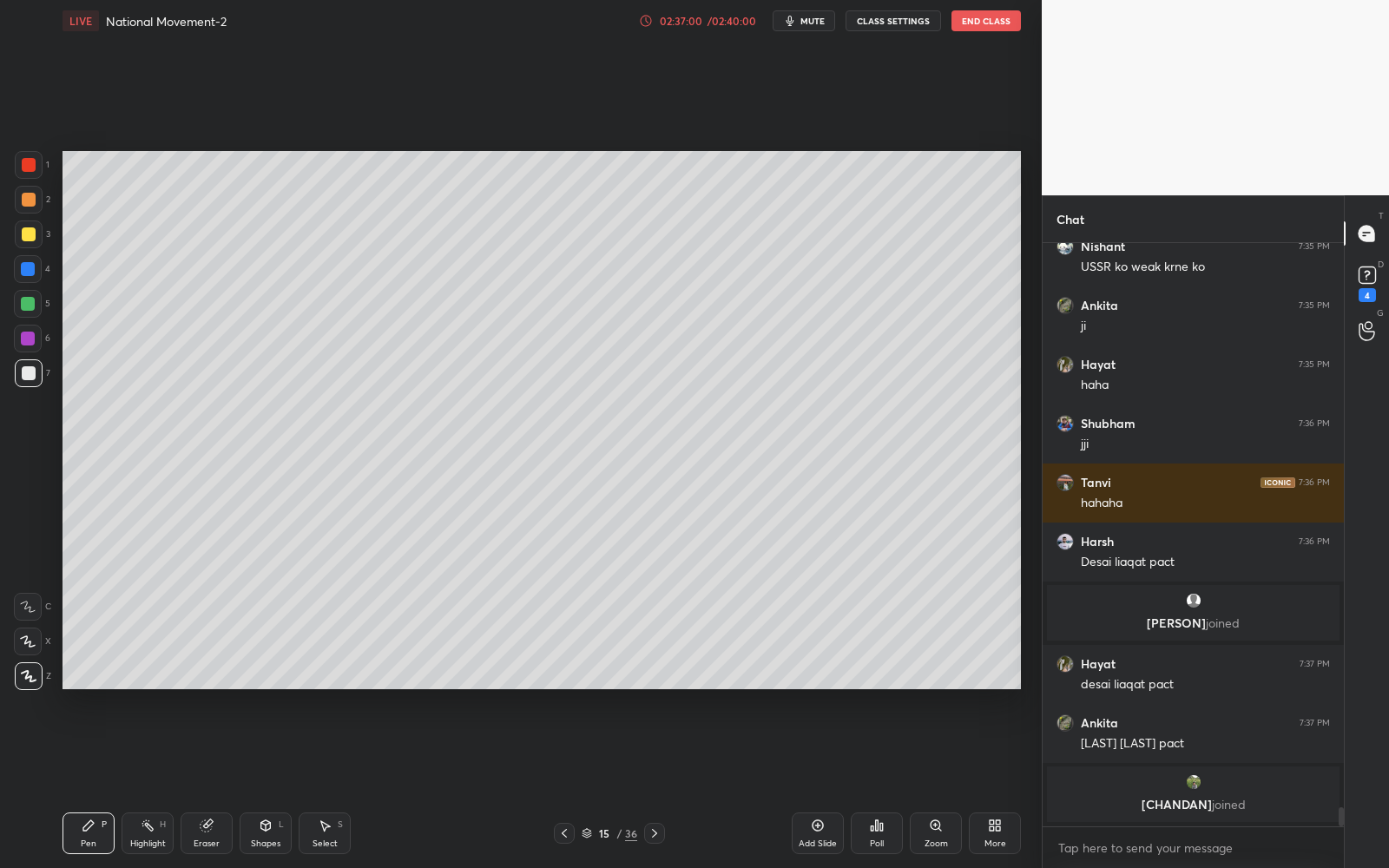 scroll, scrollTop: 16917, scrollLeft: 0, axis: vertical 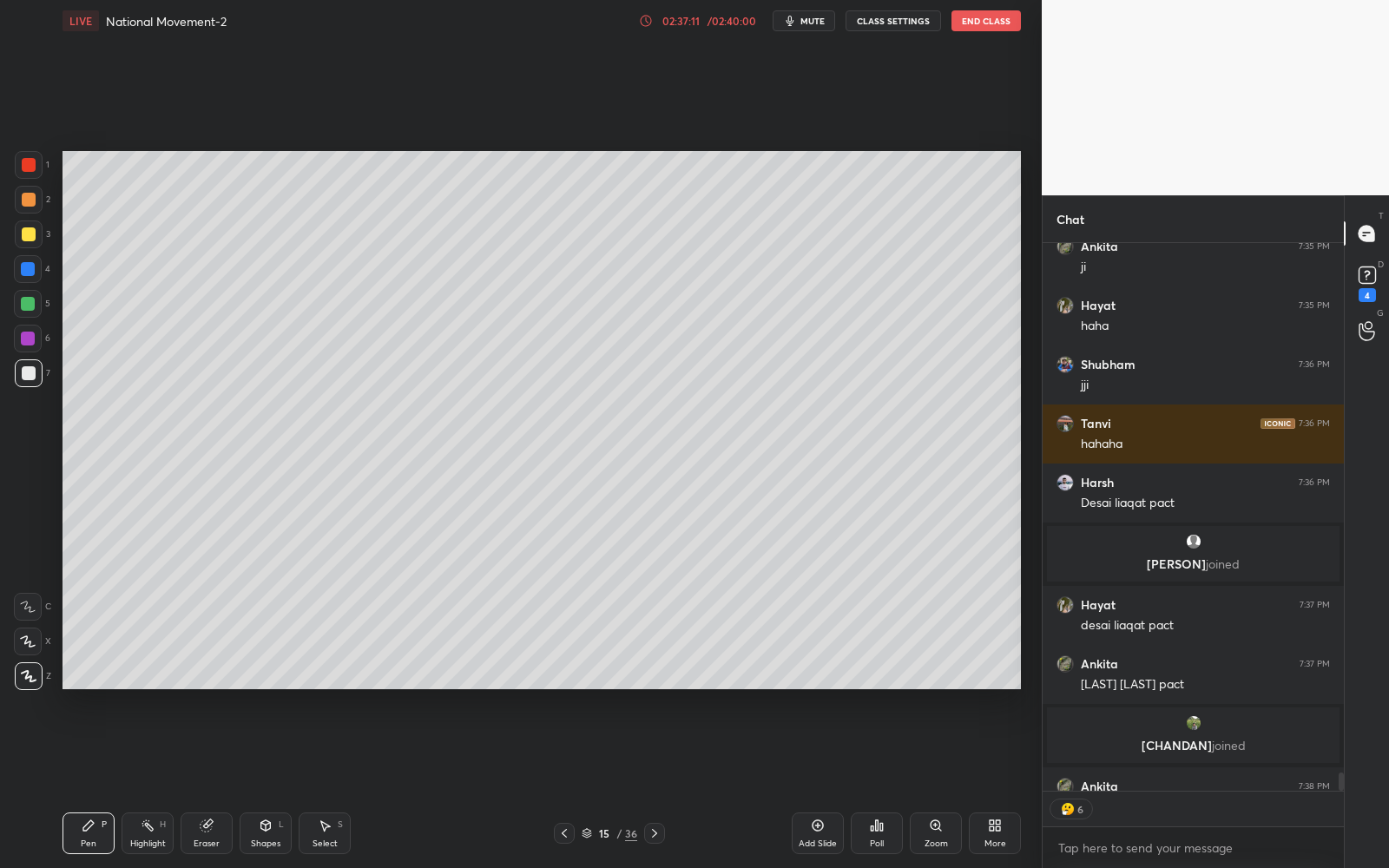 click 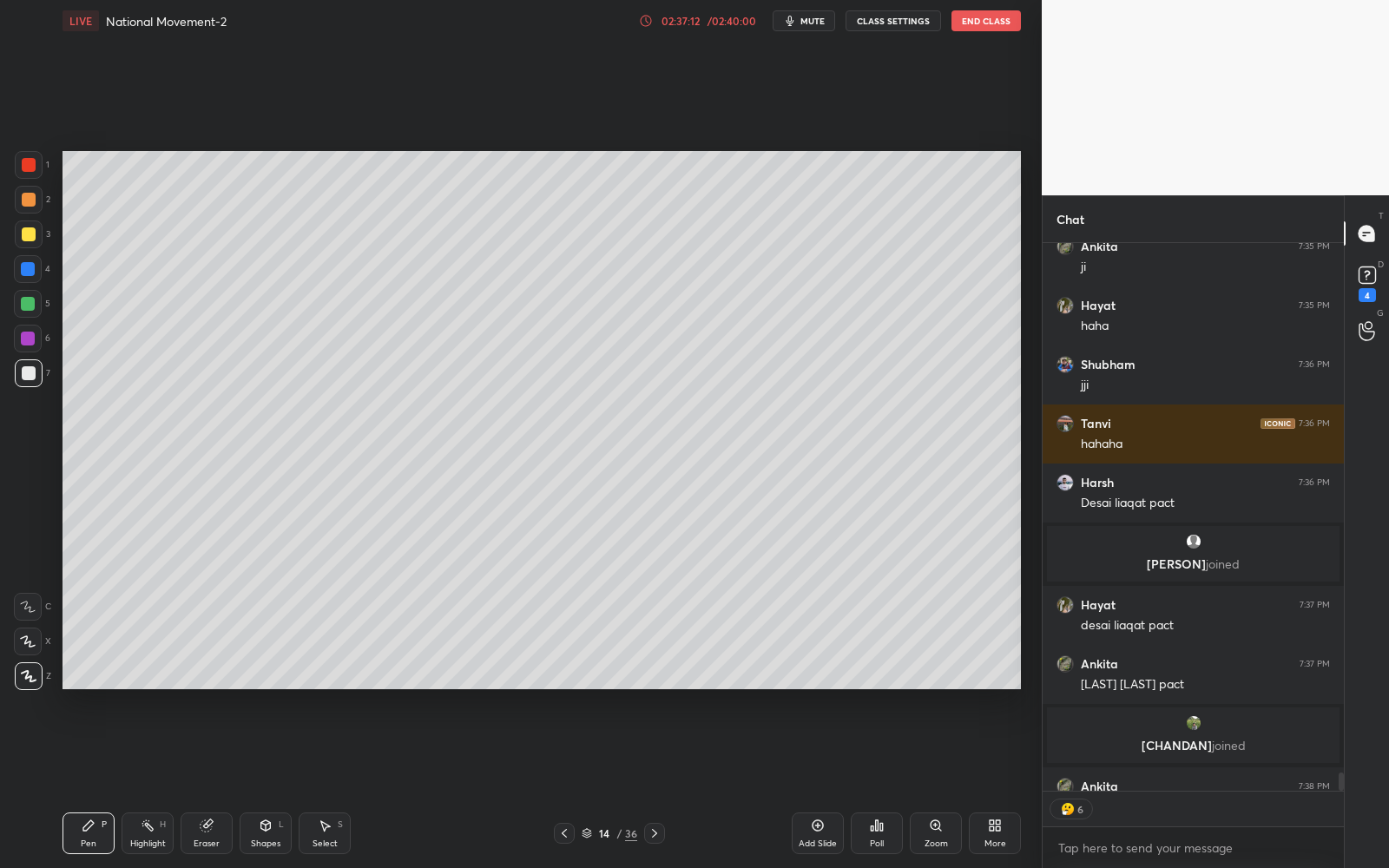 click 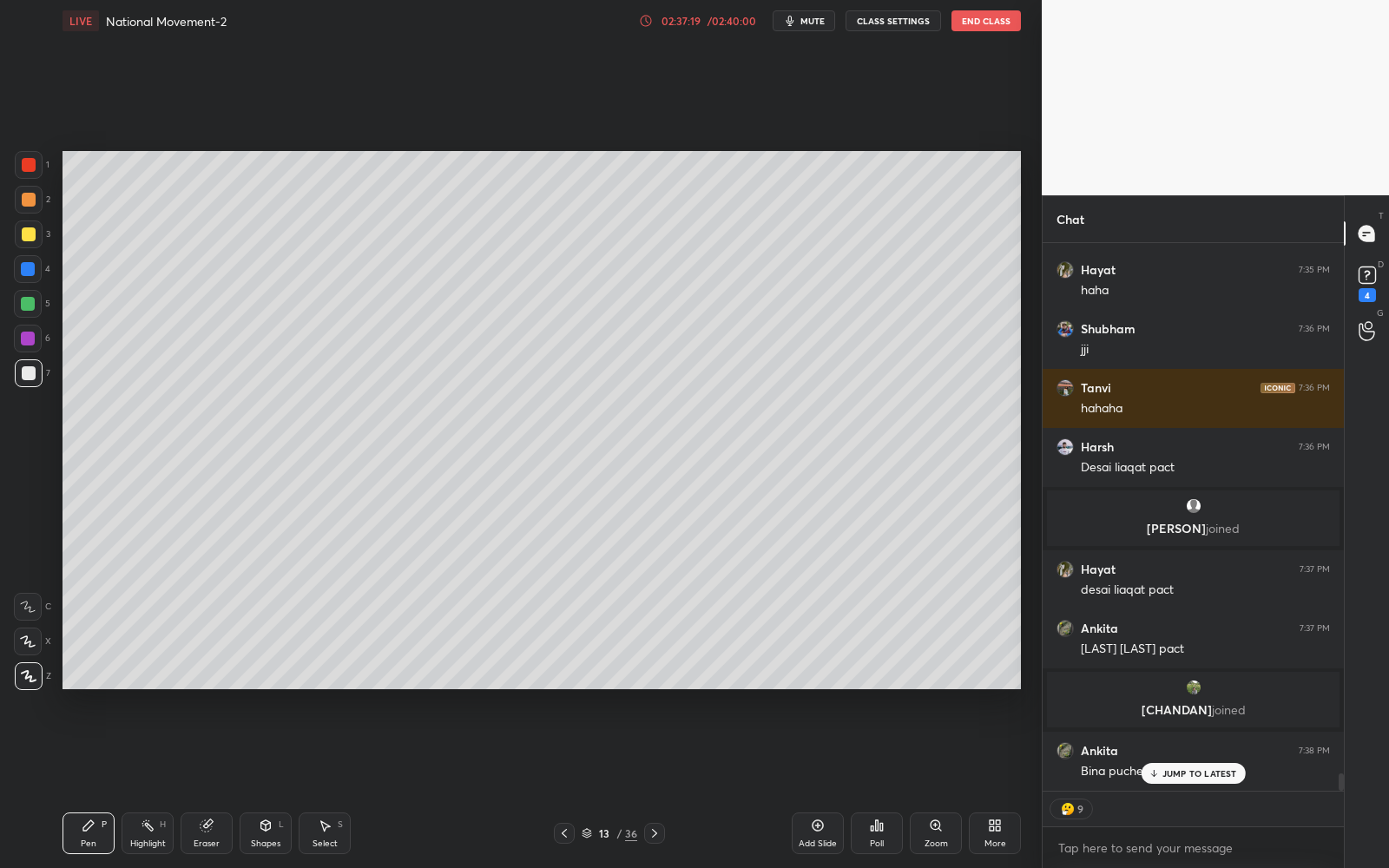 scroll, scrollTop: 17011, scrollLeft: 0, axis: vertical 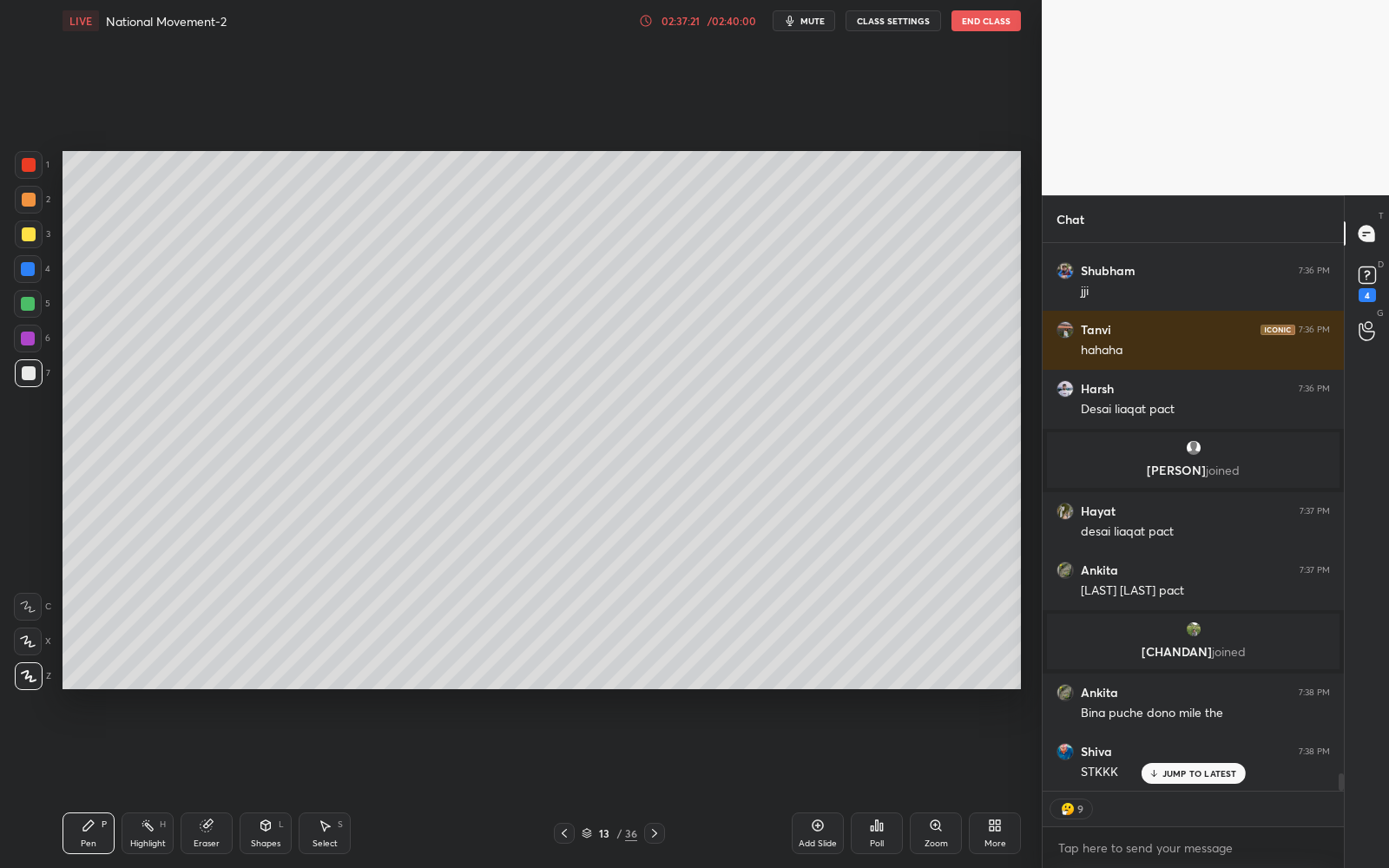 click on "JUMP TO LATEST" at bounding box center [1200, 773] 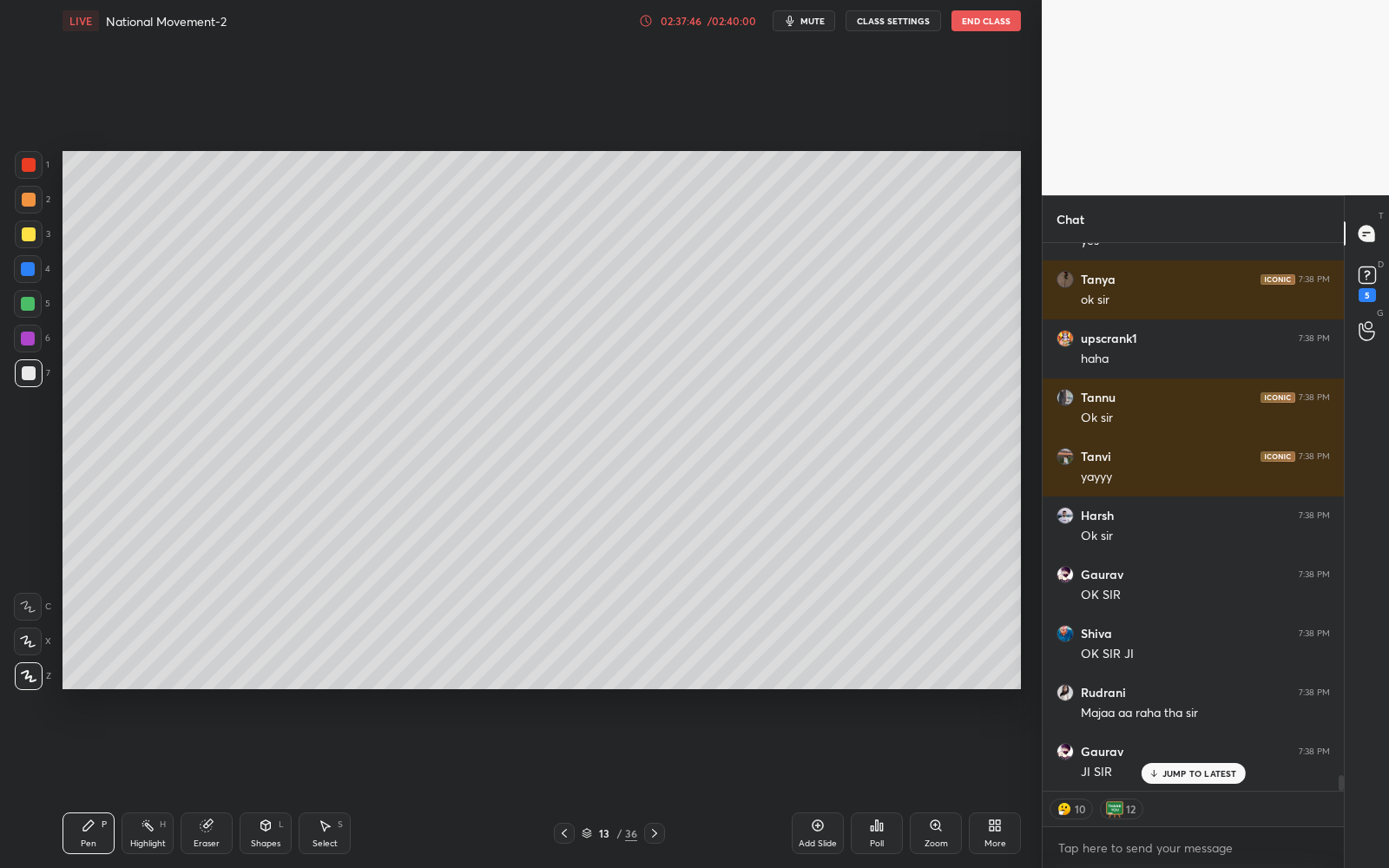 scroll, scrollTop: 18251, scrollLeft: 0, axis: vertical 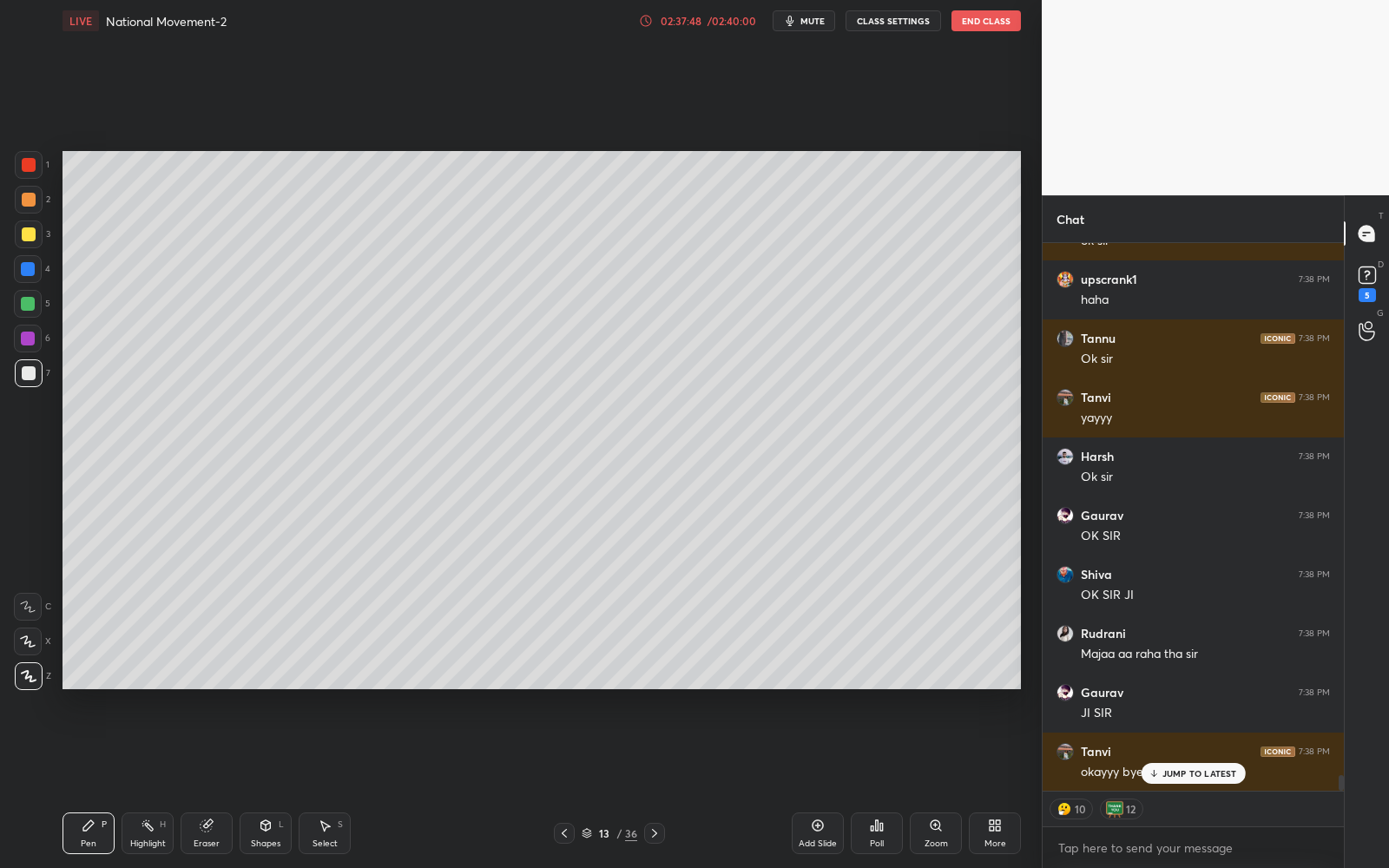 click on "13" at bounding box center (604, 833) 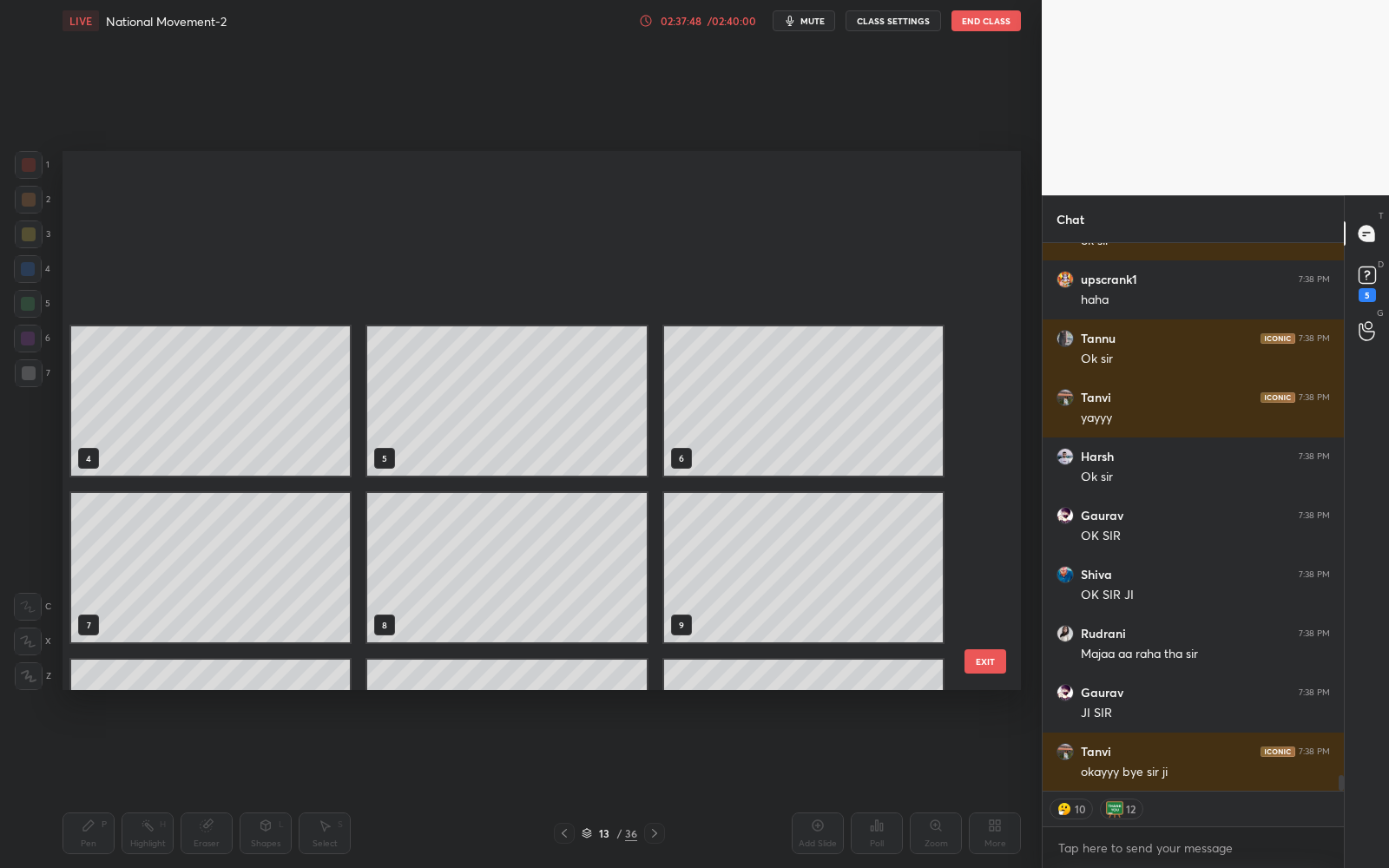 scroll, scrollTop: 18310, scrollLeft: 0, axis: vertical 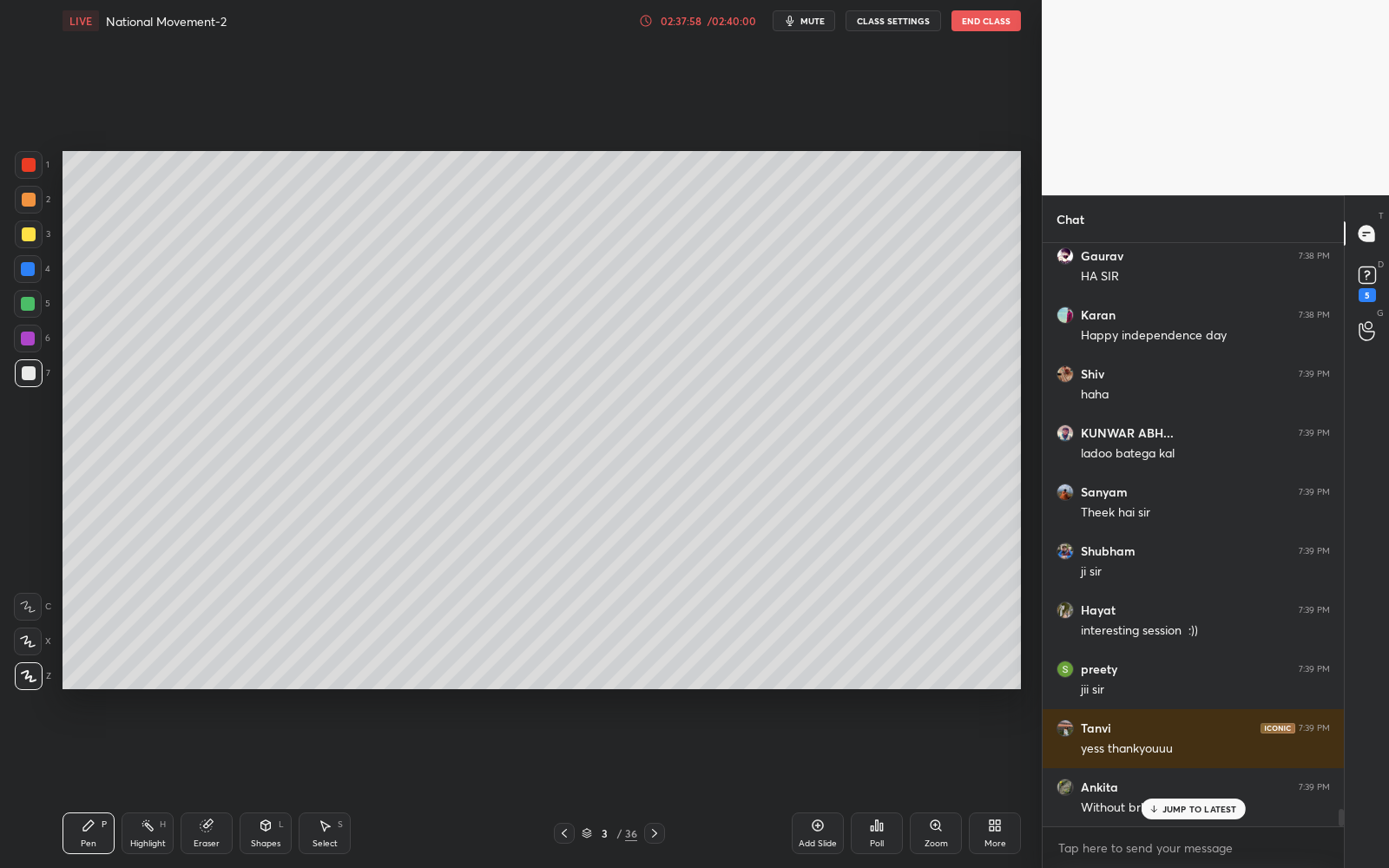 click 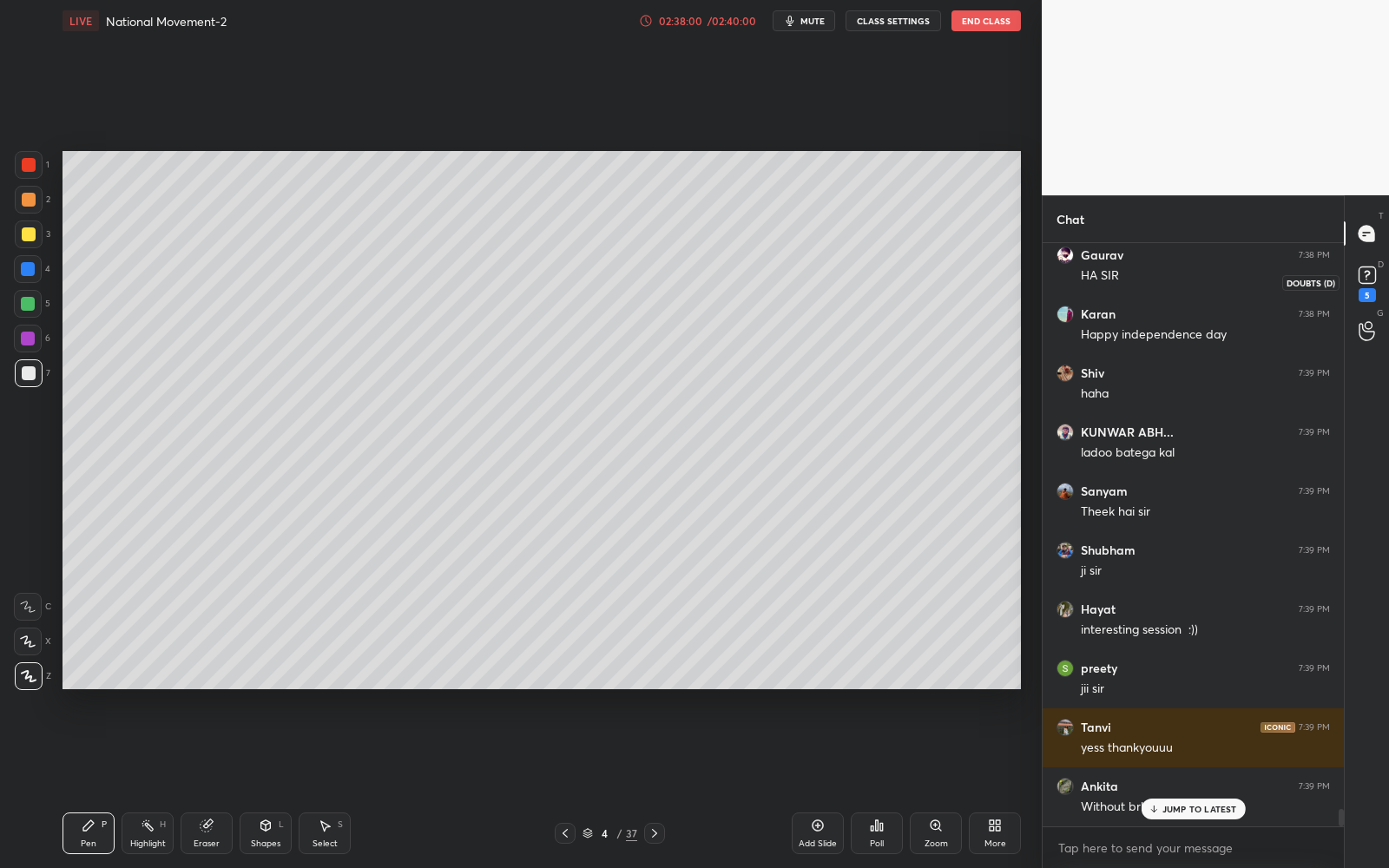 click 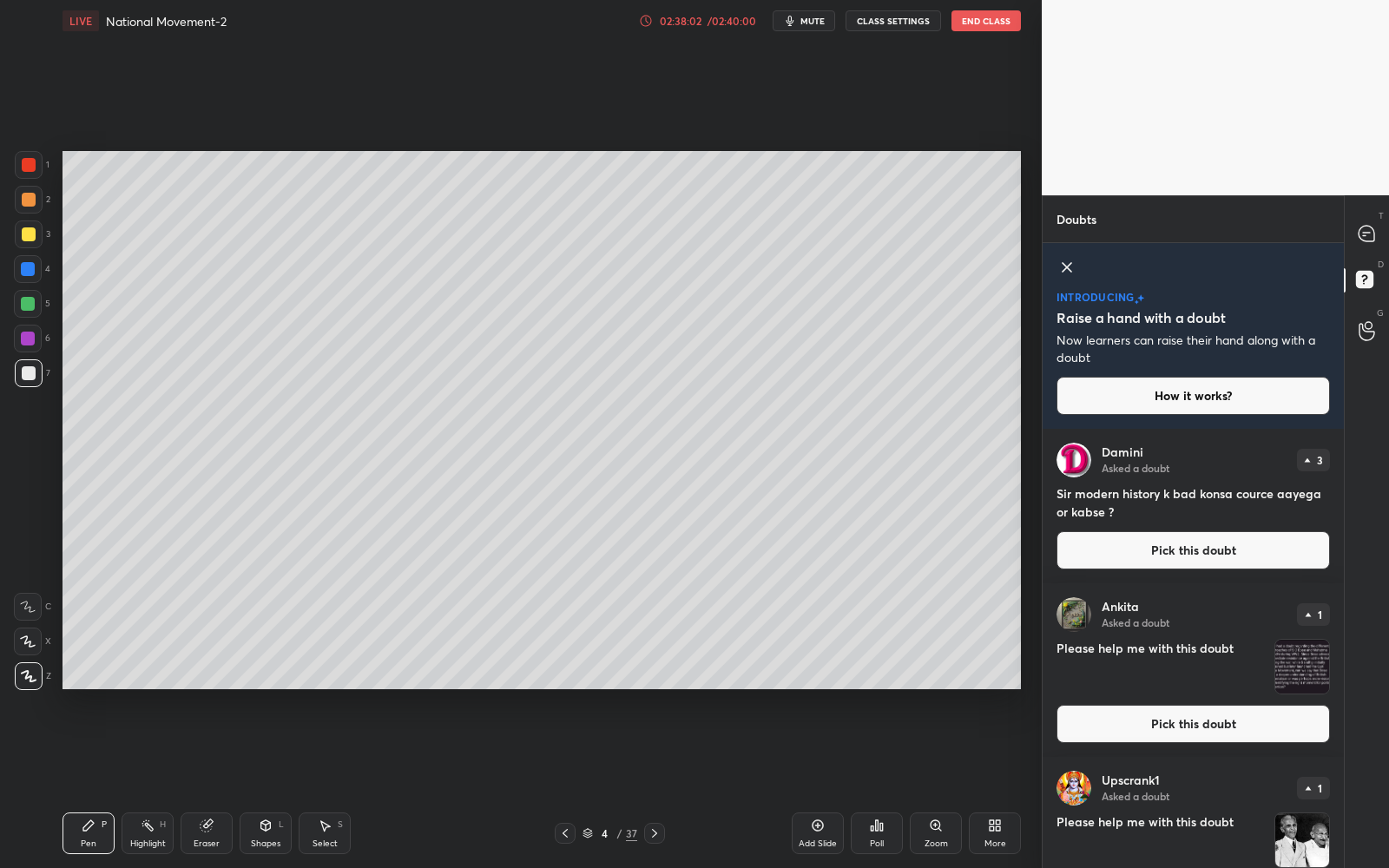 click on "Pick this doubt" at bounding box center [1193, 724] 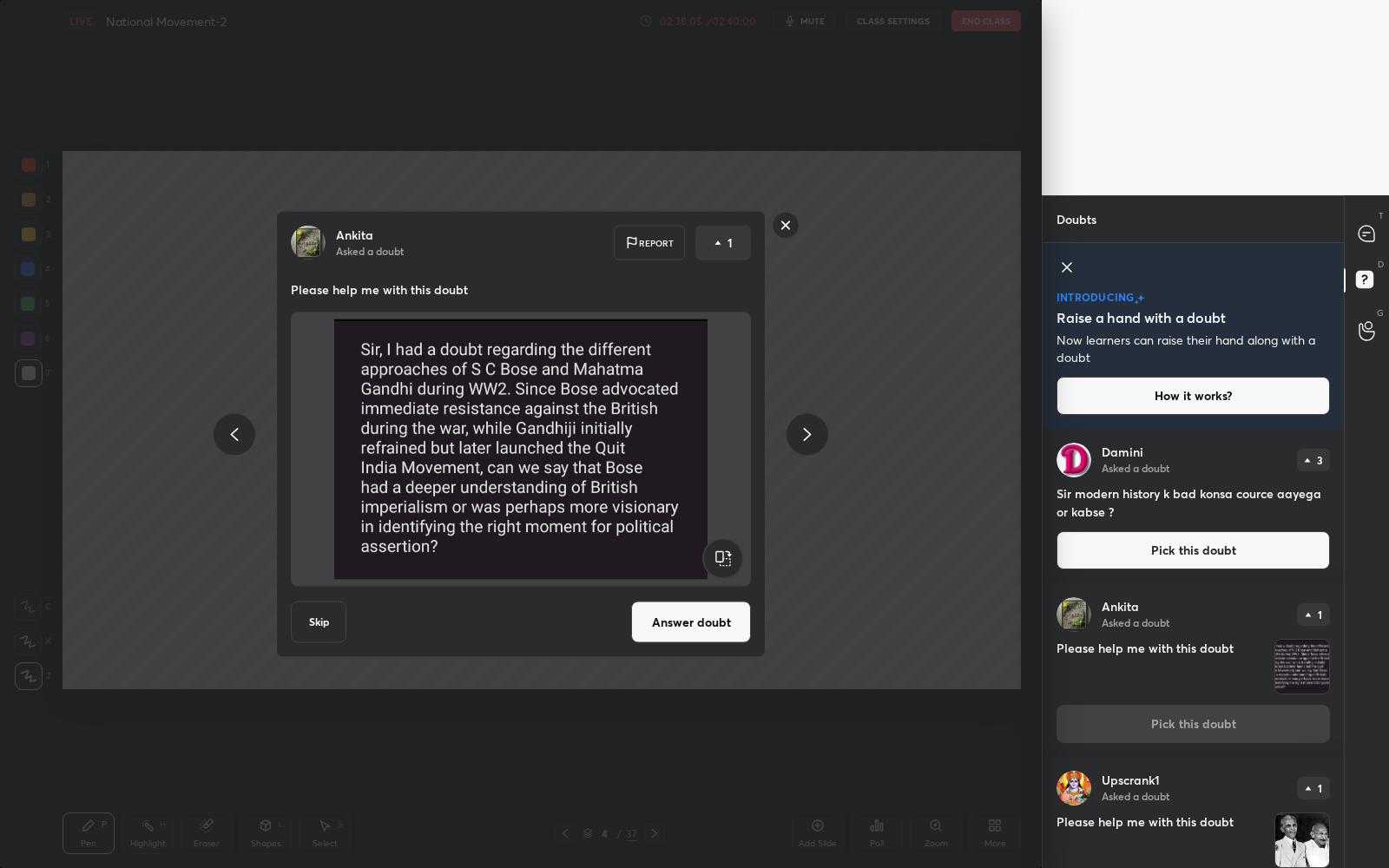 click on "Answer doubt" at bounding box center [691, 622] 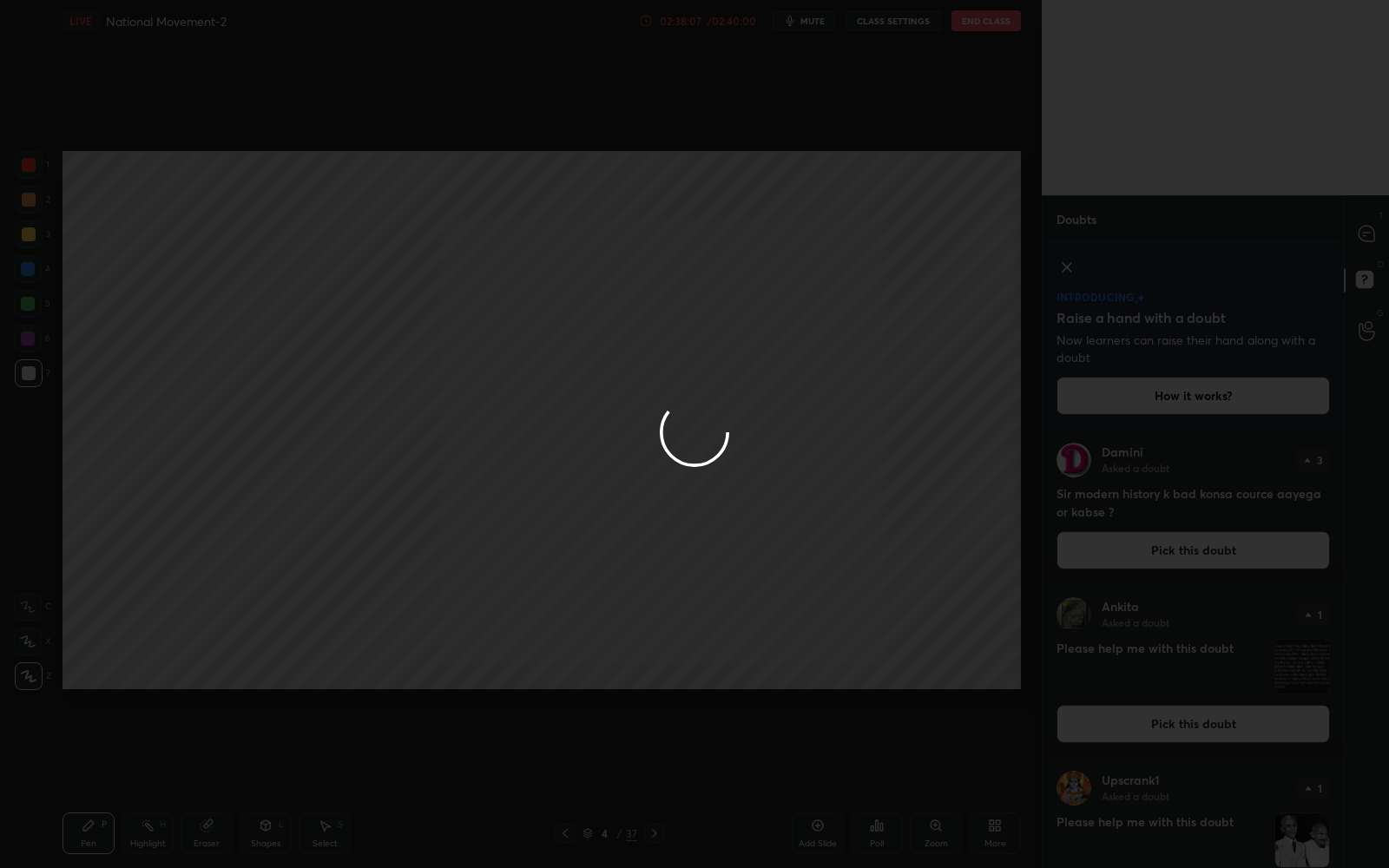 click at bounding box center (694, 434) 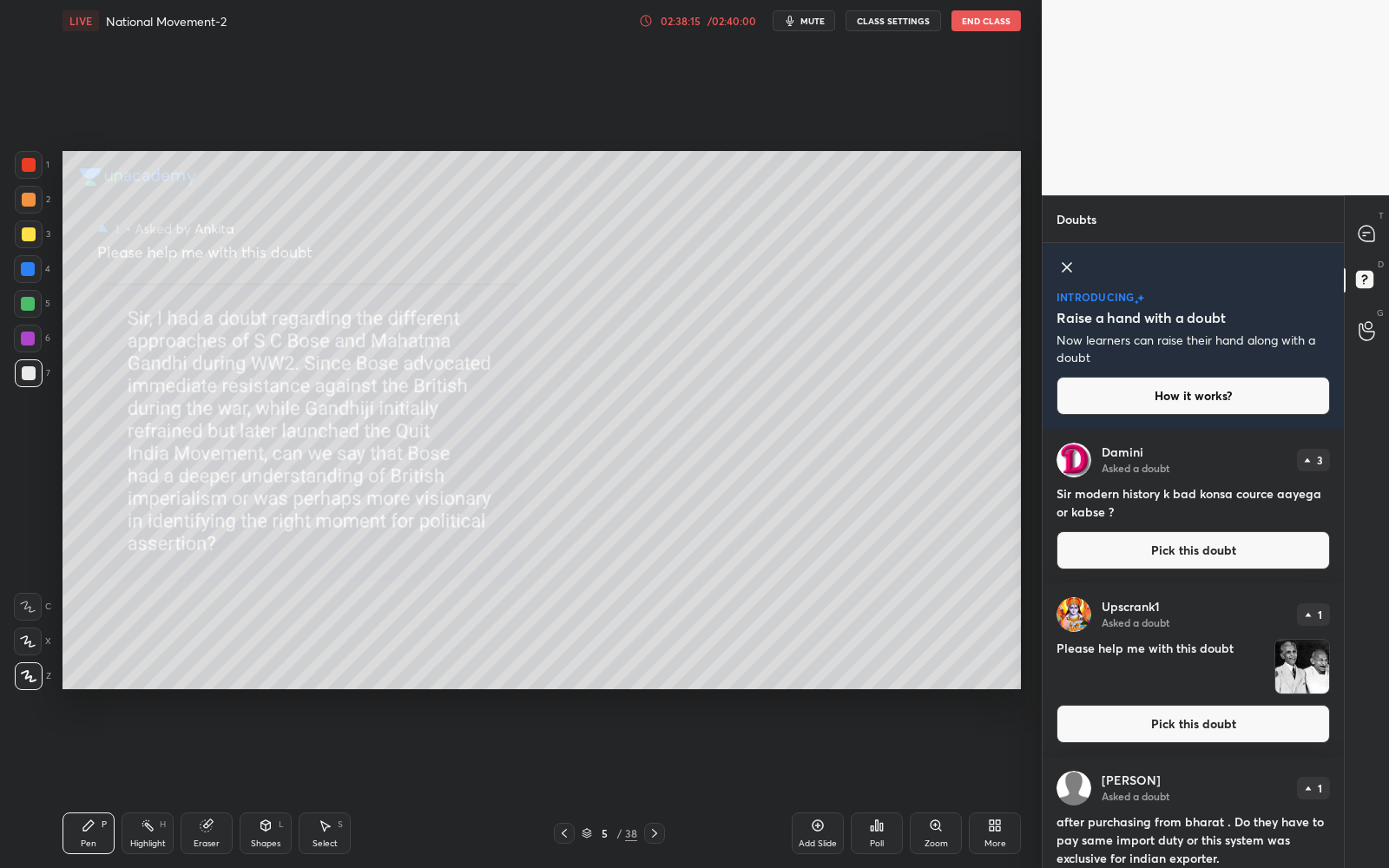 click at bounding box center (29, 234) 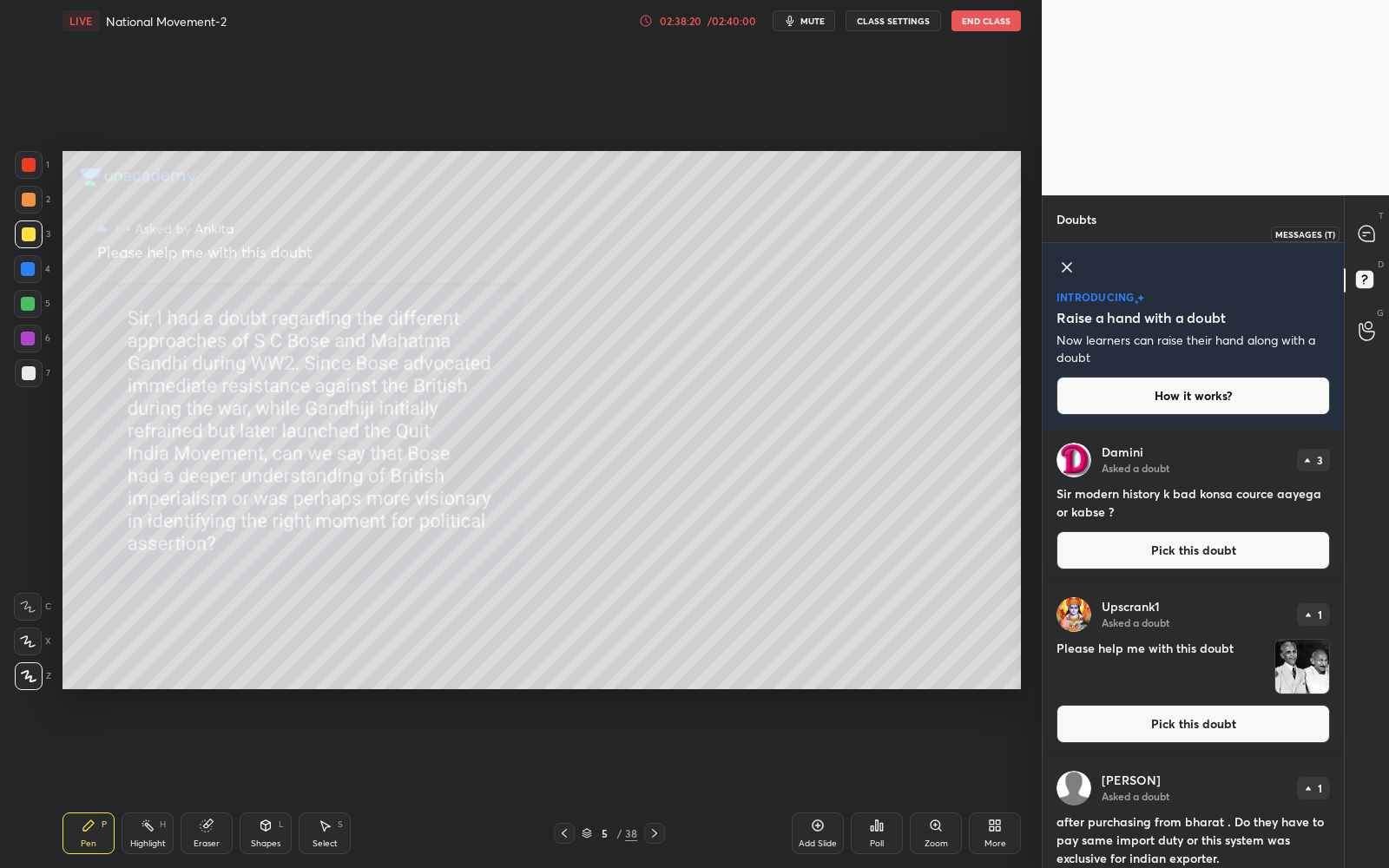 click 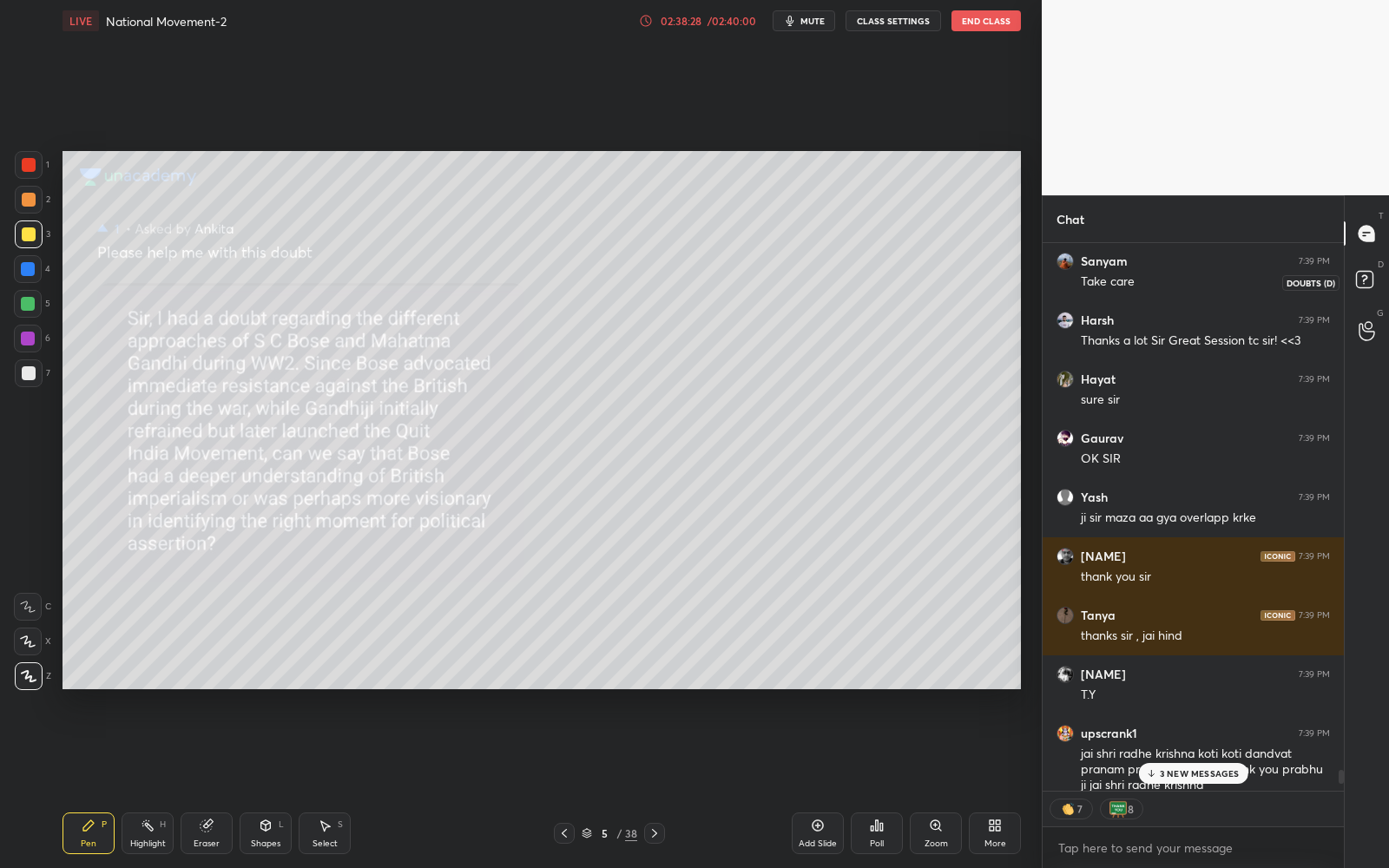 click 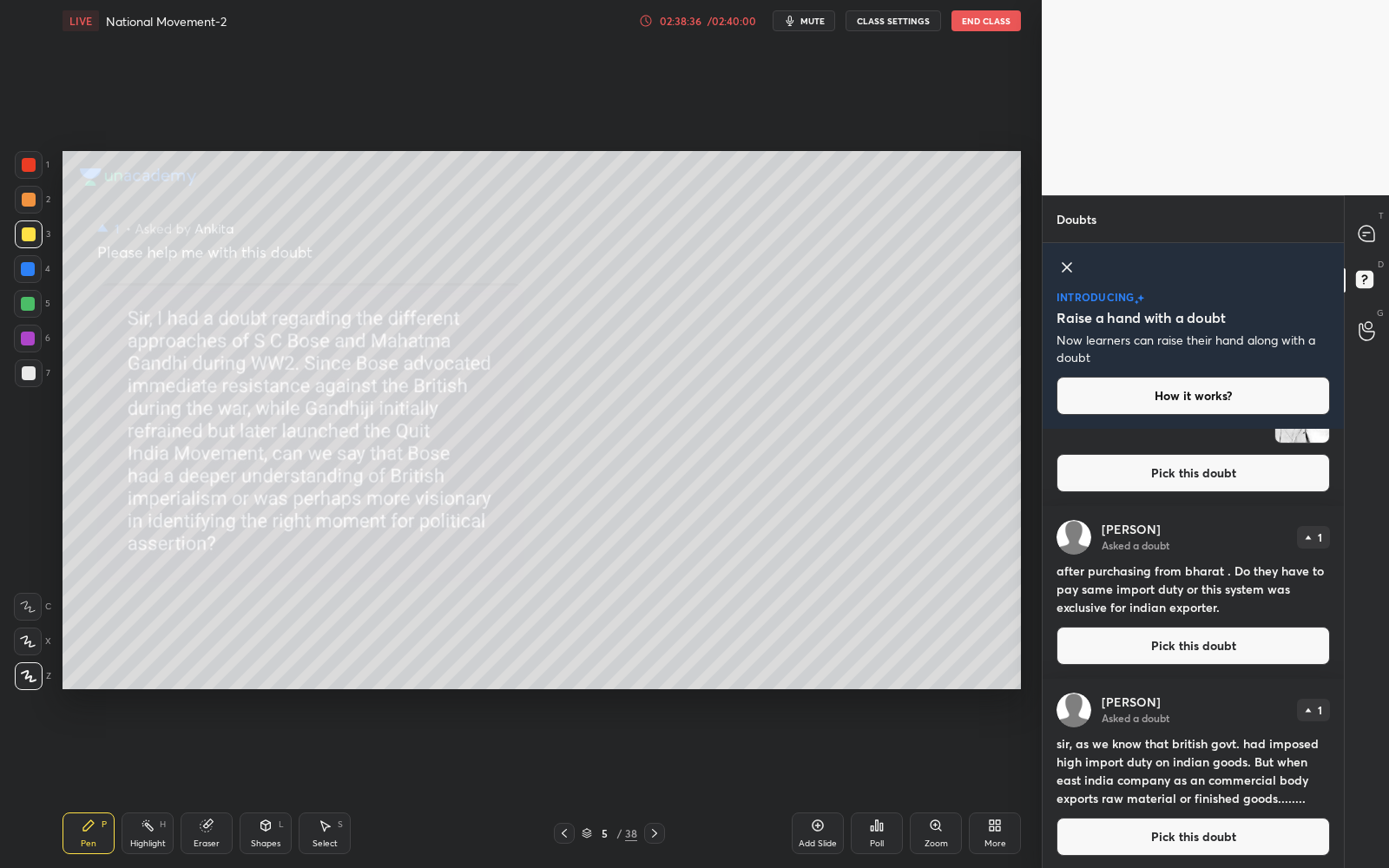 click on "Pick this doubt" at bounding box center (1193, 837) 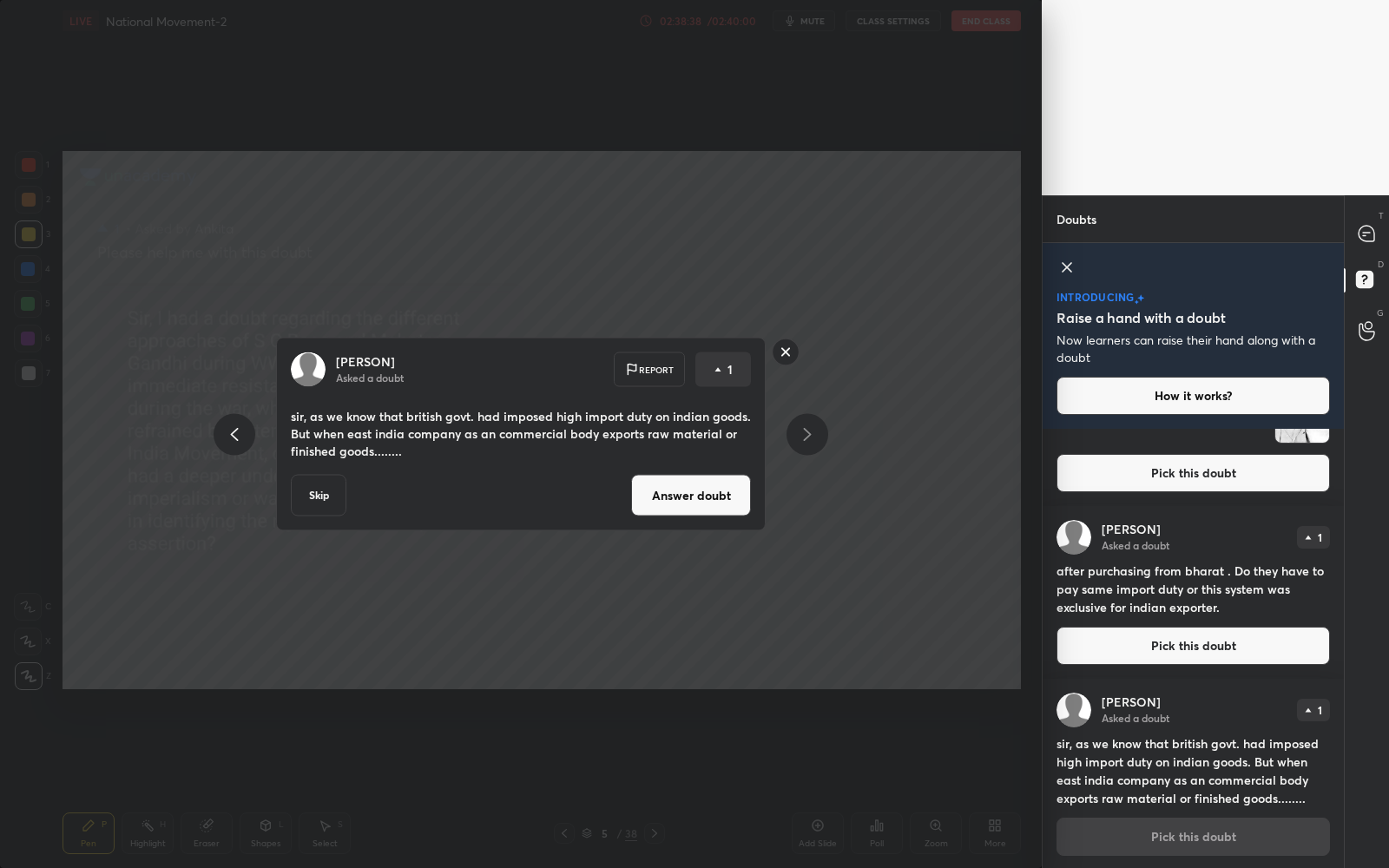 click on "Answer doubt" at bounding box center [691, 496] 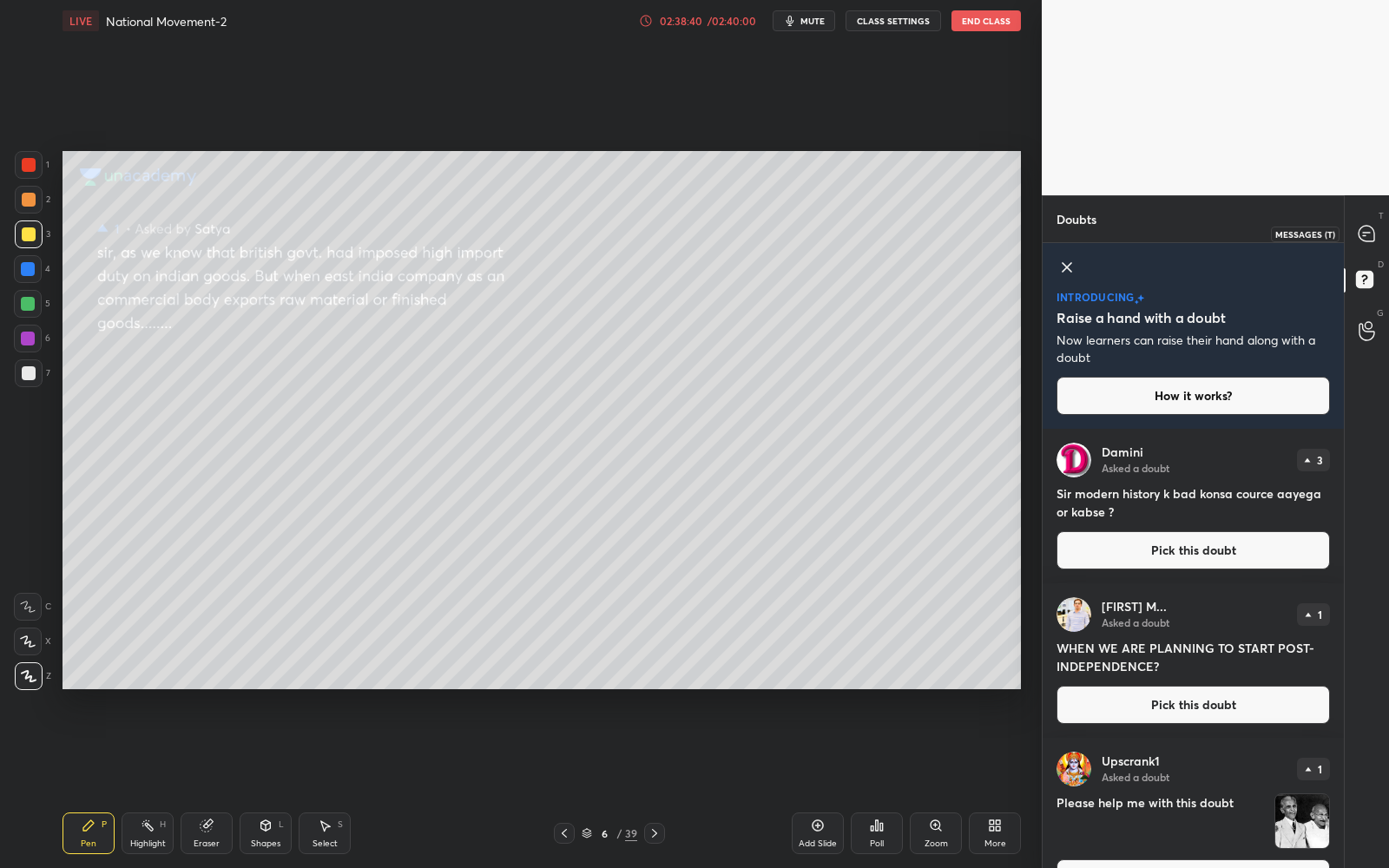 click 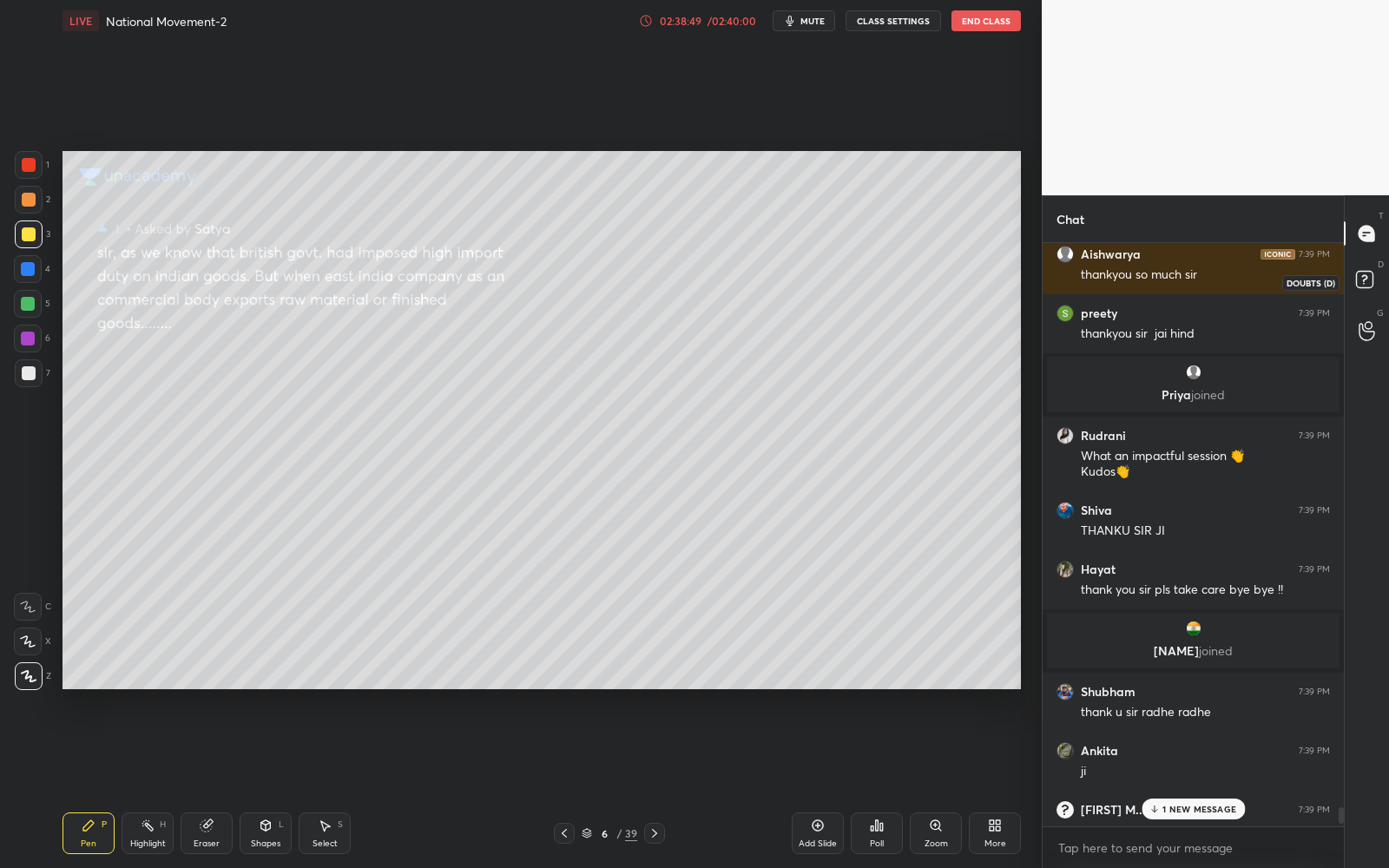 click 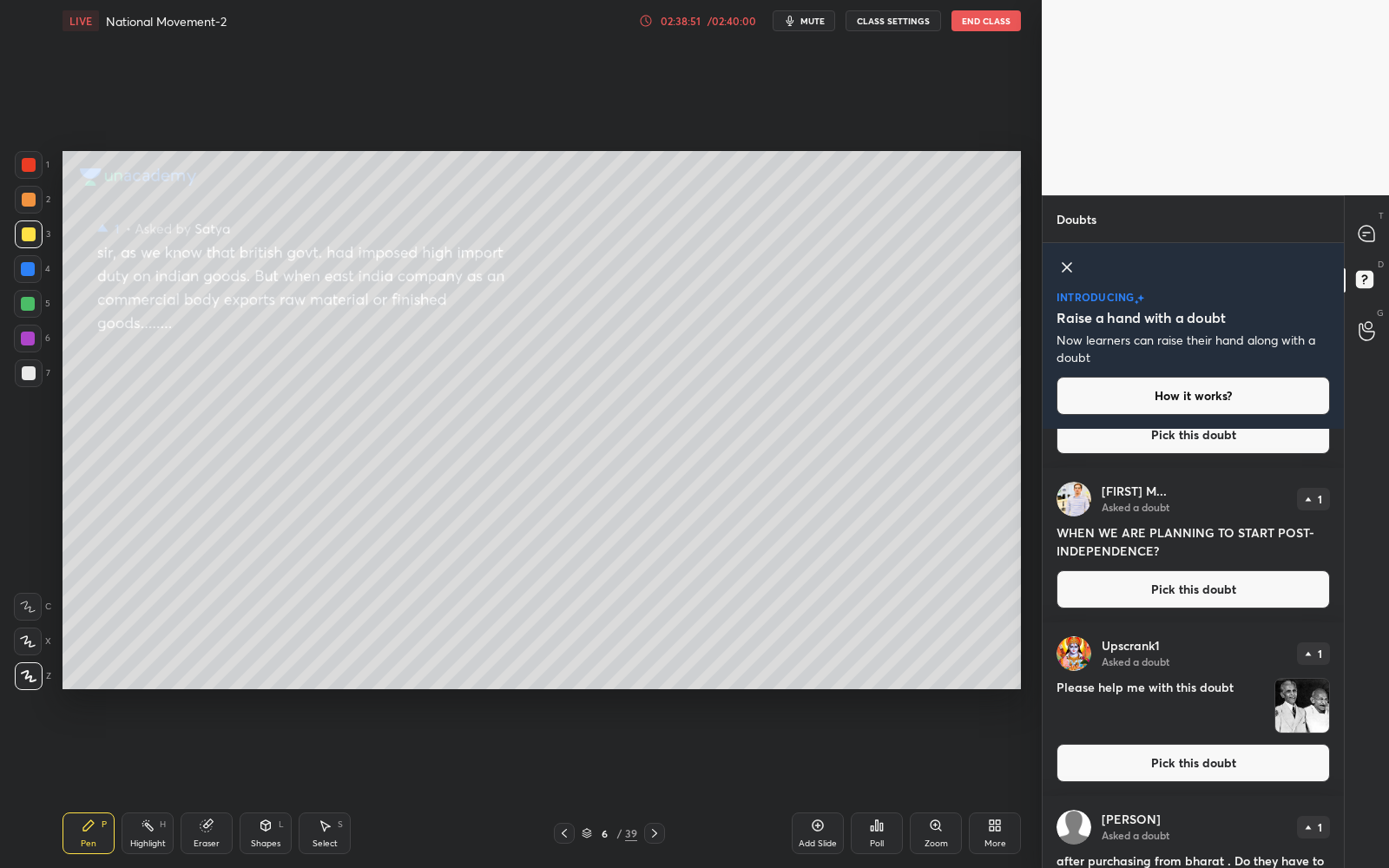 scroll, scrollTop: 214, scrollLeft: 0, axis: vertical 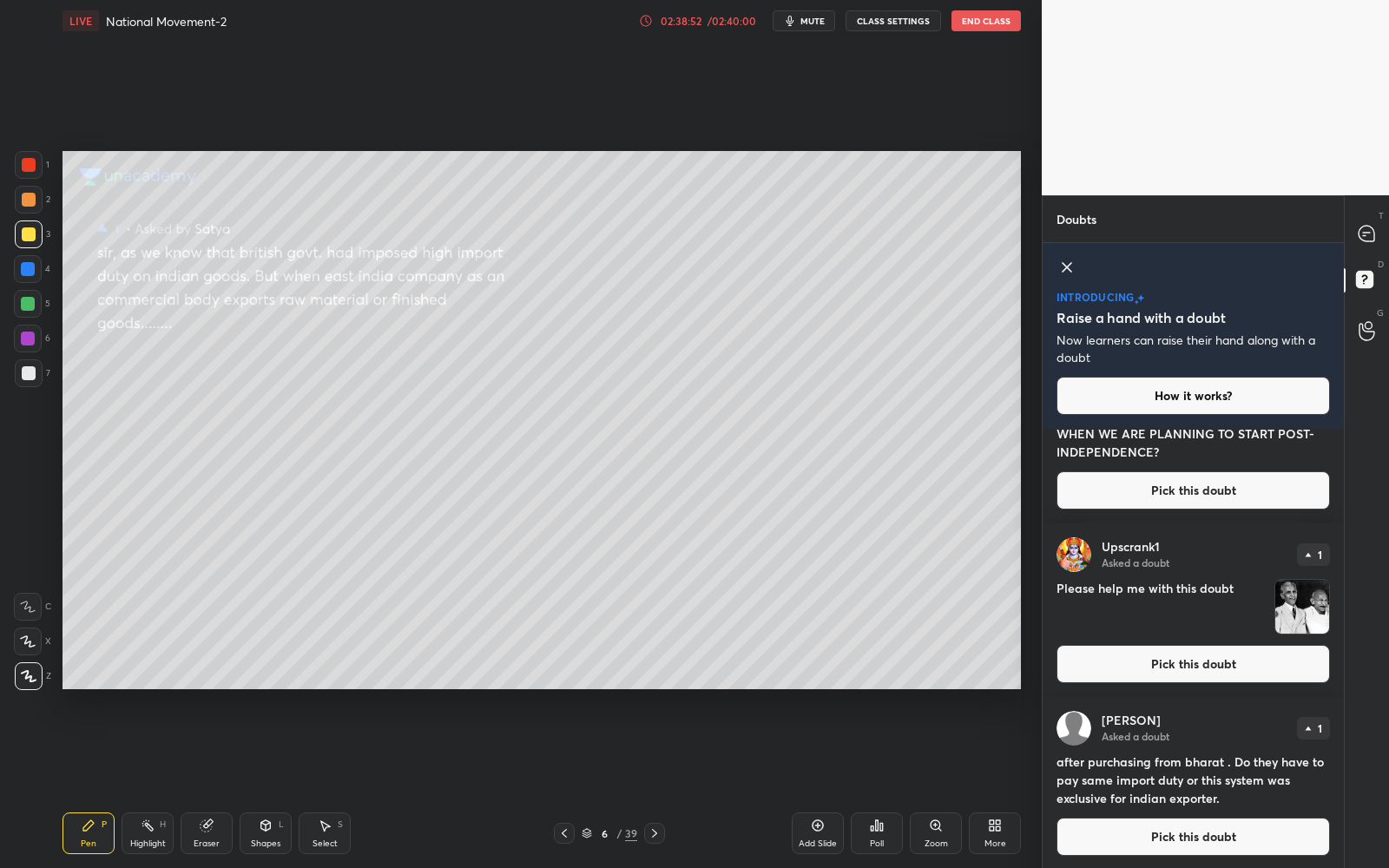 click on "Pick this doubt" at bounding box center (1193, 837) 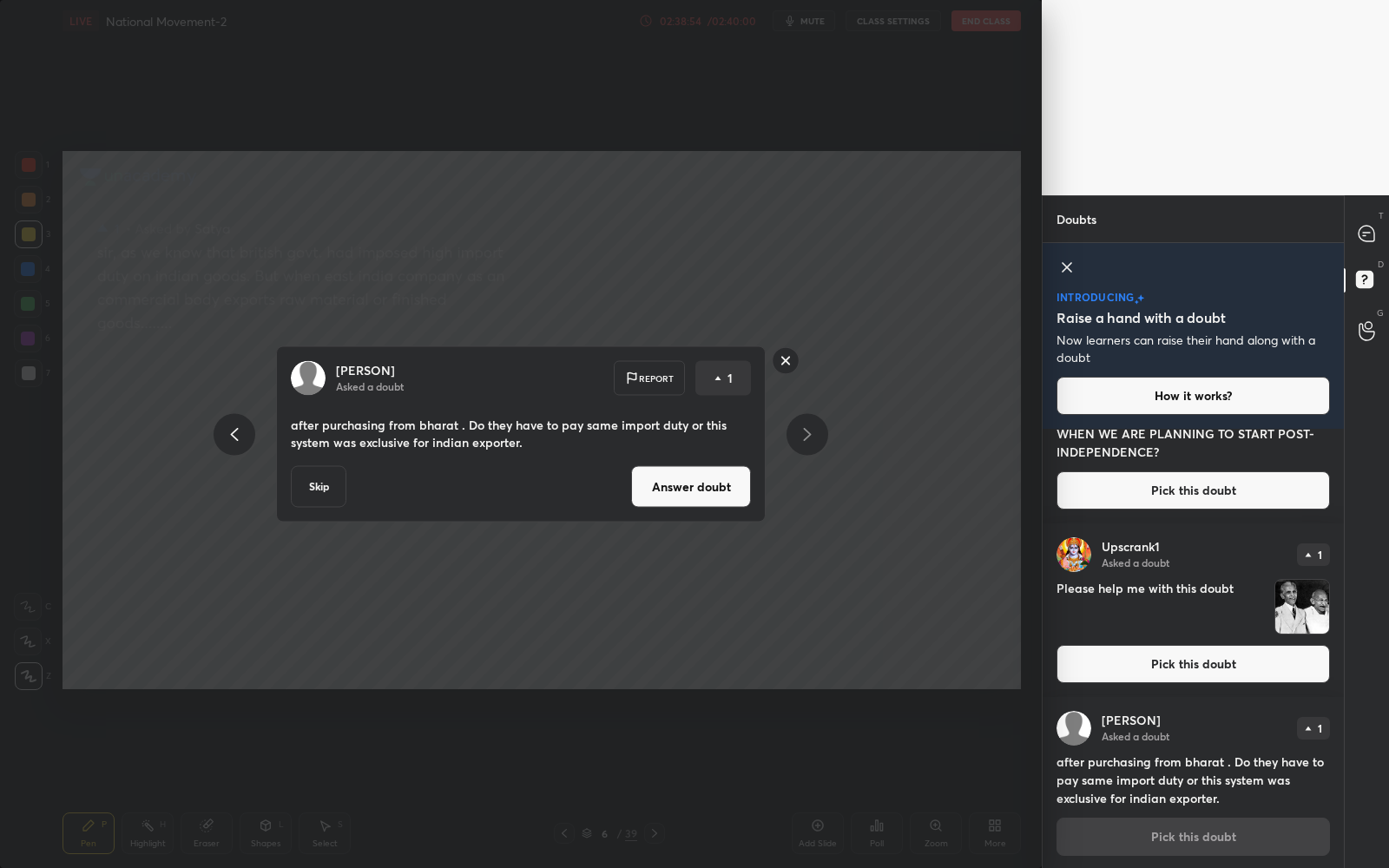 click on "Answer doubt" at bounding box center [691, 487] 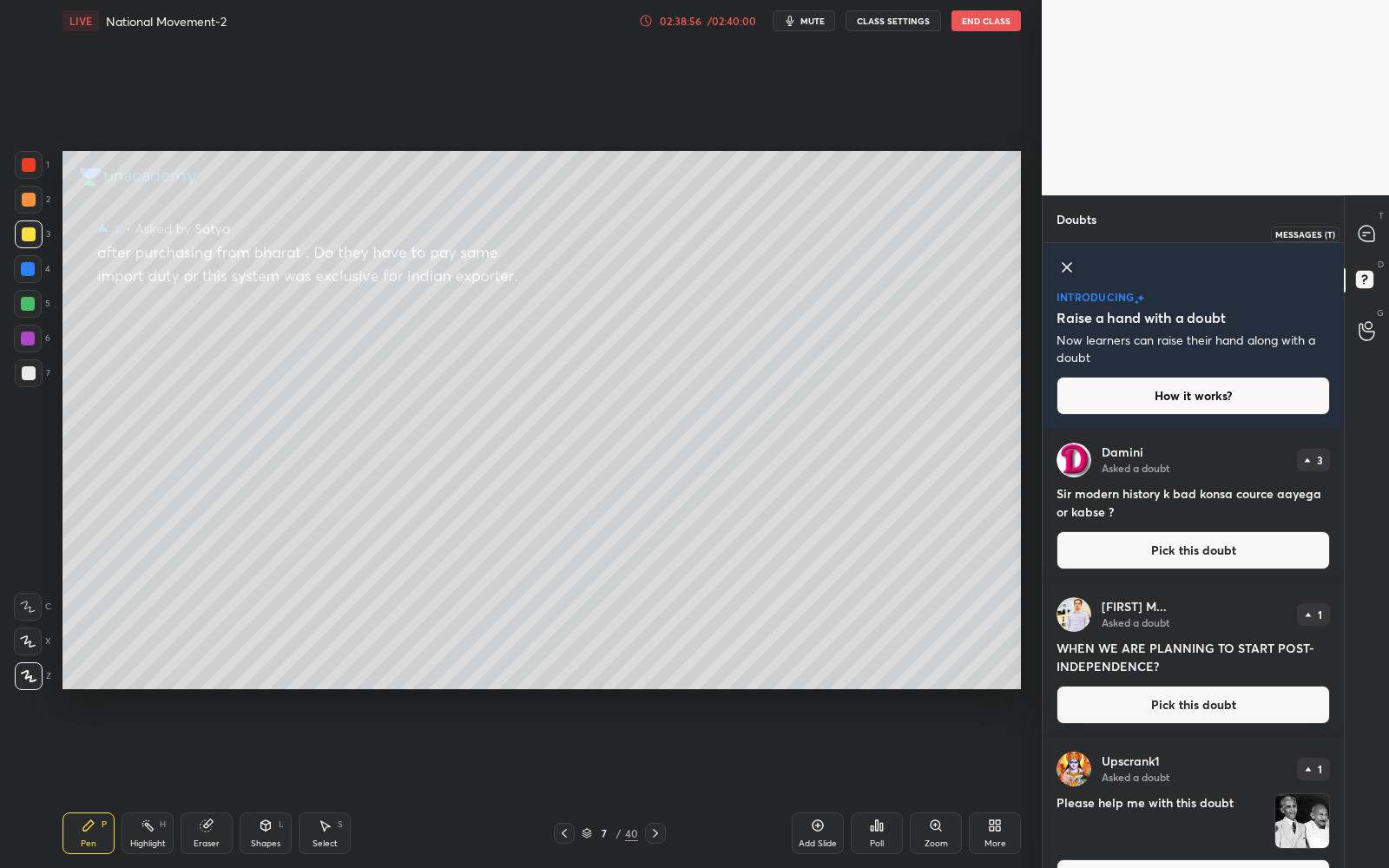 click 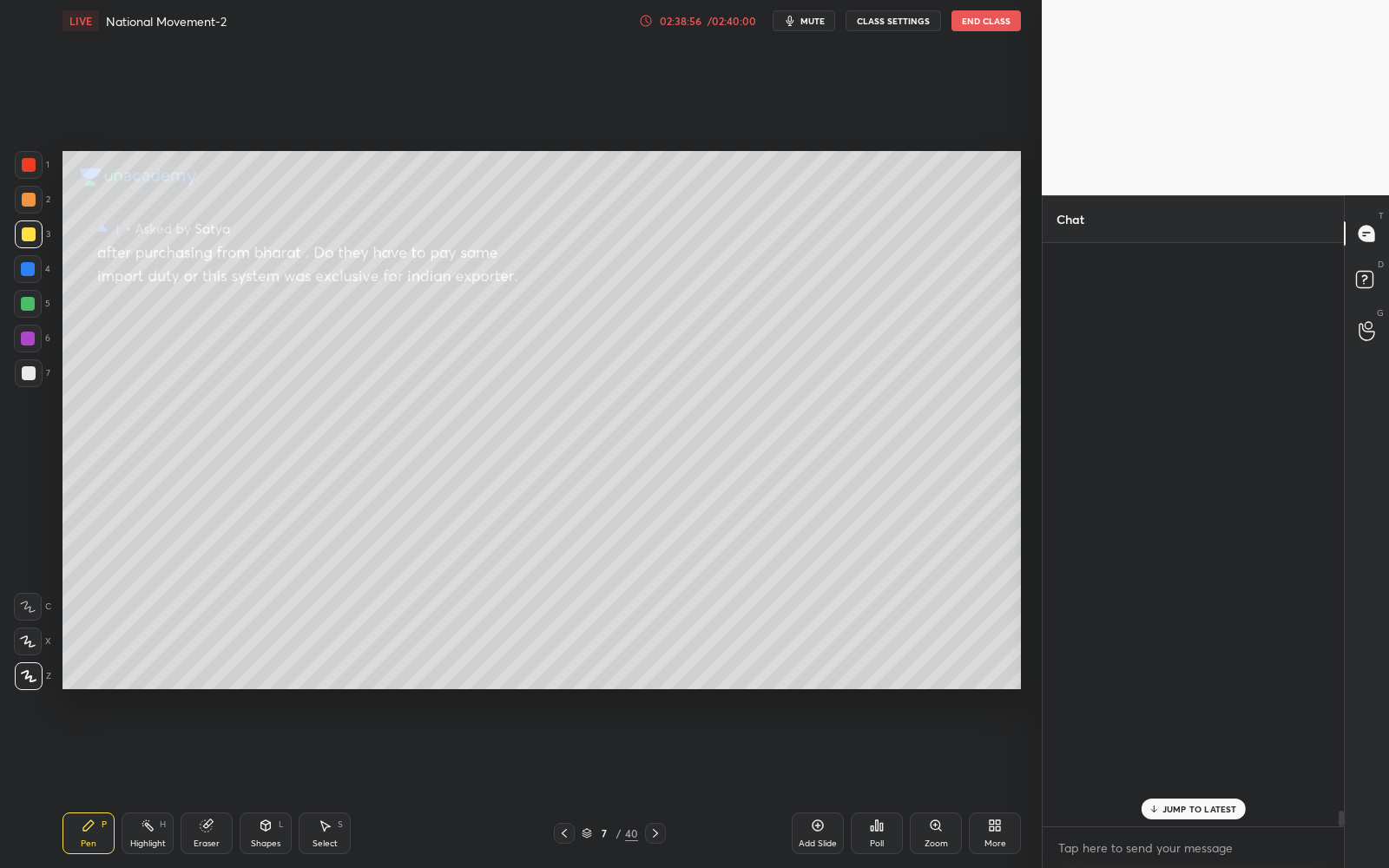 scroll, scrollTop: 20759, scrollLeft: 0, axis: vertical 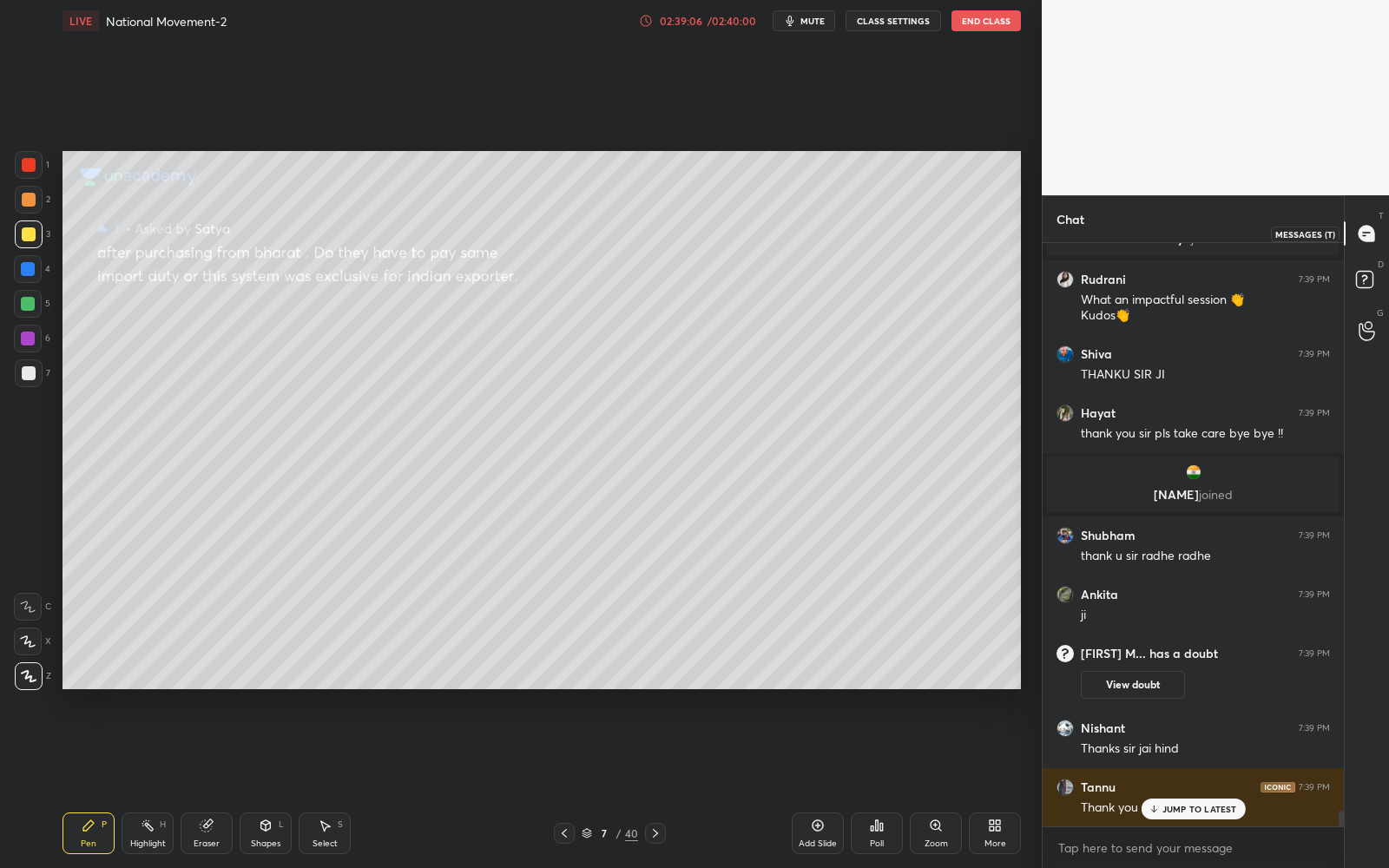click 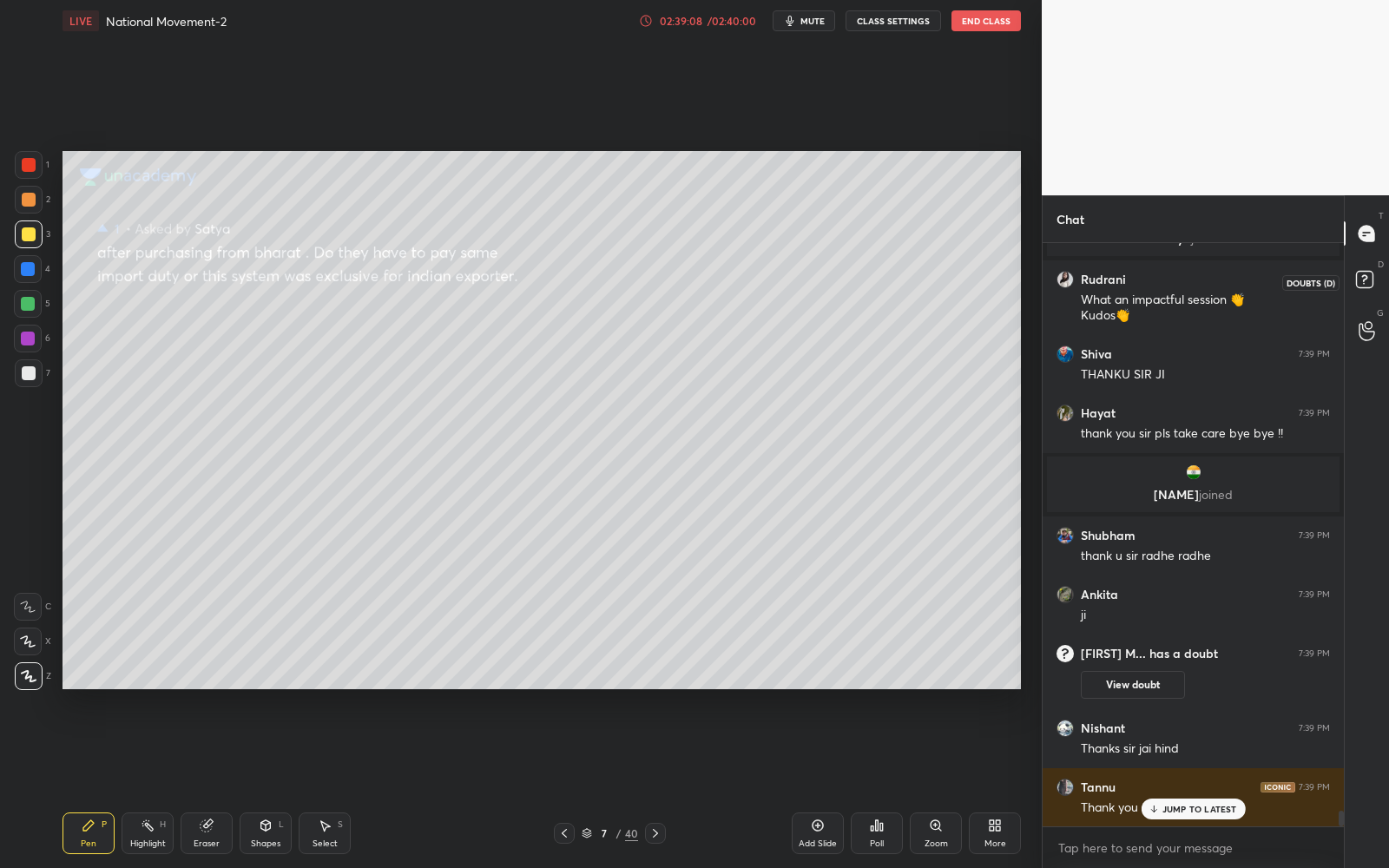 click 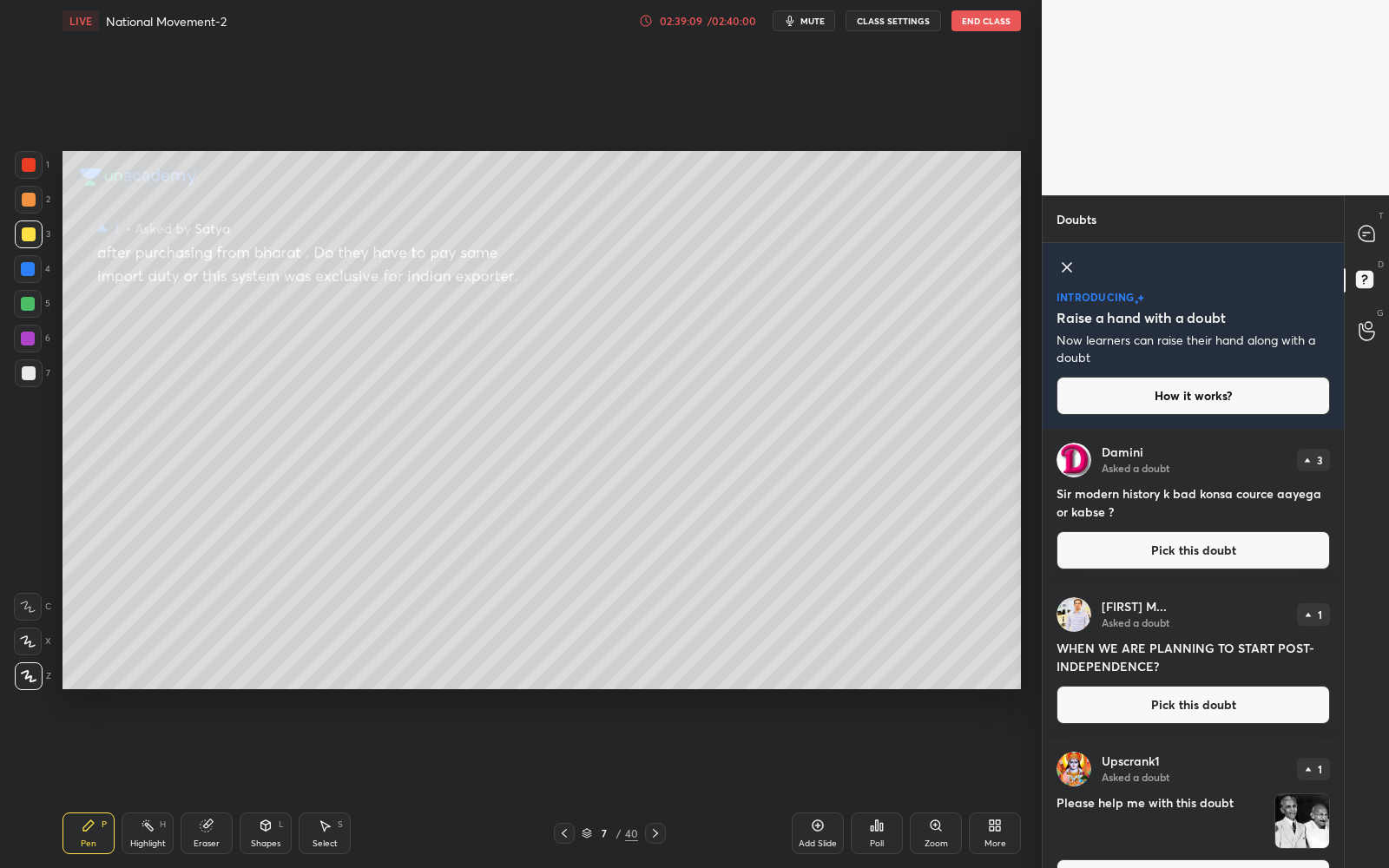scroll, scrollTop: 42, scrollLeft: 0, axis: vertical 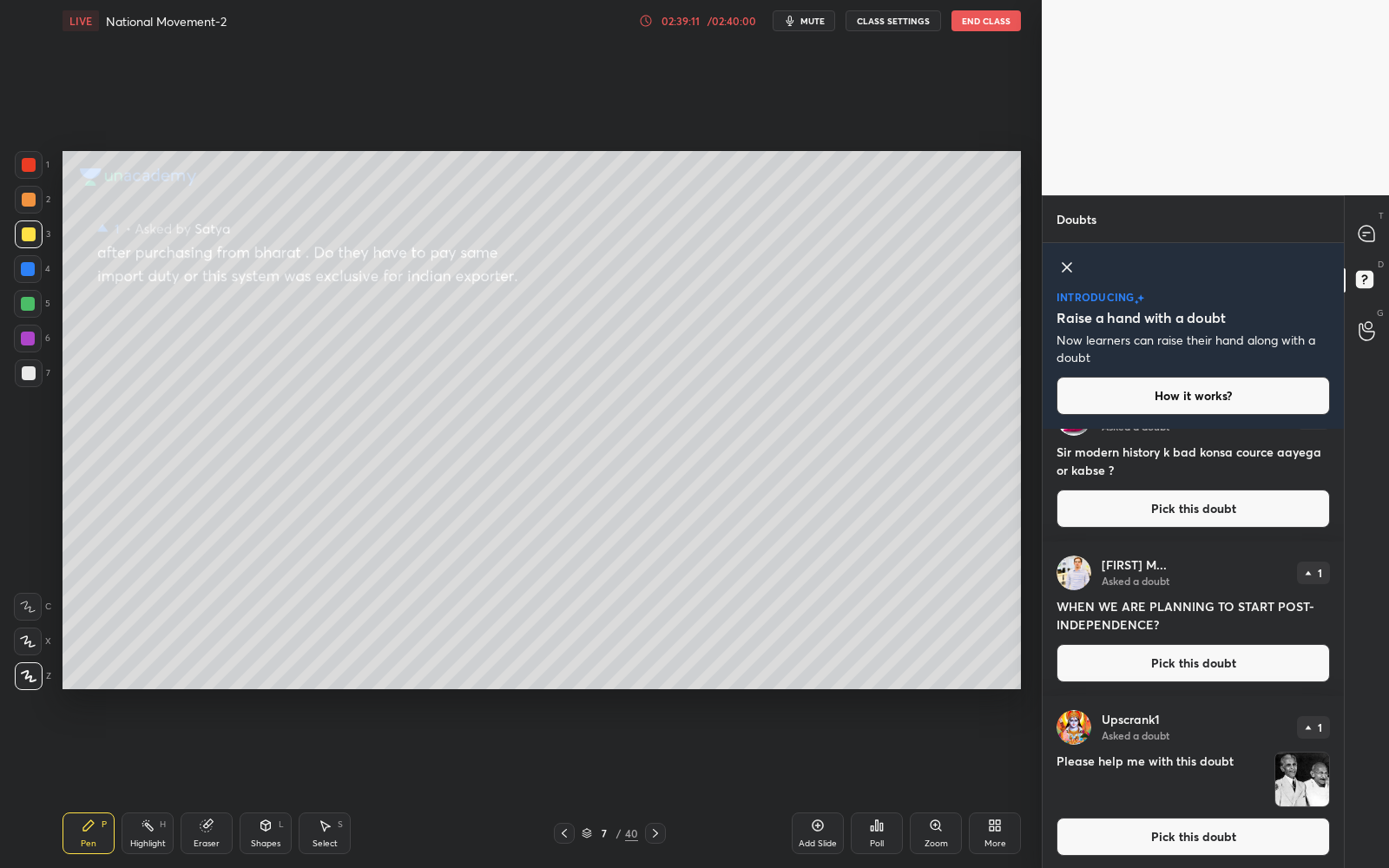 click on "Pick this doubt" at bounding box center (1193, 663) 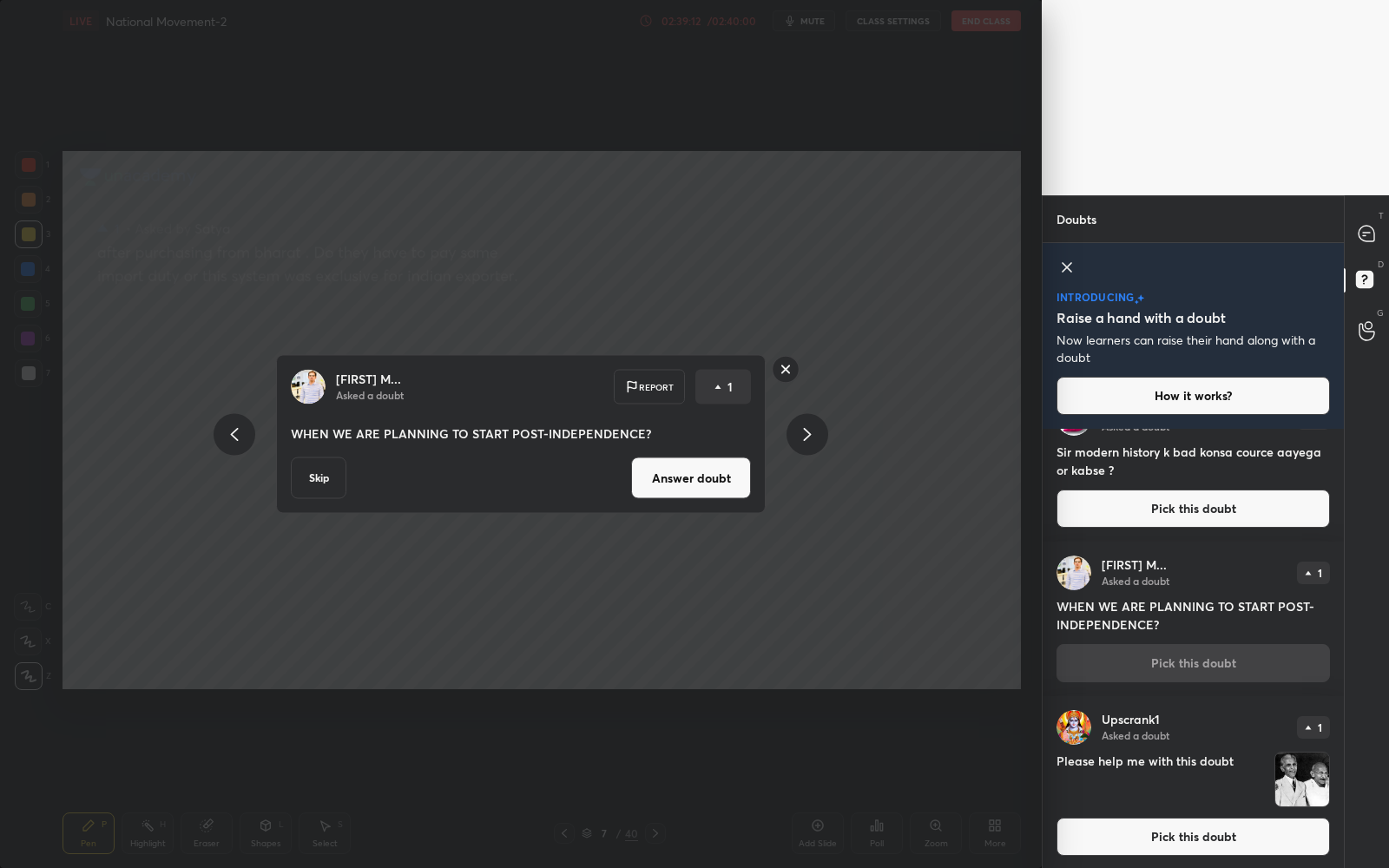 click on "Answer doubt" at bounding box center (691, 478) 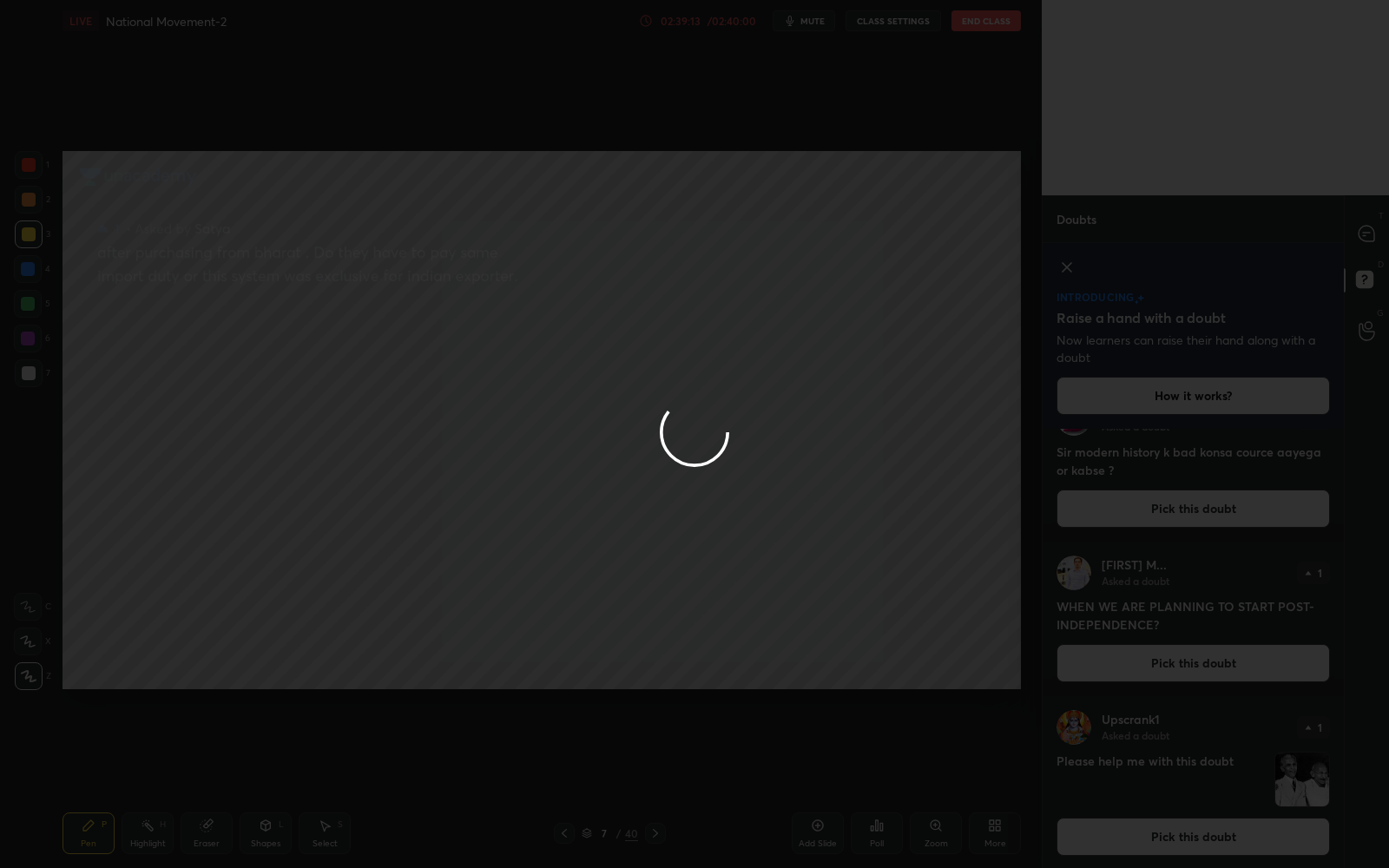 scroll, scrollTop: 0, scrollLeft: 0, axis: both 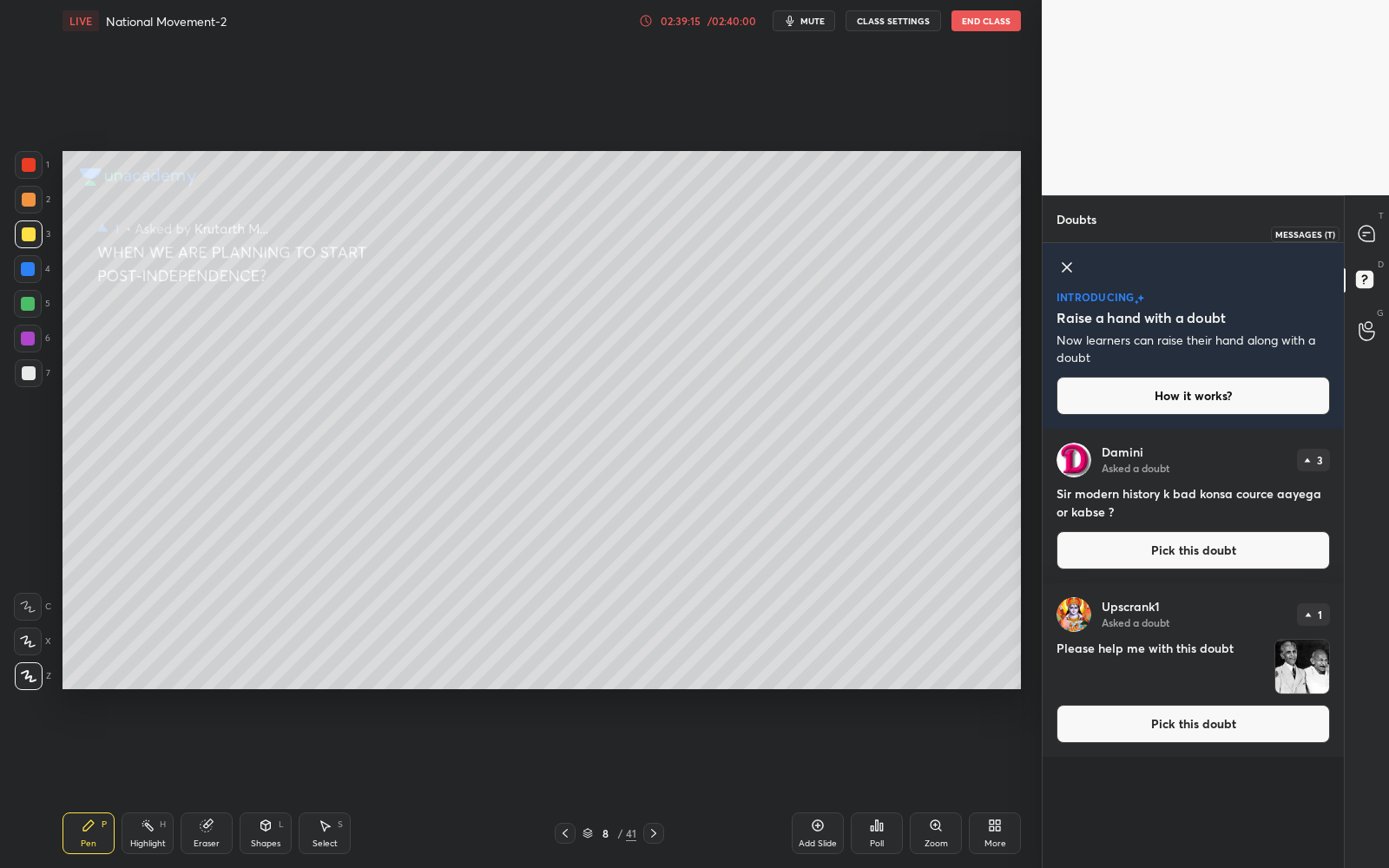click 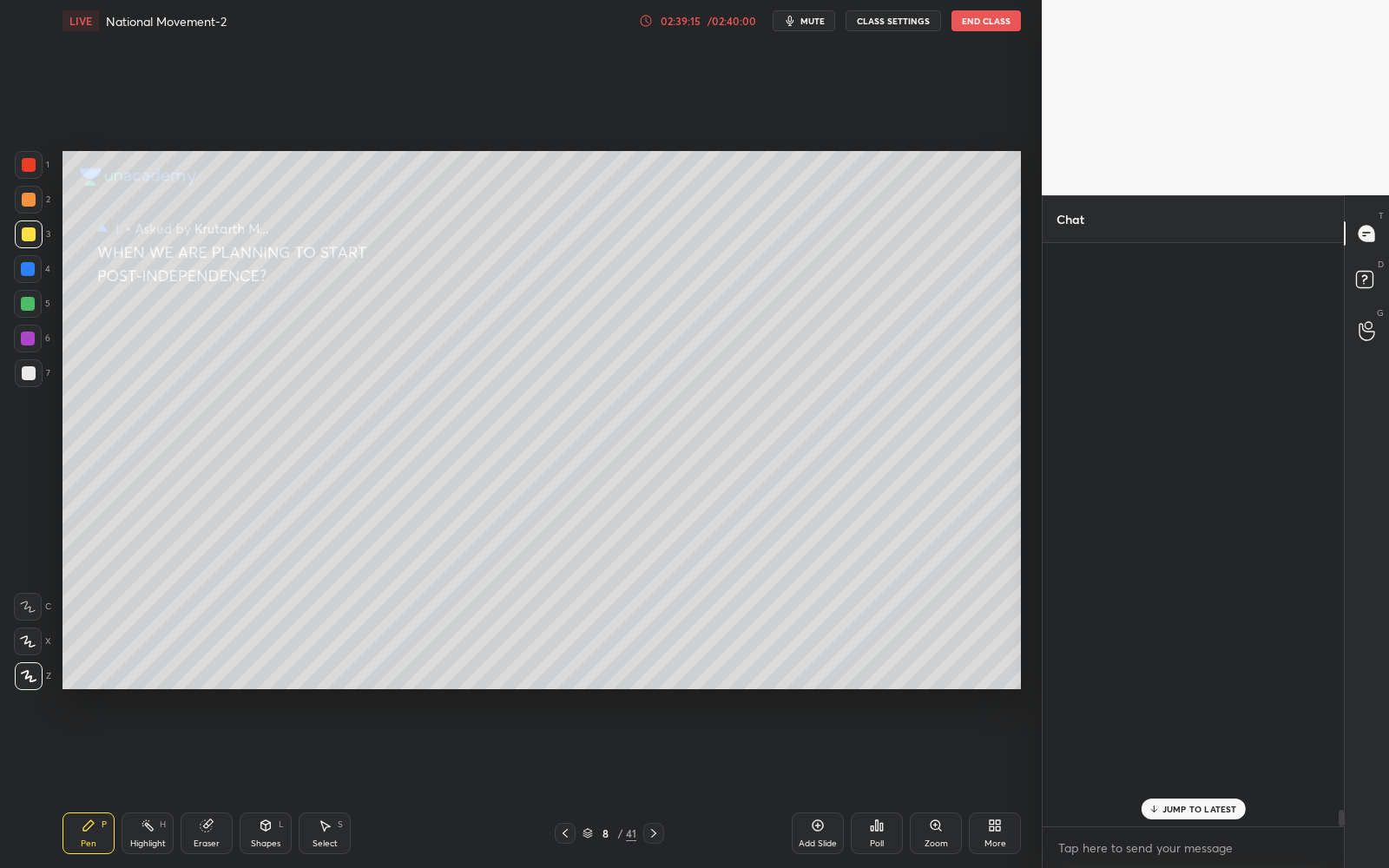 scroll, scrollTop: 20729, scrollLeft: 0, axis: vertical 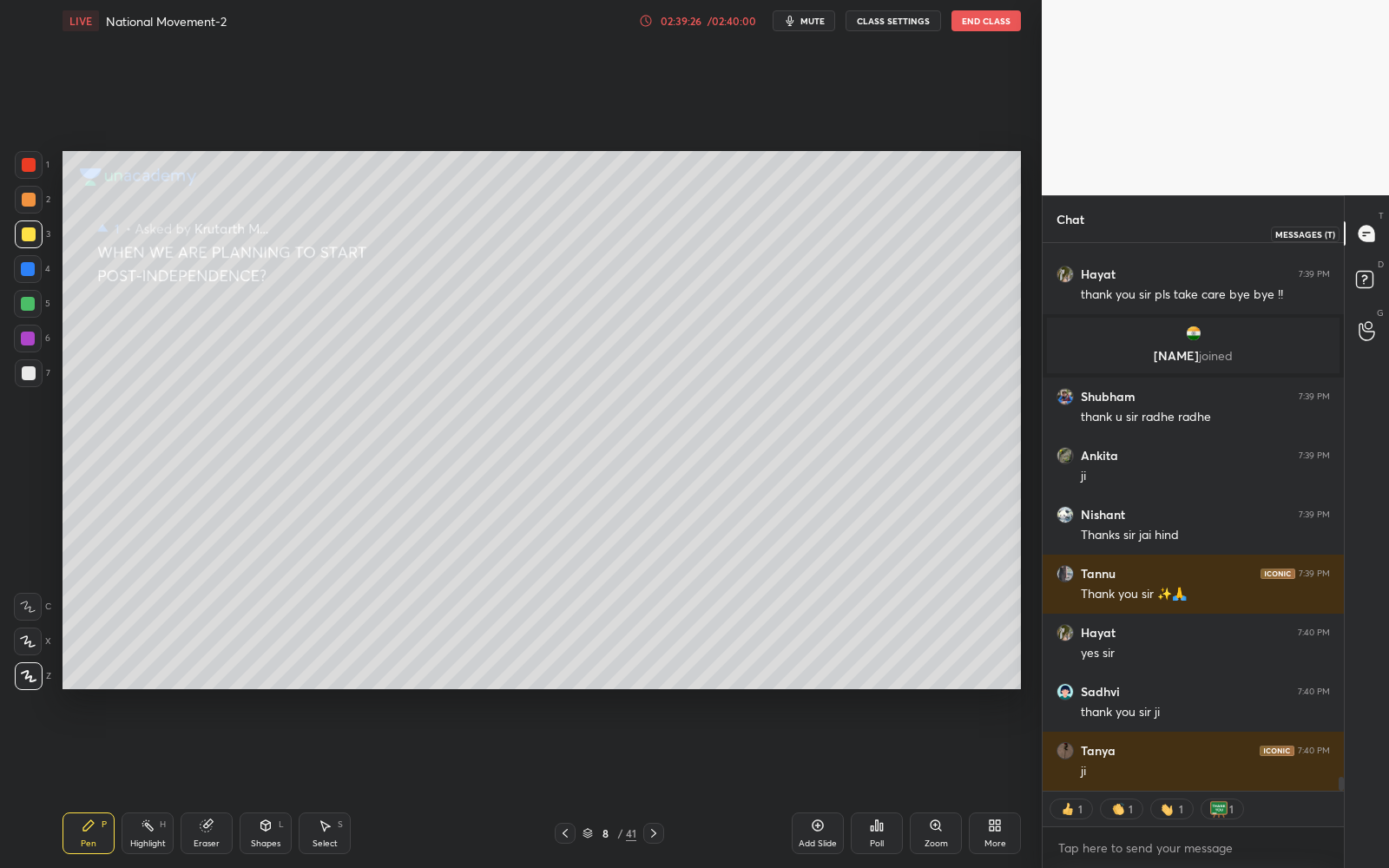click 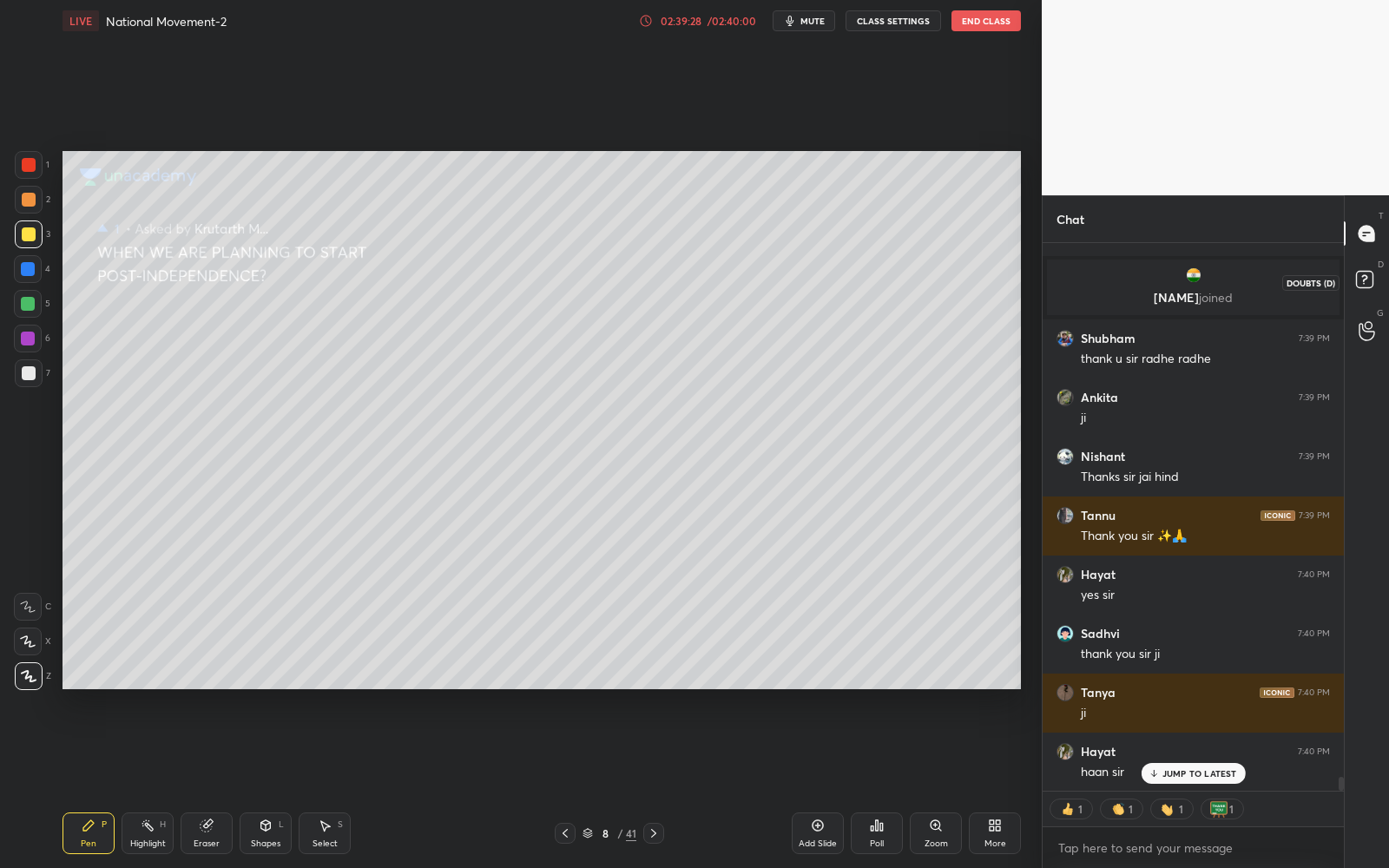 click 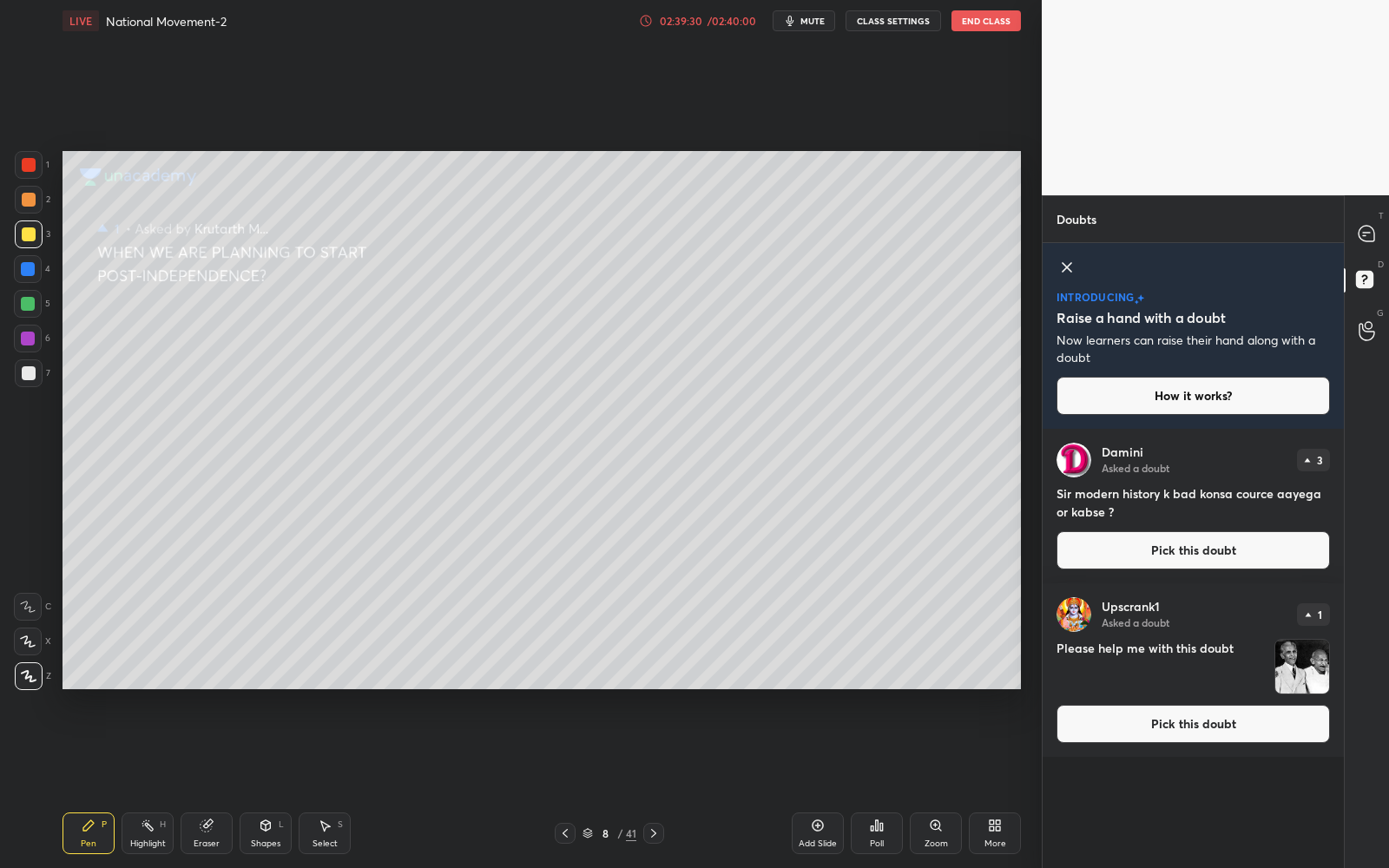 click on "Pick this doubt" at bounding box center (1193, 550) 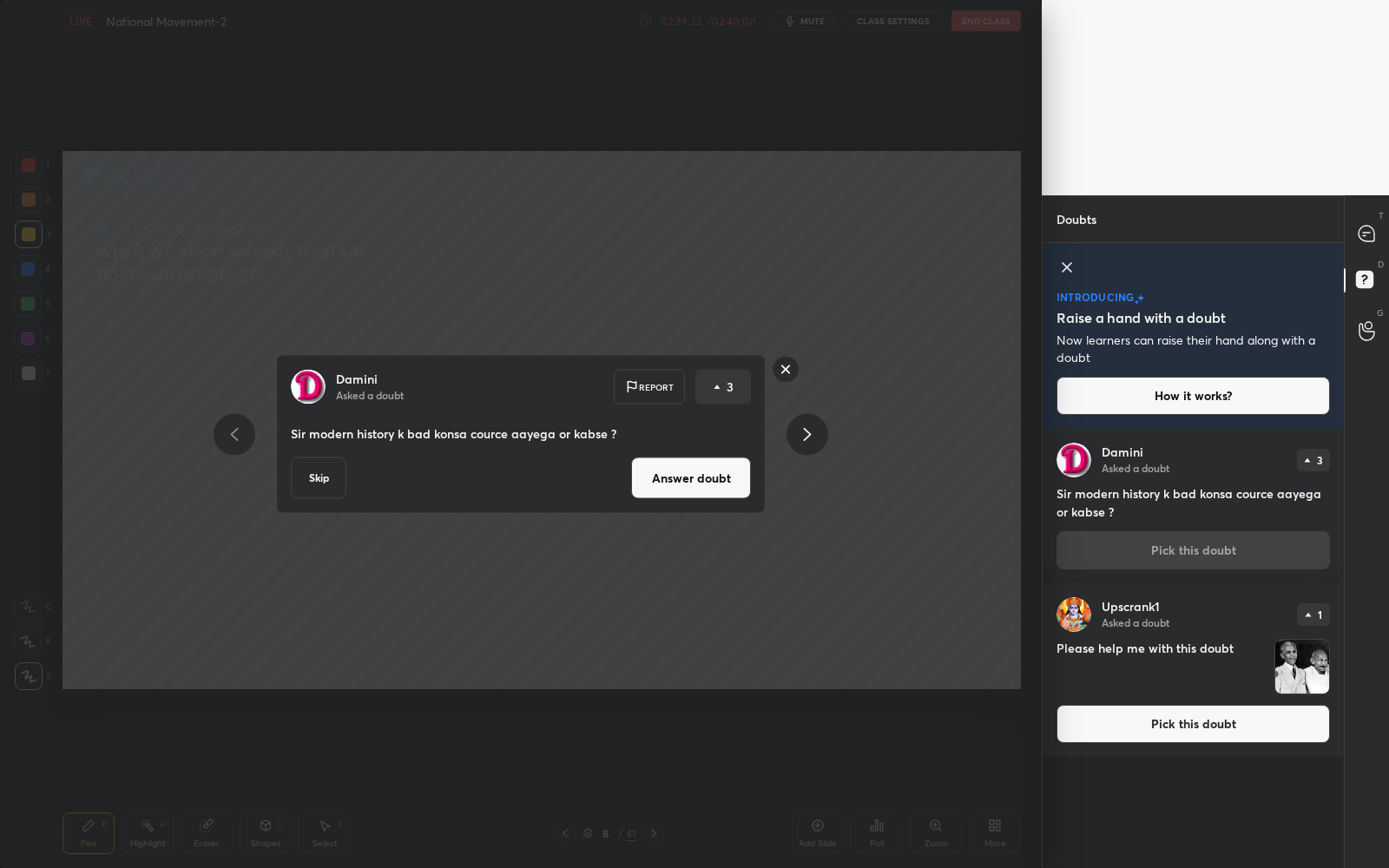 click on "Answer doubt" at bounding box center [691, 478] 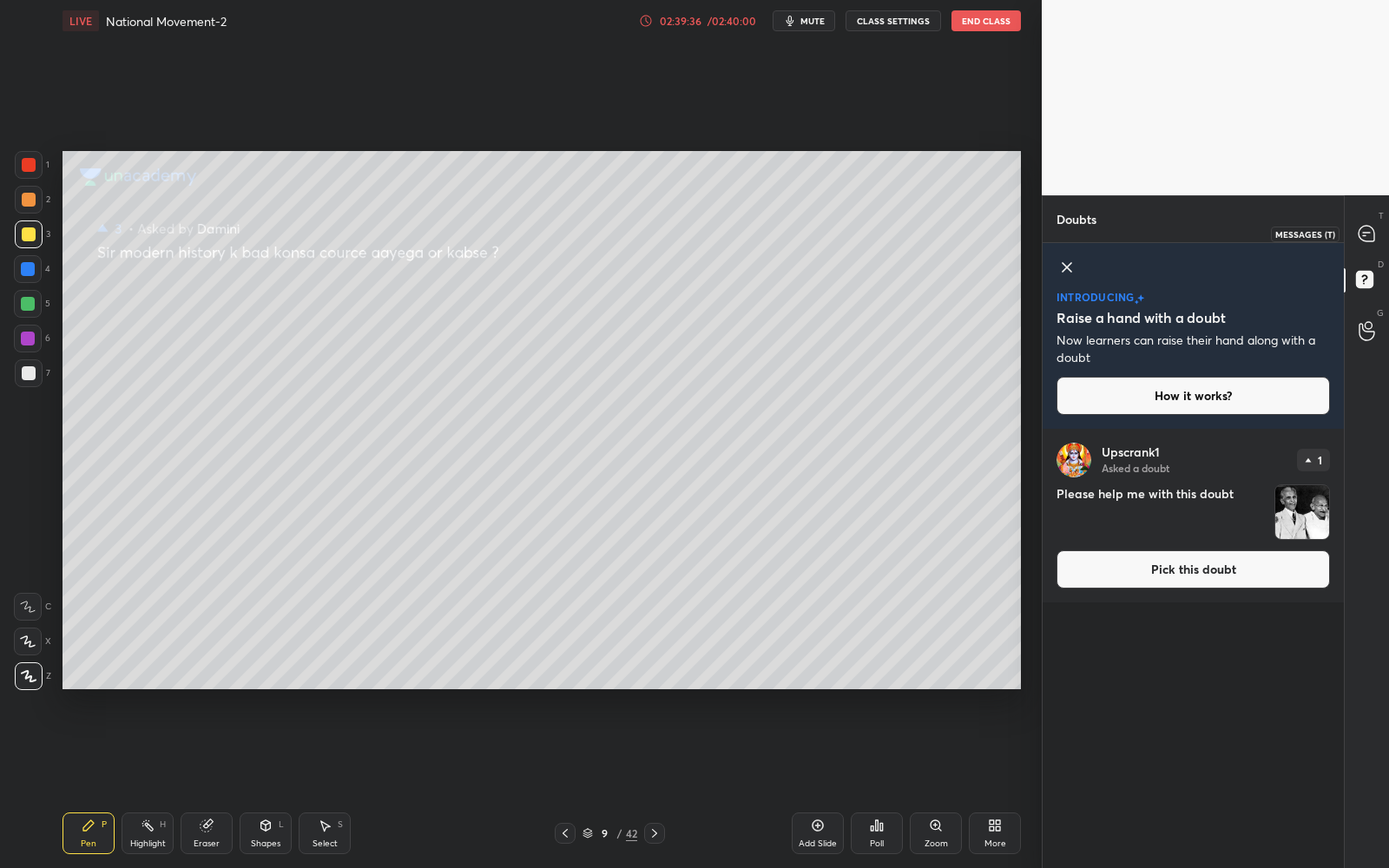 click 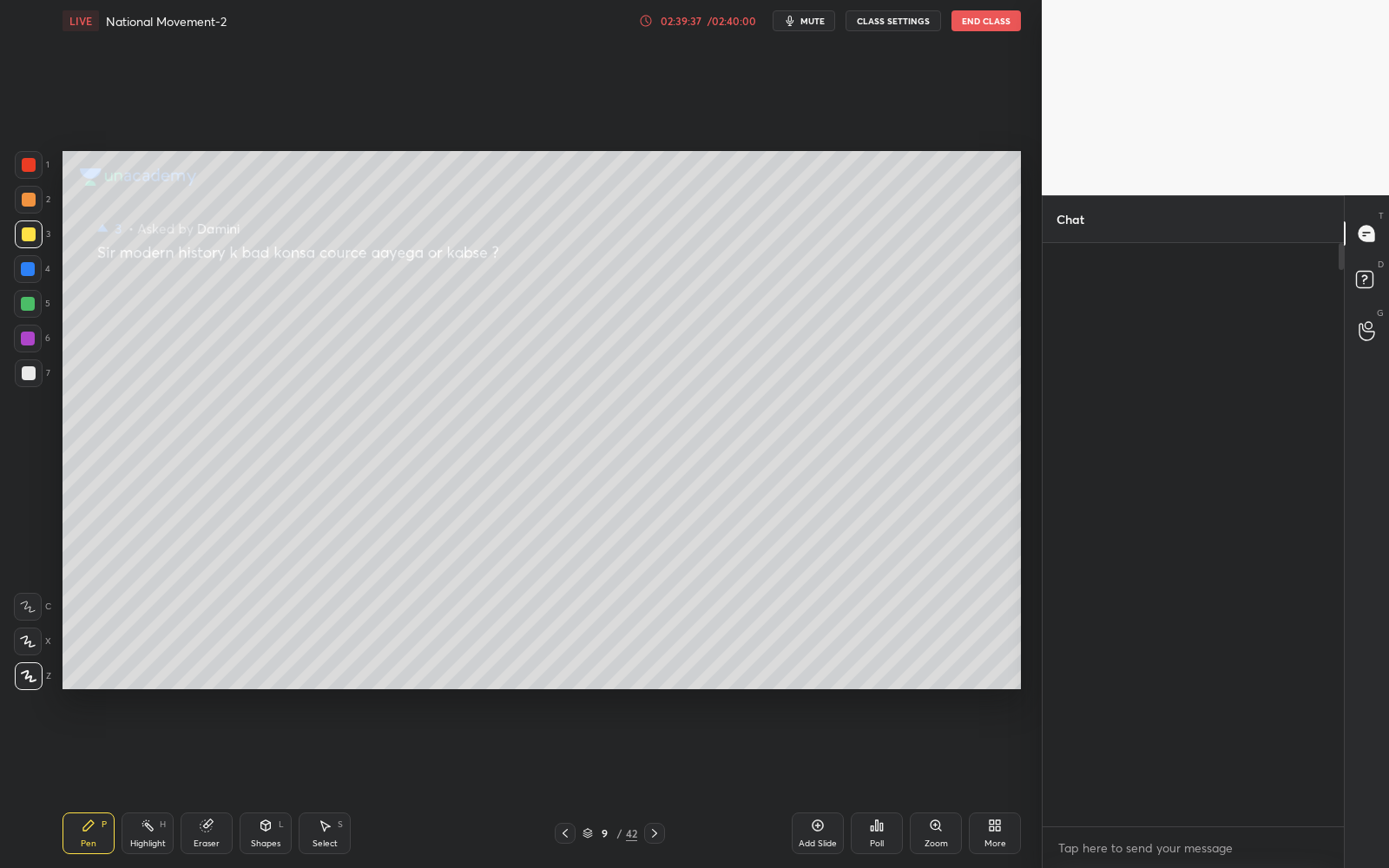 scroll, scrollTop: 21039, scrollLeft: 0, axis: vertical 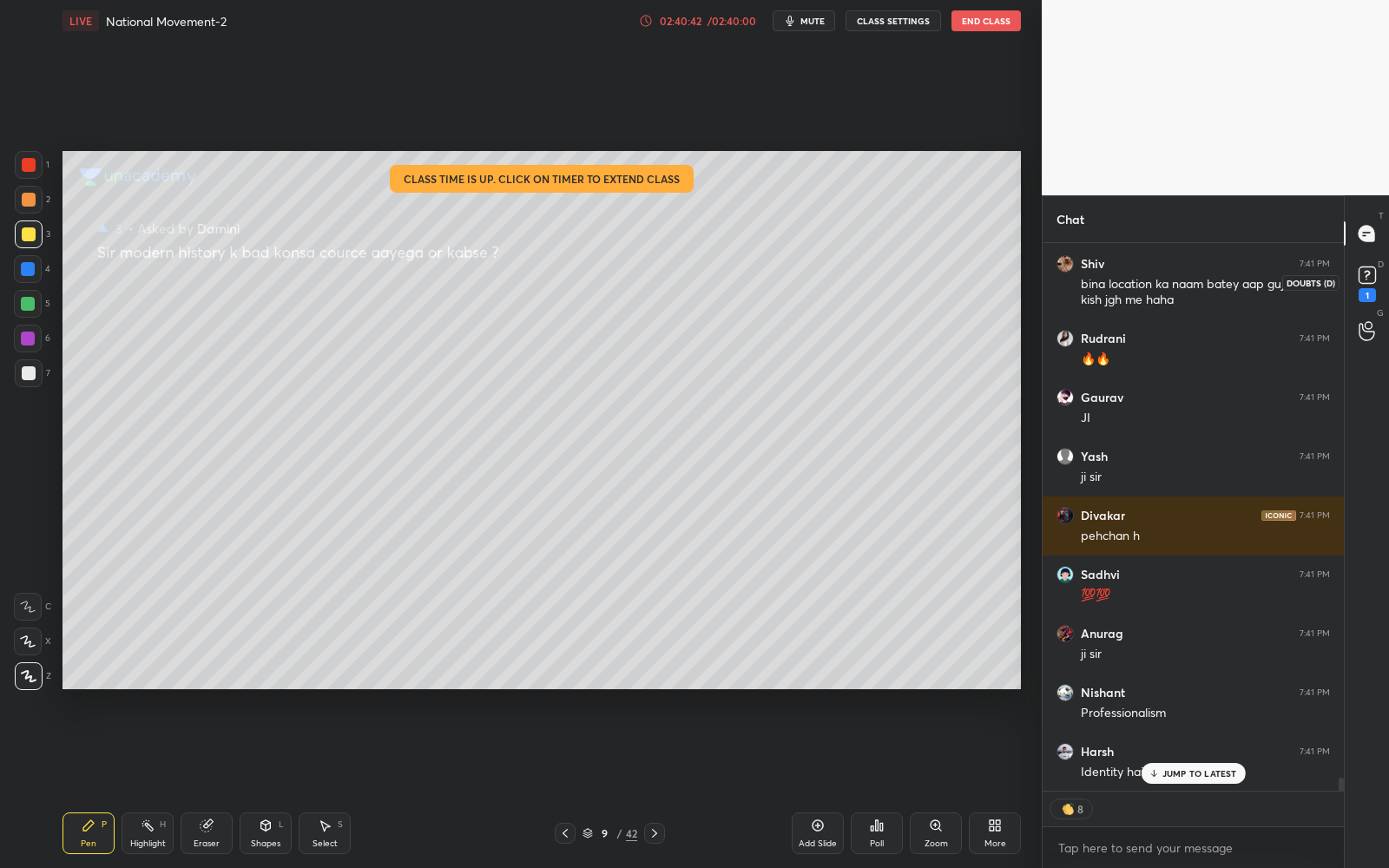 click 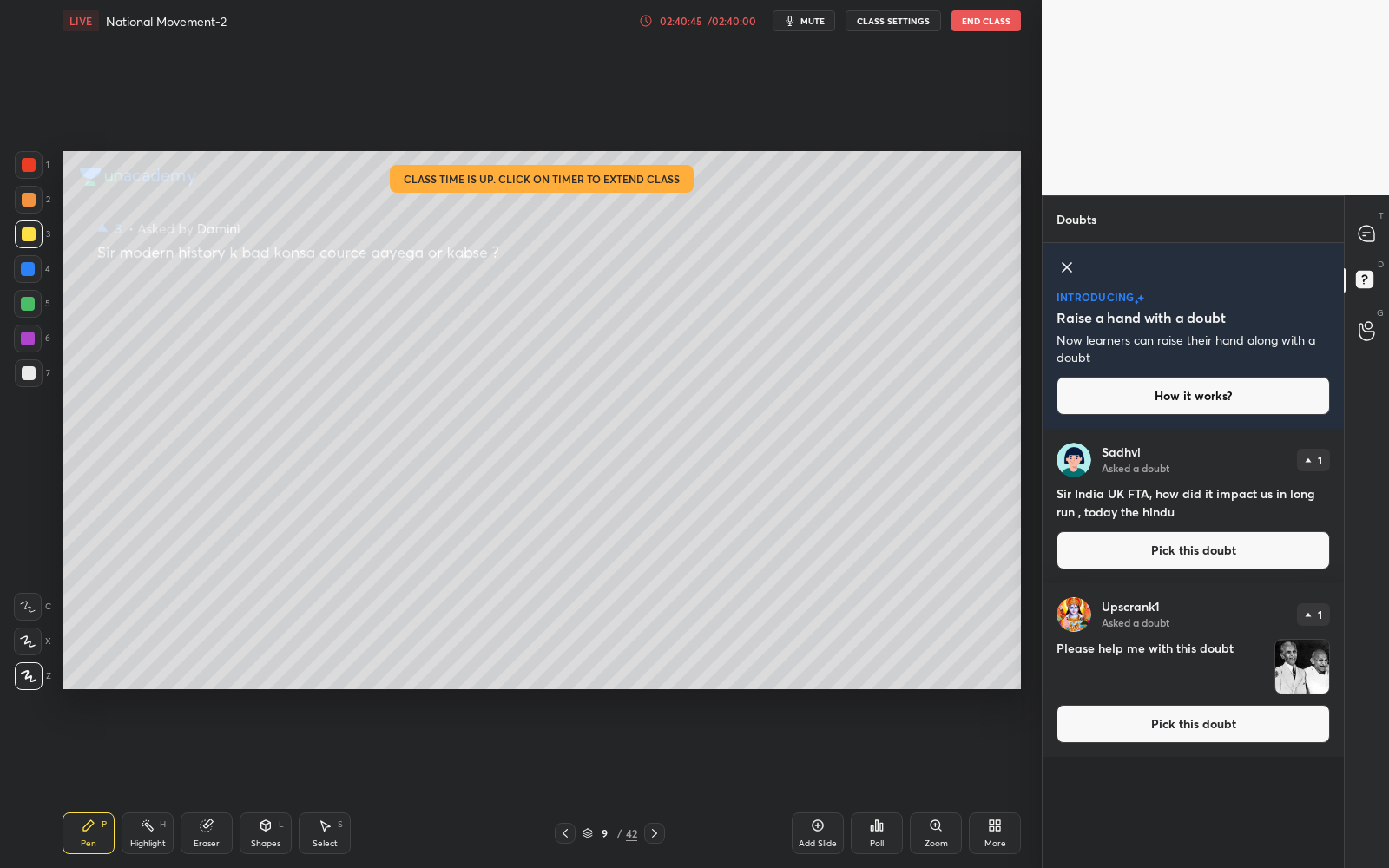click on "Pick this doubt" at bounding box center [1193, 550] 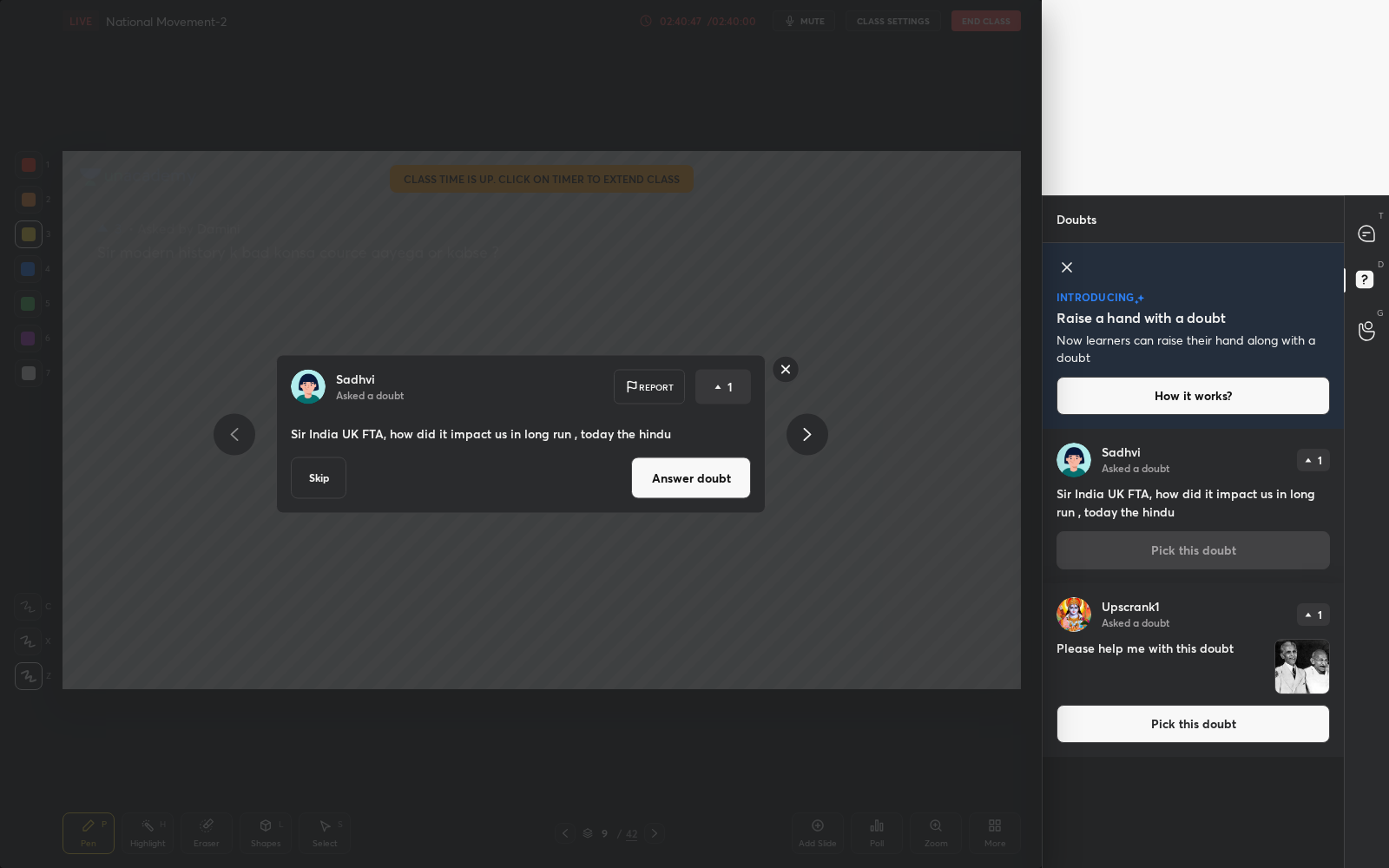click on "Answer doubt" at bounding box center [691, 478] 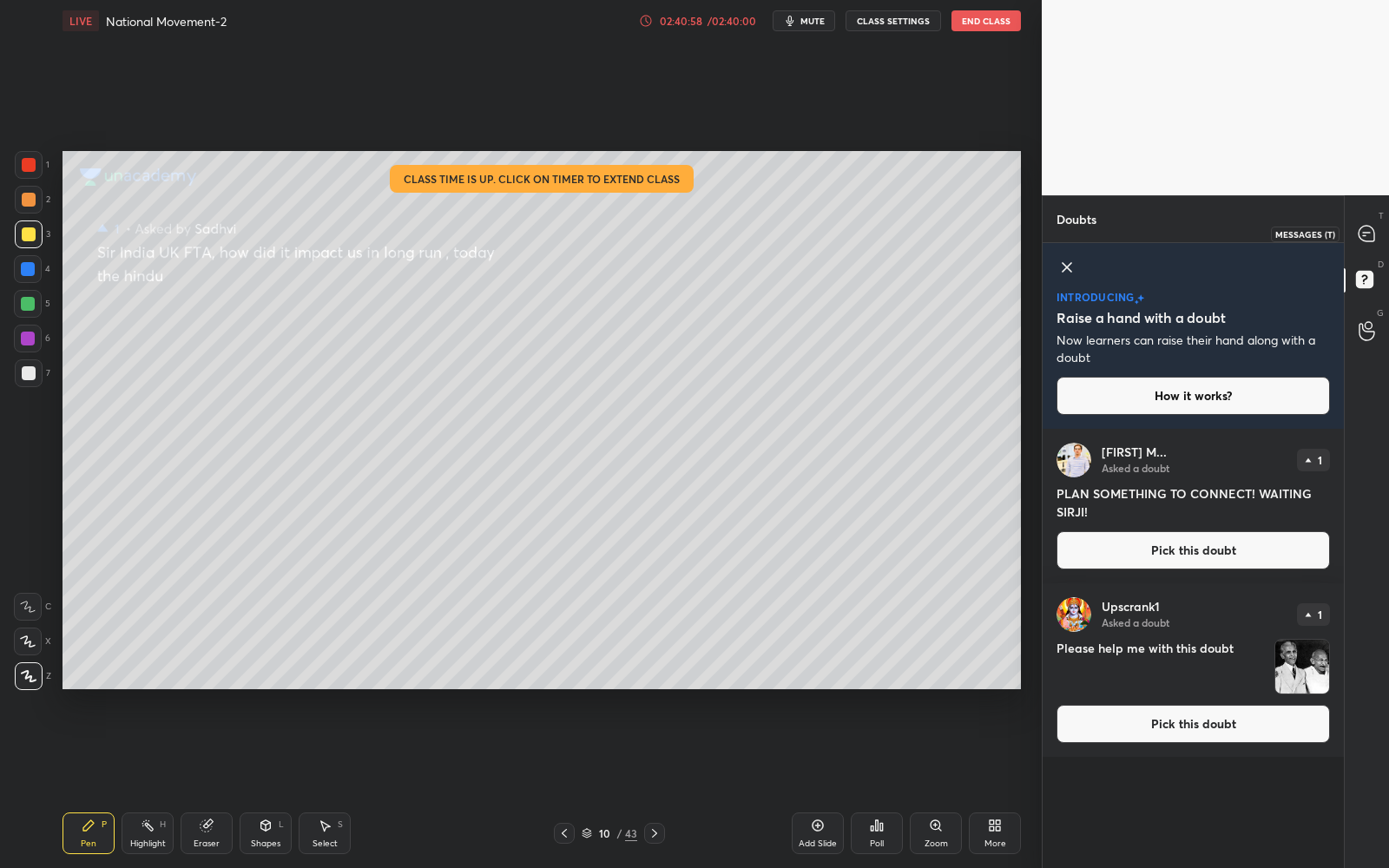 click at bounding box center [1367, 233] 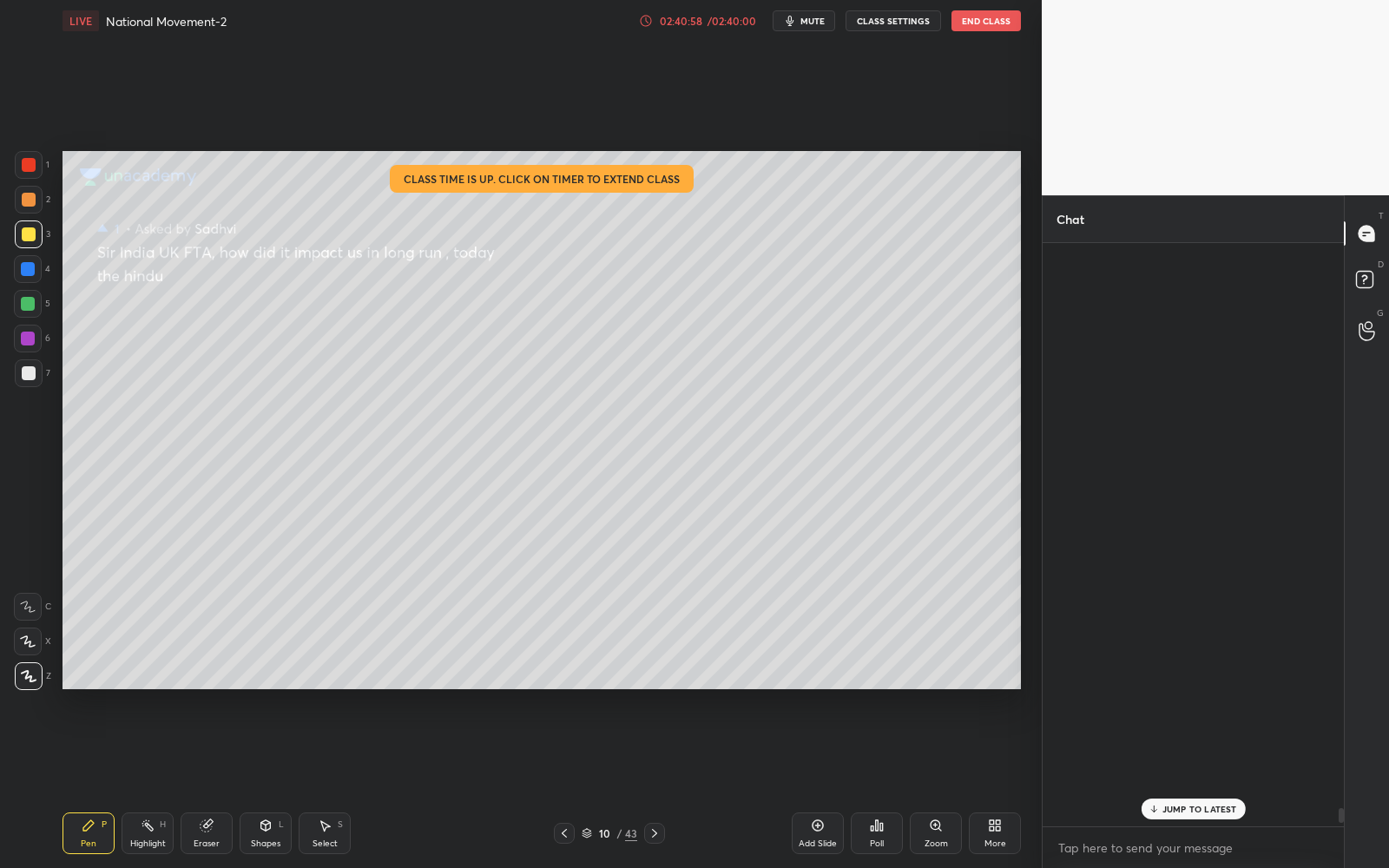 scroll, scrollTop: 23425, scrollLeft: 0, axis: vertical 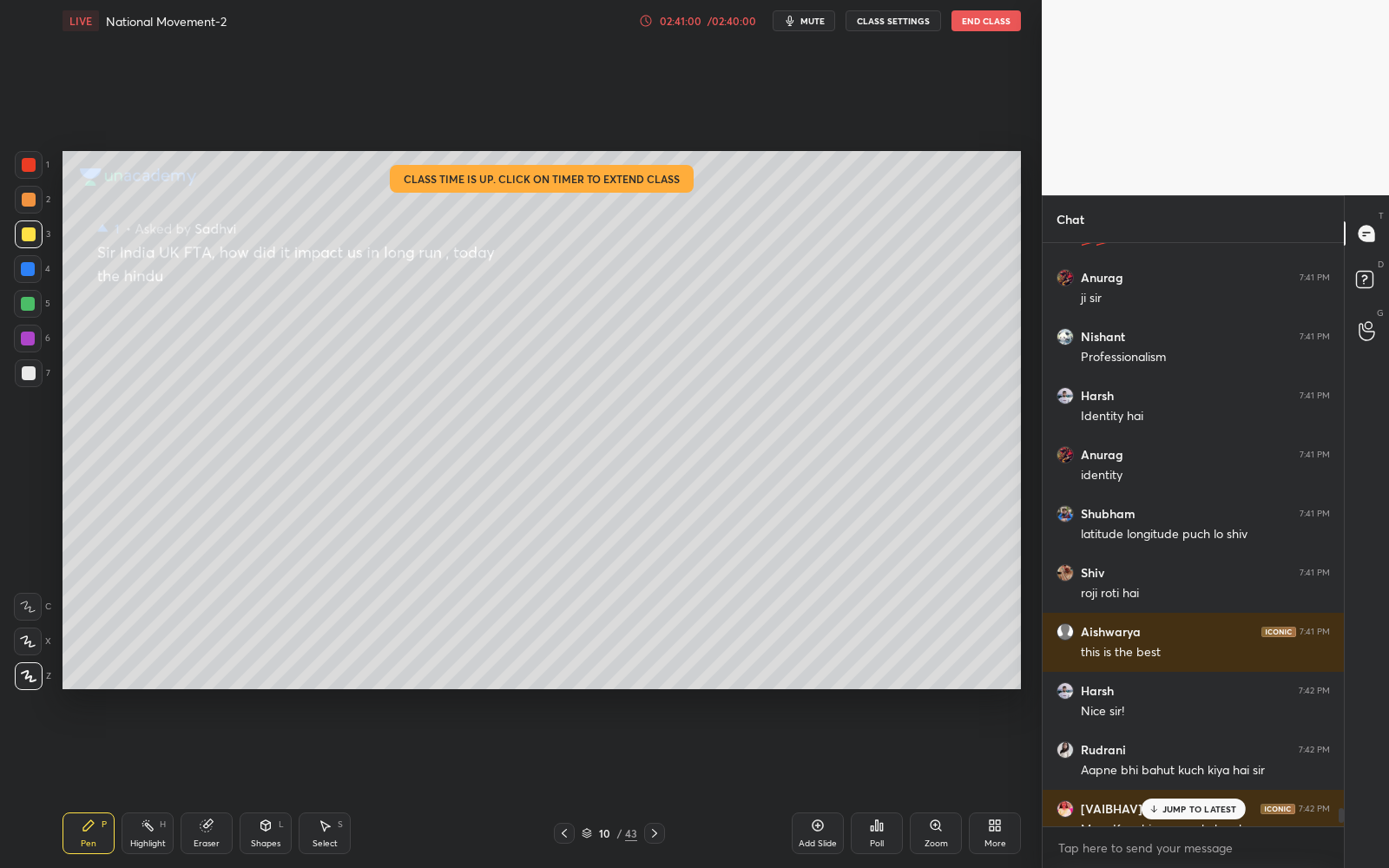 click on "JUMP TO LATEST" at bounding box center [1200, 809] 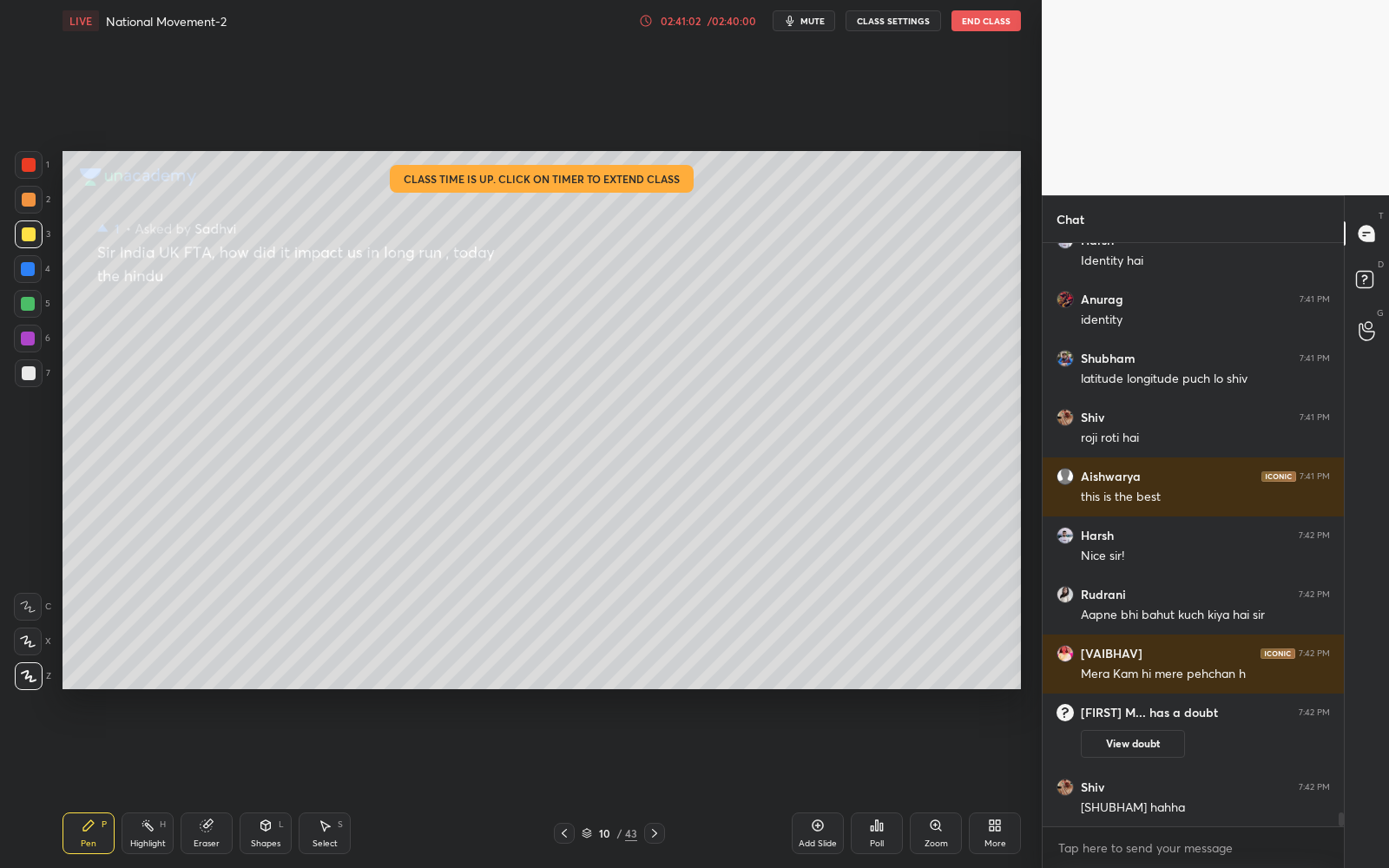 click 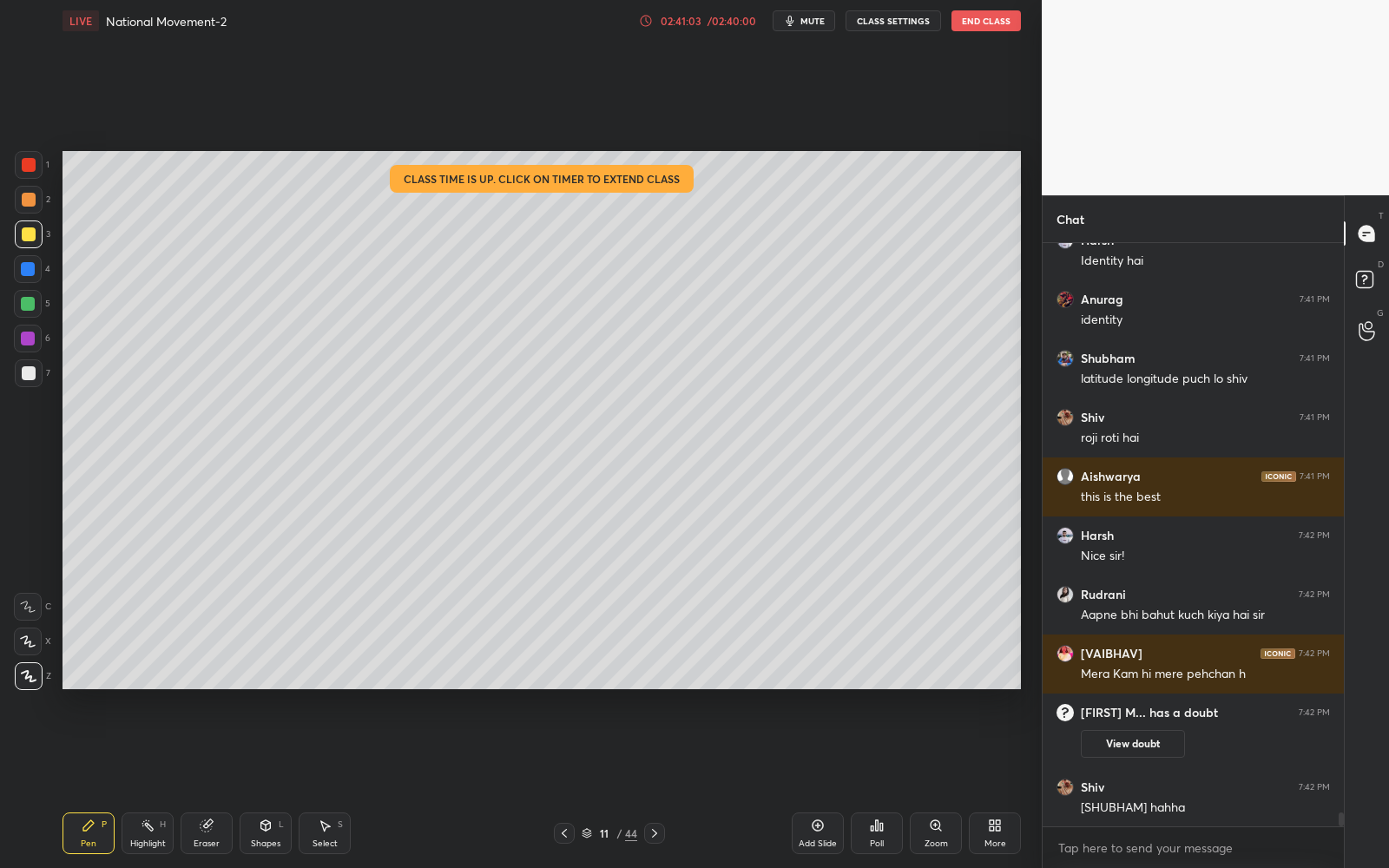 scroll, scrollTop: 542, scrollLeft: 297, axis: both 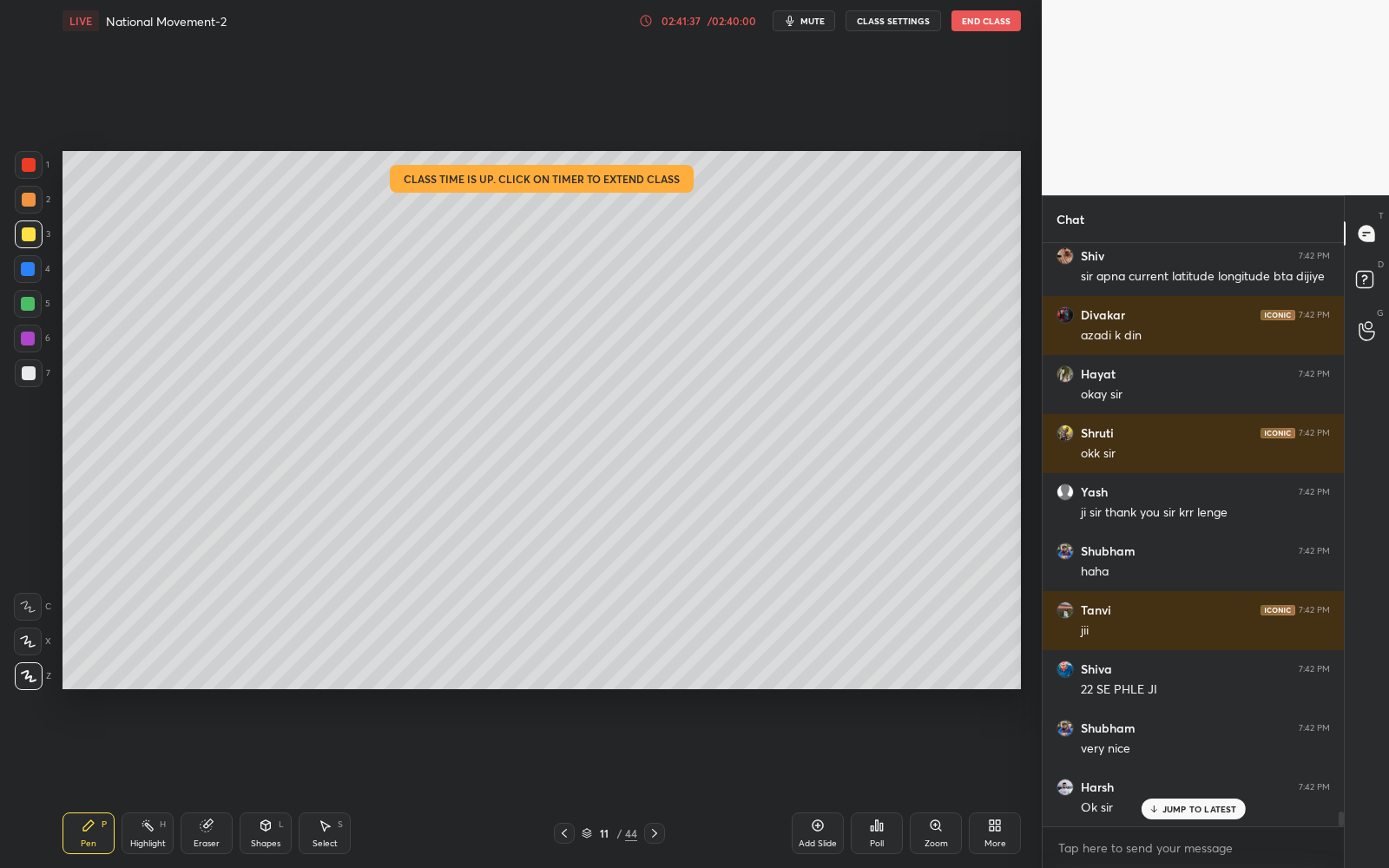 click at bounding box center (29, 373) 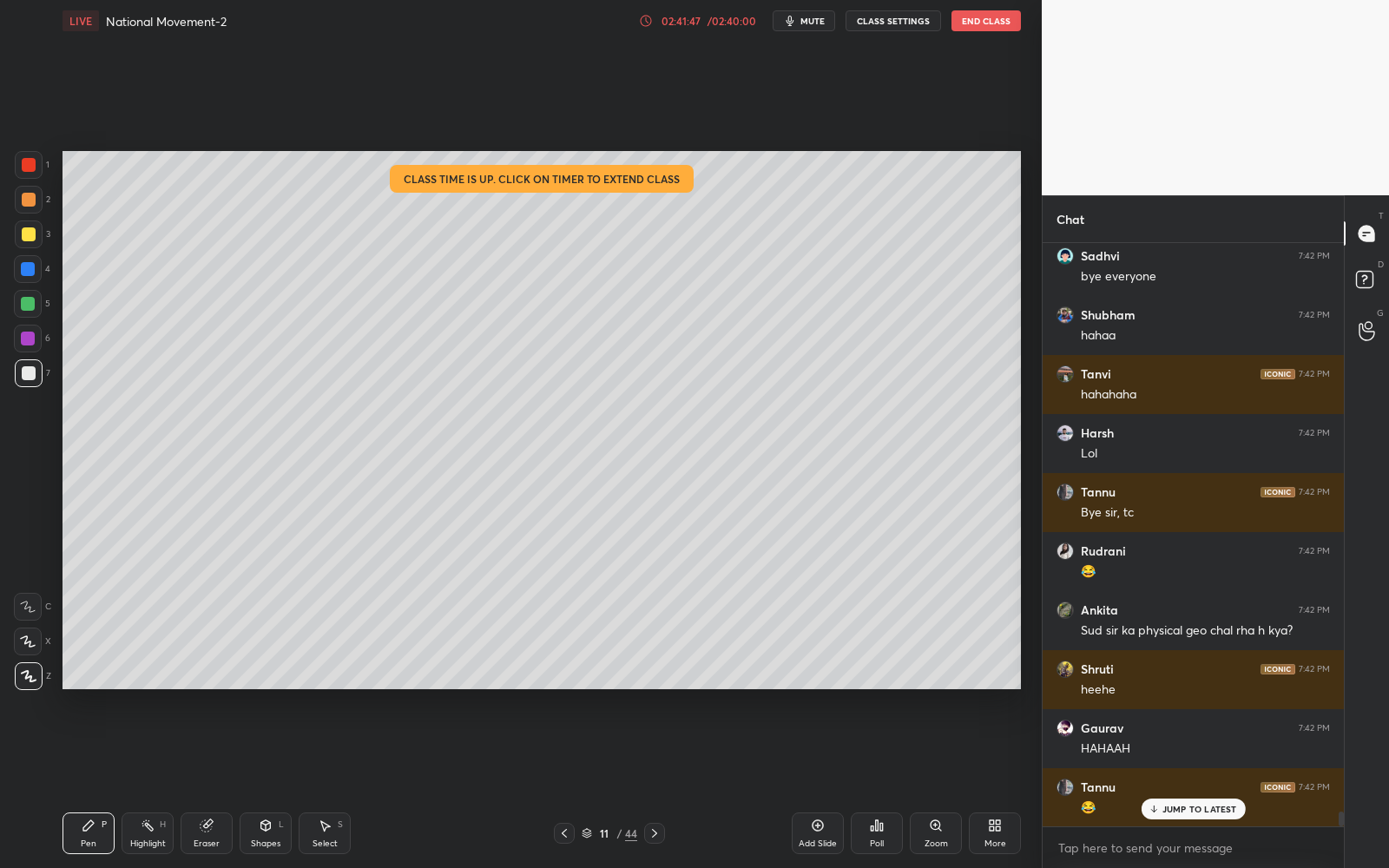scroll, scrollTop: 23100, scrollLeft: 0, axis: vertical 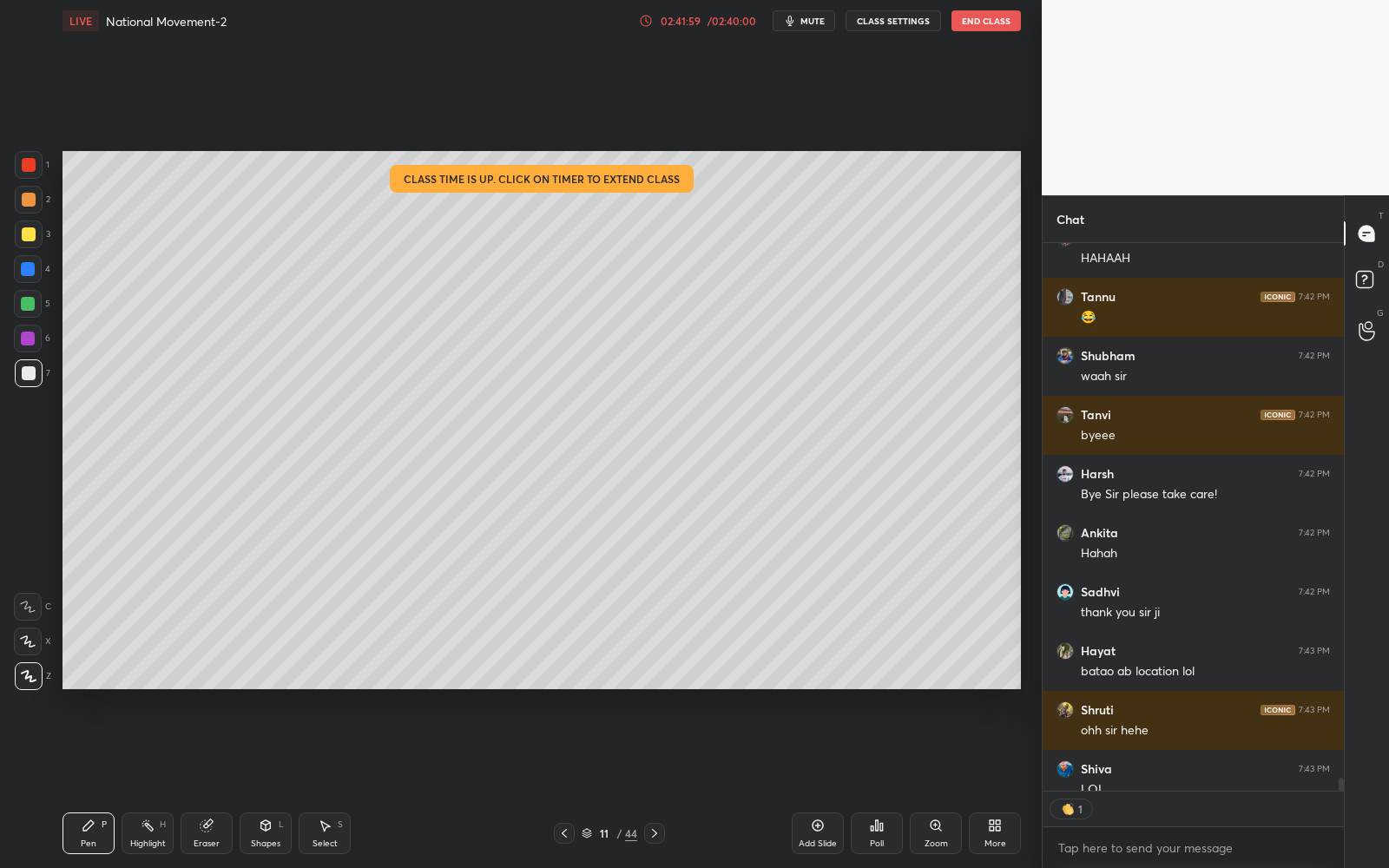 type on "x" 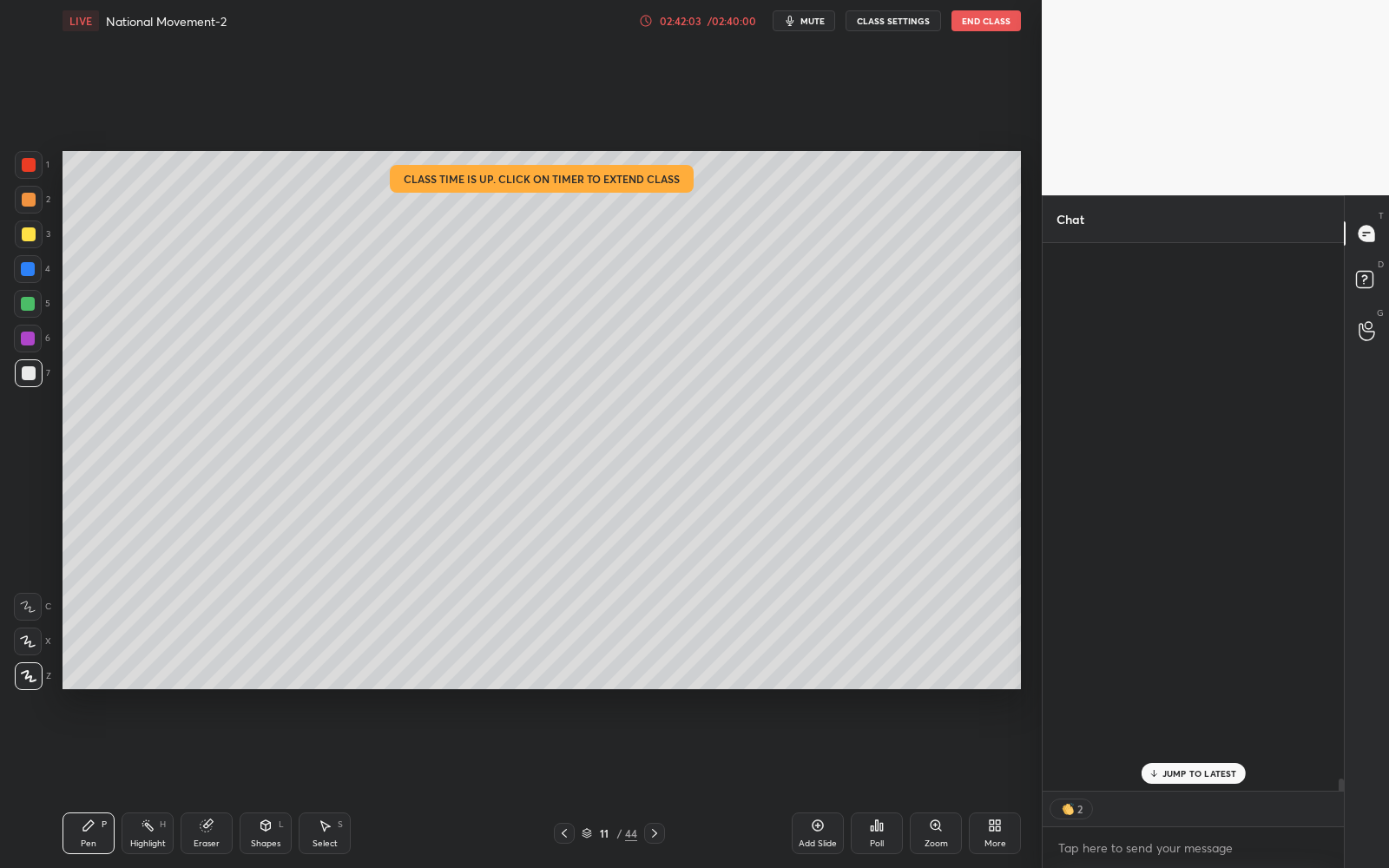scroll, scrollTop: 0, scrollLeft: 0, axis: both 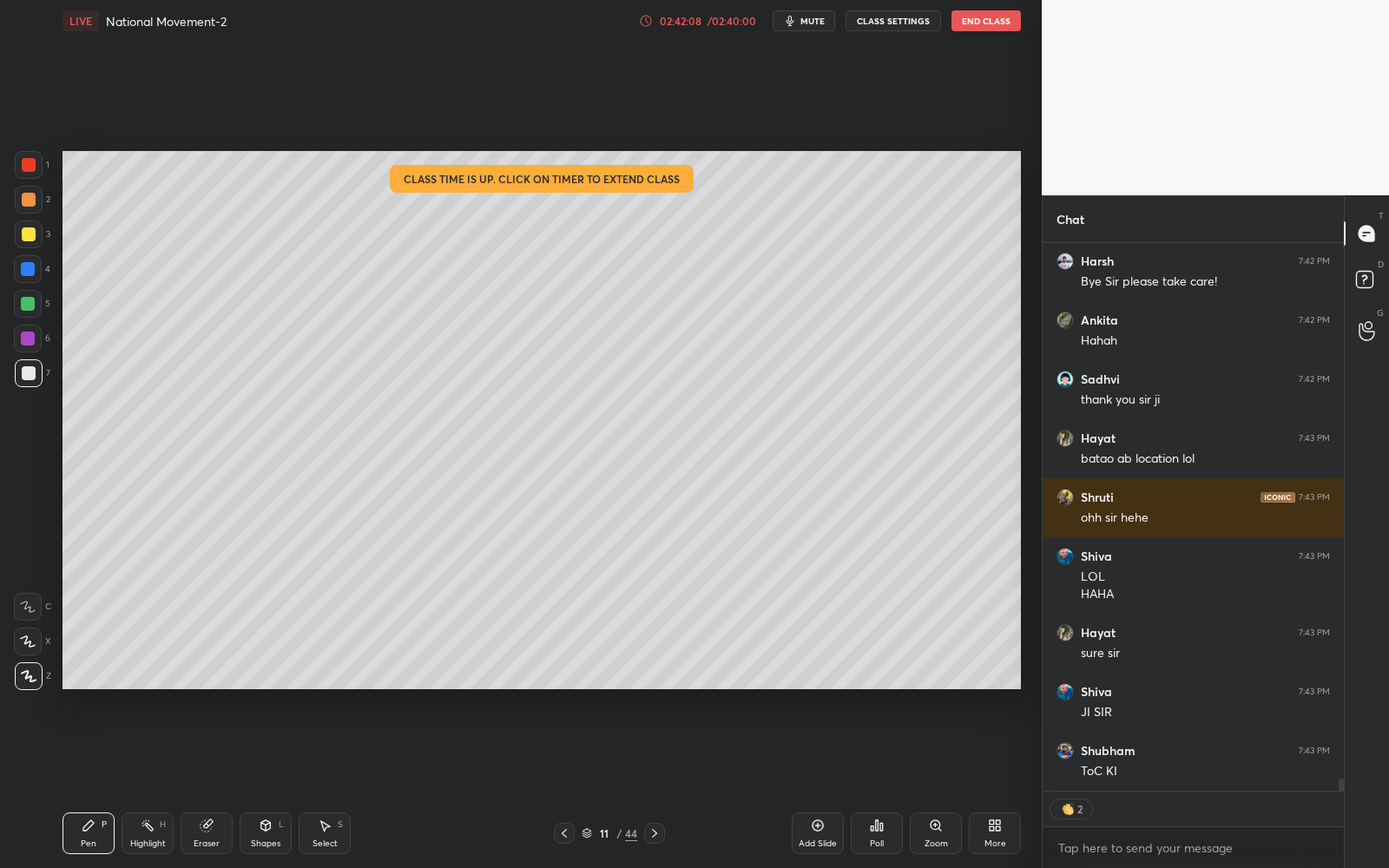 click on "End Class" at bounding box center [986, 21] 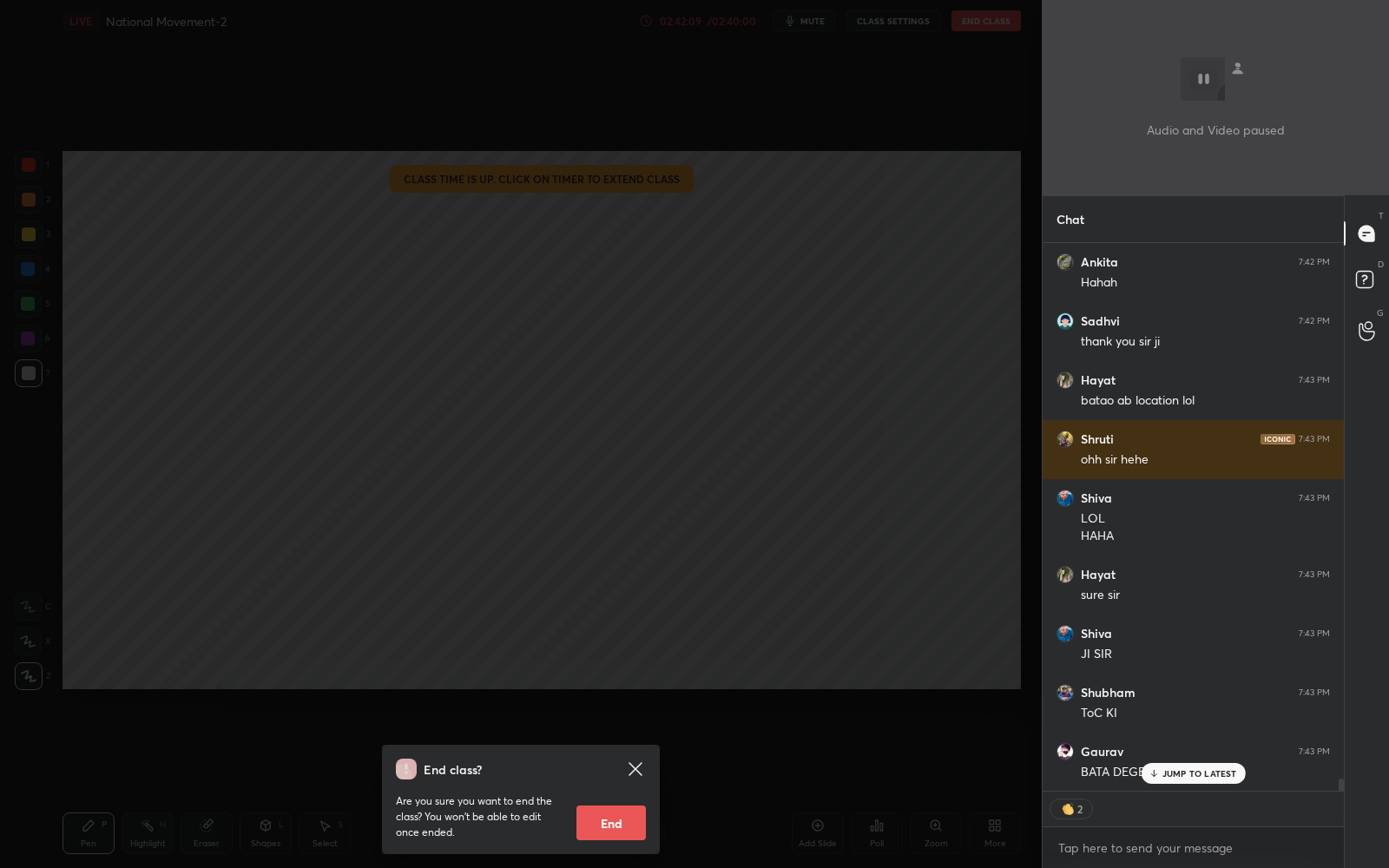 scroll, scrollTop: 23862, scrollLeft: 0, axis: vertical 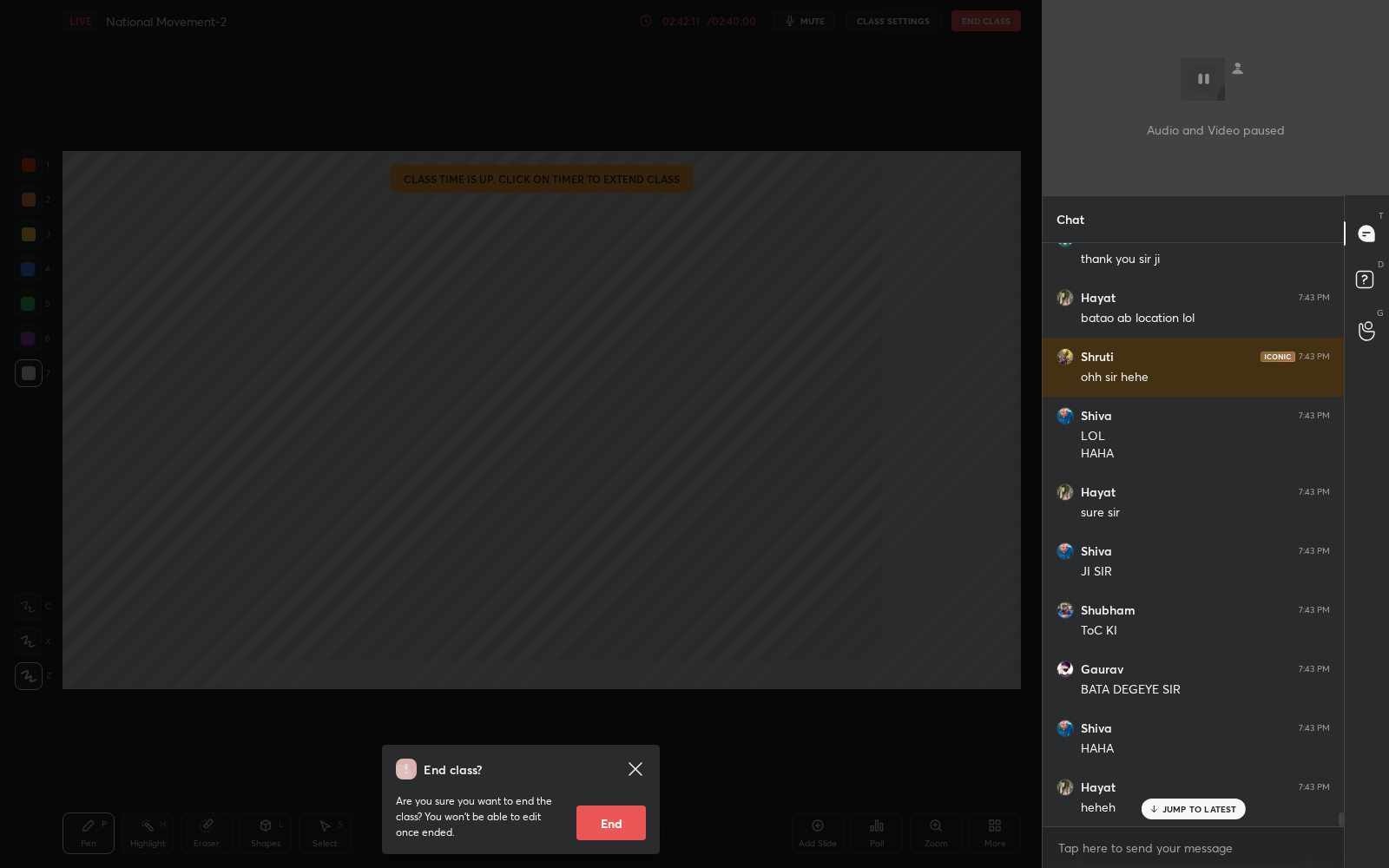 click 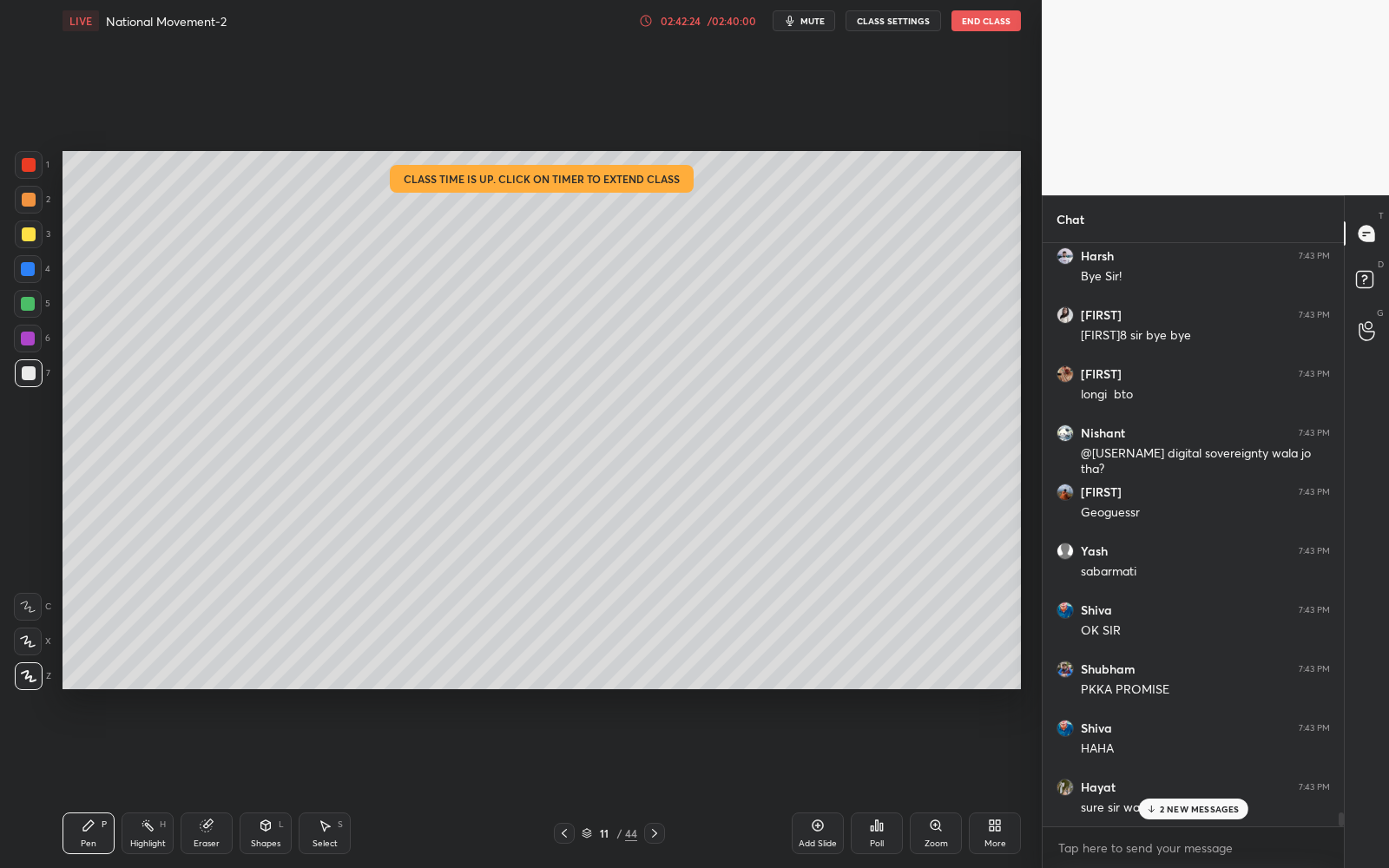 scroll, scrollTop: 24652, scrollLeft: 0, axis: vertical 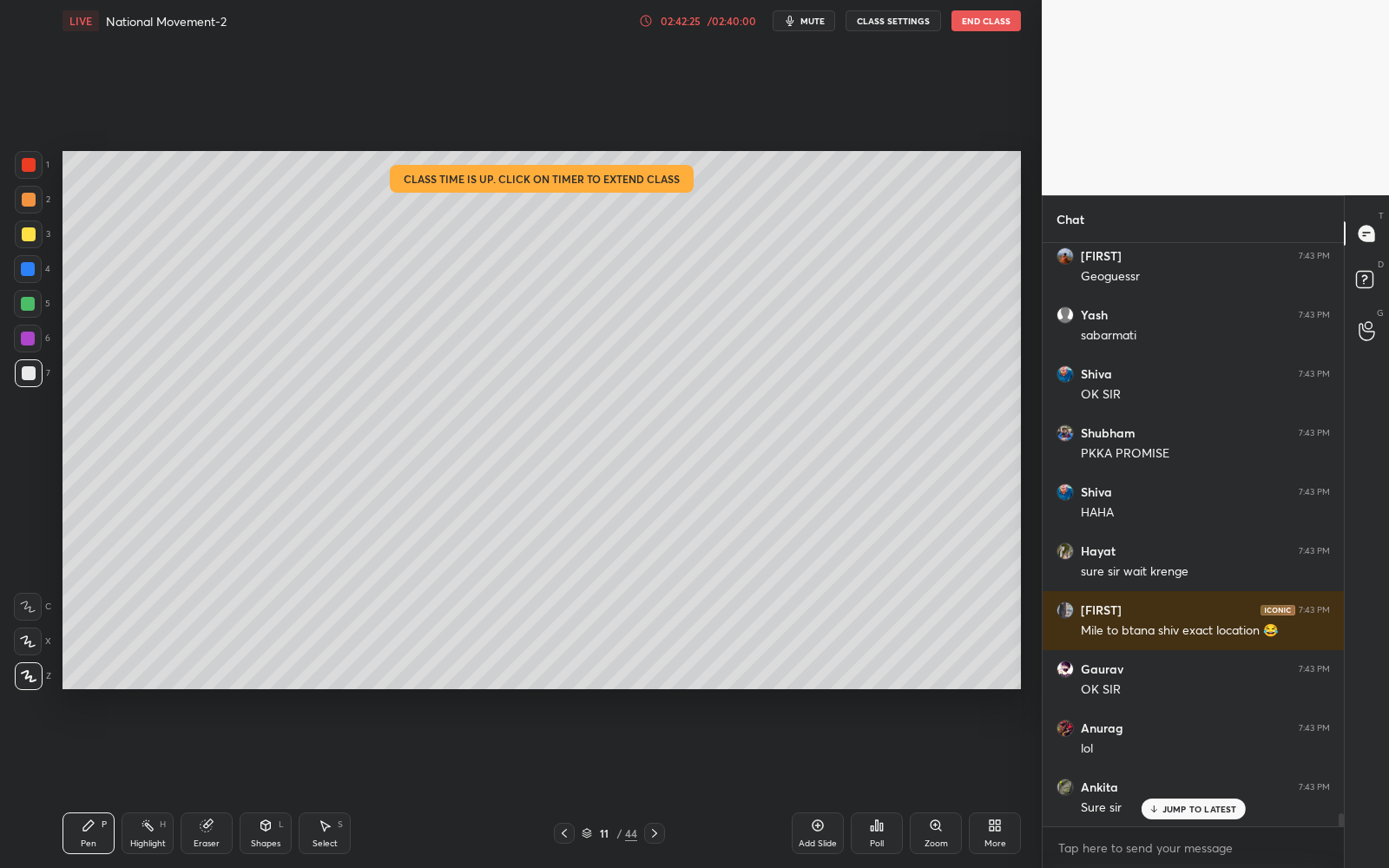 click on "End Class" at bounding box center [986, 21] 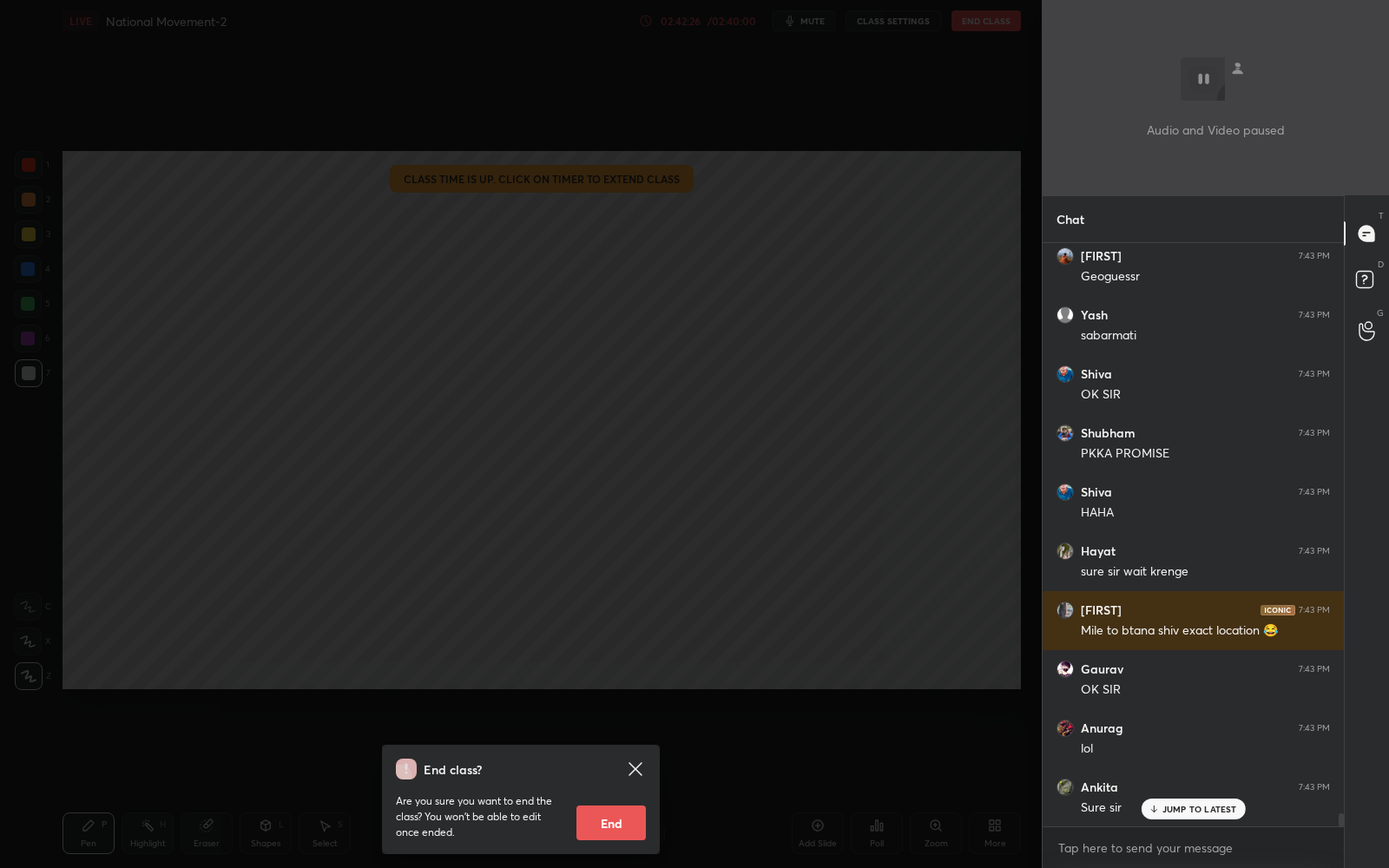 scroll, scrollTop: 24888, scrollLeft: 0, axis: vertical 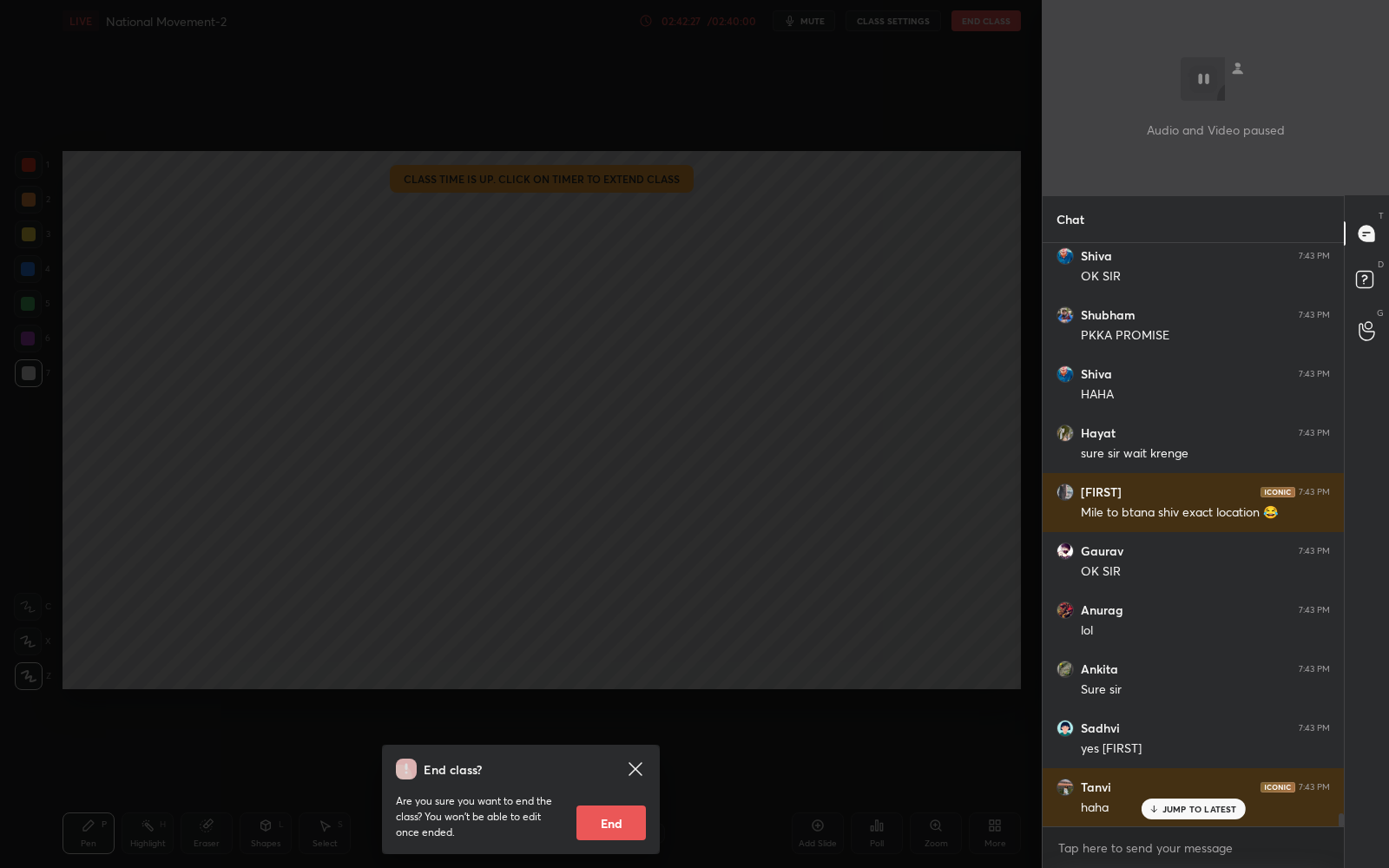 click on "End" at bounding box center [611, 823] 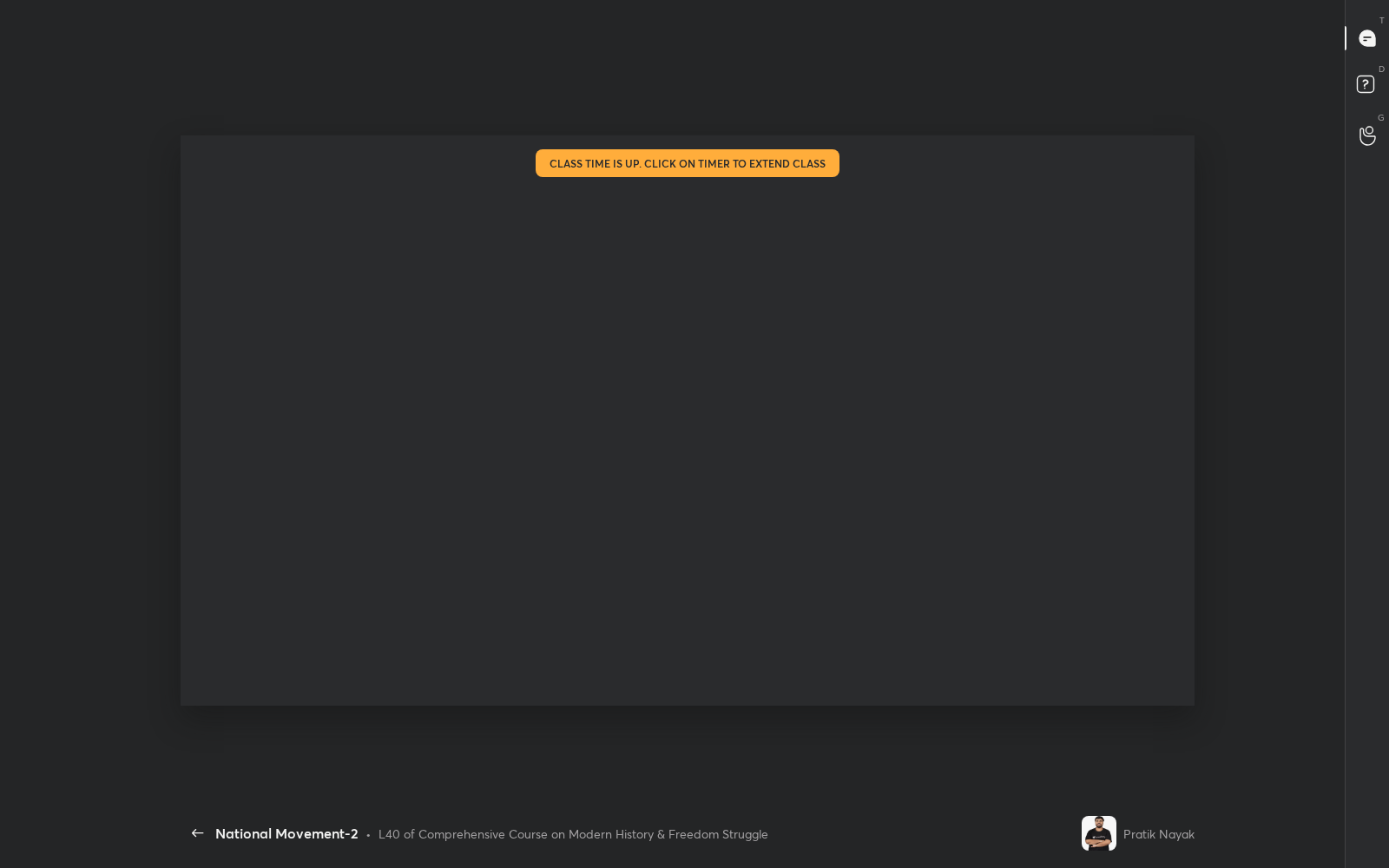 scroll, scrollTop: 86042, scrollLeft: 85756, axis: both 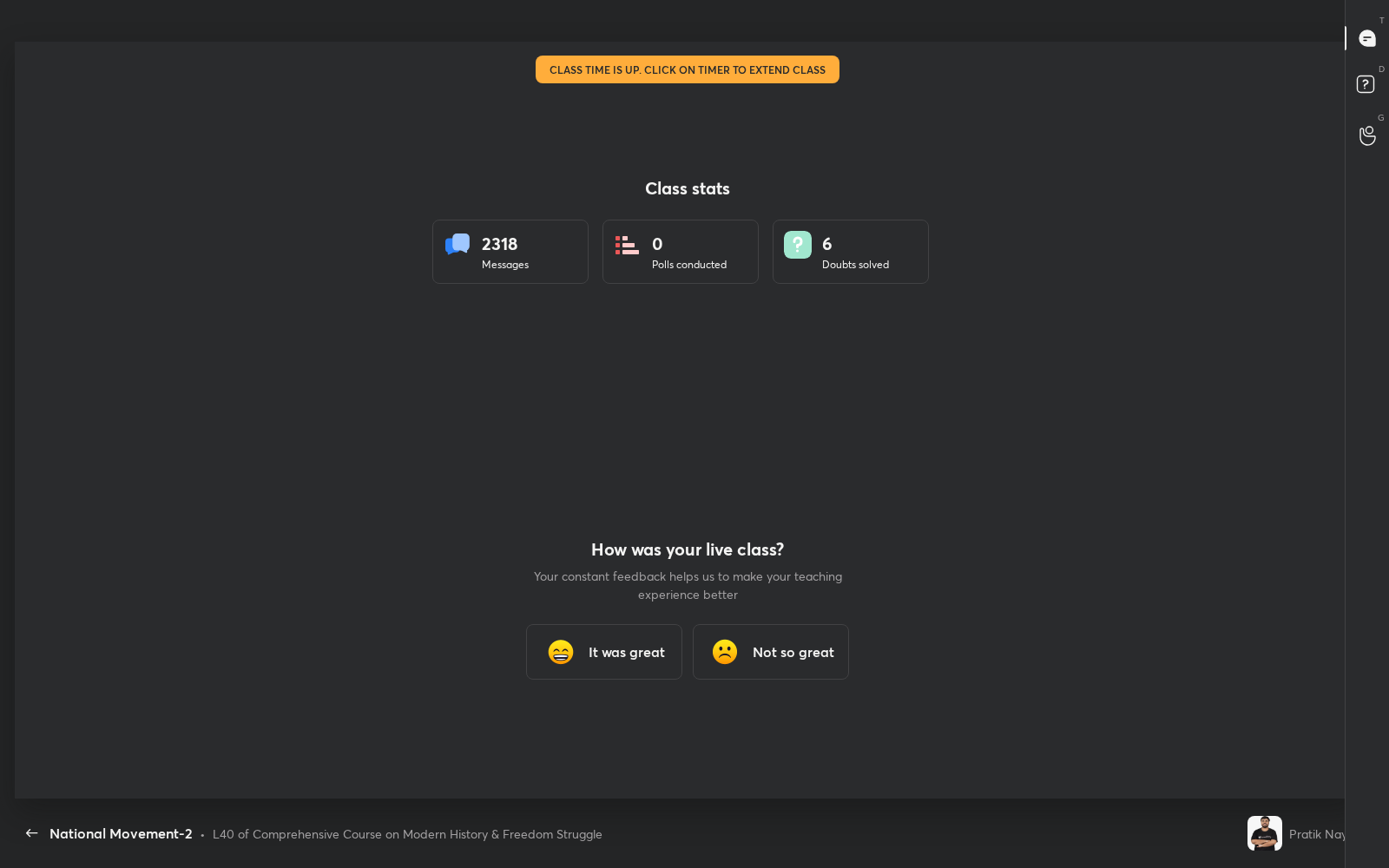click at bounding box center (561, 652) 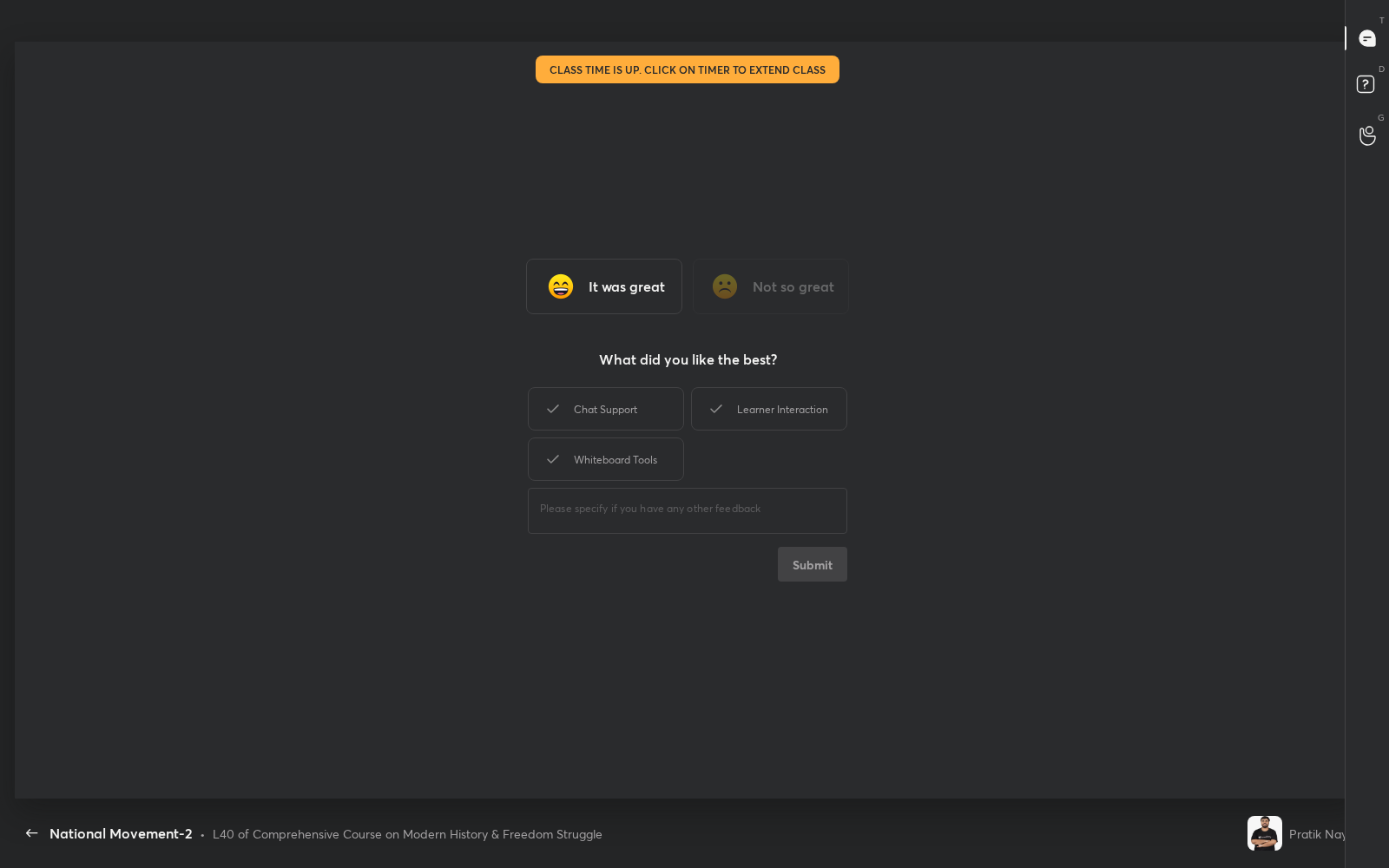 click on "Chat Support Learner Interaction Whiteboard Tools" at bounding box center (688, 434) 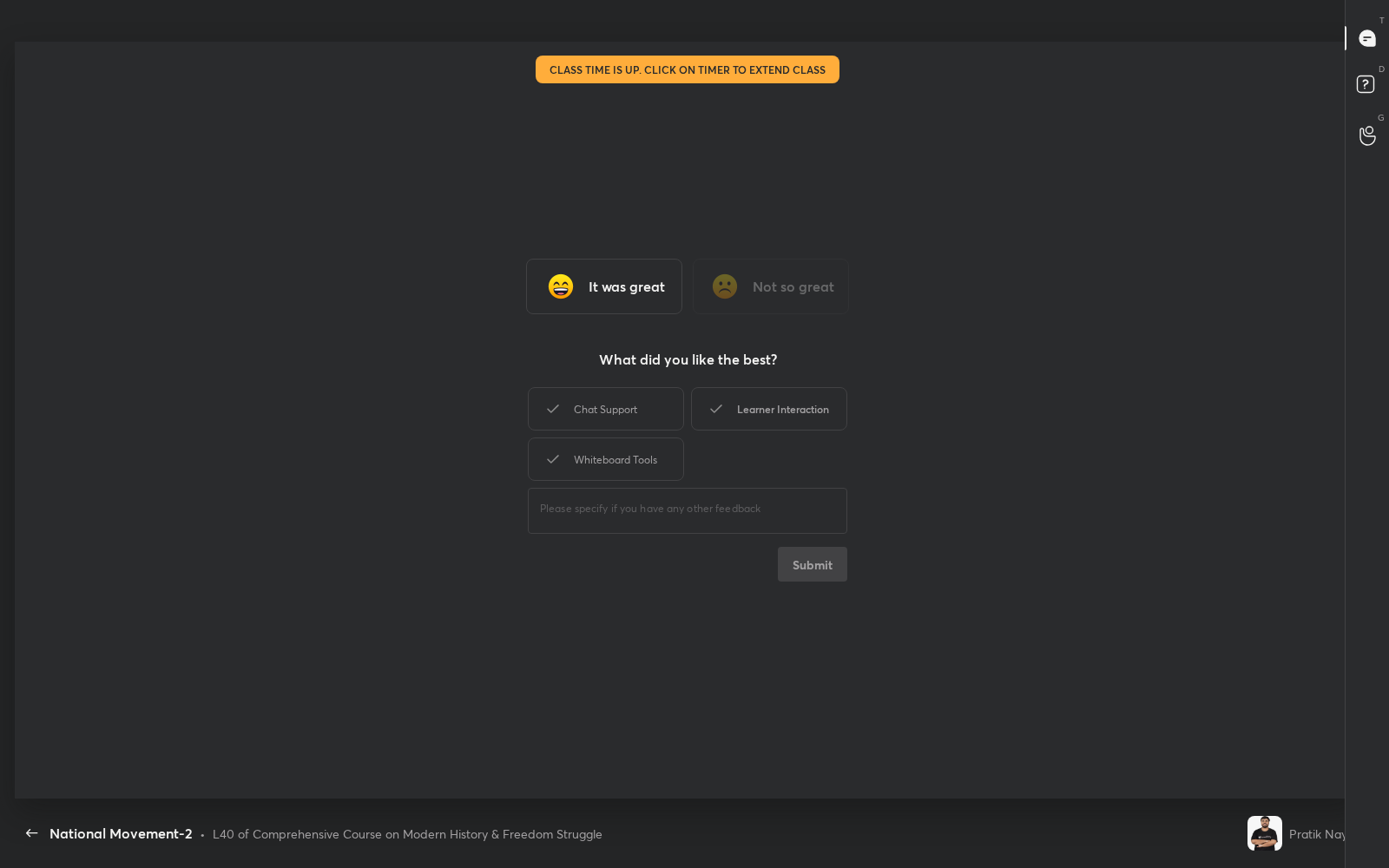 click on "Learner Interaction" at bounding box center [769, 409] 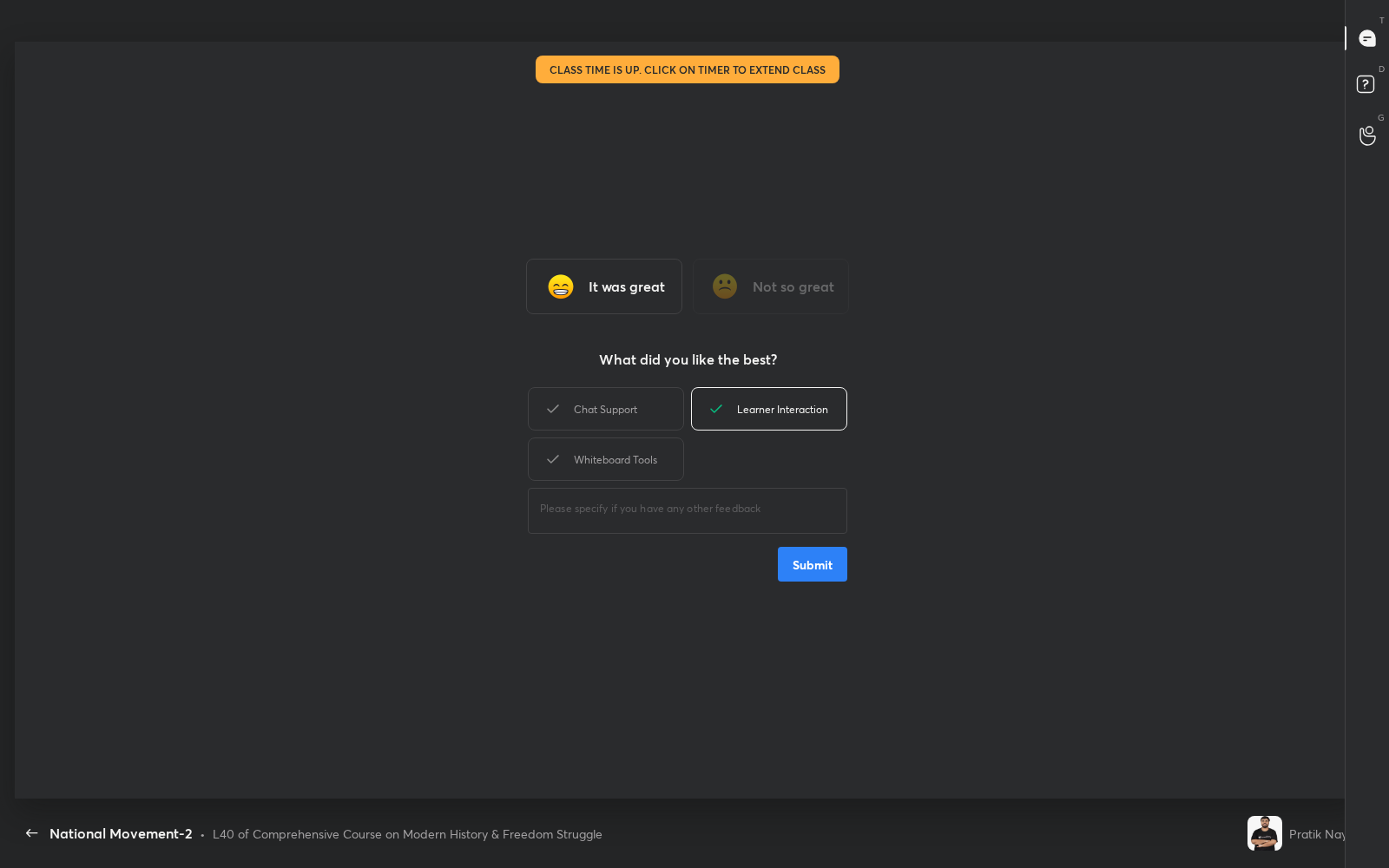 click on "Submit" at bounding box center [813, 564] 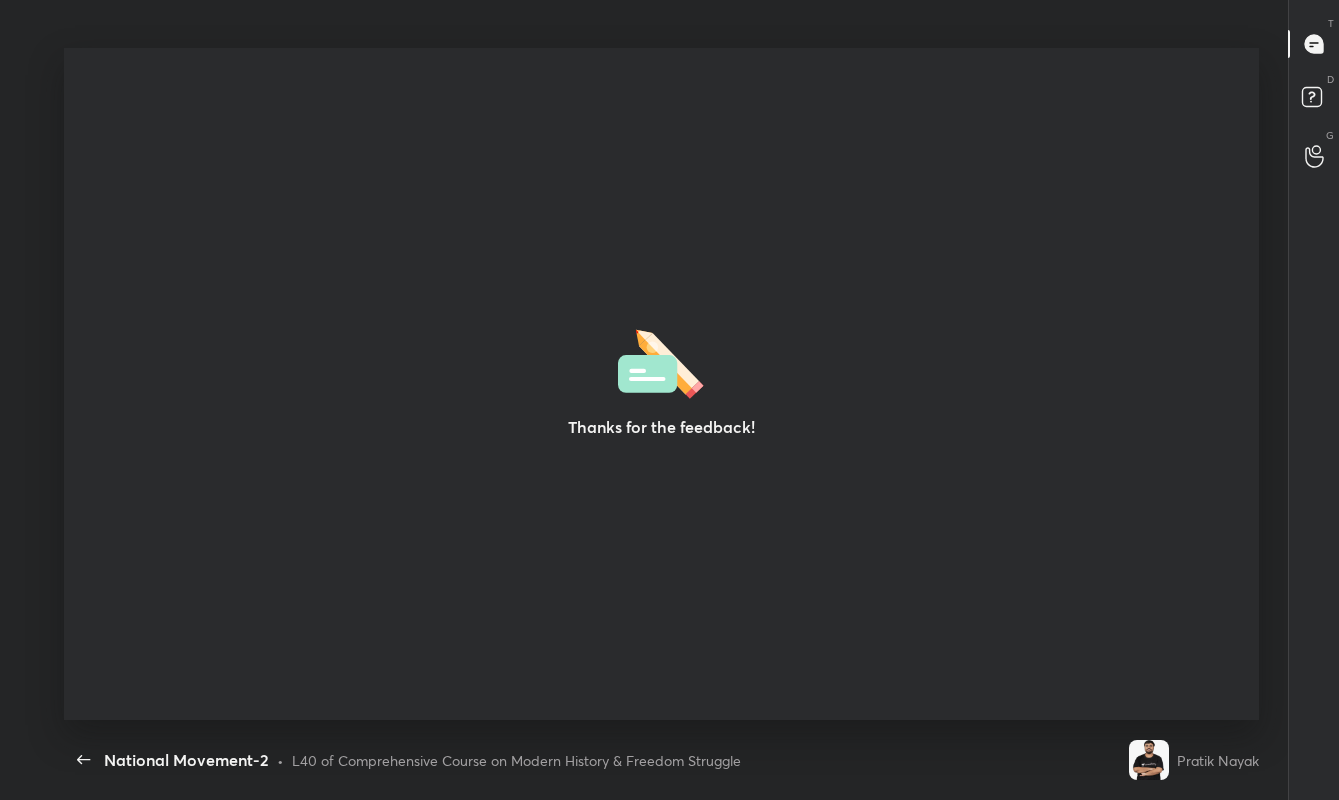 type 